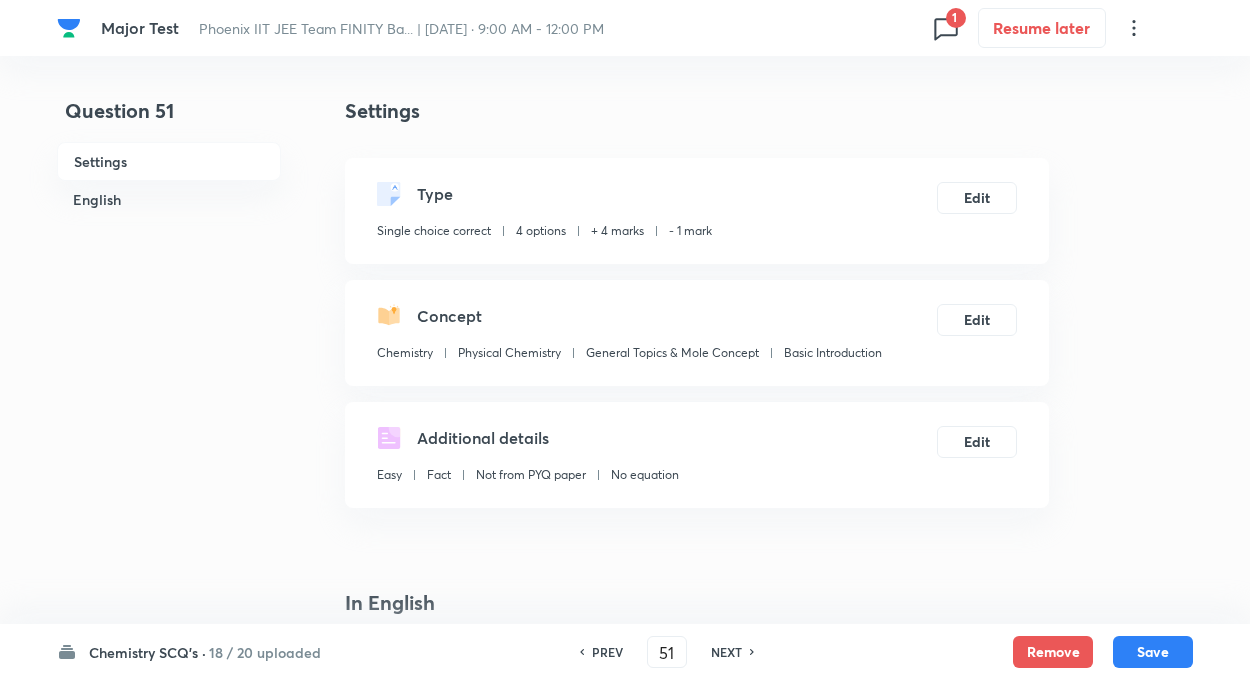 scroll, scrollTop: 0, scrollLeft: 0, axis: both 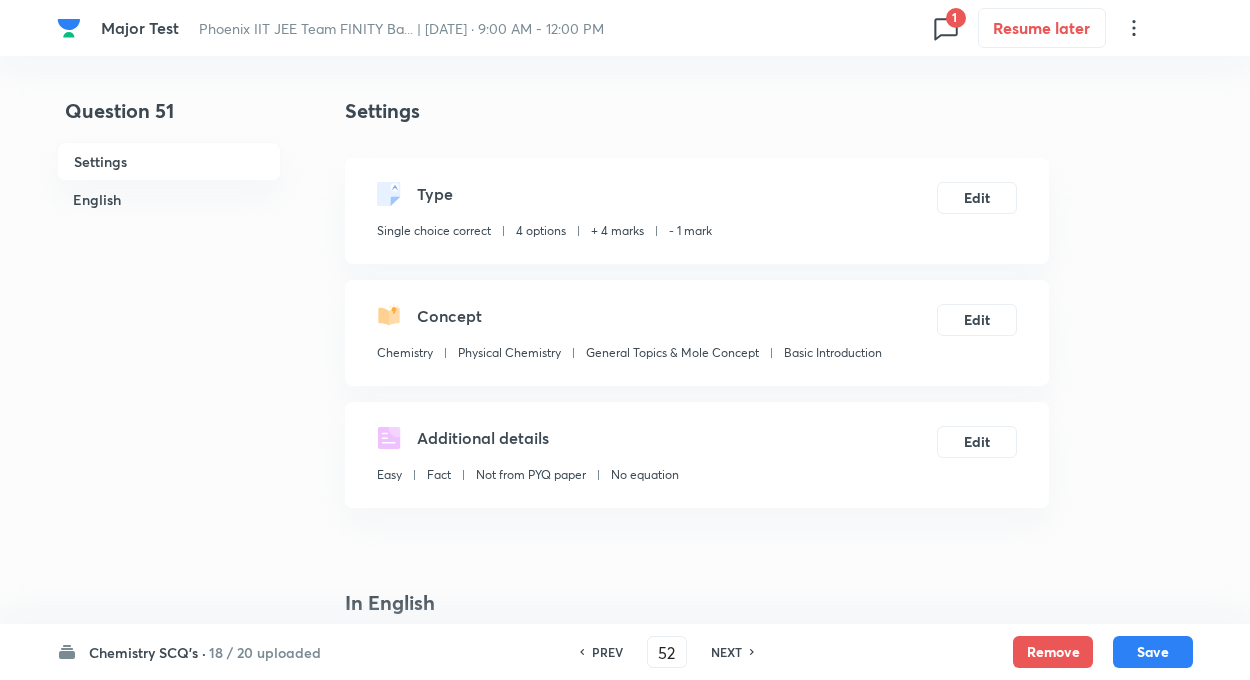 click on "NEXT" at bounding box center (726, 652) 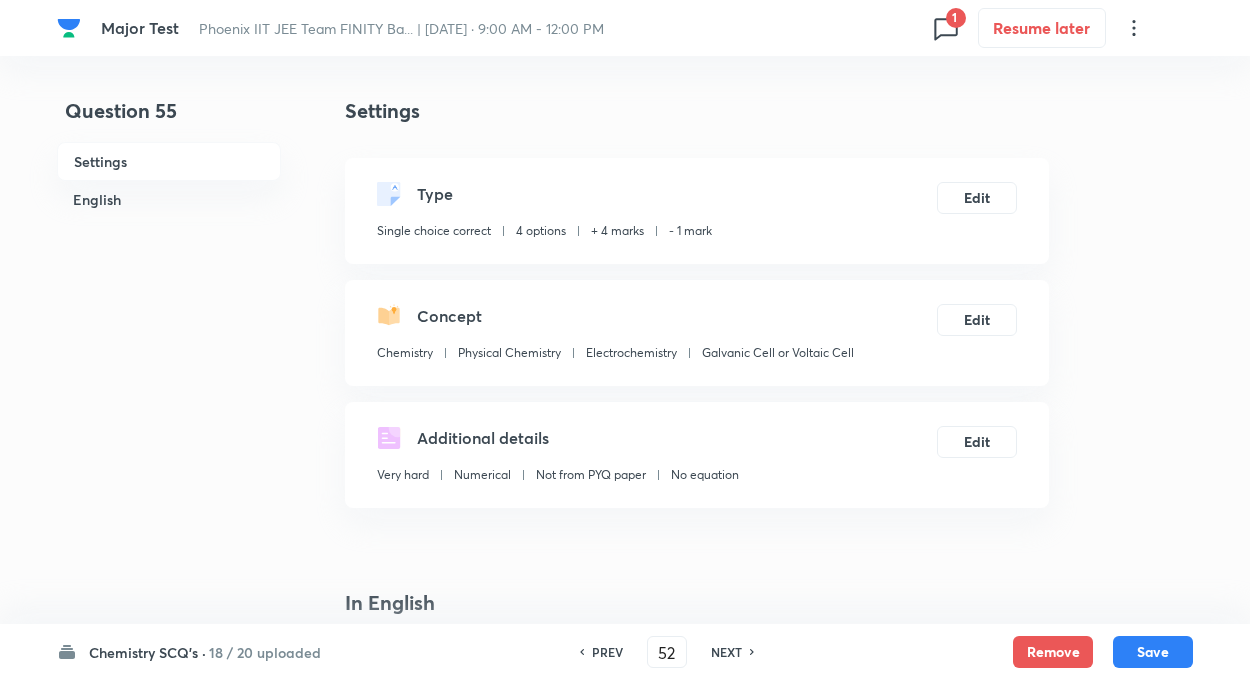 click on "NEXT" at bounding box center (726, 652) 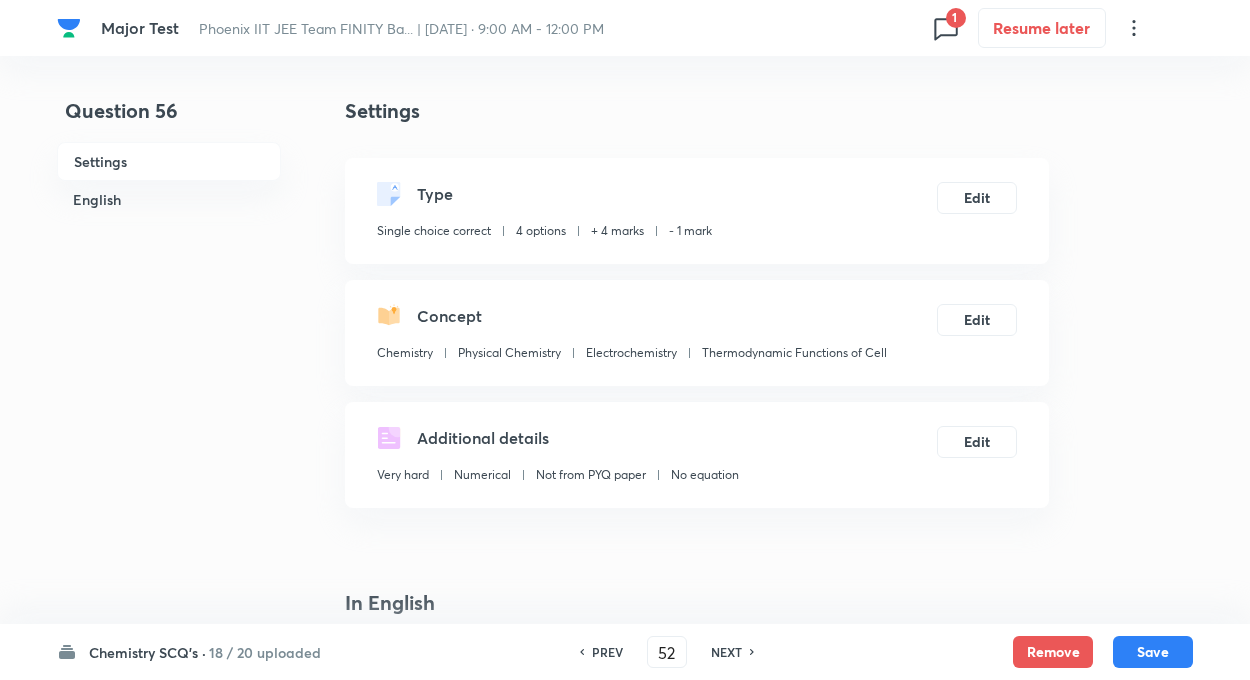 checkbox on "false" 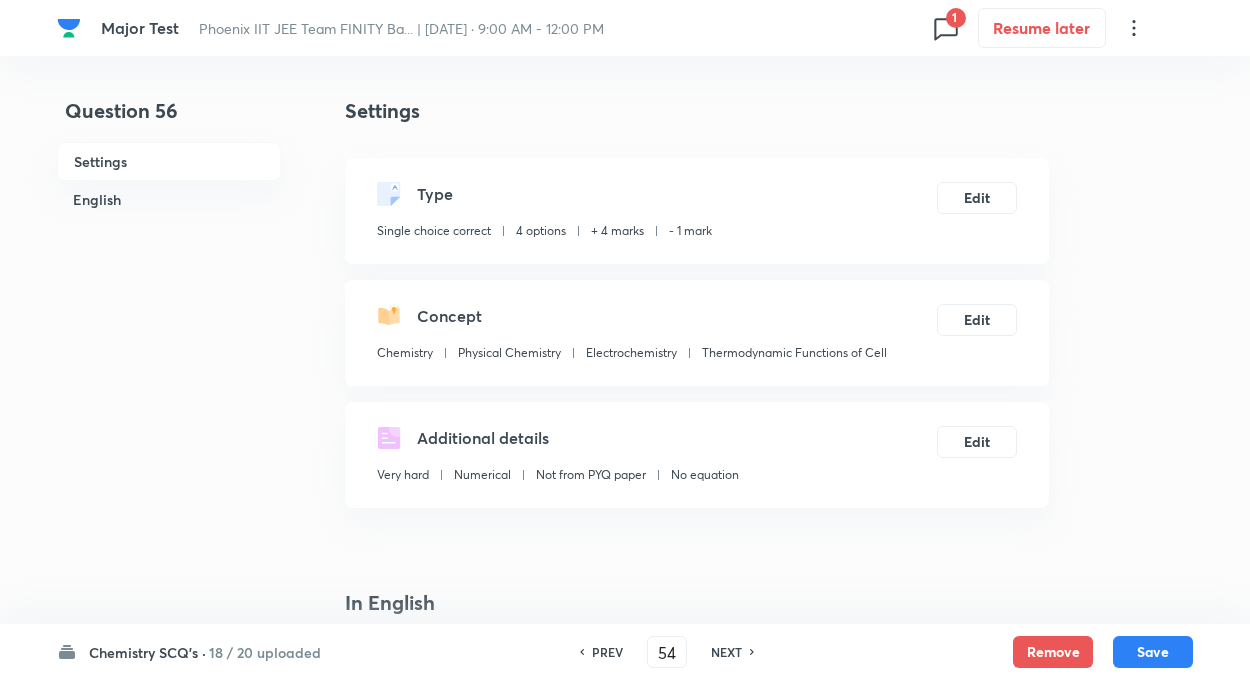 click on "NEXT" at bounding box center (726, 652) 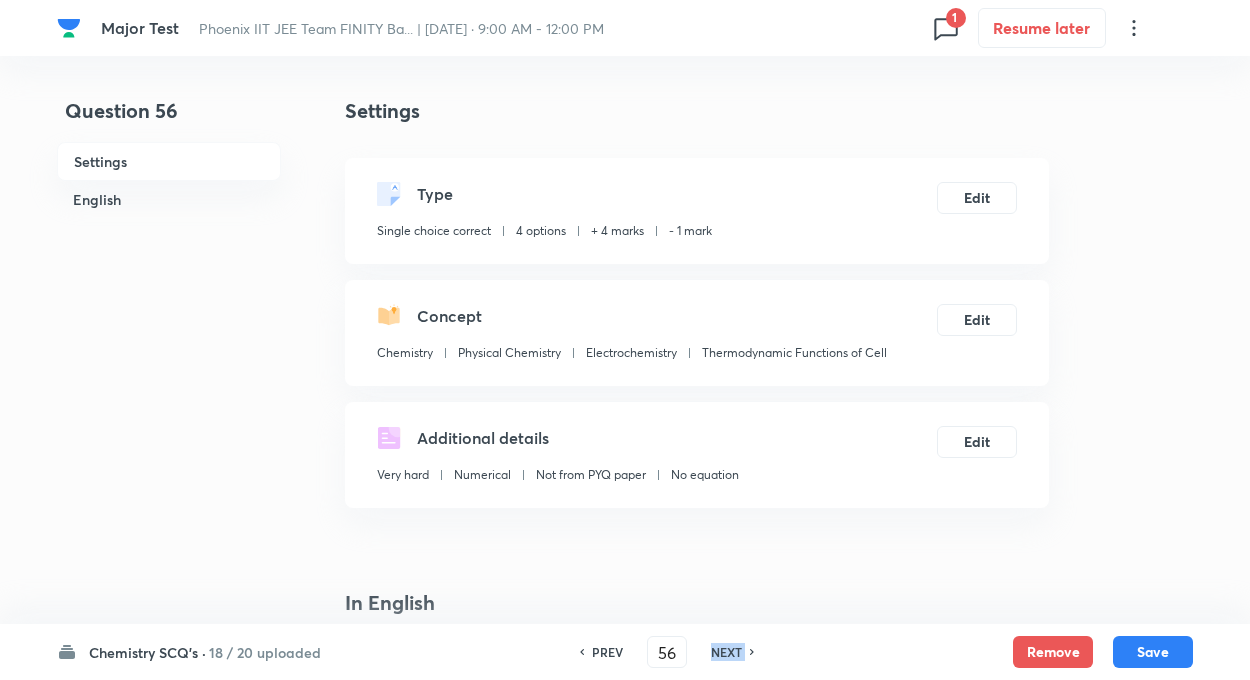 click on "NEXT" at bounding box center (726, 652) 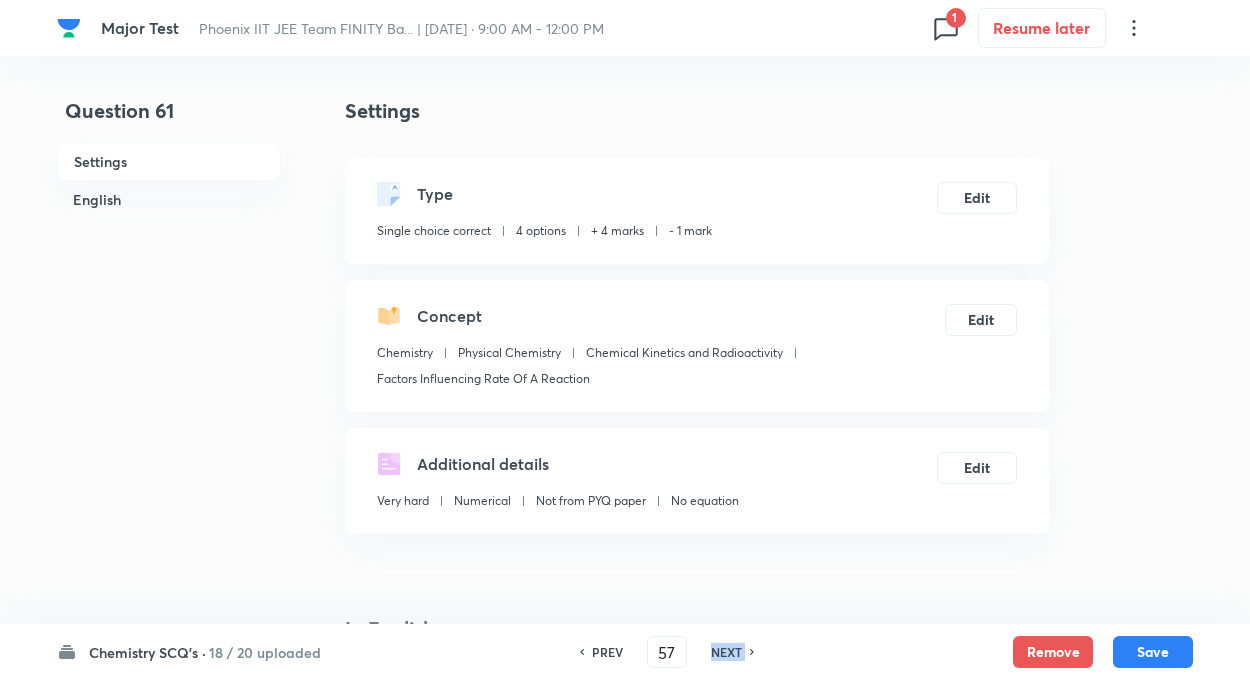 click on "NEXT" at bounding box center [726, 652] 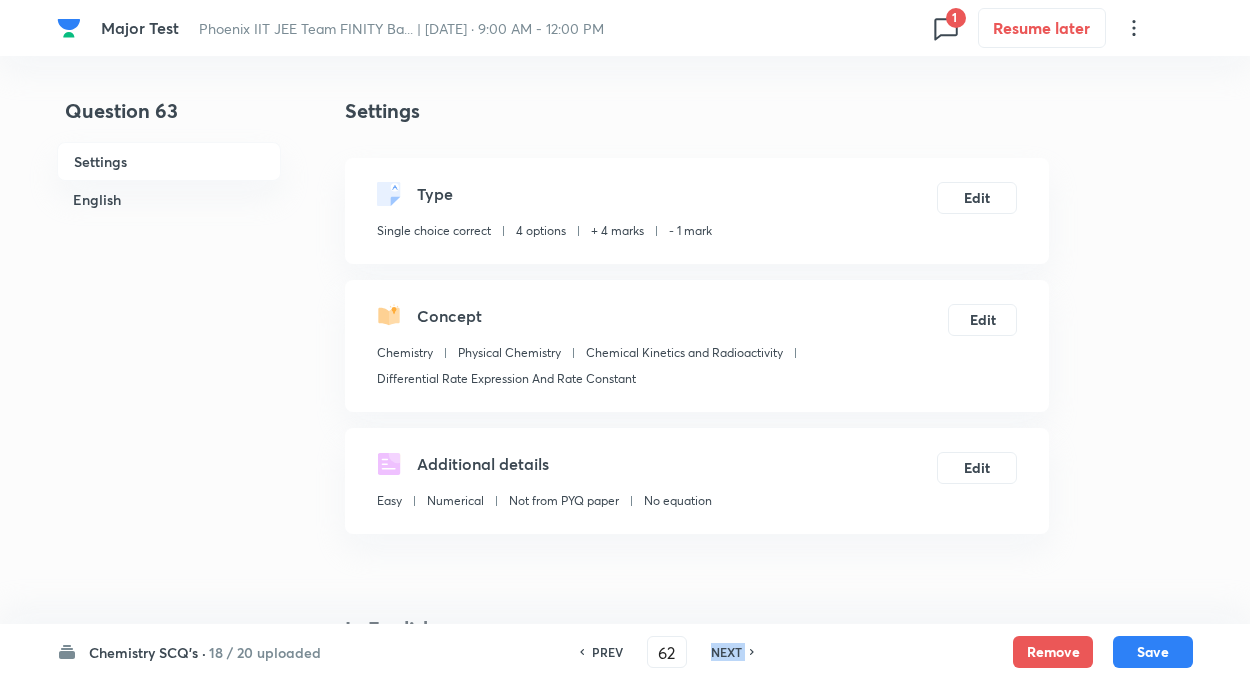 type on "63" 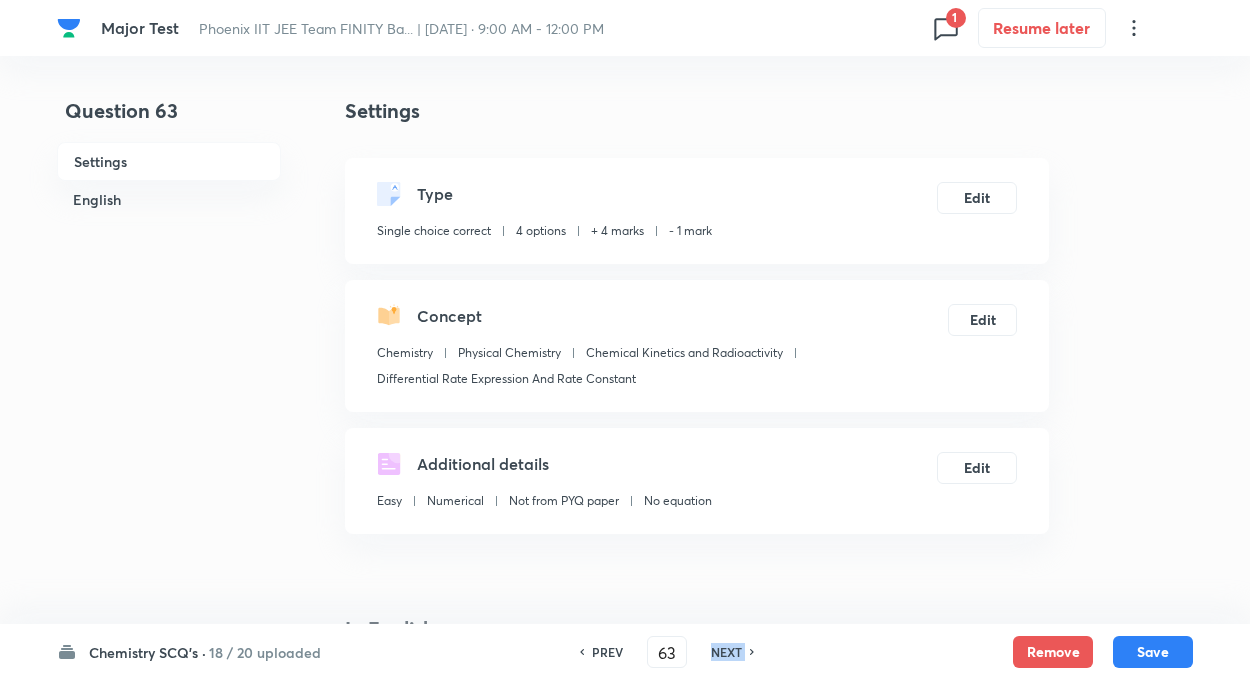 click on "NEXT" at bounding box center (726, 652) 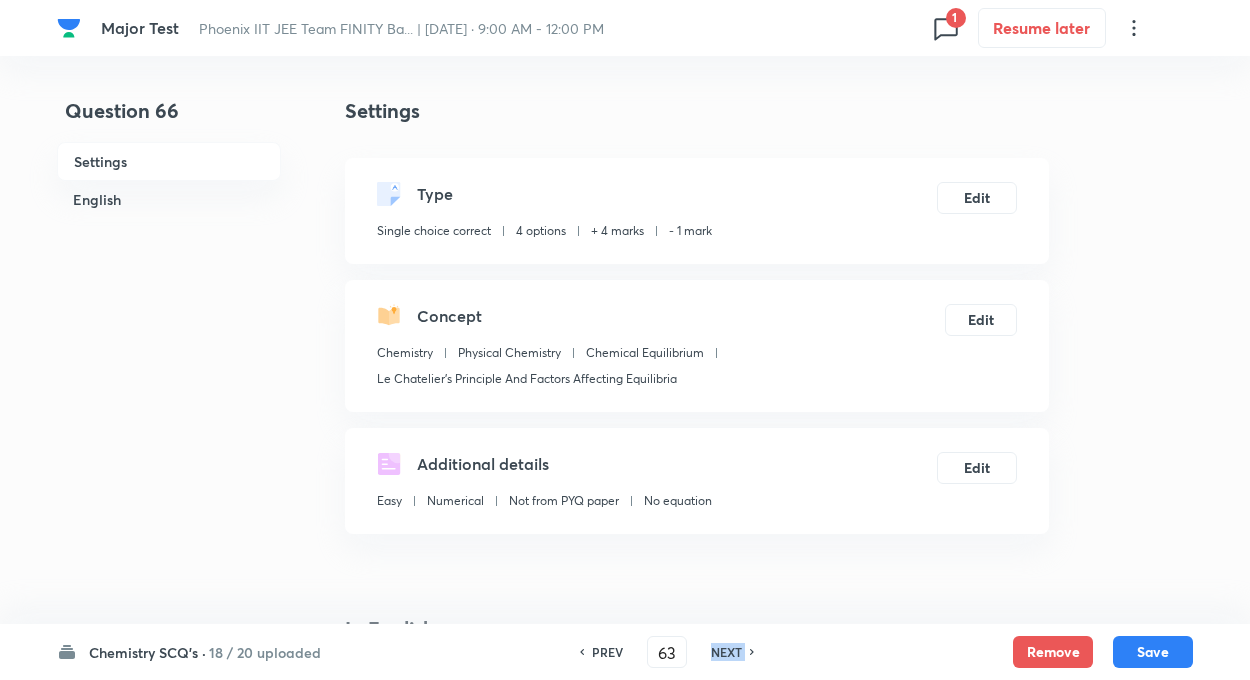 checkbox on "true" 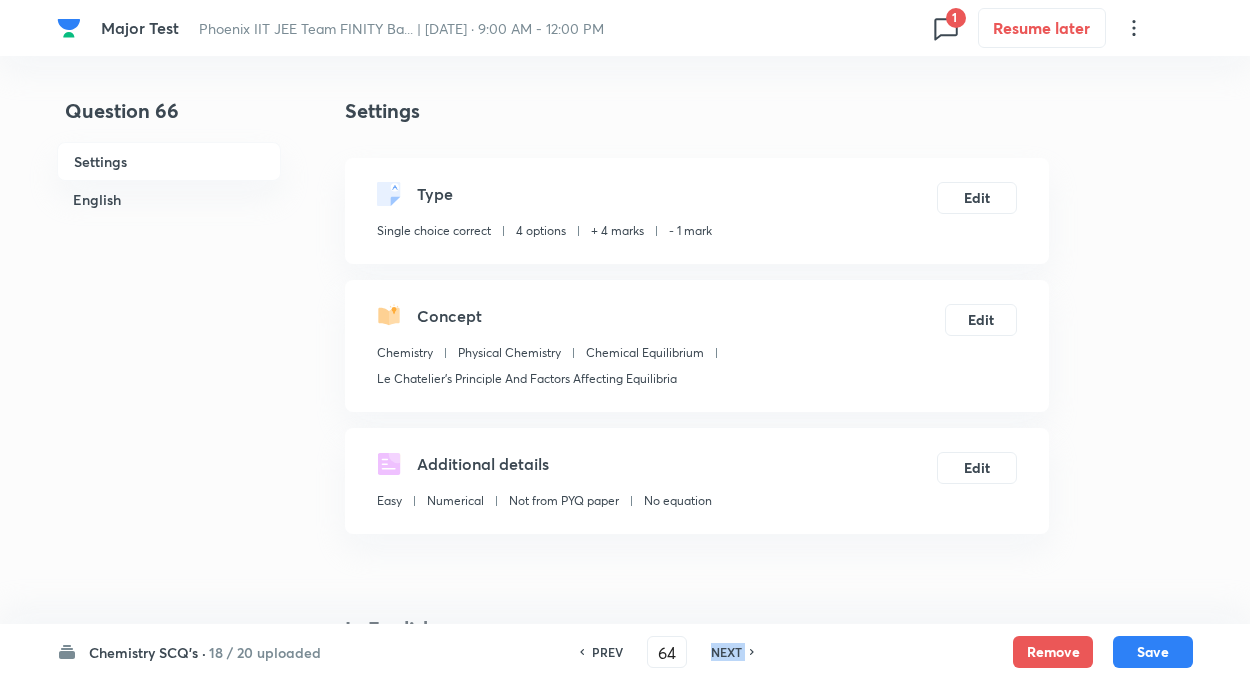 click on "NEXT" at bounding box center (726, 652) 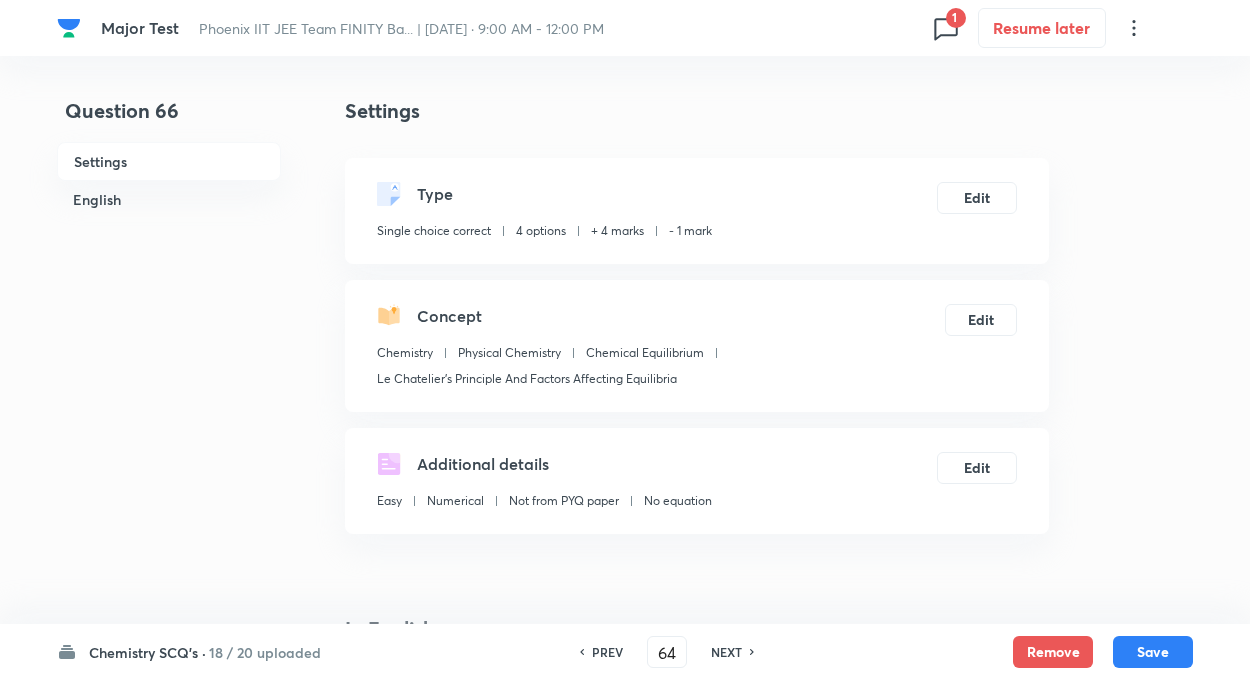 checkbox on "false" 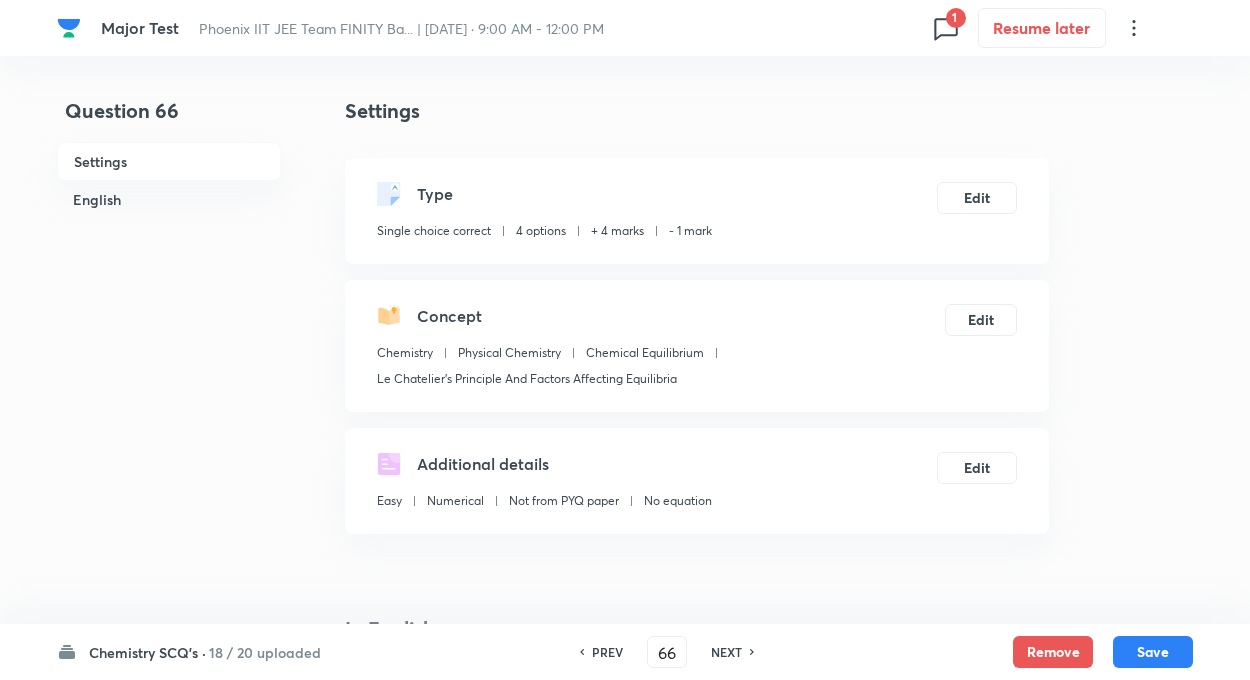 type on "67" 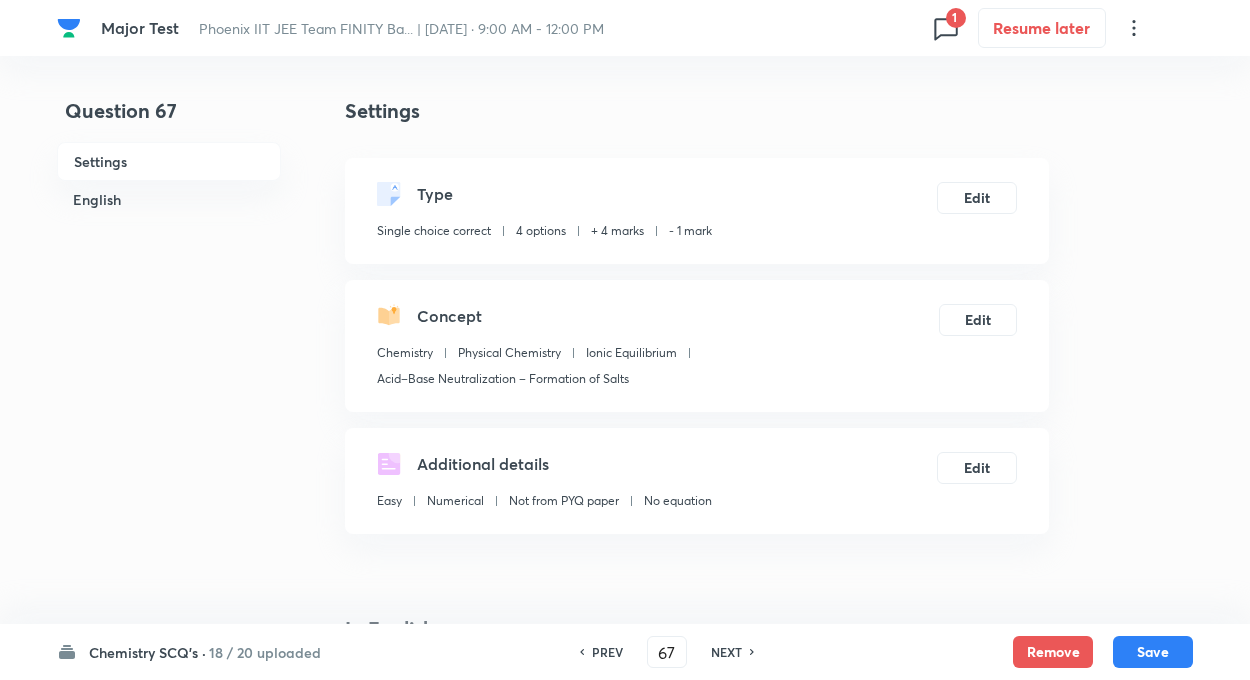 click on "NEXT" at bounding box center [726, 652] 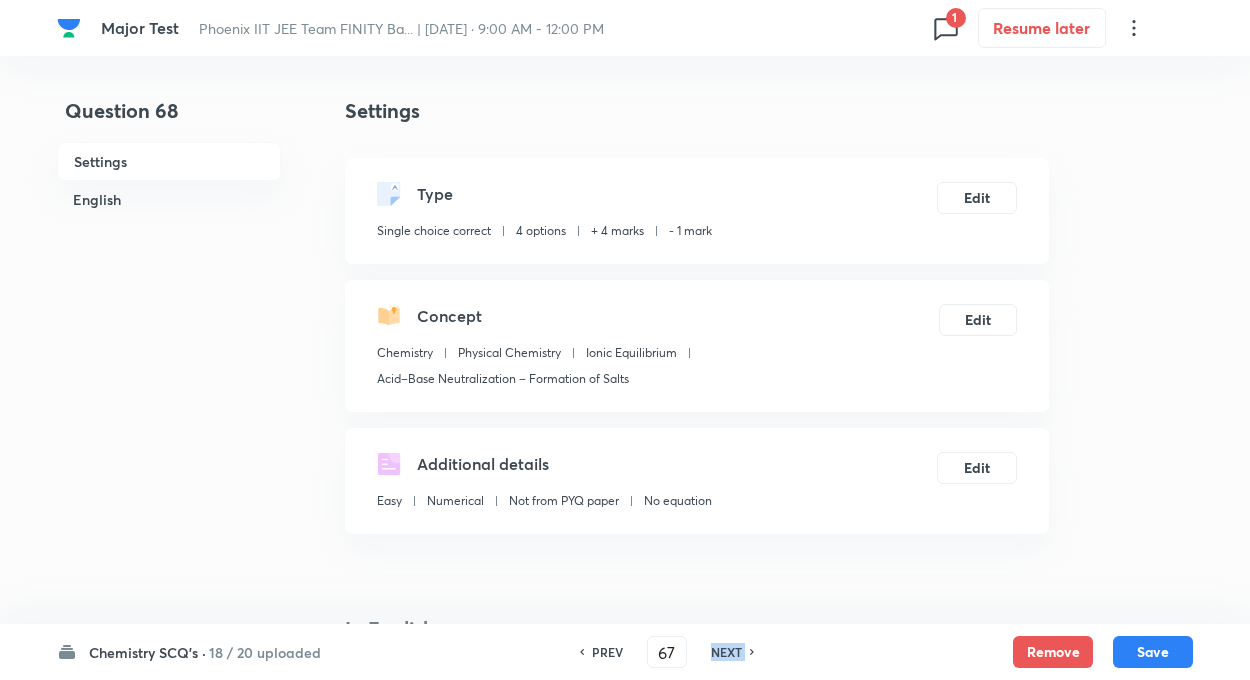 type on "68" 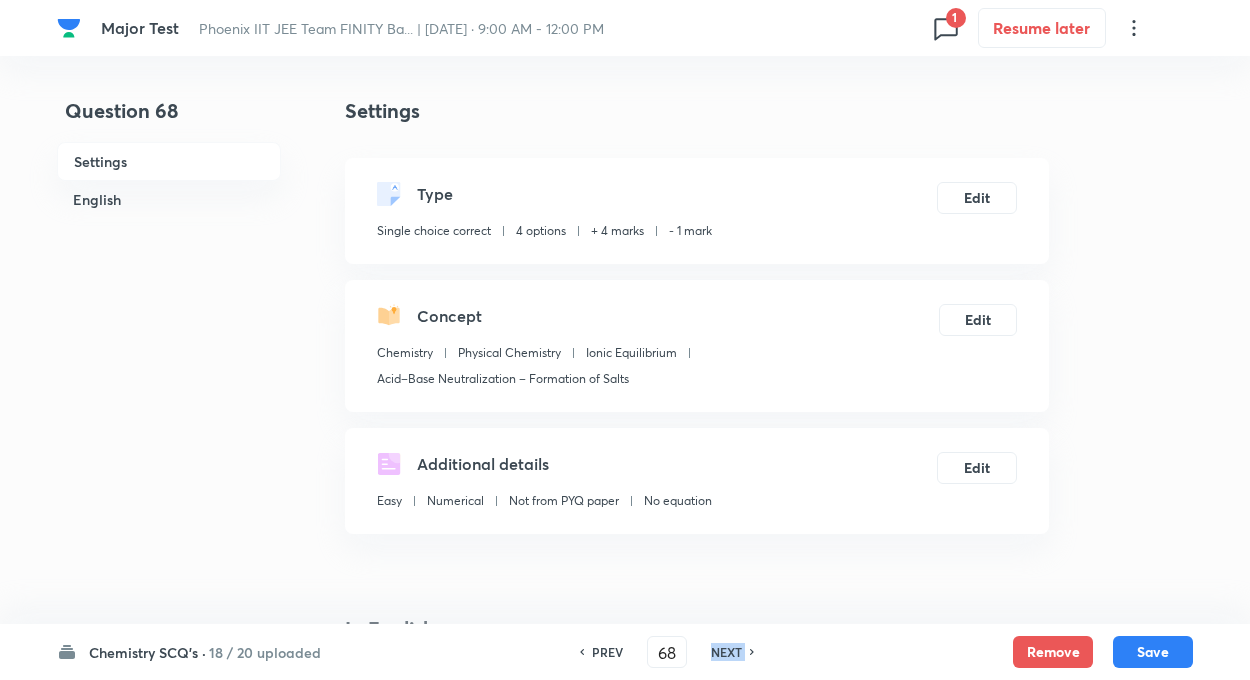 checkbox on "true" 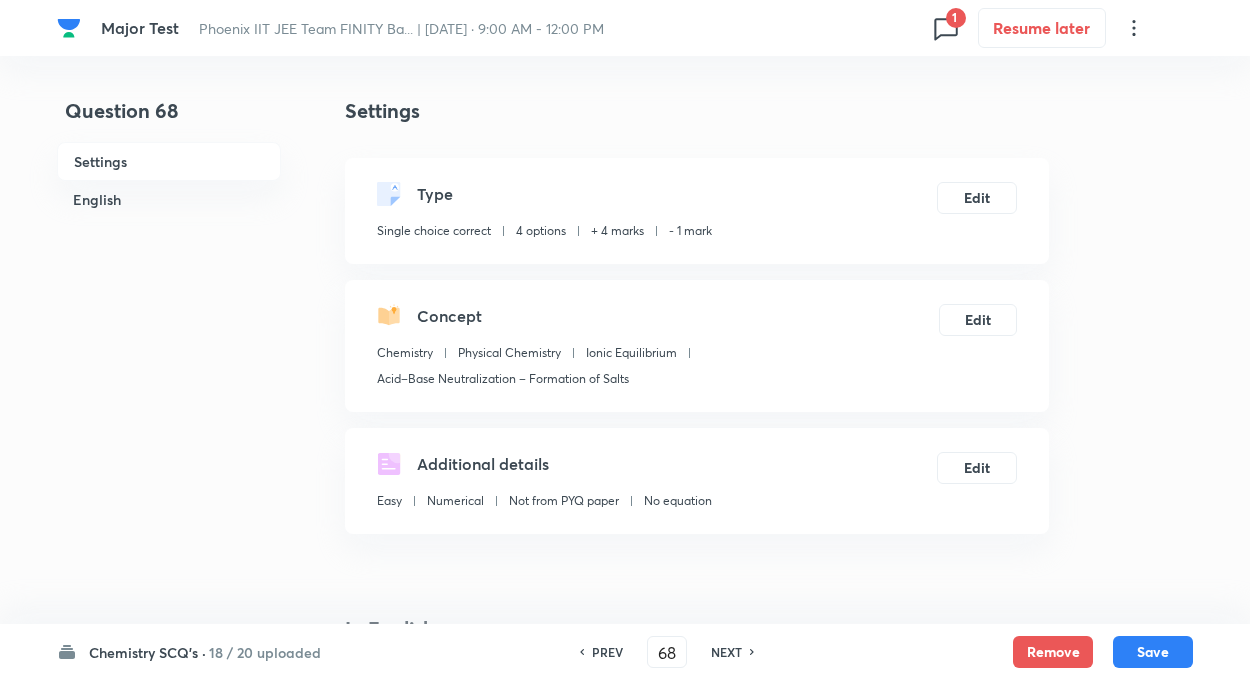 click on "NEXT" at bounding box center [726, 652] 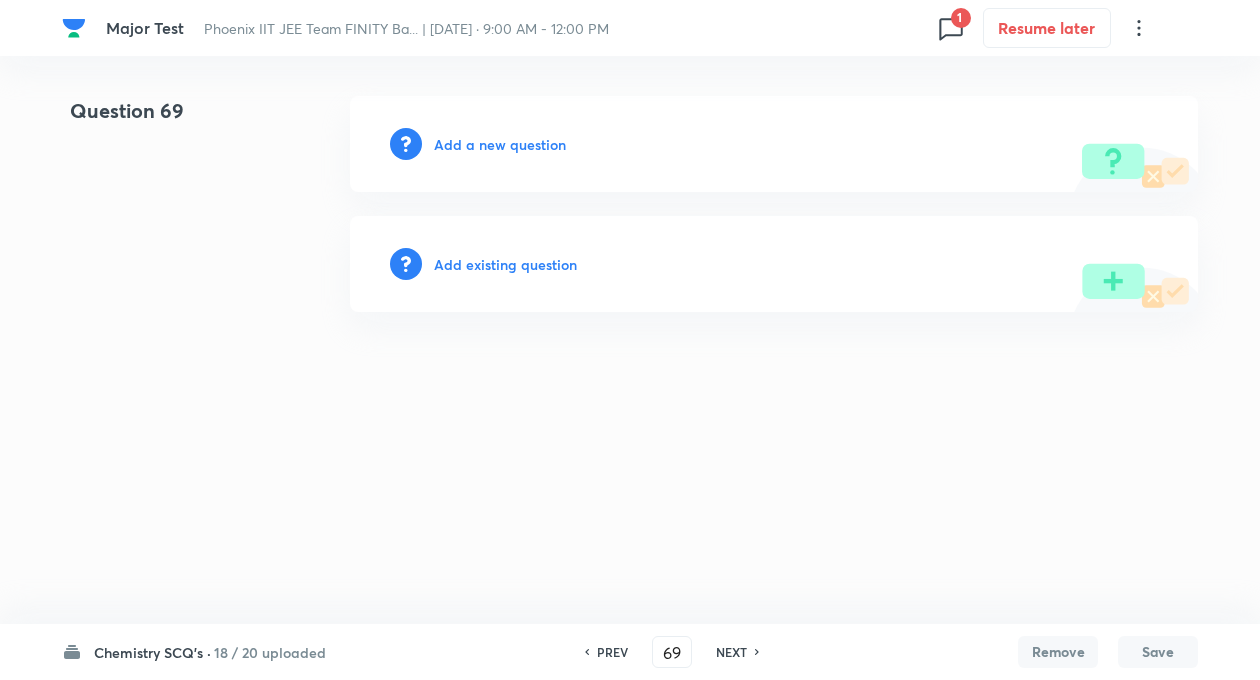 click on "PREV" at bounding box center [612, 652] 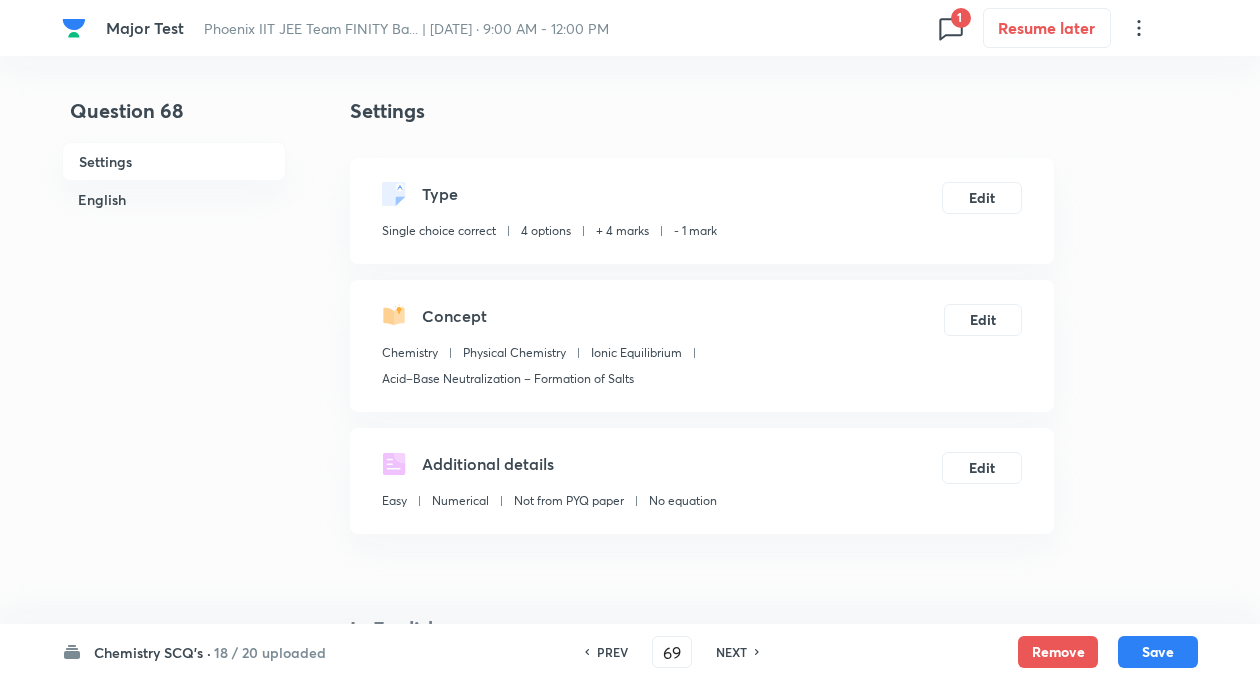 type on "68" 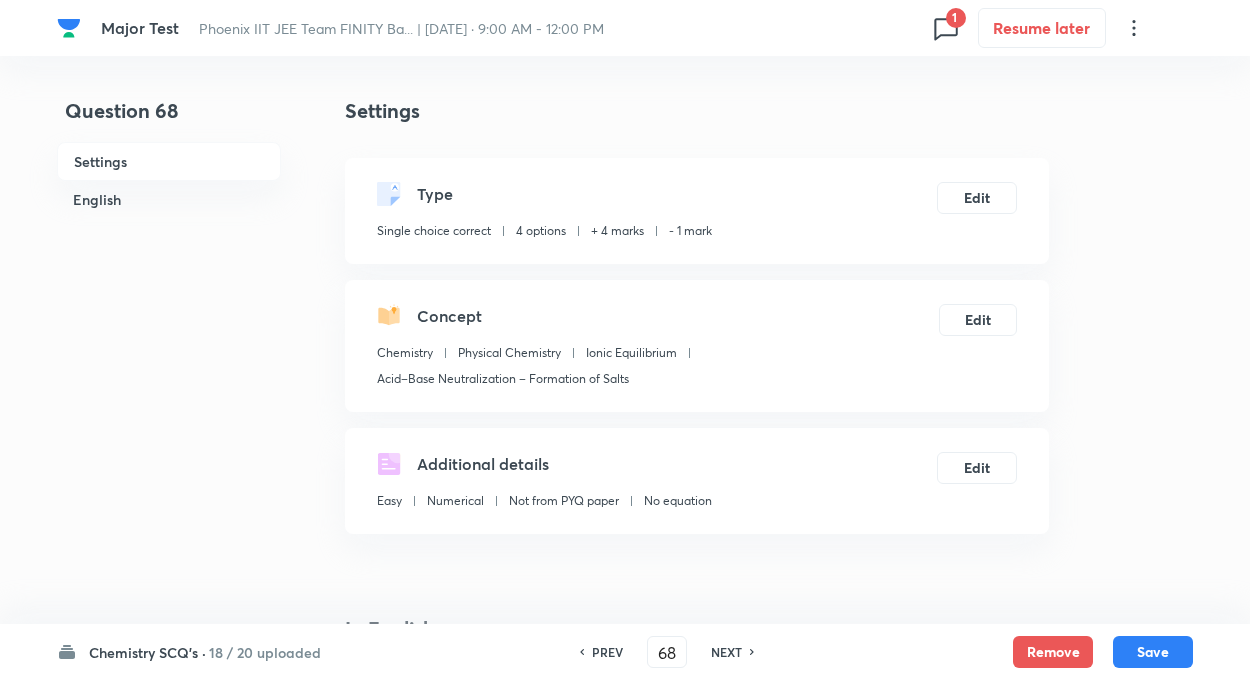 checkbox on "true" 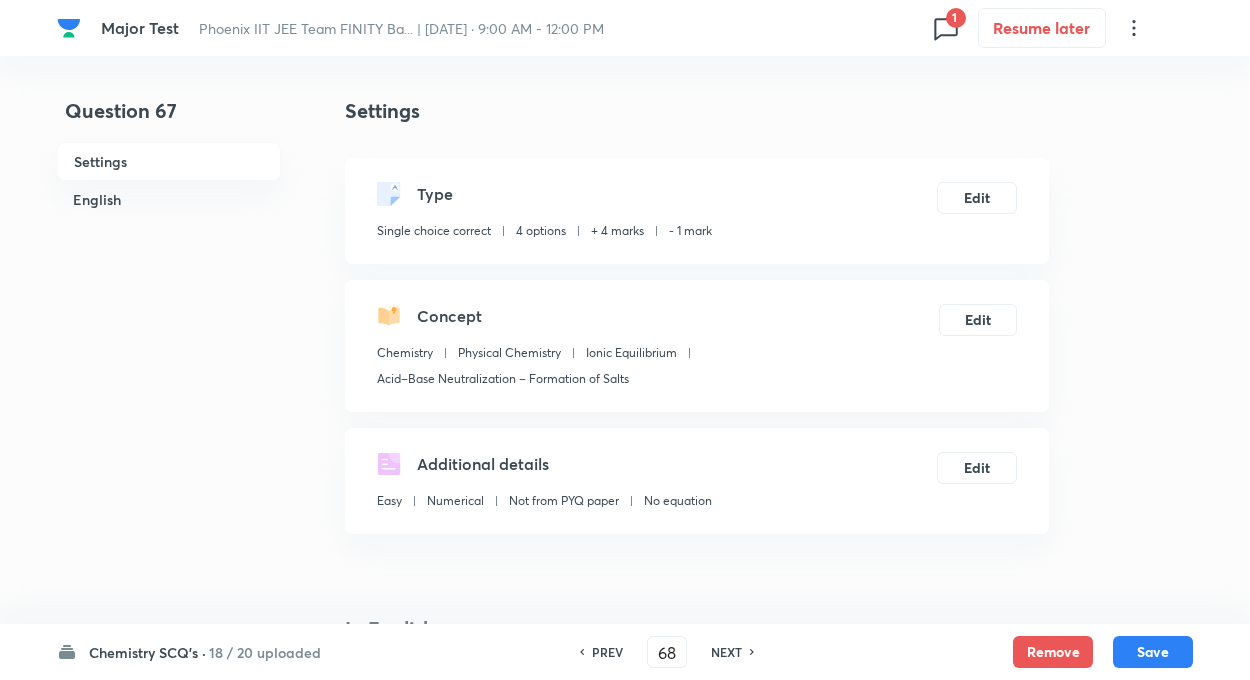 type on "67" 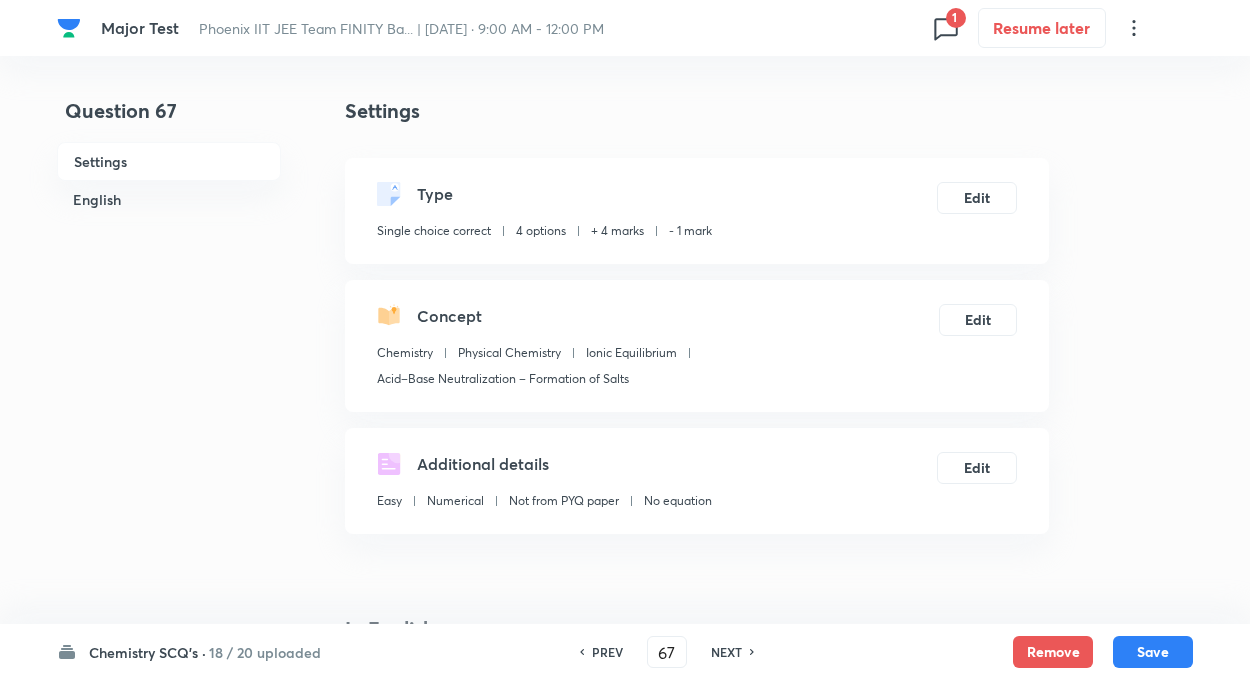 click on "PREV" at bounding box center (604, 652) 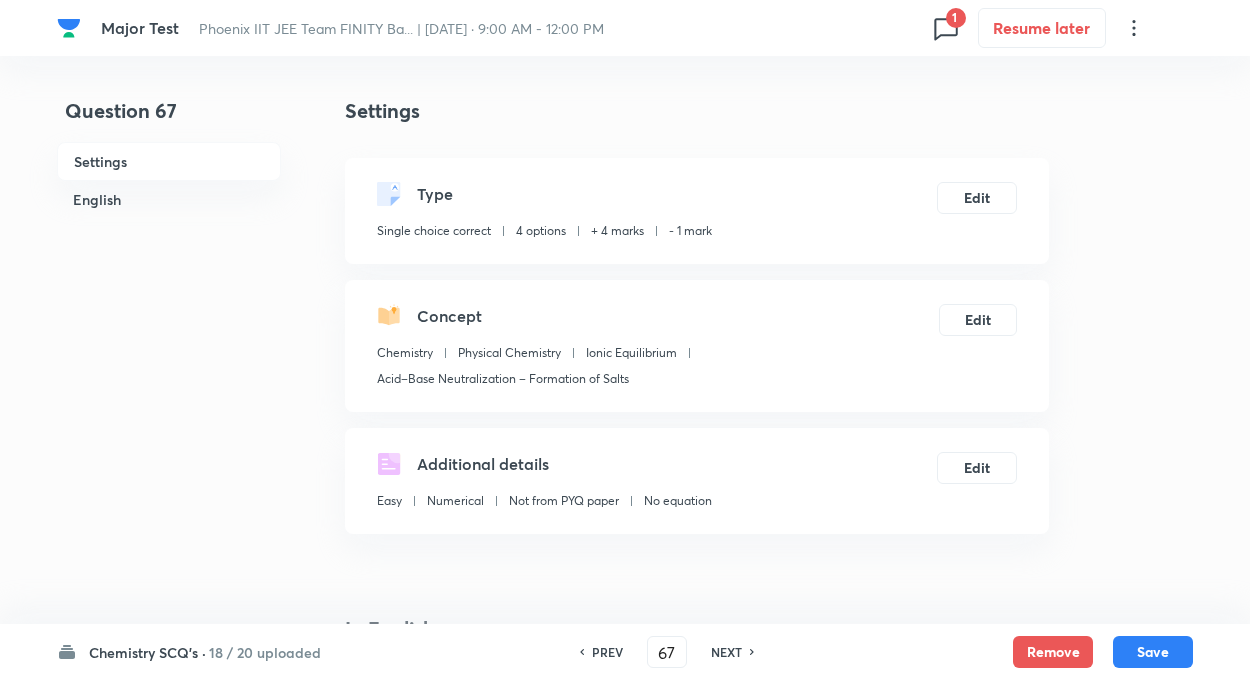 checkbox on "false" 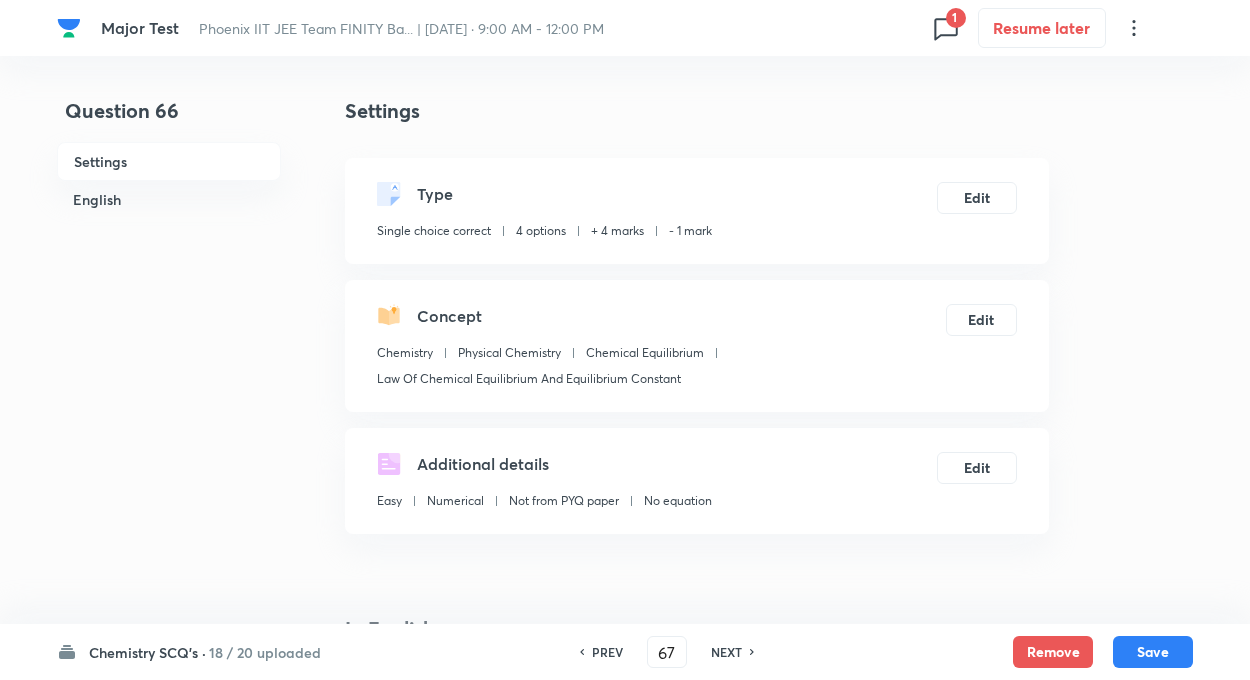 click on "PREV" at bounding box center (604, 652) 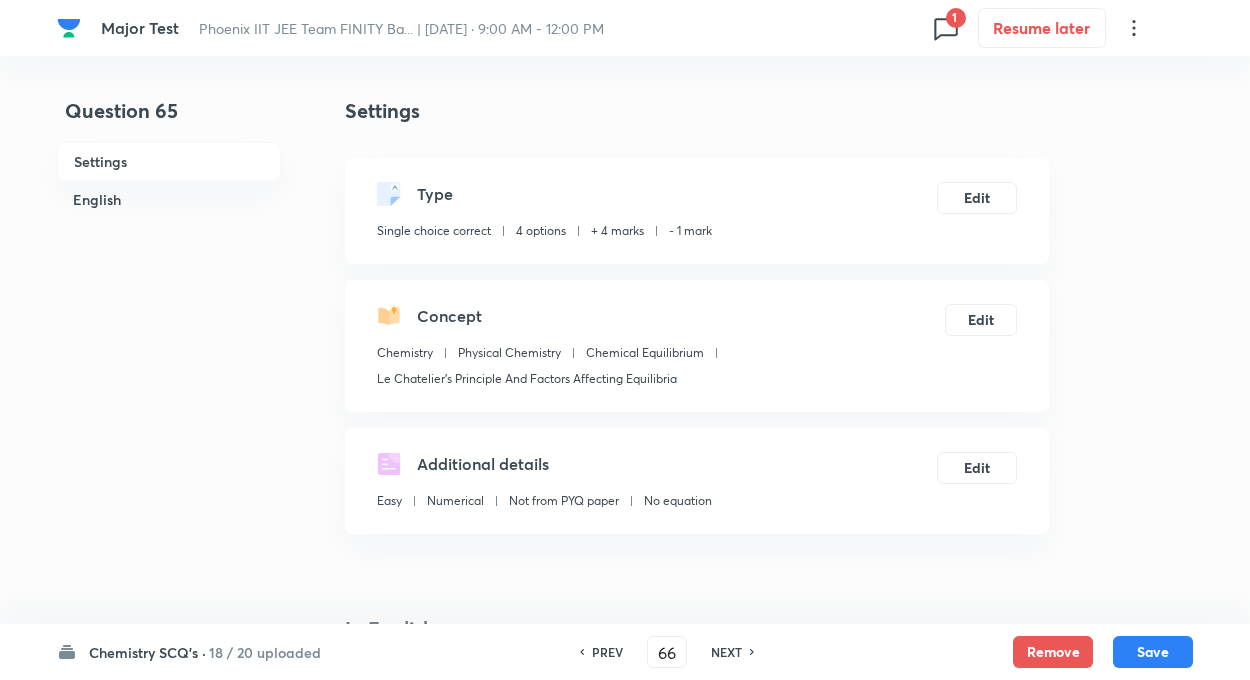 type on "65" 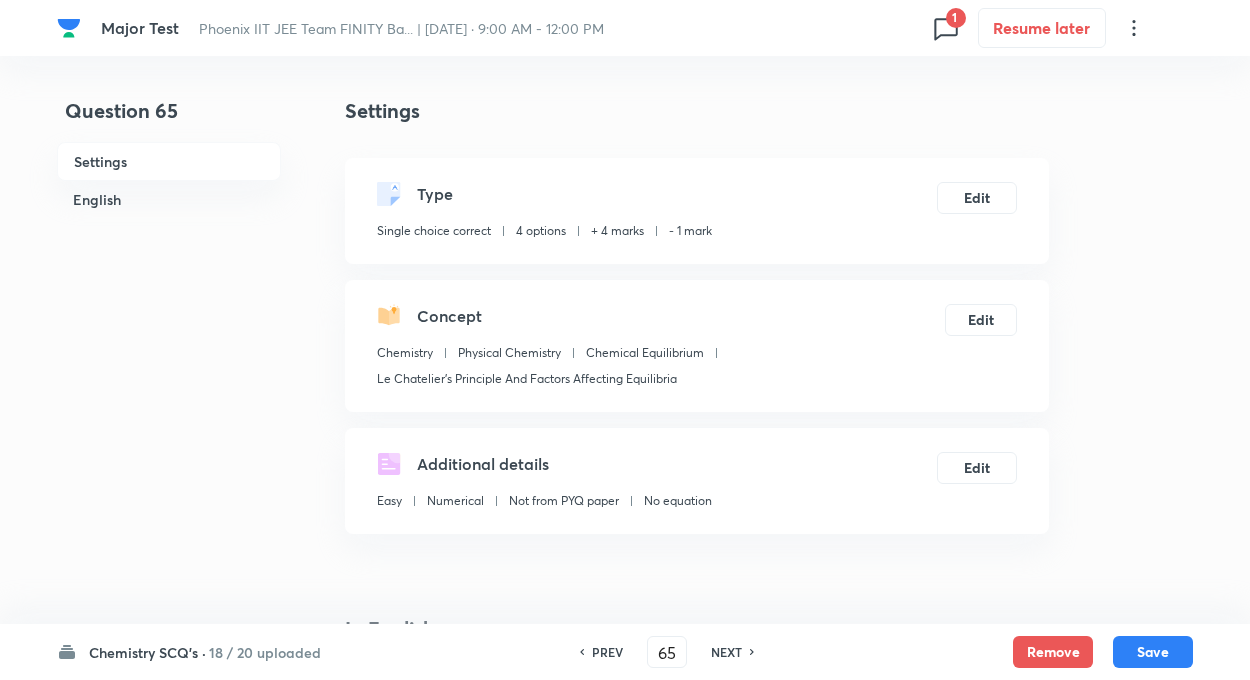 checkbox on "true" 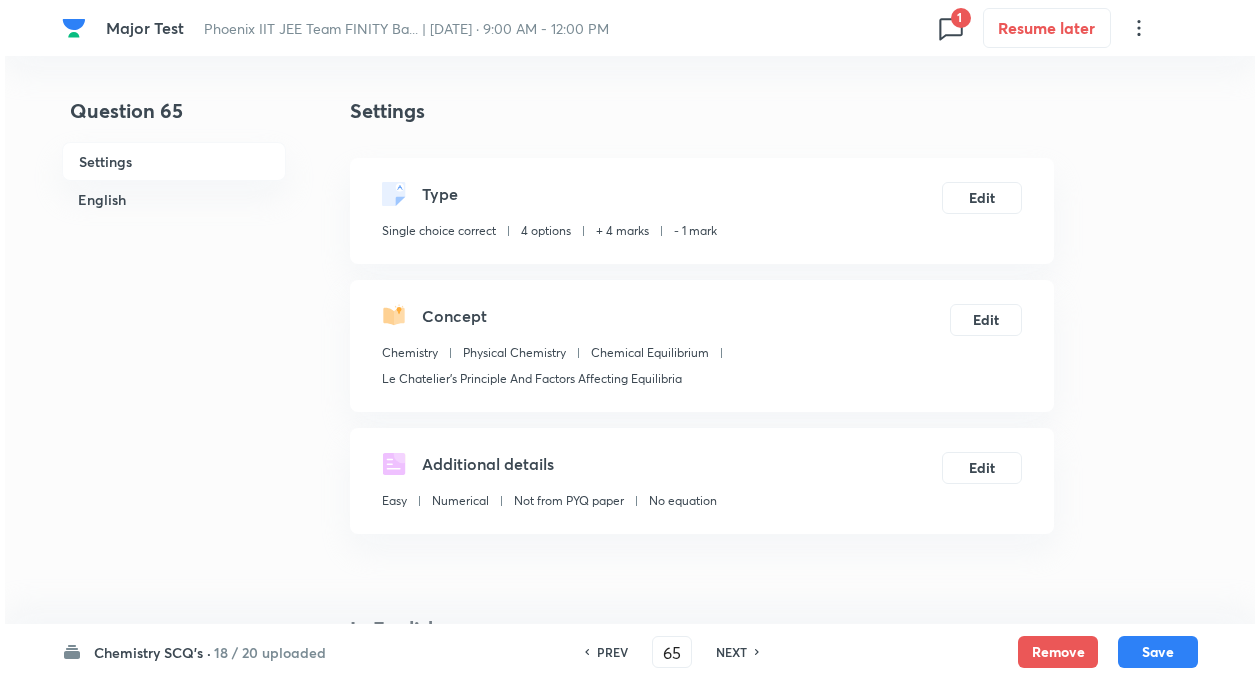 scroll, scrollTop: 0, scrollLeft: 0, axis: both 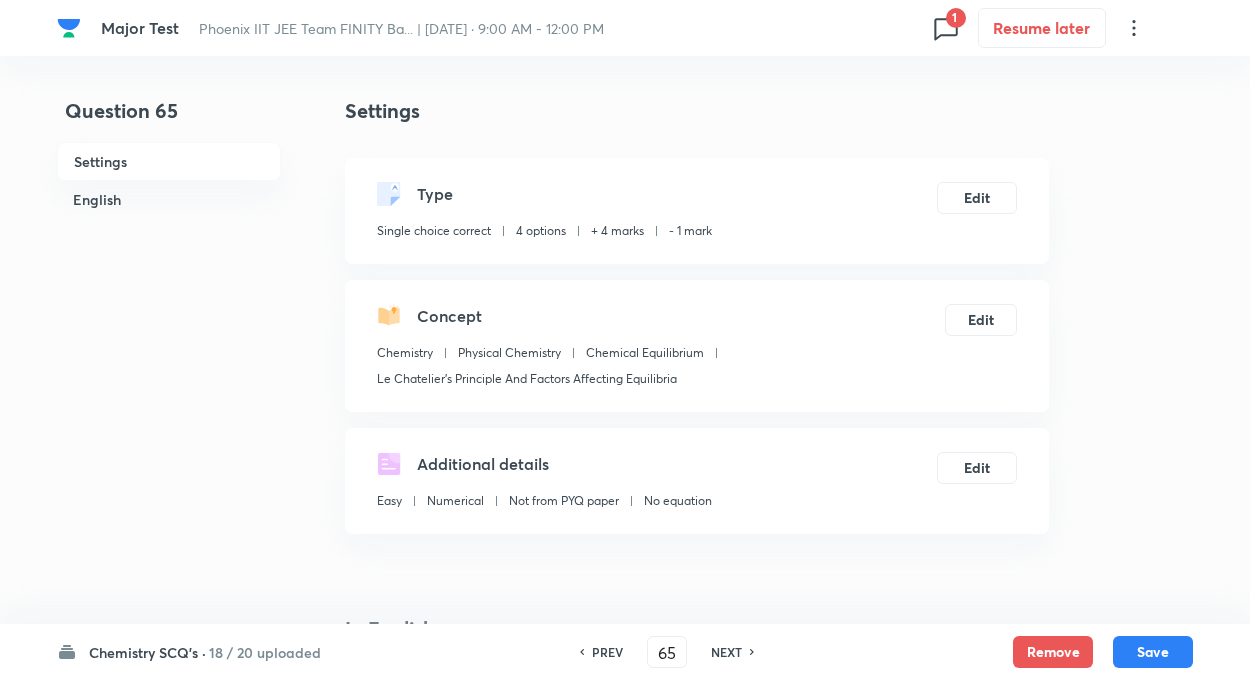 click on "PREV" at bounding box center [604, 652] 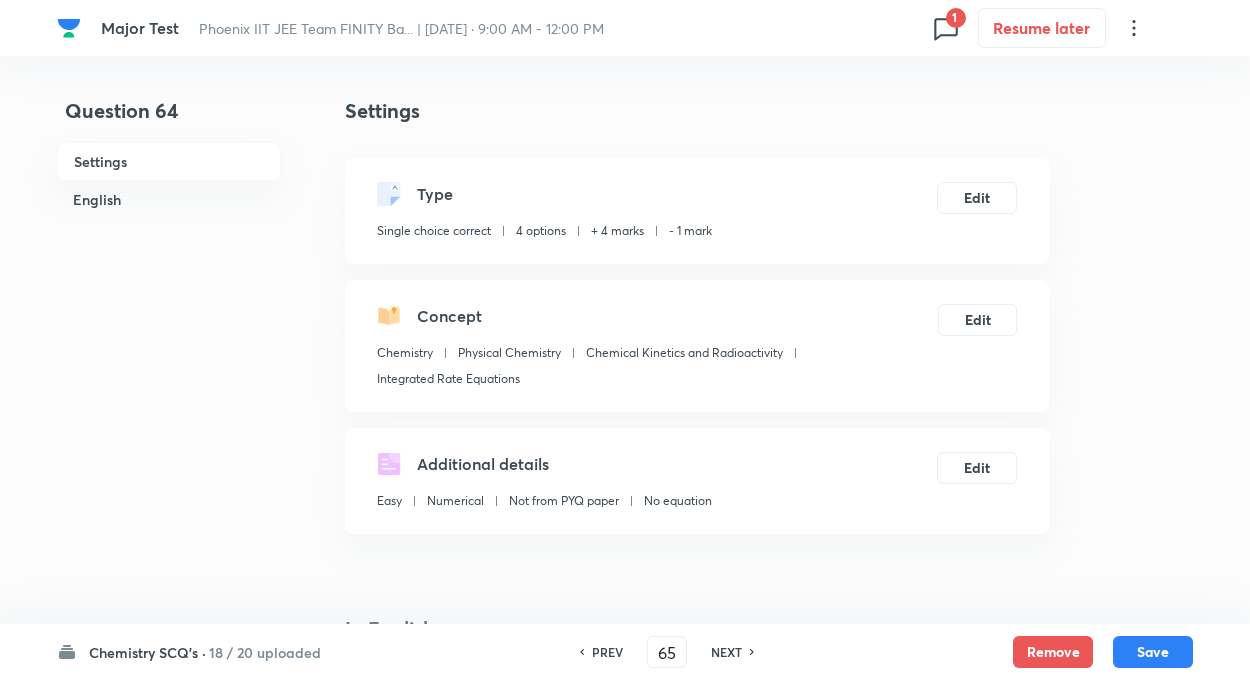type on "64" 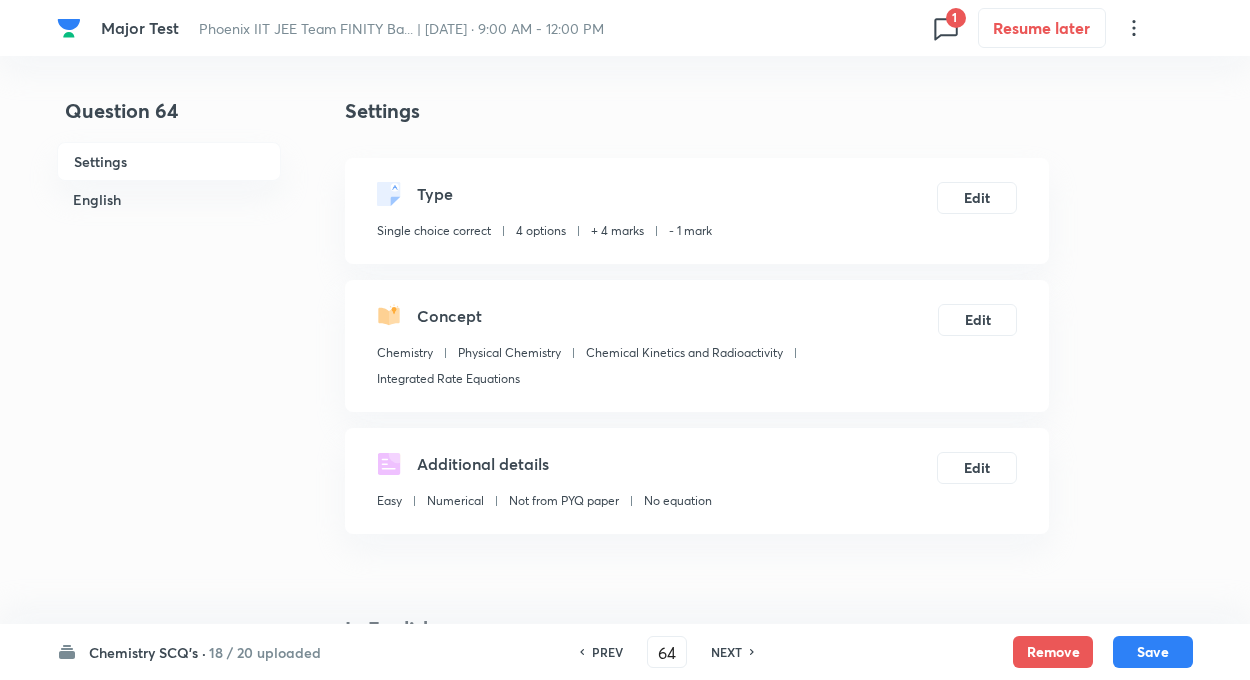 checkbox on "true" 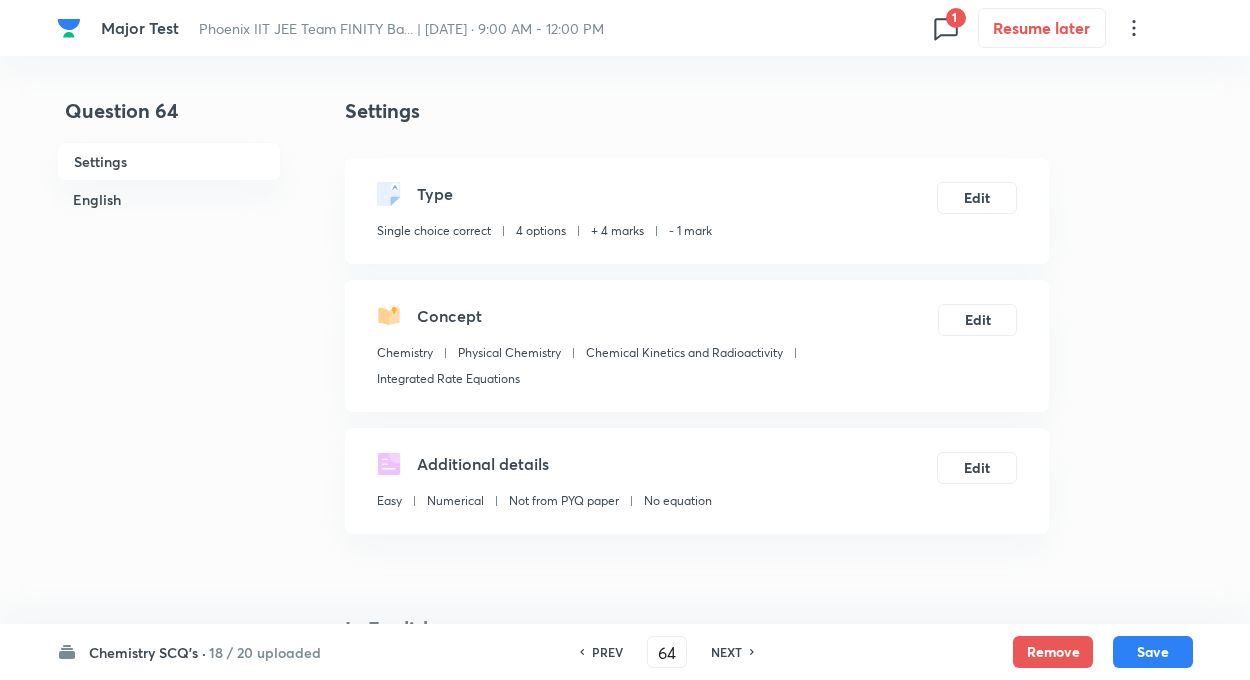click on "NEXT" at bounding box center [726, 652] 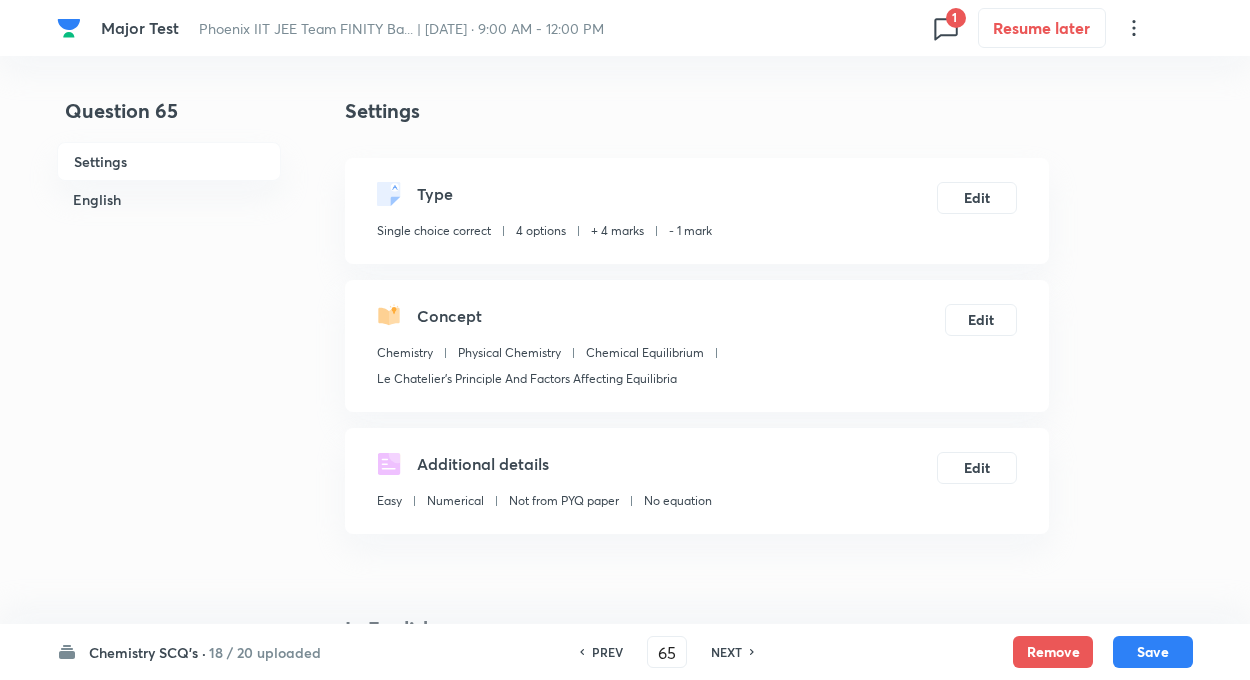 checkbox on "true" 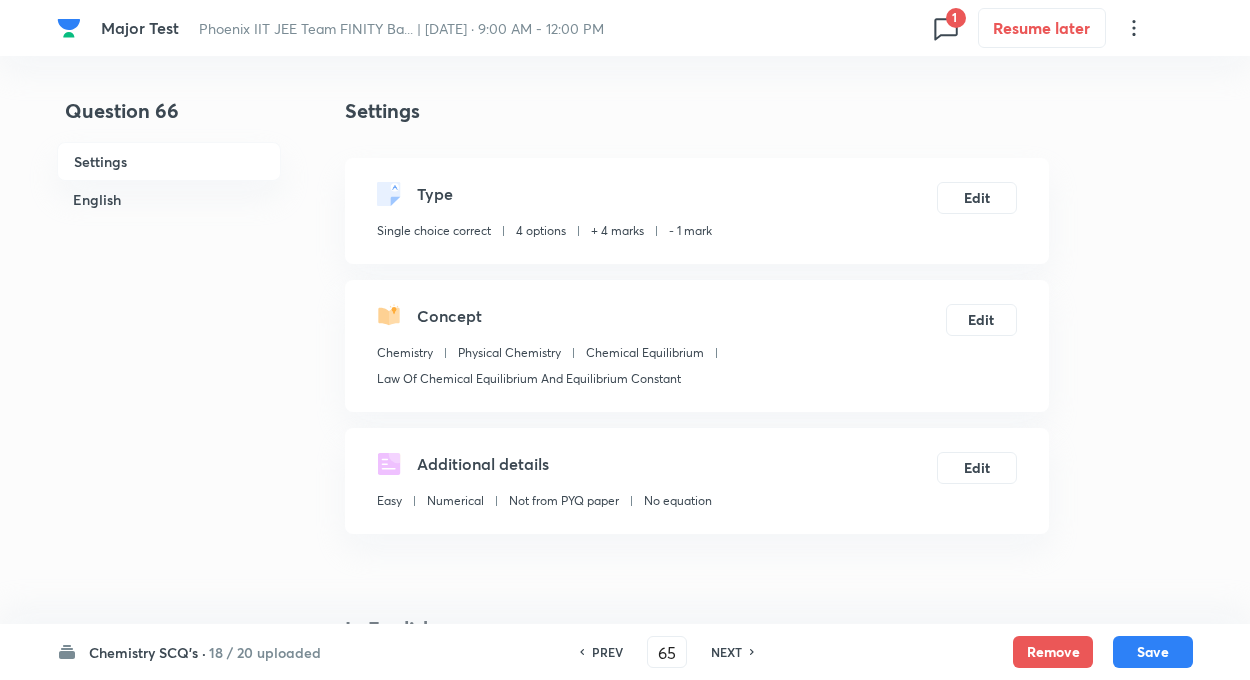 type on "66" 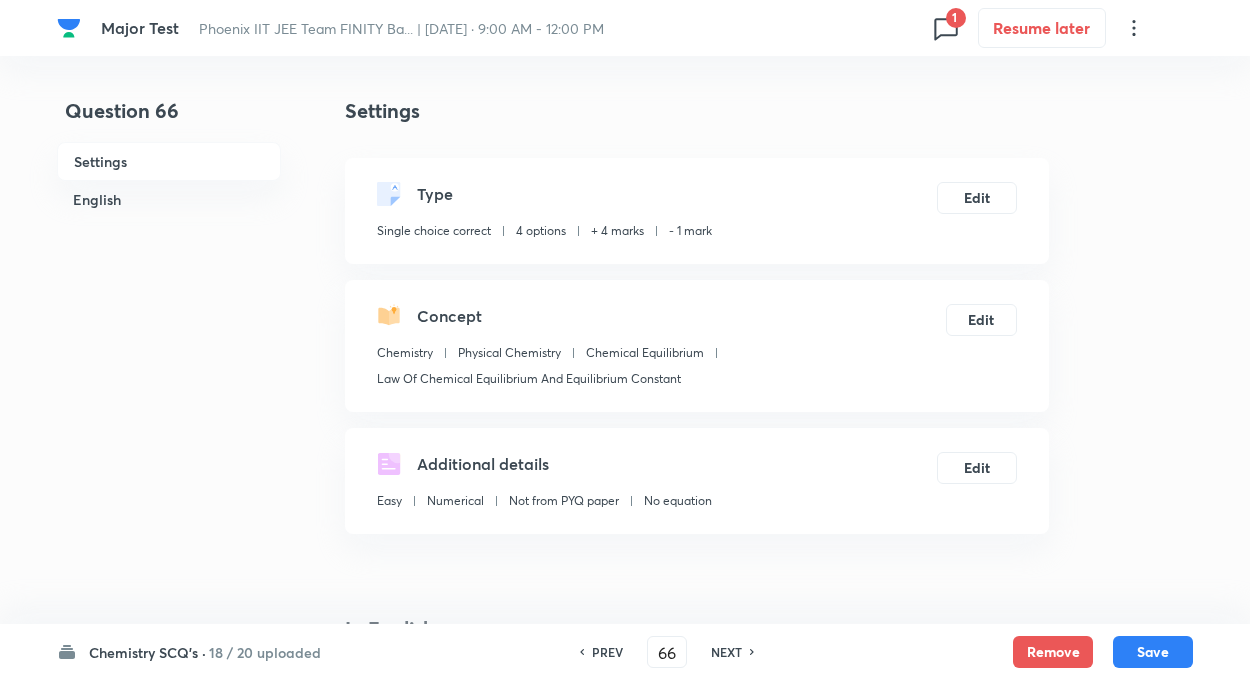 checkbox on "true" 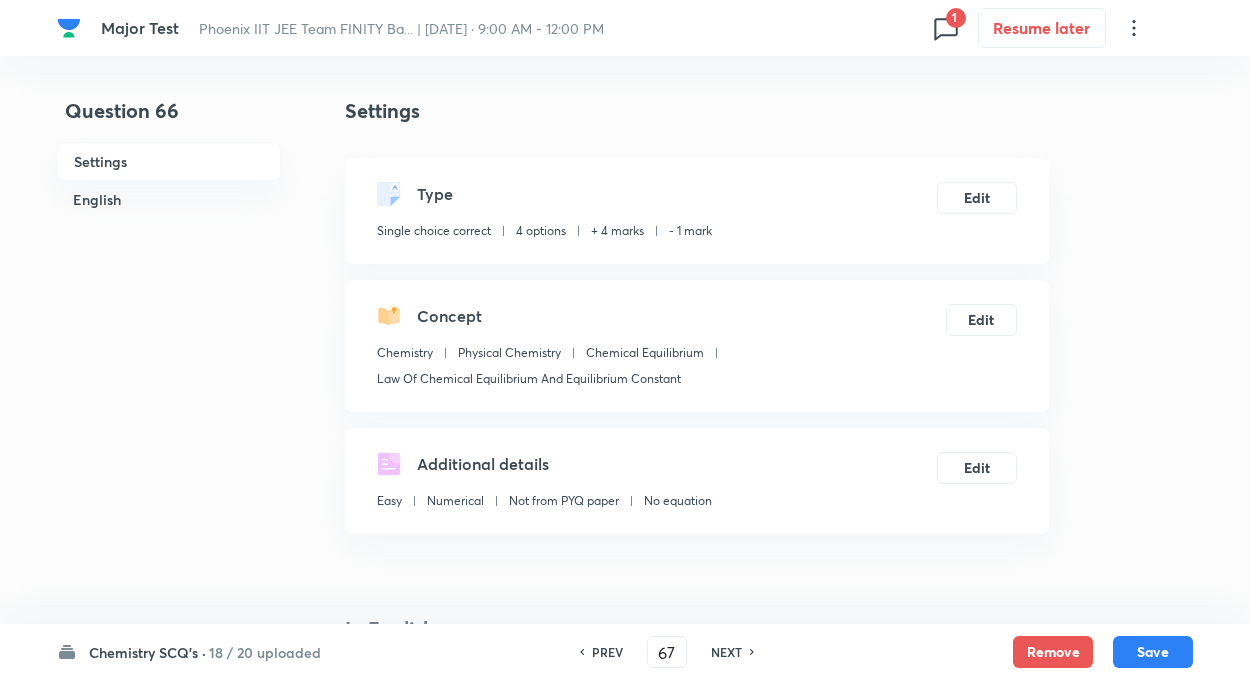 checkbox on "false" 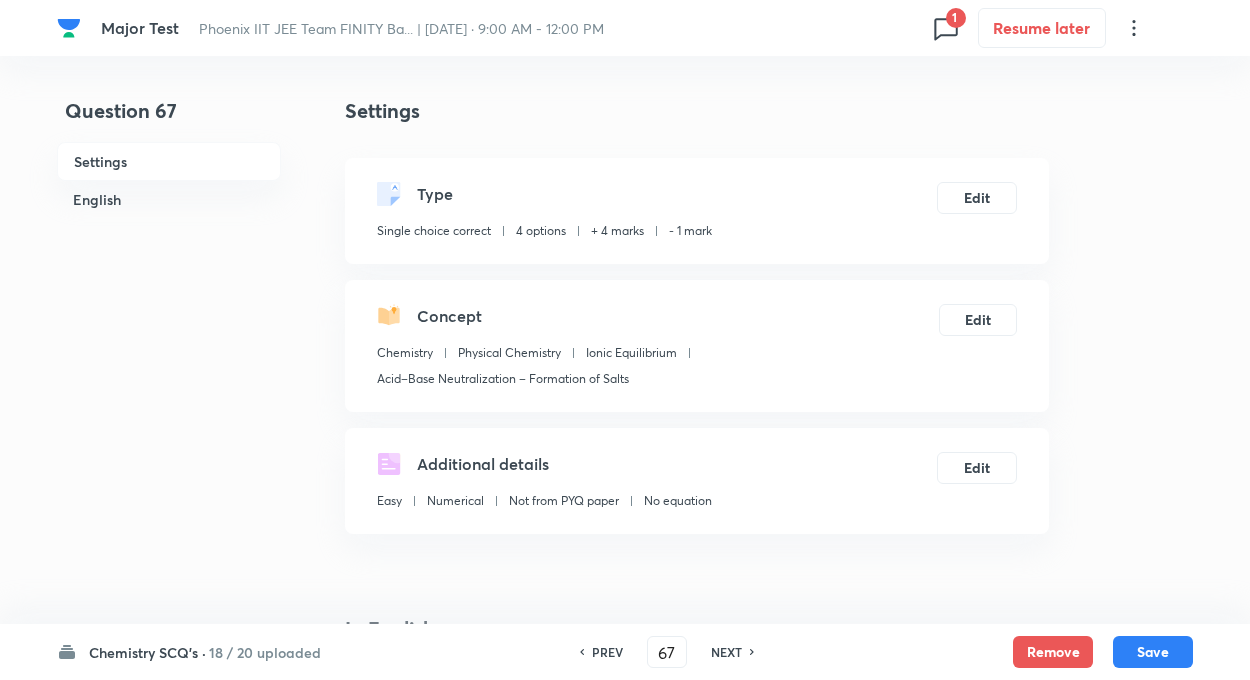 checkbox on "true" 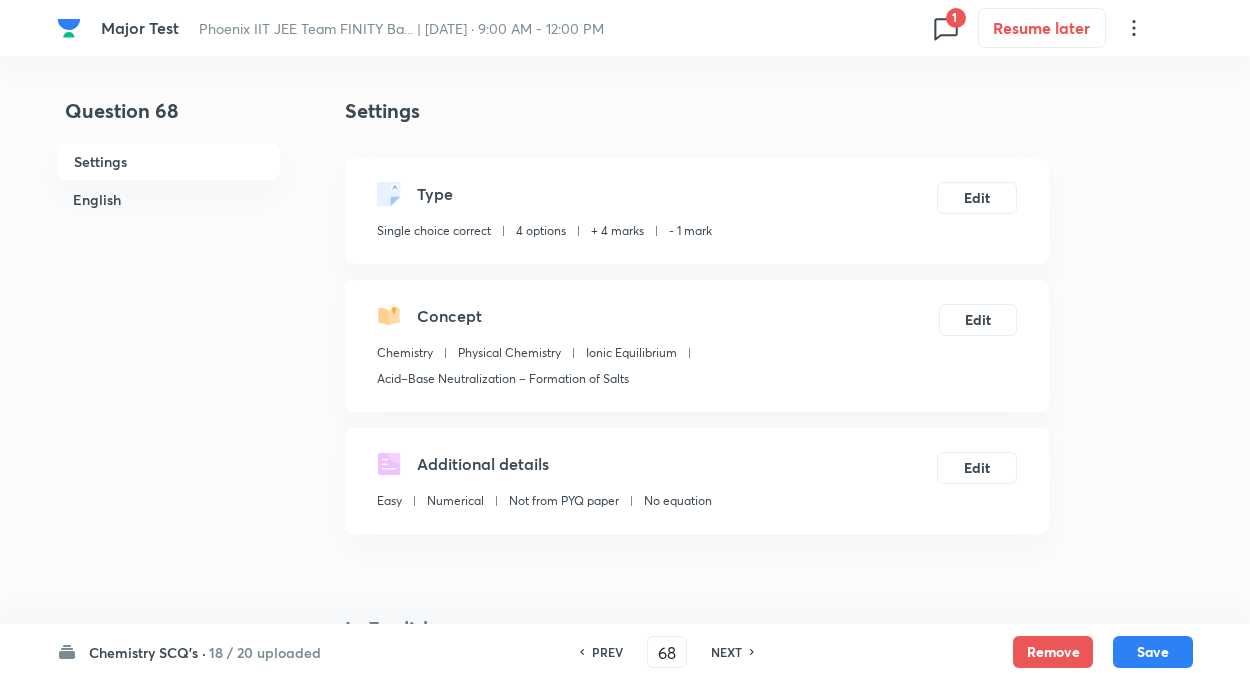 checkbox on "true" 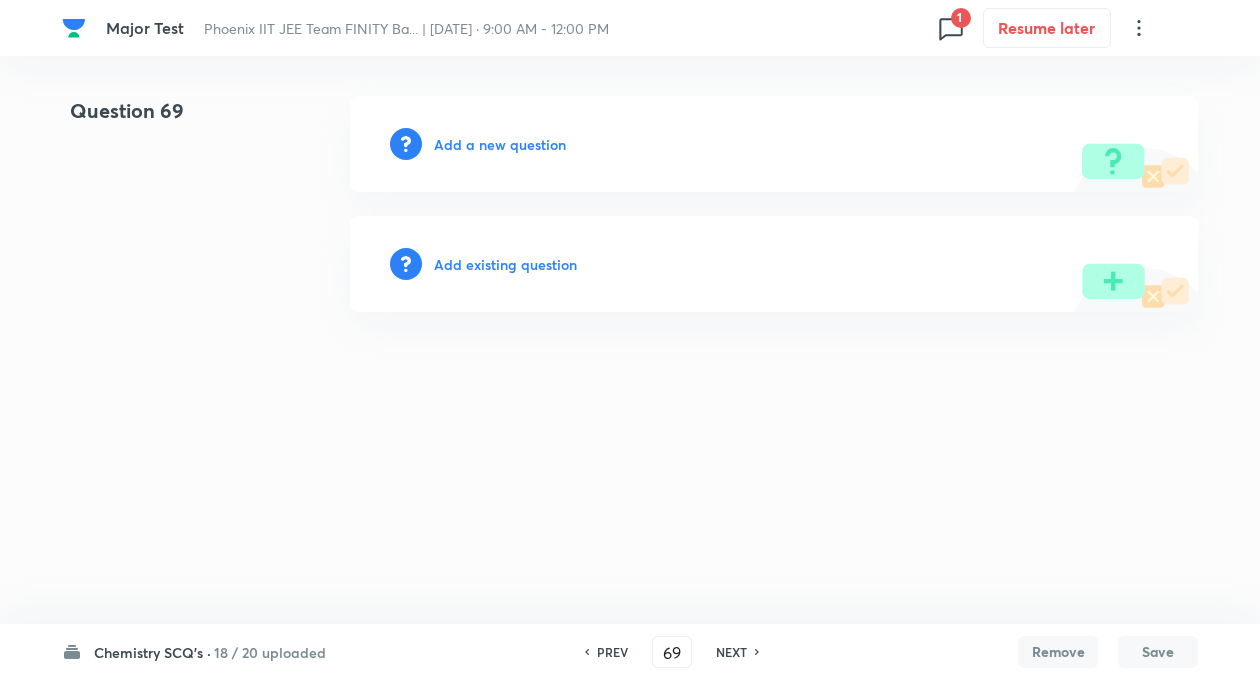 click on "NEXT" at bounding box center [731, 652] 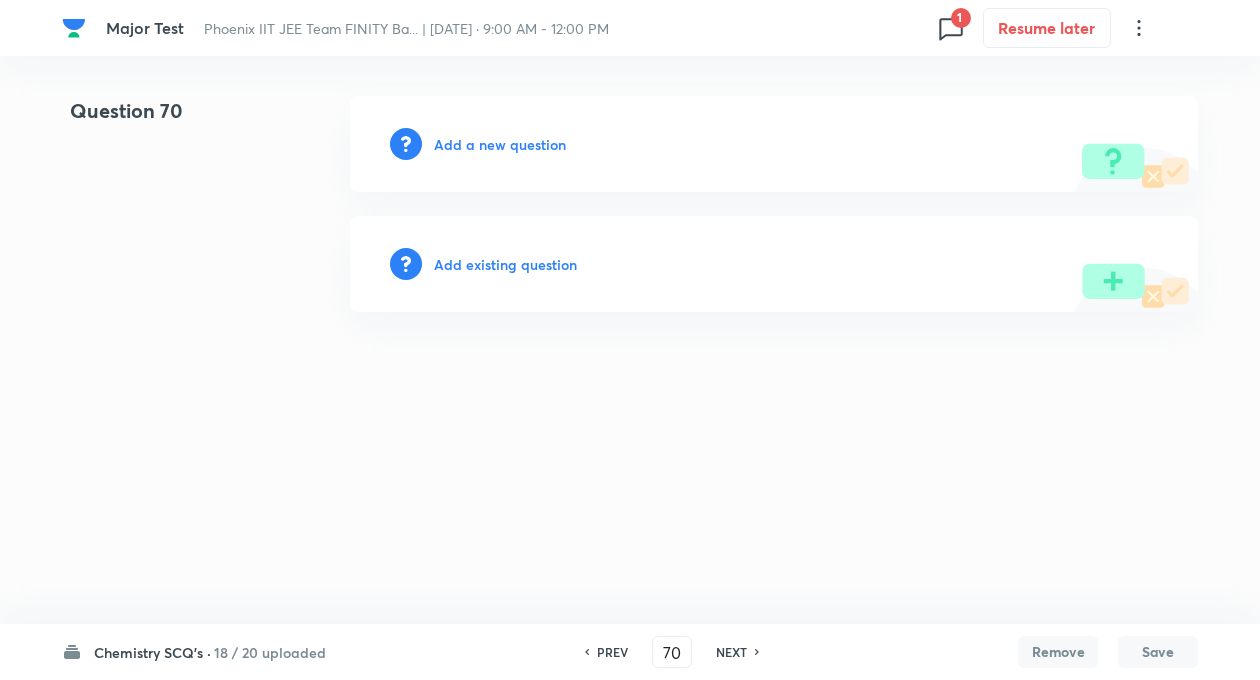 click on "NEXT" at bounding box center [731, 652] 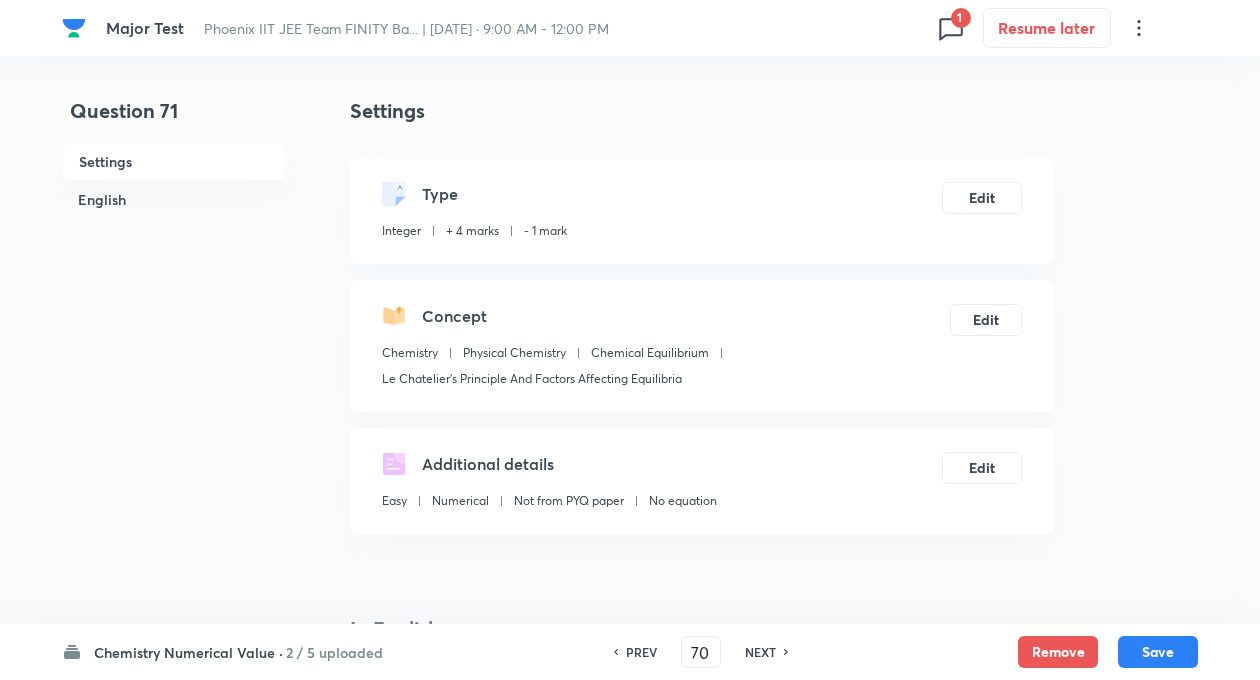 type on "71" 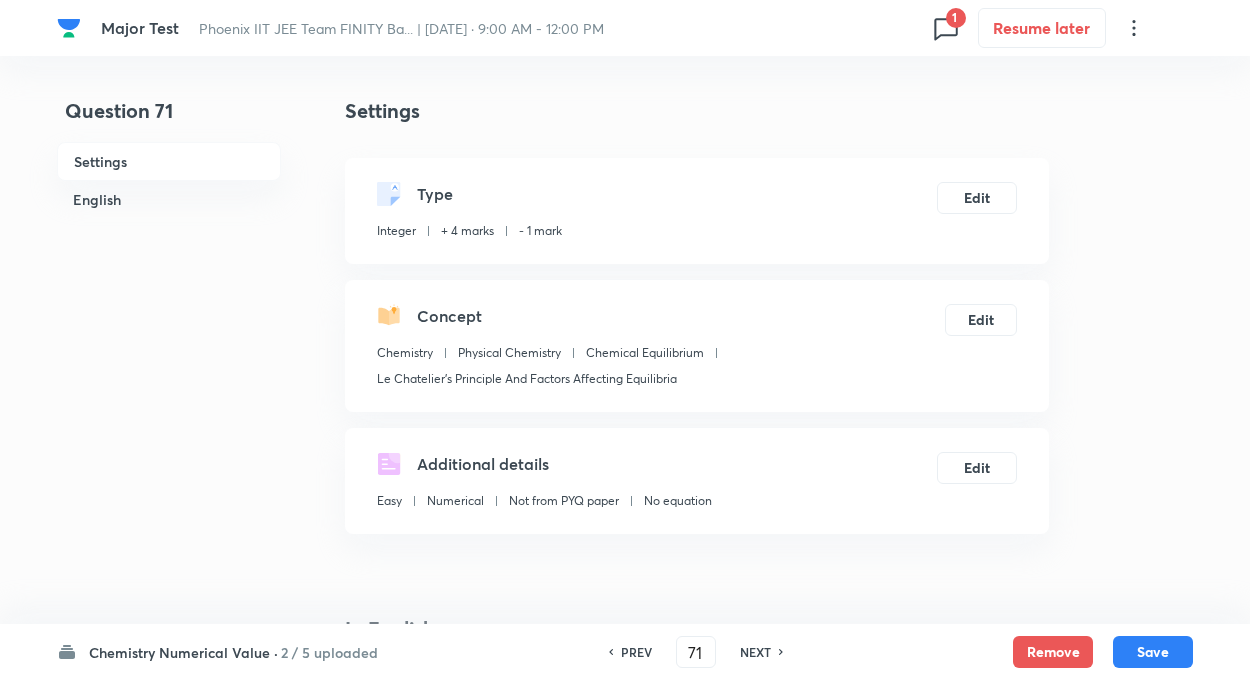 type on "36" 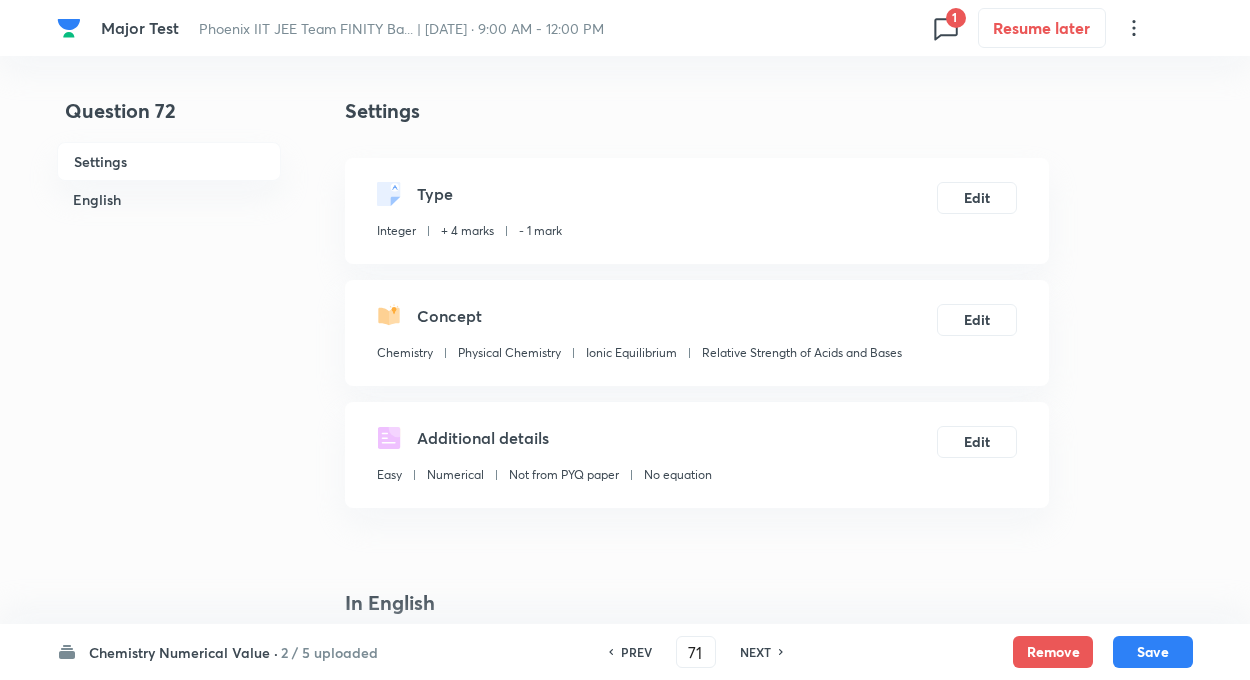 type on "72" 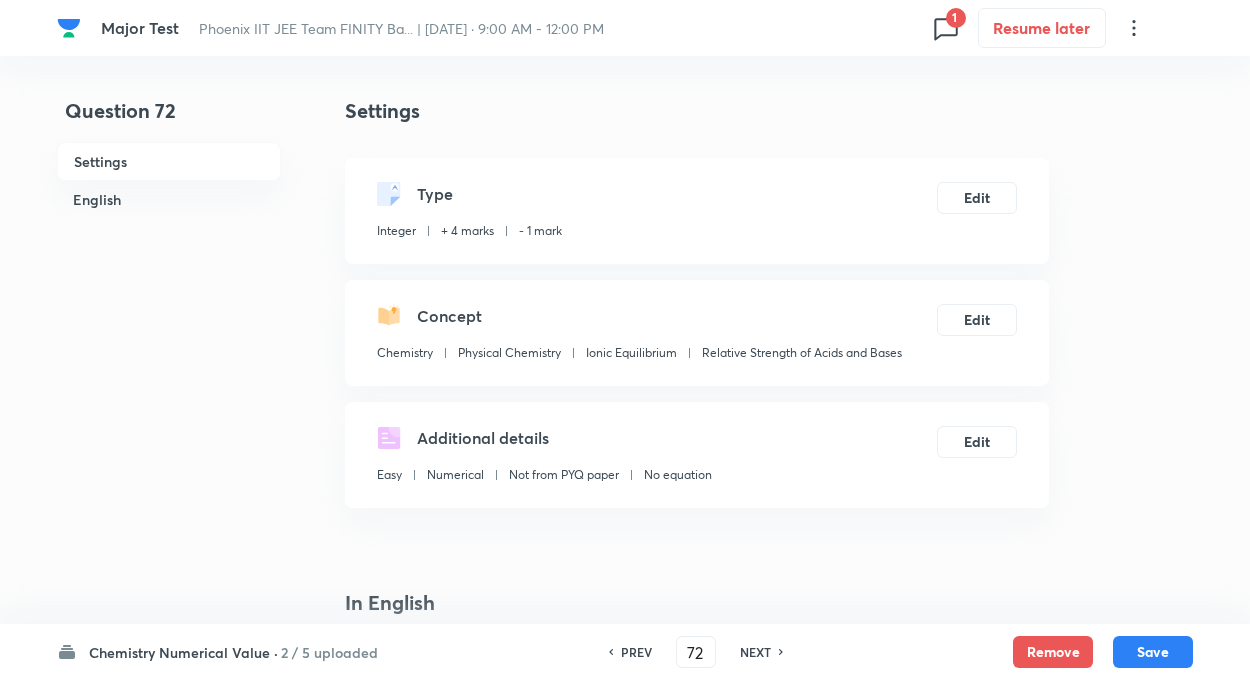 type on "7" 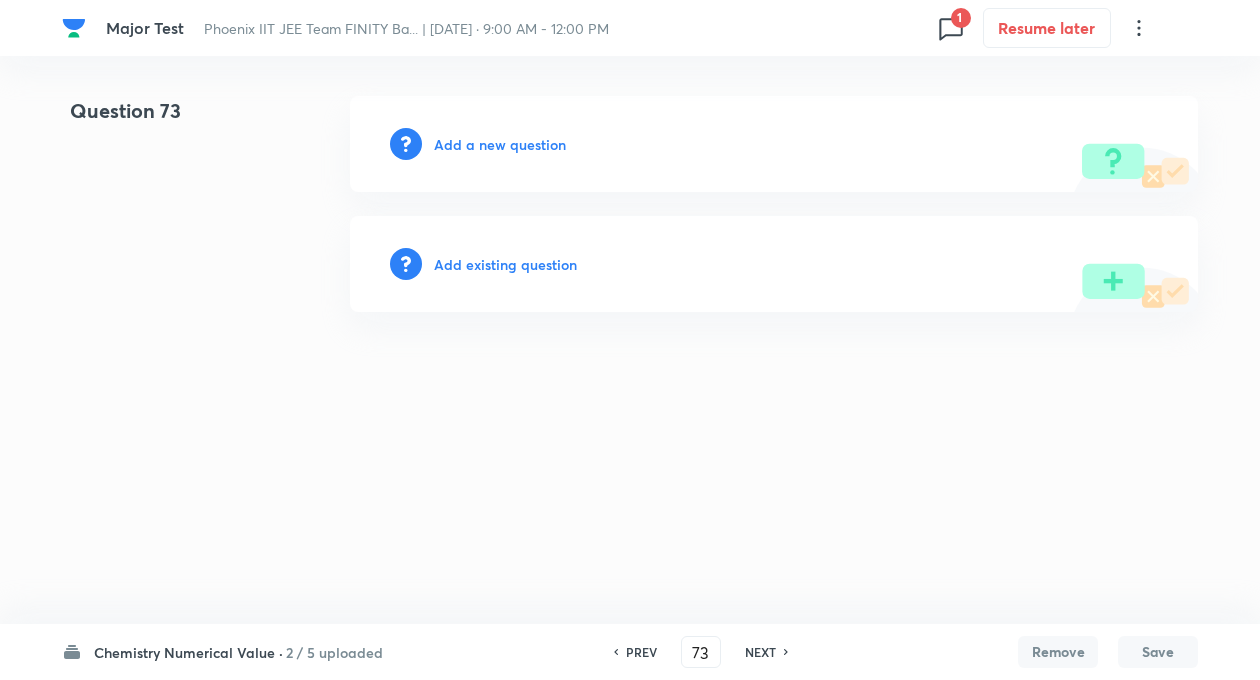 click on "Add a new question" at bounding box center [500, 144] 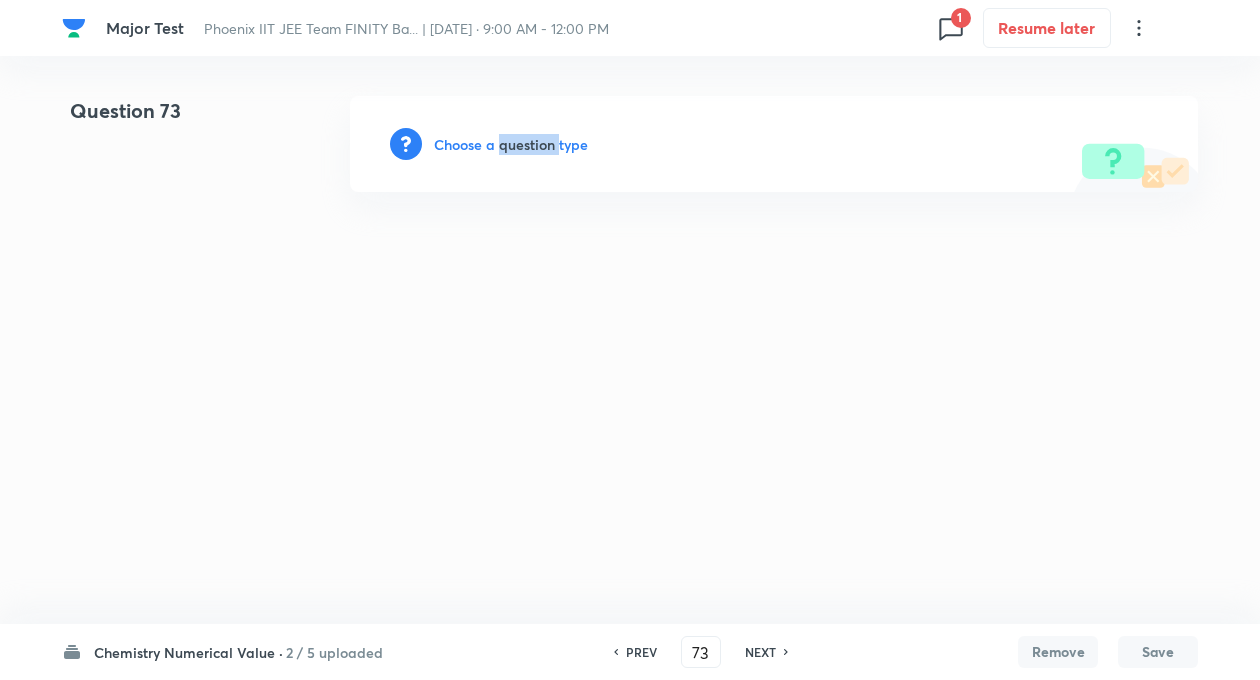 click on "Choose a question type" at bounding box center [511, 144] 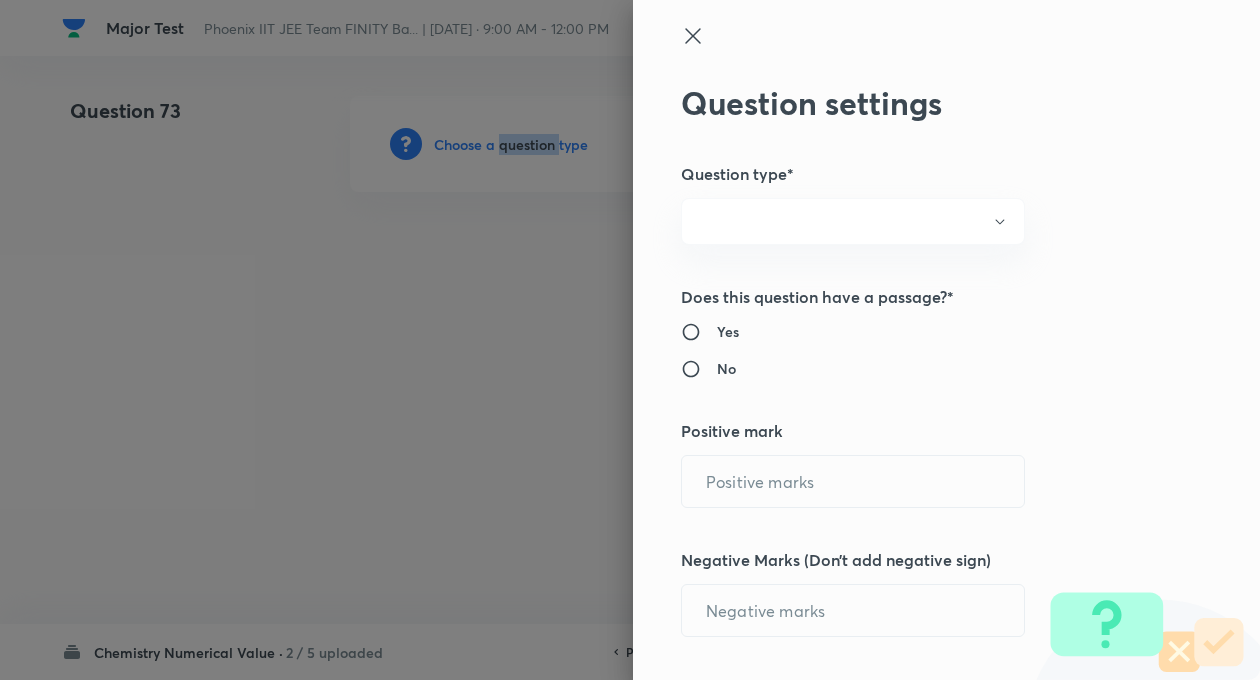 radio on "true" 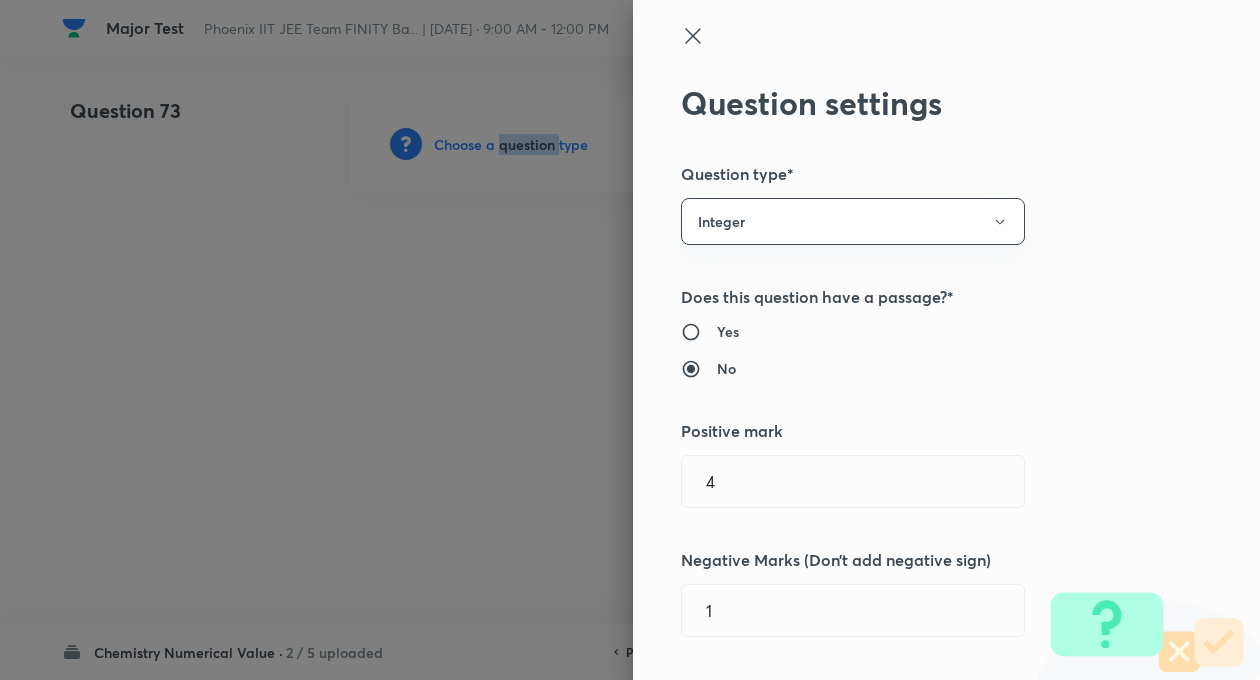 type on "4" 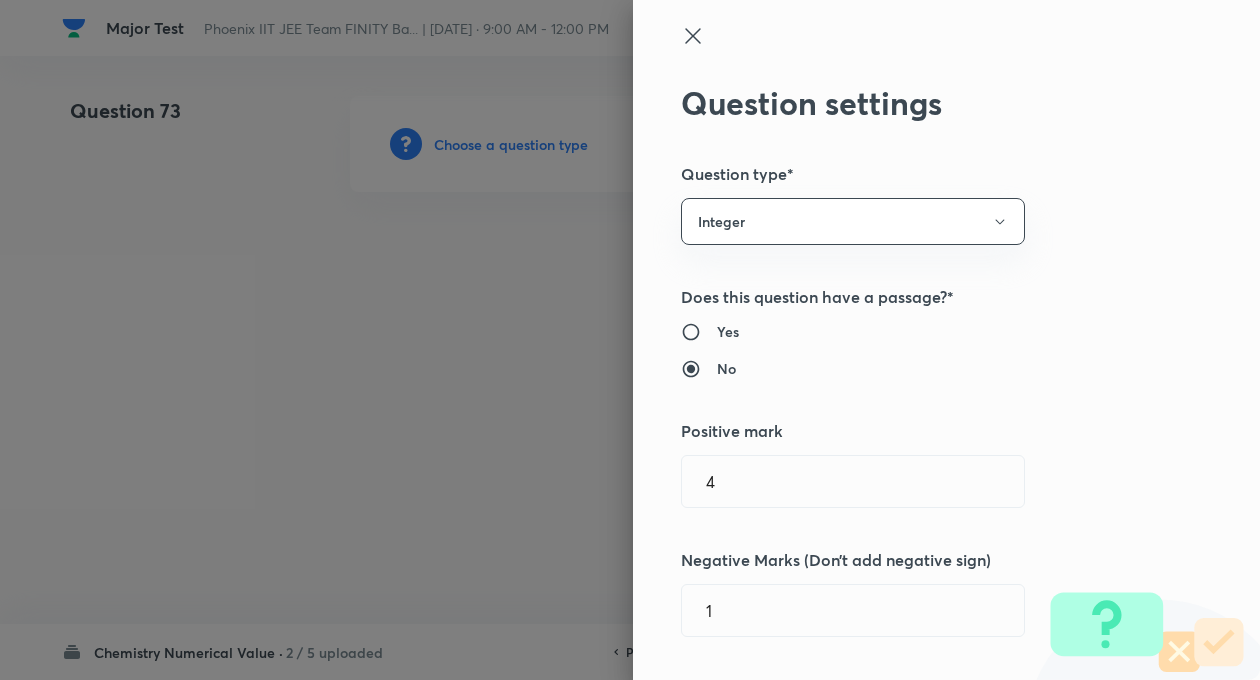 click on "Does this question have a passage?*" at bounding box center [913, 297] 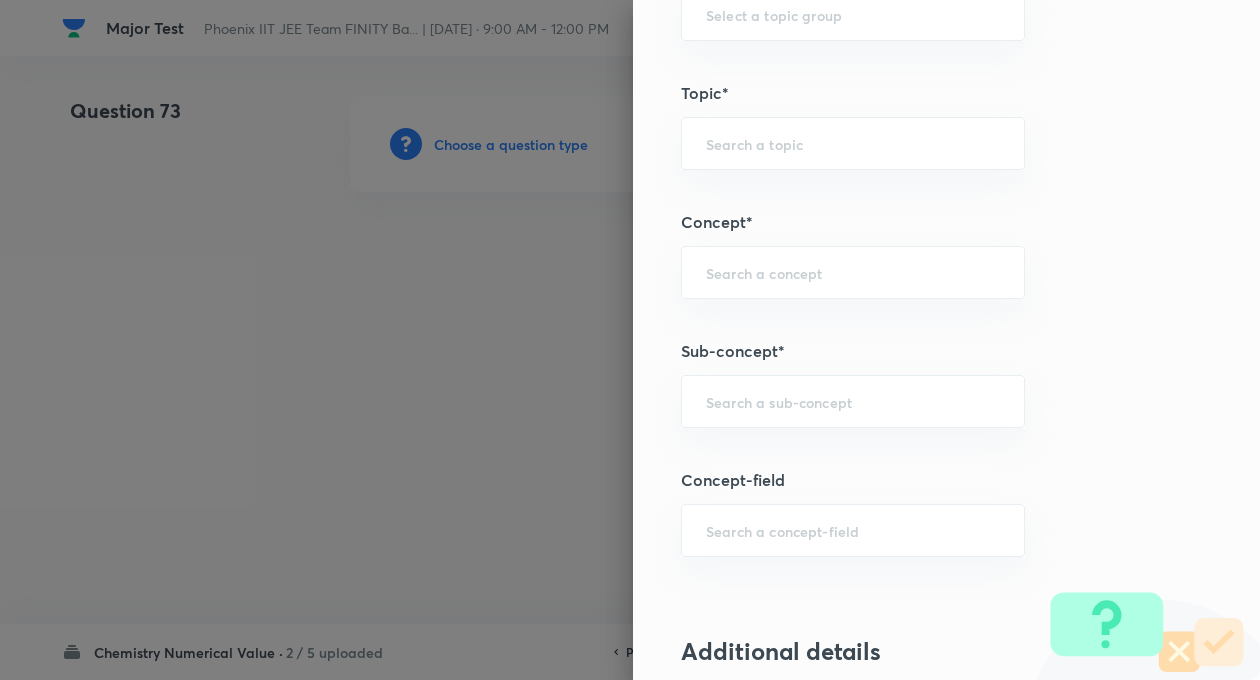 scroll, scrollTop: 840, scrollLeft: 0, axis: vertical 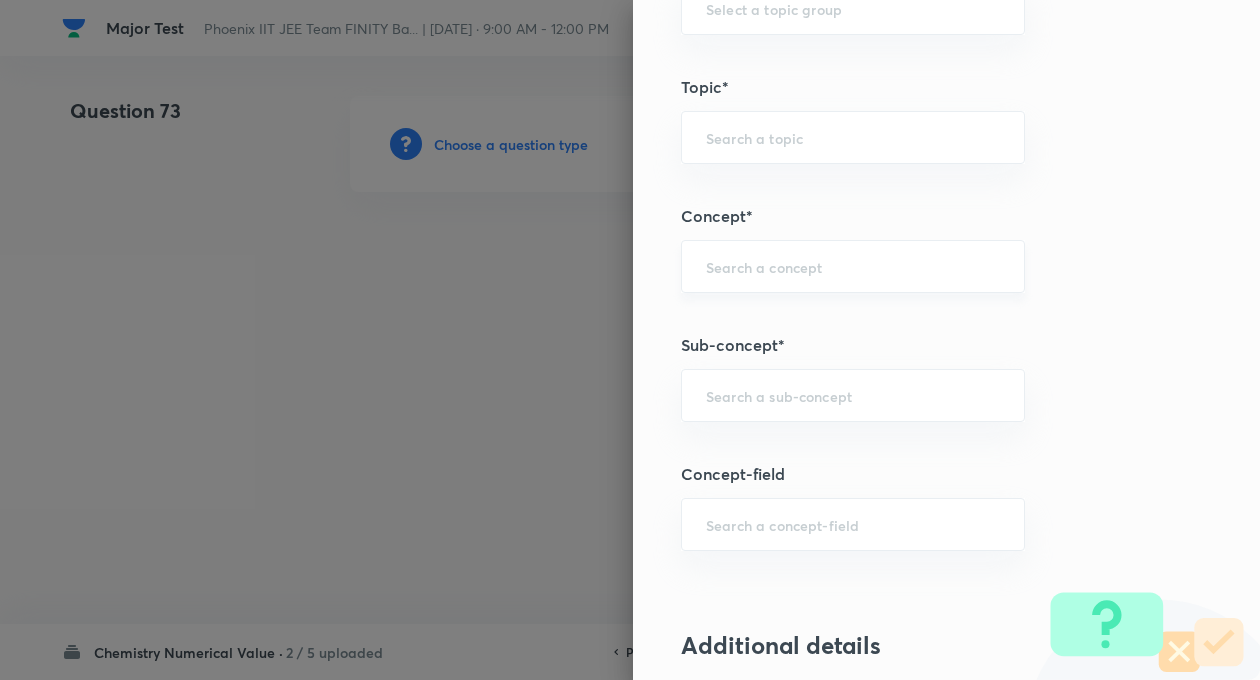 click at bounding box center [853, 266] 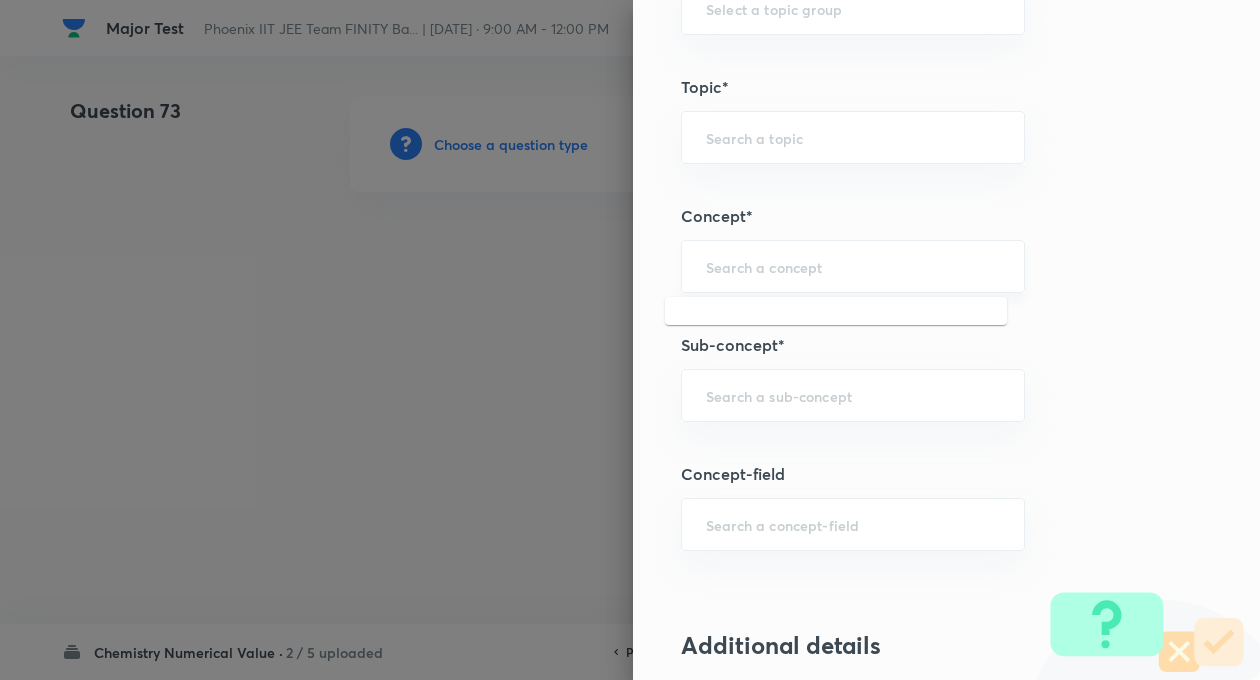 click at bounding box center (853, 266) 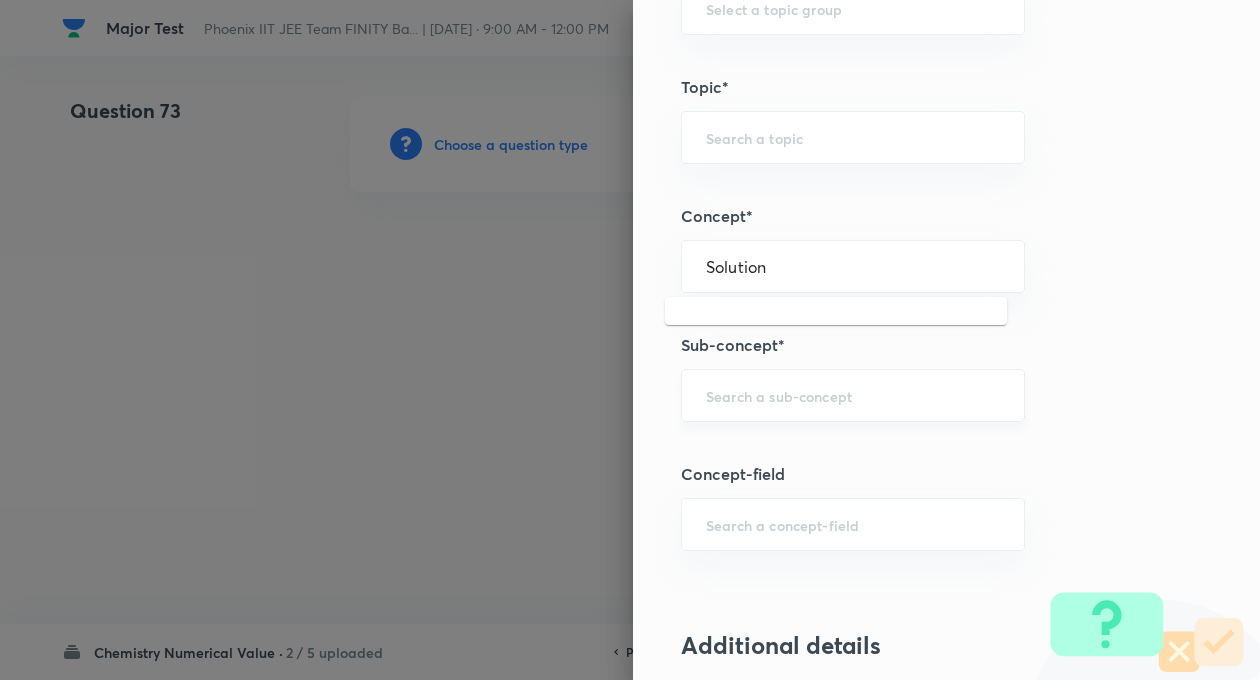 click on "​" at bounding box center (853, 395) 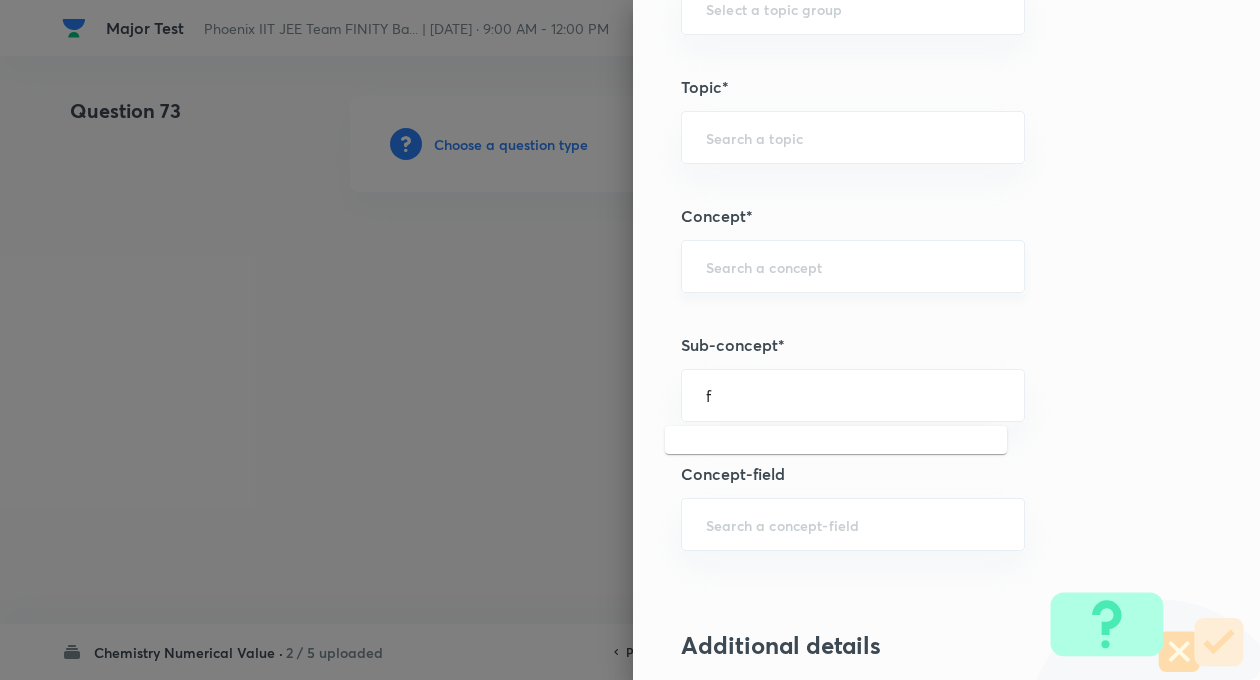 type on "f" 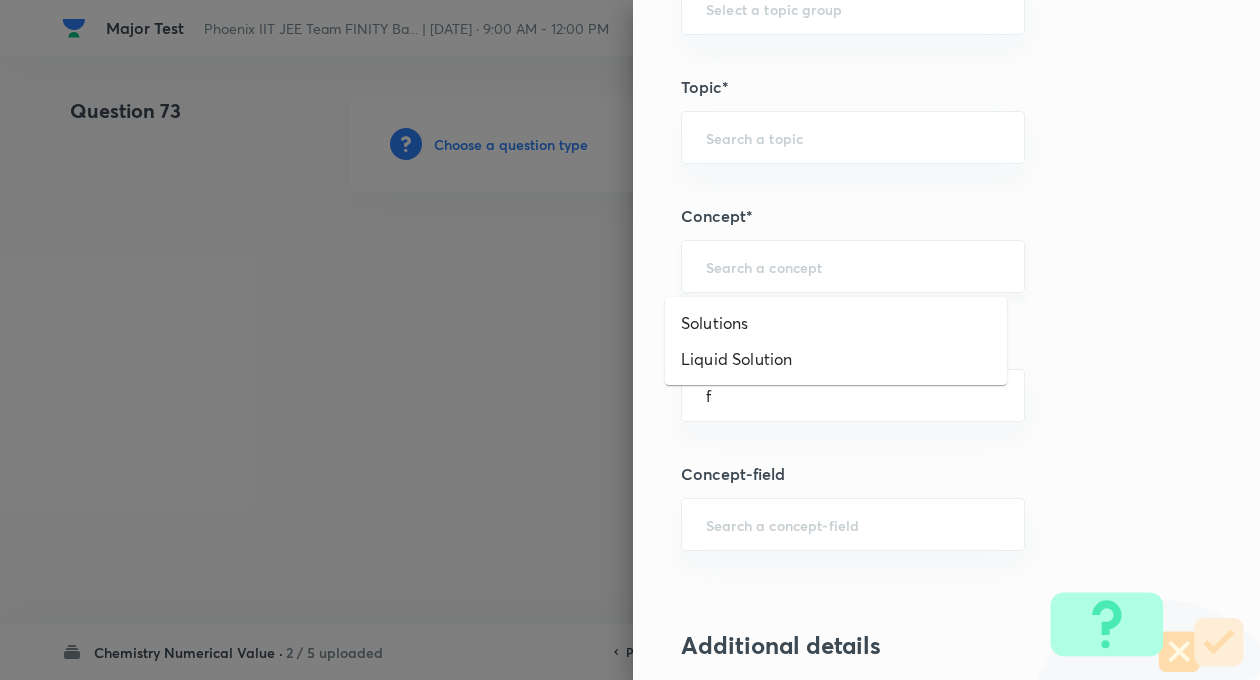 type 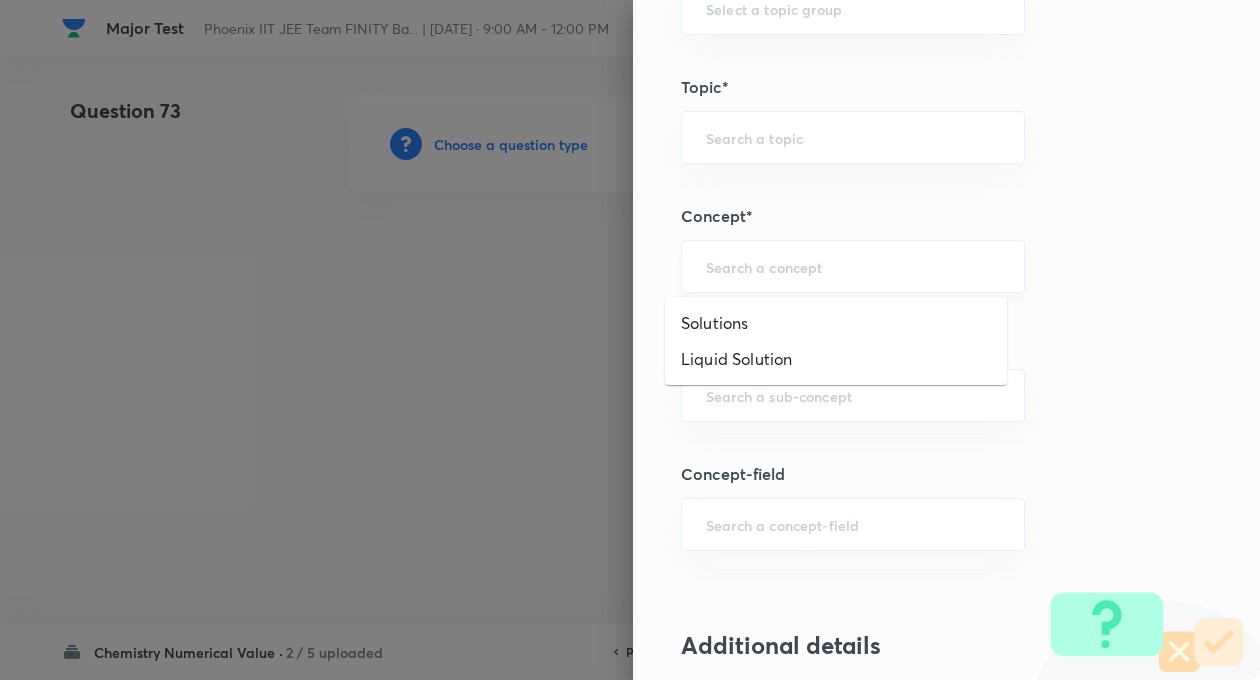 click at bounding box center [853, 266] 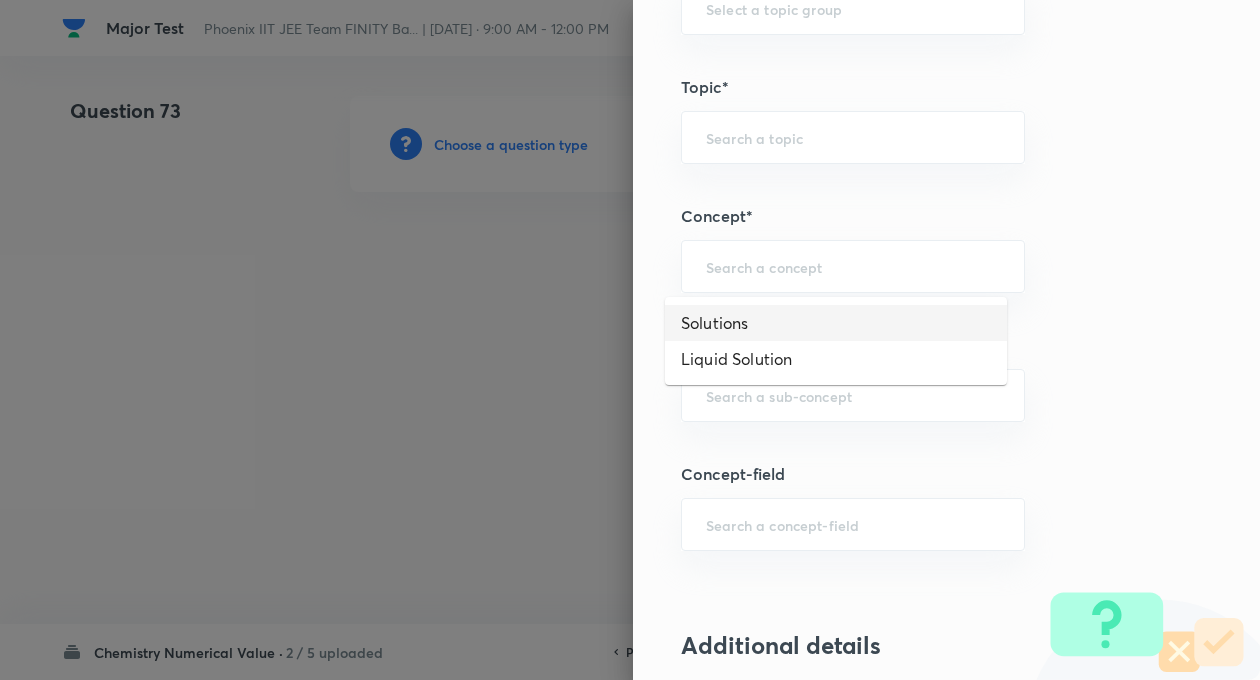 click on "Solutions" at bounding box center [836, 323] 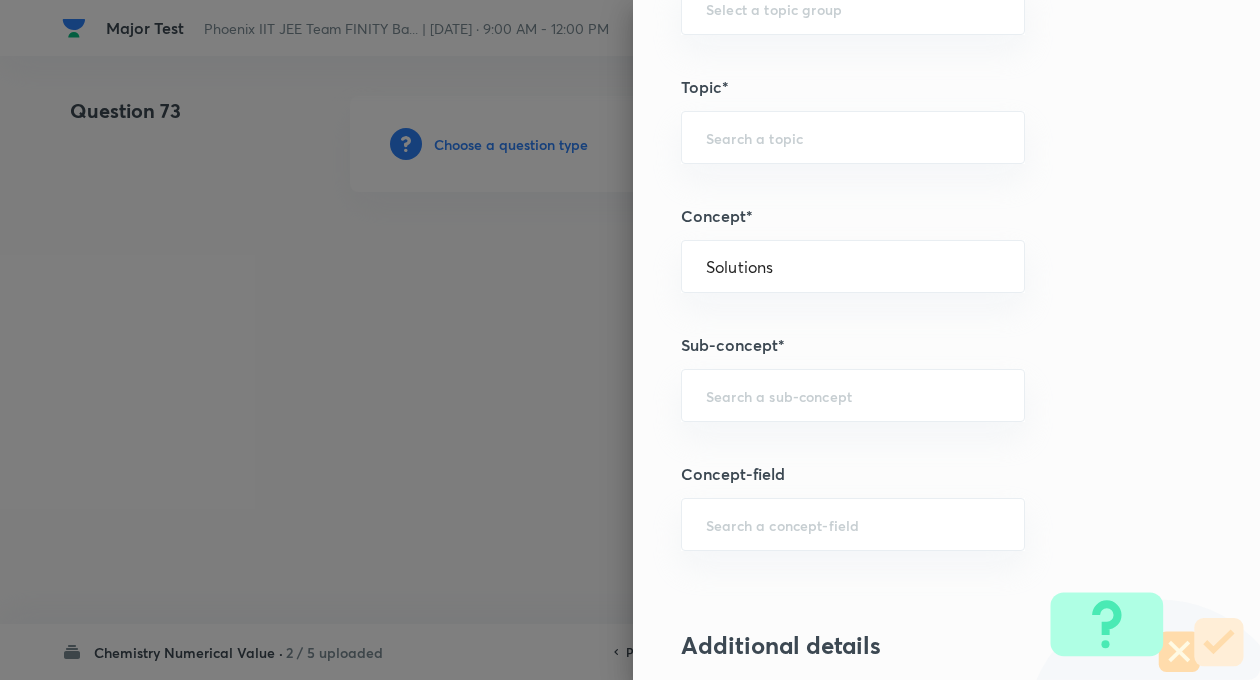 type on "Chemistry" 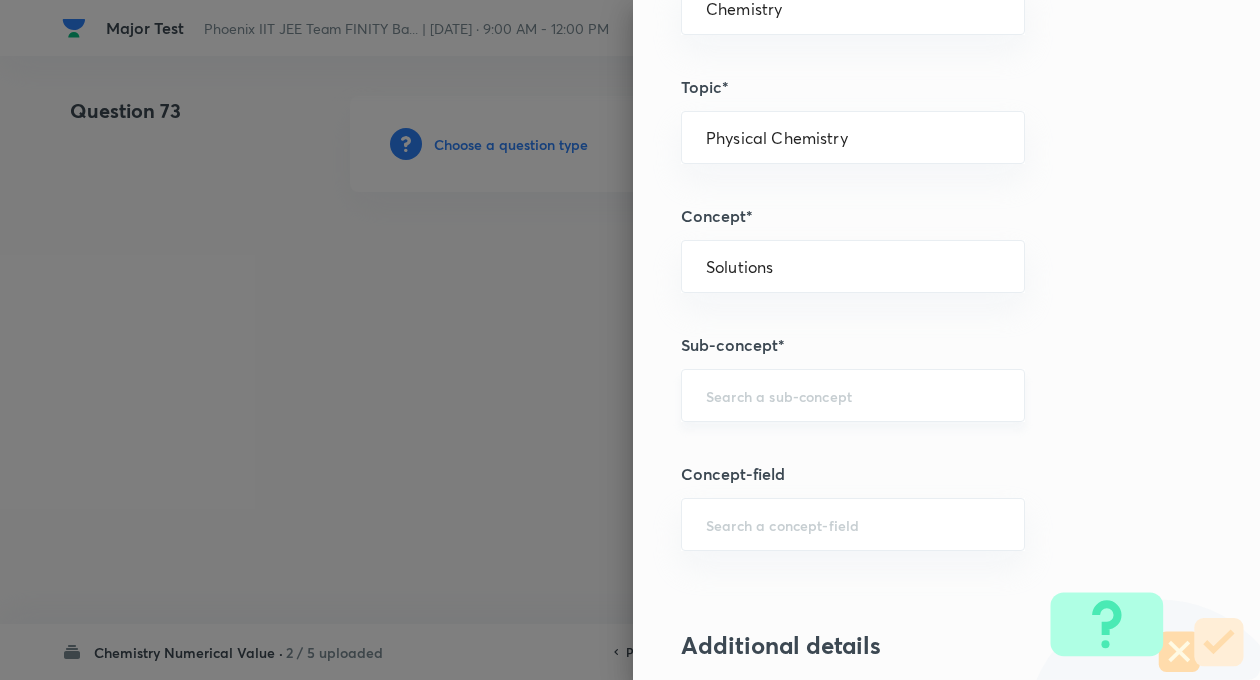 click at bounding box center (853, 395) 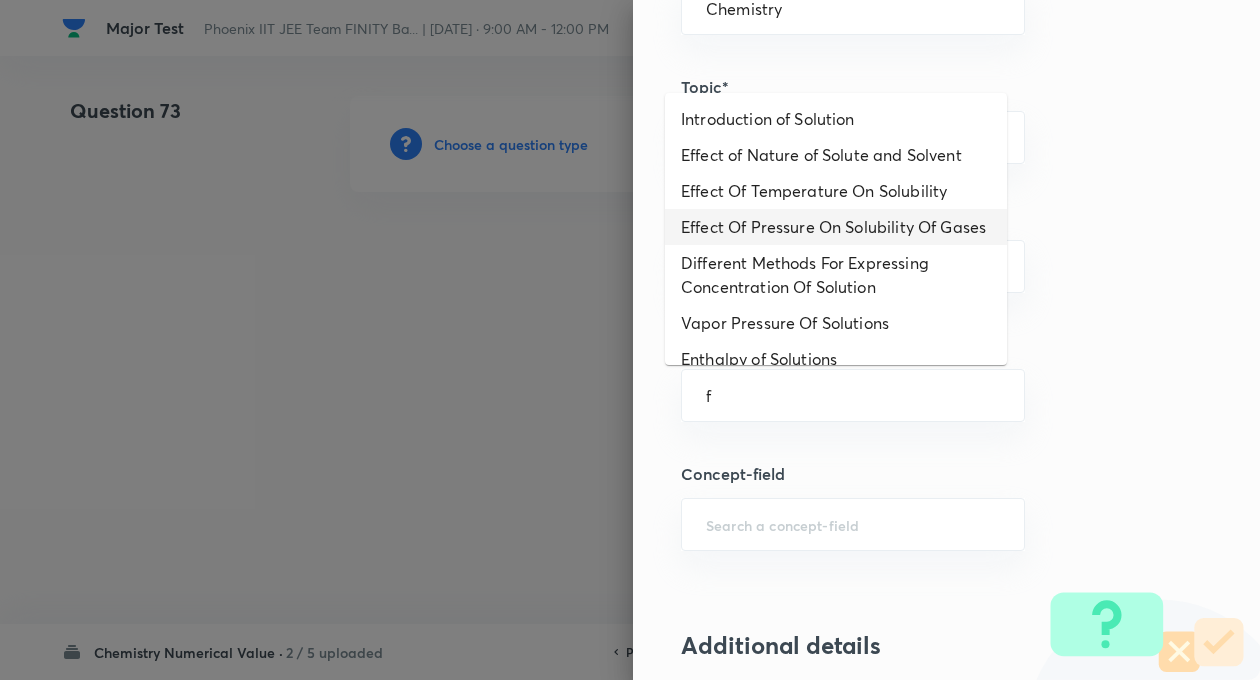 click on "Effect Of Pressure On Solubility Of Gases" at bounding box center (836, 227) 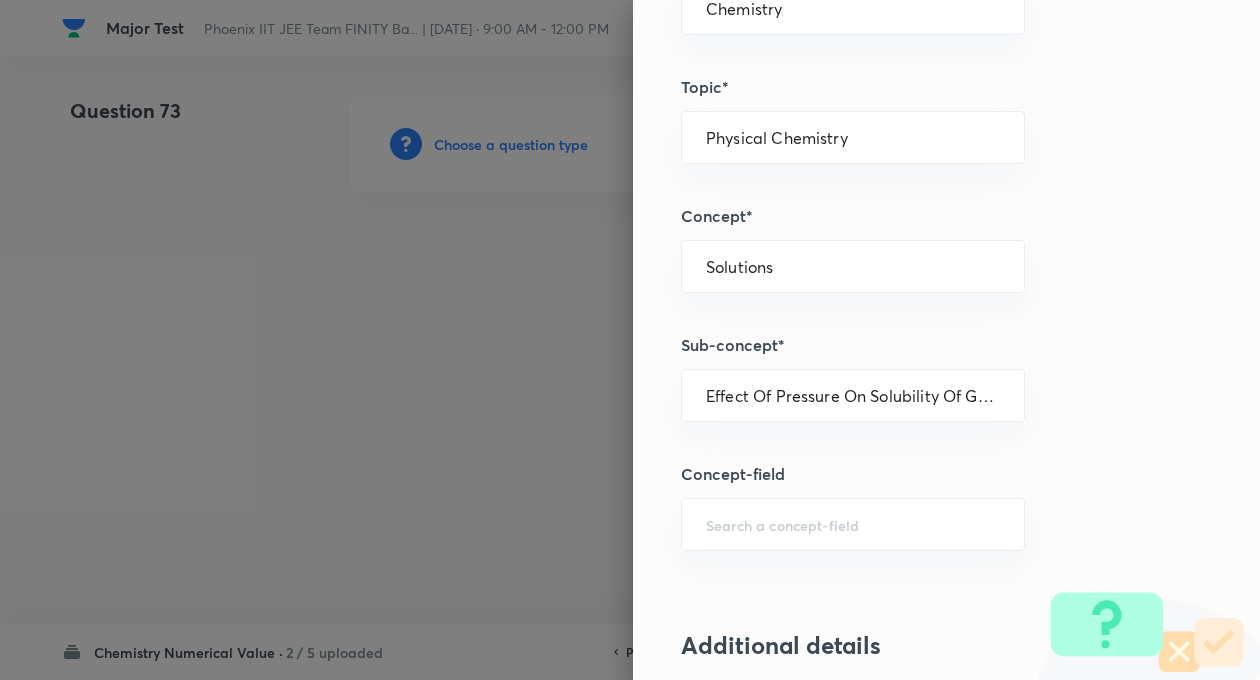 click on "Question settings Question type* Integer Does this question have a passage?* Yes No Positive mark 4 ​ Negative Marks (Don’t add negative sign) 1 ​ Syllabus Topic group* Chemistry ​ Topic* Physical Chemistry ​ Concept* Solutions ​ Sub-concept* Effect Of Pressure On Solubility Of Gases ​ Concept-field ​ Additional details Question Difficulty Very easy Easy Moderate Hard Very hard Question is based on Fact Numerical Concept Previous year question Yes No Does this question have equation? Yes No Verification status Is the question verified? *Select 'yes' only if a question is verified Yes No Save" at bounding box center [946, 340] 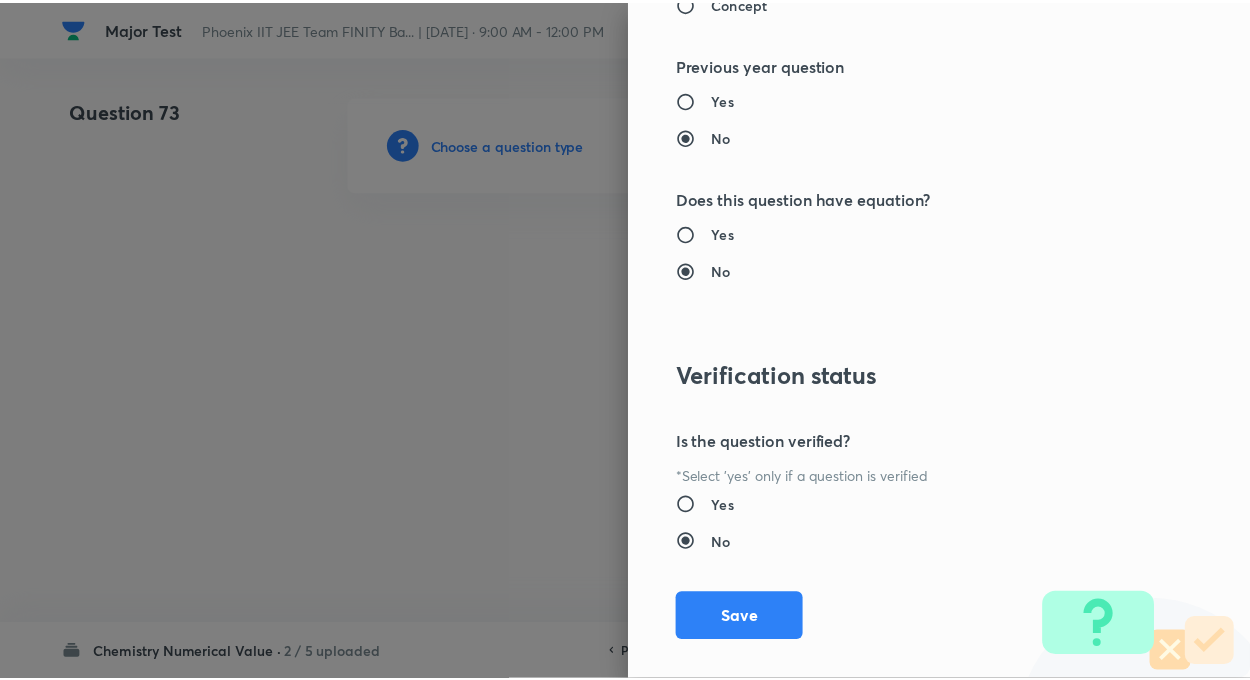 scroll, scrollTop: 1928, scrollLeft: 0, axis: vertical 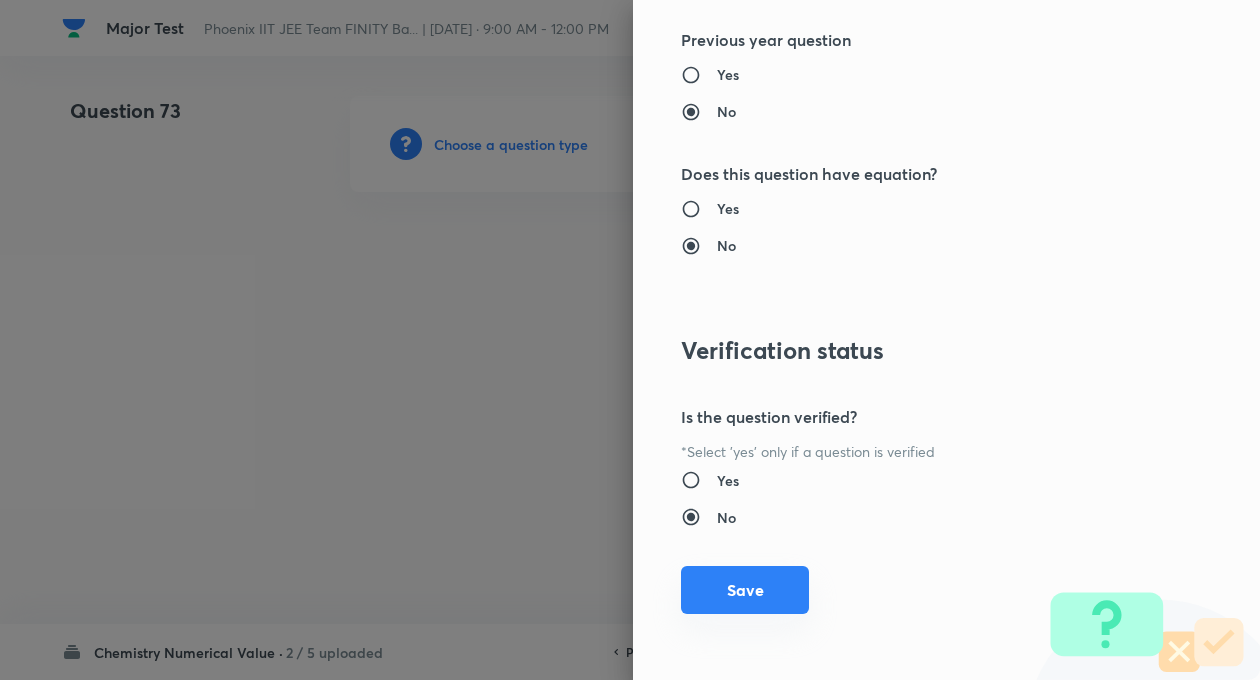 click on "Save" at bounding box center [745, 590] 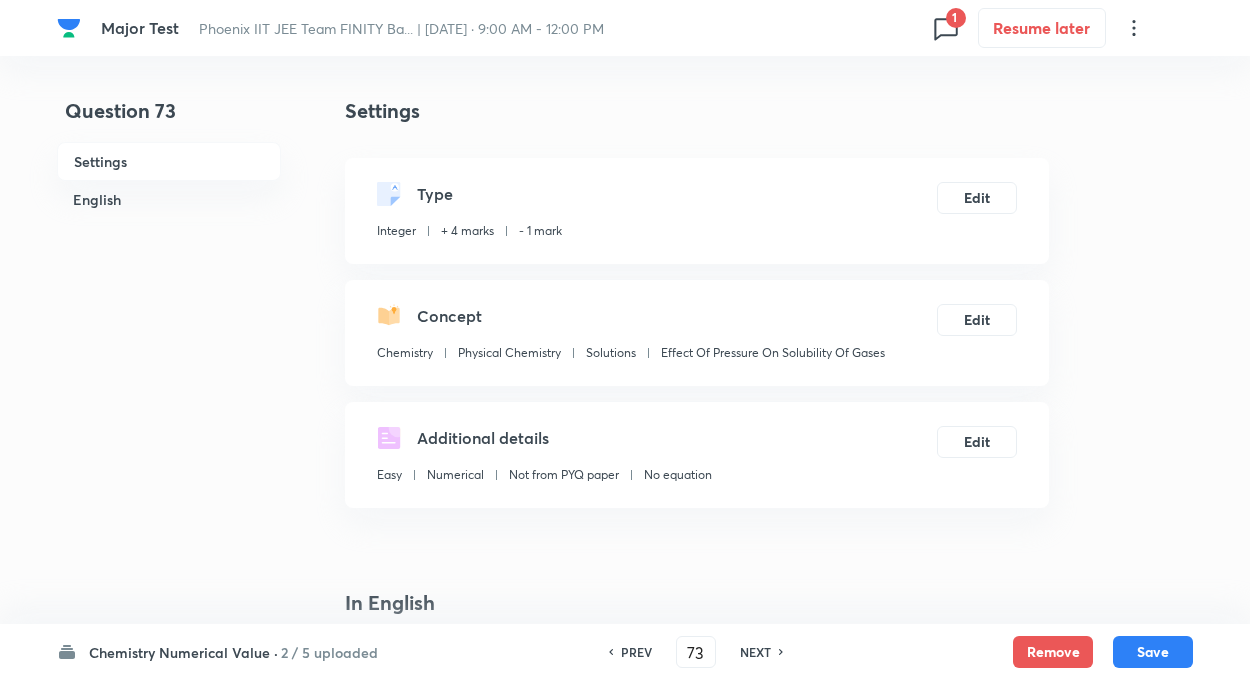 click on "Question 73 Settings English Settings Type Integer + 4 marks - 1 mark Edit Concept Chemistry Physical Chemistry Solutions Effect Of Pressure On Solubility Of Gases Edit Additional details Easy Numerical Not from PYQ paper No equation Edit In English Question Answer ​ Specify a range Solution" at bounding box center [625, 830] 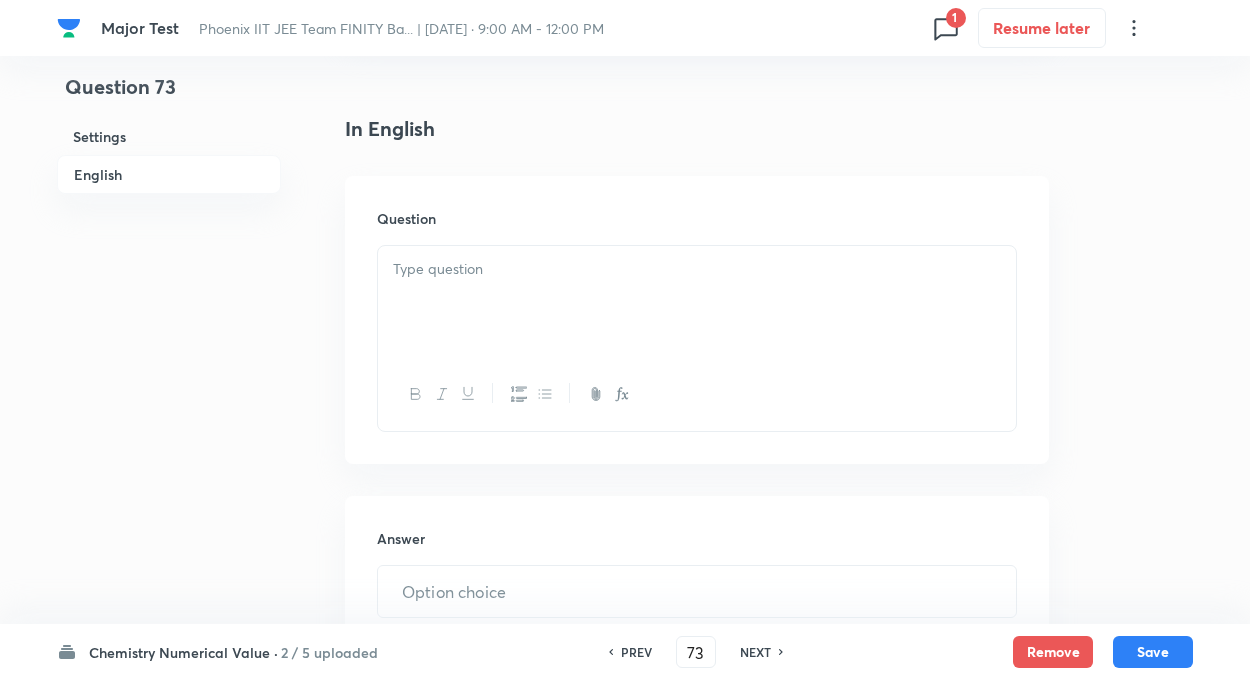 scroll, scrollTop: 480, scrollLeft: 0, axis: vertical 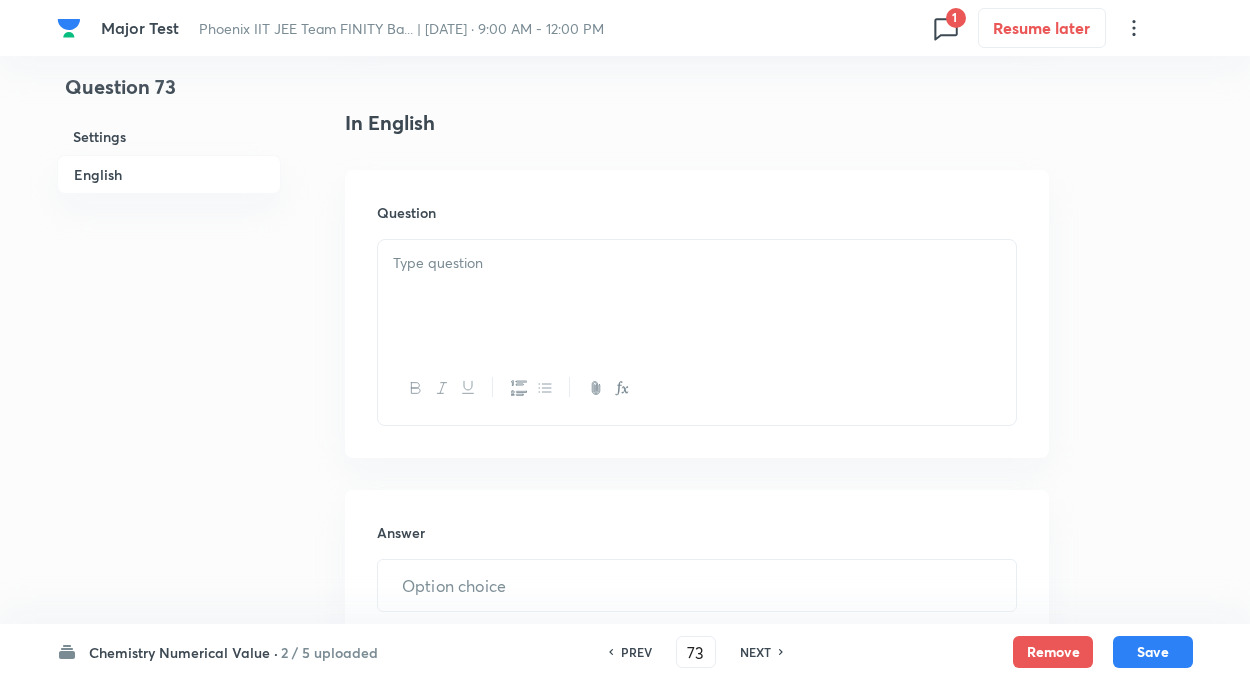 click at bounding box center (697, 296) 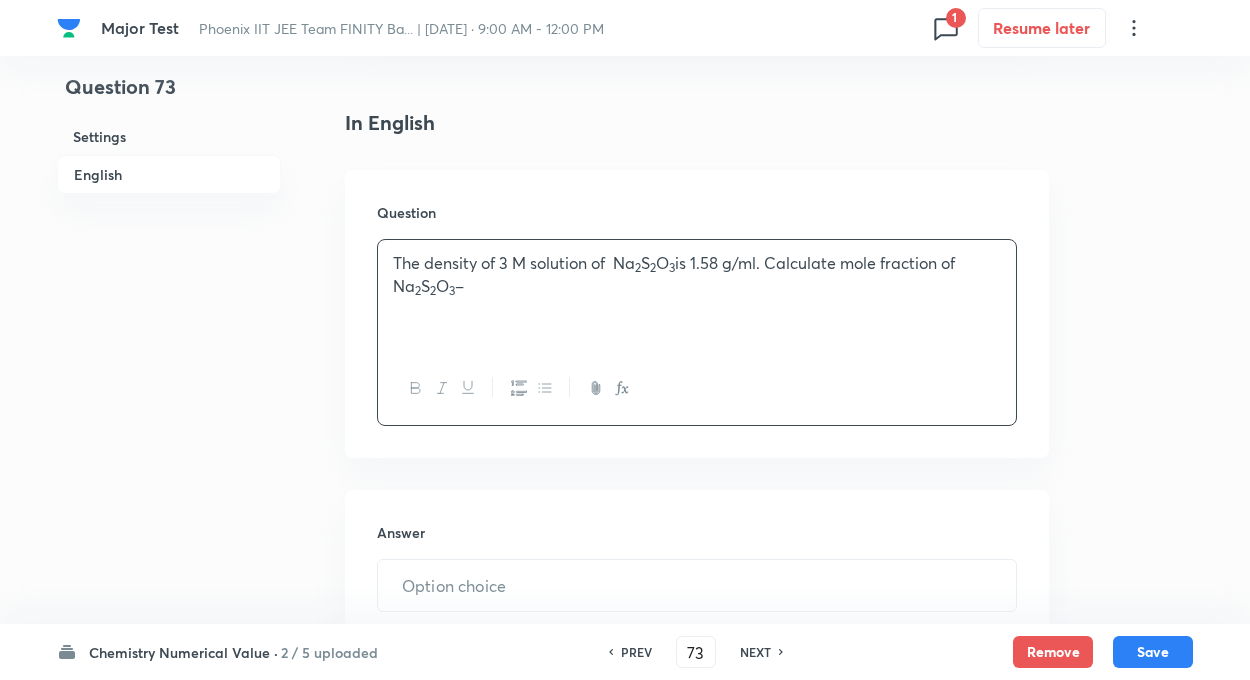 click on "Question 73 Settings English" at bounding box center [169, 350] 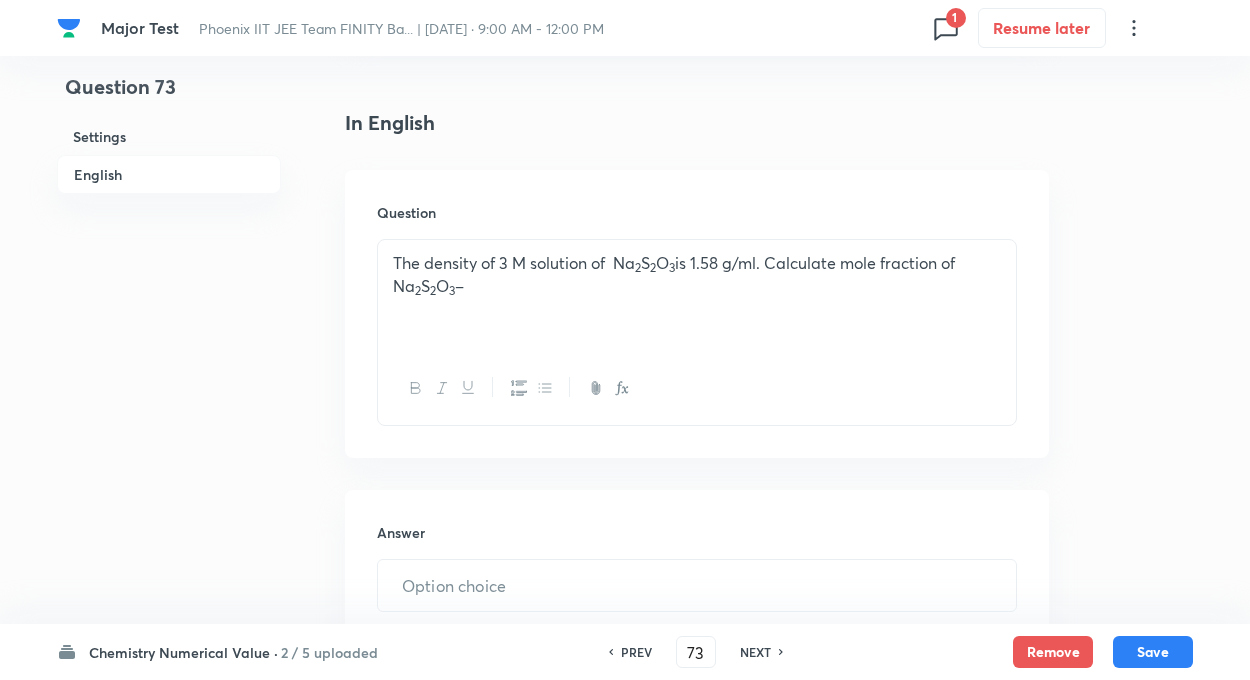 click on "Answer ​ Specify a range" at bounding box center (697, 587) 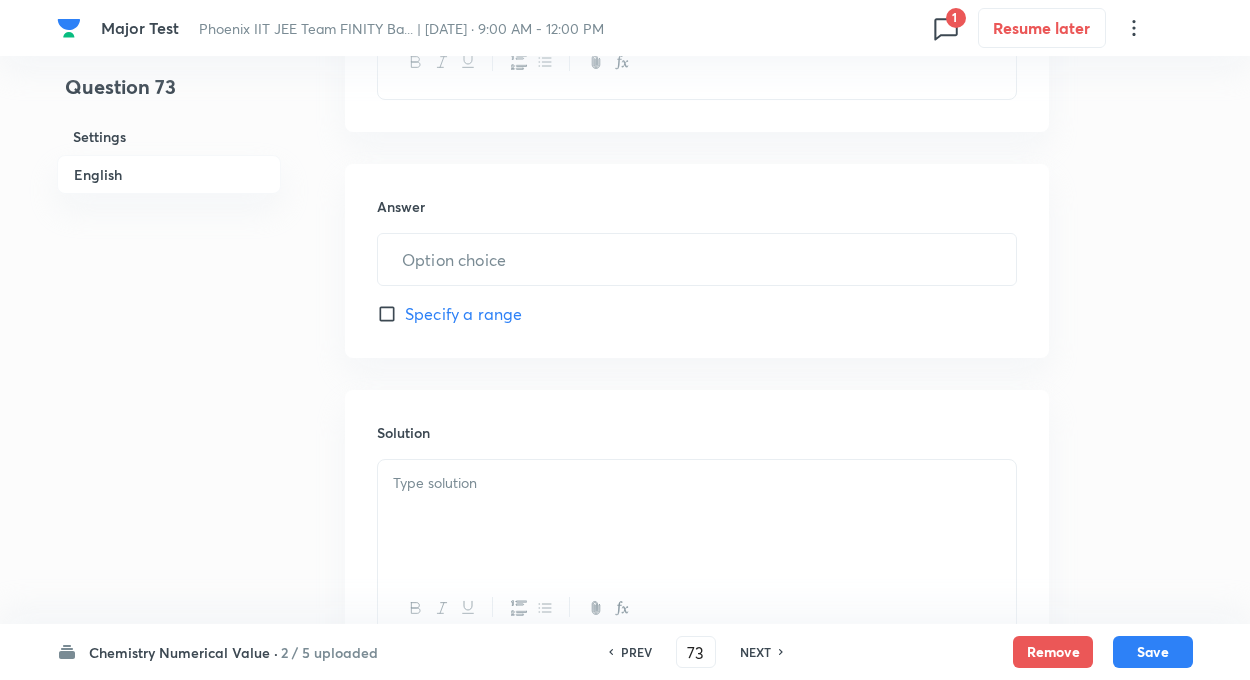 scroll, scrollTop: 840, scrollLeft: 0, axis: vertical 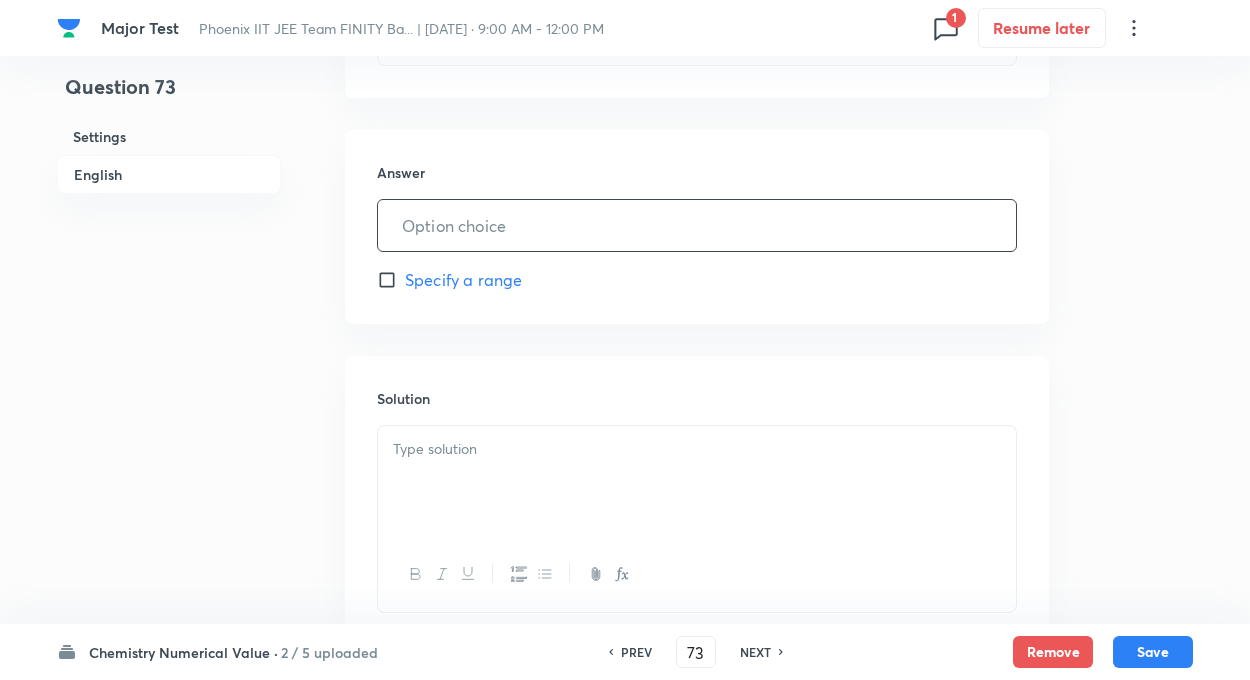 click at bounding box center [697, 225] 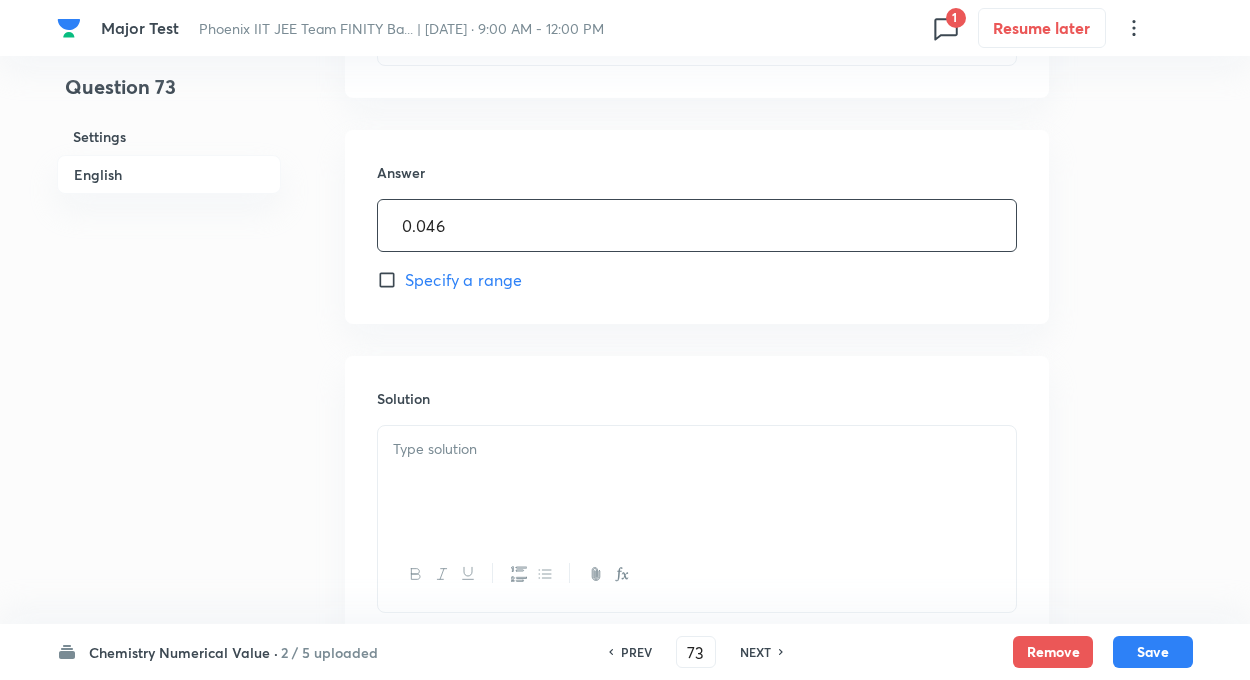 type on "0.046" 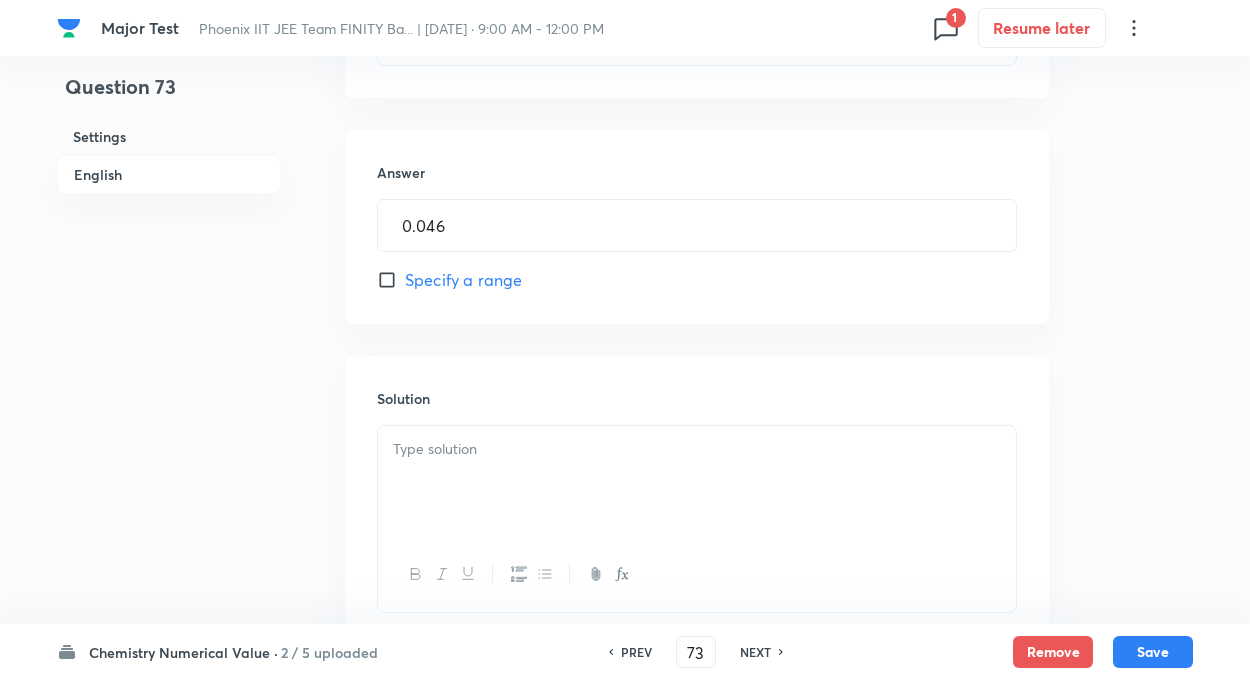 click at bounding box center [697, 482] 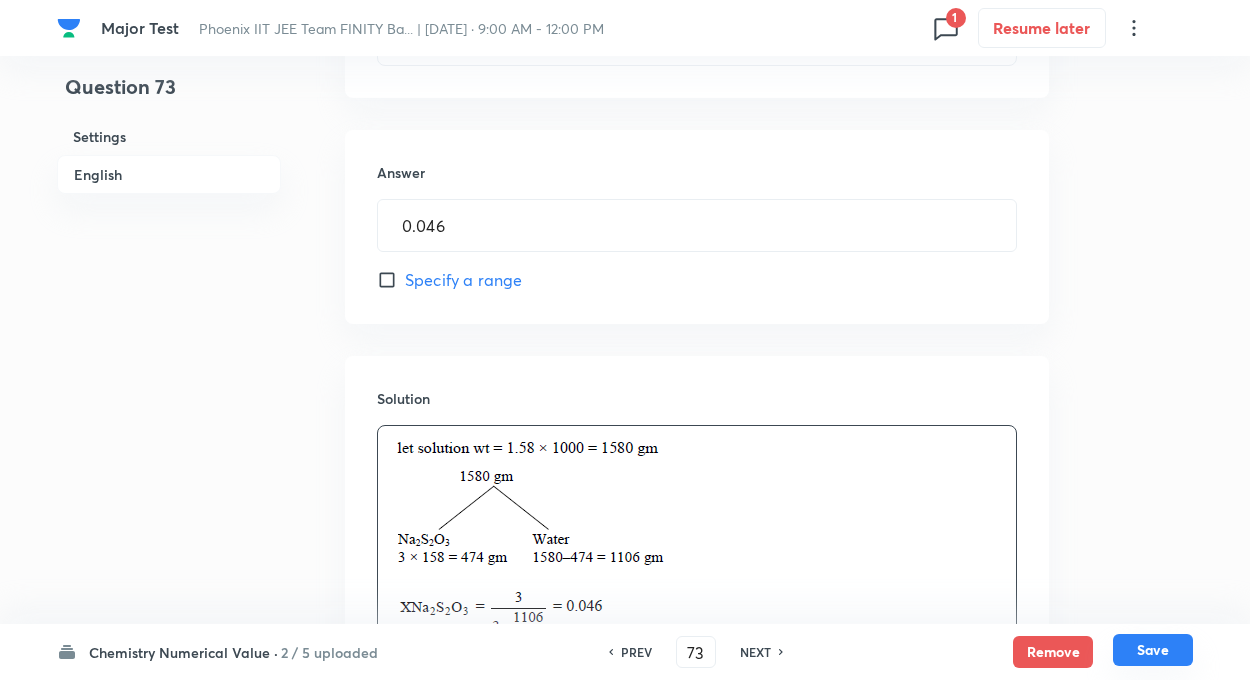 click on "Save" at bounding box center (1153, 650) 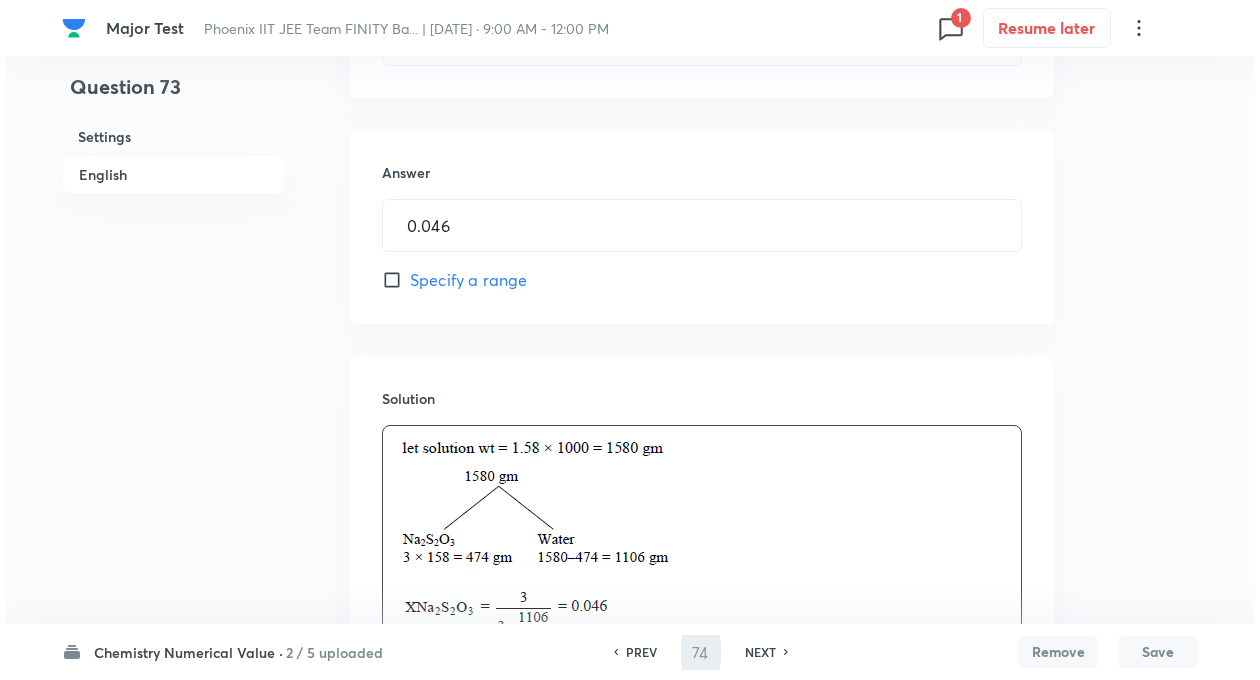 scroll, scrollTop: 0, scrollLeft: 0, axis: both 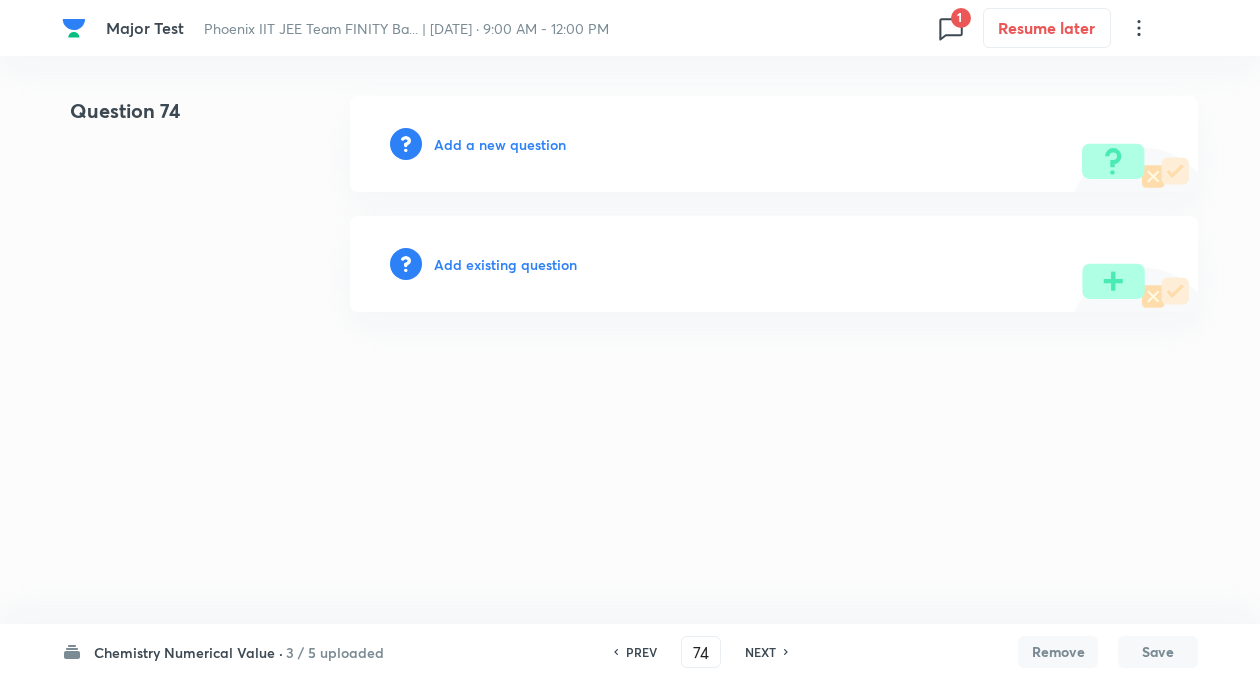 click on "PREV" at bounding box center [641, 652] 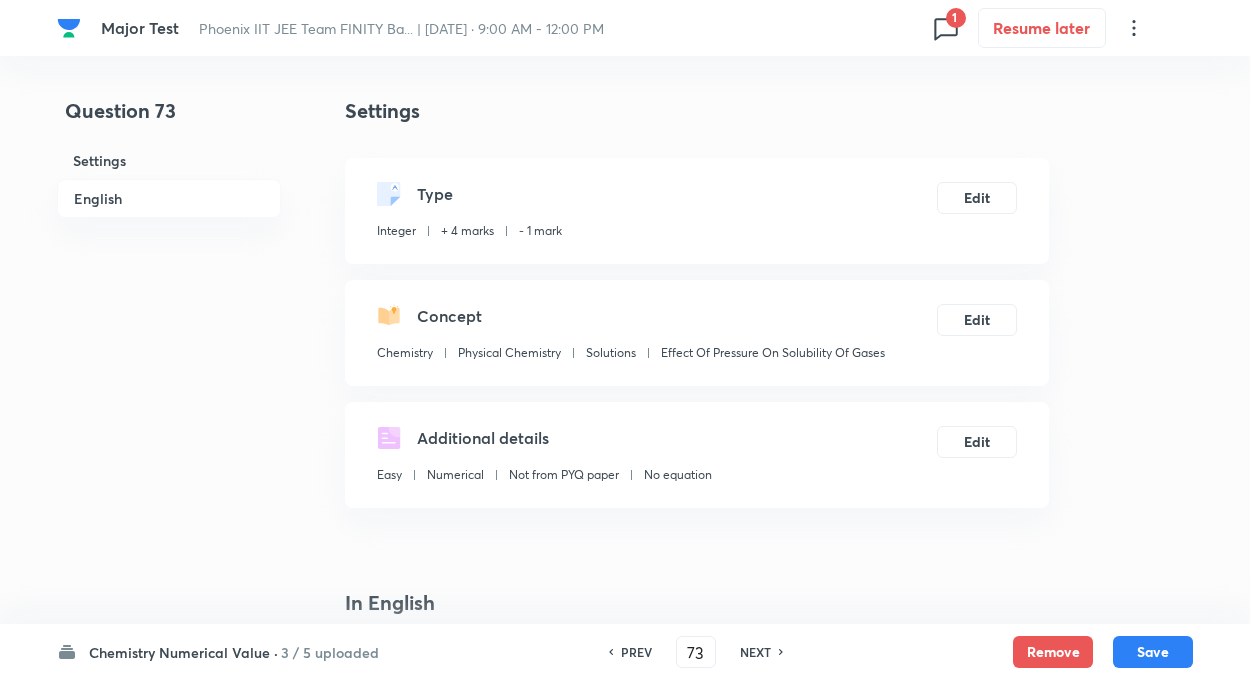 type on "0.046" 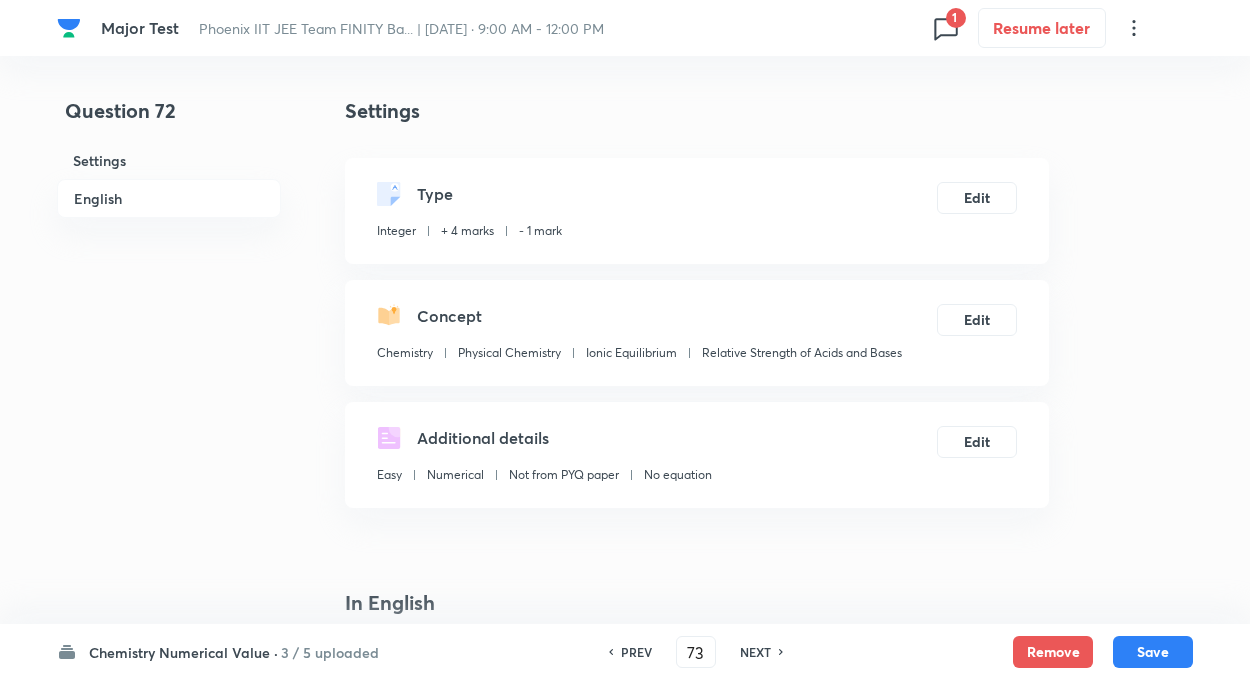type on "72" 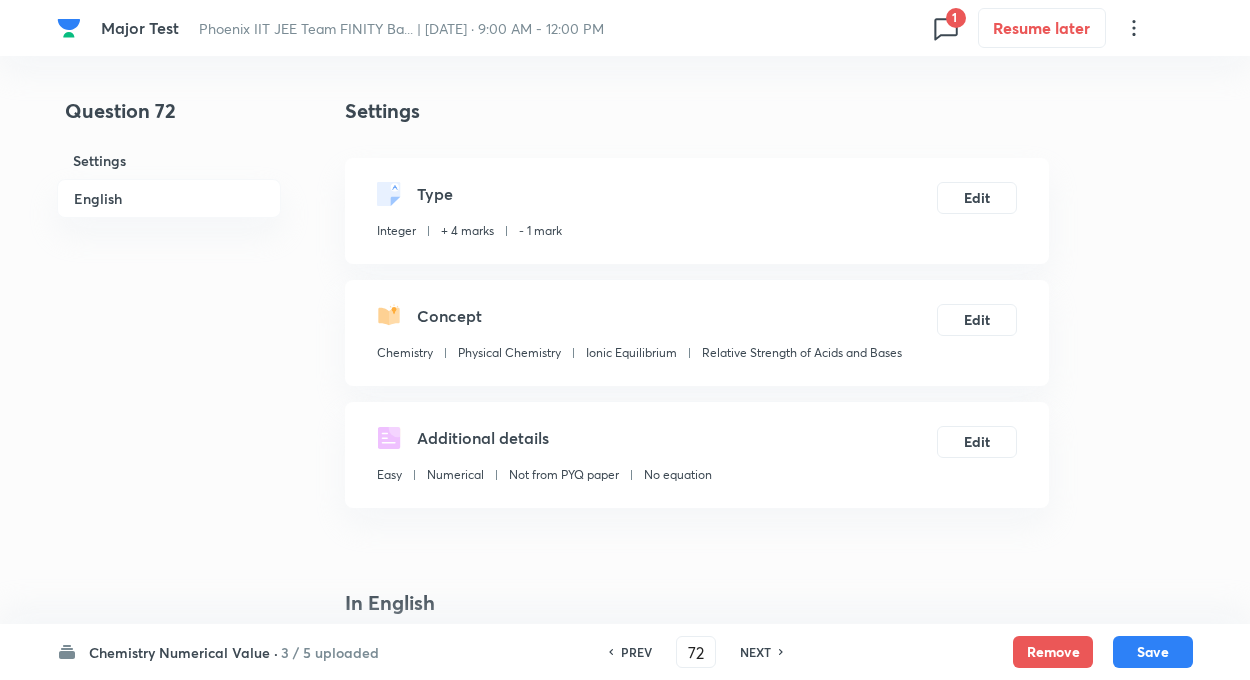 type on "7" 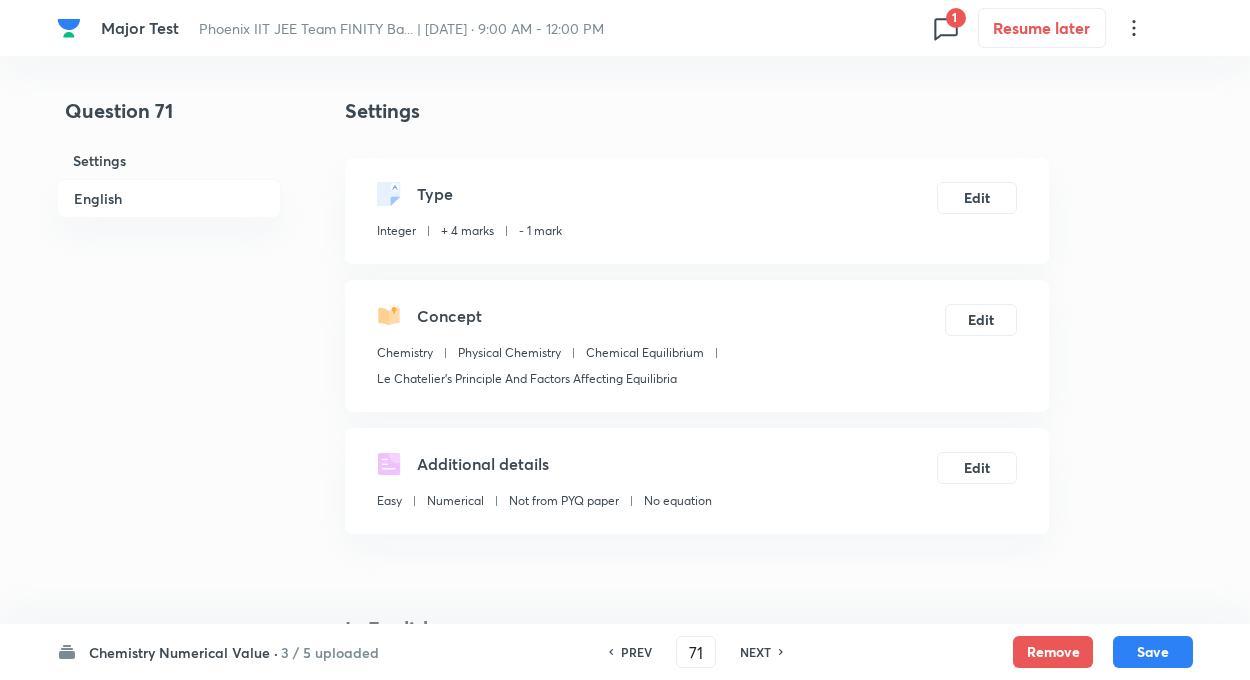 type on "36" 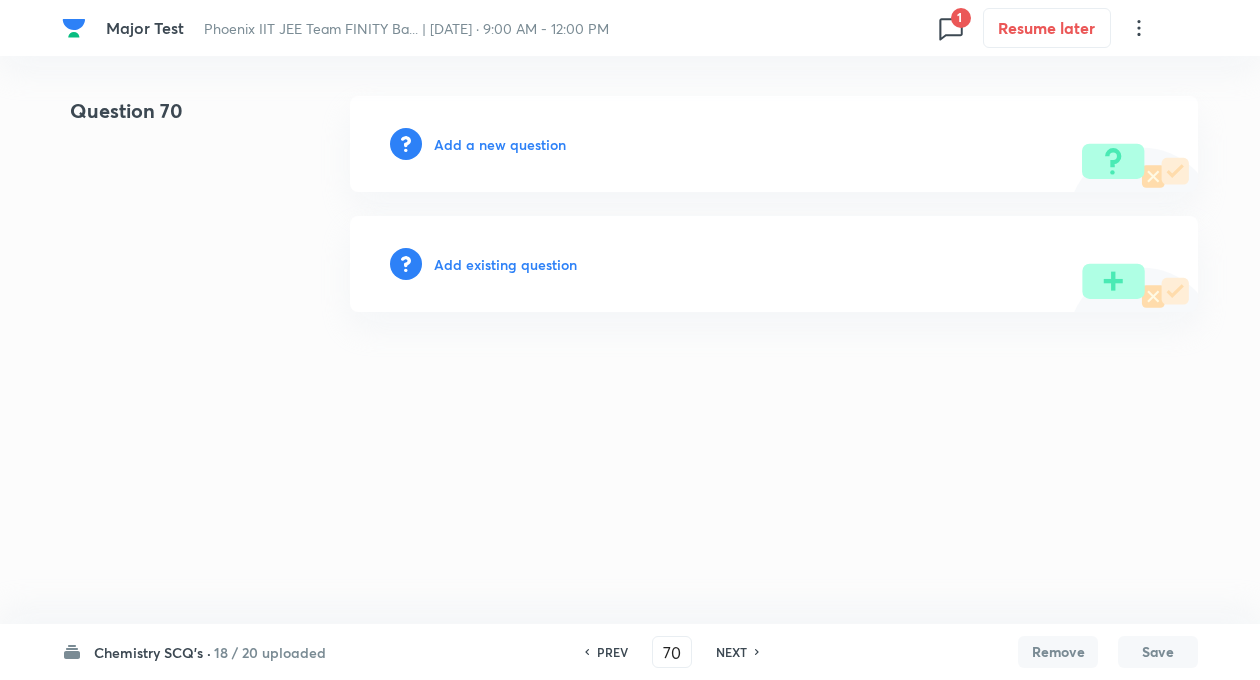 click on "PREV 70 ​ NEXT" at bounding box center [672, 652] 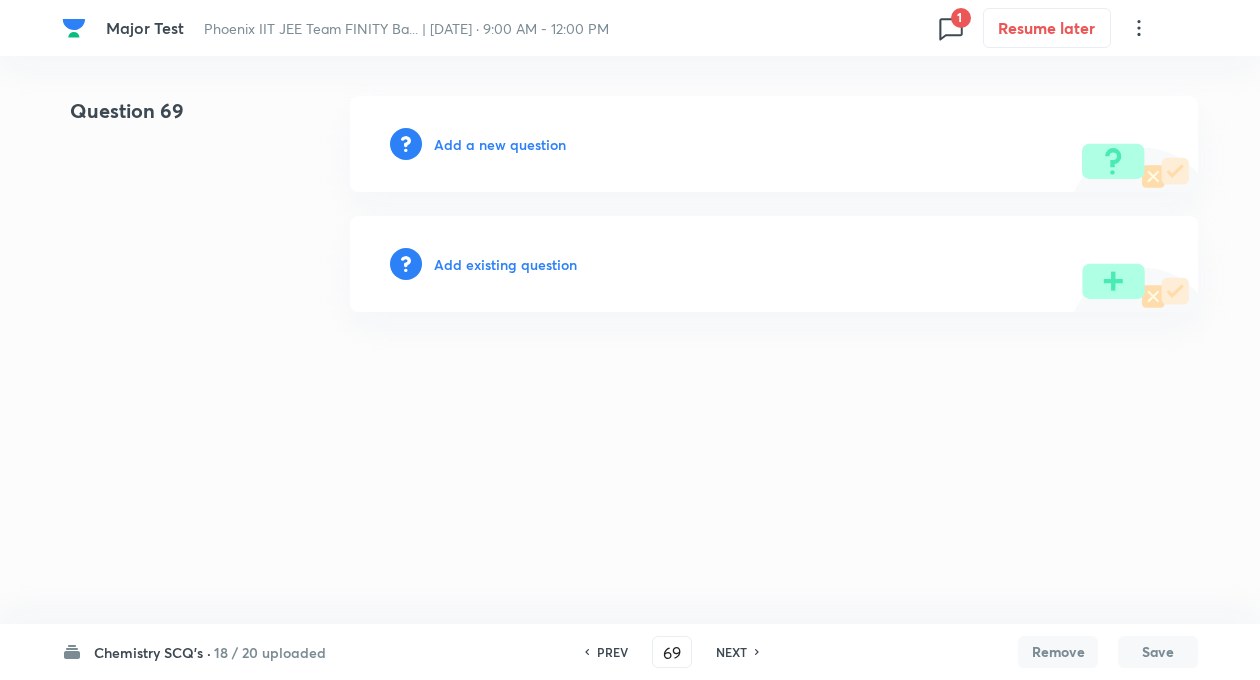 click on "Add a new question" at bounding box center (500, 144) 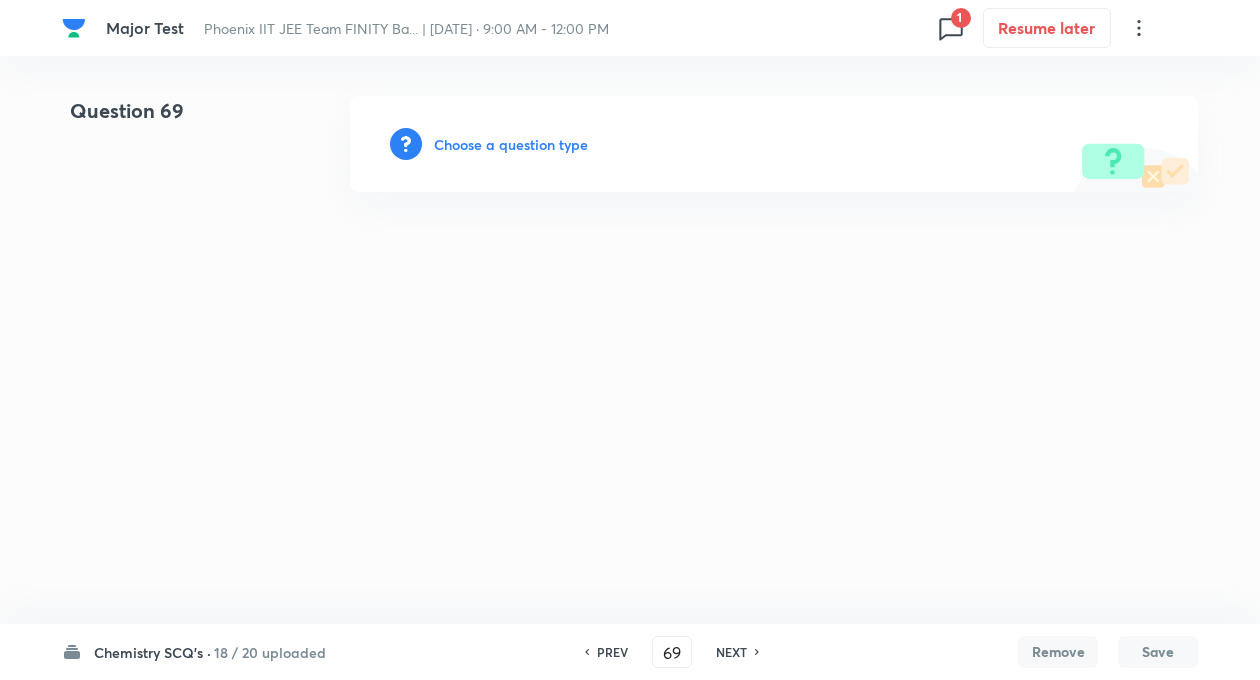 click on "Choose a question type" at bounding box center [511, 144] 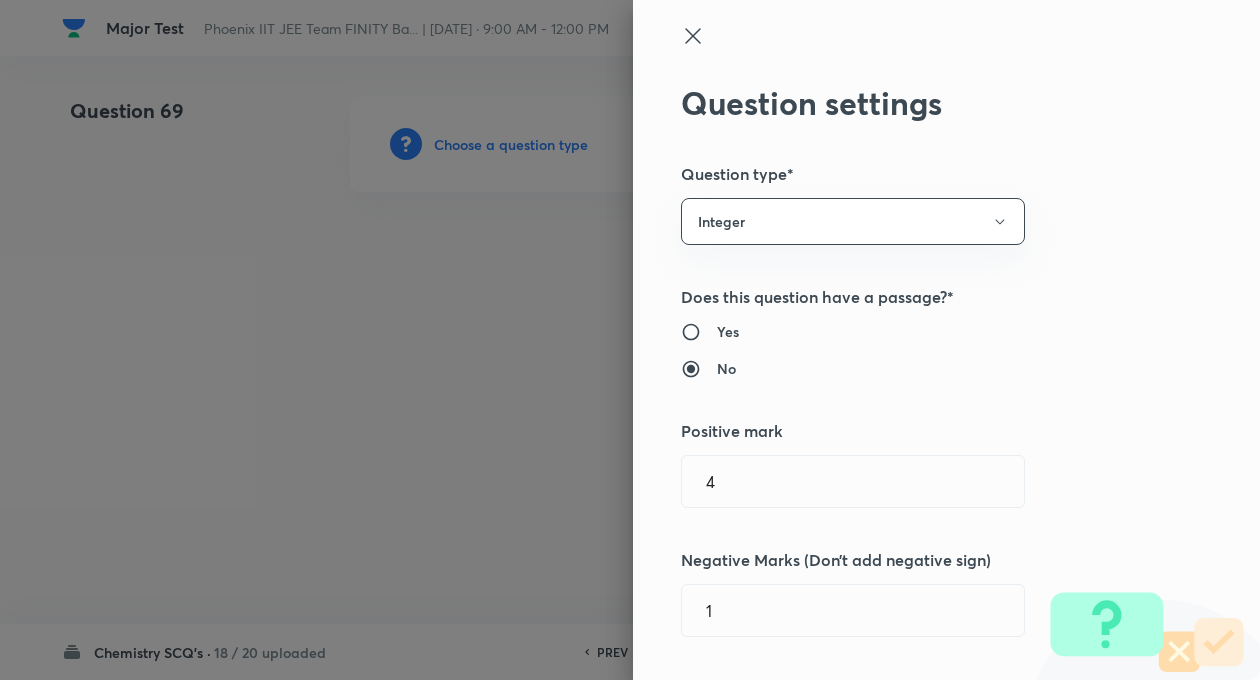 type 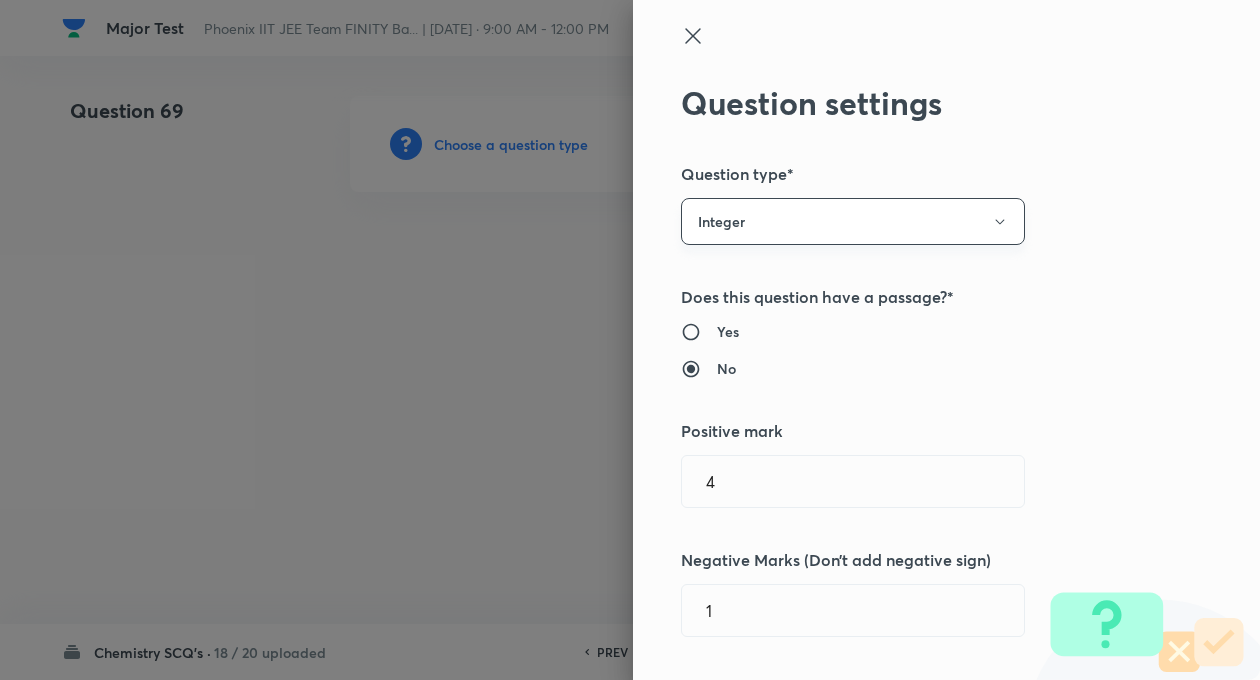 click on "Integer" at bounding box center [853, 221] 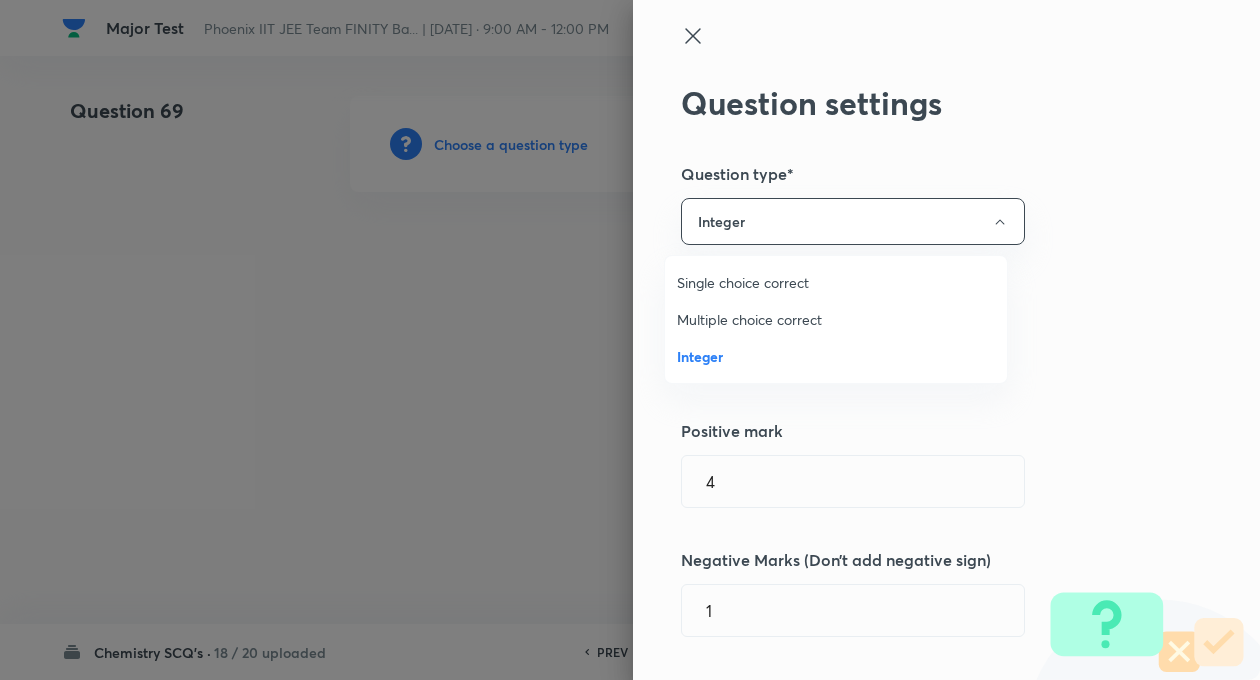 click on "Single choice correct" at bounding box center [836, 282] 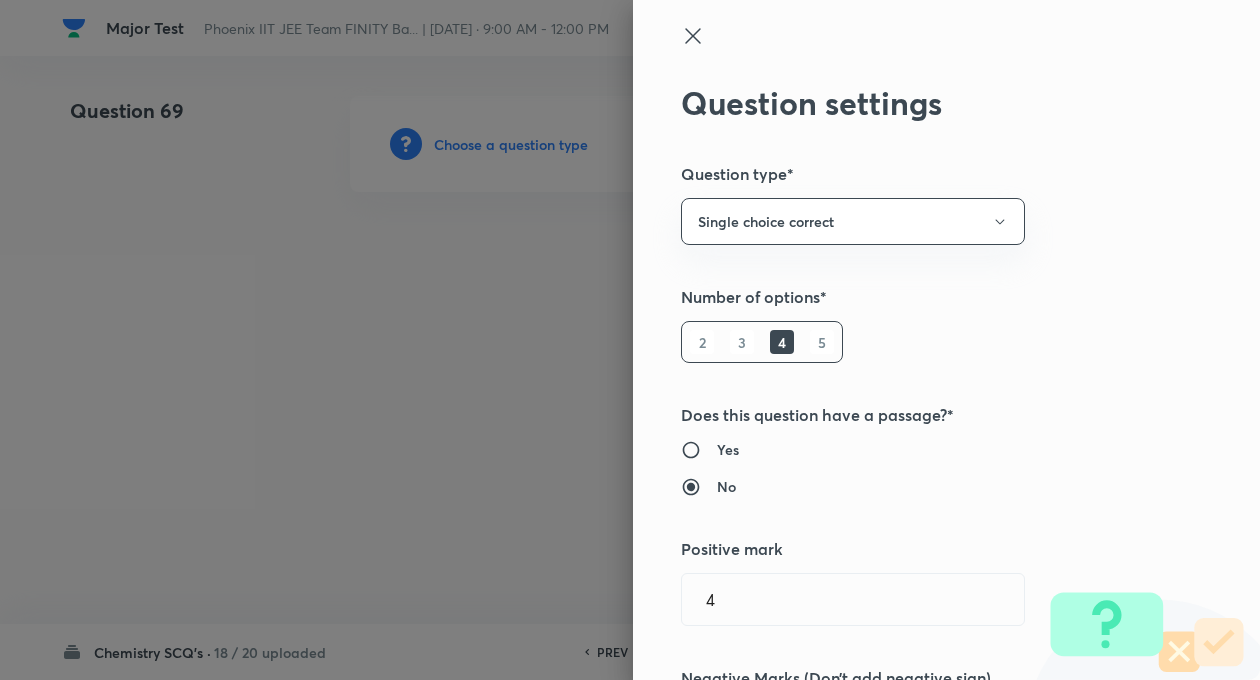 click on "Number of options*" at bounding box center [913, 297] 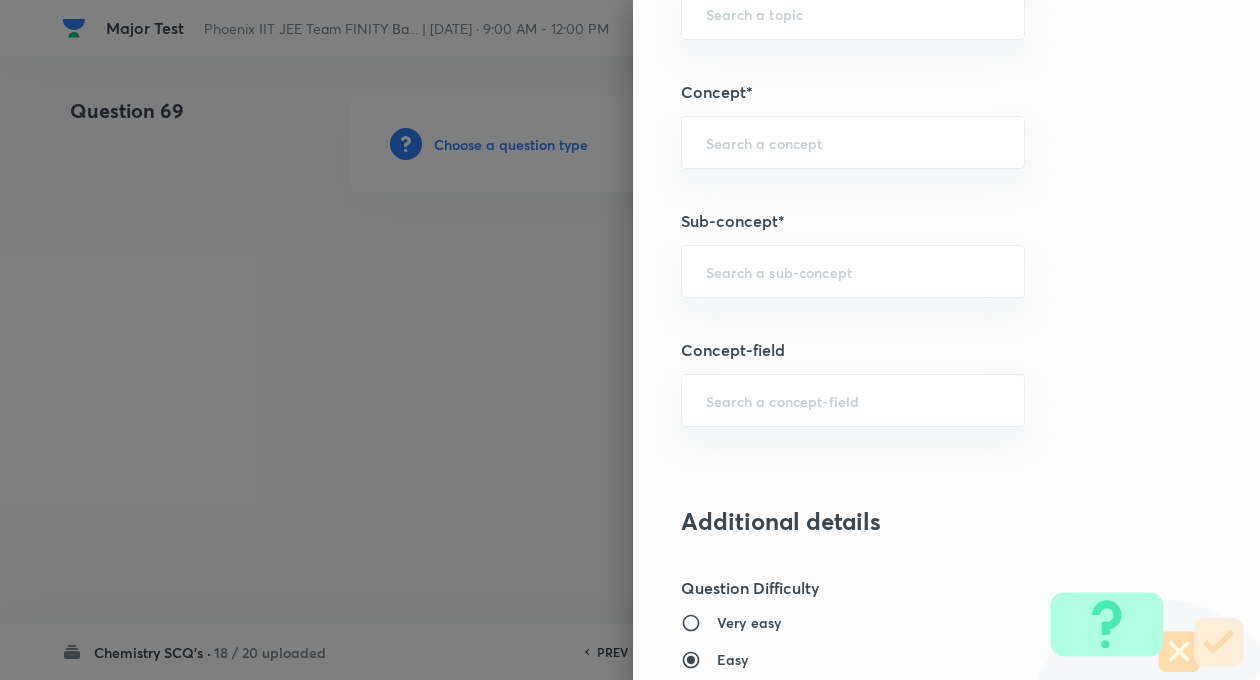 scroll, scrollTop: 1080, scrollLeft: 0, axis: vertical 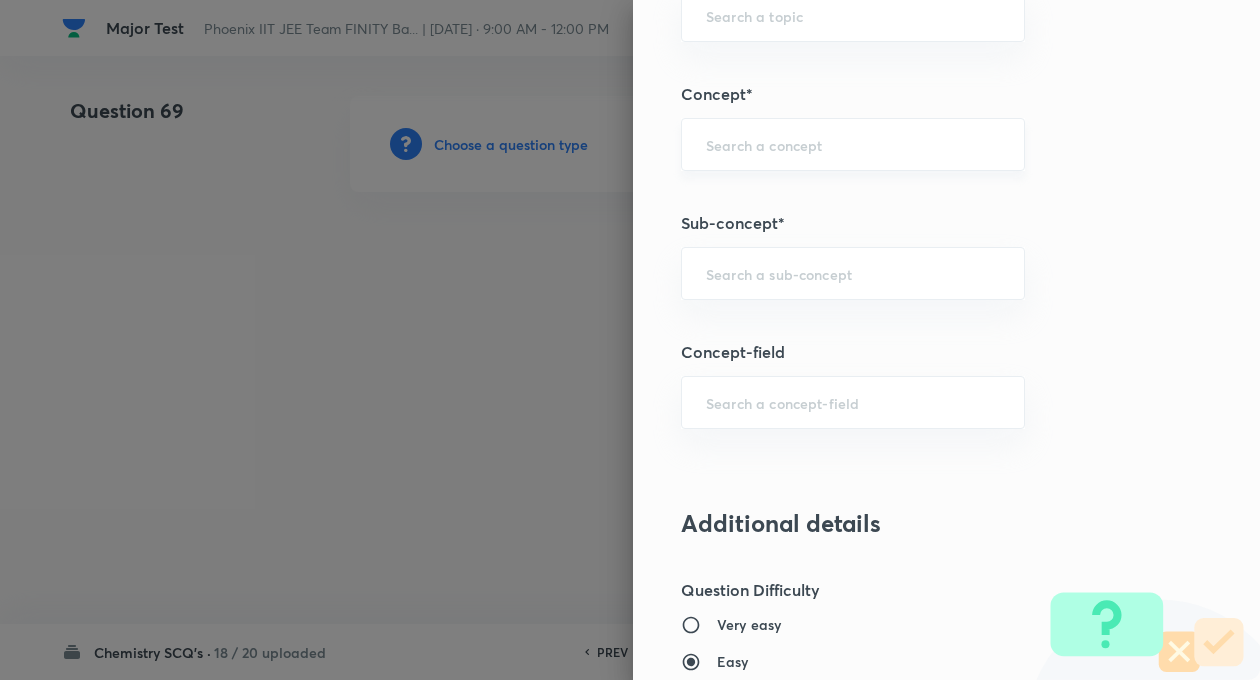 click on "​" at bounding box center [853, 144] 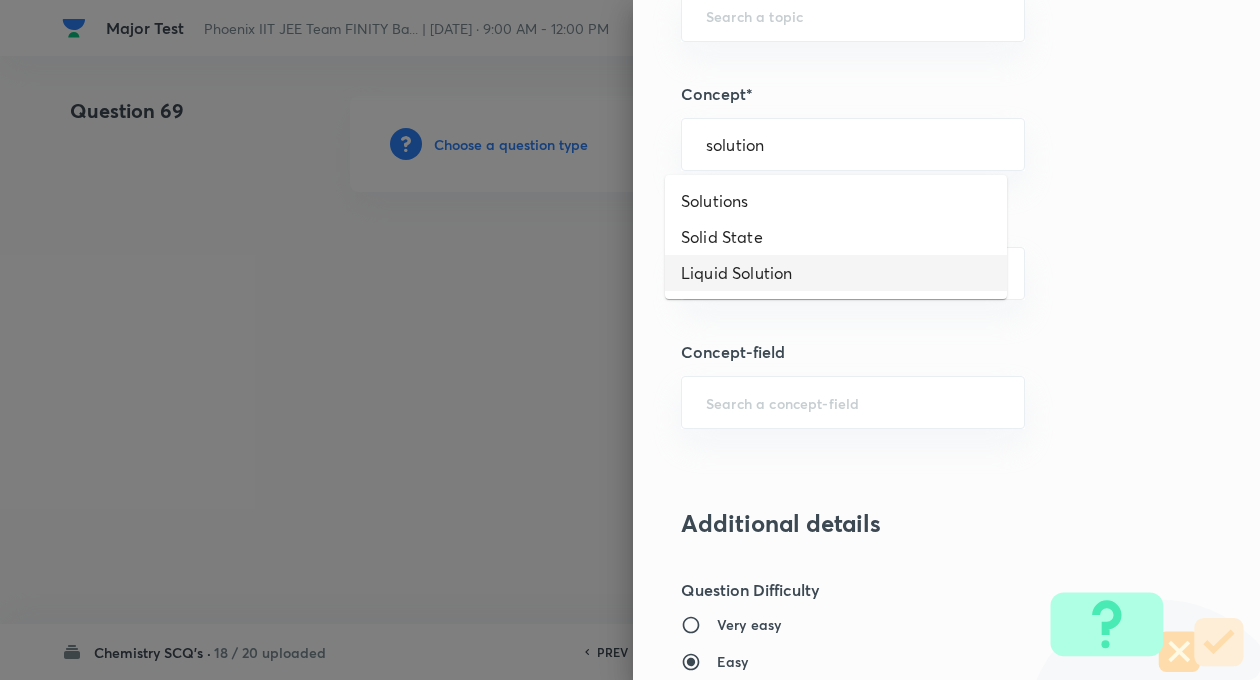 click on "Liquid Solution" at bounding box center (836, 273) 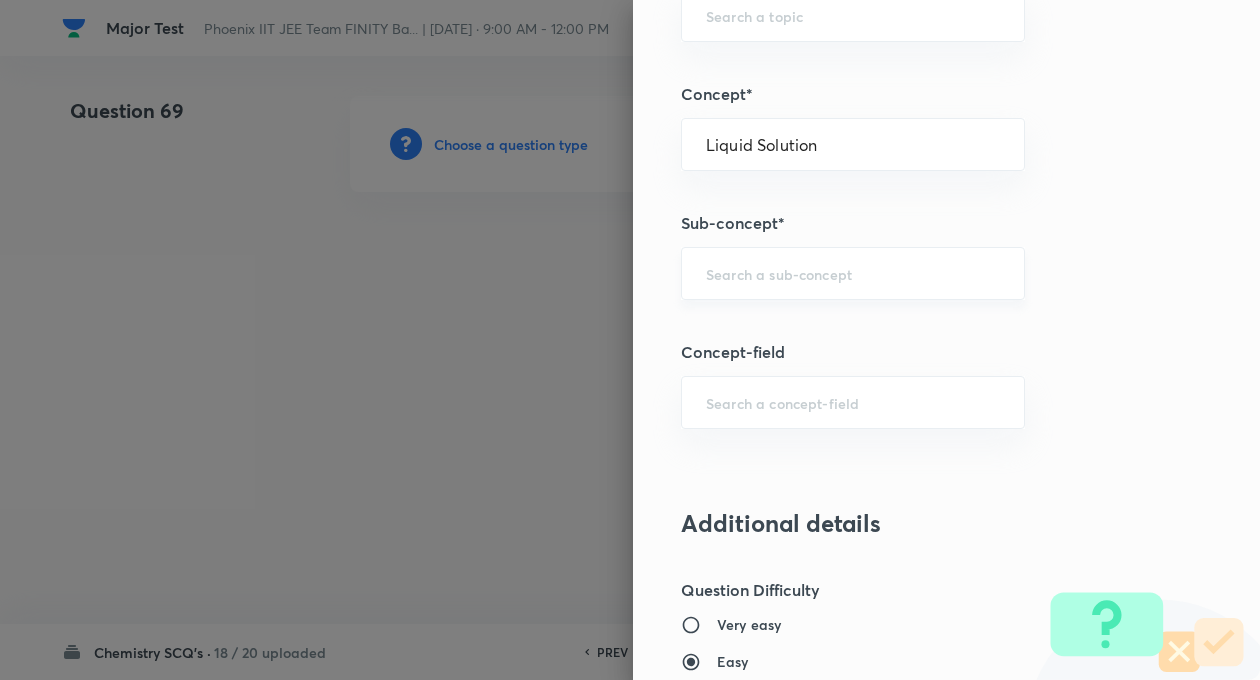 type on "Chemistry" 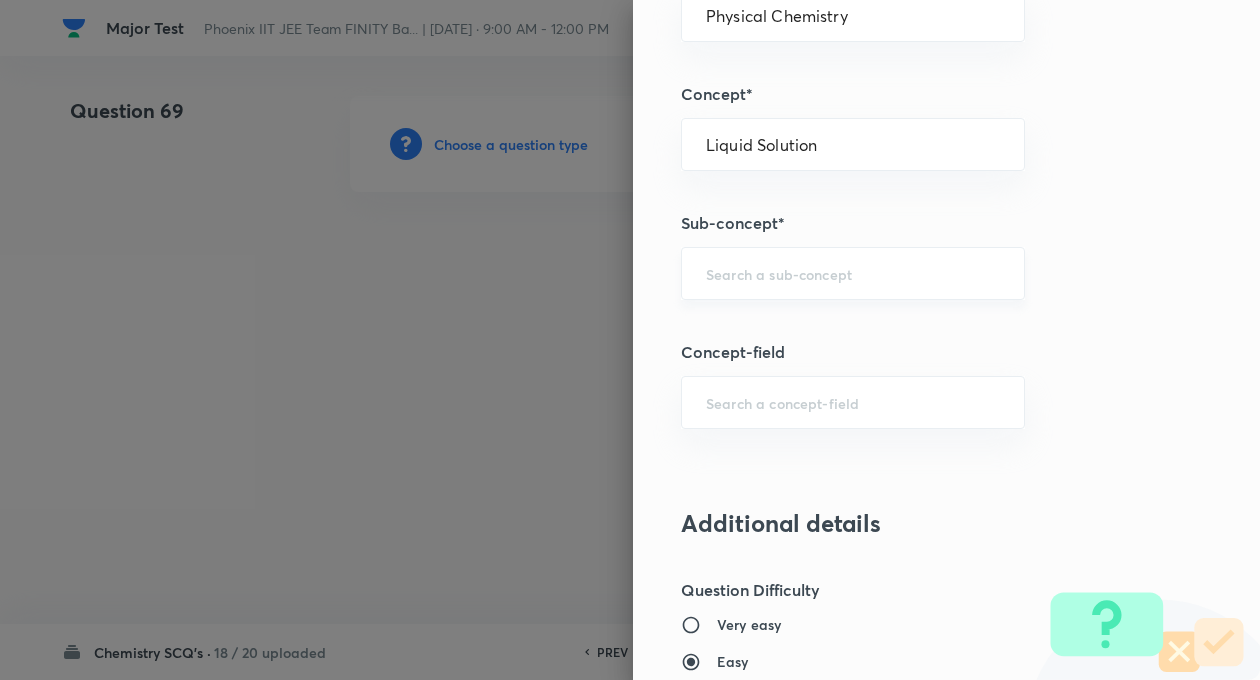 click on "​" at bounding box center [853, 273] 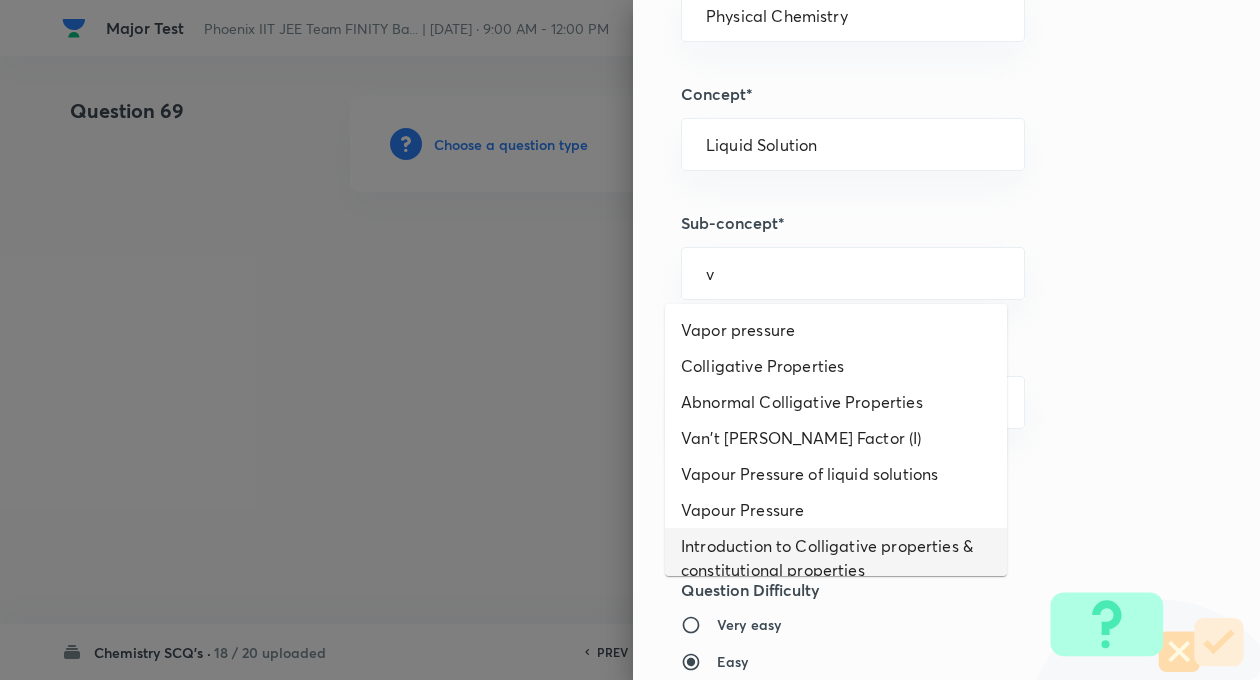click on "Introduction to Colligative properties & constitutional properties" at bounding box center (836, 558) 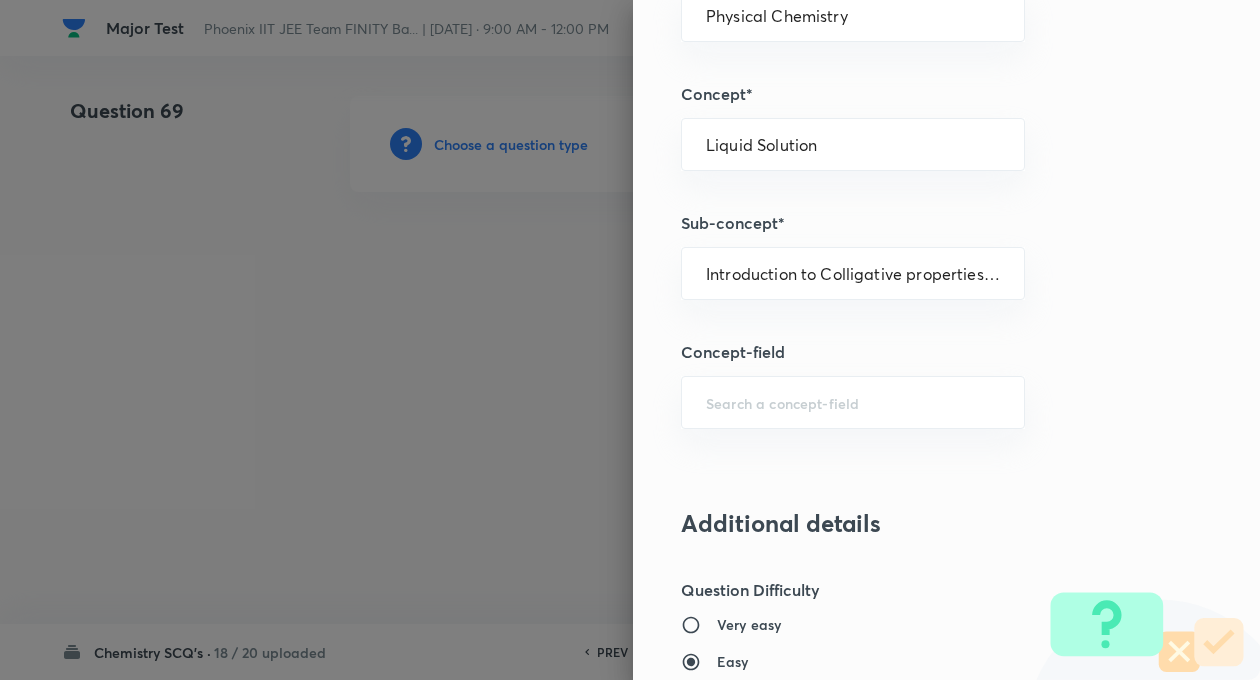 click on "Question settings Question type* Single choice correct Number of options* 2 3 4 5 Does this question have a passage?* Yes No Positive mark 4 ​ Negative Marks (Don’t add negative sign) 1 ​ Syllabus Topic group* Chemistry ​ Topic* Physical Chemistry ​ Concept* Liquid Solution ​ Sub-concept* Introduction to Colligative properties & constitutional properties ​ Concept-field ​ Additional details Question Difficulty Very easy Easy Moderate Hard Very hard Question is based on Fact Numerical Concept Previous year question Yes No Does this question have equation? Yes No Verification status Is the question verified? *Select 'yes' only if a question is verified Yes No Save" at bounding box center [946, 340] 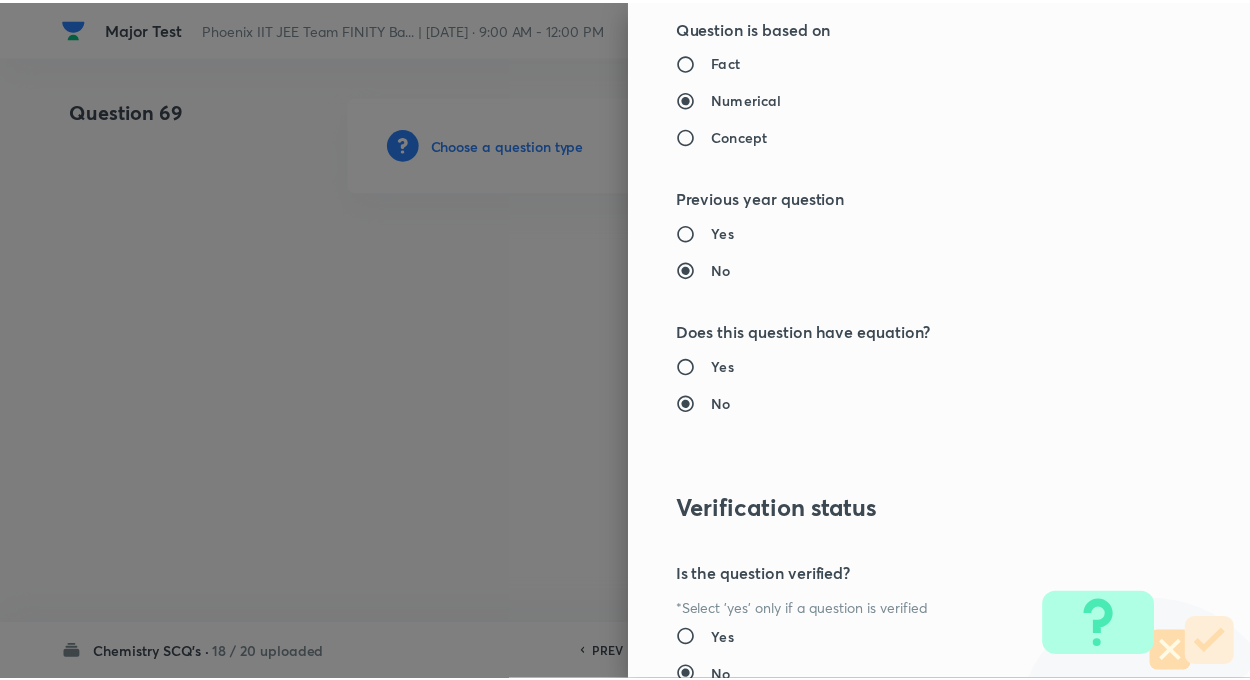 scroll, scrollTop: 2046, scrollLeft: 0, axis: vertical 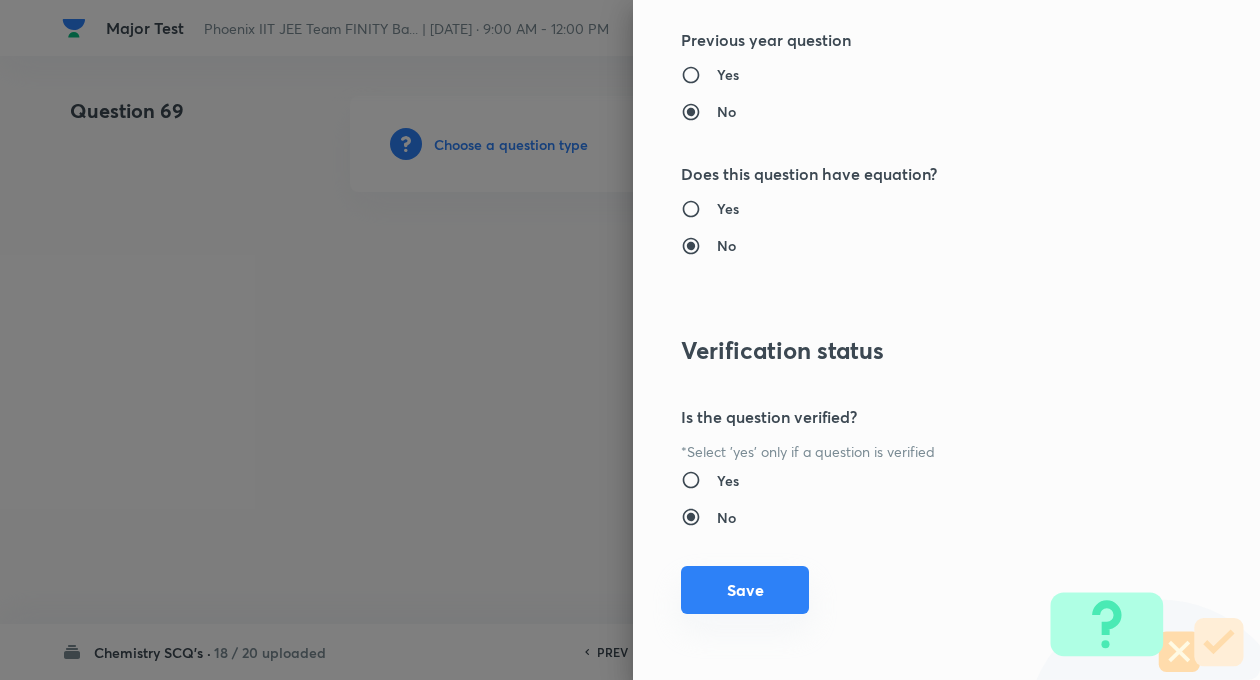 click on "Save" at bounding box center (745, 590) 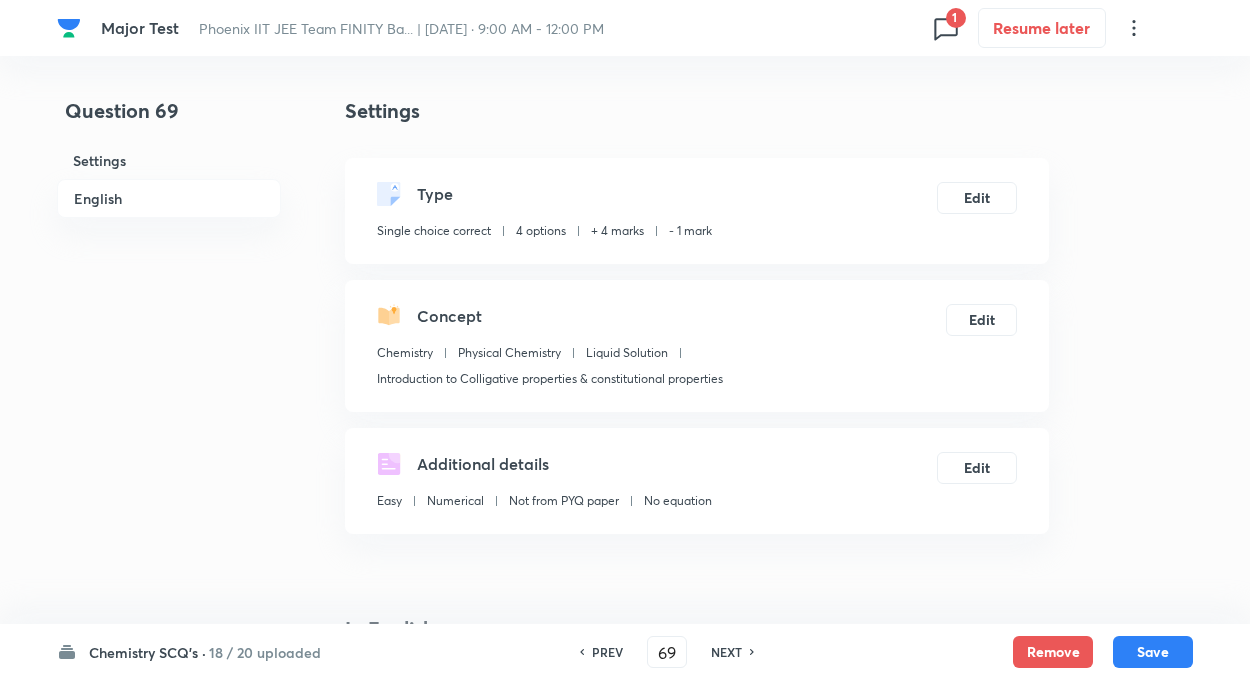 click on "Question 69 Settings English Settings Type Single choice correct 4 options + 4 marks - 1 mark Edit Concept Chemistry Physical Chemistry Liquid Solution Introduction to Colligative properties & constitutional properties Edit Additional details Easy Numerical Not from PYQ paper No equation Edit In English Question Option A Mark as correct answer Option B Mark as correct answer Option C Mark as correct answer Option D Mark as correct answer Solution" at bounding box center (625, 1367) 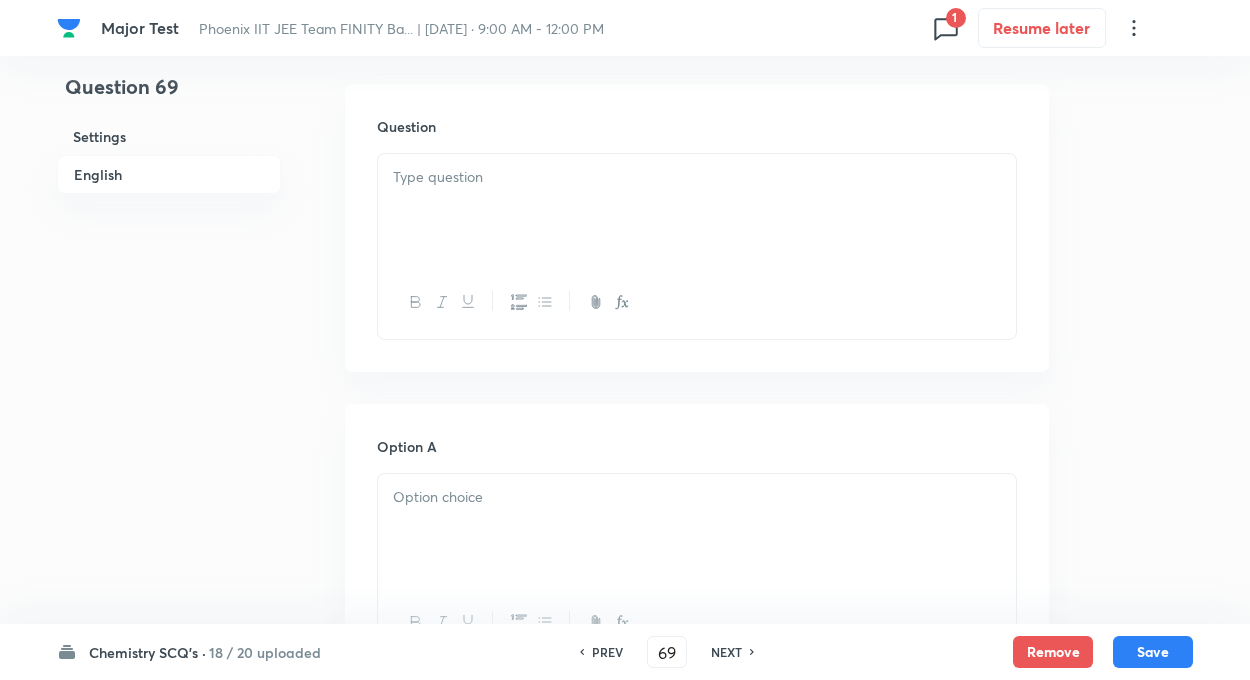 scroll, scrollTop: 640, scrollLeft: 0, axis: vertical 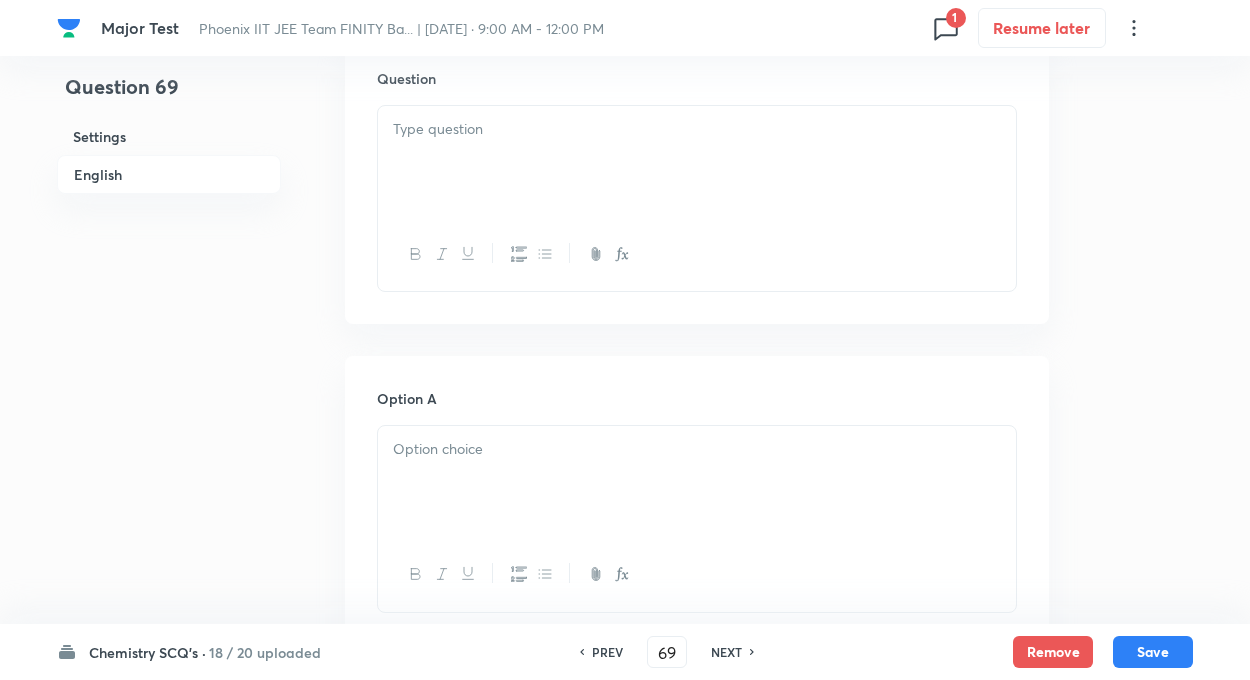click at bounding box center [697, 162] 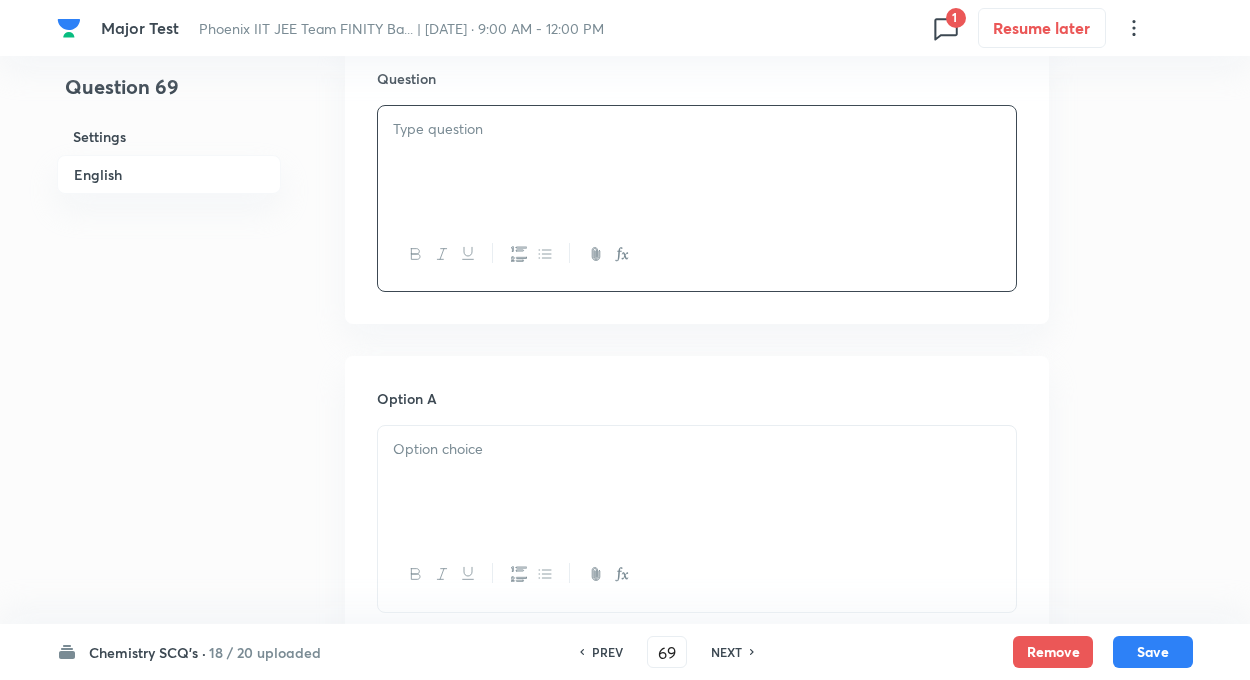 paste 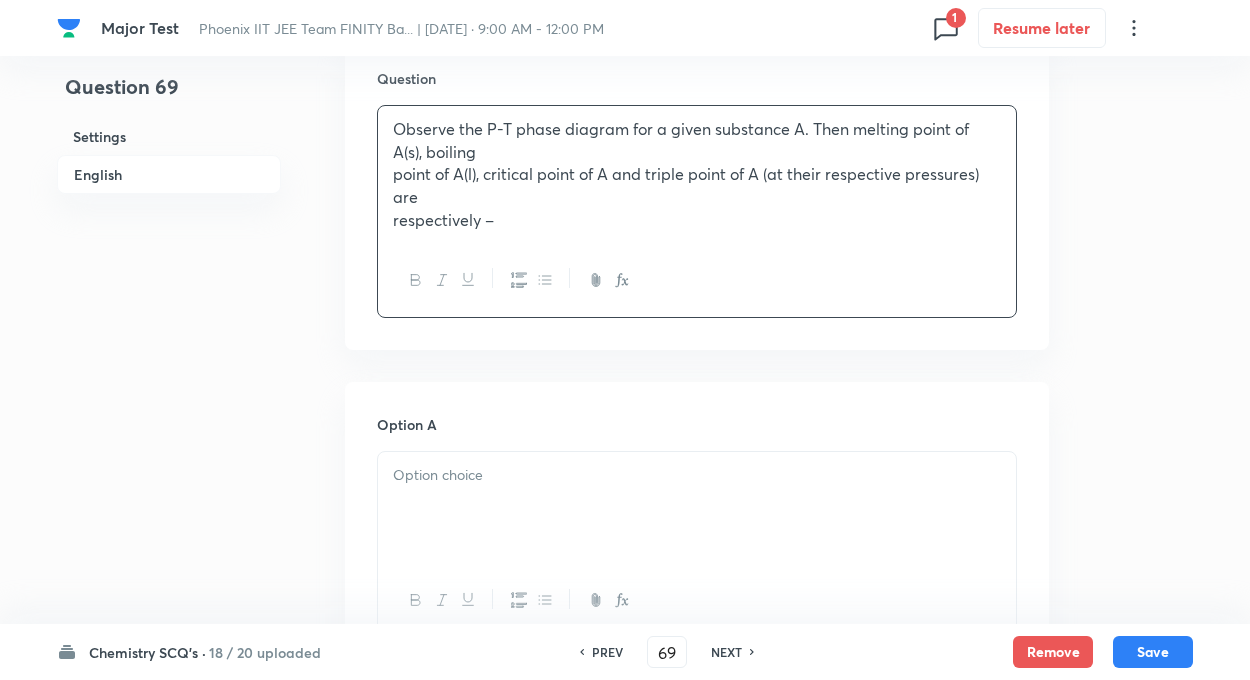click on "point of A(l), critical point of A and triple point of A (at their respective pressures) are" at bounding box center [697, 185] 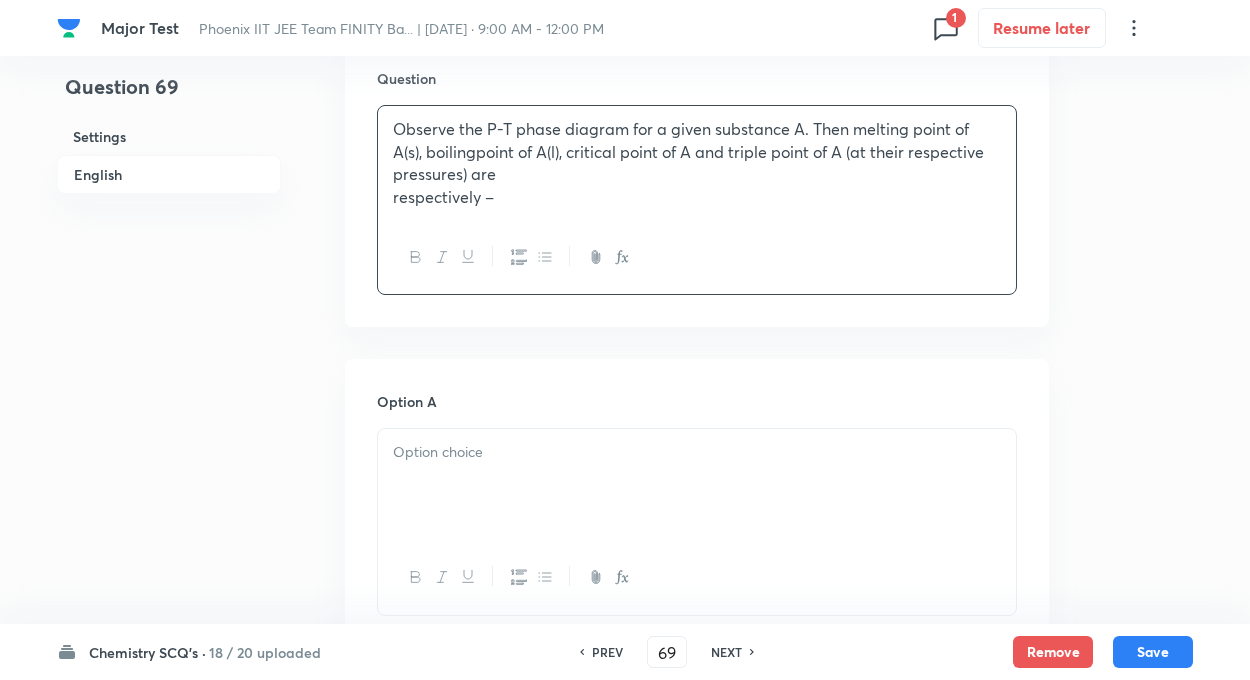 type 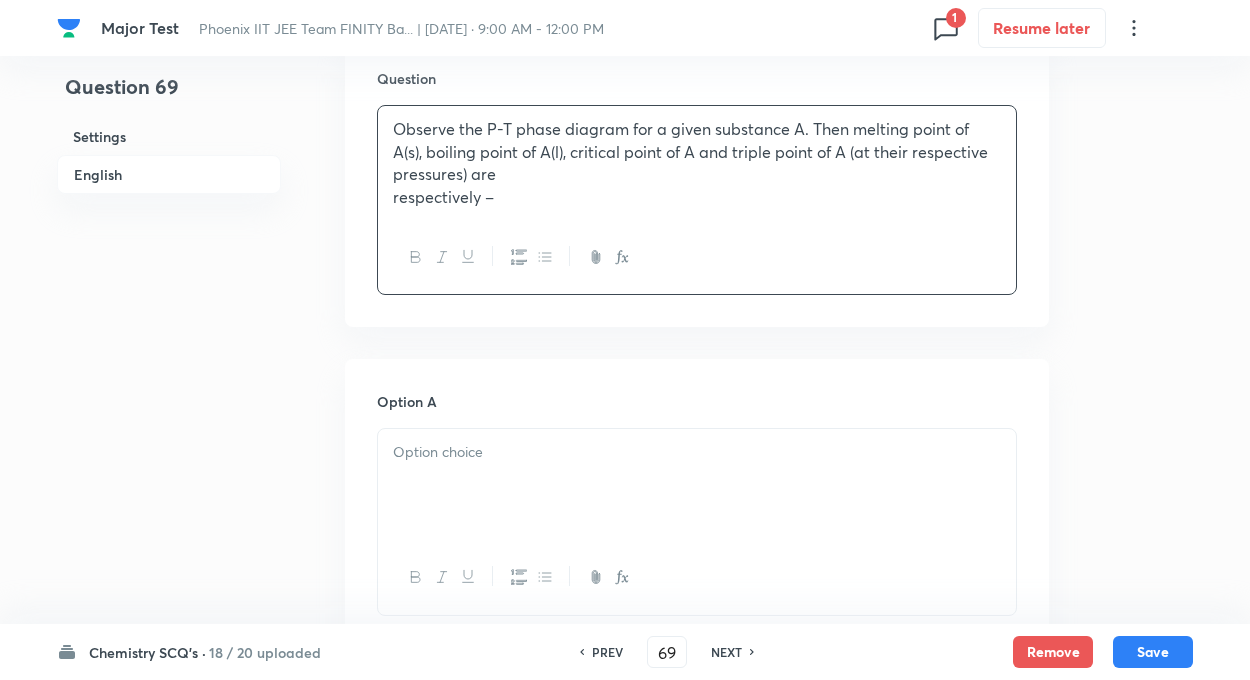 click on "Observe the P-T phase diagram for a given substance A. Then melting point of A(s), boiling point of A(l), critical point of A and triple point of A (at their respective pressures) are respectively –" at bounding box center [697, 163] 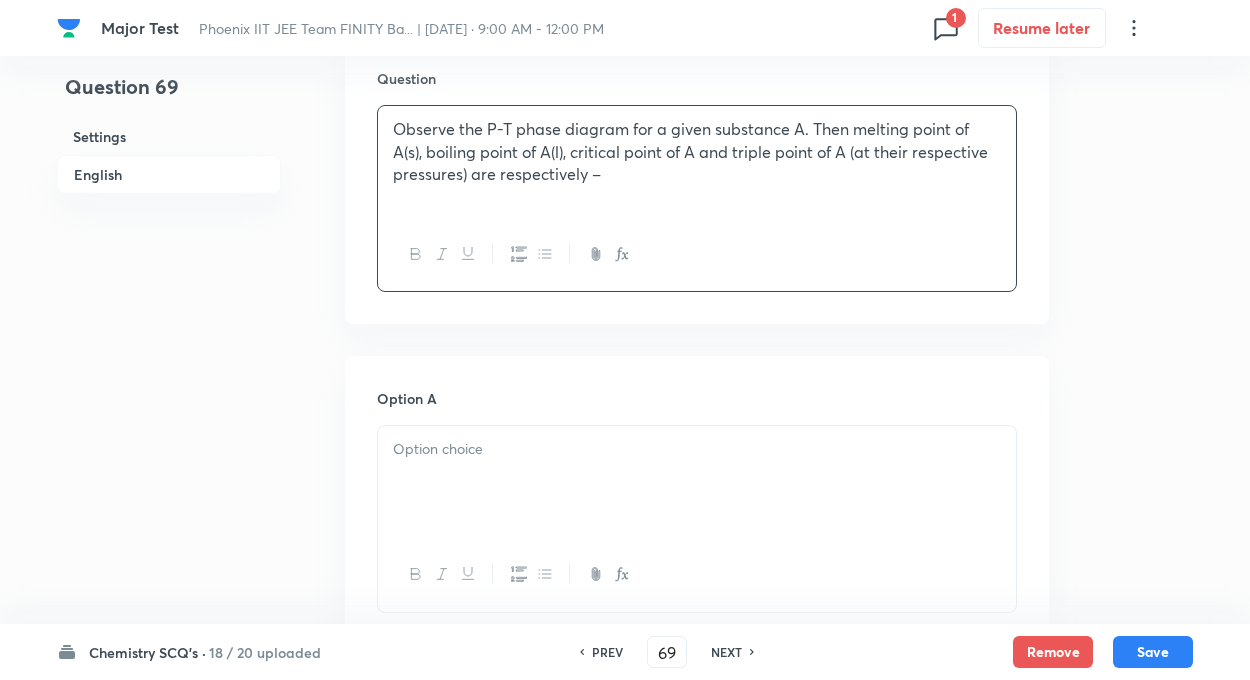 click on "Question 69 Settings English Settings Type Single choice correct 4 options + 4 marks - 1 mark Edit Concept Chemistry Physical Chemistry Liquid Solution Introduction to Colligative properties & constitutional properties Edit Additional details Easy Numerical Not from PYQ paper No equation Edit In English Question Observe the P-T phase diagram for a given substance A. Then melting point of A(s), boiling point of A(l), critical point of A and triple point of A (at their respective pressures) are respectively – Option A Mark as correct answer Option B Mark as correct answer Option C Mark as correct answer Option D Mark as correct answer Solution" at bounding box center (625, 727) 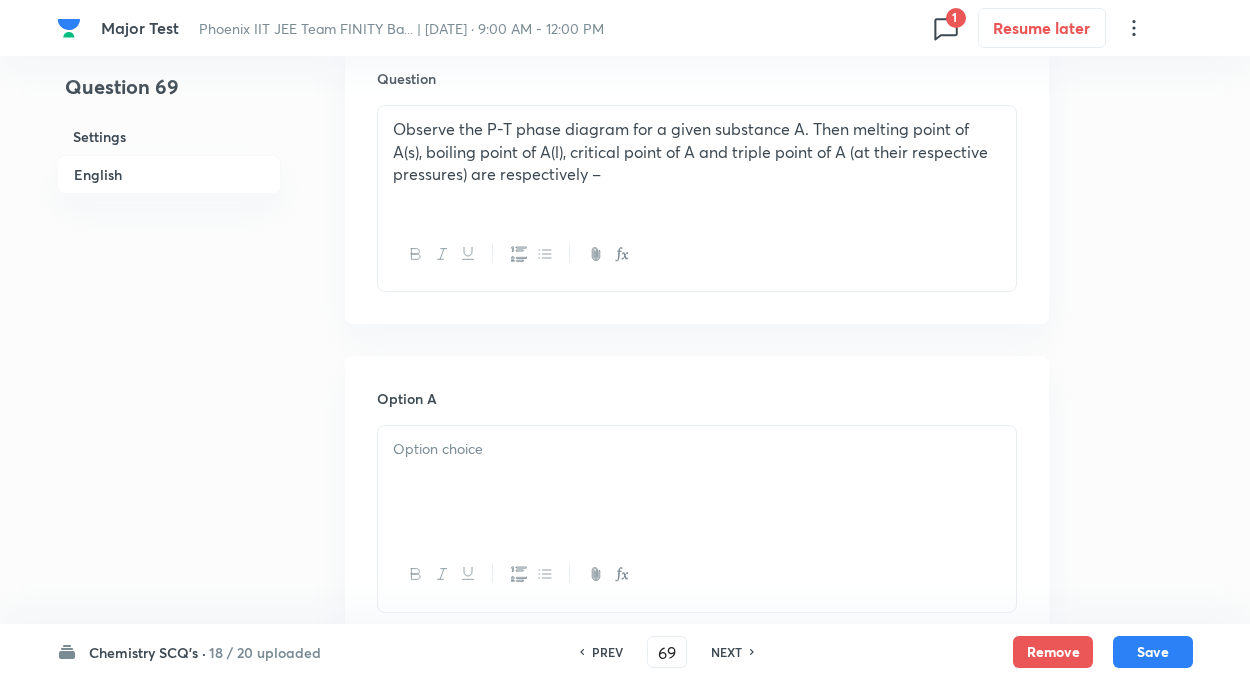 click on "Observe the P-T phase diagram for a given substance A. Then melting point of A(s), boiling point of A(l), critical point of A and triple point of A (at their respective pressures) are respectively –" at bounding box center (697, 152) 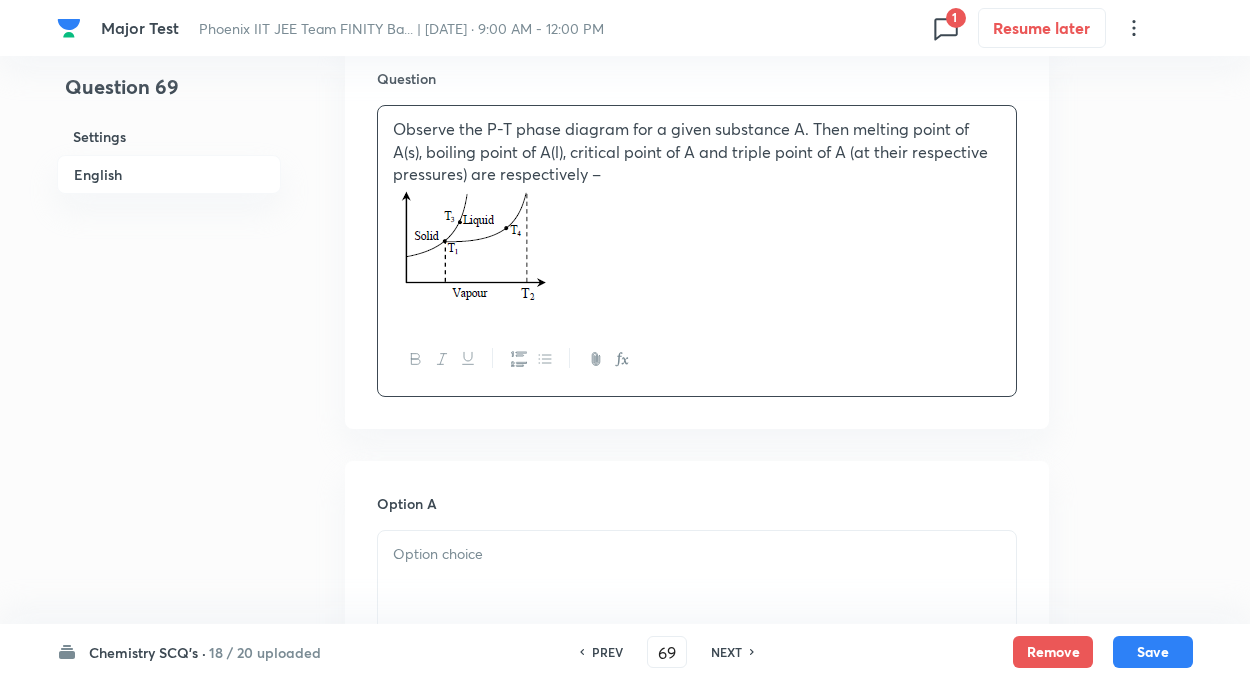 click on "Observe the P-T phase diagram for a given substance A. Then melting point of A(s), boiling point of A(l), critical point of A and triple point of A (at their respective pressures) are respectively –" at bounding box center (697, 214) 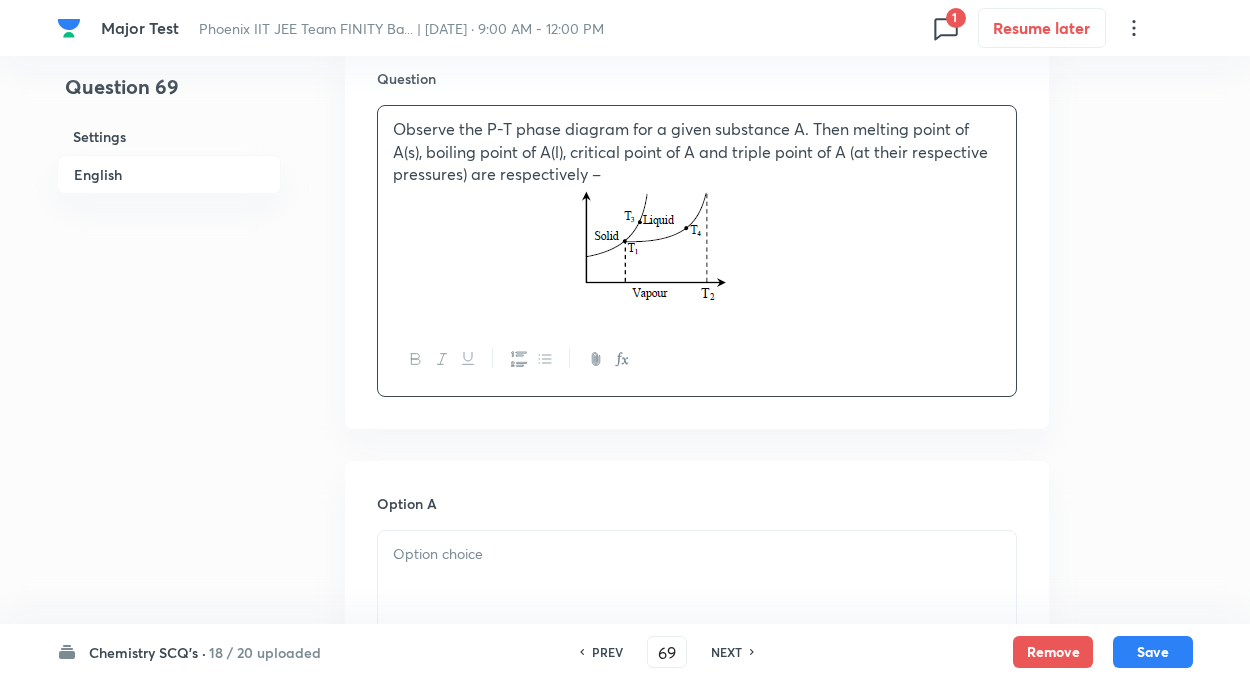 click on "Question 69 Settings English" at bounding box center [169, 779] 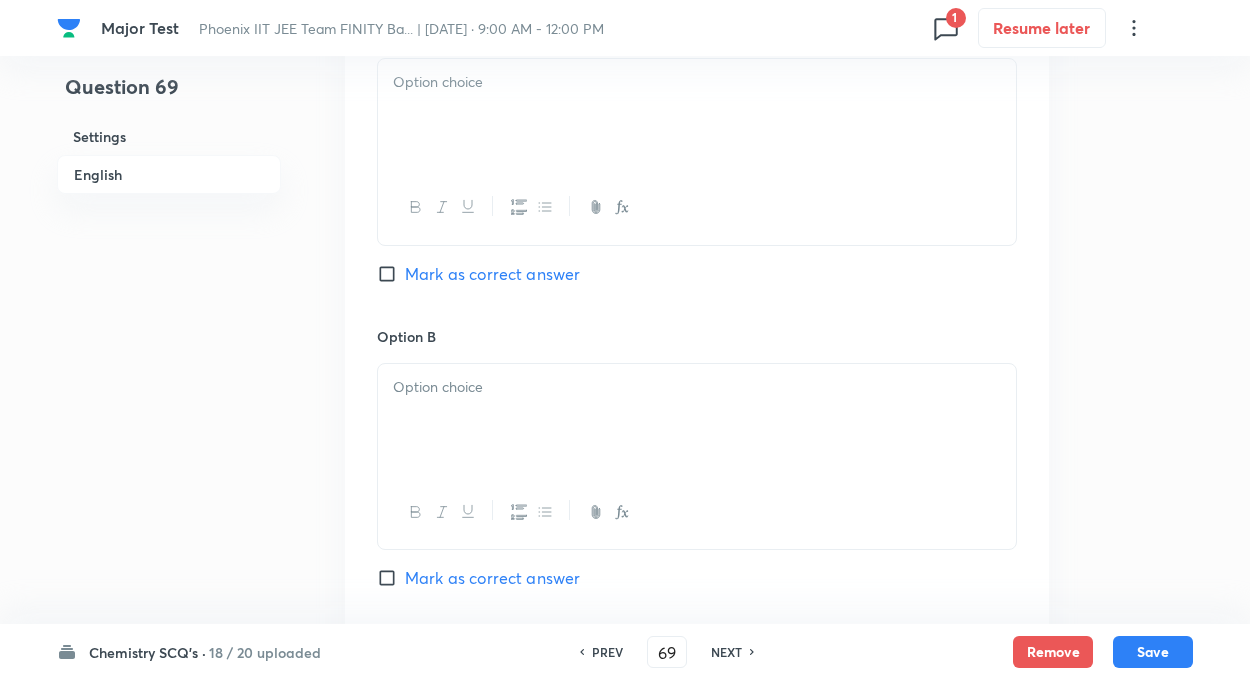 scroll, scrollTop: 1080, scrollLeft: 0, axis: vertical 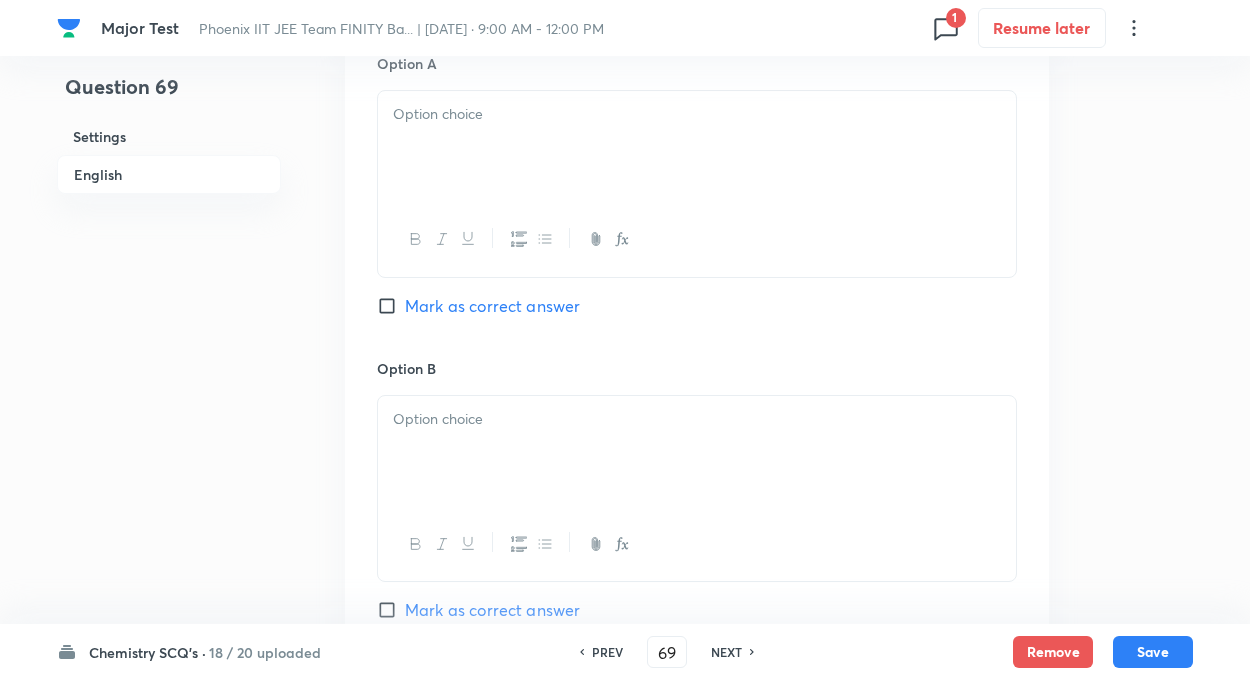 click at bounding box center [697, 147] 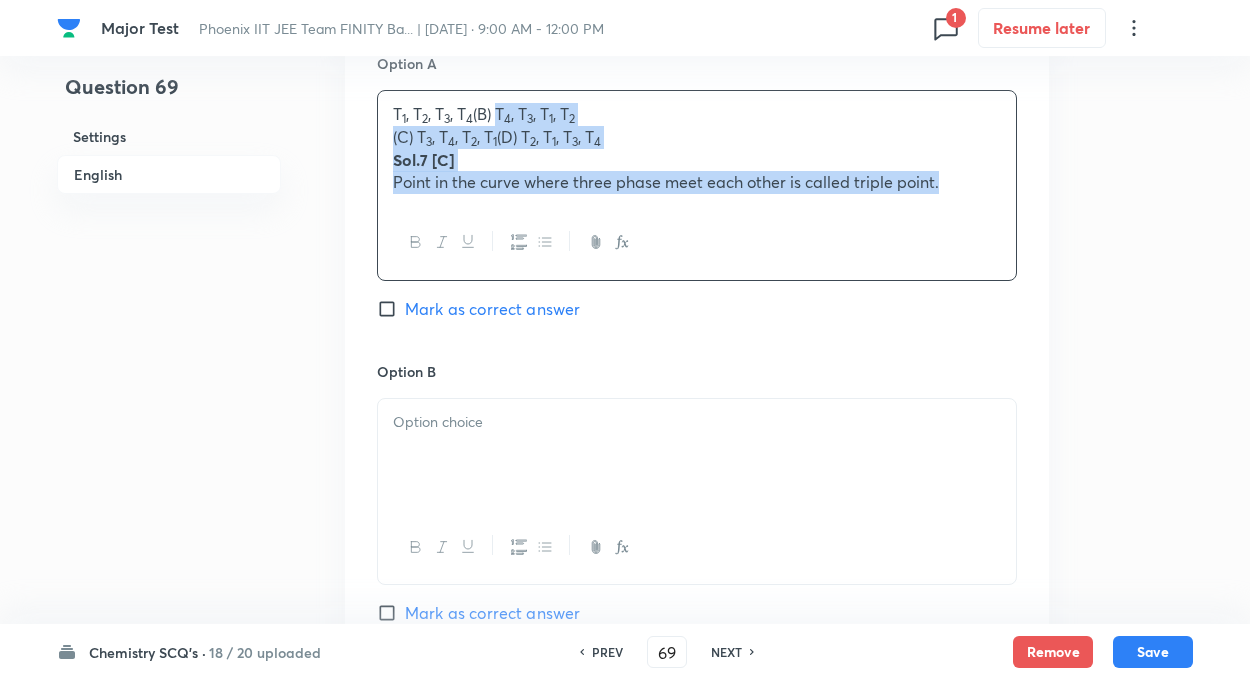 drag, startPoint x: 499, startPoint y: 114, endPoint x: 1152, endPoint y: 429, distance: 725.0062 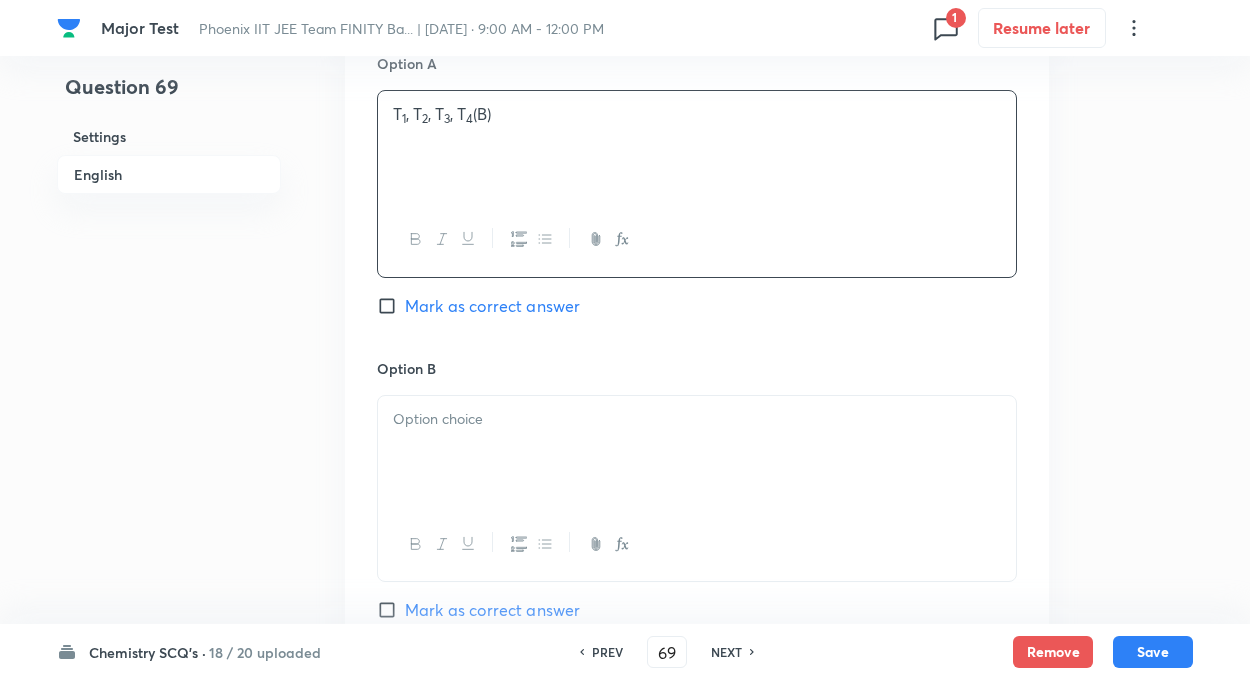 type 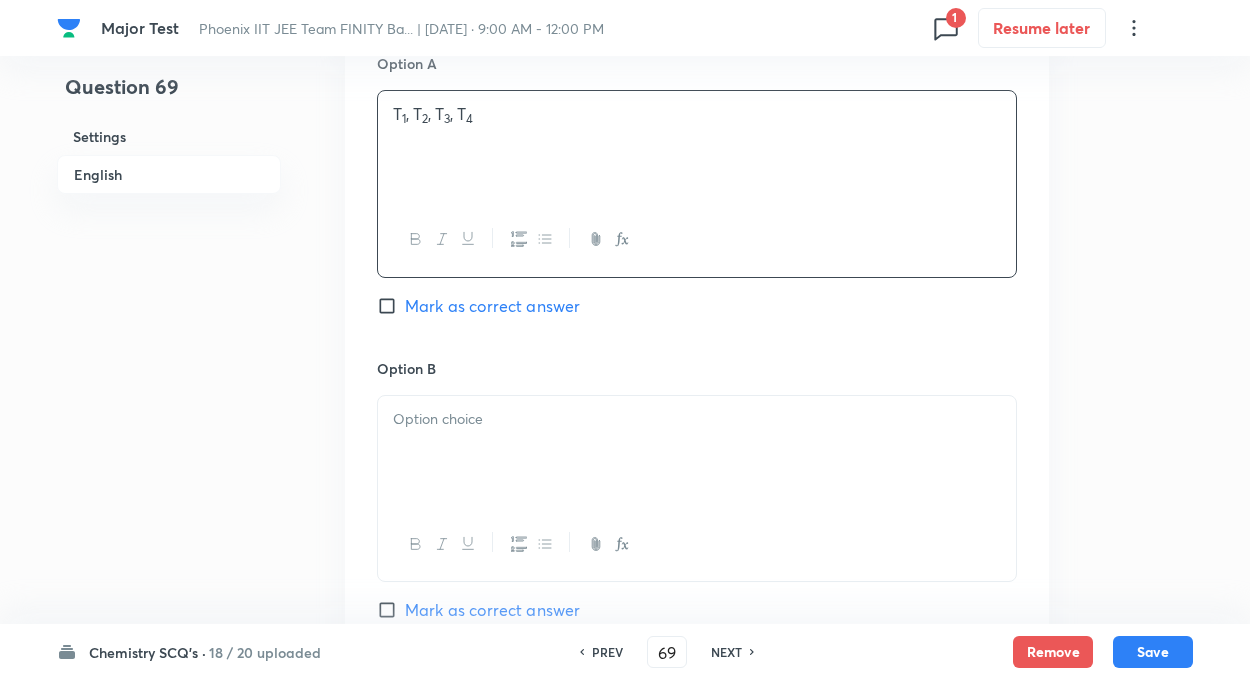 click at bounding box center (697, 452) 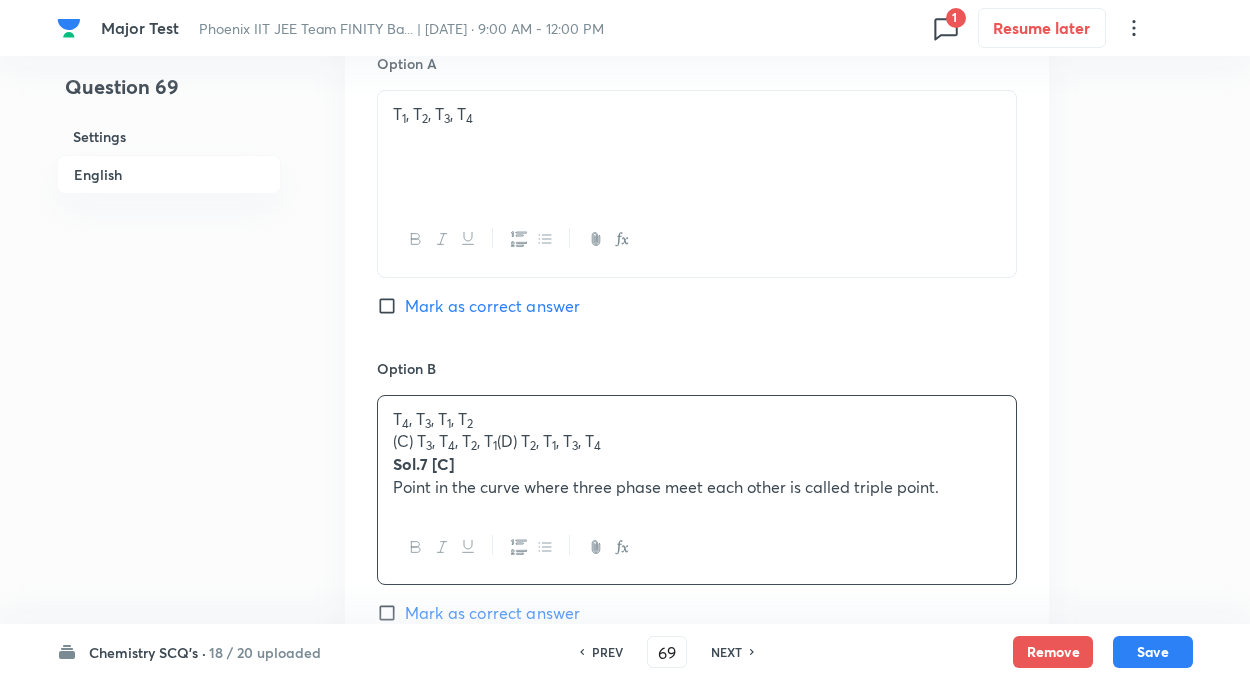 click on "Question 69 Settings English Settings Type Single choice correct 4 options + 4 marks - 1 mark Edit Concept Chemistry Physical Chemistry Liquid Solution Introduction to Colligative properties & constitutional properties Edit Additional details Easy Numerical Not from PYQ paper No equation Edit In English Question Observe the P-T phase diagram for a given substance A. Then melting point of A(s), boiling point of A(l), critical point of A and triple point of A (at their respective pressures) are respectively –                                               Option A T 1 , T 2 , T 3 , T 4   Mark as correct answer Option B T 4 , T 3 , T 1 , T 2 (C) T 3 , T 4 , T 2 , T 1  (D) T 2 , T 1 , T 3 , T 4 Sol.7 [C] Point in the curve where three phase meet each other is called triple point. Mark as correct answer Option C Mark as correct answer Option D Mark as correct answer Solution" at bounding box center (625, 341) 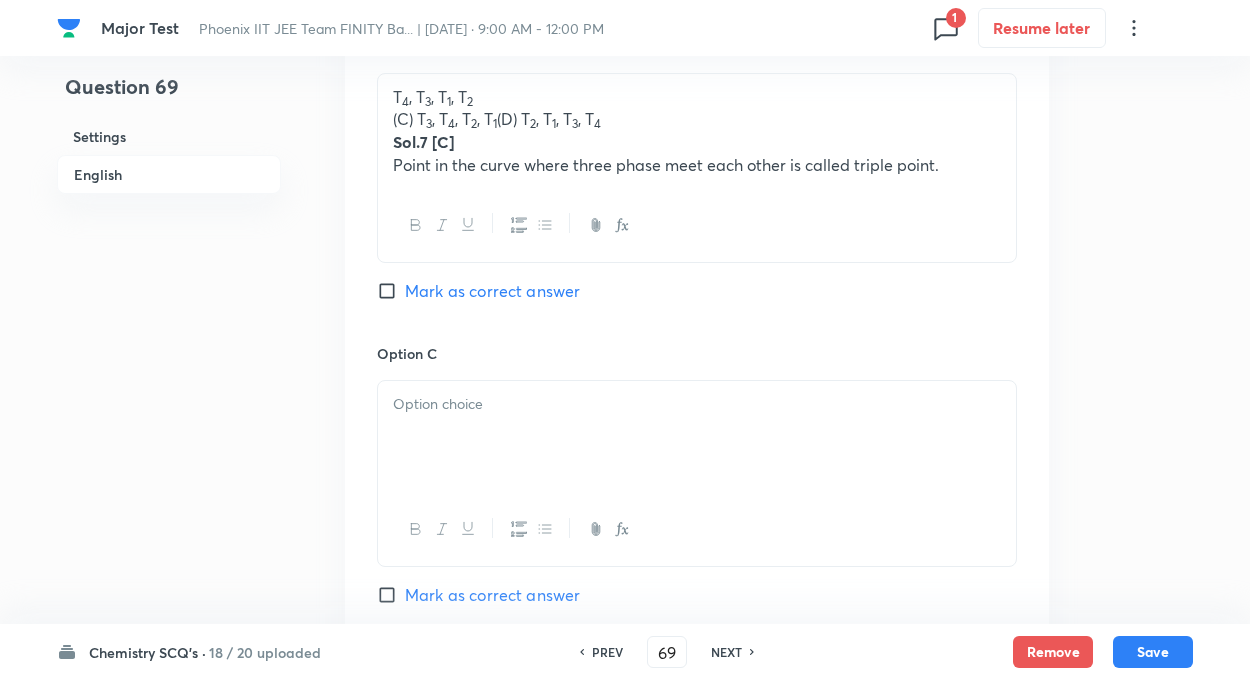 scroll, scrollTop: 1400, scrollLeft: 0, axis: vertical 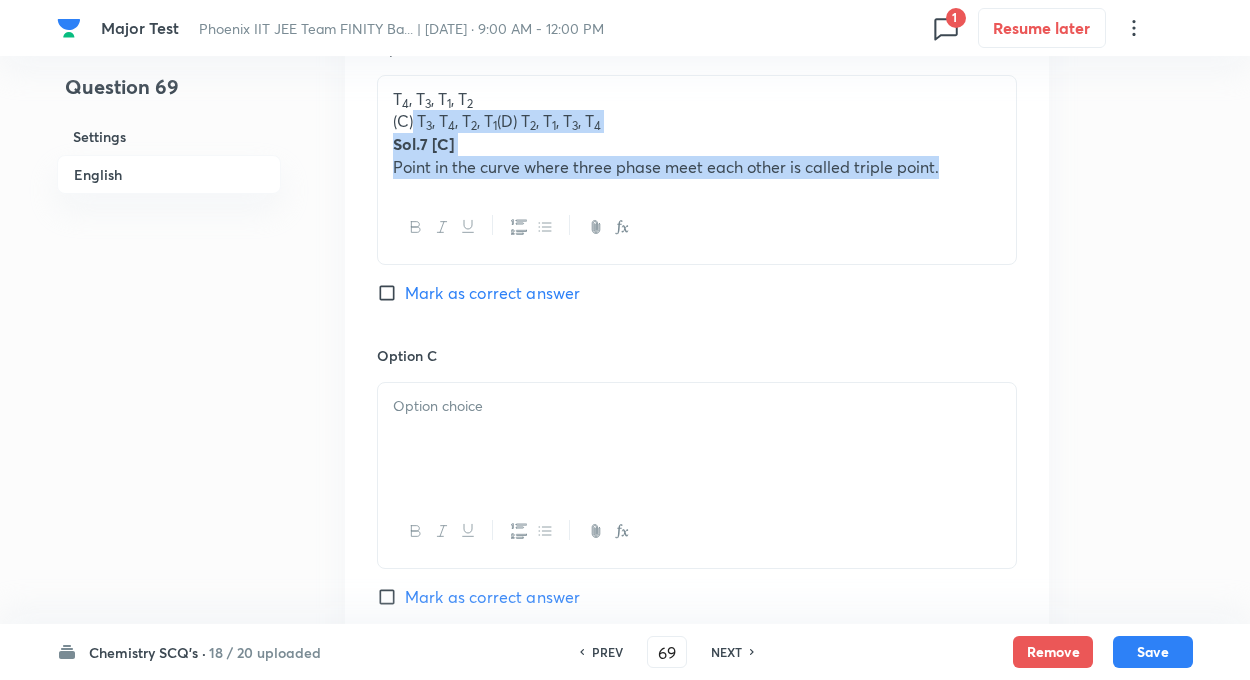 drag, startPoint x: 414, startPoint y: 117, endPoint x: 1024, endPoint y: 319, distance: 642.57605 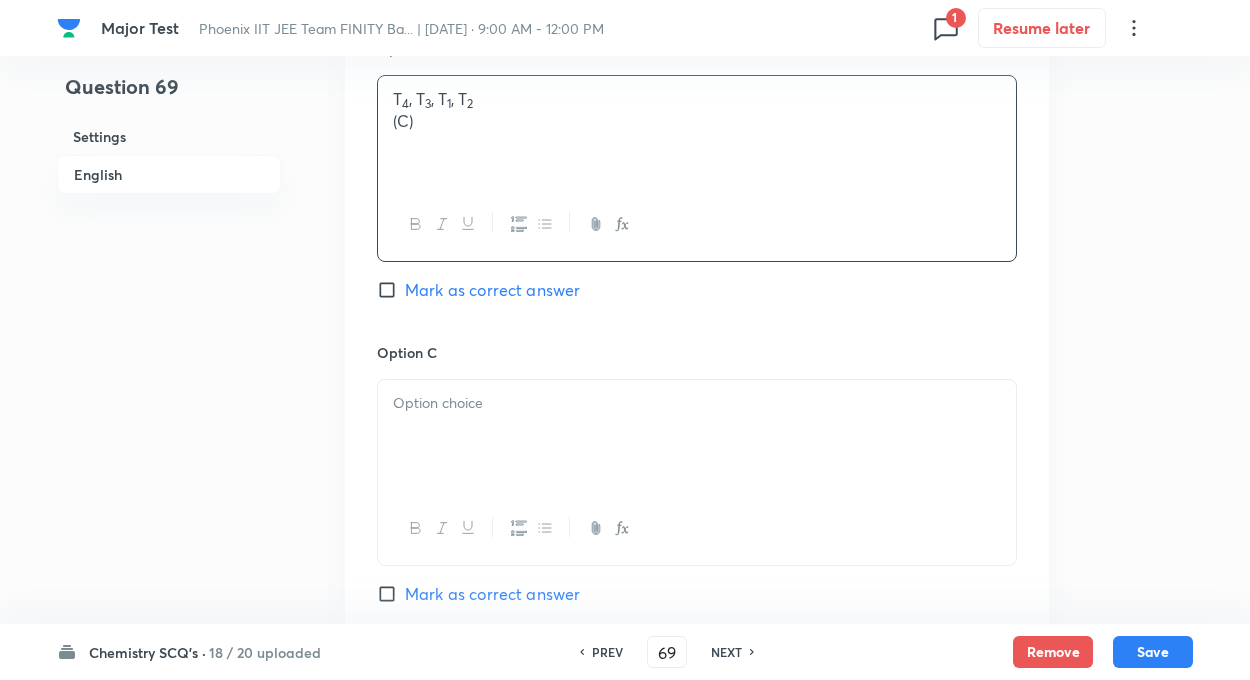 type 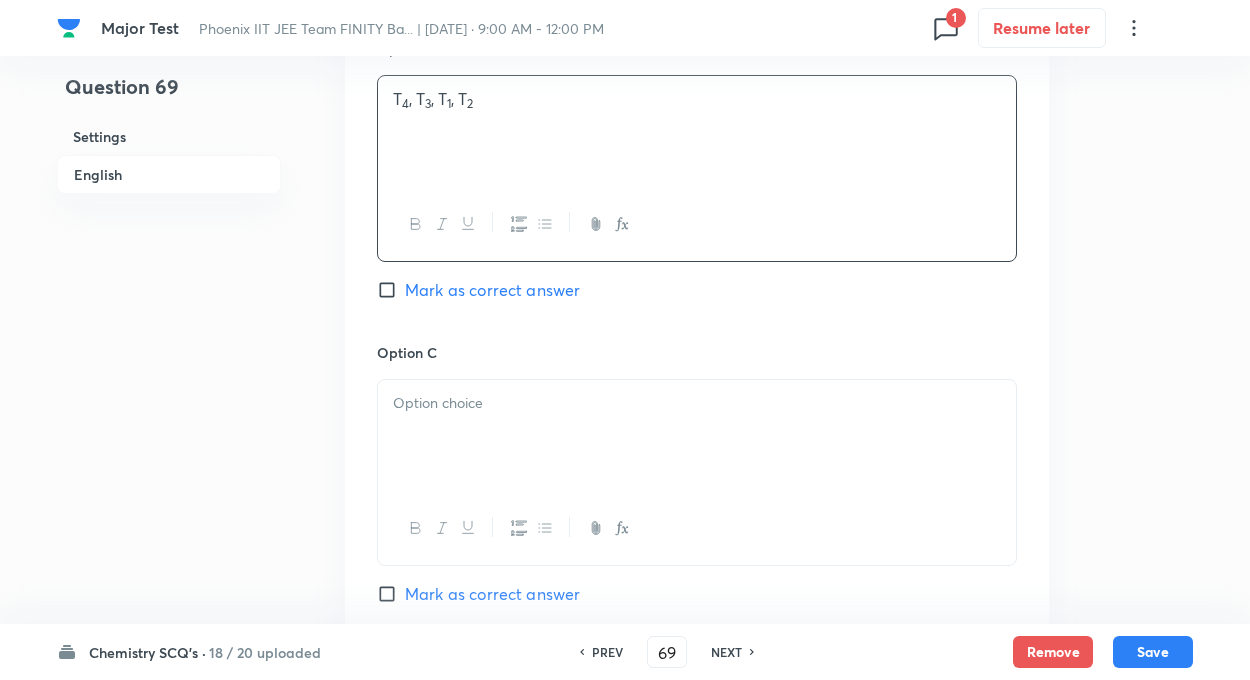 click at bounding box center (697, 436) 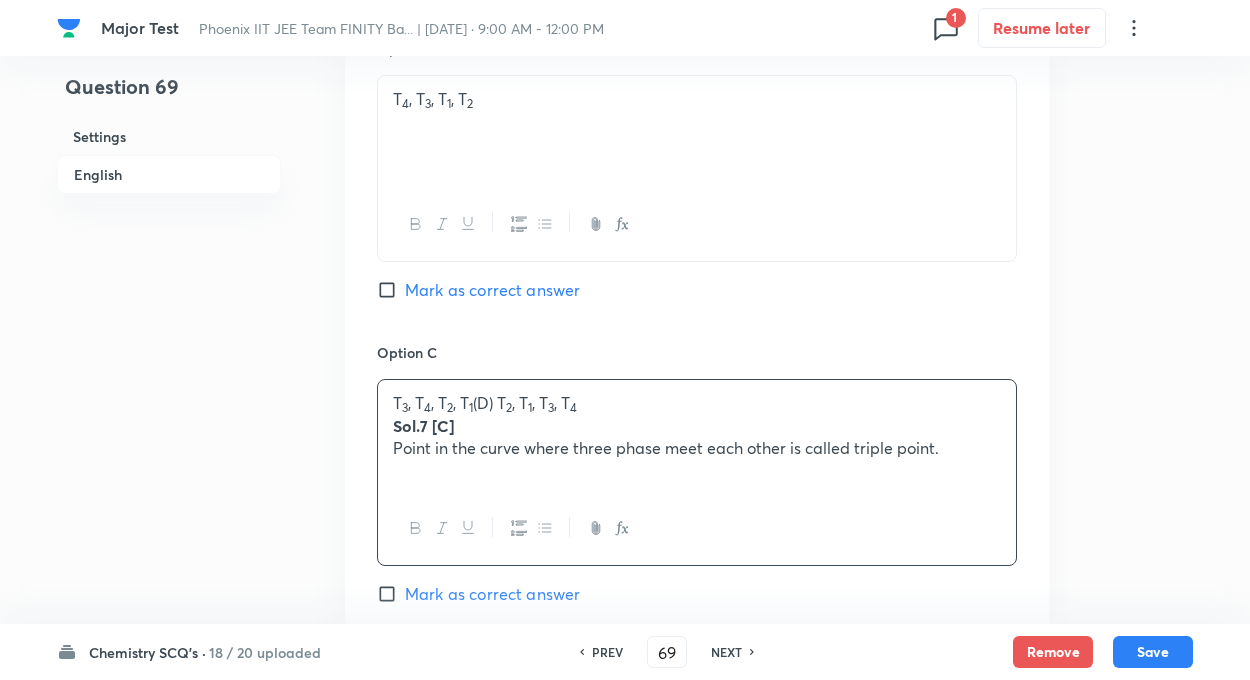 click on "Question 69 Settings English" at bounding box center (169, 19) 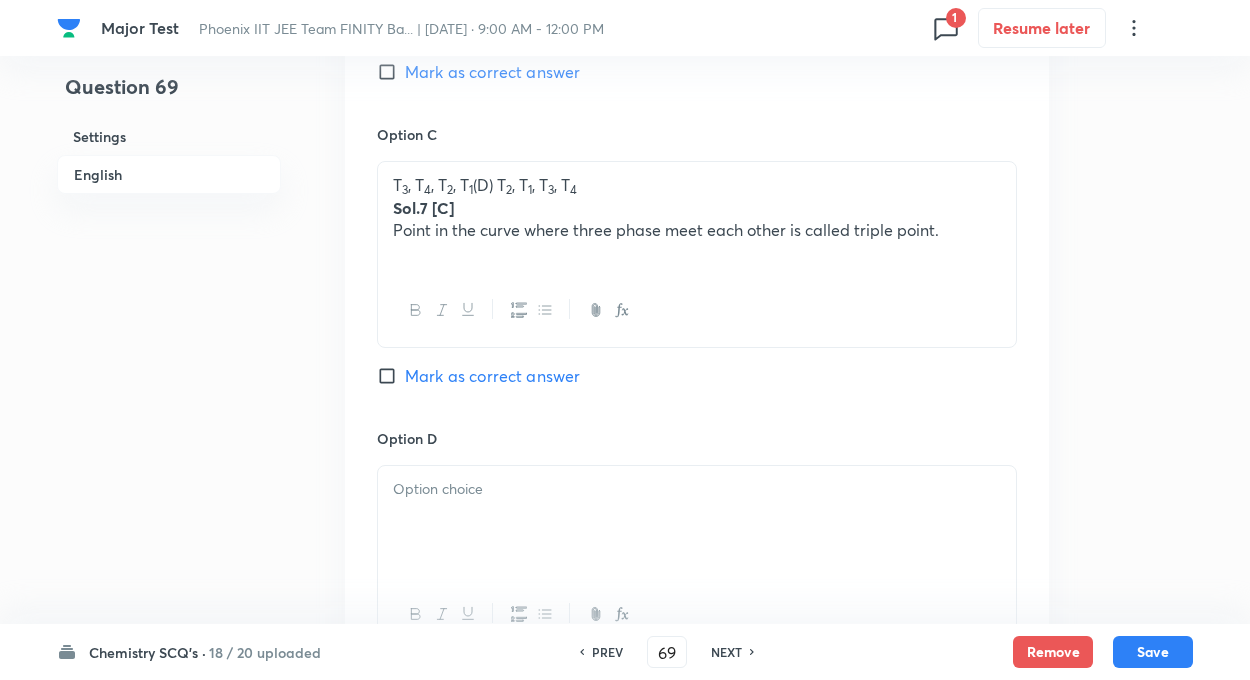 scroll, scrollTop: 1640, scrollLeft: 0, axis: vertical 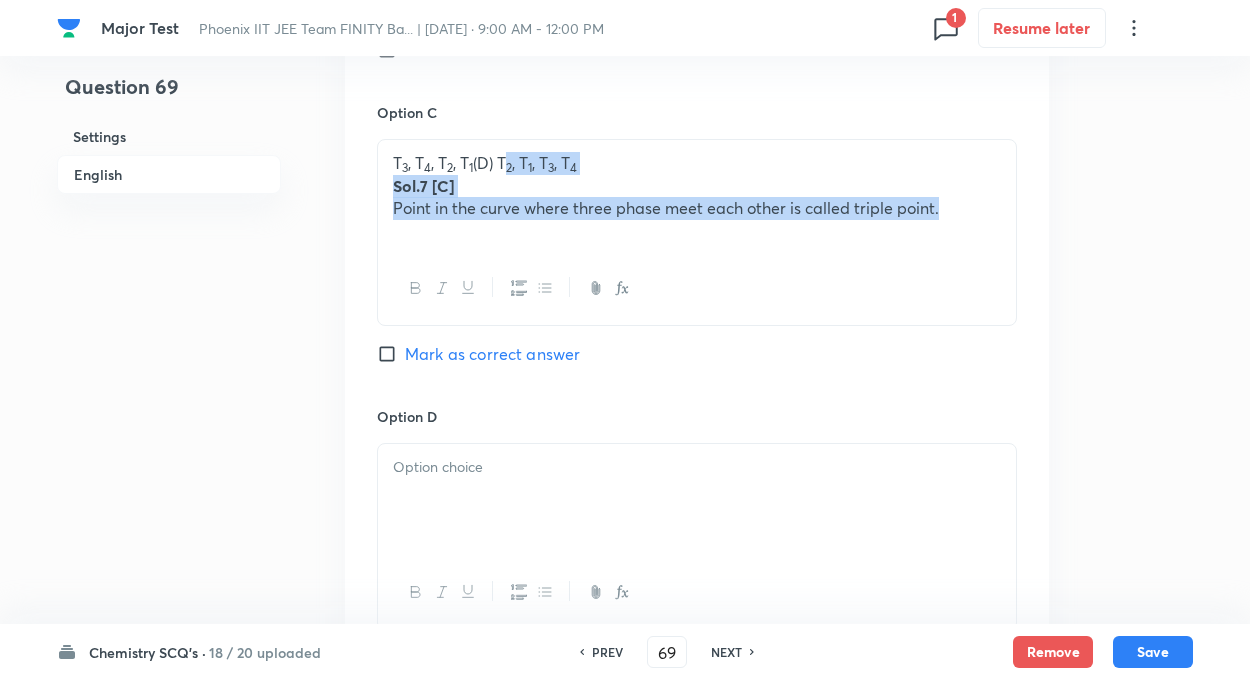 drag, startPoint x: 504, startPoint y: 160, endPoint x: 1039, endPoint y: 329, distance: 561.0579 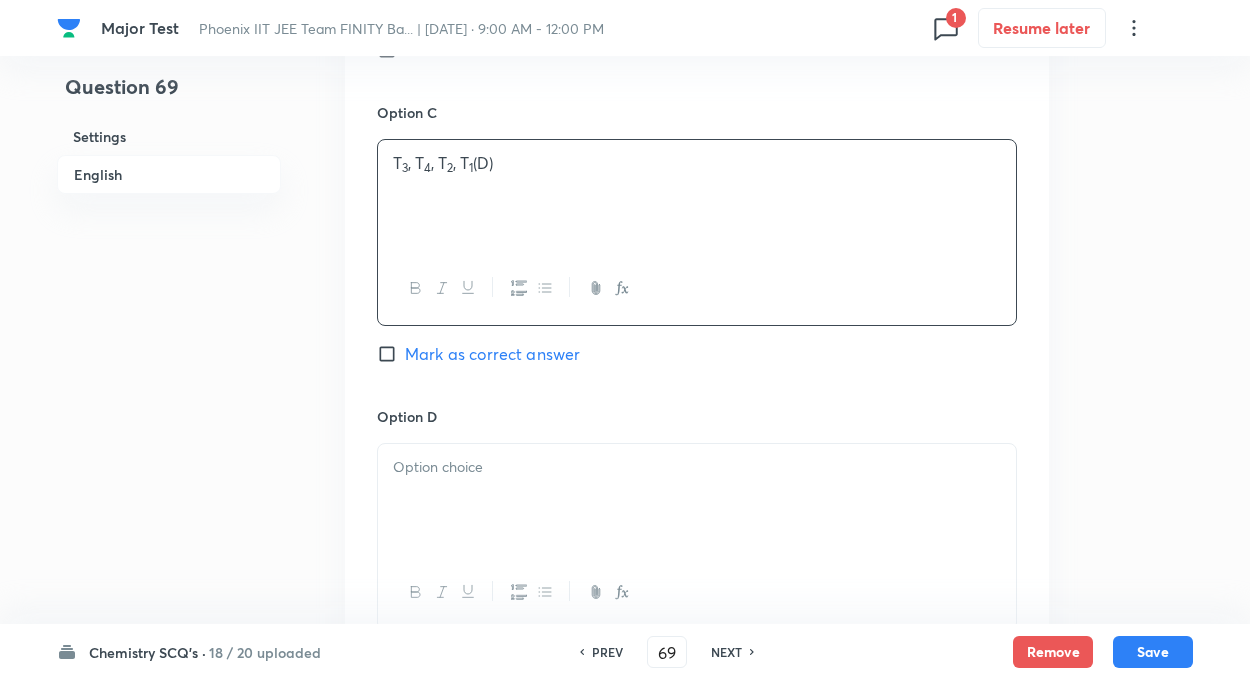 type 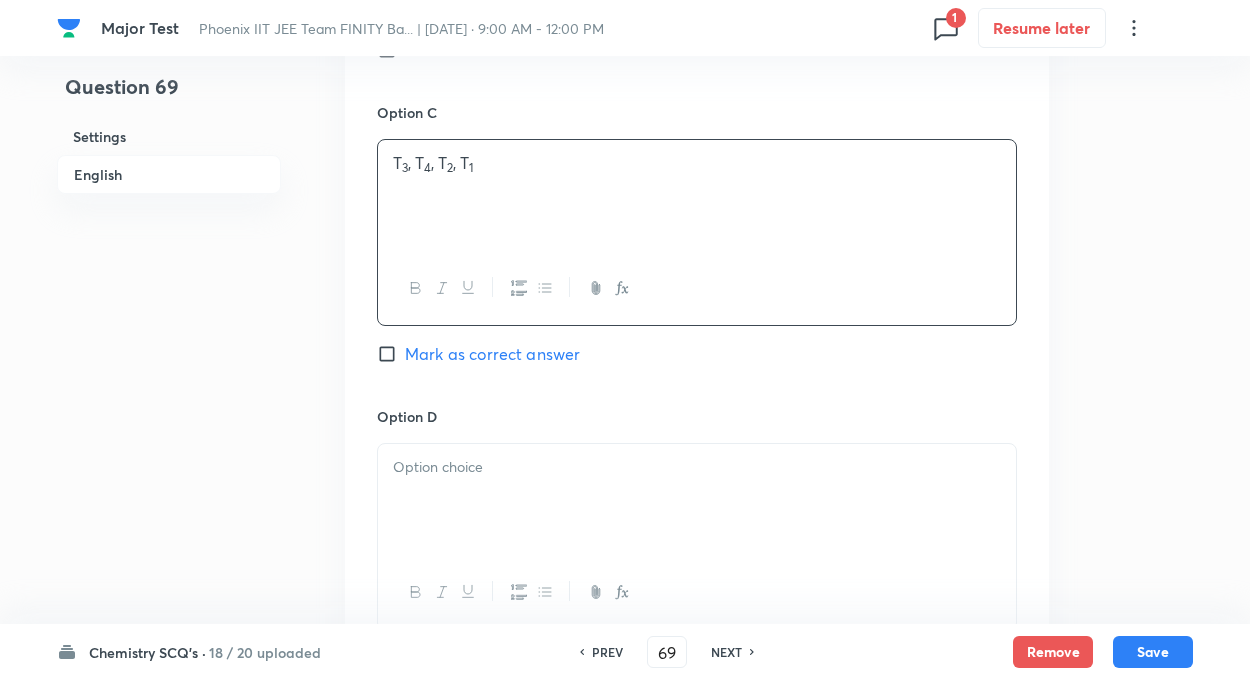 click at bounding box center [697, 467] 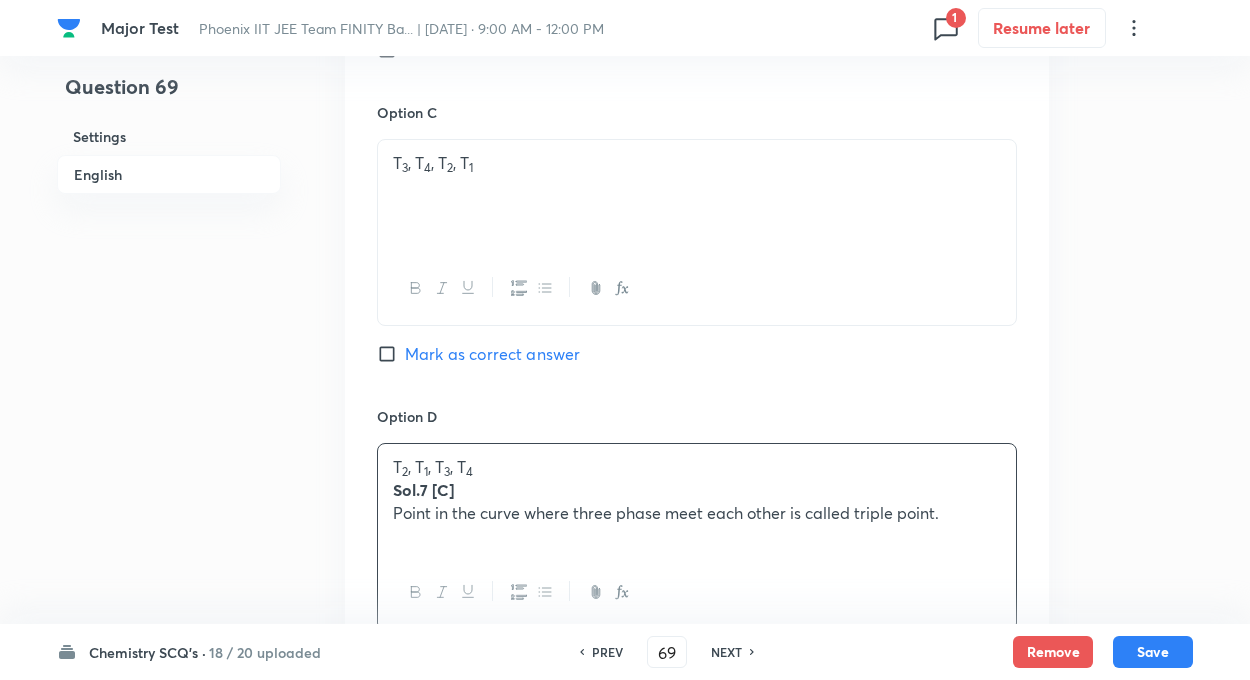 click on "Mark as correct answer" at bounding box center (391, 354) 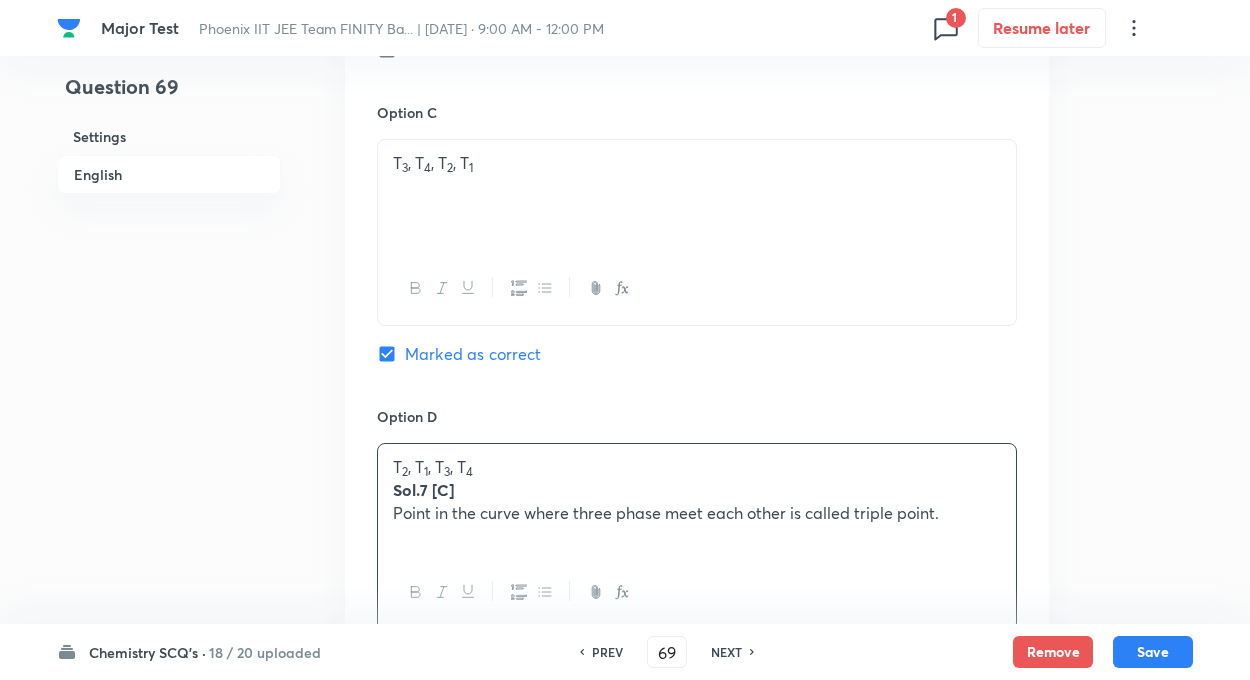 click on "Question 69 Settings English Settings Type Single choice correct 4 options + 4 marks - 1 mark Edit Concept Chemistry Physical Chemistry Liquid Solution Introduction to Colligative properties & constitutional properties Edit Additional details Easy Numerical Not from PYQ paper No equation Edit In English Question Observe the P-T phase diagram for a given substance A. Then melting point of A(s), boiling point of A(l), critical point of A and triple point of A (at their respective pressures) are respectively –                                               Option A T 1 , T 2 , T 3 , T 4   Mark as correct answer Option B T 4 , T 3 , T 1 , T 2 Mark as correct answer Option C T 3 , T 4 , T 2 , T 1   Marked as correct Option D T 2 , T 1 , T 3 , T 4 Sol.7 [C] Point in the curve where three phase meet each other is called triple point. Mark as correct answer Solution" at bounding box center [625, -221] 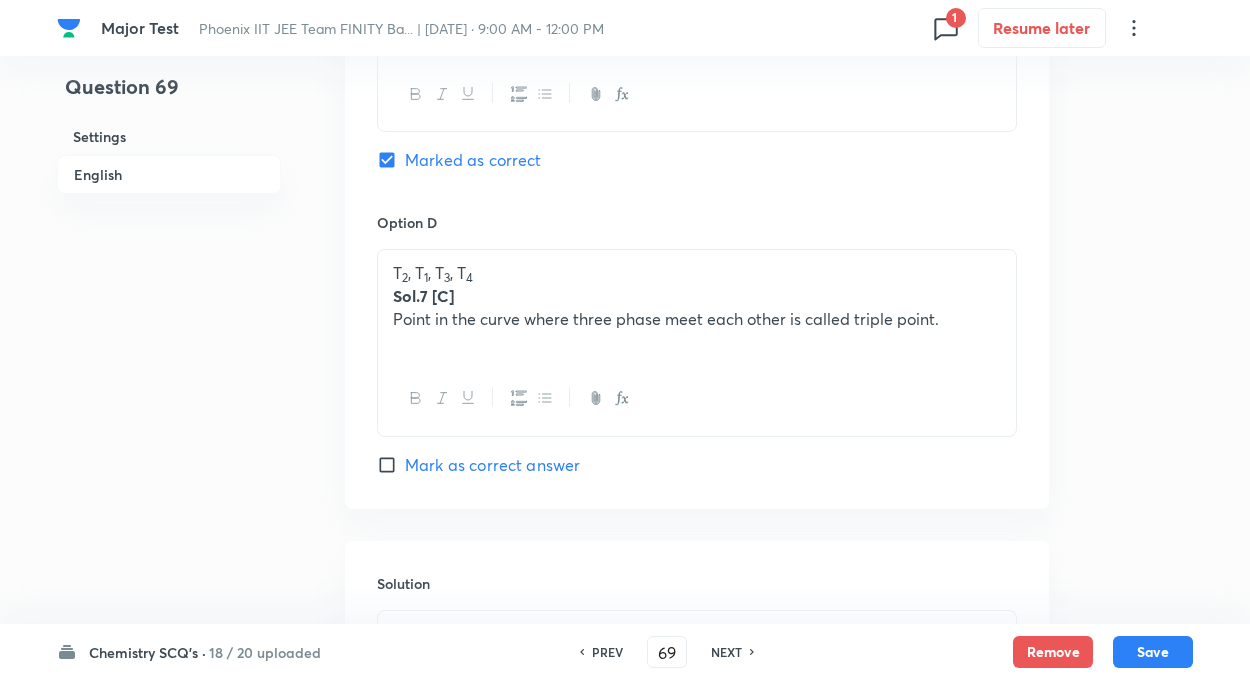 scroll, scrollTop: 1840, scrollLeft: 0, axis: vertical 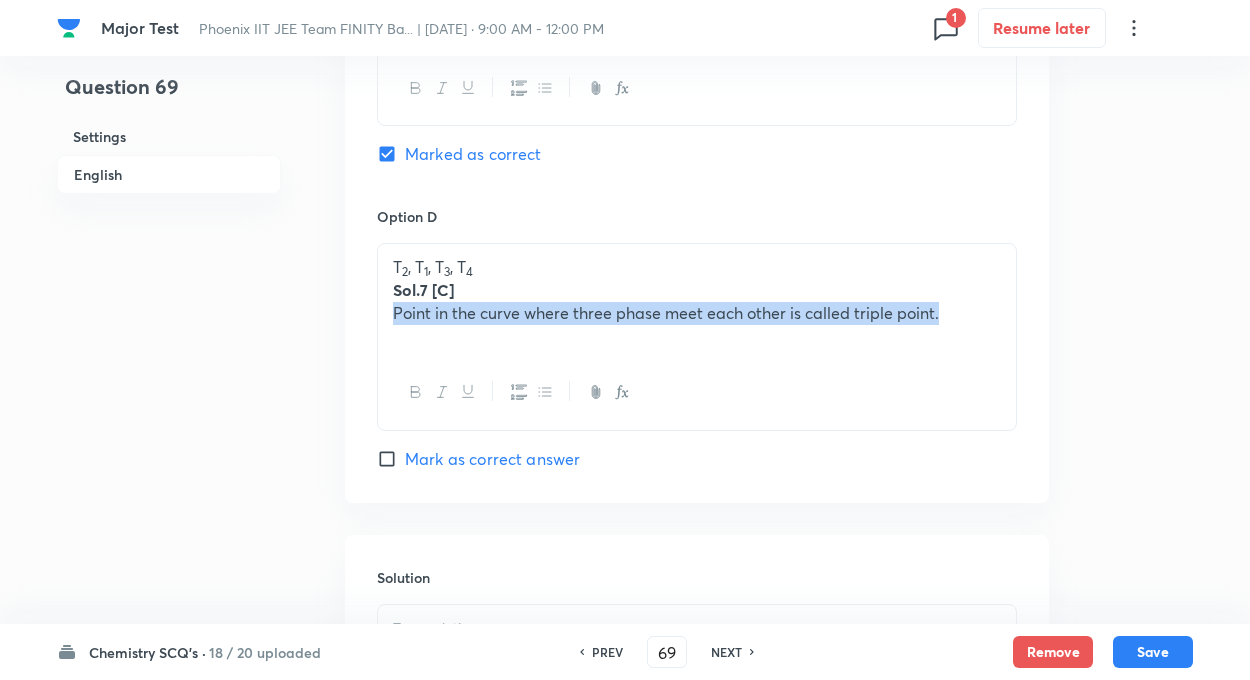 drag, startPoint x: 393, startPoint y: 310, endPoint x: 1012, endPoint y: 366, distance: 621.52795 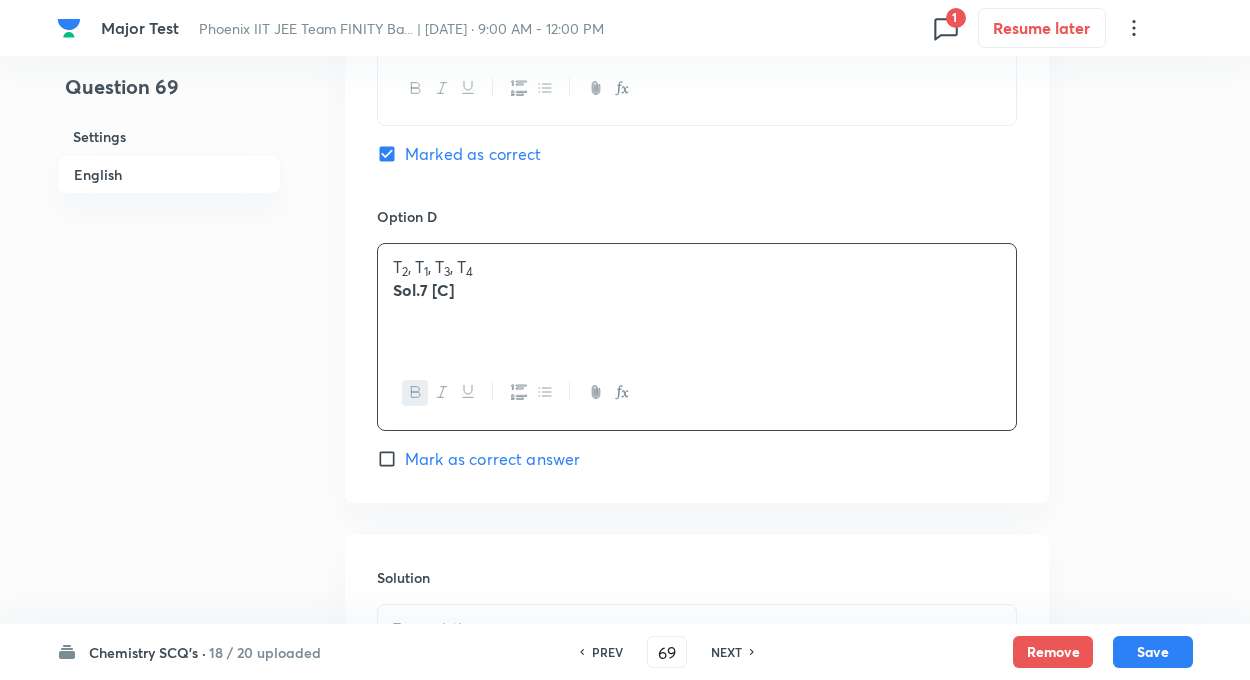 type 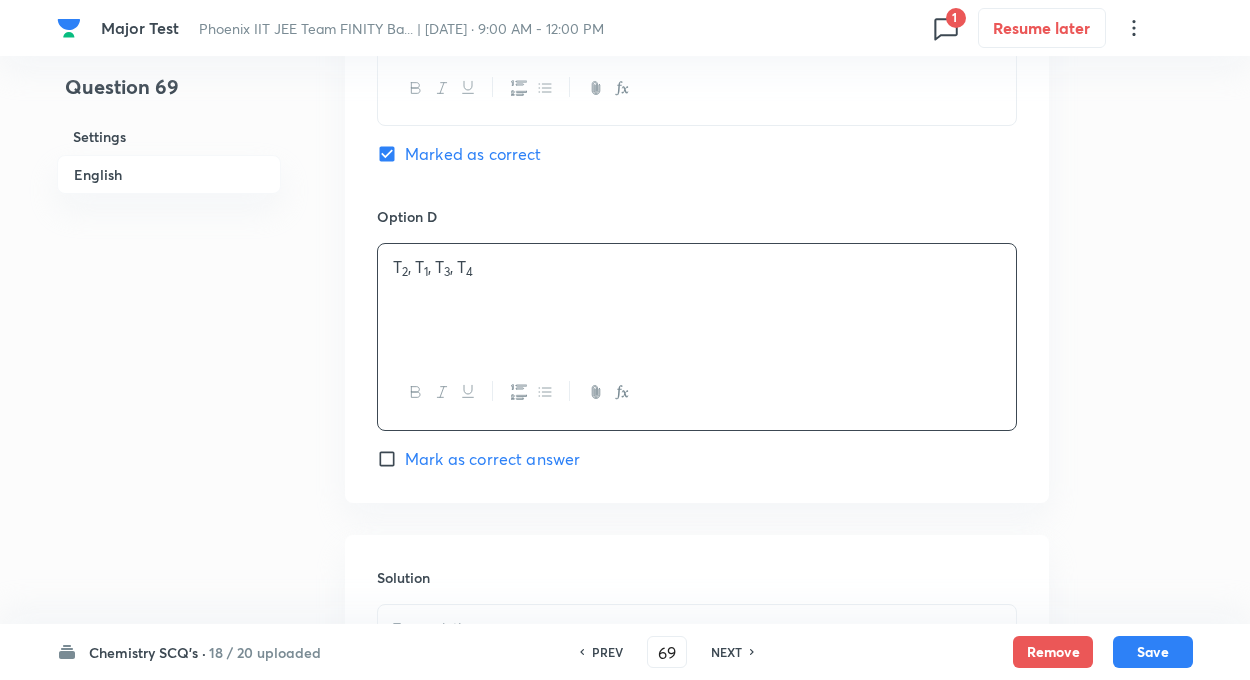 click on "Question 69 Settings English Settings Type Single choice correct 4 options + 4 marks - 1 mark Edit Concept Chemistry Physical Chemistry Liquid Solution Introduction to Colligative properties & constitutional properties Edit Additional details Easy Numerical Not from PYQ paper No equation Edit In English Question Observe the P-T phase diagram for a given substance A. Then melting point of A(s), boiling point of A(l), critical point of A and triple point of A (at their respective pressures) are respectively –                                               Option A T 1 , T 2 , T 3 , T 4   Mark as correct answer Option B T 4 , T 3 , T 1 , T 2 Mark as correct answer Option C T 3 , T 4 , T 2 , T 1   Marked as correct Option D T 2 , T 1 , T 3 , T 4 Mark as correct answer Solution" at bounding box center [625, -421] 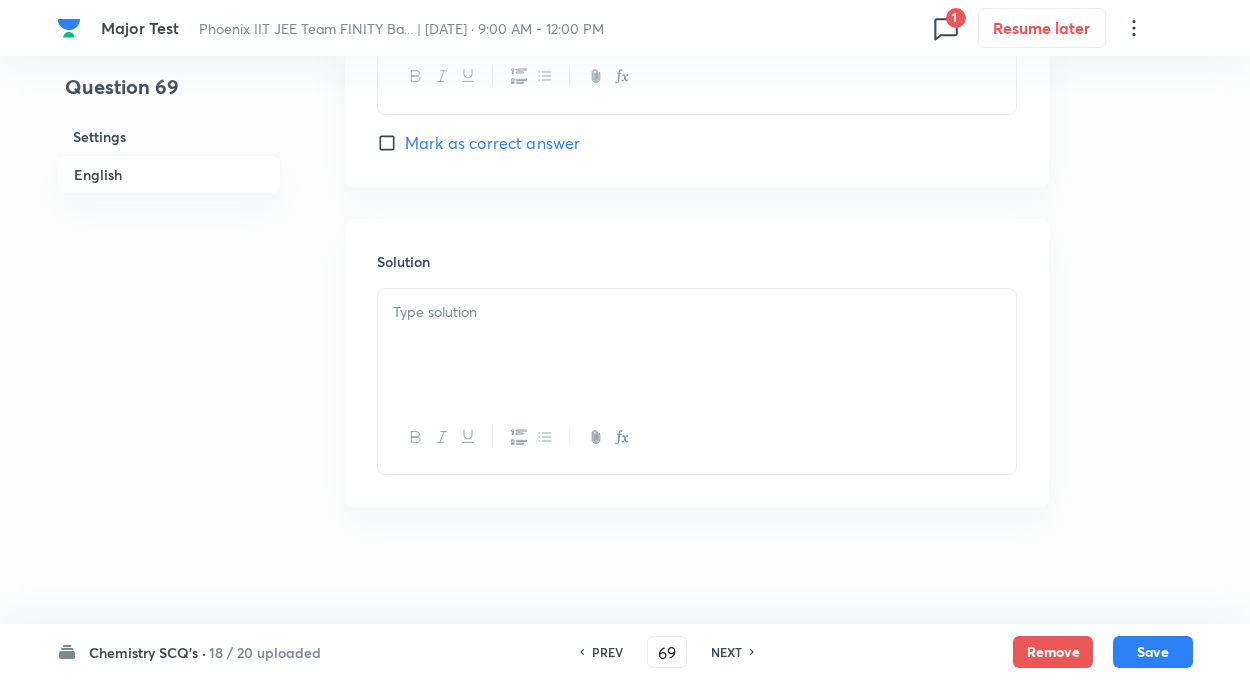 scroll, scrollTop: 2159, scrollLeft: 0, axis: vertical 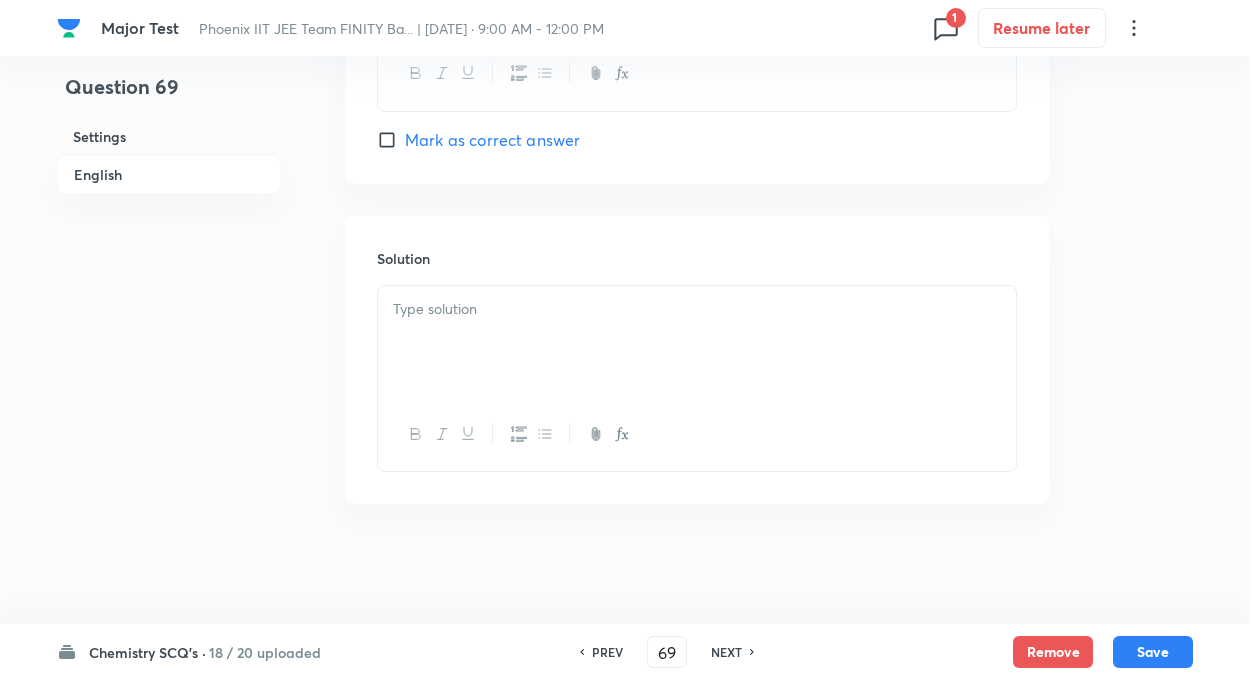 click at bounding box center (697, 342) 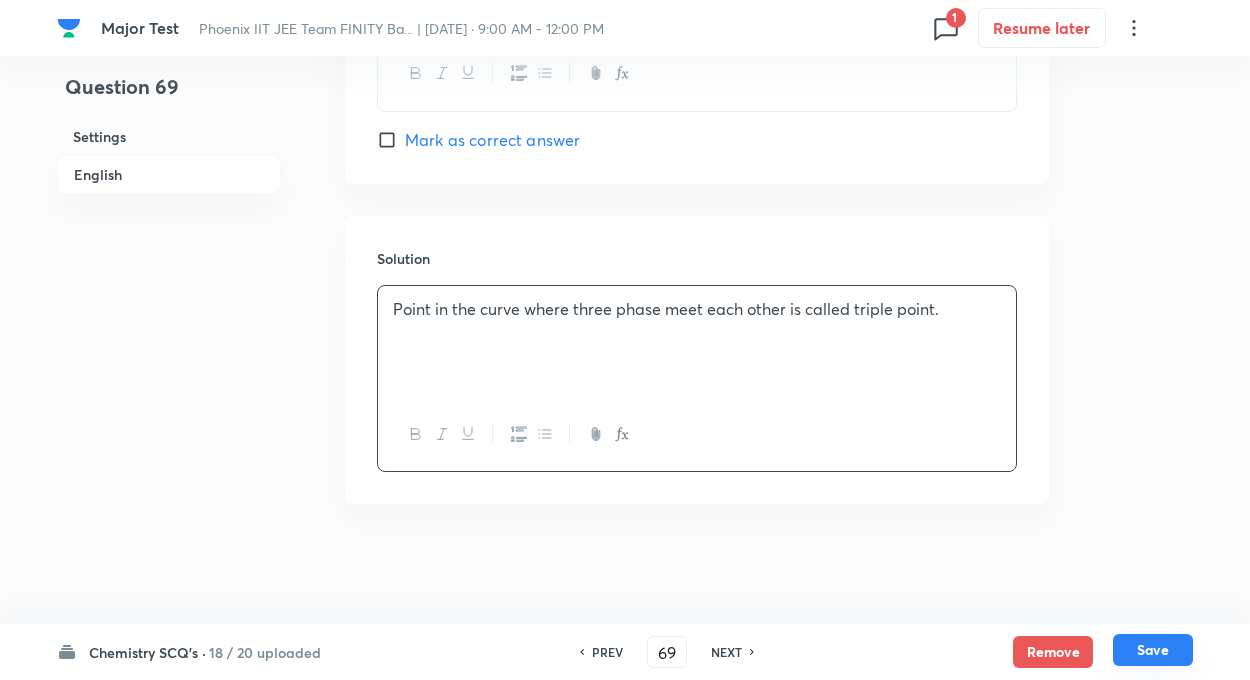 click on "Save" at bounding box center [1153, 650] 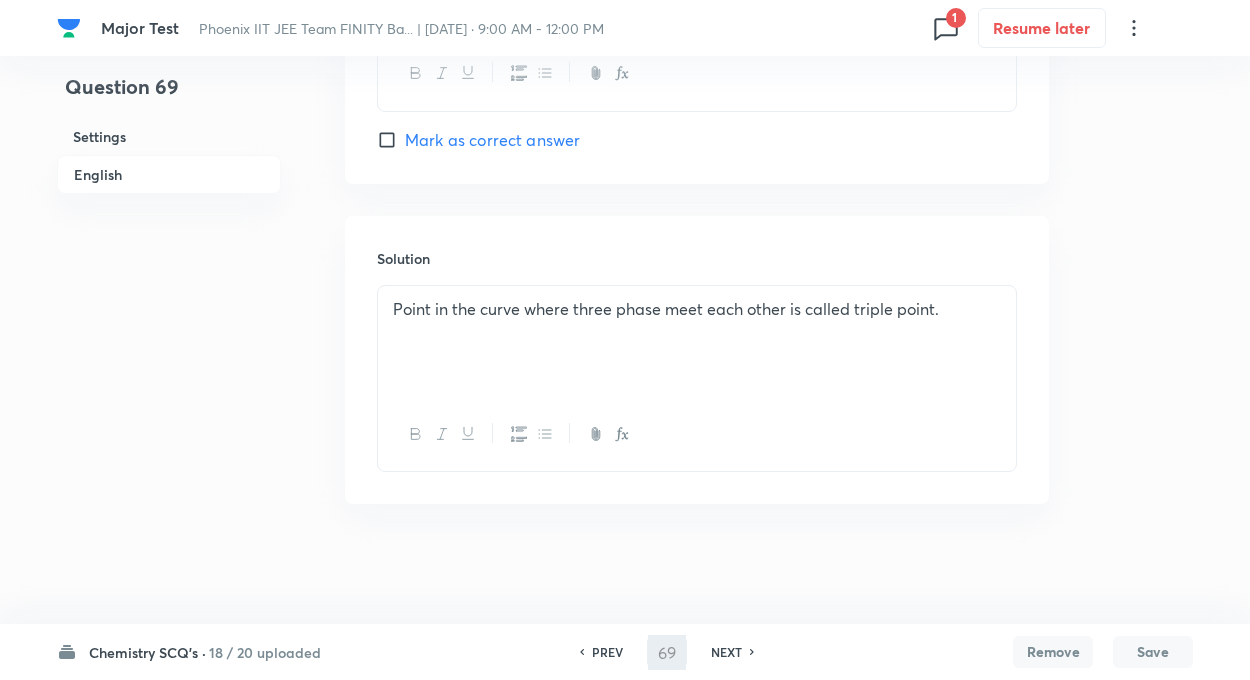 type on "70" 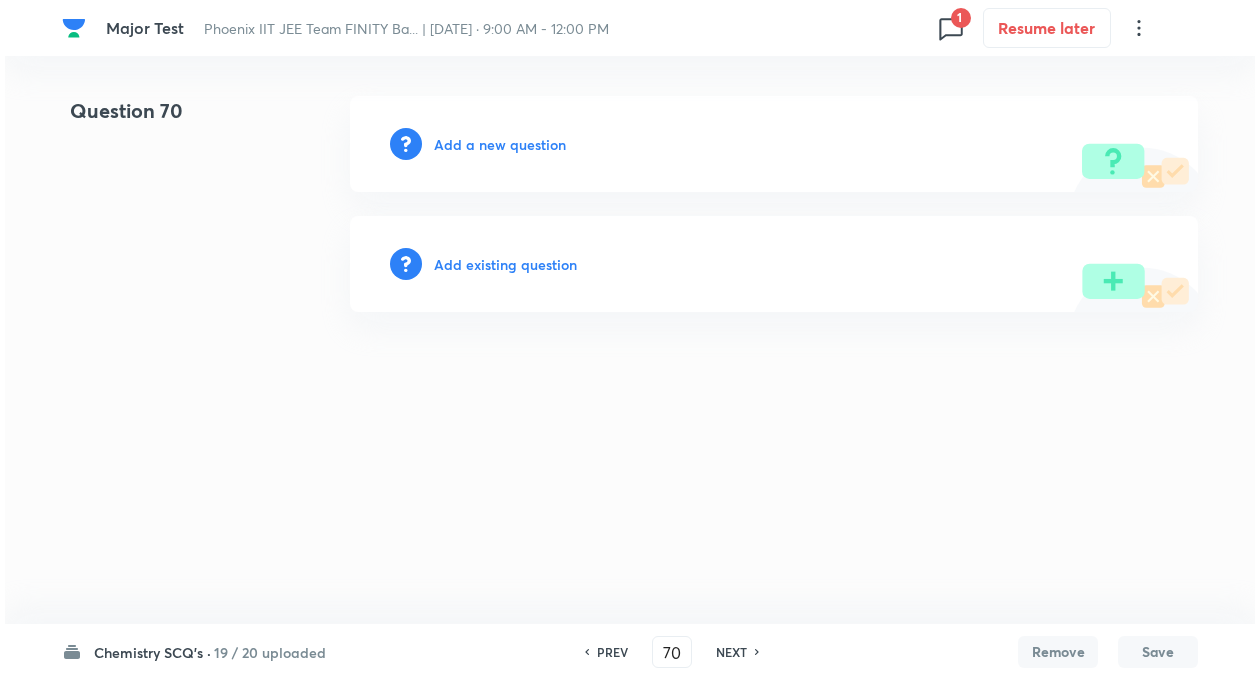 scroll, scrollTop: 0, scrollLeft: 0, axis: both 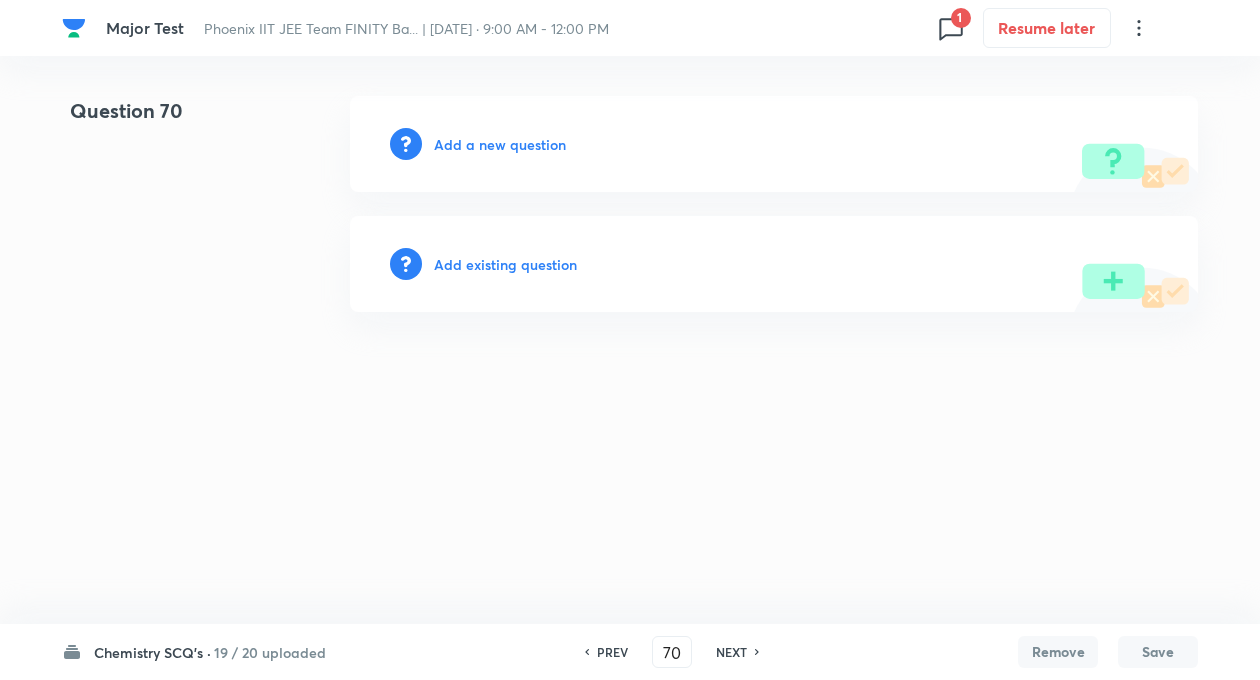 click on "Add a new question" at bounding box center (500, 144) 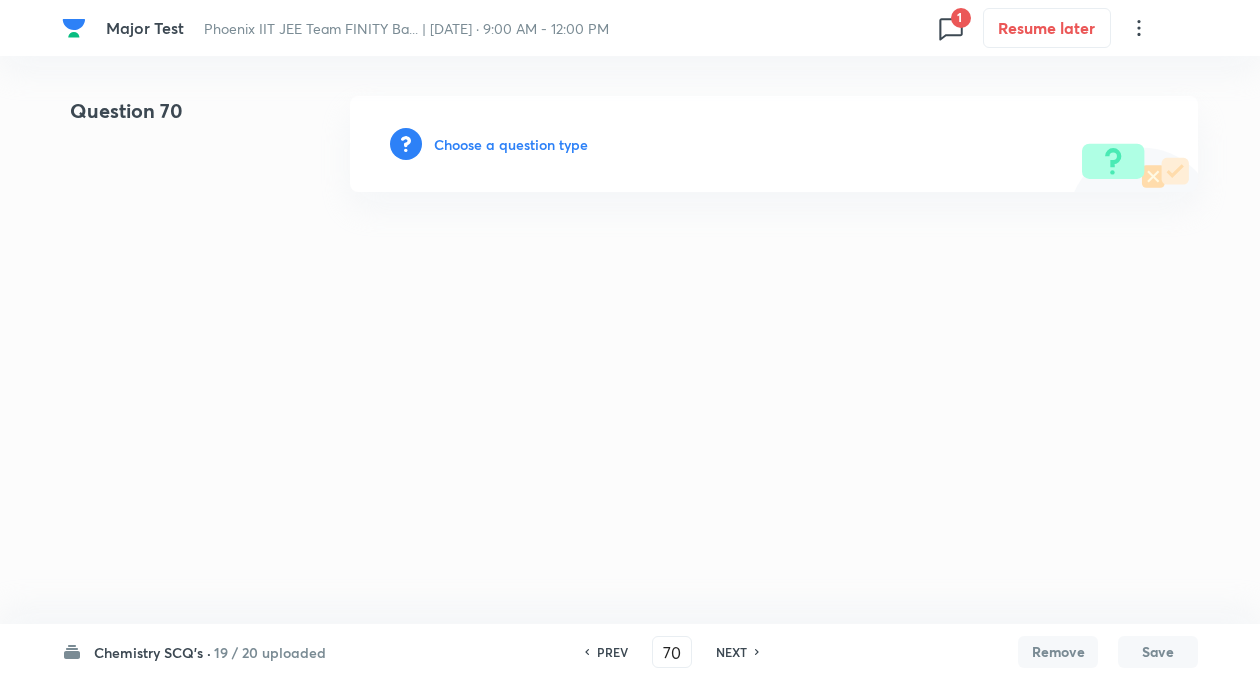 click on "Choose a question type" at bounding box center [511, 144] 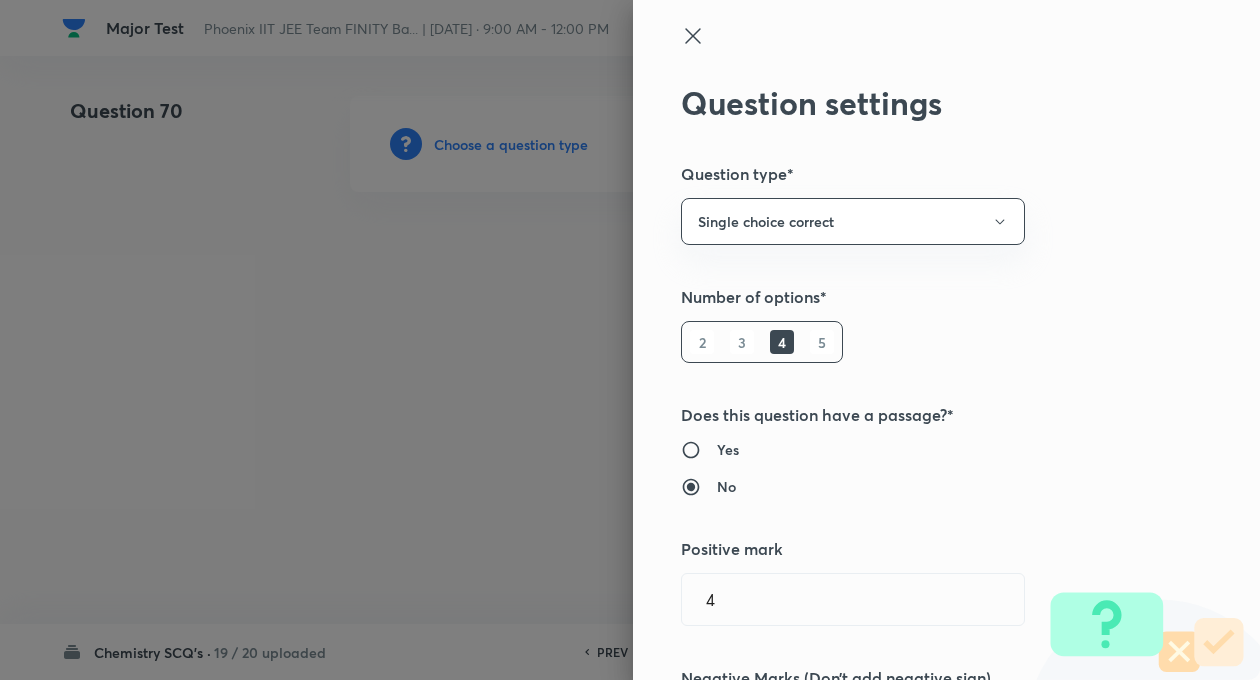 type on "Chemistry" 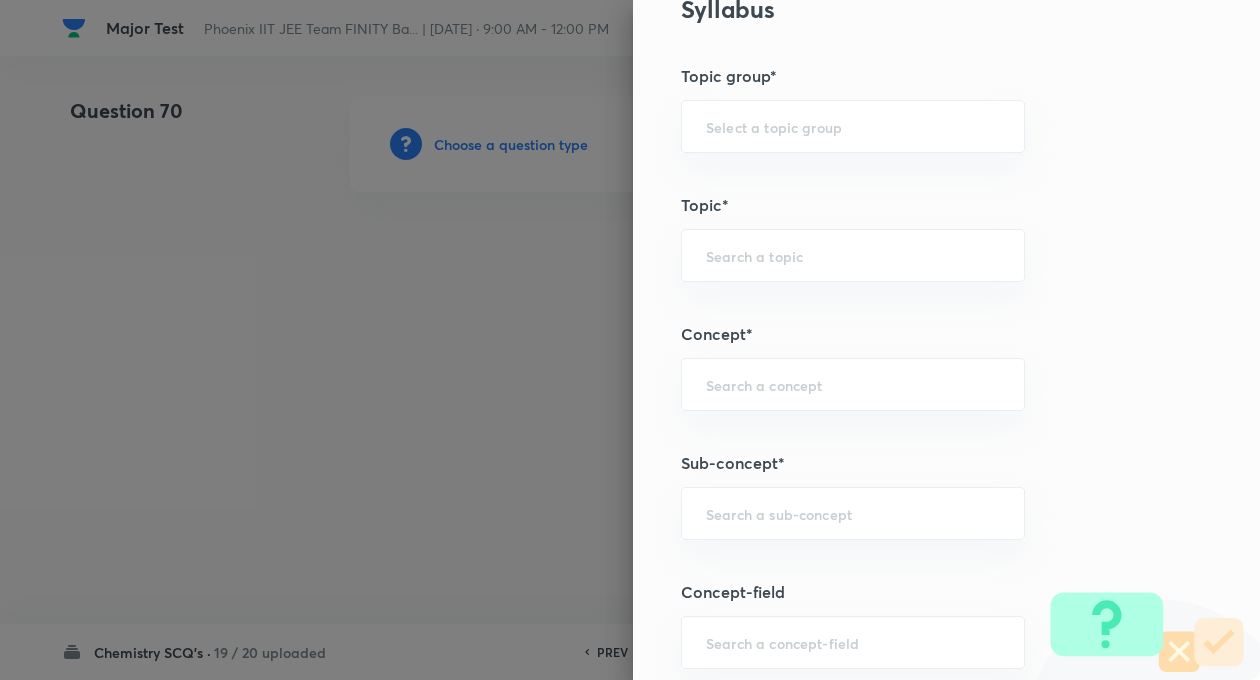 scroll, scrollTop: 880, scrollLeft: 0, axis: vertical 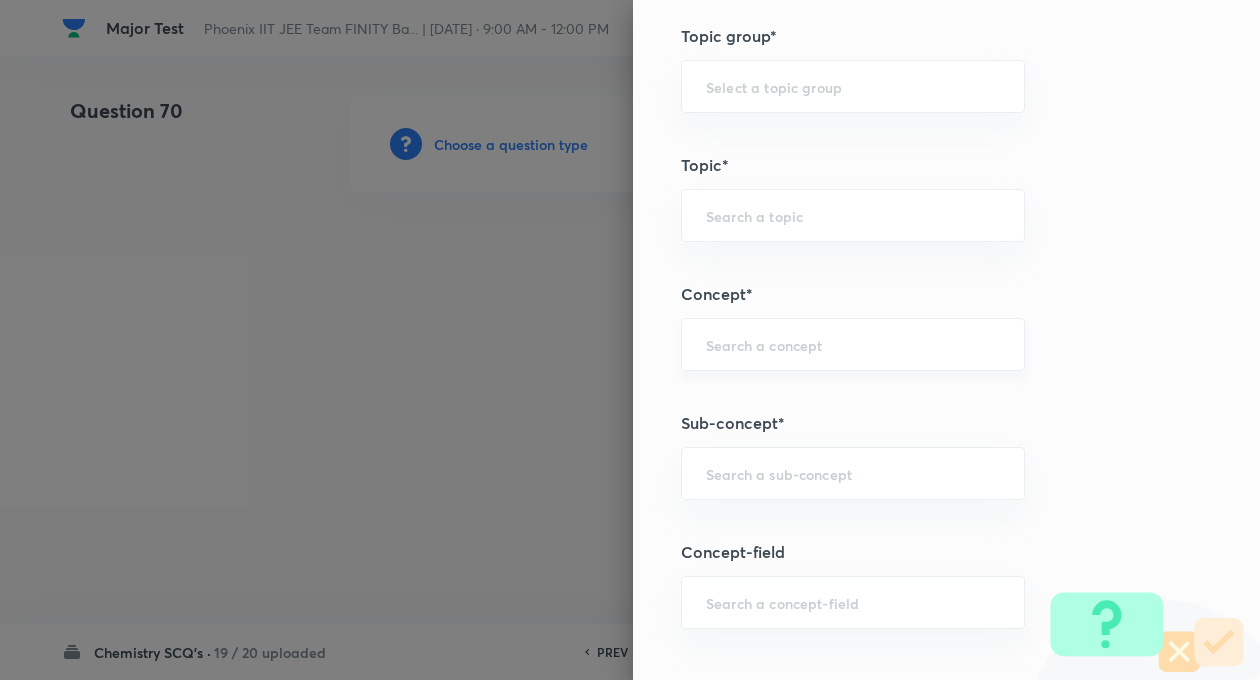 click at bounding box center [853, 344] 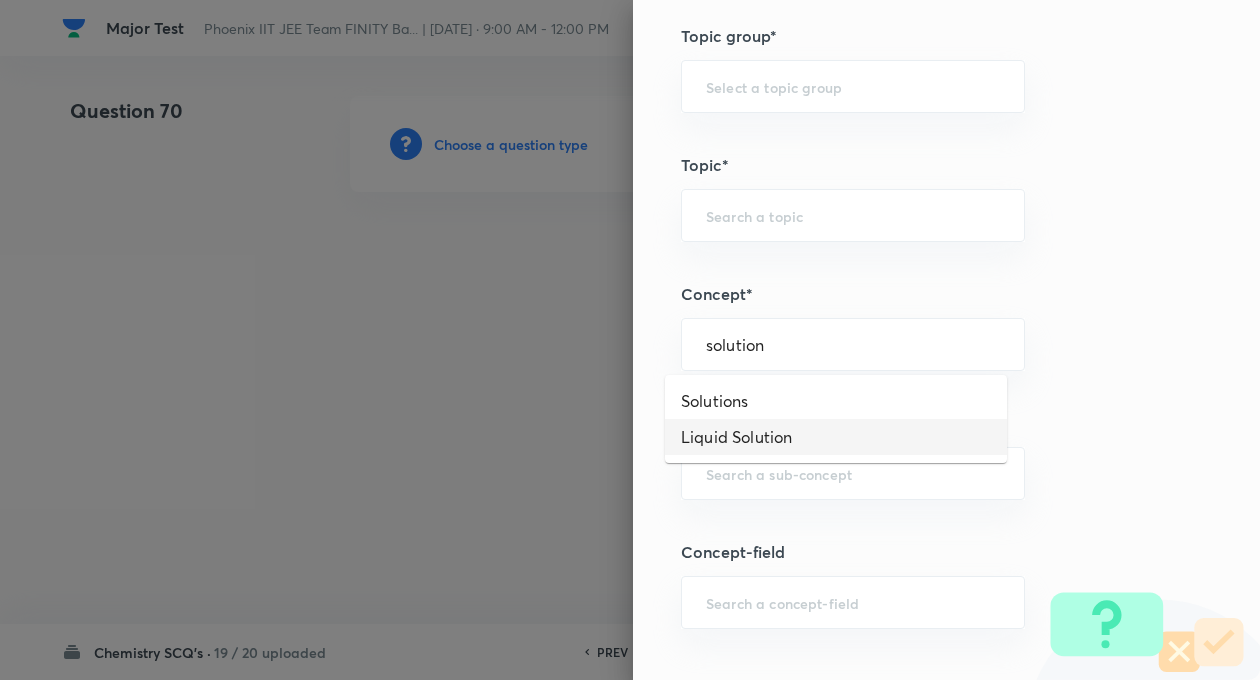 click on "Liquid Solution" at bounding box center (836, 437) 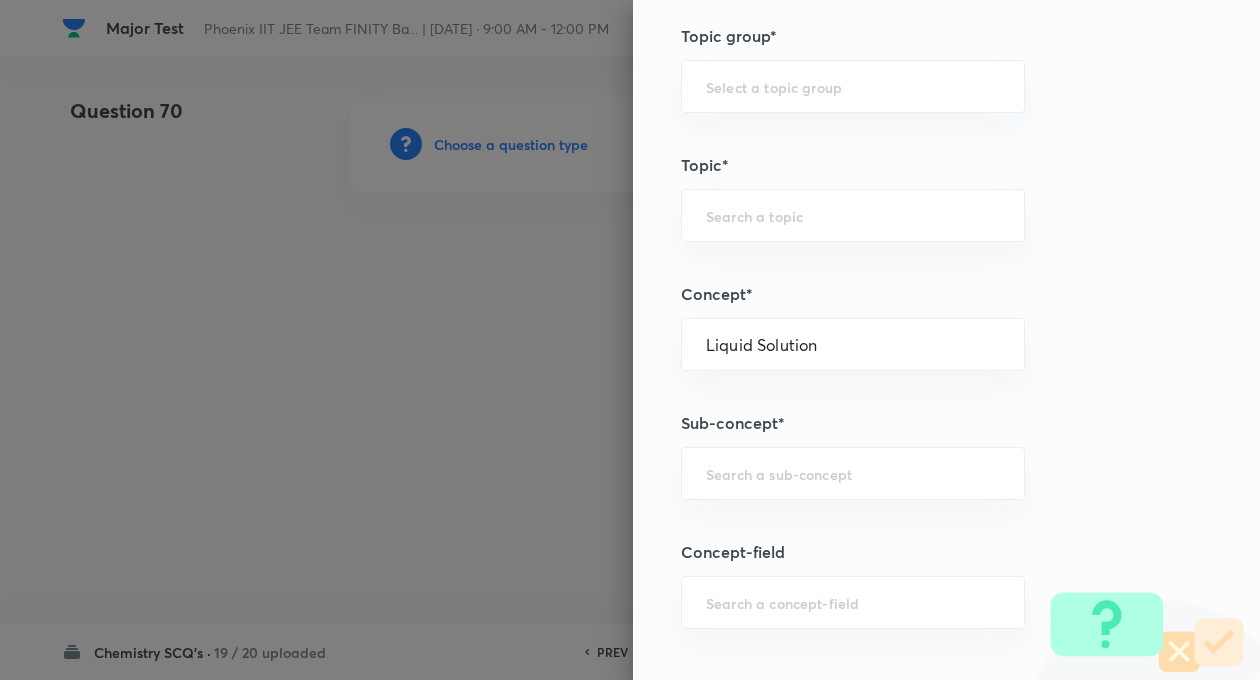 type on "Chemistry" 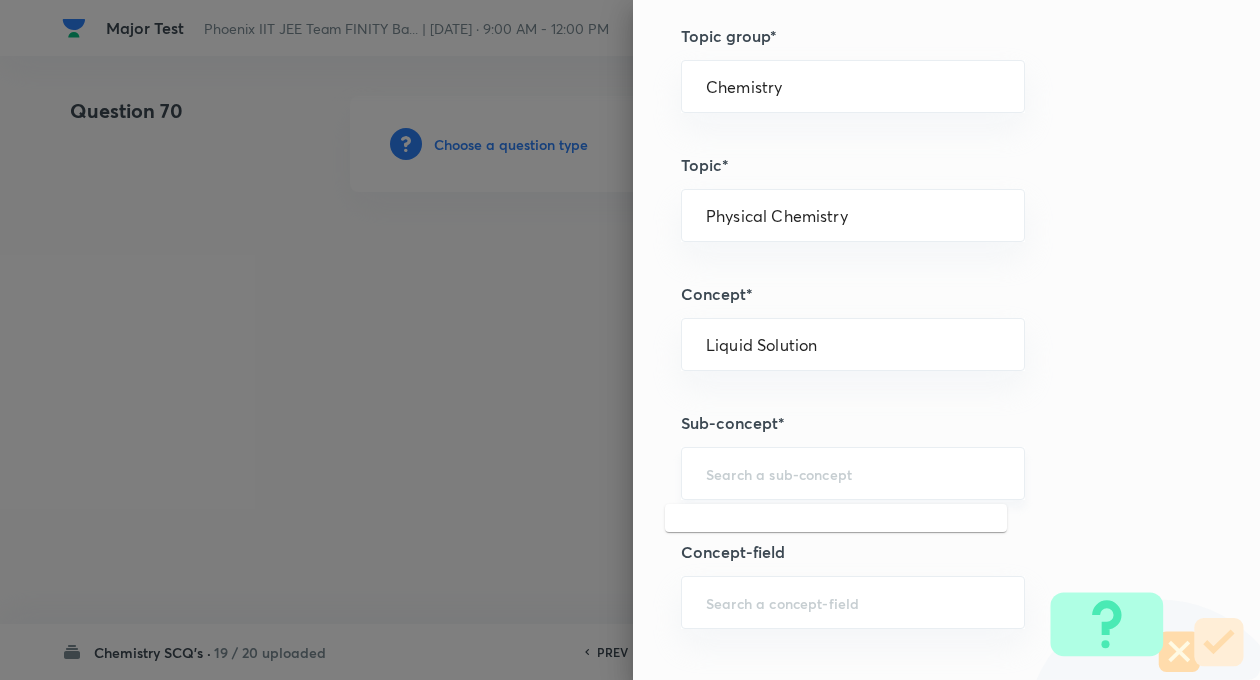 click at bounding box center (853, 473) 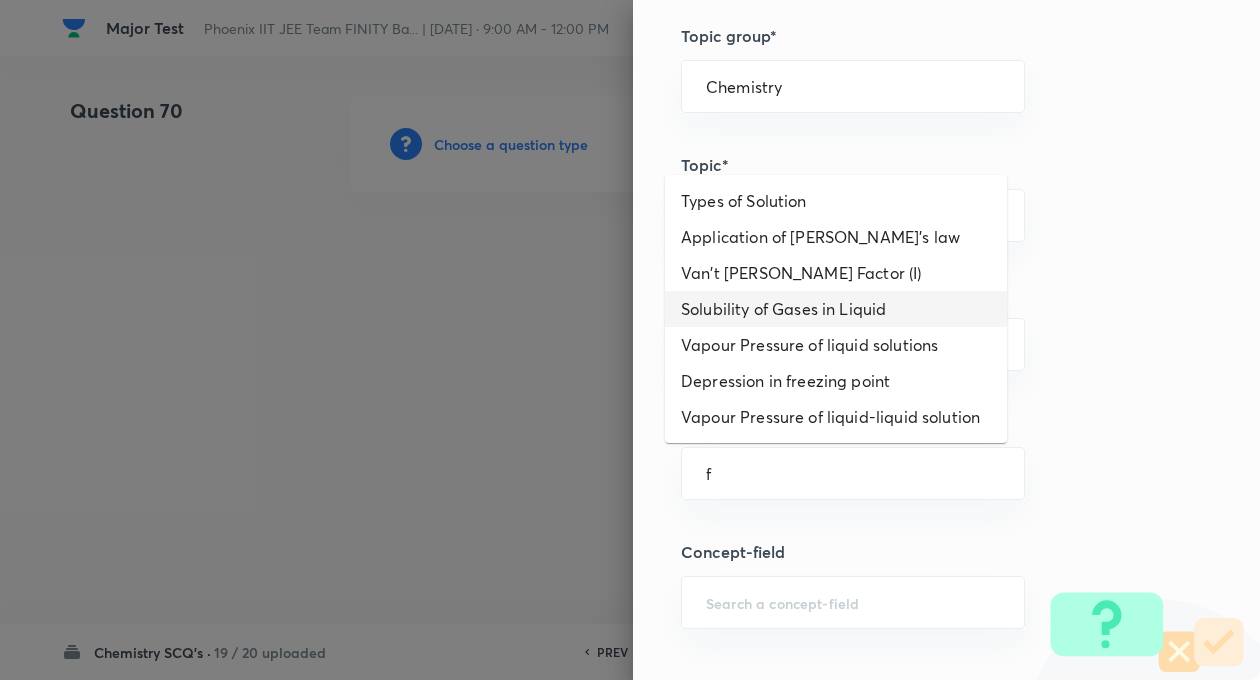 click on "Solubility of Gases in Liquid" at bounding box center [836, 309] 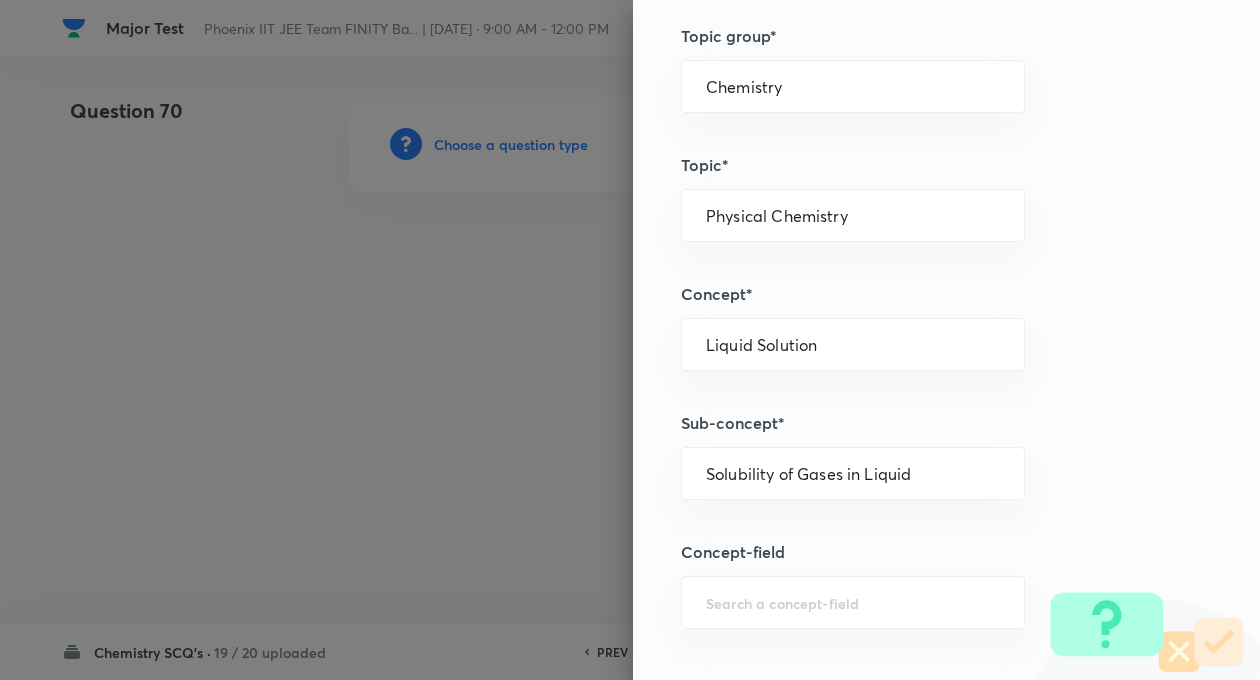 click on "Question settings Question type* Single choice correct Number of options* 2 3 4 5 Does this question have a passage?* Yes No Positive mark 4 ​ Negative Marks (Don’t add negative sign) 1 ​ Syllabus Topic group* Chemistry ​ Topic* Physical Chemistry ​ Concept* Liquid Solution ​ Sub-concept* Solubility of Gases in Liquid ​ Concept-field ​ Additional details Question Difficulty Very easy Easy Moderate Hard Very hard Question is based on Fact Numerical Concept Previous year question Yes No Does this question have equation? Yes No Verification status Is the question verified? *Select 'yes' only if a question is verified Yes No Save" at bounding box center (946, 340) 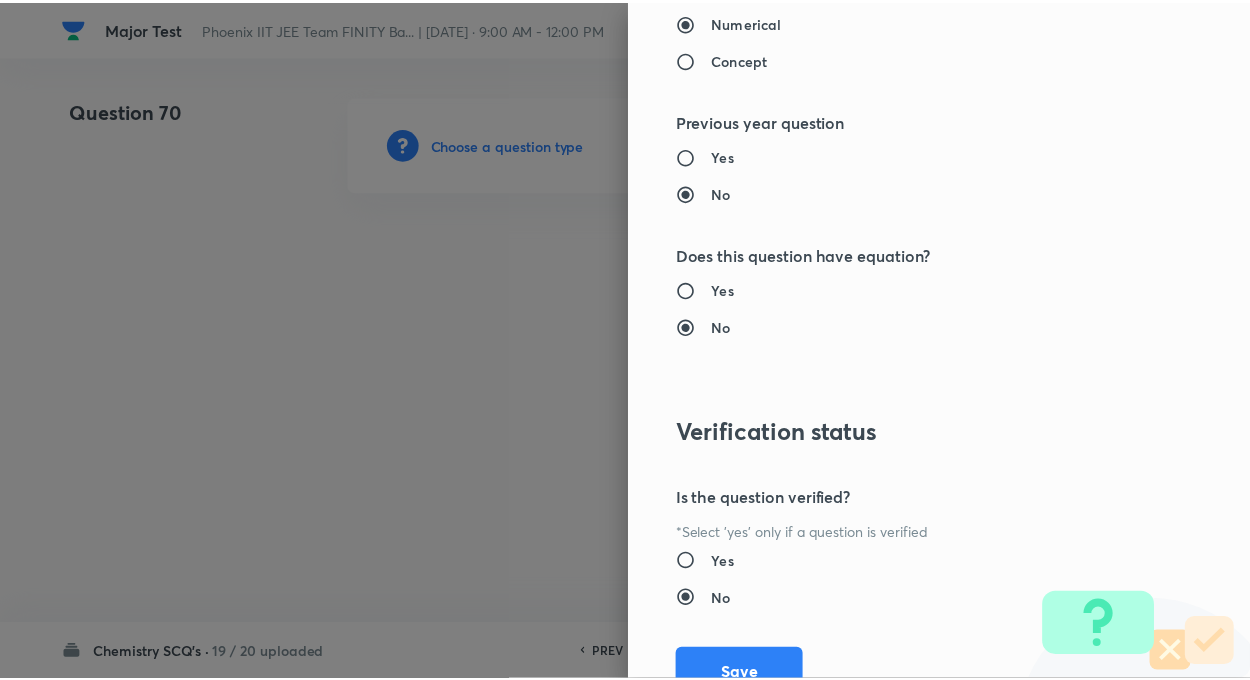 scroll, scrollTop: 2046, scrollLeft: 0, axis: vertical 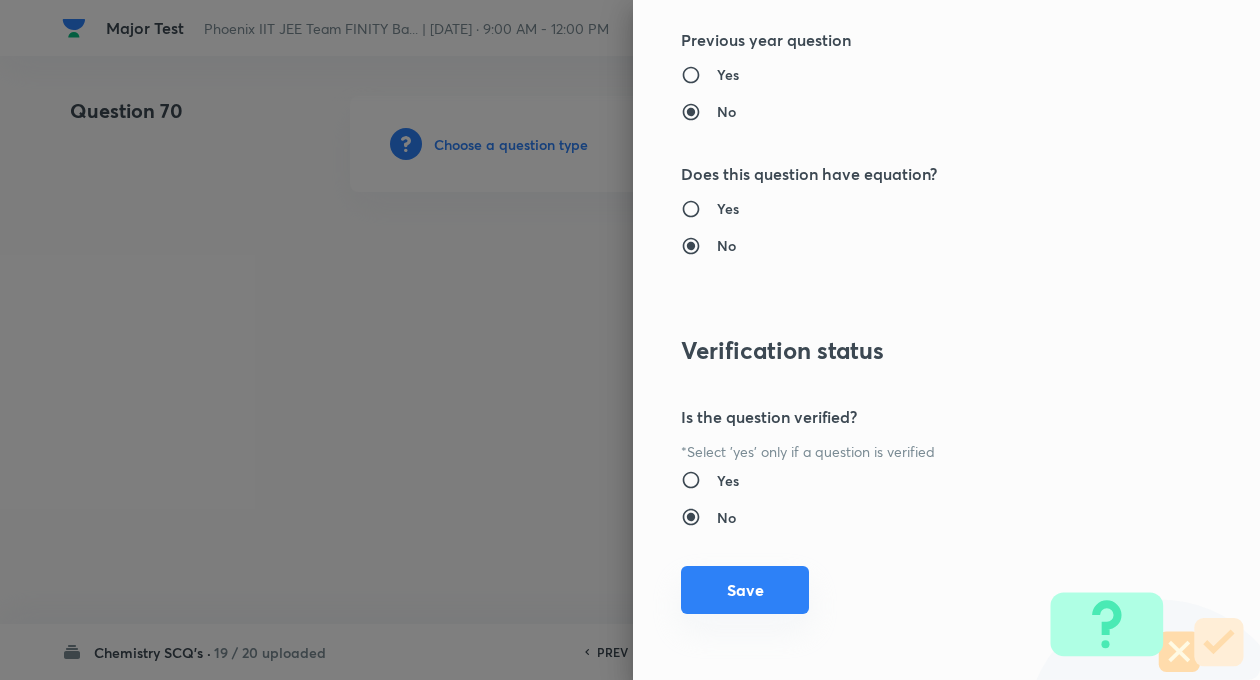 click on "Save" at bounding box center [745, 590] 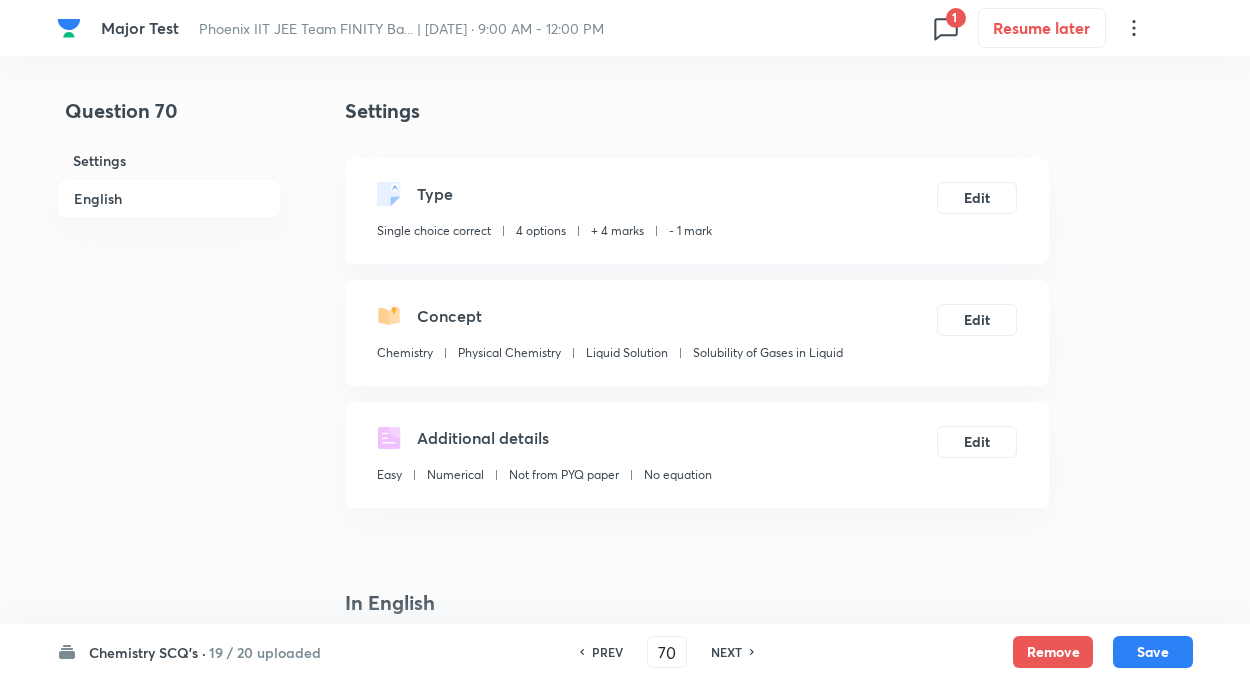 click on "Question 70 Settings English Settings Type Single choice correct 4 options + 4 marks - 1 mark Edit Concept Chemistry Physical Chemistry Liquid Solution Solubility of Gases in Liquid Edit Additional details Easy Numerical Not from PYQ paper No equation Edit In English Question Option A Mark as correct answer Option B Mark as correct answer Option C Mark as correct answer Option D Mark as correct answer Solution" at bounding box center [625, 1354] 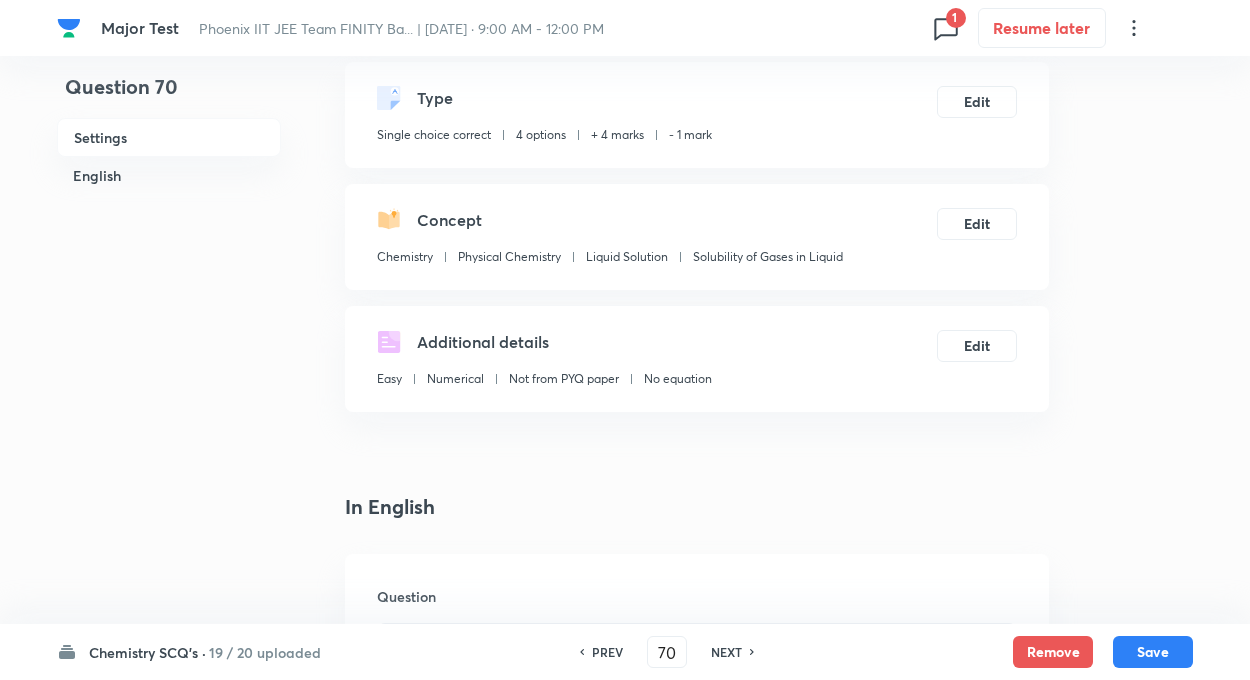 scroll, scrollTop: 320, scrollLeft: 0, axis: vertical 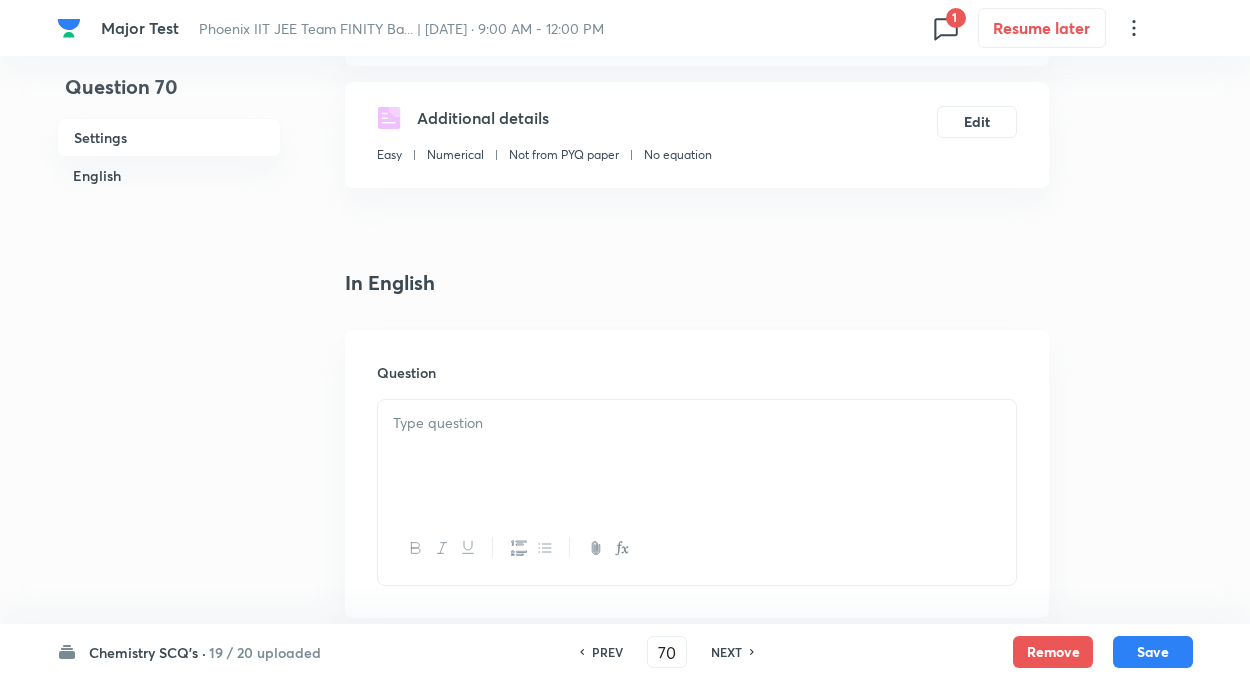 click at bounding box center [697, 456] 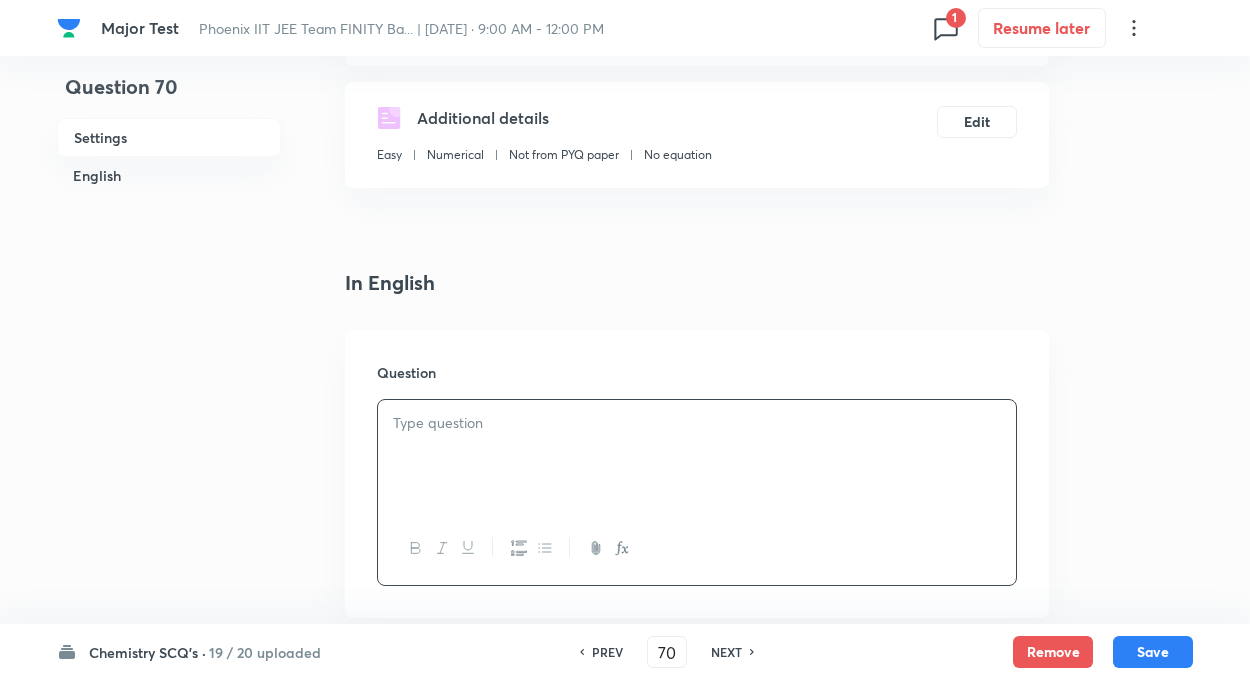 paste 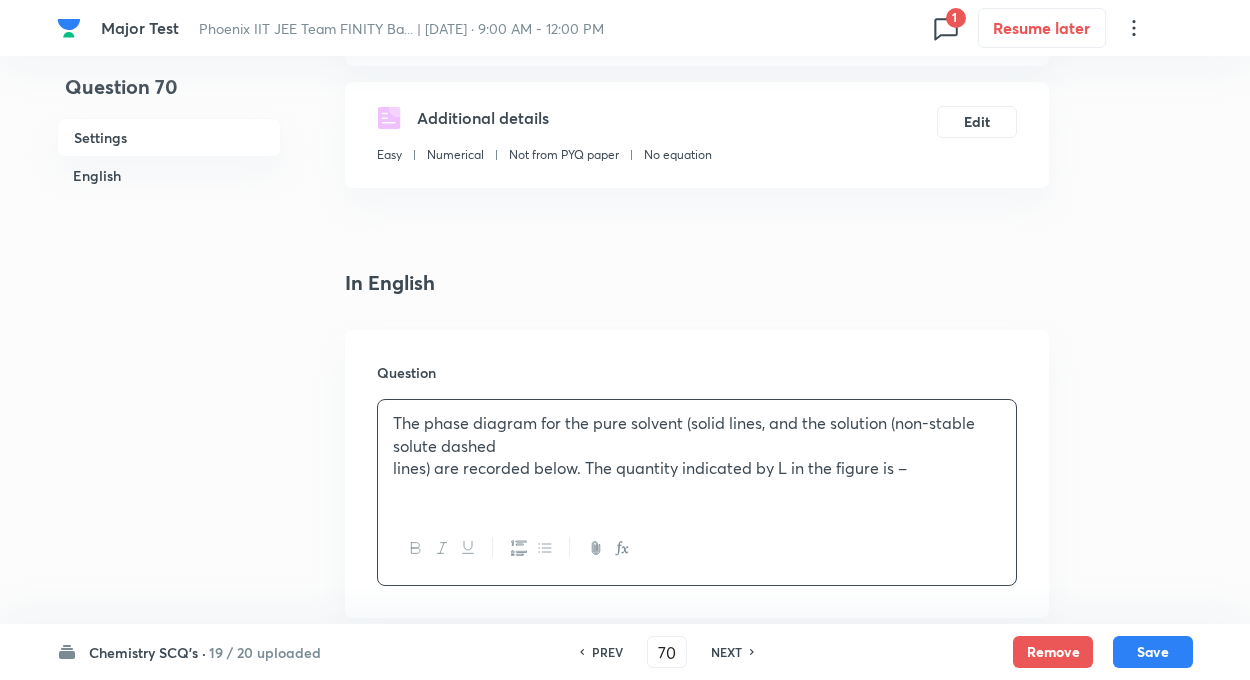 click on "The phase diagram for the pure solvent (solid lines, and the solution (non-stable solute dashed lines) are recorded below. The quantity indicated by L in the figure is –" at bounding box center (697, 456) 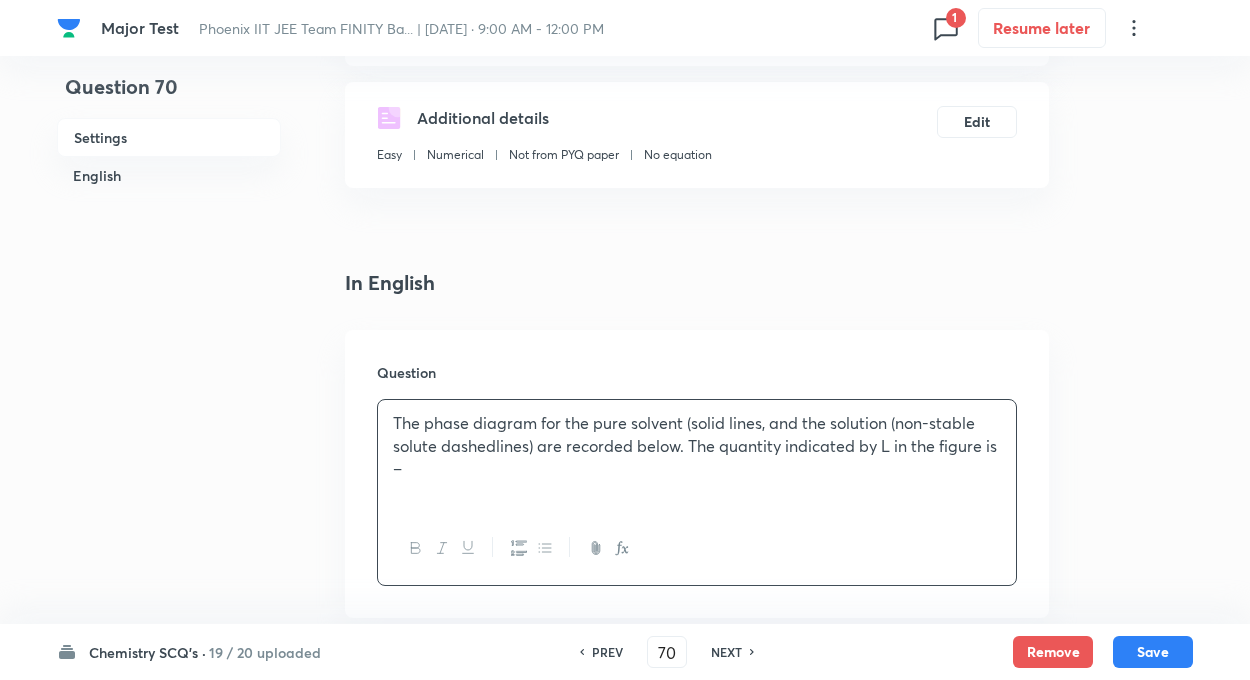 type 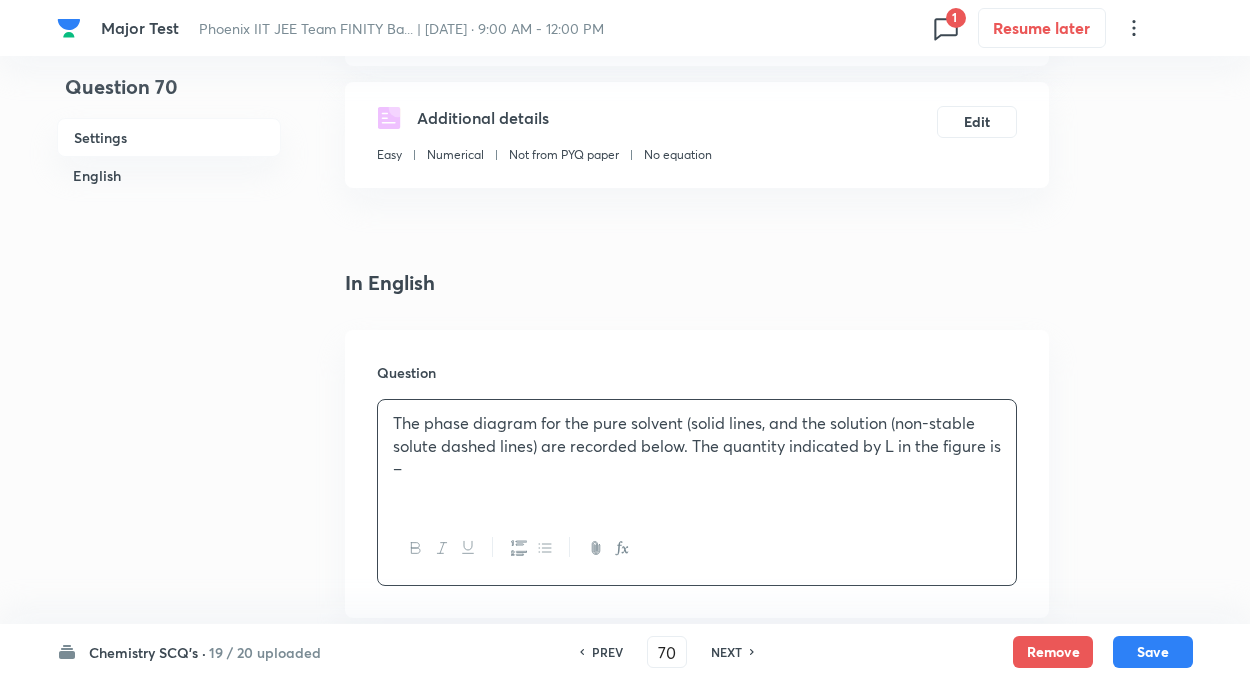 click on "Question 70 Settings English Settings Type Single choice correct 4 options + 4 marks - 1 mark Edit Concept Chemistry Physical Chemistry Liquid Solution Solubility of Gases in Liquid Edit Additional details Easy Numerical Not from PYQ paper No equation Edit In English Question The phase diagram for the pure solvent (solid lines, and the solution (non-stable solute dashed lines) are recorded below. The quantity indicated by L in the figure is – Option A Mark as correct answer Option B Mark as correct answer Option C Mark as correct answer Option D Mark as correct answer Solution" at bounding box center (625, 1034) 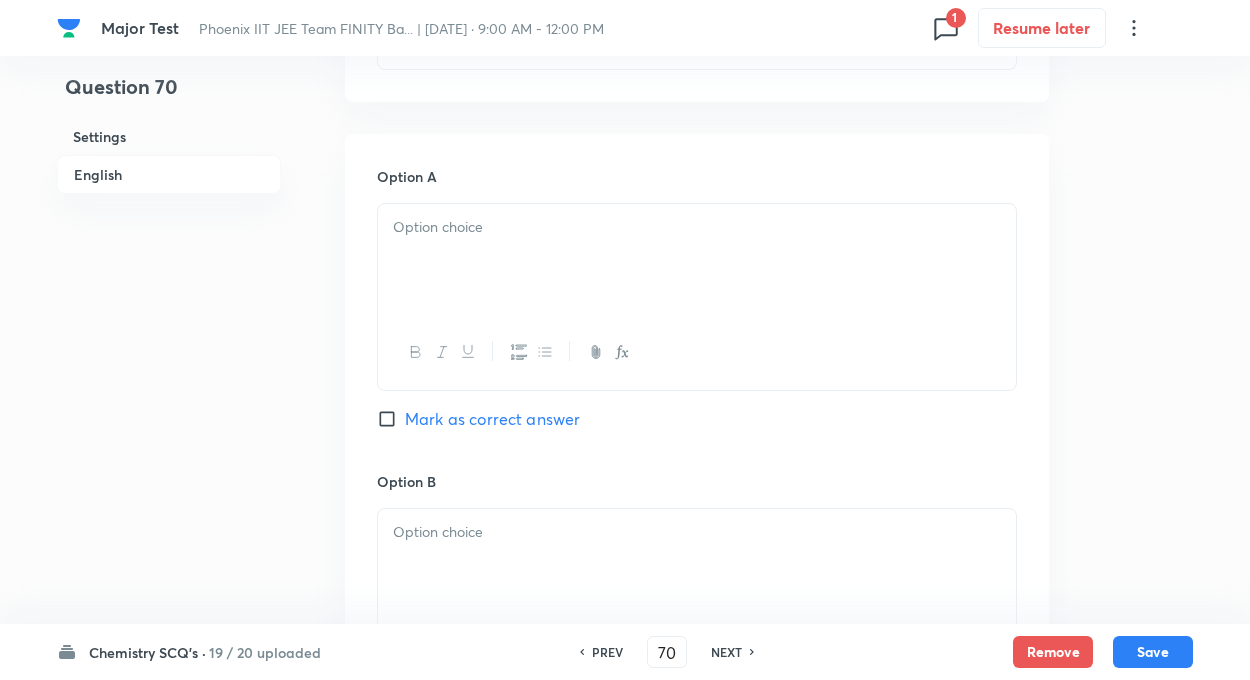 scroll, scrollTop: 840, scrollLeft: 0, axis: vertical 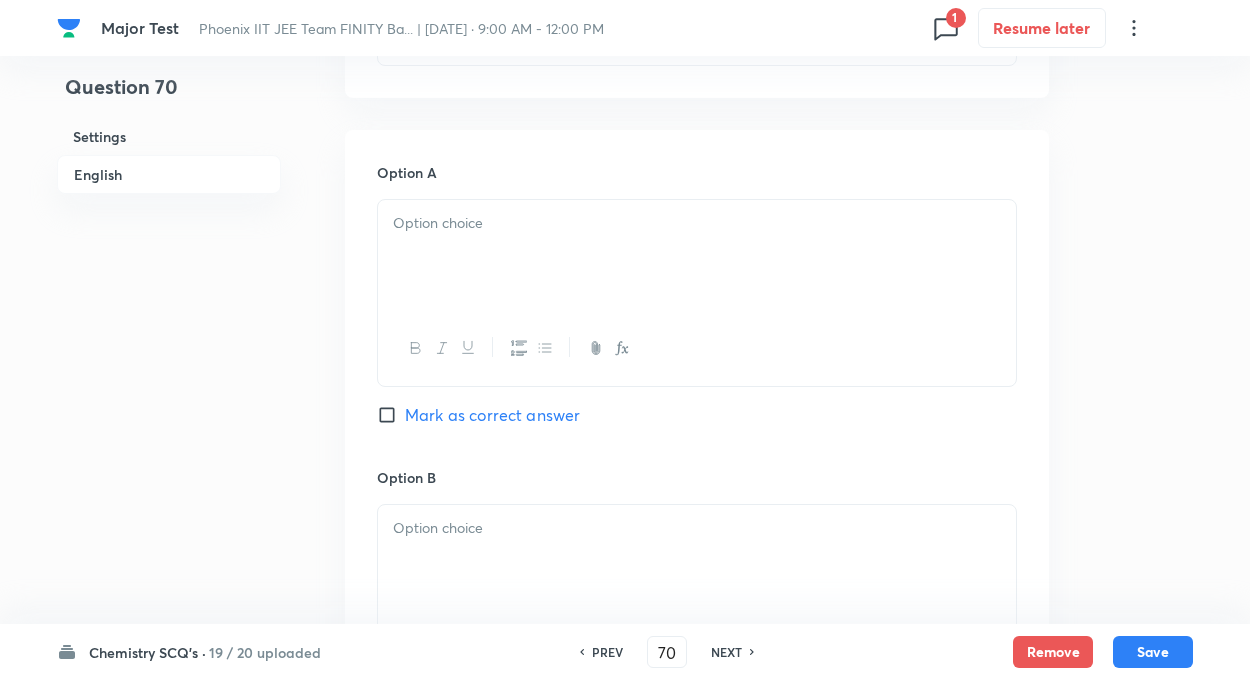 click on "Question 70 Settings English" at bounding box center [169, 514] 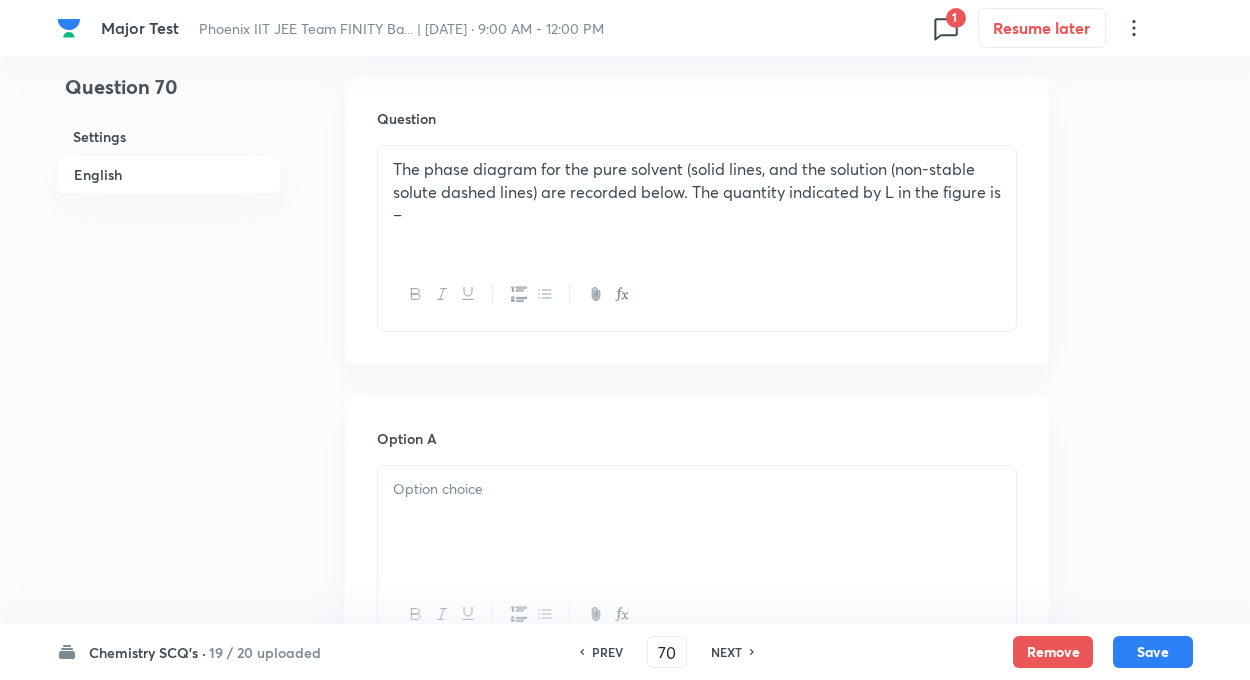 scroll, scrollTop: 440, scrollLeft: 0, axis: vertical 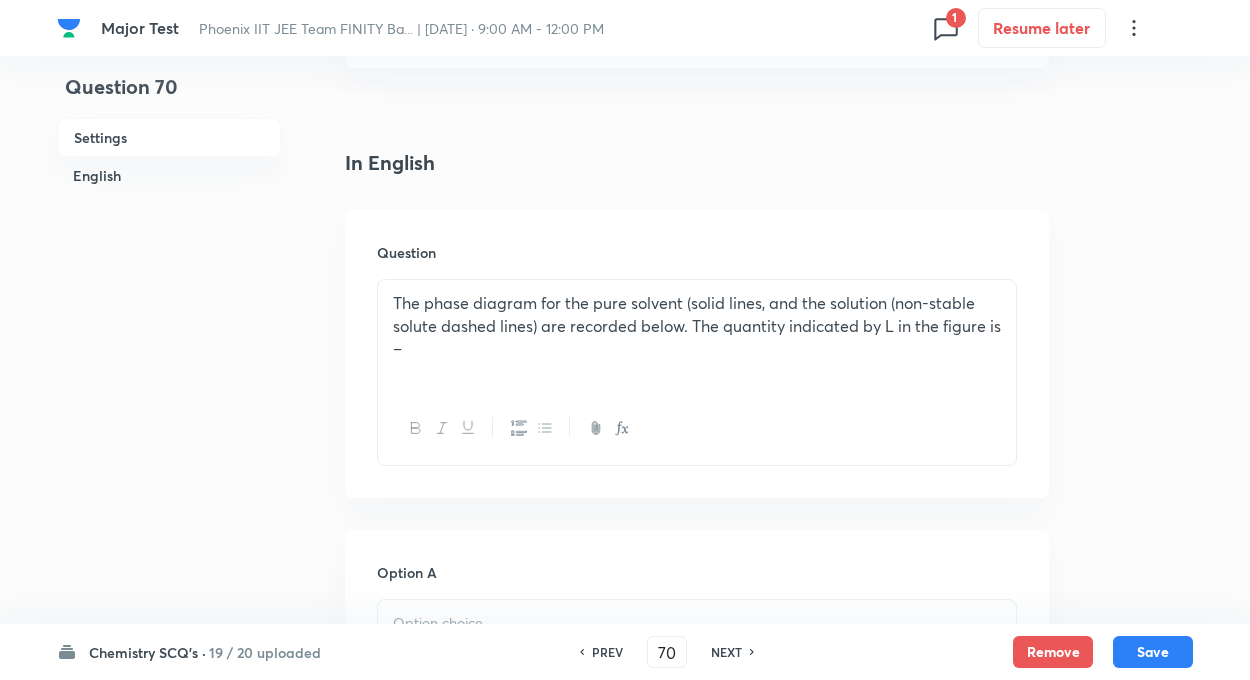 click on "The phase diagram for the pure solvent (solid lines, and the solution (non-stable solute dashed lines) are recorded below. The quantity indicated by L in the figure is –" at bounding box center (697, 336) 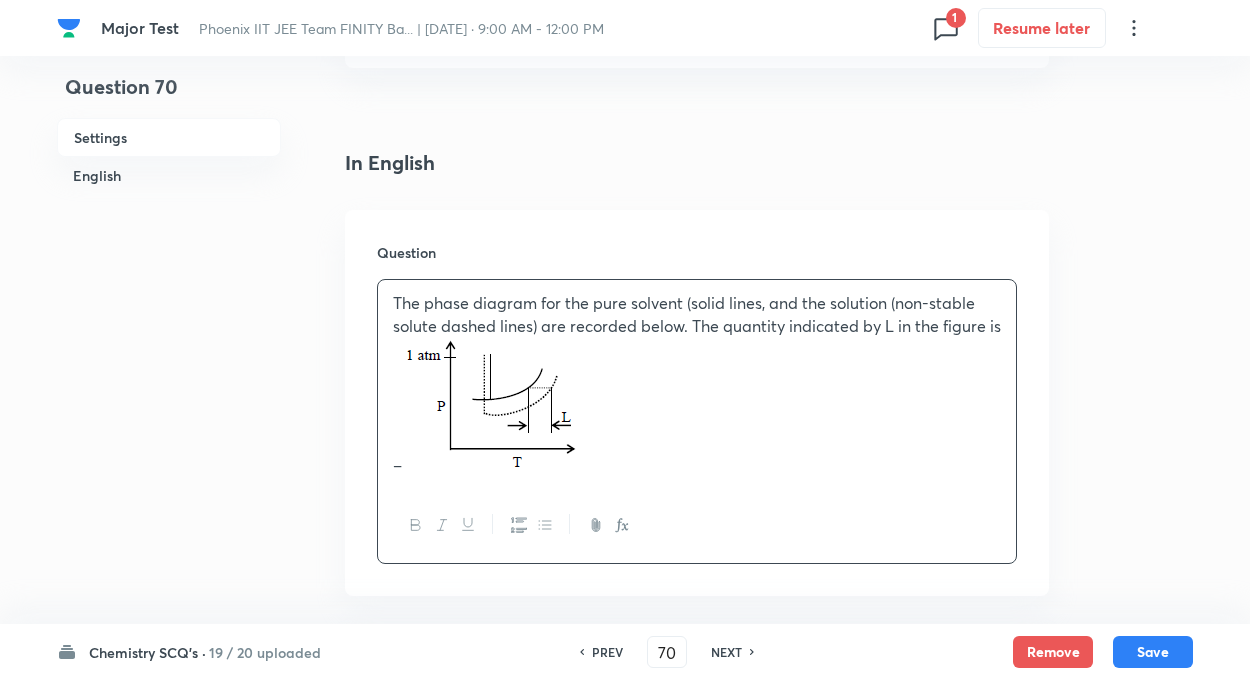 click on "The phase diagram for the pure solvent (solid lines, and the solution (non-stable solute dashed lines) are recorded below. The quantity indicated by L in the figure is –" at bounding box center (697, 384) 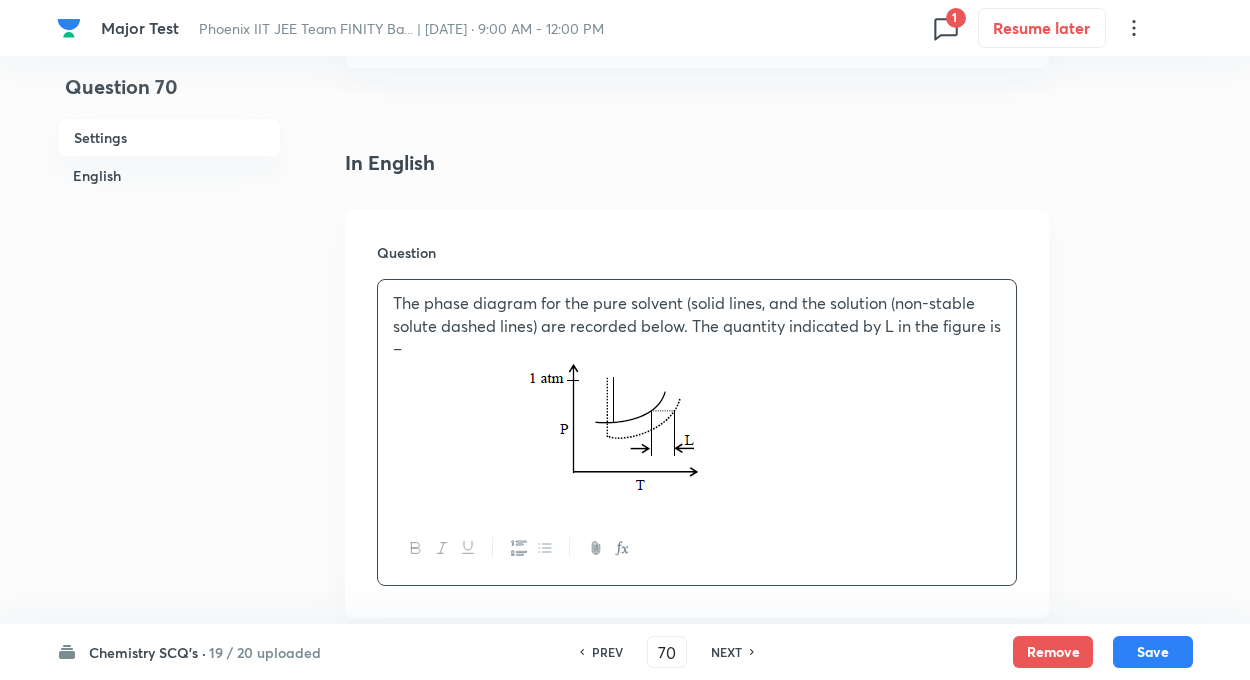 click on "Question 70 Settings English" at bounding box center (169, 974) 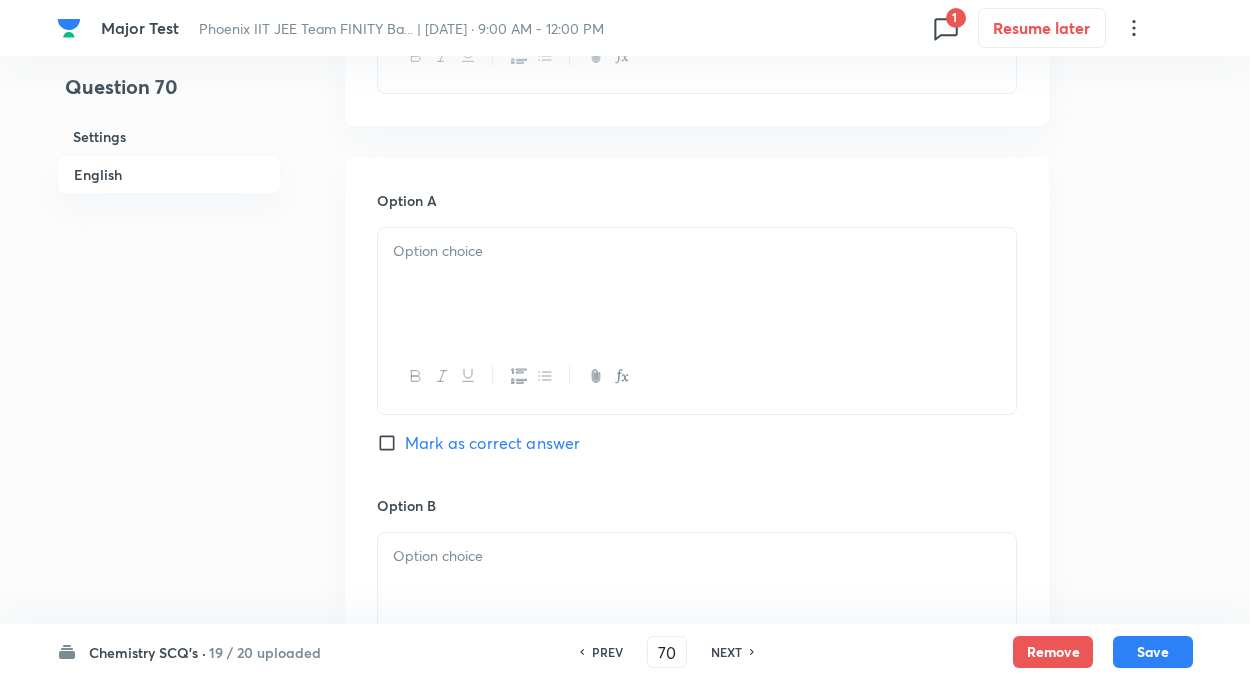 scroll, scrollTop: 960, scrollLeft: 0, axis: vertical 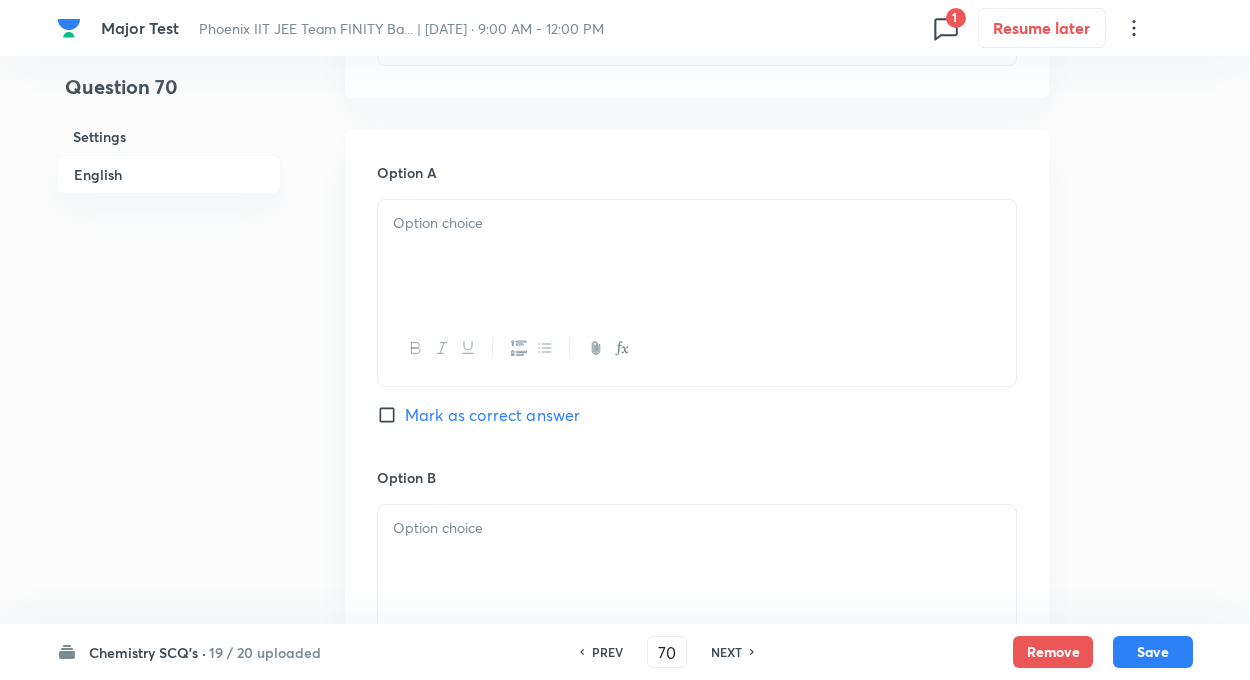 click on "Question 70 Settings English Settings Type Single choice correct 4 options + 4 marks - 1 mark Edit Concept Chemistry Physical Chemistry Liquid Solution Solubility of Gases in Liquid Edit Additional details Easy Numerical Not from PYQ paper No equation Edit In English Question The phase diagram for the pure solvent (solid lines, and the solution (non-stable solute dashed lines) are recorded below. The quantity indicated by L in the figure is –                                     Option A Mark as correct answer Option B Mark as correct answer Option C Mark as correct answer Option D Mark as correct answer Solution" at bounding box center (625, 454) 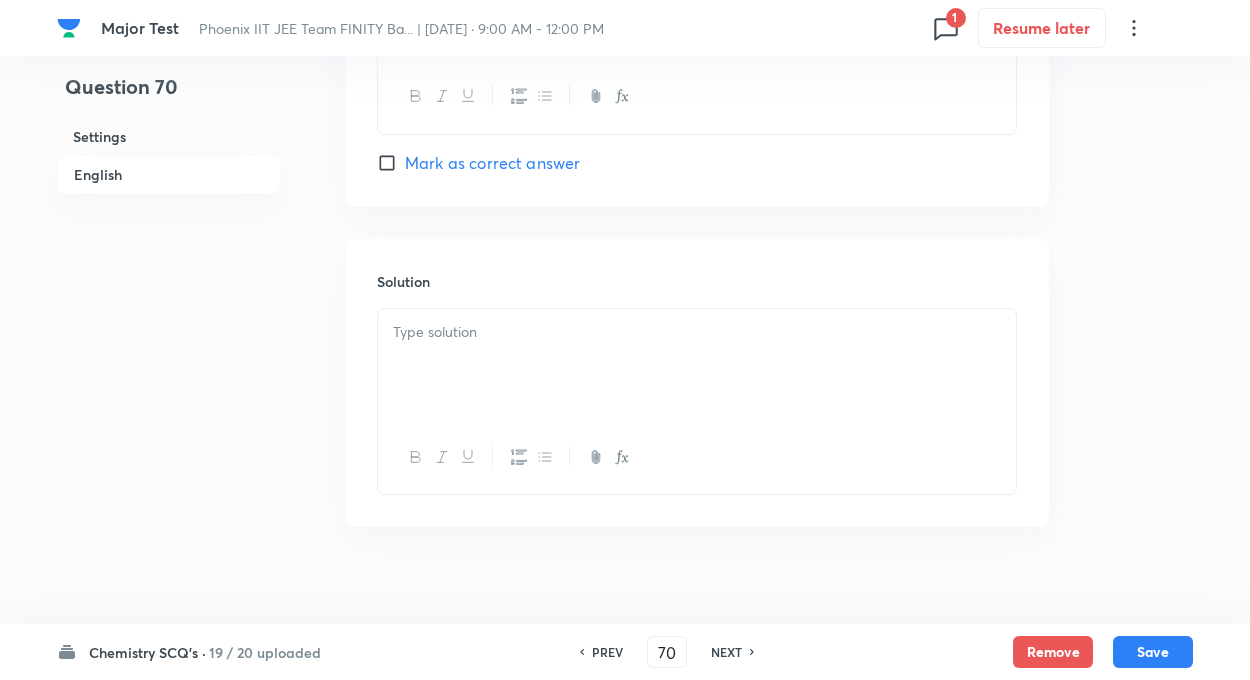 scroll, scrollTop: 2148, scrollLeft: 0, axis: vertical 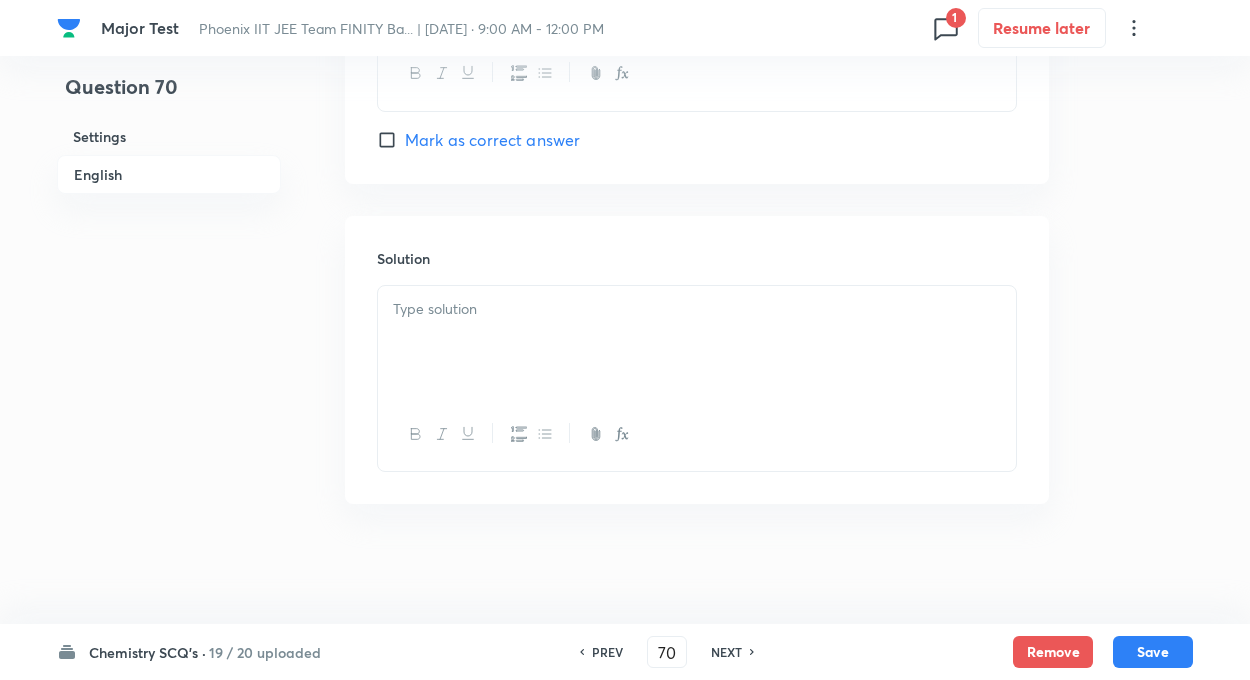 click at bounding box center (697, 309) 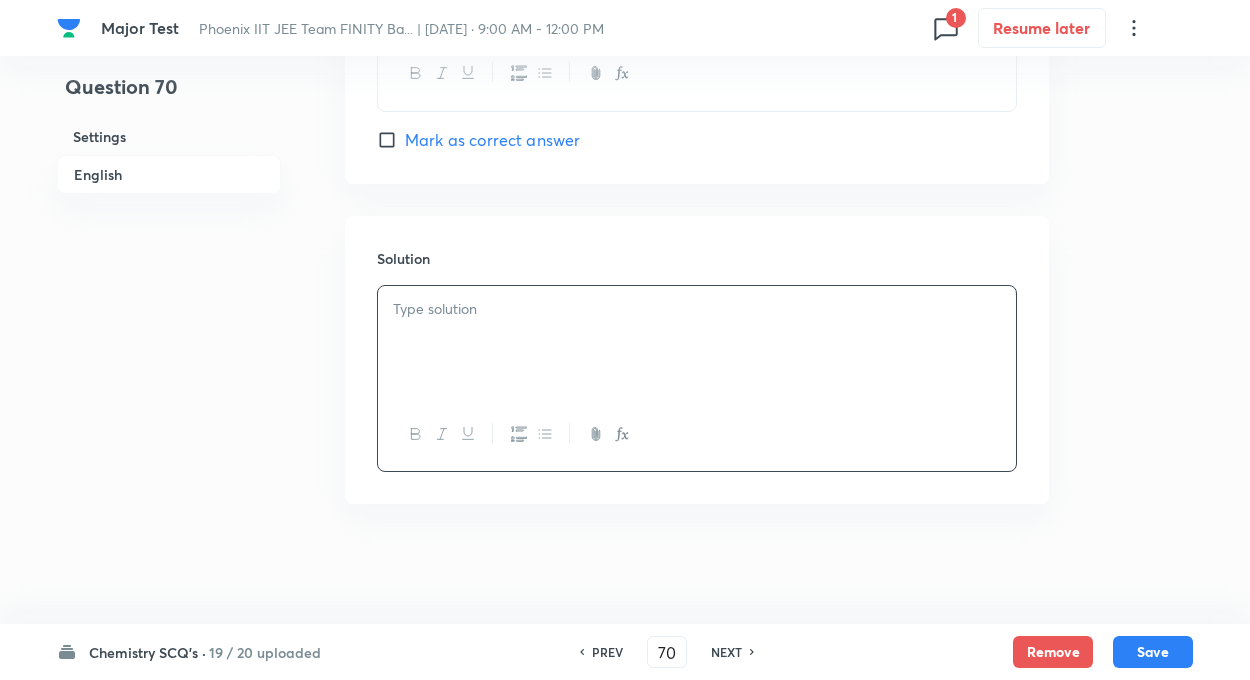paste 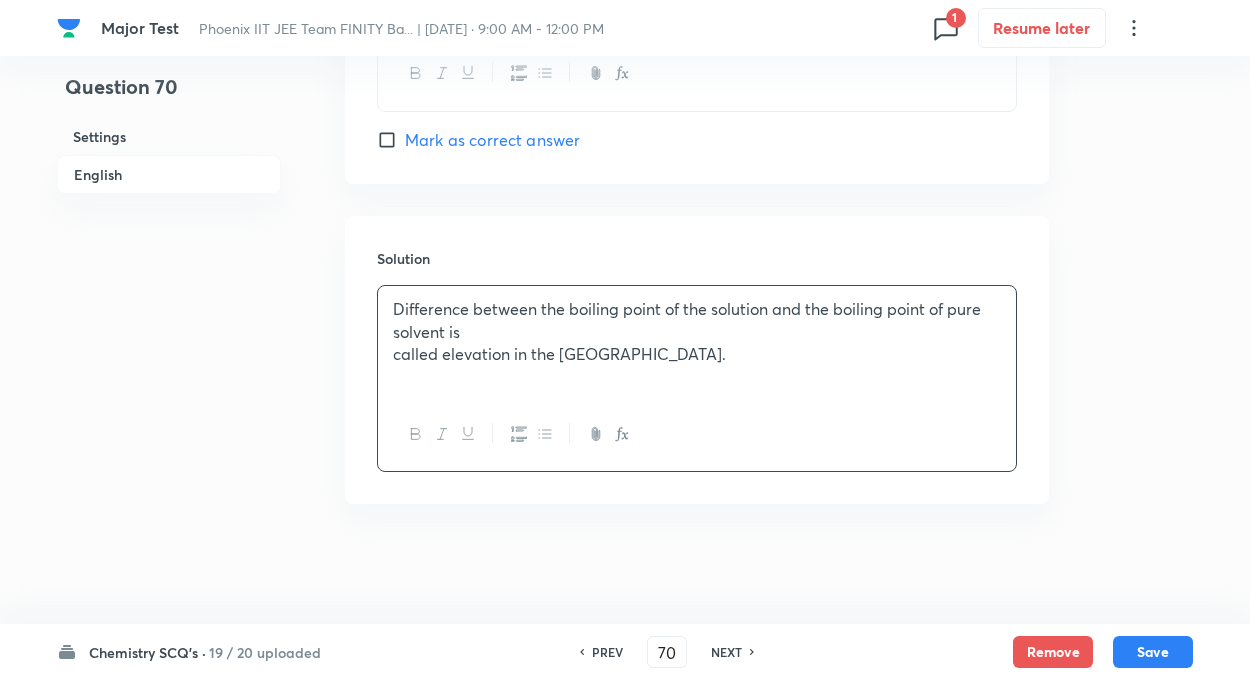 click on "called elevation in the boiling point." at bounding box center (697, 354) 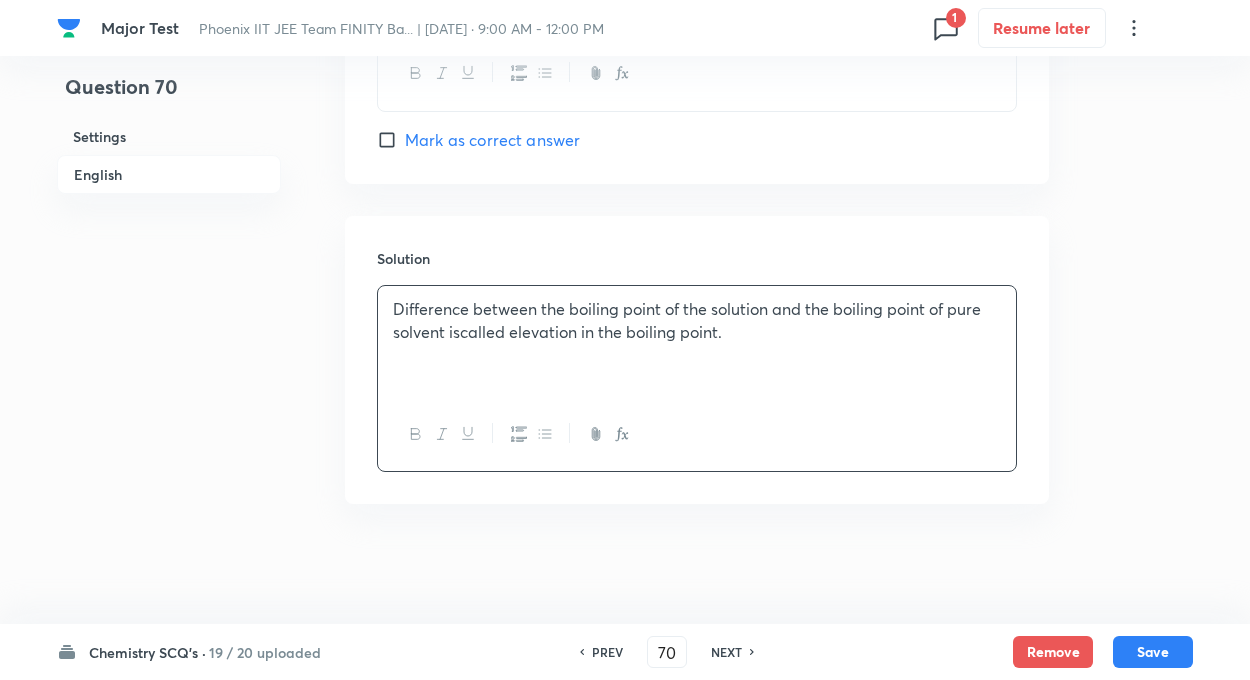type 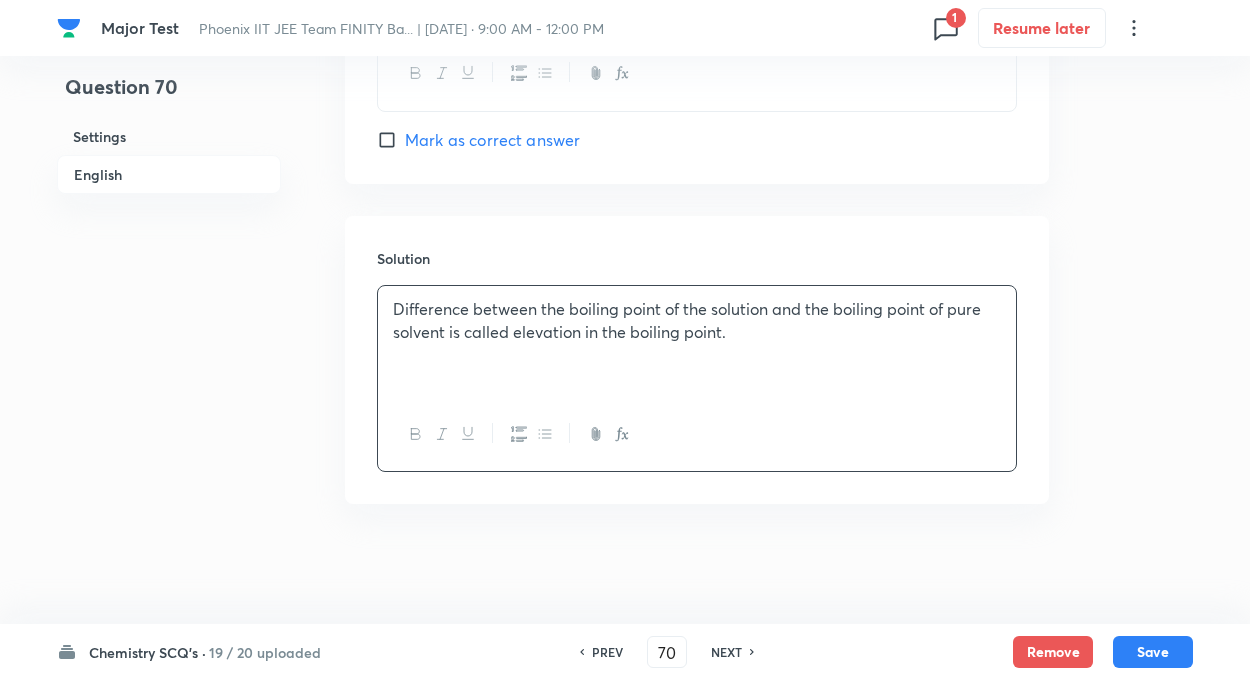 click on "Question 70 Settings English Settings Type Single choice correct 4 options + 4 marks - 1 mark Edit Concept Chemistry Physical Chemistry Liquid Solution Solubility of Gases in Liquid Edit Additional details Easy Numerical Not from PYQ paper No equation Edit In English Question The phase diagram for the pure solvent (solid lines, and the solution (non-stable solute dashed lines) are recorded below. The quantity indicated by L in the figure is –                                     Option A Mark as correct answer Option B Mark as correct answer Option C Mark as correct answer Option D Mark as correct answer Solution Difference between the boiling point of the solution and the boiling point of pure solvent is called elevation in the boiling point." at bounding box center (625, -734) 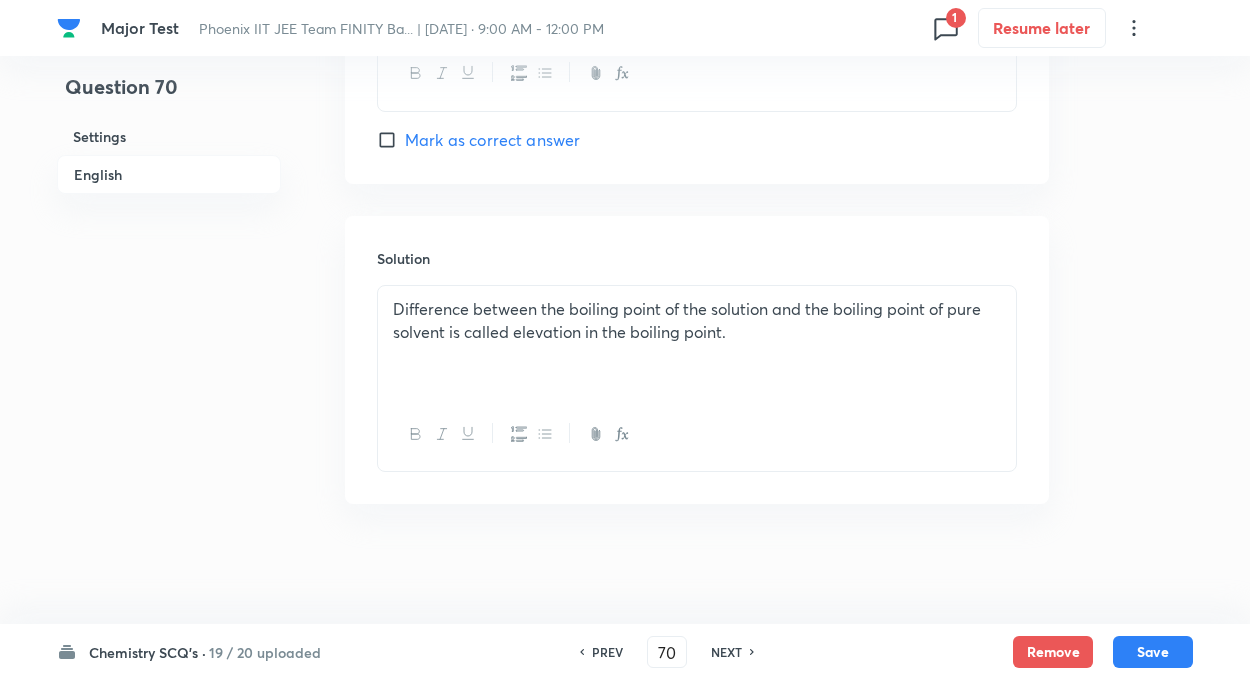 click on "Difference between the boiling point of the solution and the boiling point of pure solvent is called elevation in the boiling point." at bounding box center [697, 342] 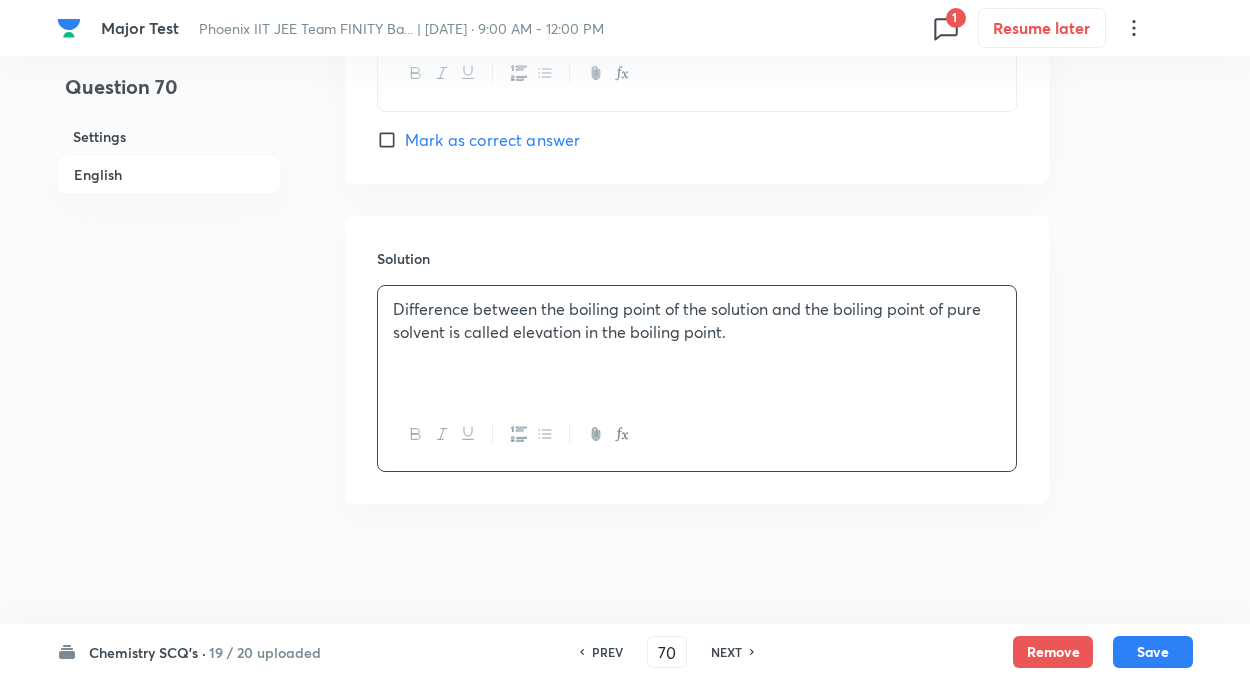 click on "Question 70 Settings English Settings Type Single choice correct 4 options + 4 marks - 1 mark Edit Concept Chemistry Physical Chemistry Liquid Solution Solubility of Gases in Liquid Edit Additional details Easy Numerical Not from PYQ paper No equation Edit In English Question The phase diagram for the pure solvent (solid lines, and the solution (non-stable solute dashed lines) are recorded below. The quantity indicated by L in the figure is –                                     Option A Mark as correct answer Option B Mark as correct answer Option C Mark as correct answer Option D Mark as correct answer Solution Difference between the boiling point of the solution and the boiling point of pure solvent is called elevation in the boiling point." at bounding box center (625, -734) 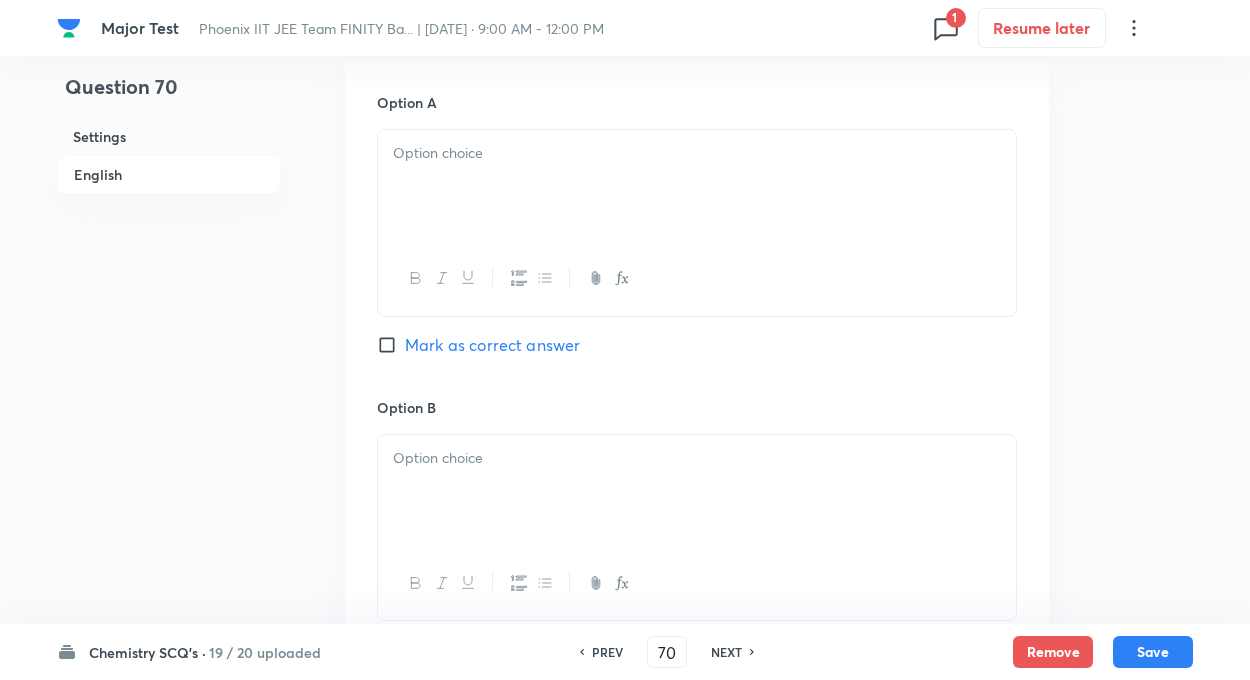 scroll, scrollTop: 1028, scrollLeft: 0, axis: vertical 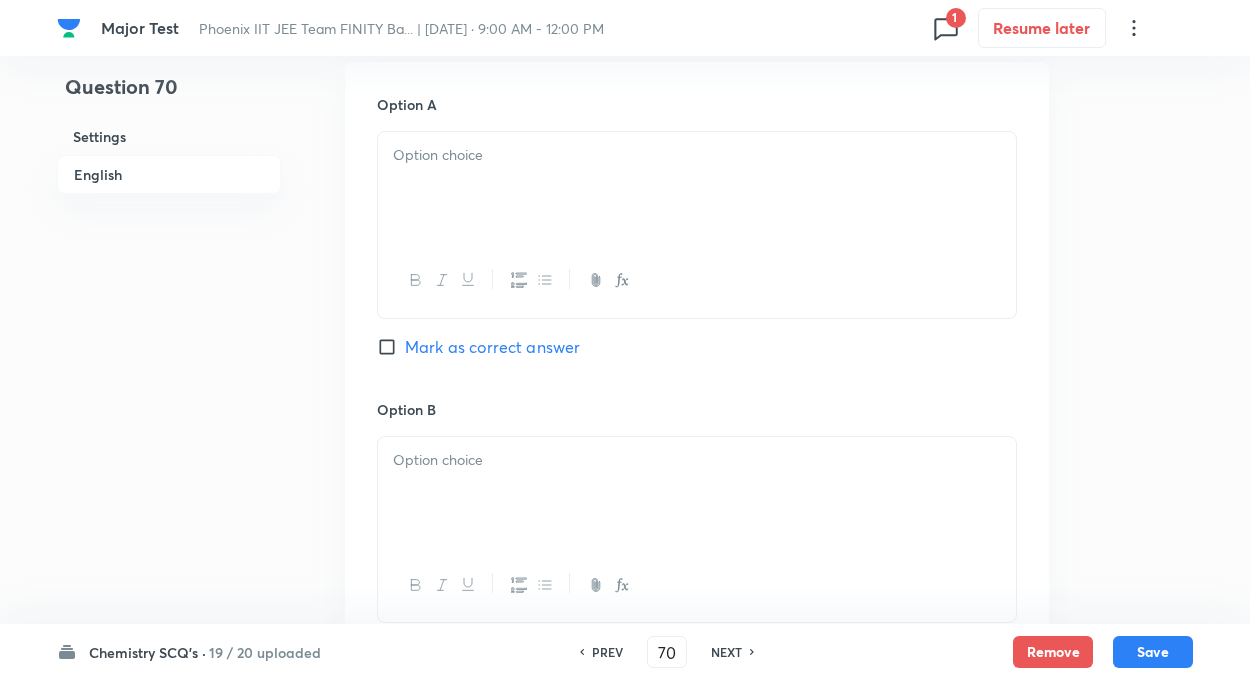 click at bounding box center [697, 188] 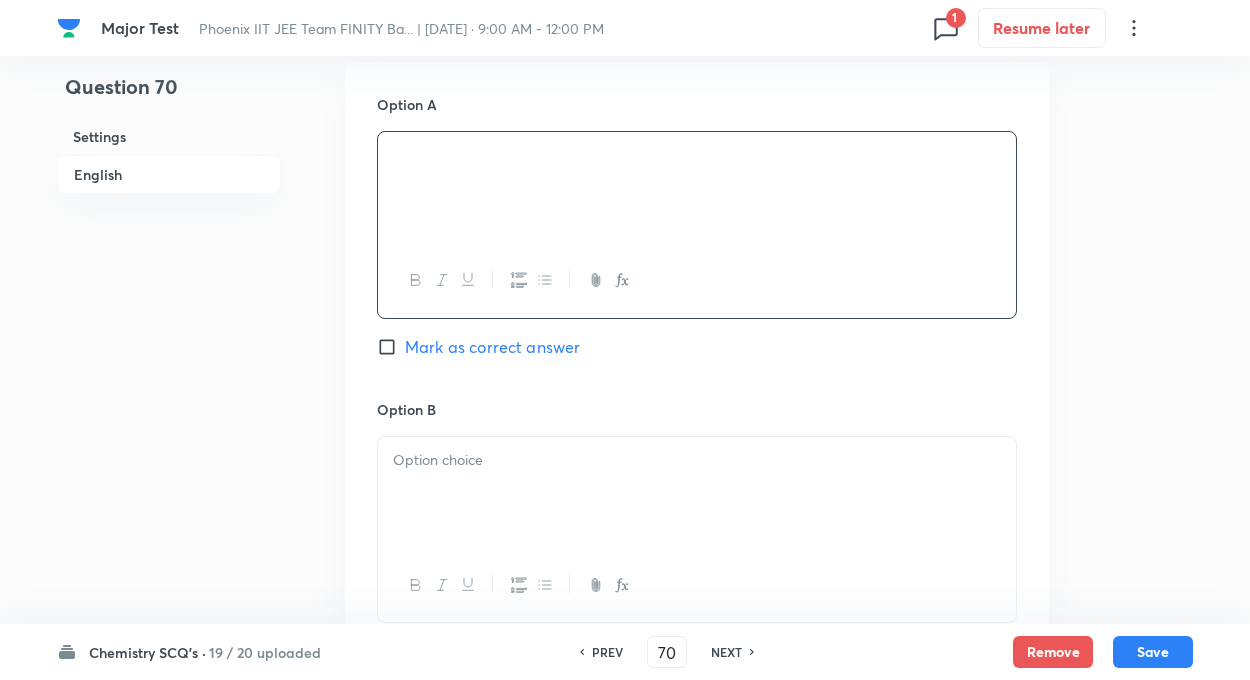 click at bounding box center (697, 493) 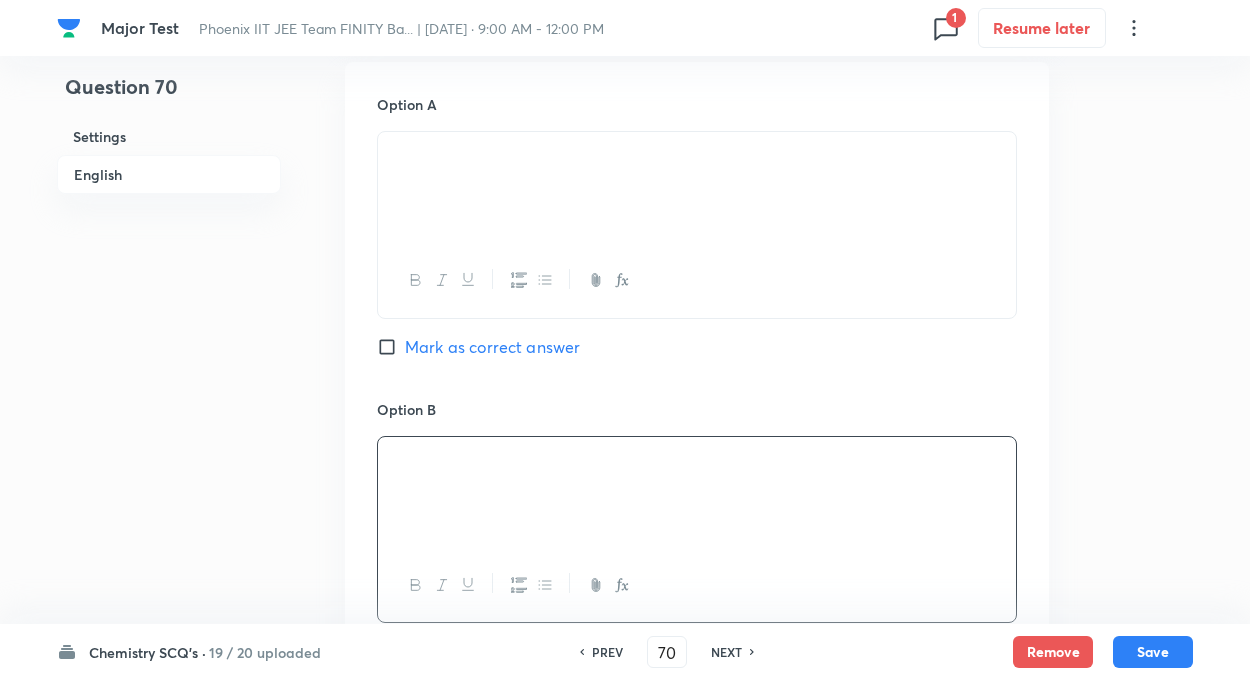 click on "Question 70 Settings English Settings Type Single choice correct 4 options + 4 marks - 1 mark Edit Concept Chemistry Physical Chemistry Liquid Solution Solubility of Gases in Liquid Edit Additional details Easy Numerical Not from PYQ paper No equation Edit In English Question The phase diagram for the pure solvent (solid lines, and the solution (non-stable solute dashed lines) are recorded below. The quantity indicated by L in the figure is –                                     Option A Mark as correct answer Option B Mark as correct answer Option C Mark as correct answer Option D Mark as correct answer Solution Difference between the boiling point of the solution and the boiling point of pure solvent is called elevation in the boiling point." at bounding box center (625, 386) 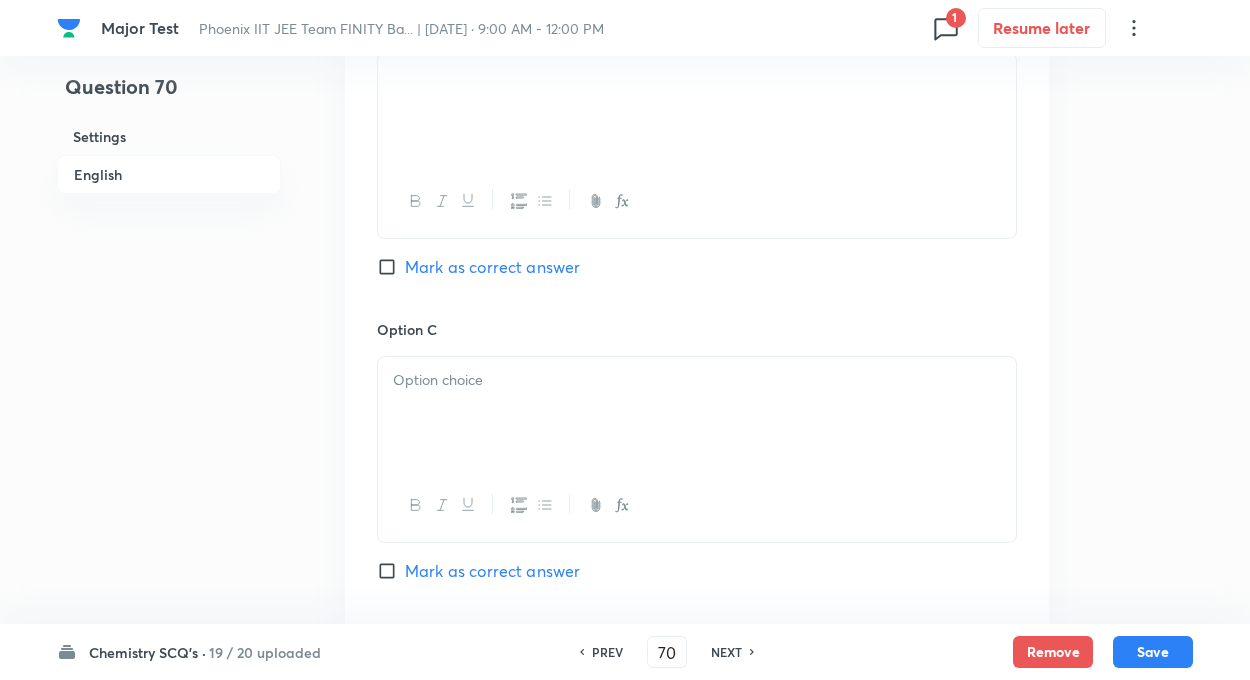 scroll, scrollTop: 1468, scrollLeft: 0, axis: vertical 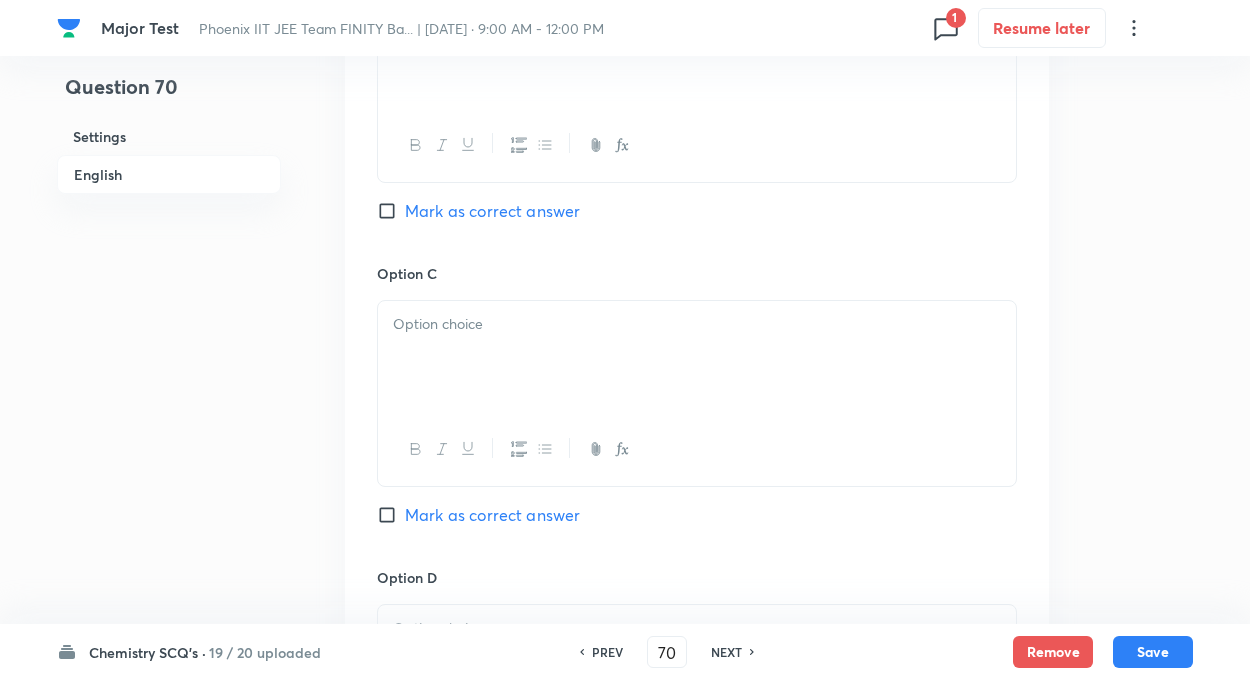 click at bounding box center (697, 357) 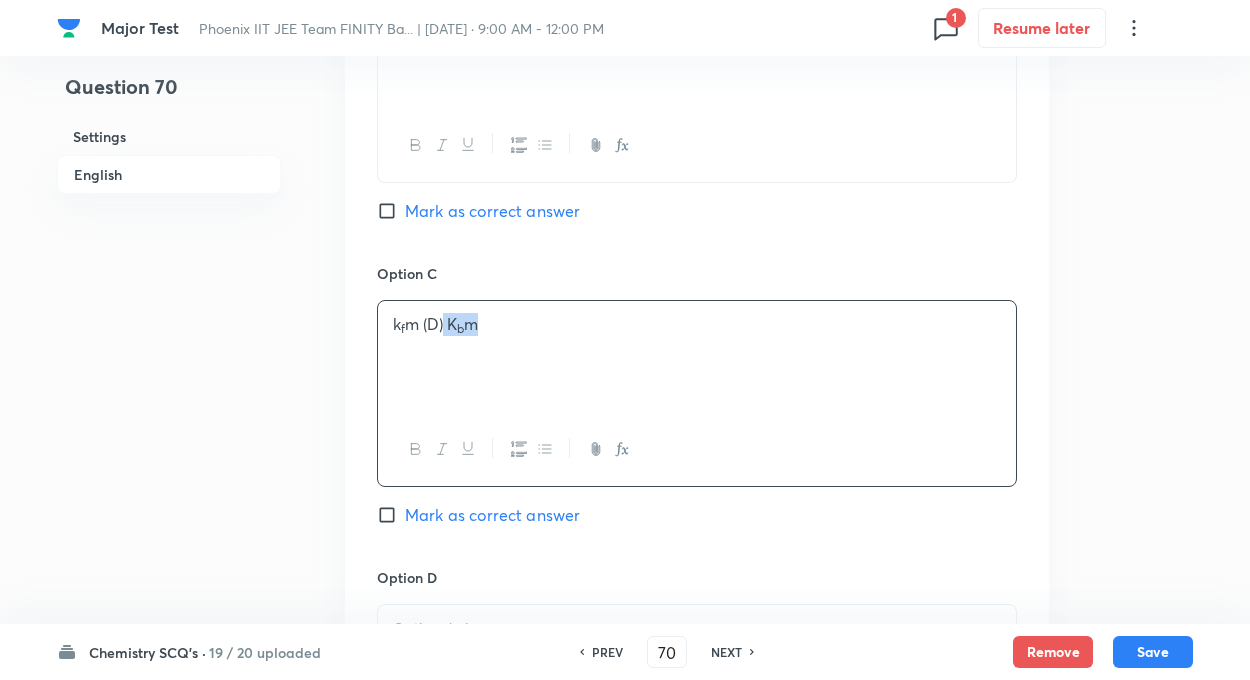 drag, startPoint x: 446, startPoint y: 322, endPoint x: 592, endPoint y: 408, distance: 169.44615 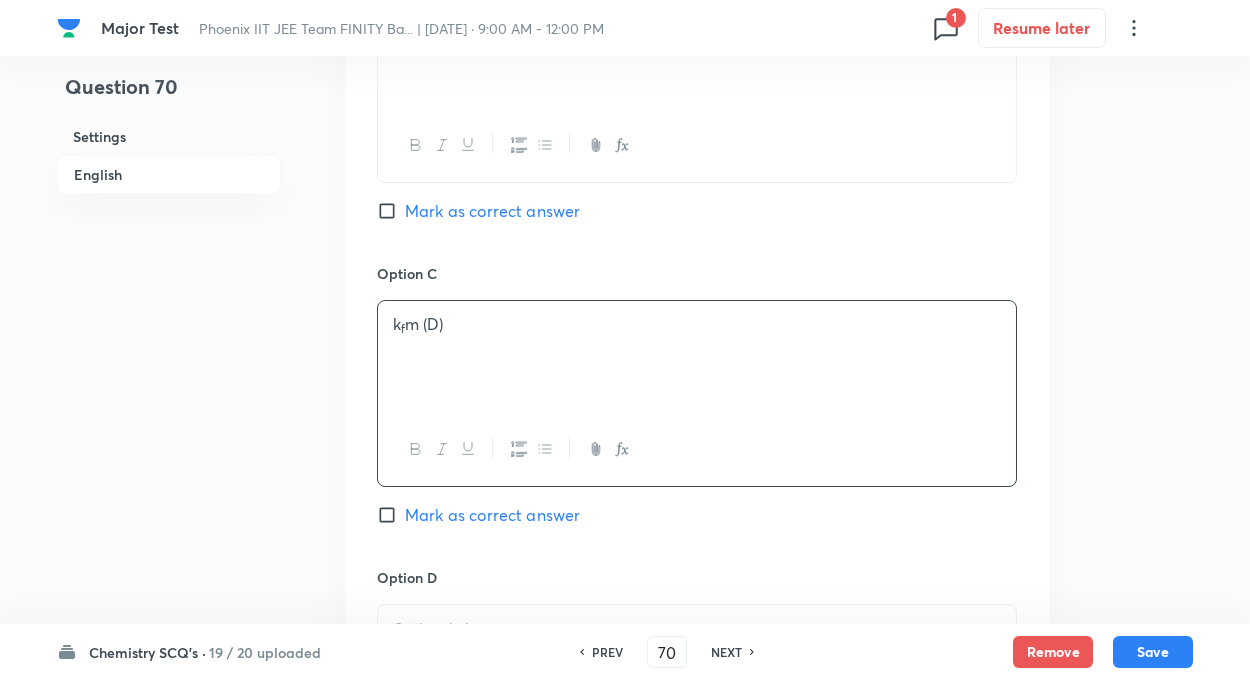 type 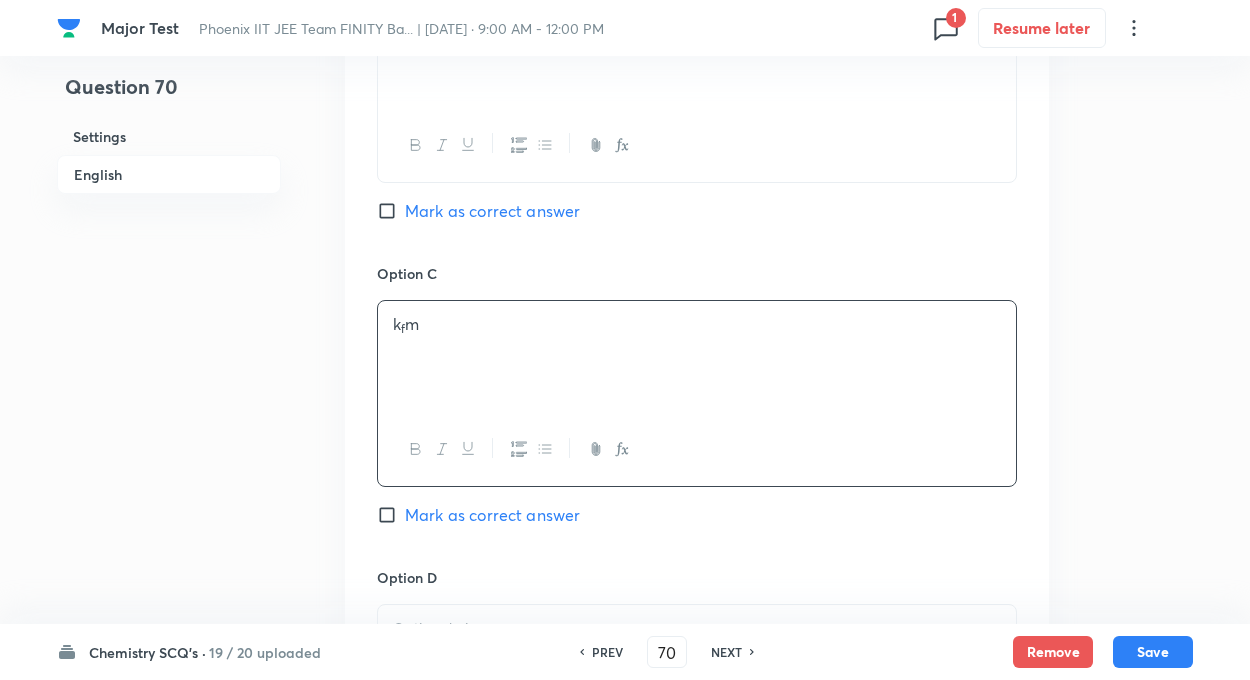 click on "Question 70 Settings English Settings Type Single choice correct 4 options + 4 marks - 1 mark Edit Concept Chemistry Physical Chemistry Liquid Solution Solubility of Gases in Liquid Edit Additional details Easy Numerical Not from PYQ paper No equation Edit In English Question The phase diagram for the pure solvent (solid lines, and the solution (non-stable solute dashed lines) are recorded below. The quantity indicated by L in the figure is –                                     Option A Mark as correct answer Option B Mark as correct answer Option C k f m  Mark as correct answer Option D Mark as correct answer Solution Difference between the boiling point of the solution and the boiling point of pure solvent is called elevation in the boiling point." at bounding box center [625, -54] 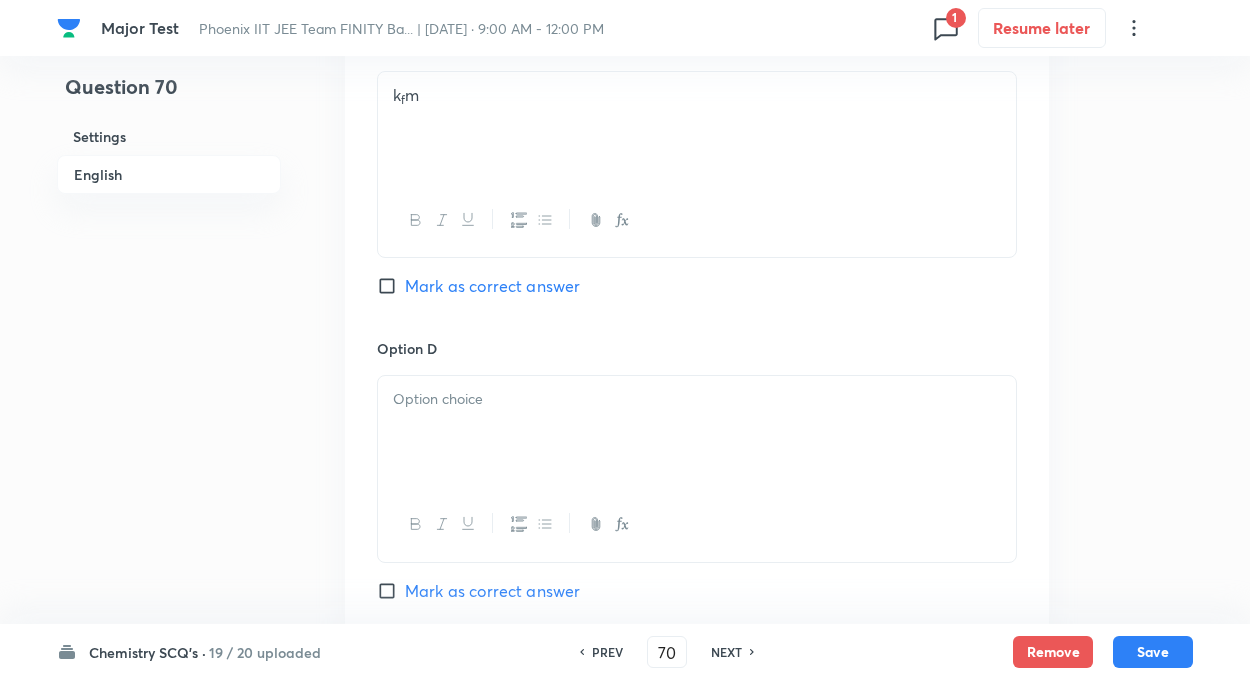scroll, scrollTop: 1788, scrollLeft: 0, axis: vertical 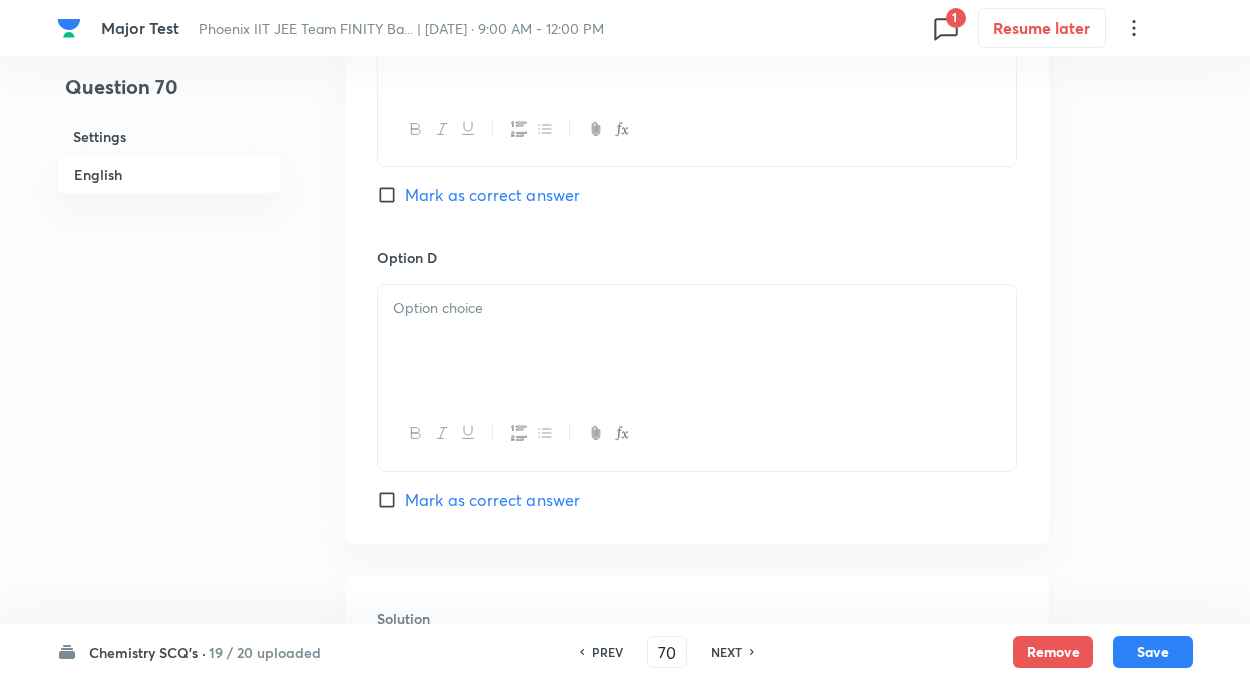 click at bounding box center [697, 341] 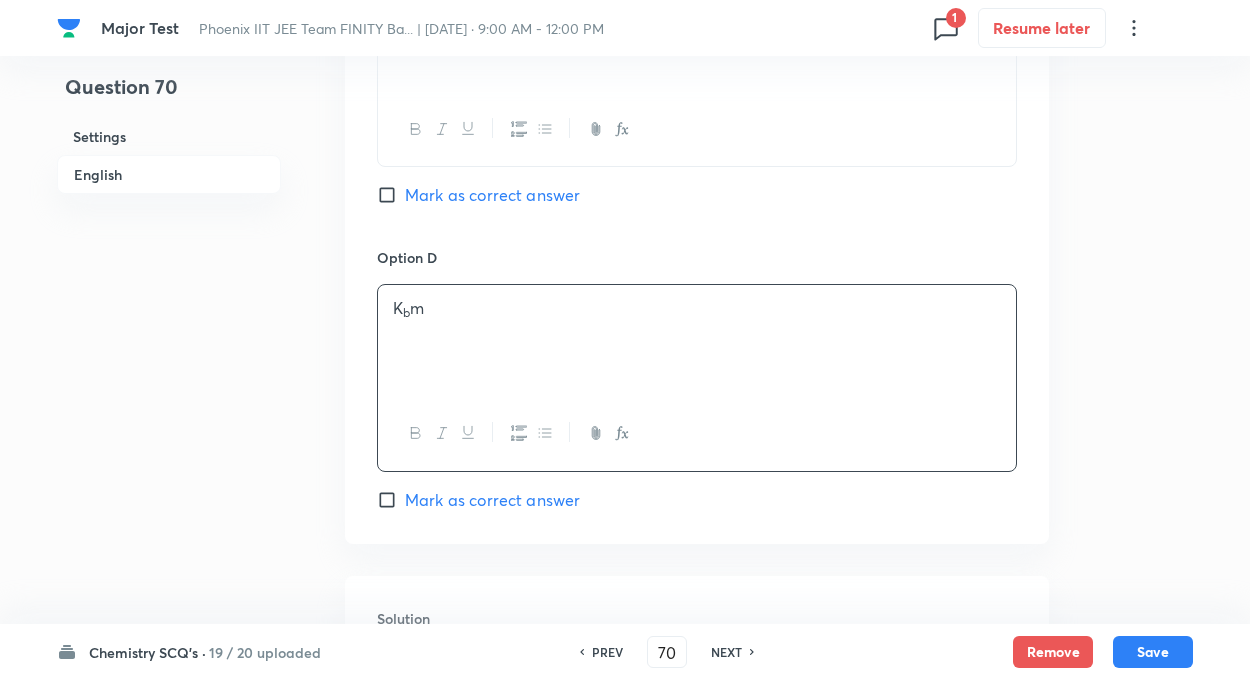 click on "Question 70 Settings English Settings Type Single choice correct 4 options + 4 marks - 1 mark Edit Concept Chemistry Physical Chemistry Liquid Solution Solubility of Gases in Liquid Edit Additional details Easy Numerical Not from PYQ paper No equation Edit In English Question The phase diagram for the pure solvent (solid lines, and the solution (non-stable solute dashed lines) are recorded below. The quantity indicated by L in the figure is –                                     Option A Mark as correct answer Option B Mark as correct answer Option C k f m  Mark as correct answer Option D K b m  Mark as correct answer Solution Difference between the boiling point of the solution and the boiling point of pure solvent is called elevation in the boiling point." at bounding box center (625, -374) 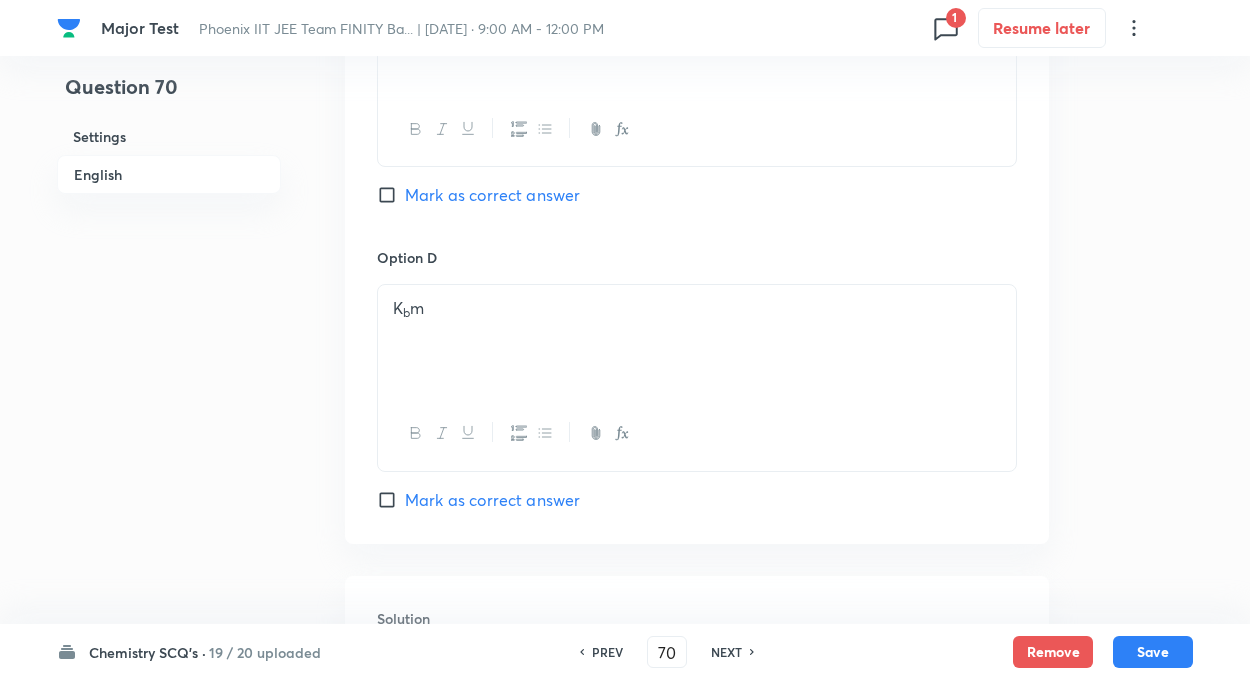 click on "Mark as correct answer" at bounding box center (391, 500) 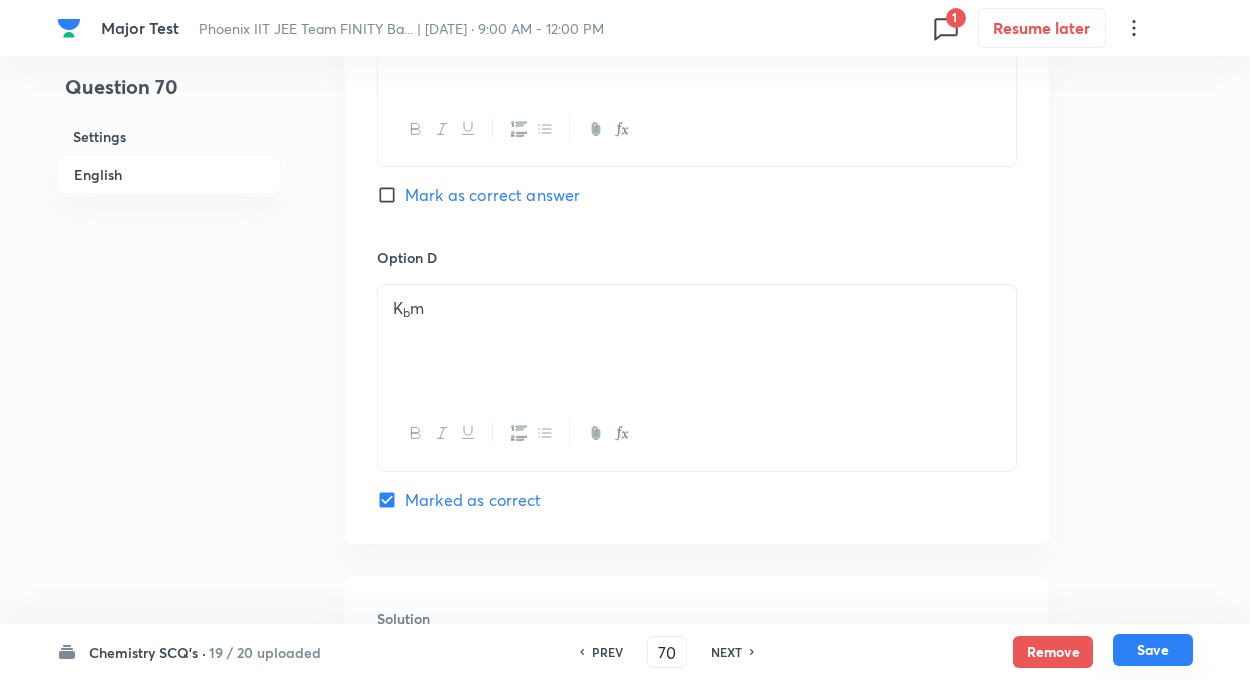 click on "Save" at bounding box center (1153, 650) 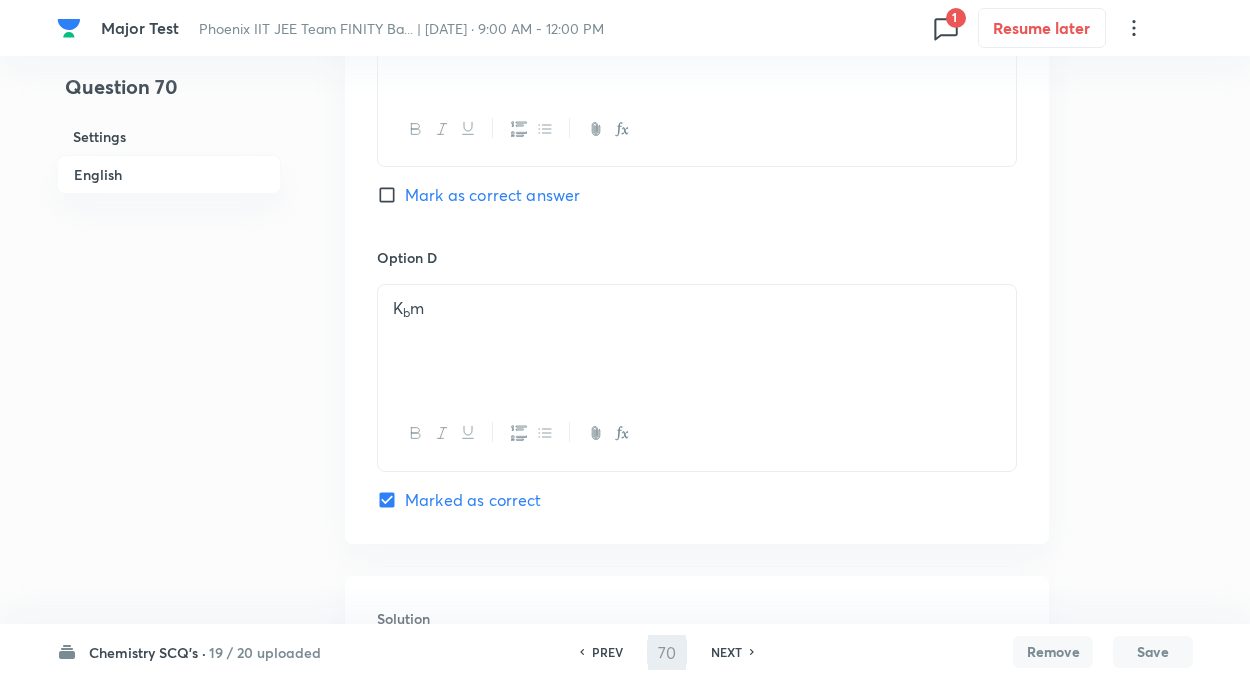 type on "71" 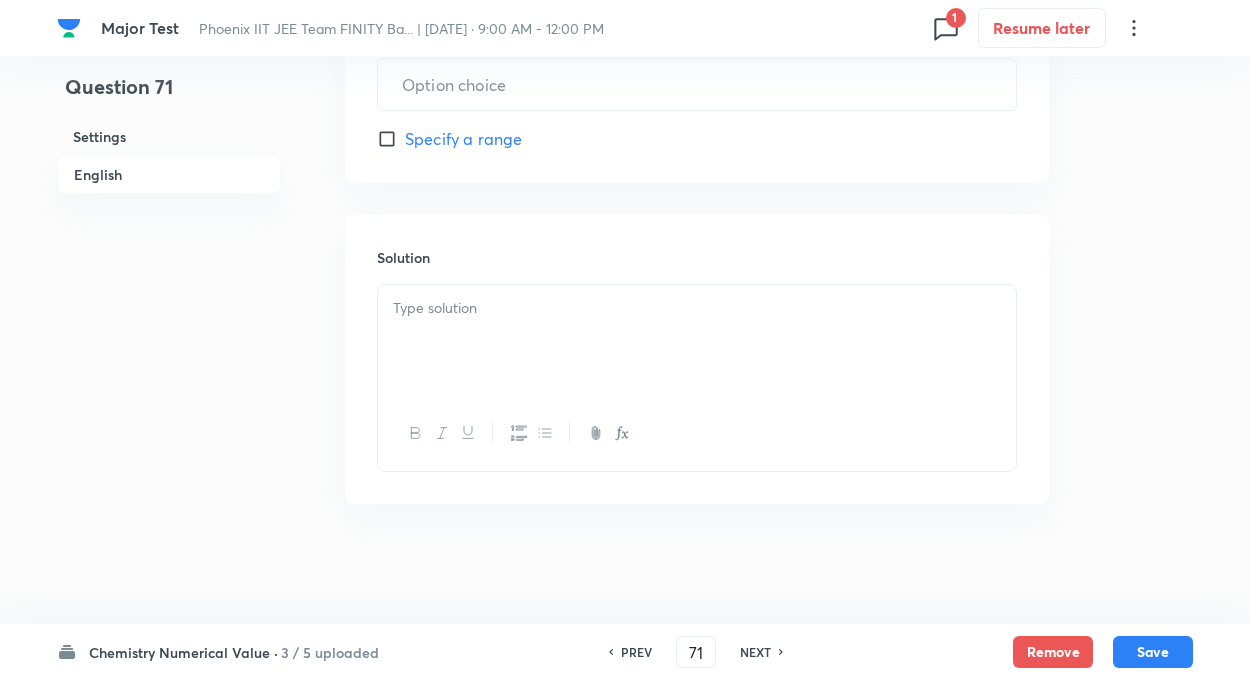 type on "36" 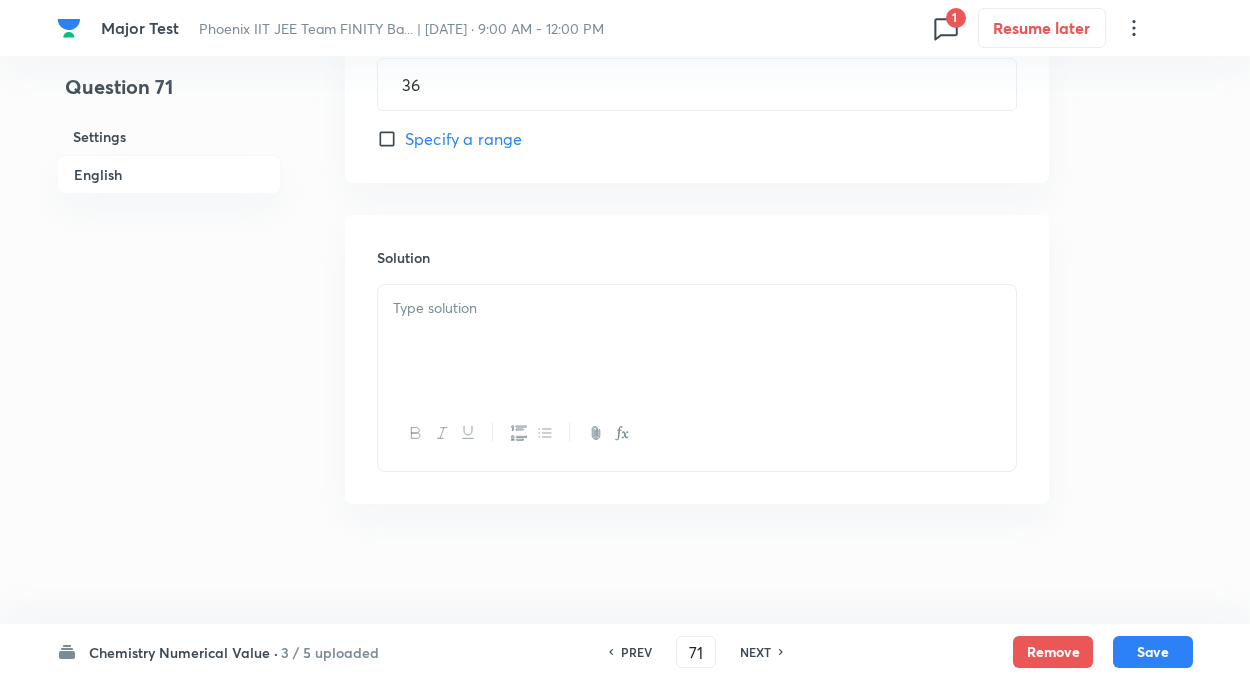 scroll, scrollTop: 1032, scrollLeft: 0, axis: vertical 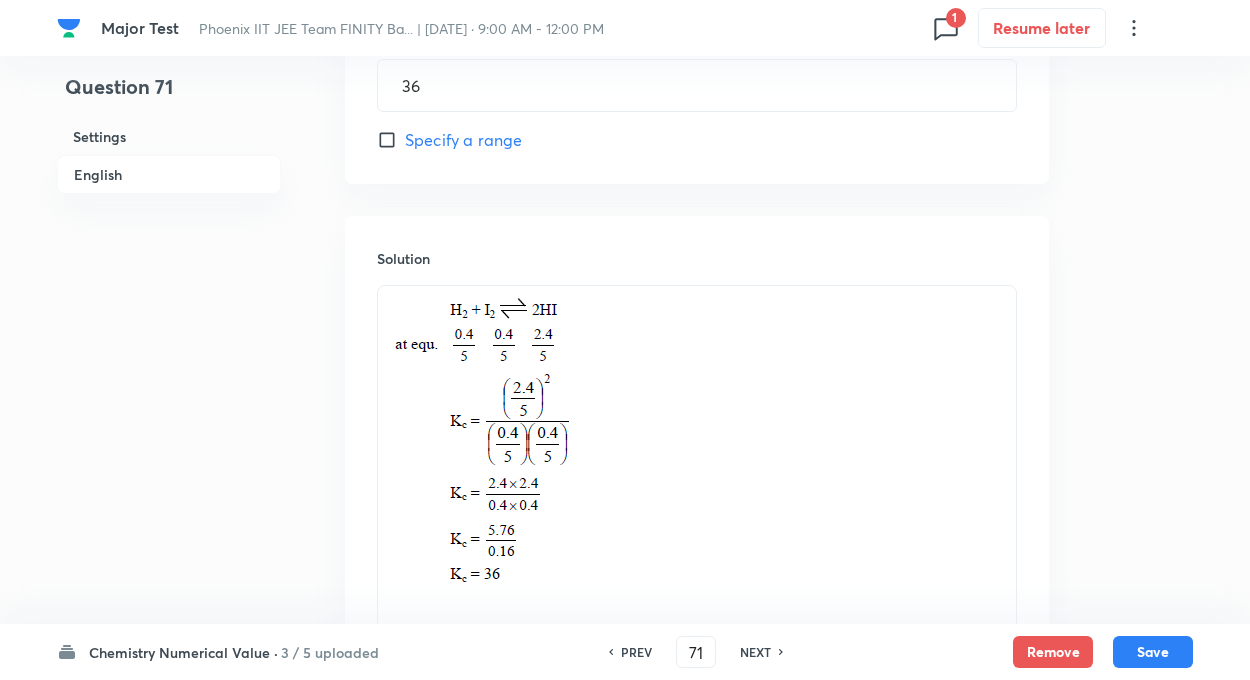 click on "Chemistry Numerical Value ·" at bounding box center (183, 652) 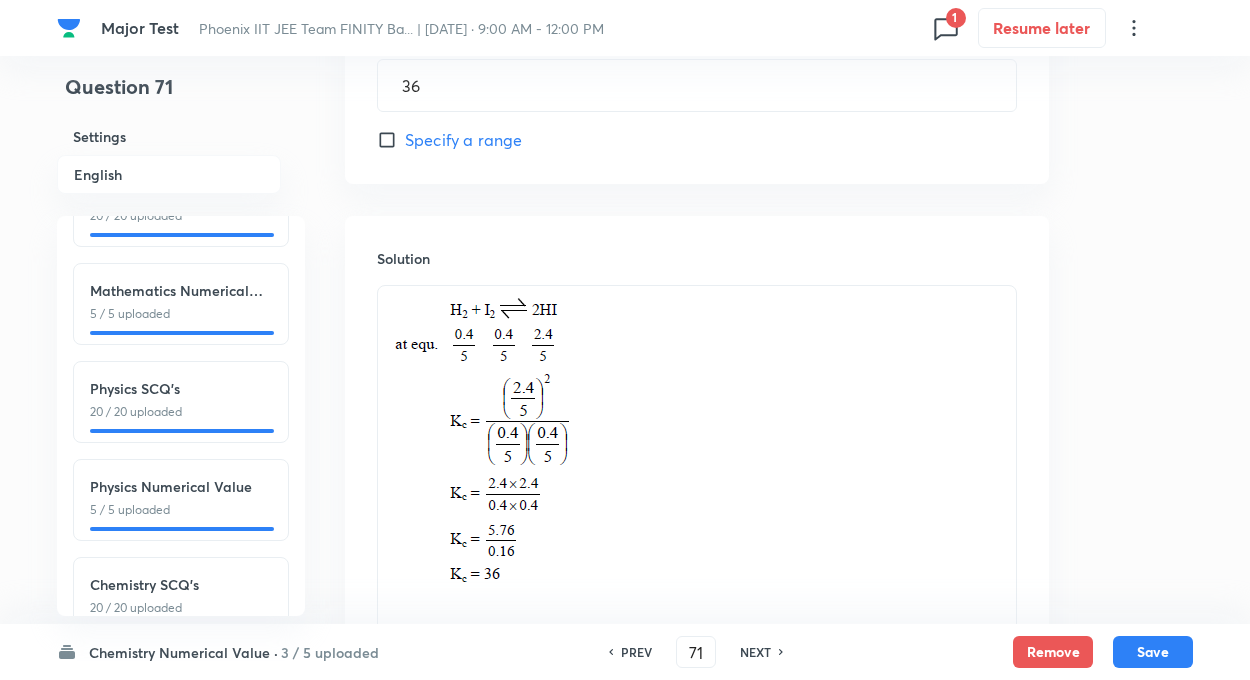 scroll, scrollTop: 221, scrollLeft: 0, axis: vertical 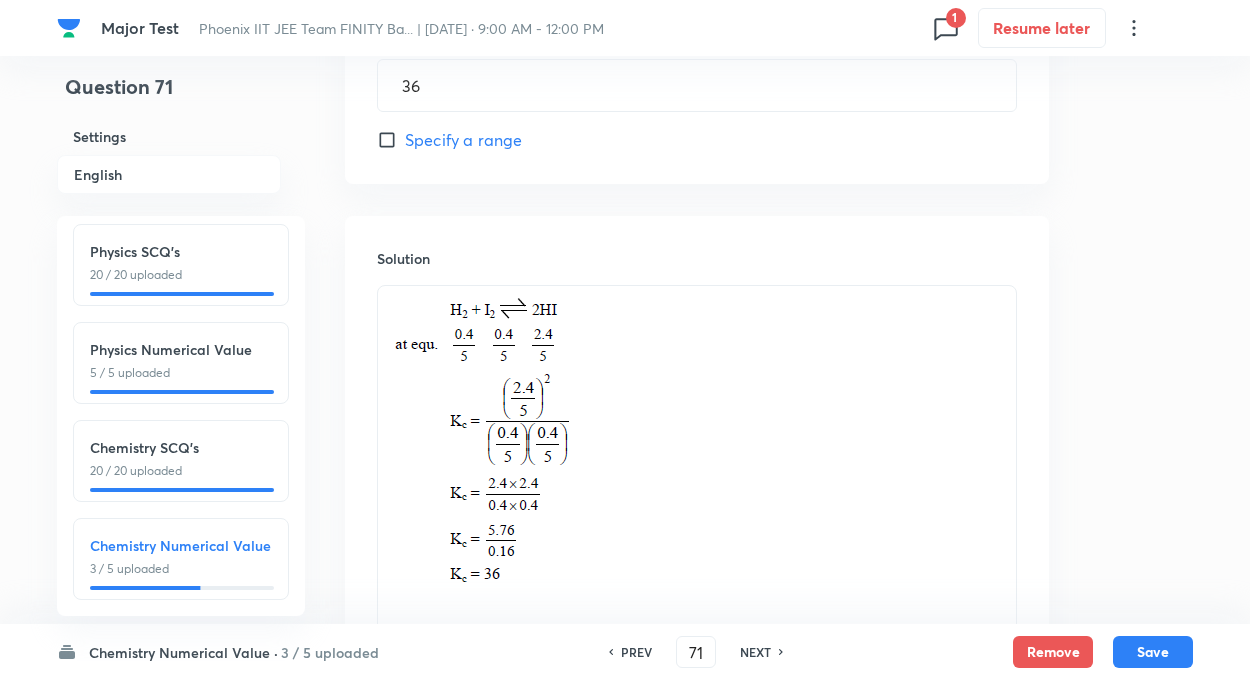 click on "3 / 5 uploaded" at bounding box center (181, 569) 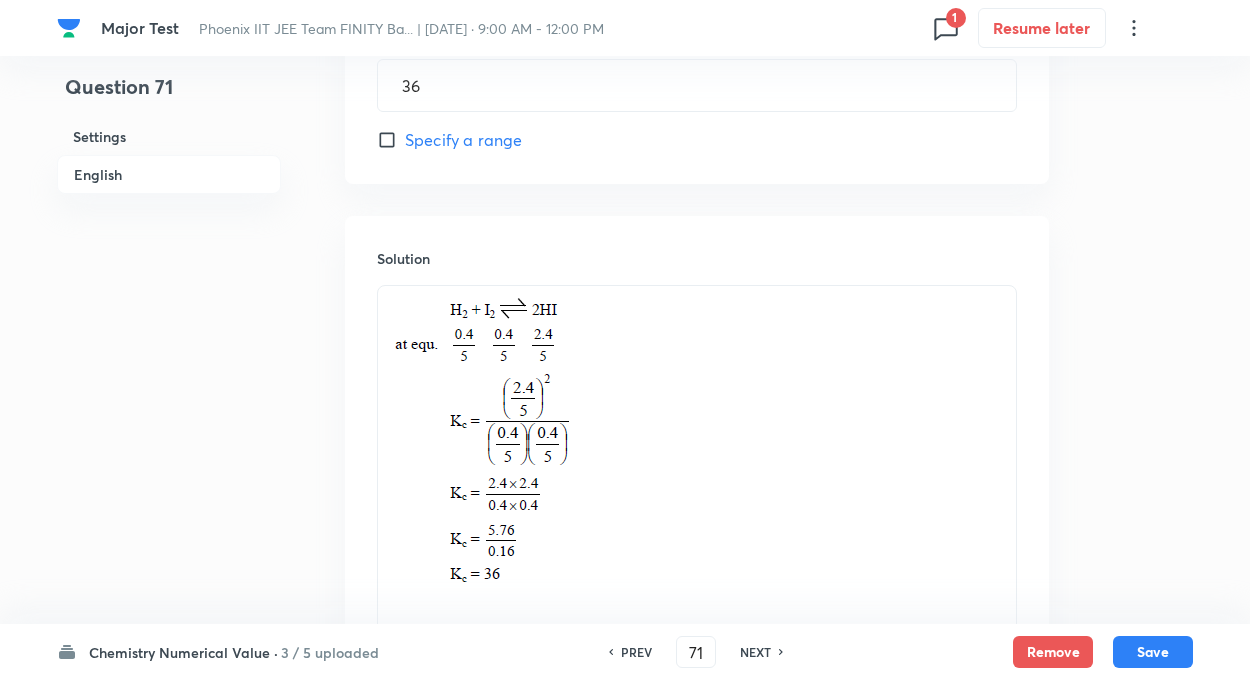 click on "Question 71 Settings English" at bounding box center (169, -71) 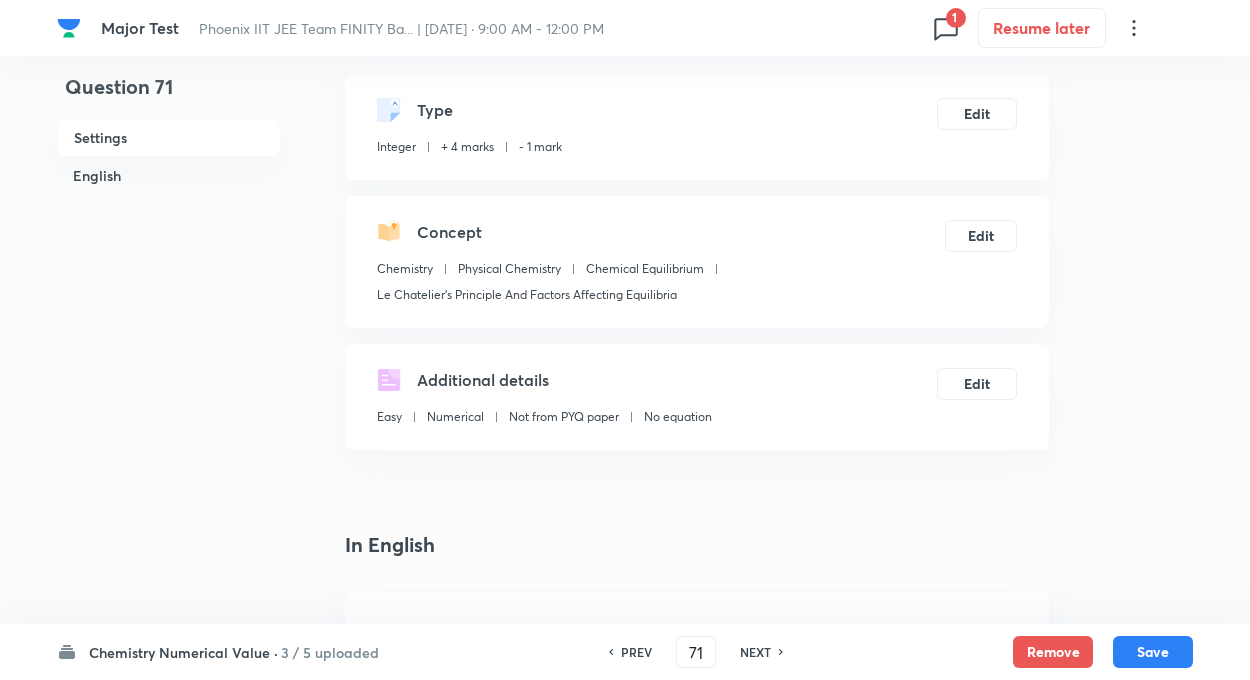 scroll, scrollTop: 72, scrollLeft: 0, axis: vertical 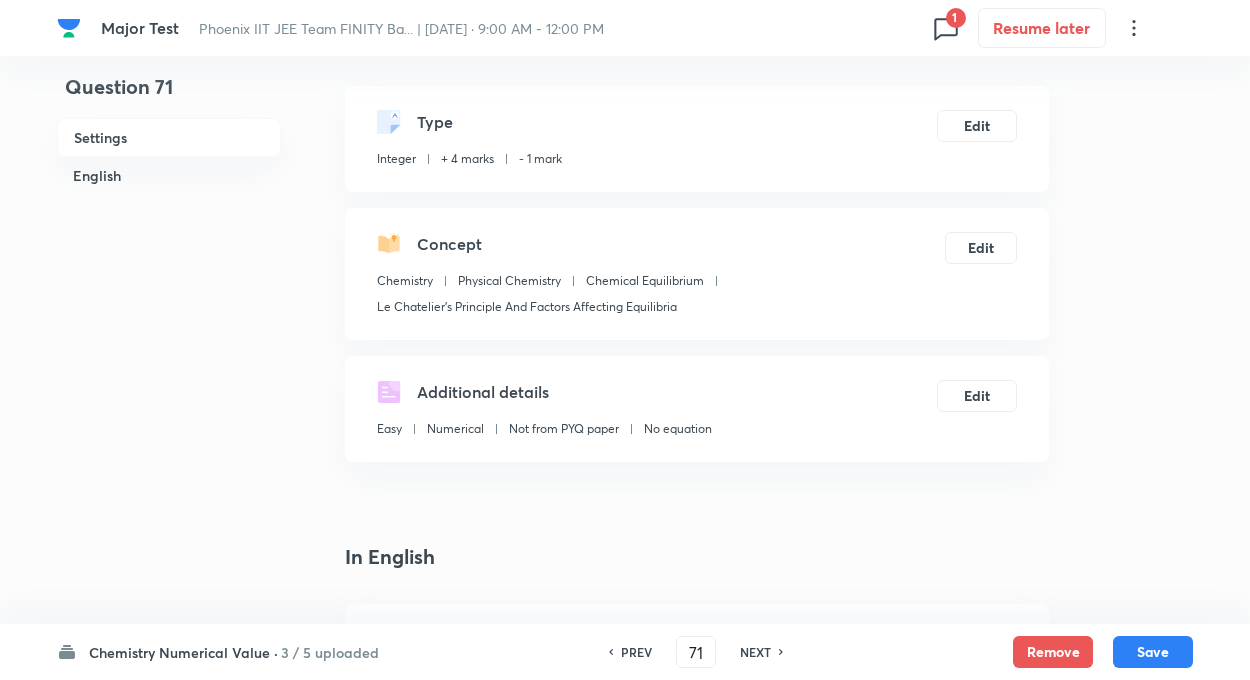 click on "NEXT" at bounding box center (755, 652) 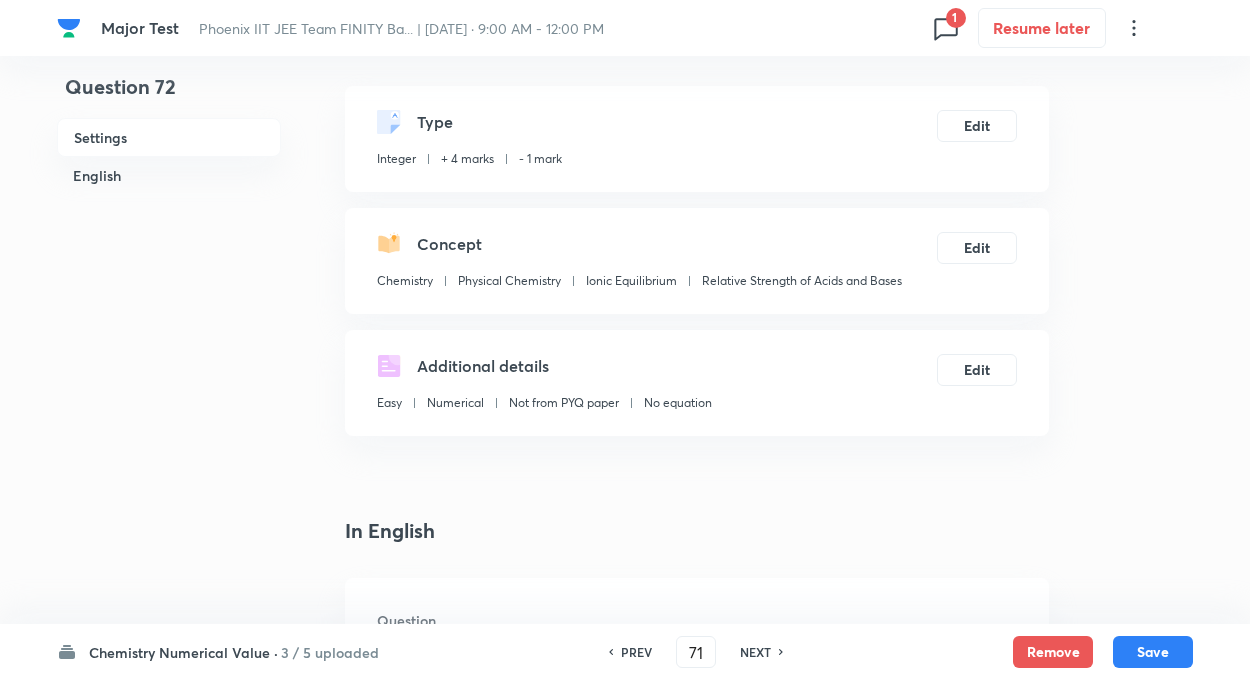 type on "72" 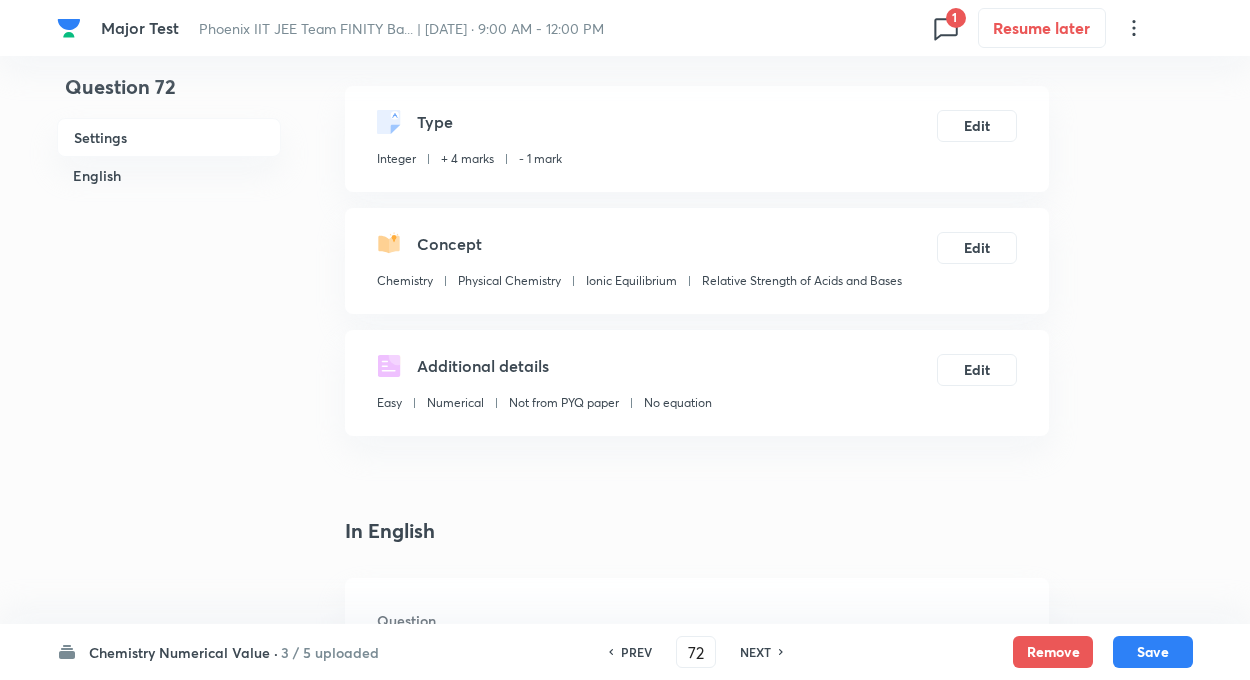 type on "7" 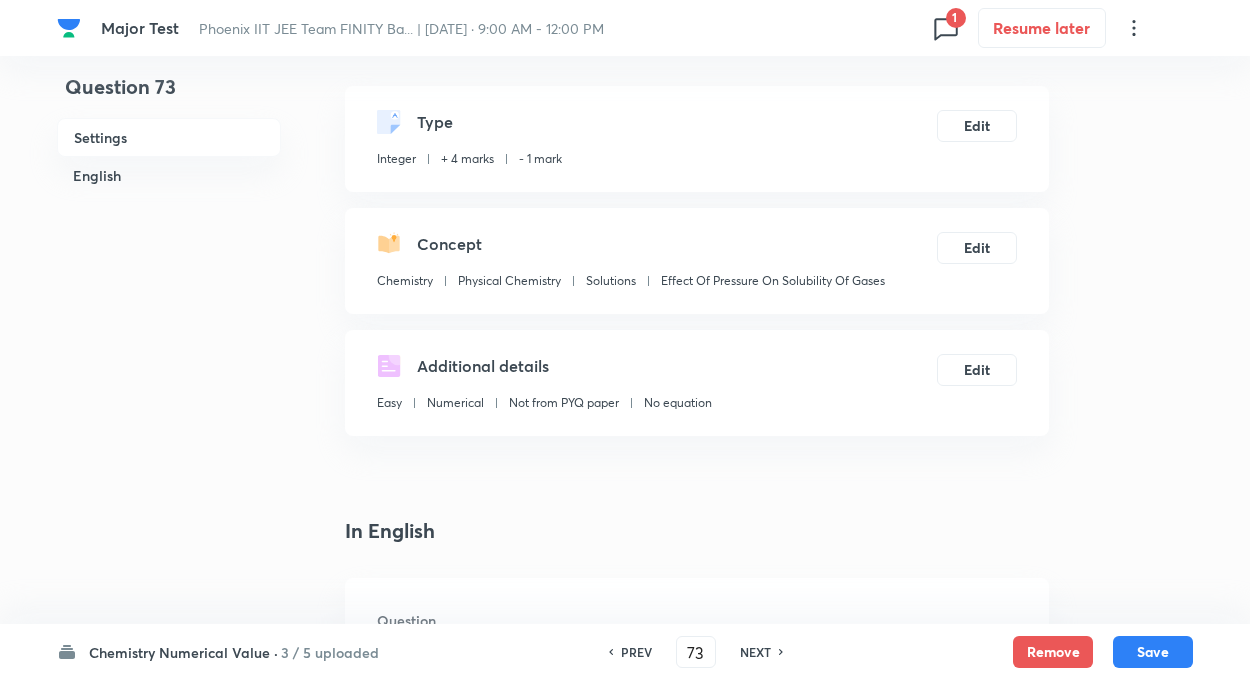 type on "0.046" 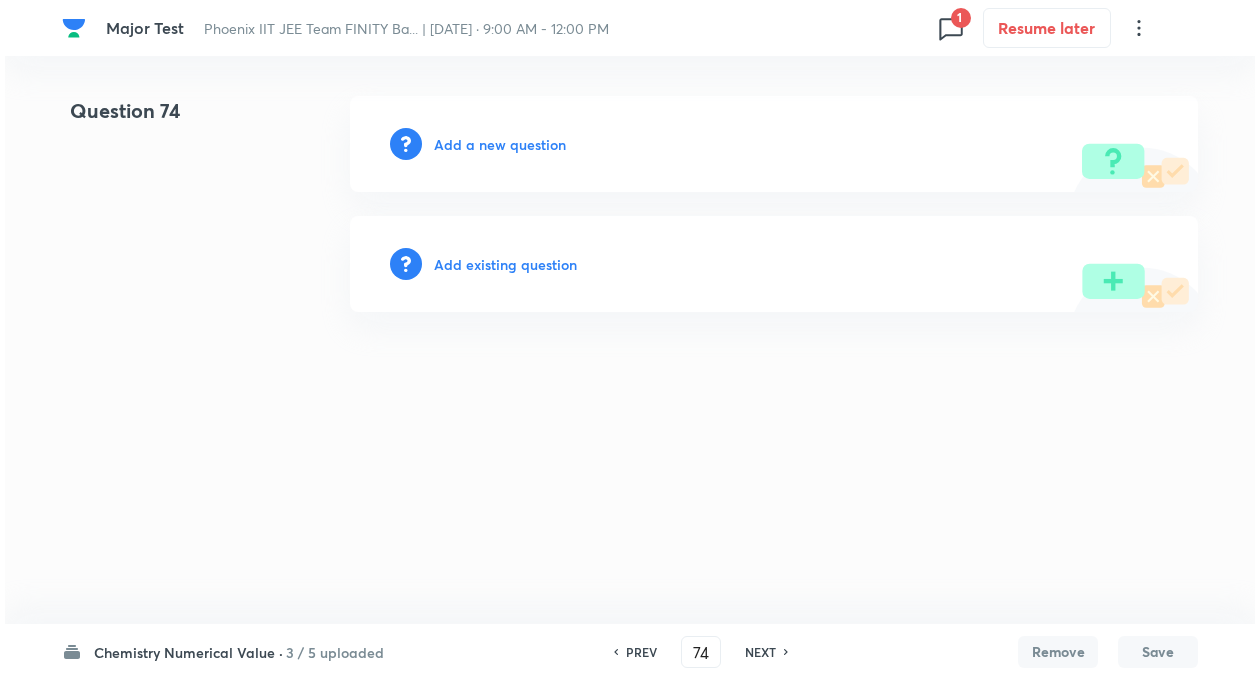 scroll, scrollTop: 0, scrollLeft: 0, axis: both 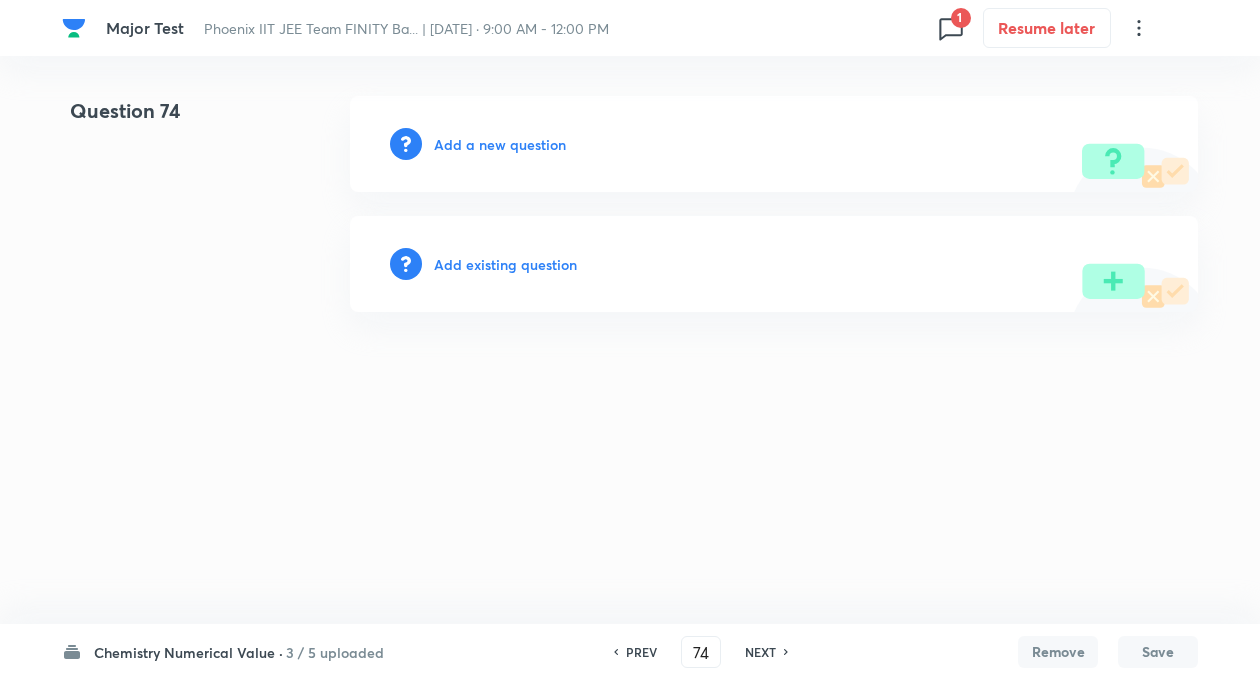 click on "Add existing question" at bounding box center [505, 264] 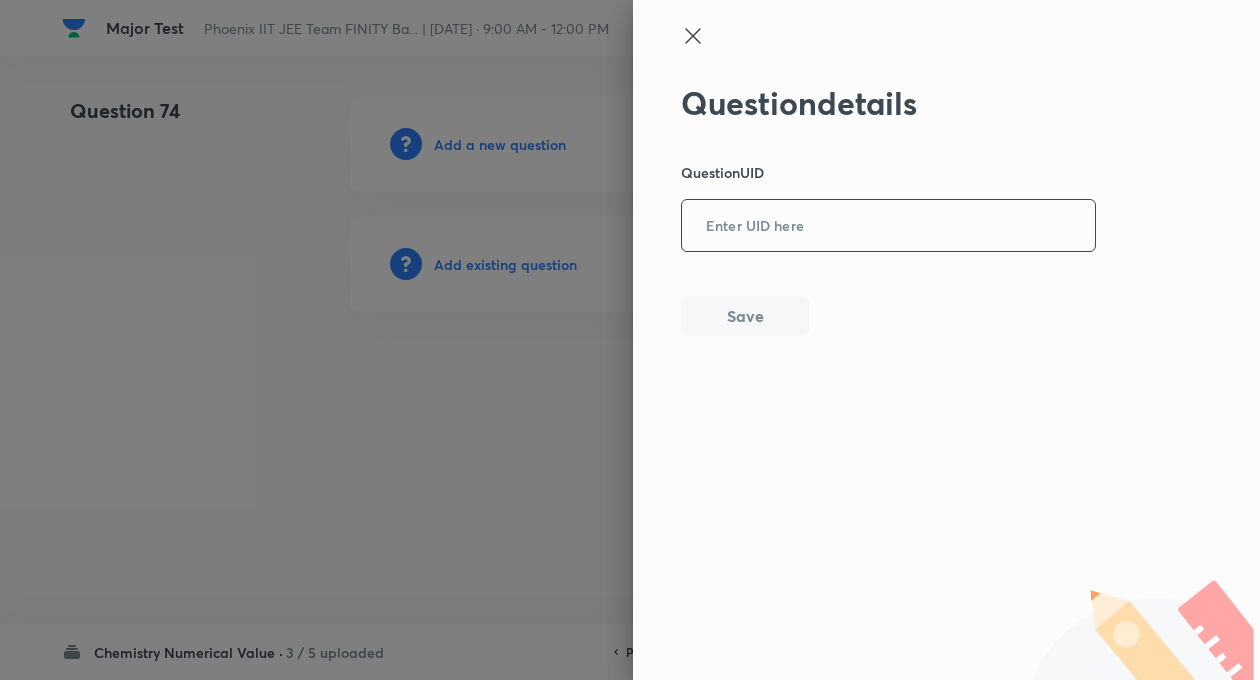 click at bounding box center (888, 226) 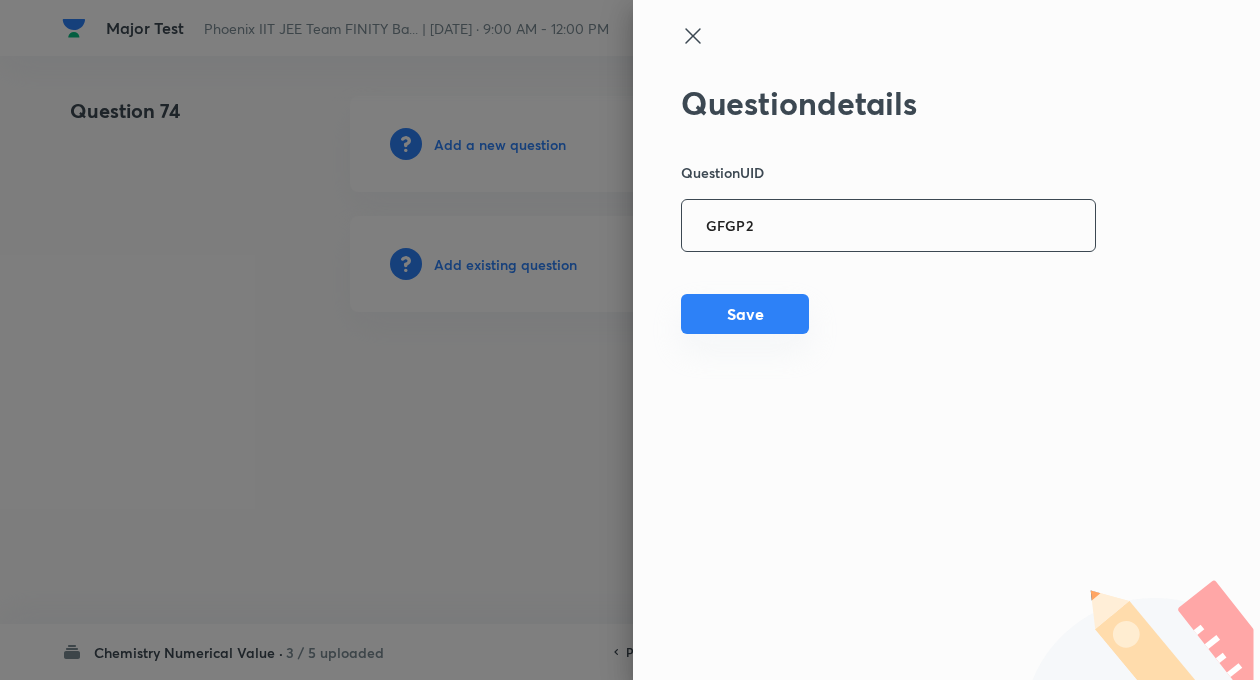 type on "GFGP2" 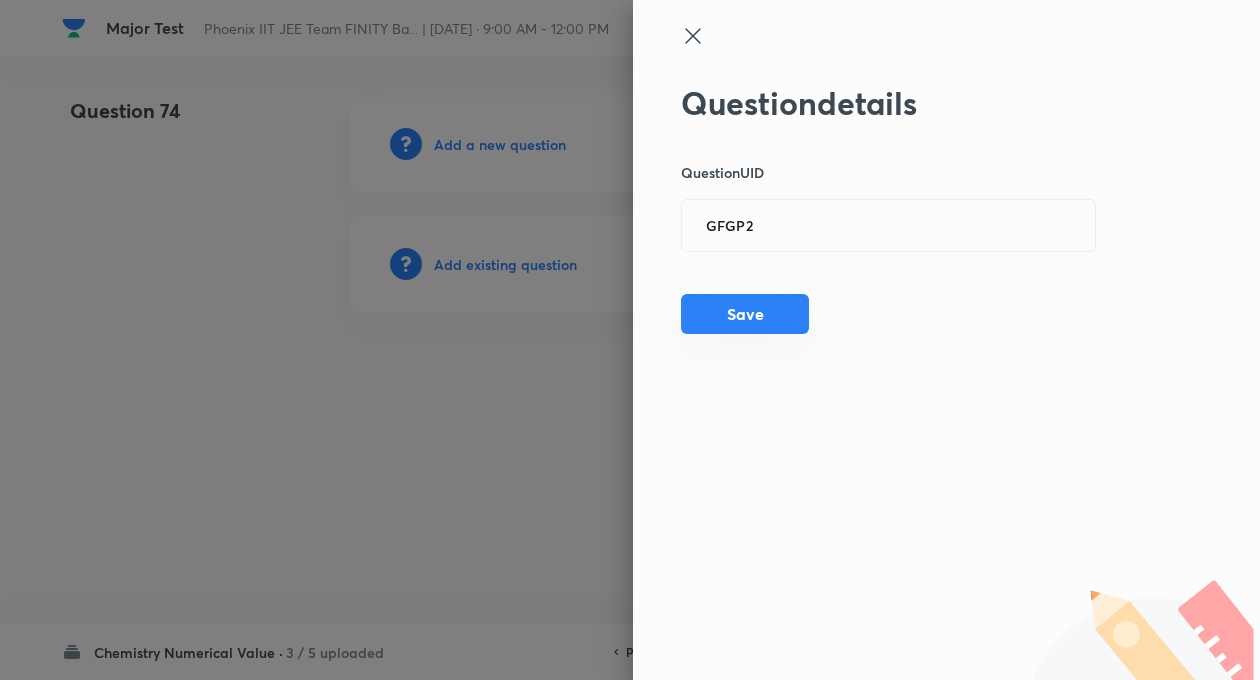 click on "Save" at bounding box center (745, 314) 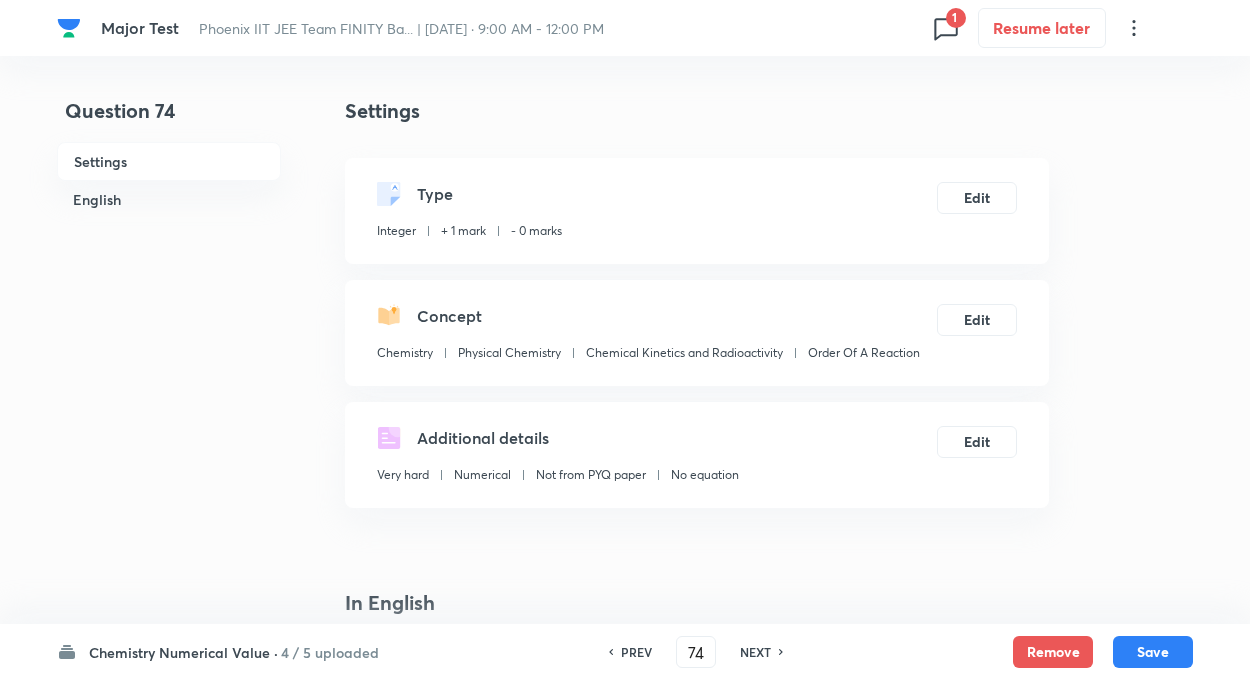 type on "2" 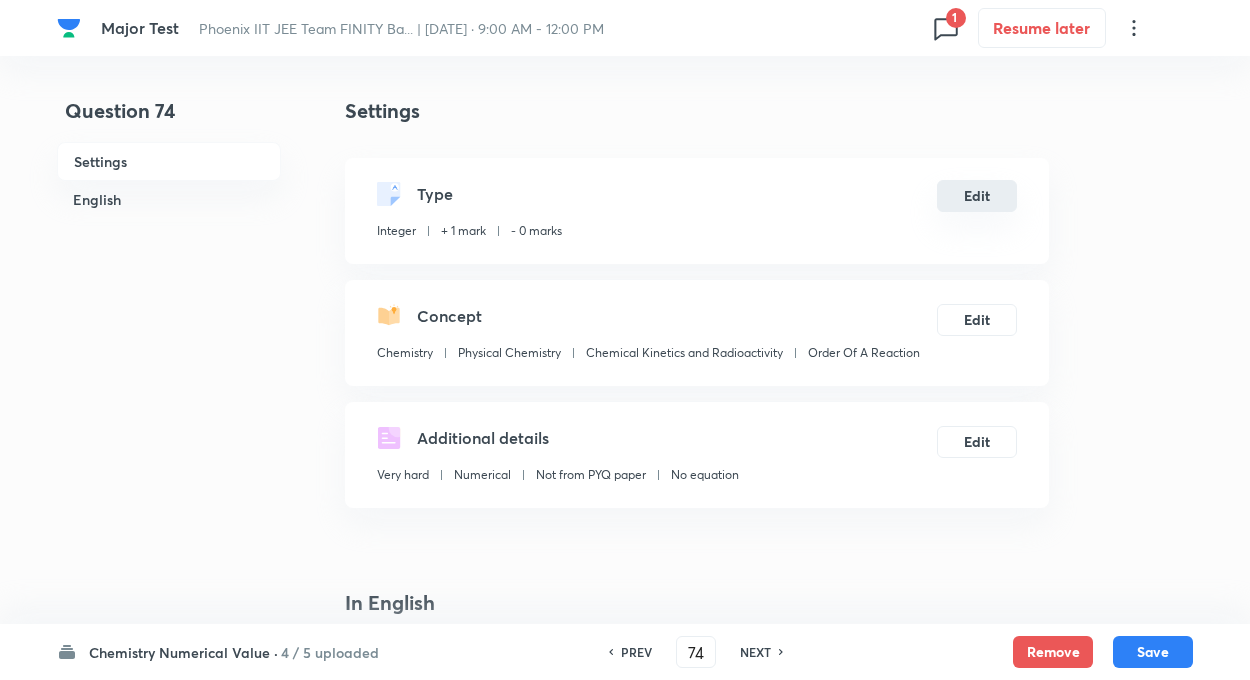 click on "Edit" at bounding box center [977, 196] 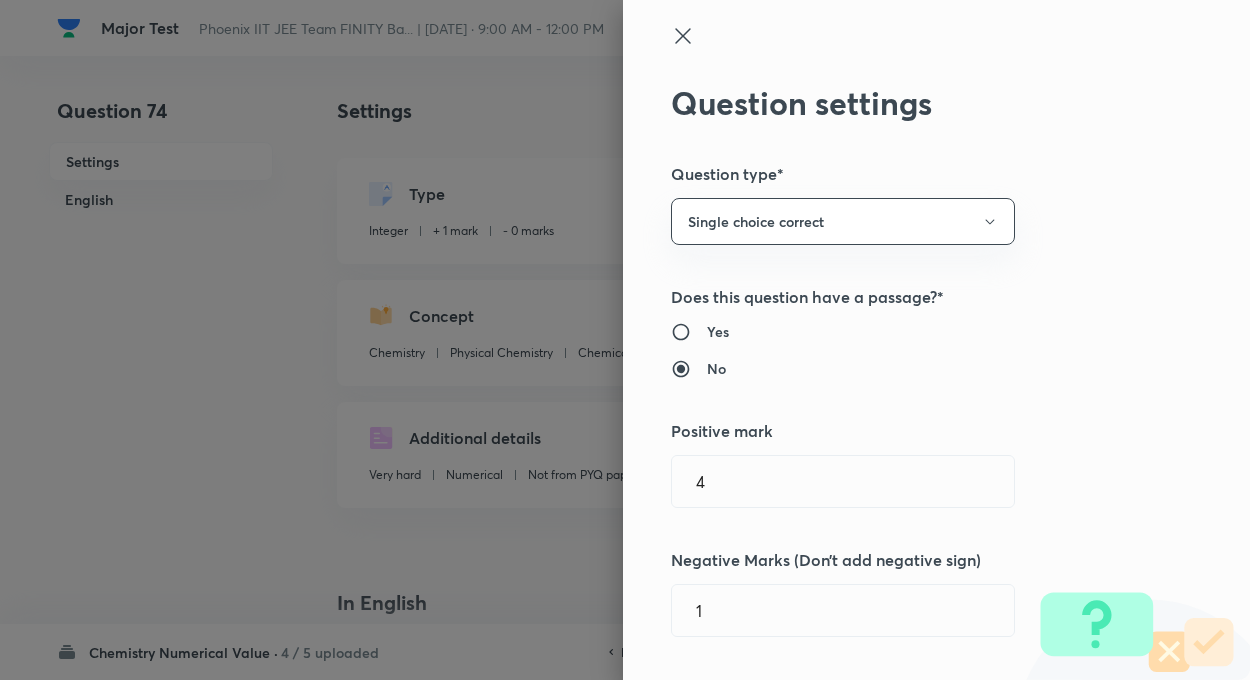 radio on "false" 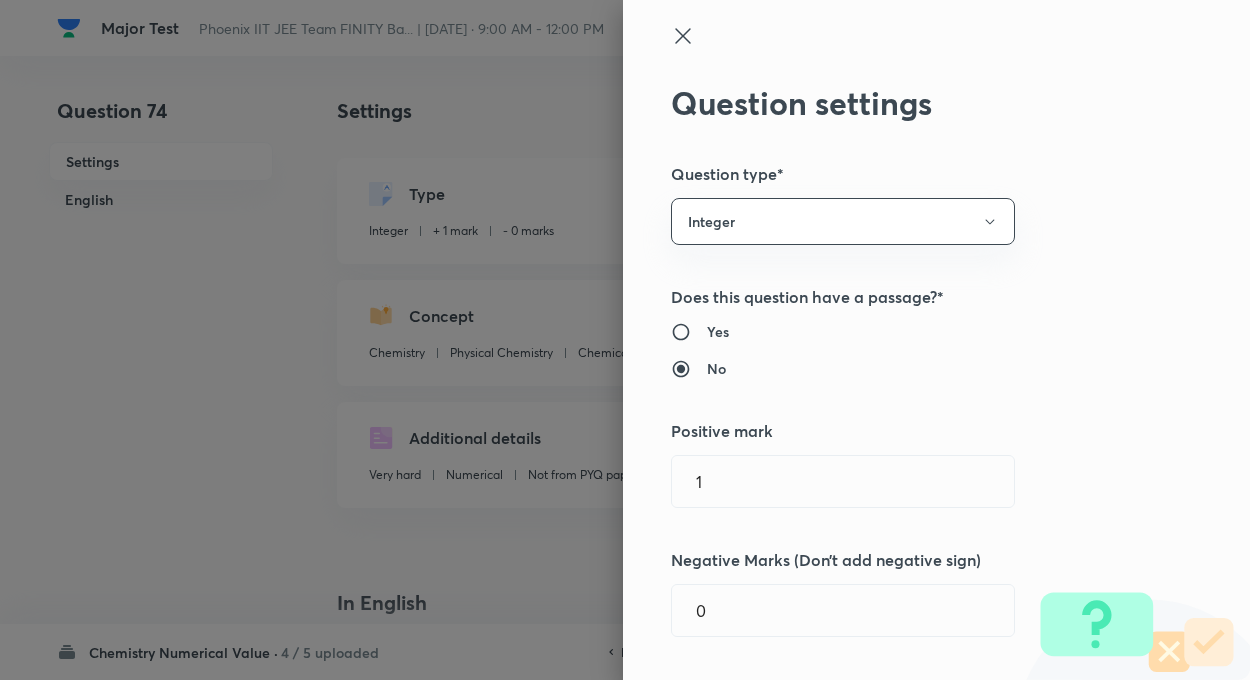 type on "1" 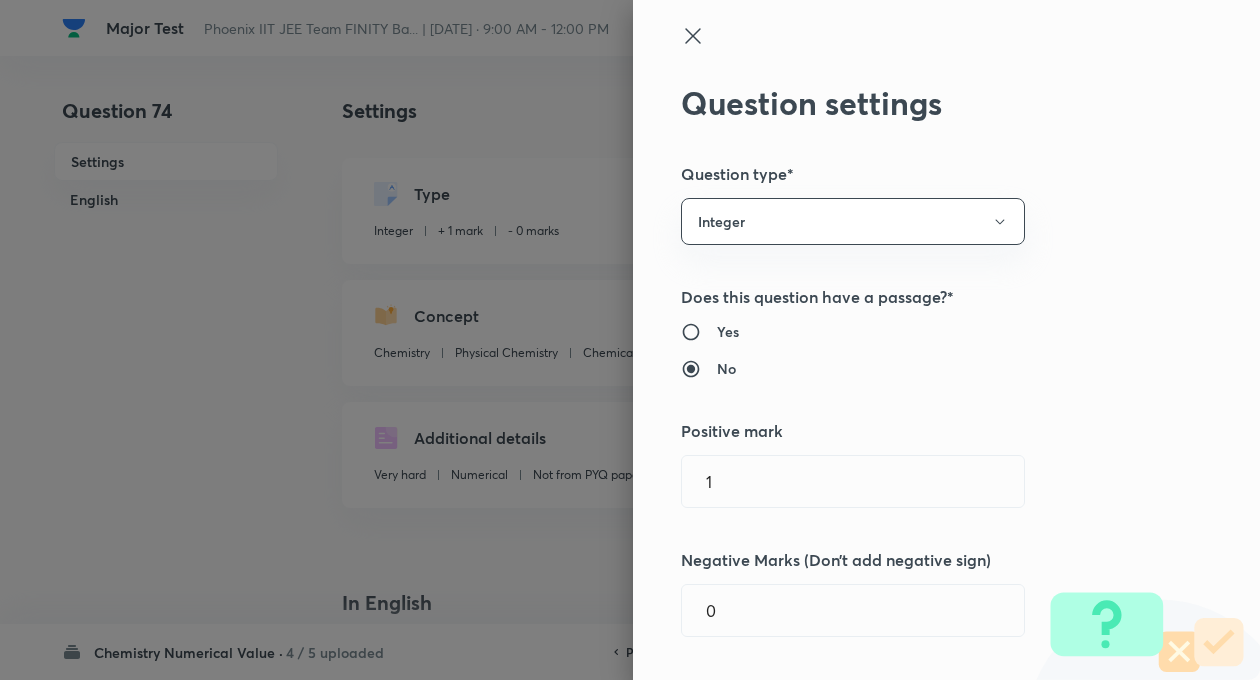 click on "Question settings Question type* Integer Does this question have a passage?* Yes No Positive mark 1 ​ Negative Marks (Don’t add negative sign) 0 ​ Syllabus Topic group* Chemistry ​ Topic* Physical Chemistry ​ Concept* Chemical Kinetics and Radioactivity ​ Sub-concept* Order Of A Reaction ​ Concept-field ​ Additional details Question Difficulty Very easy Easy Moderate Hard Very hard Question is based on Fact Numerical Concept Previous year question Yes No Does this question have equation? Yes No Verification status Is the question verified? *Select 'yes' only if a question is verified Yes No Save" at bounding box center [946, 340] 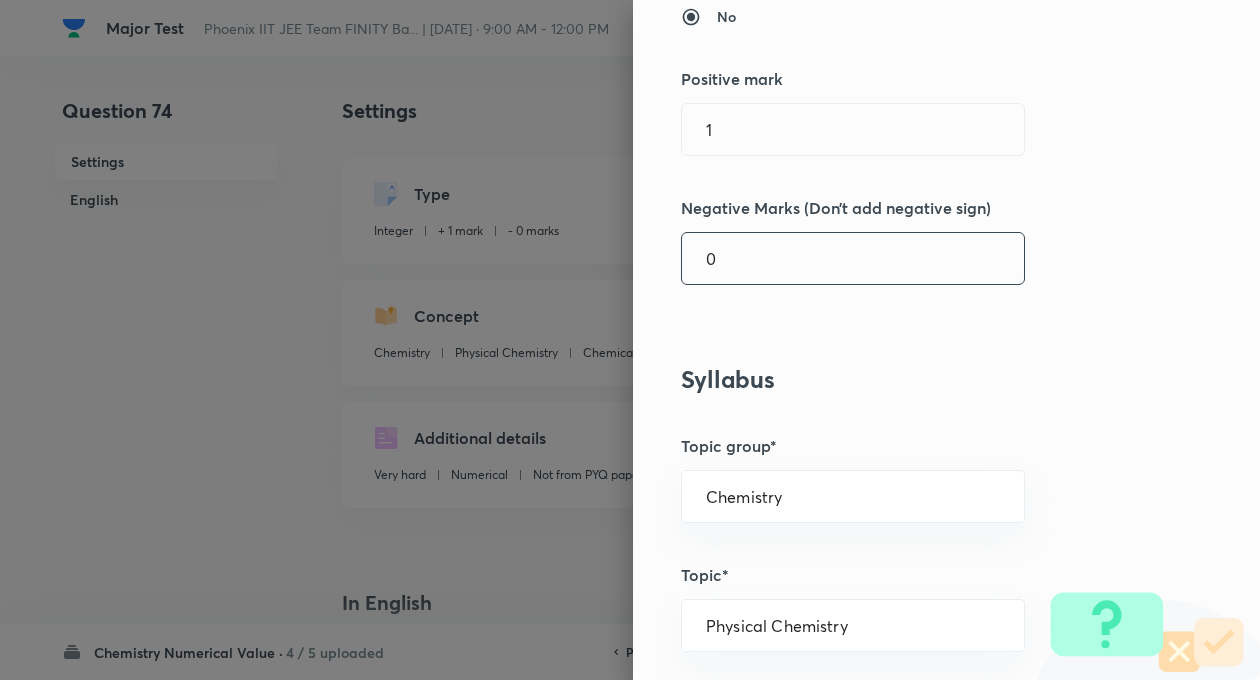 scroll, scrollTop: 360, scrollLeft: 0, axis: vertical 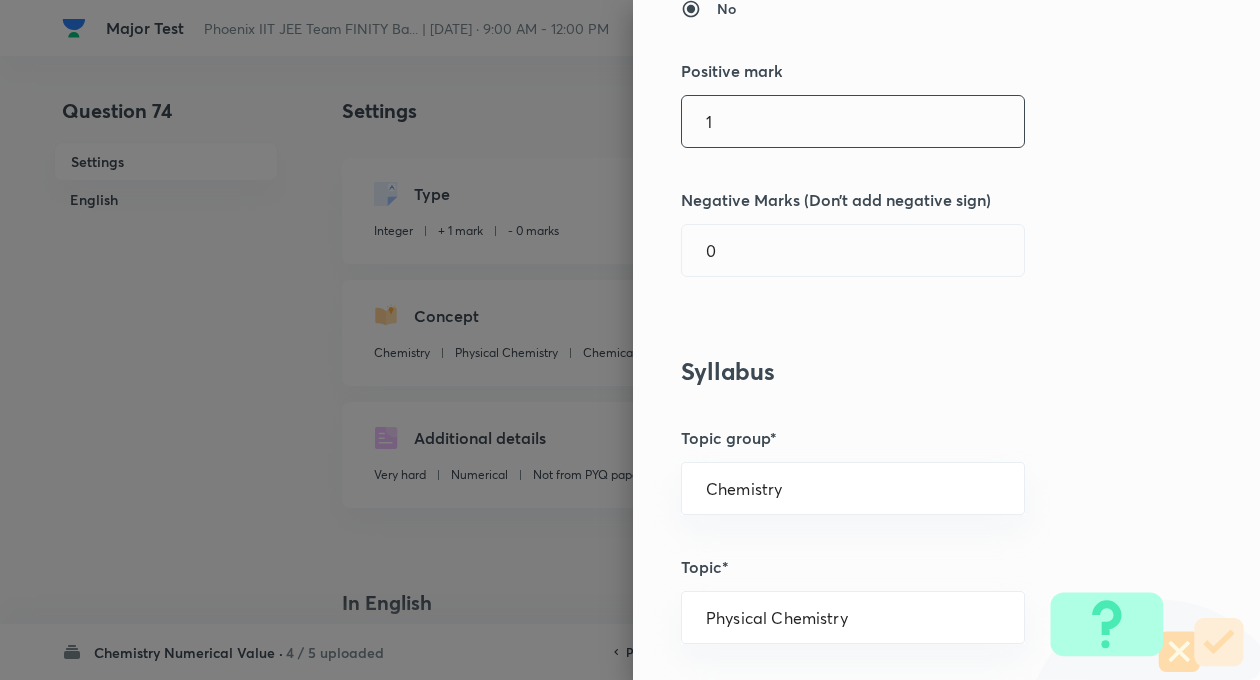 click on "1" at bounding box center [853, 121] 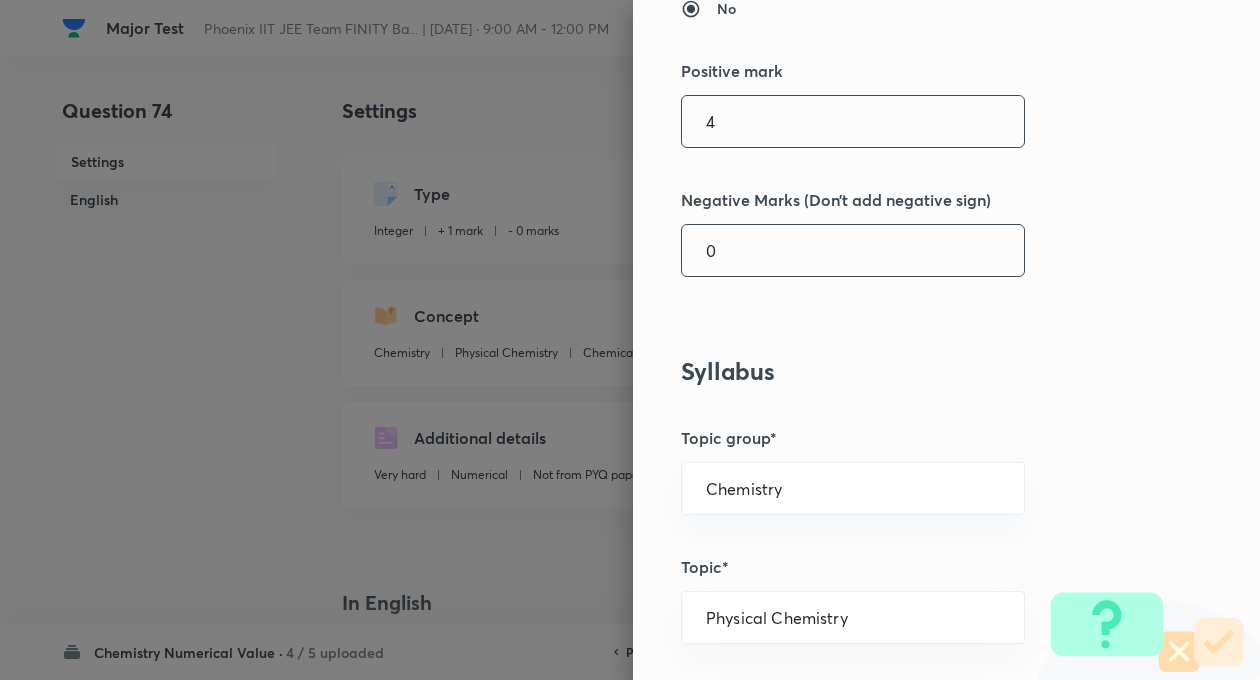 type on "4" 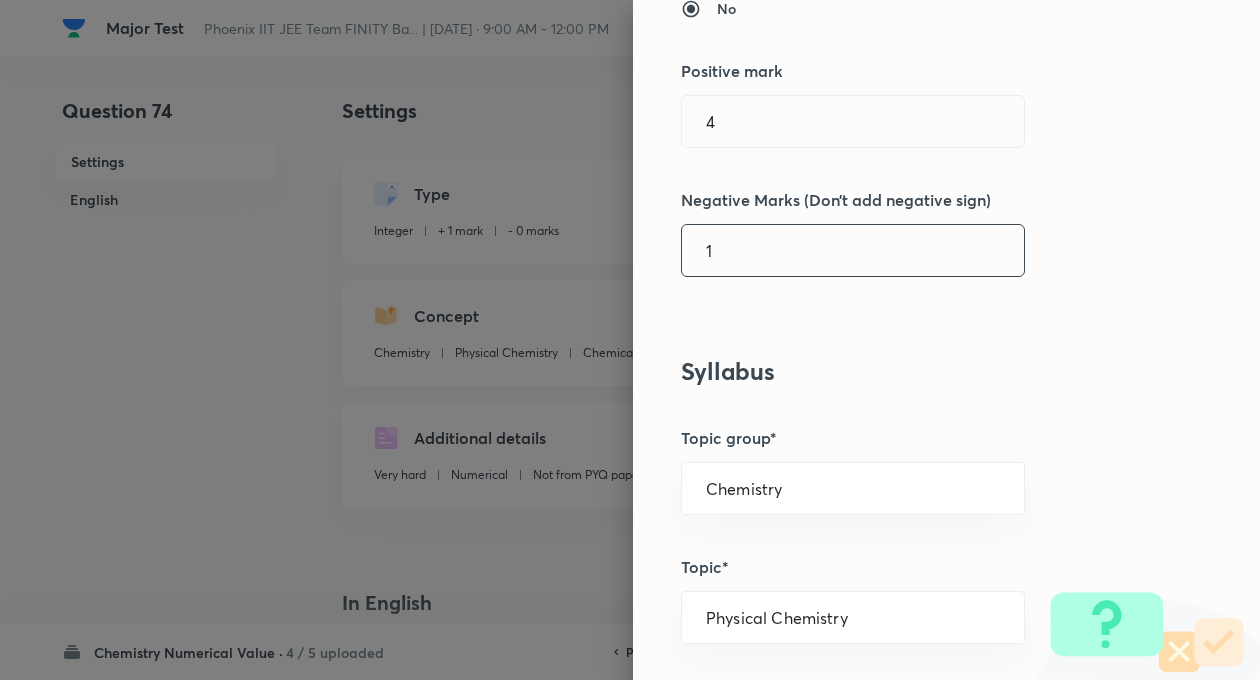 type on "1" 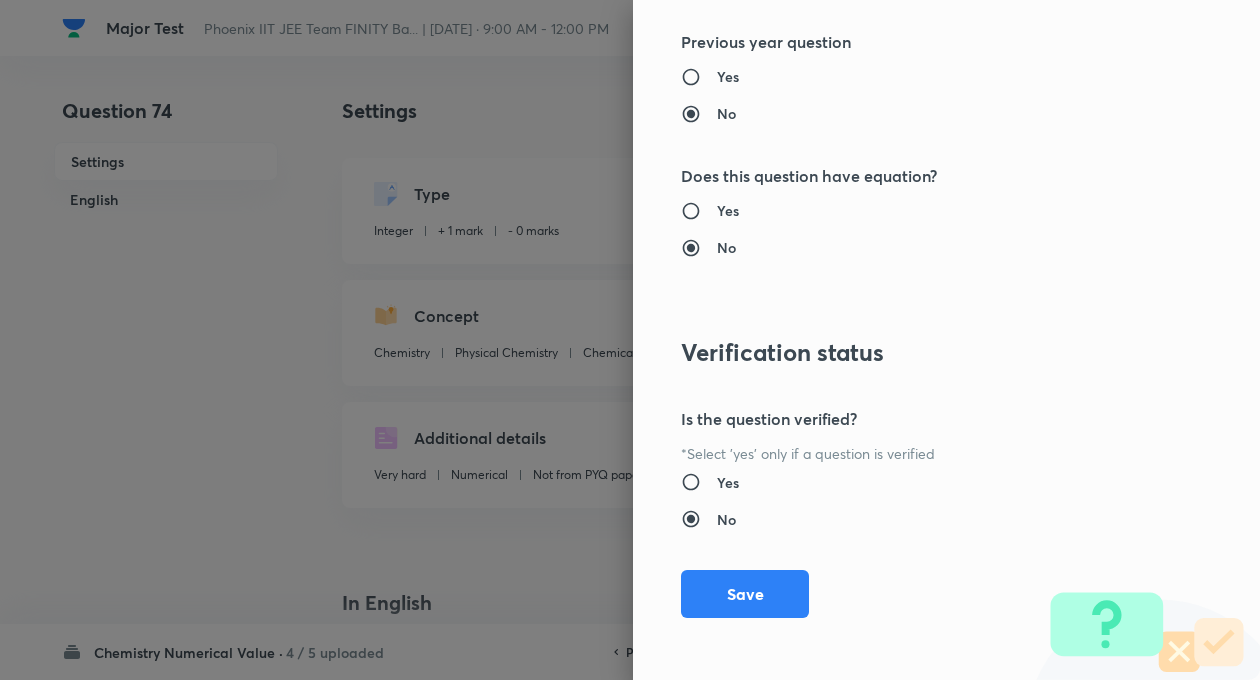 scroll, scrollTop: 1928, scrollLeft: 0, axis: vertical 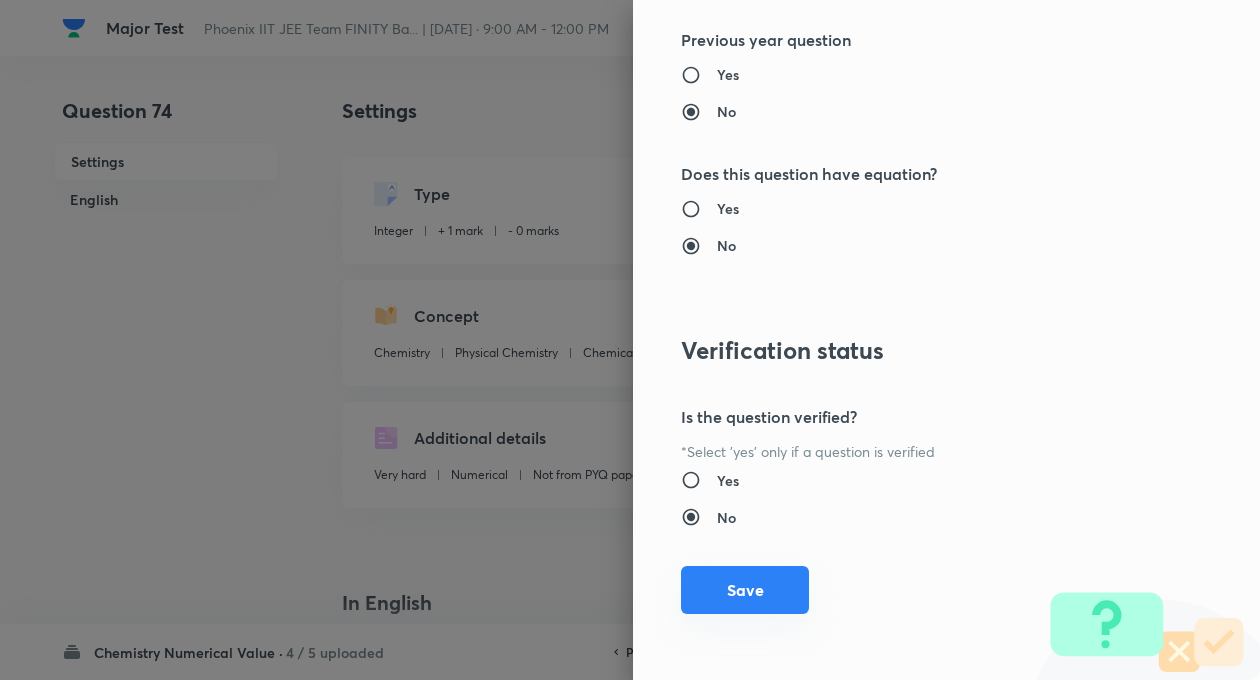 click on "Save" at bounding box center (745, 590) 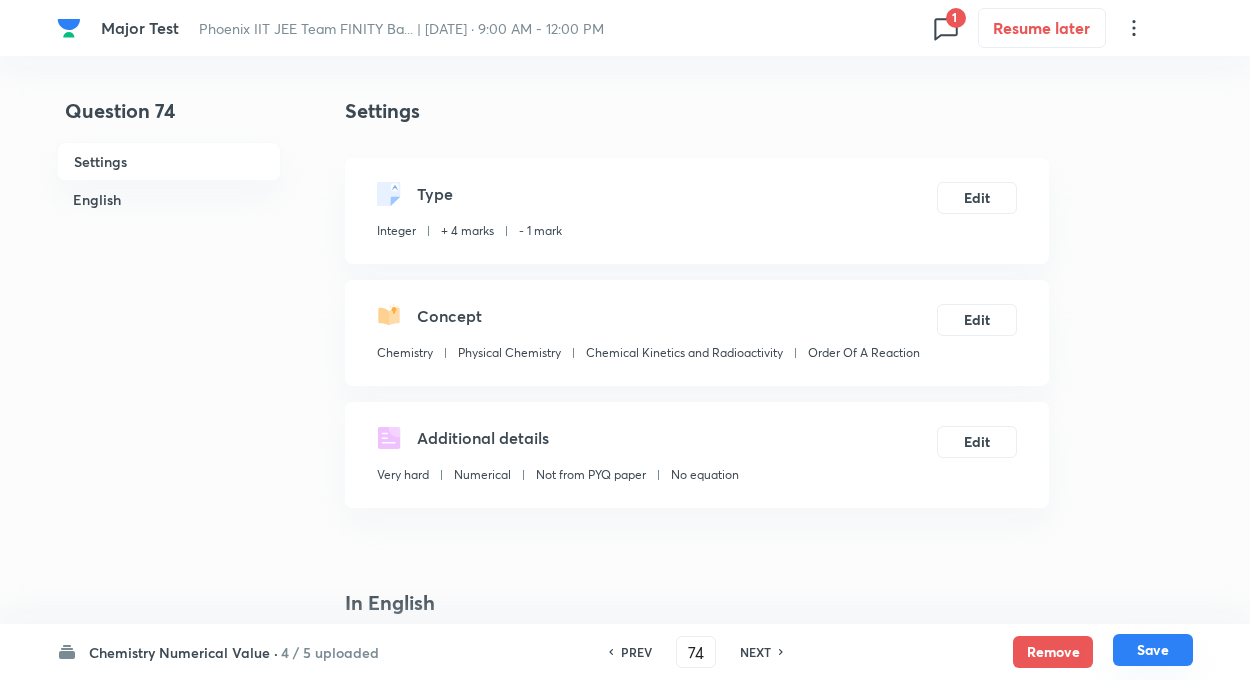 click on "Save" at bounding box center [1153, 650] 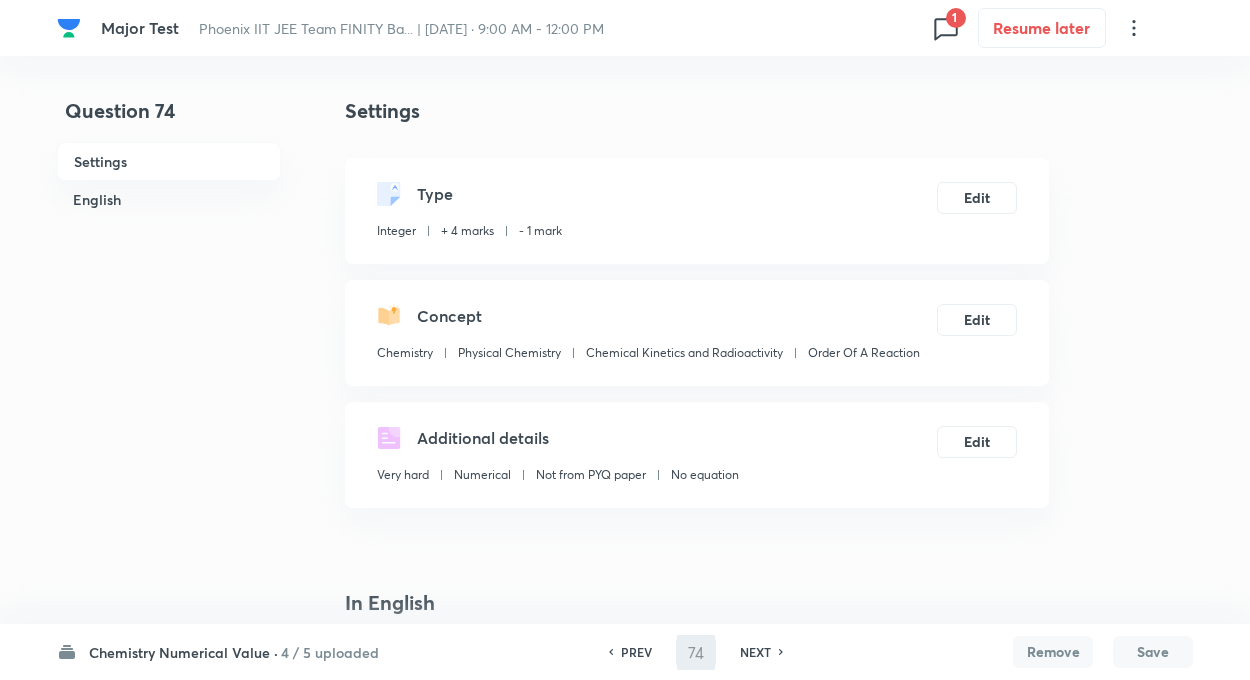 type on "75" 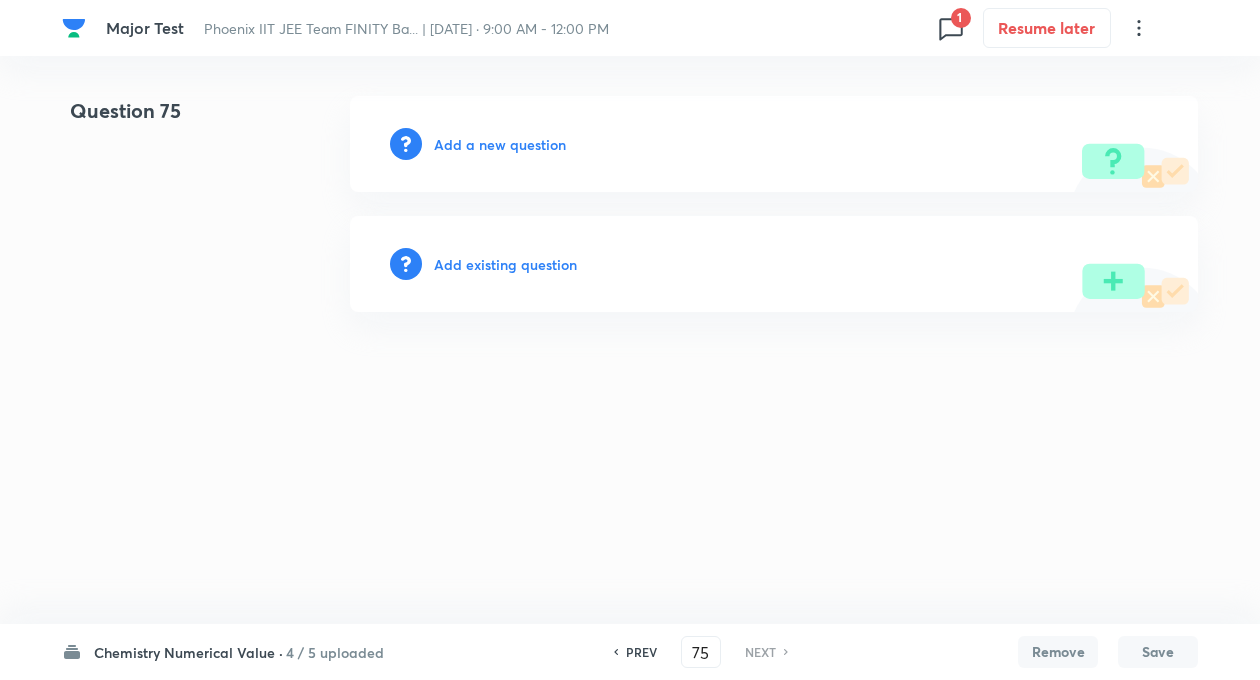 click on "Add existing question" at bounding box center (505, 264) 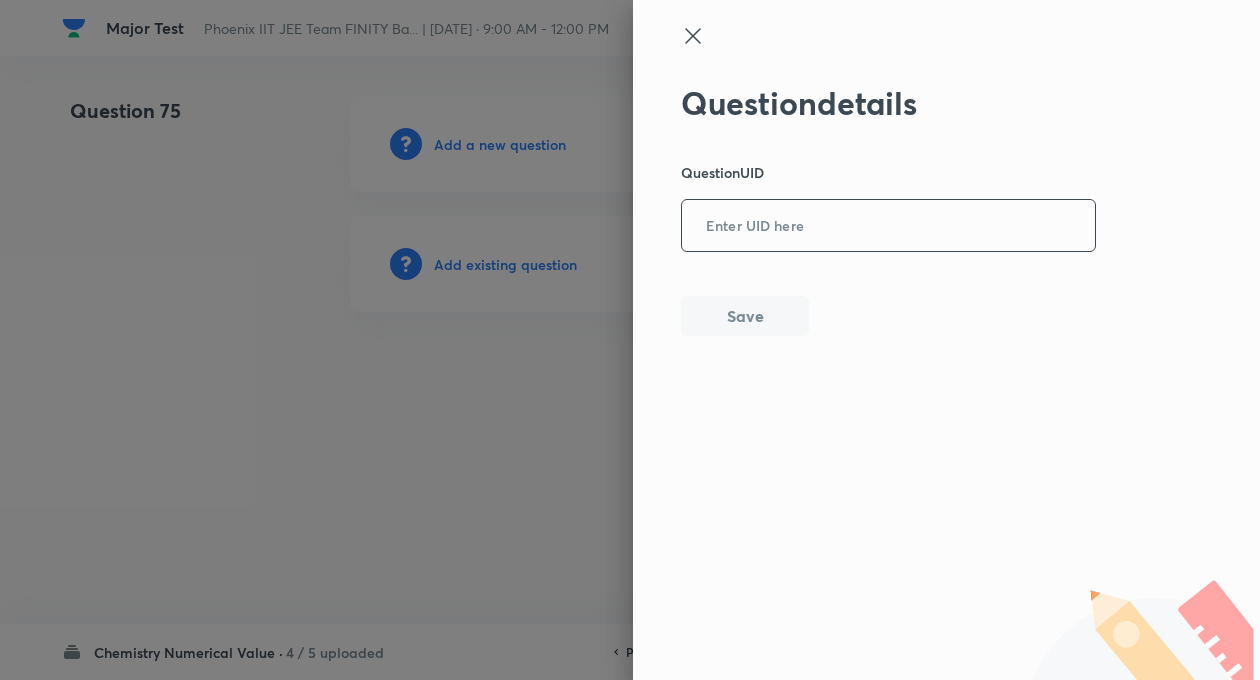 click at bounding box center (888, 226) 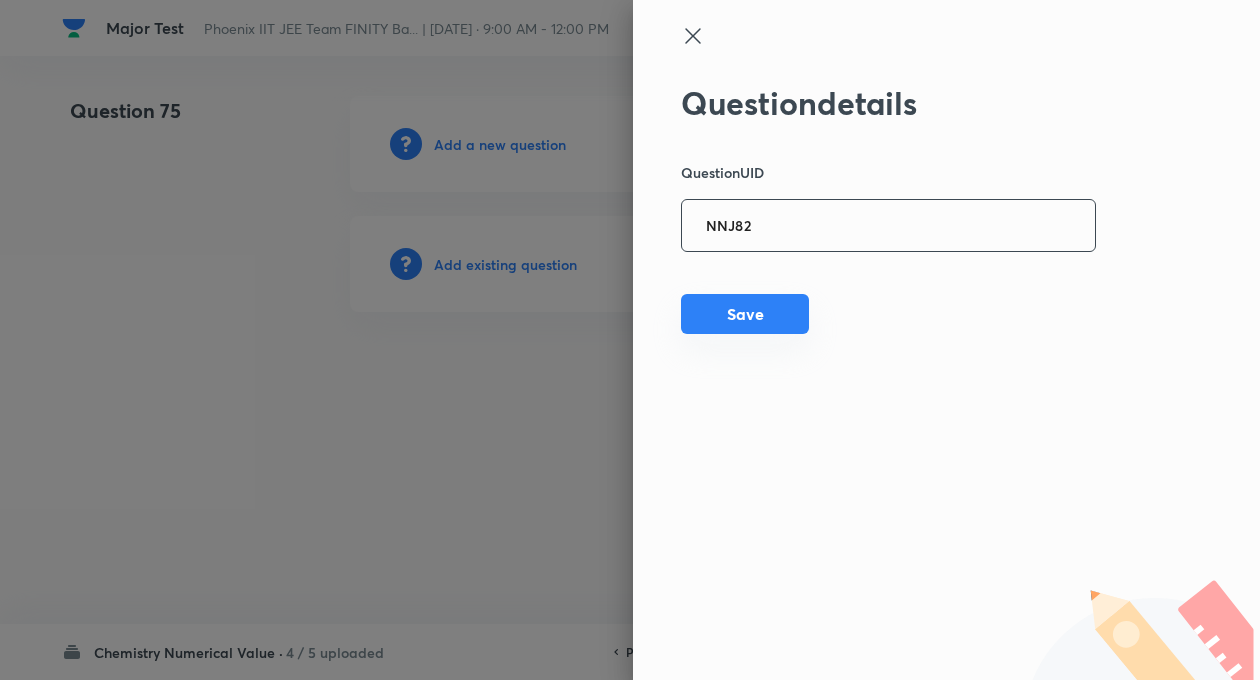 type on "NNJ82" 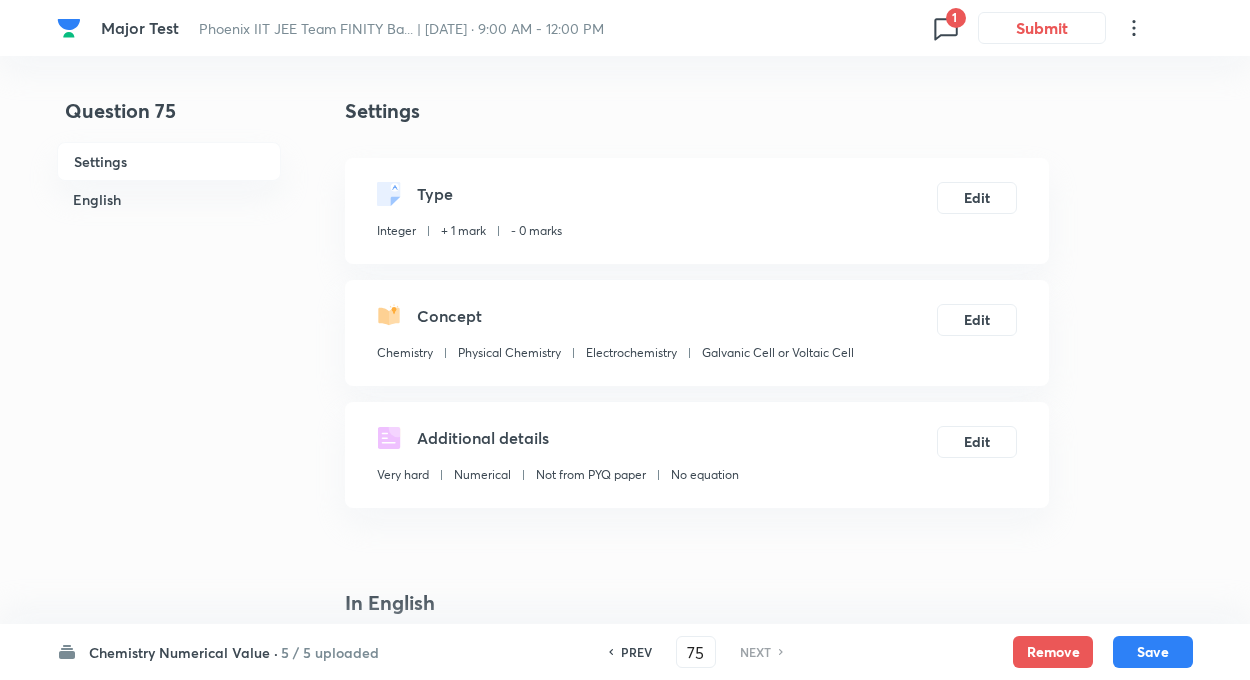 type on "2" 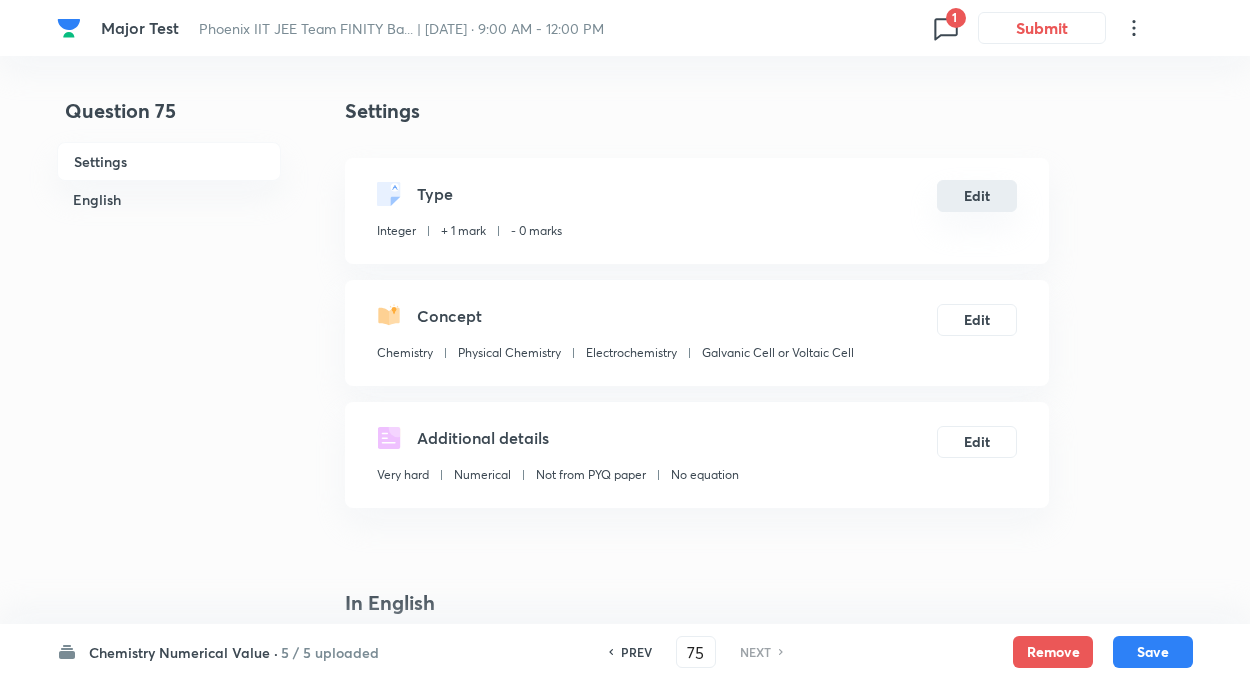click on "Edit" at bounding box center (977, 196) 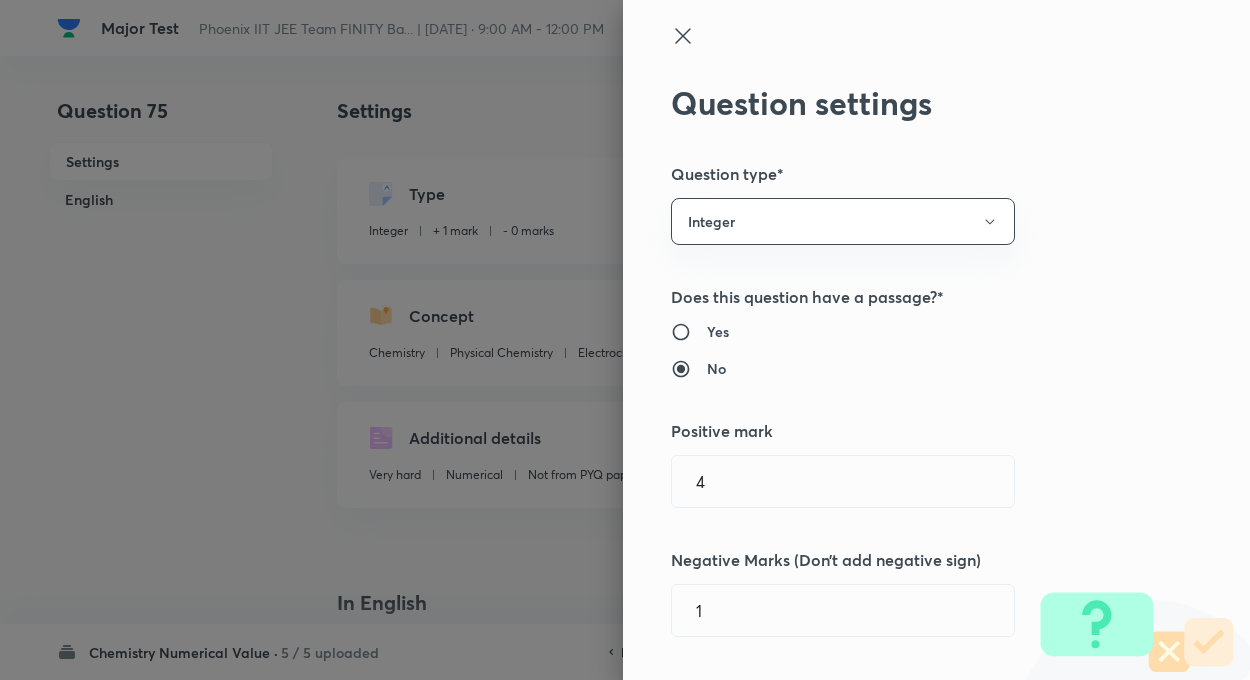 type on "1" 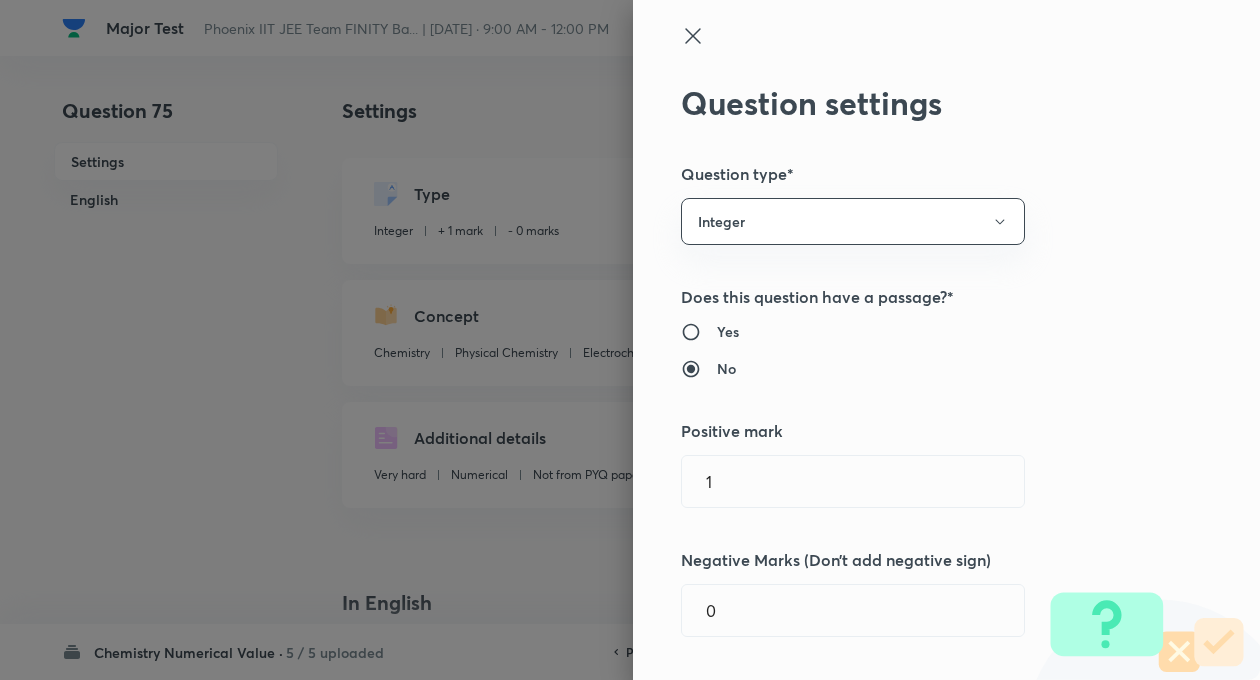 click on "Question settings Question type* Integer Does this question have a passage?* Yes No Positive mark 1 ​ Negative Marks (Don’t add negative sign) 0 ​ Syllabus Topic group* Chemistry ​ Topic* Physical Chemistry ​ Concept* Electrochemistry ​ Sub-concept* Galvanic Cell or Voltaic Cell ​ Concept-field ​ Additional details Question Difficulty Very easy Easy Moderate Hard Very hard Question is based on Fact Numerical Concept Previous year question Yes No Does this question have equation? Yes No Verification status Is the question verified? *Select 'yes' only if a question is verified Yes No Save" at bounding box center (946, 340) 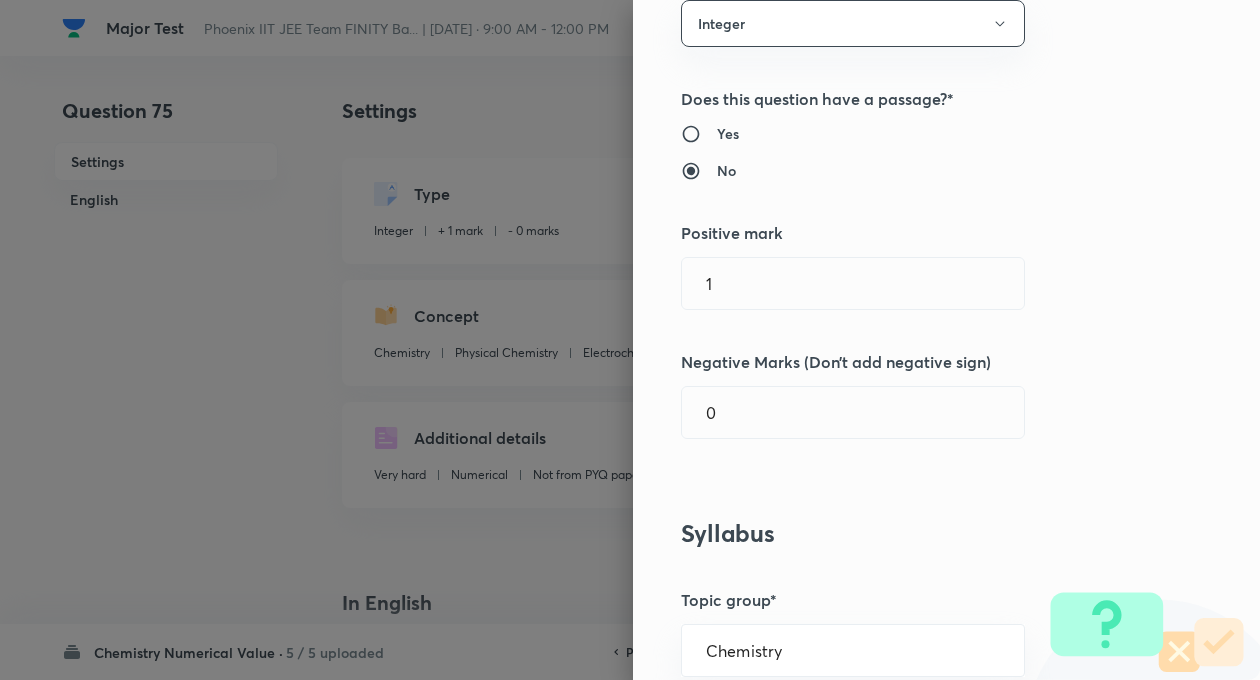 scroll, scrollTop: 200, scrollLeft: 0, axis: vertical 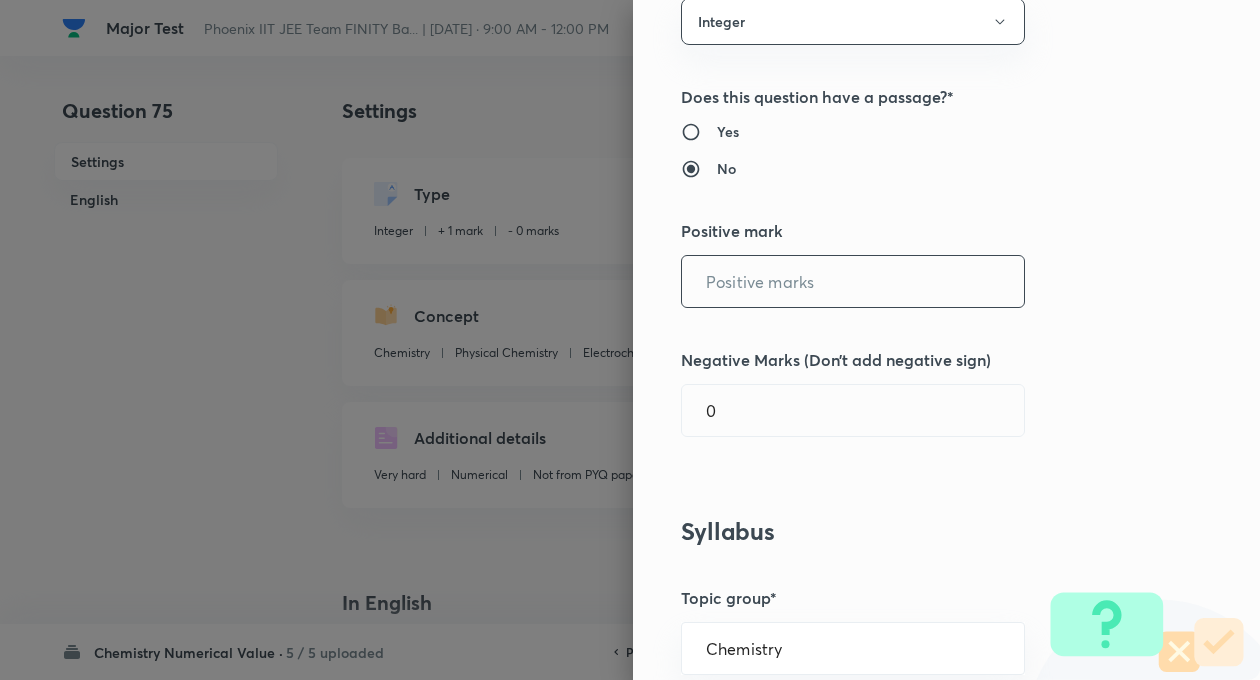 click at bounding box center (853, 281) 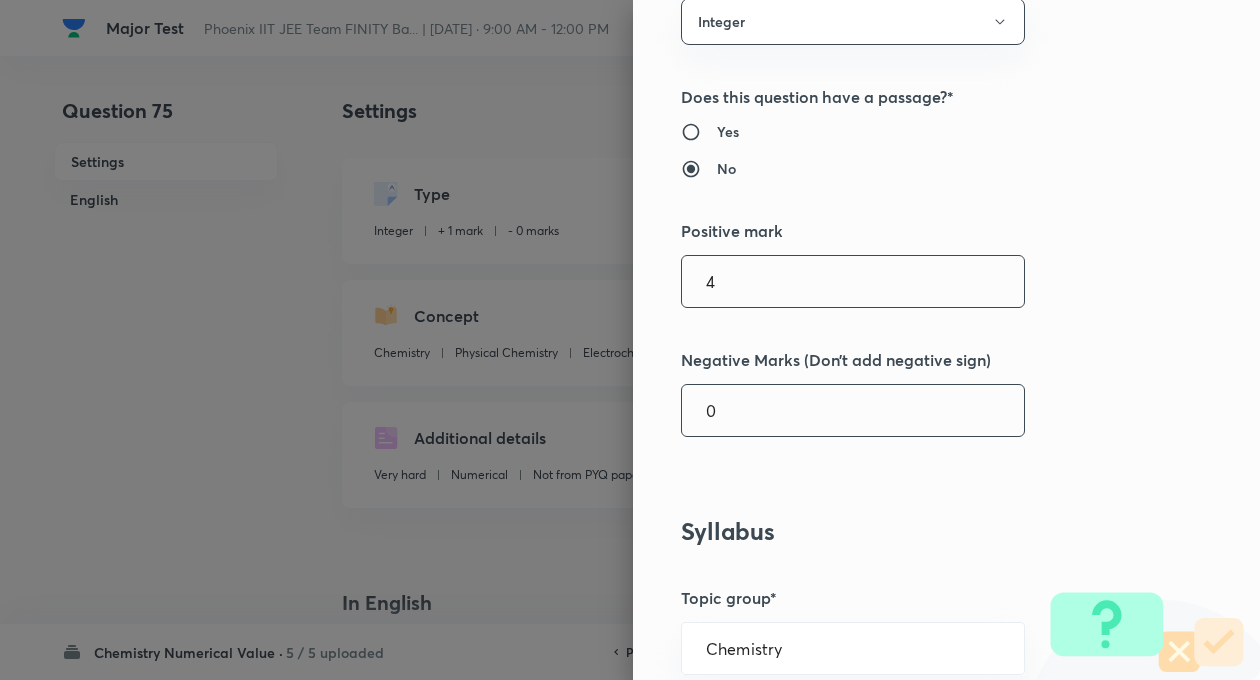 type on "4" 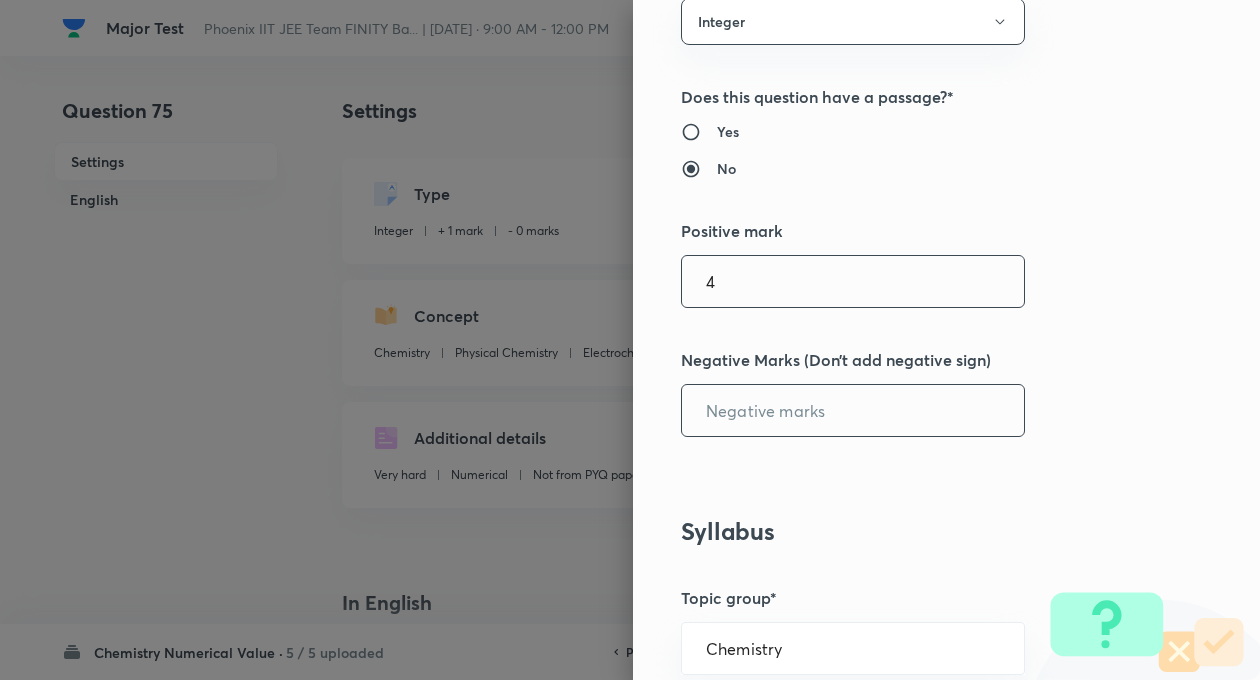 click at bounding box center (853, 410) 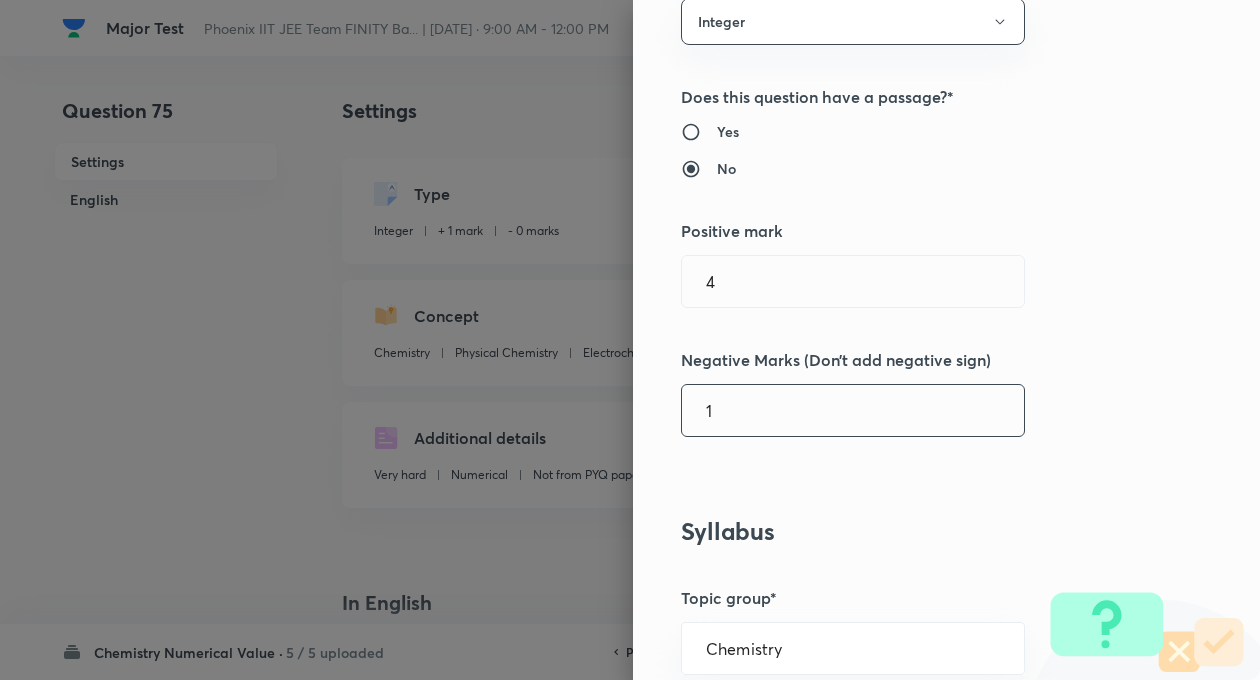 type on "1" 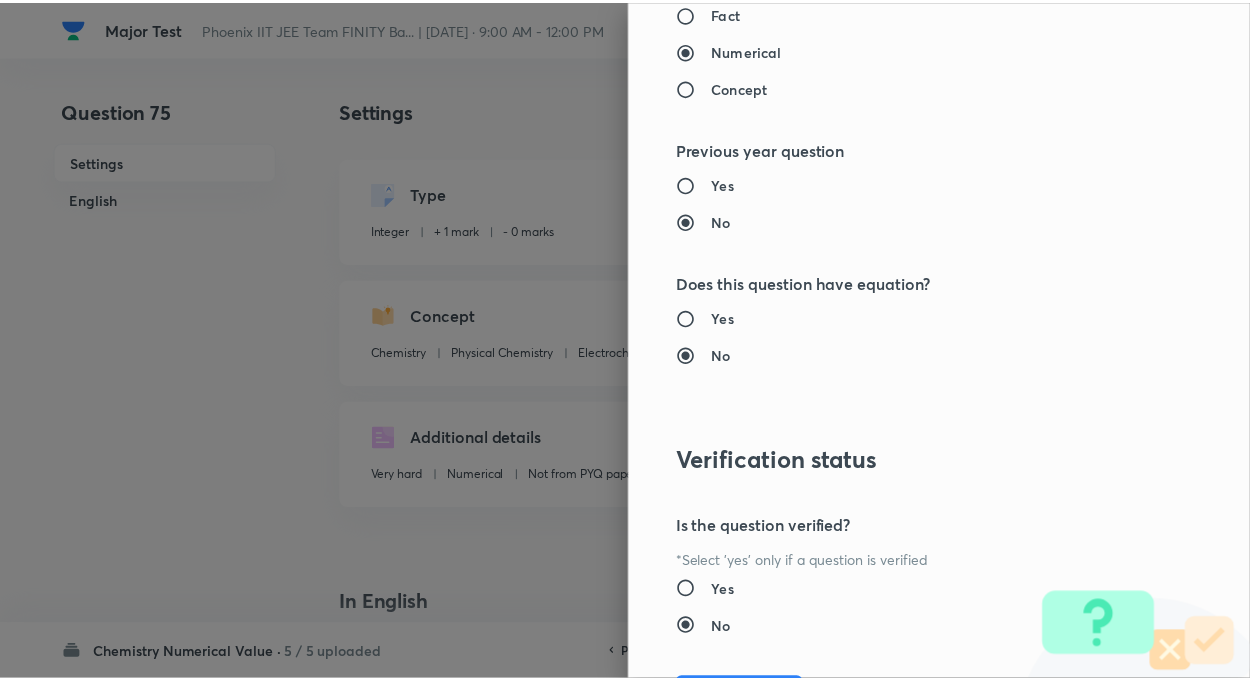 scroll, scrollTop: 1928, scrollLeft: 0, axis: vertical 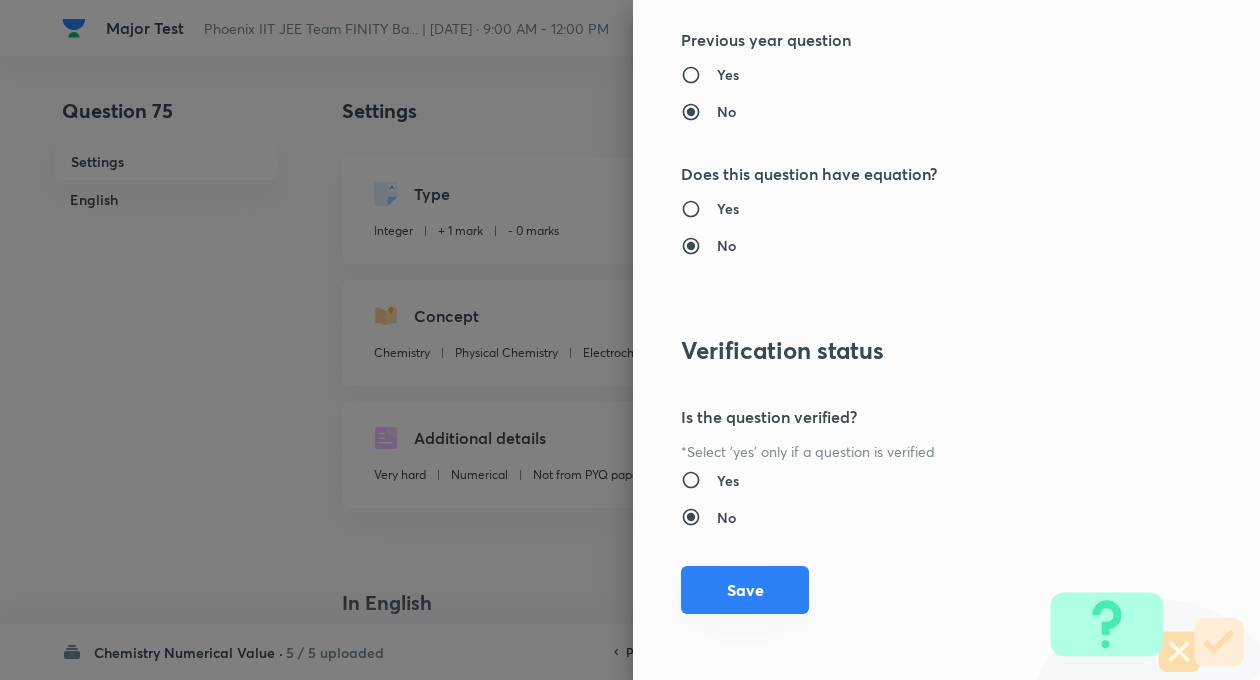 click on "Save" at bounding box center (745, 590) 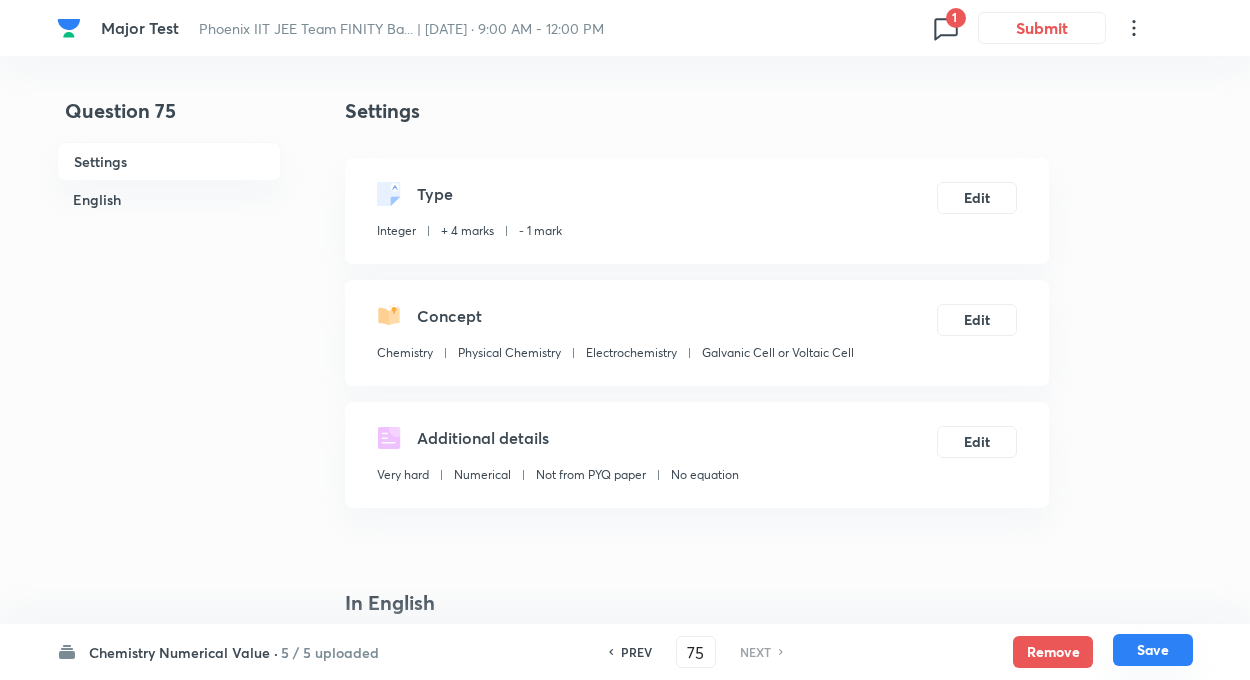 click on "Save" at bounding box center [1153, 650] 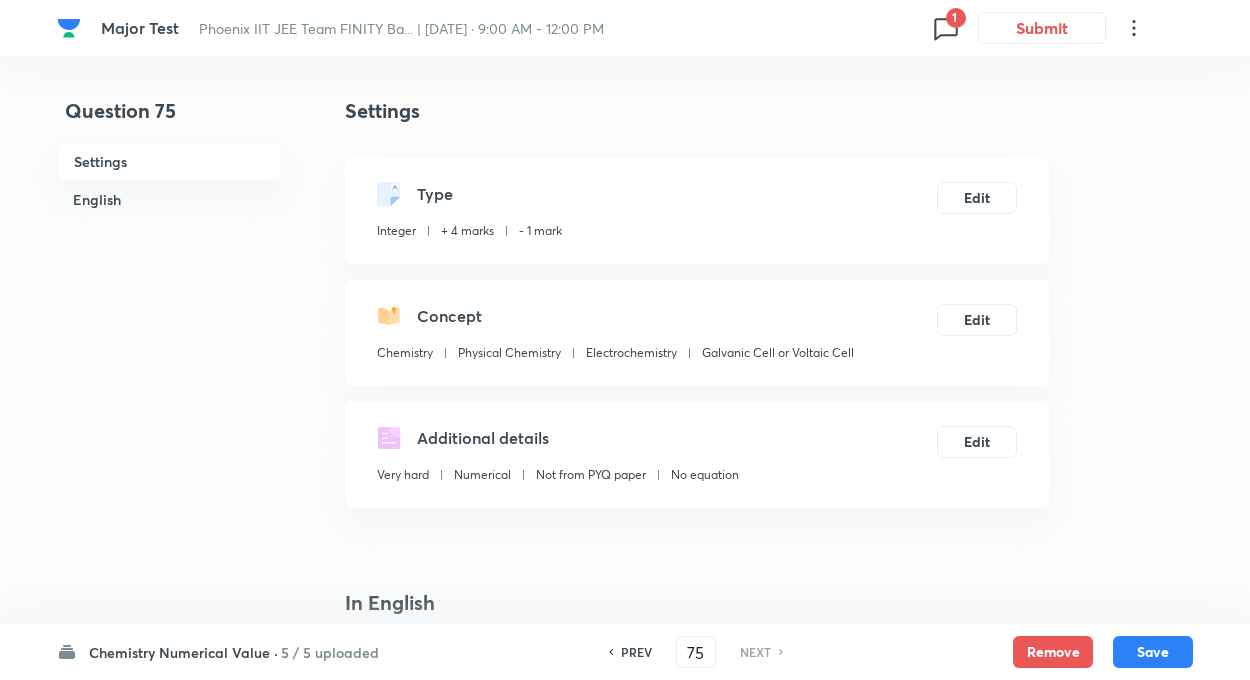 type on "2" 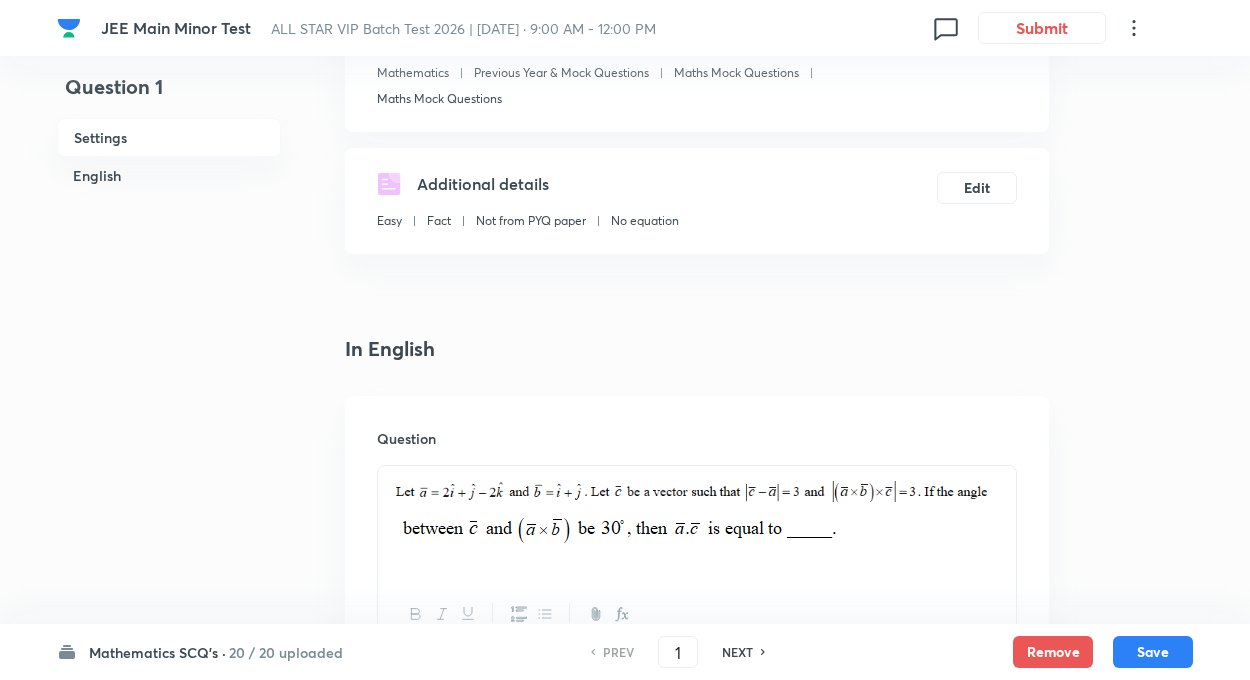 scroll, scrollTop: 280, scrollLeft: 0, axis: vertical 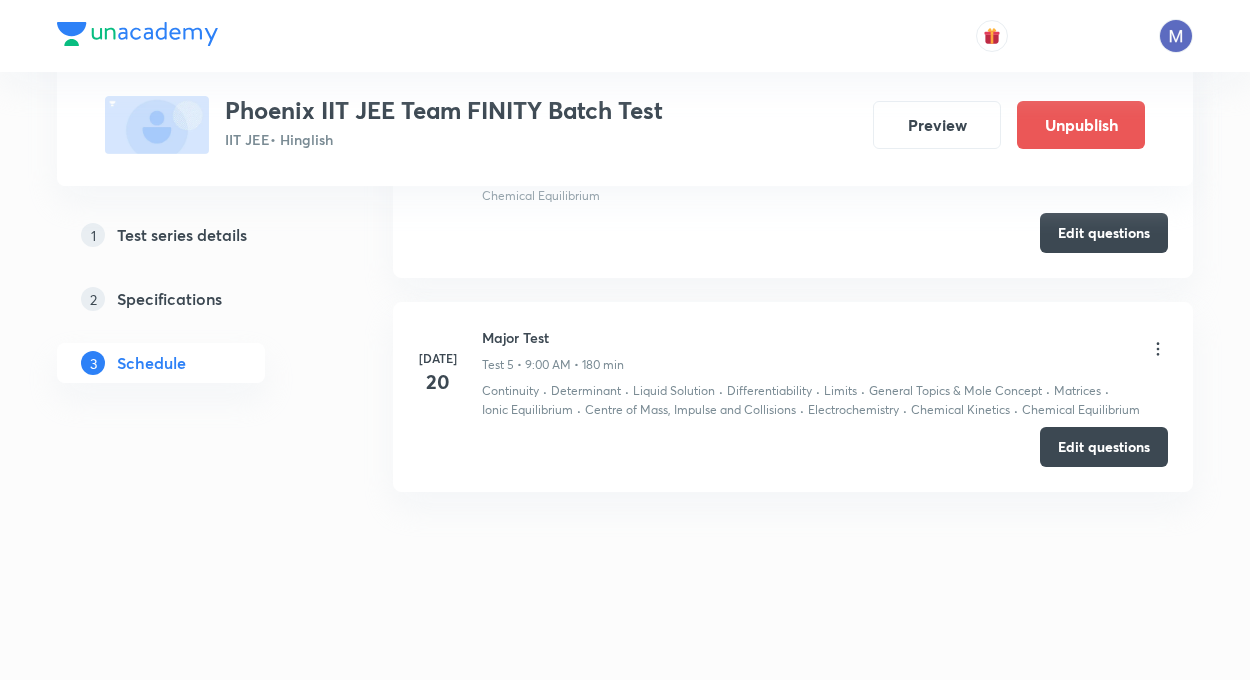 click 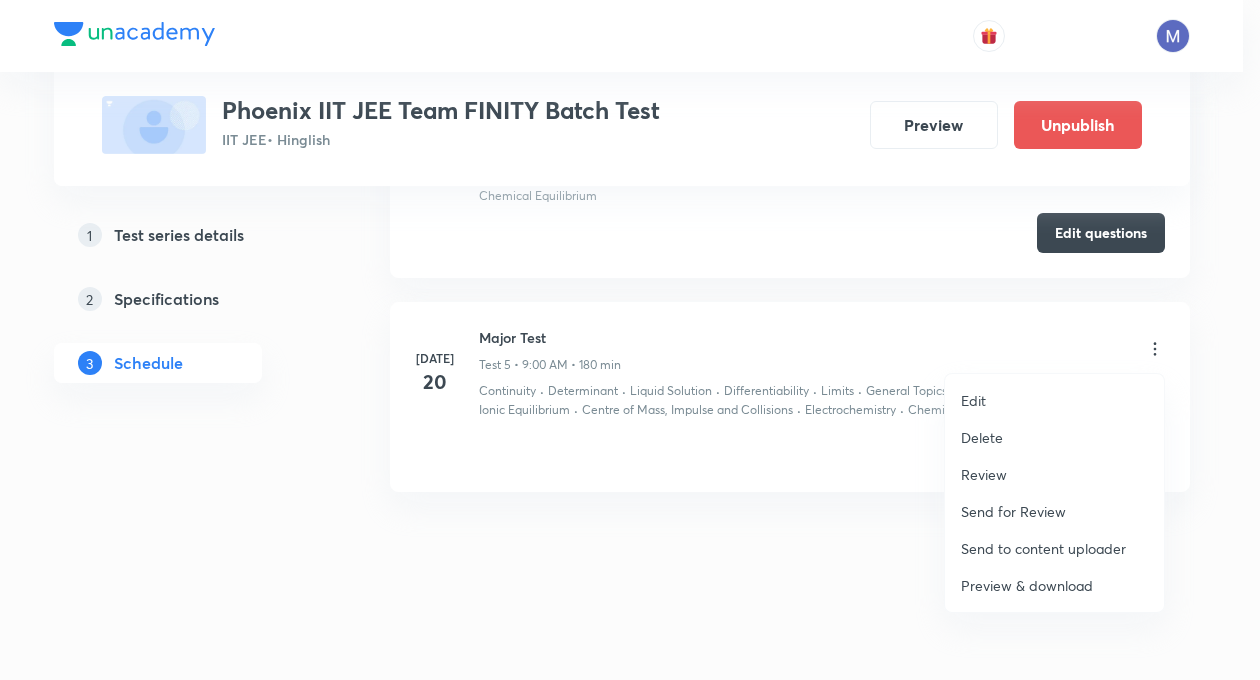 scroll, scrollTop: 0, scrollLeft: 0, axis: both 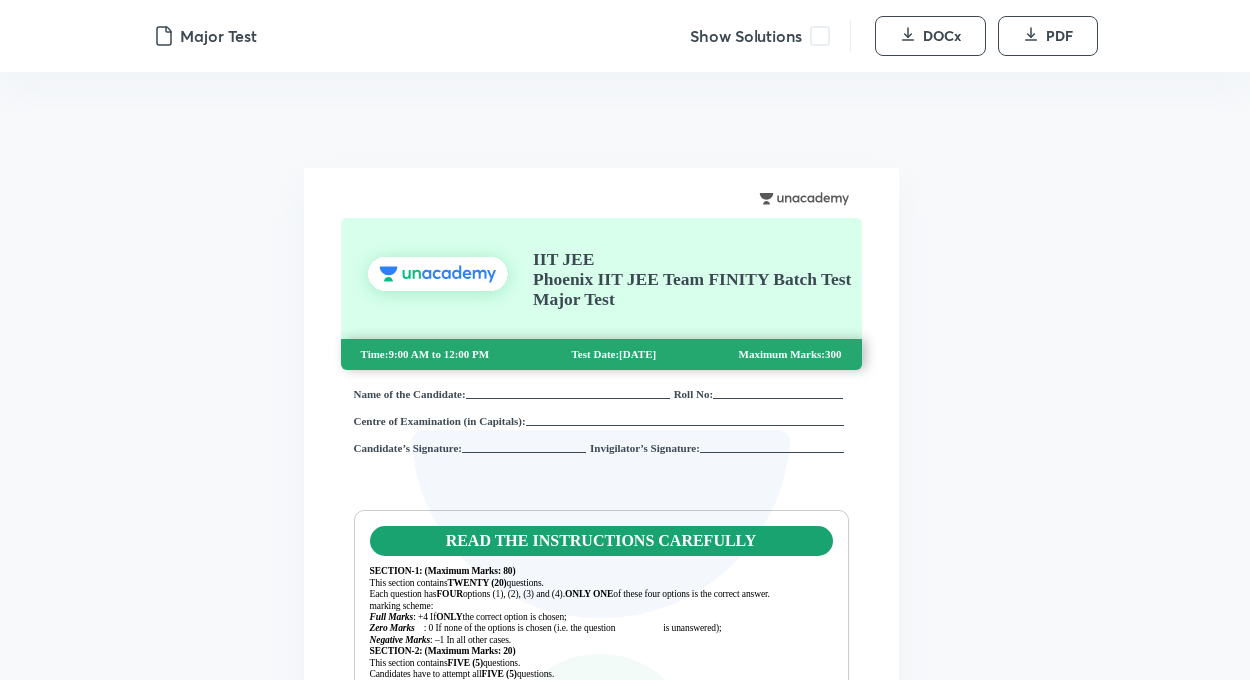 click at bounding box center [820, 36] 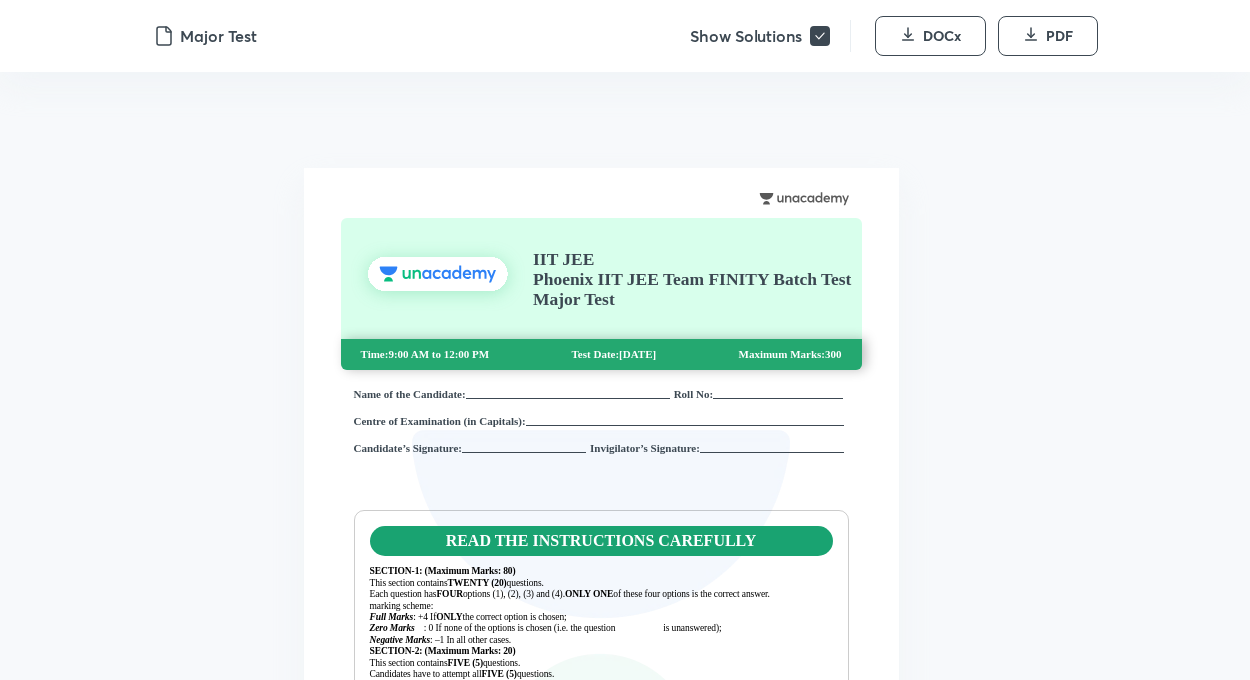 scroll, scrollTop: 0, scrollLeft: 0, axis: both 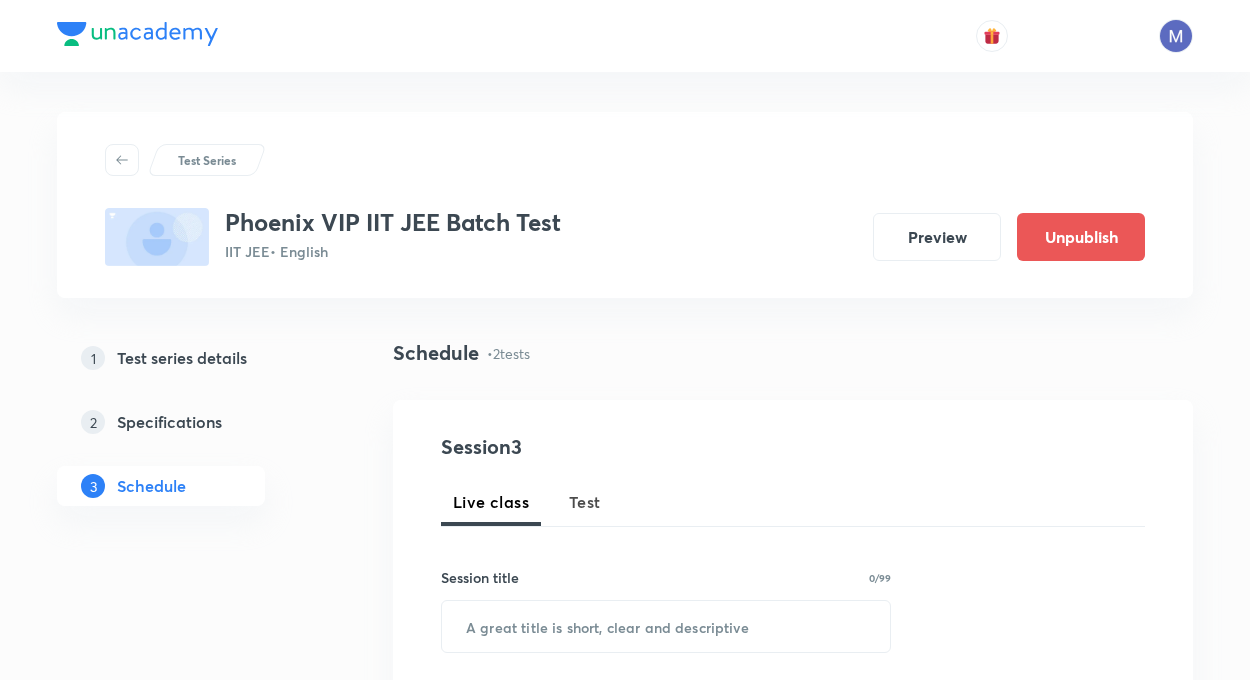 click on "Test Series Phoenix VIP IIT JEE Batch Test IIT JEE  • English Preview Unpublish 1 Test series details 2 Specifications 3 Schedule Schedule •  2  tests Session  3 Live class Test Session title 0/99 ​ Schedule for Jul 12, 2025, 8:32 AM ​ Duration (in minutes) ​ Sub-concepts ​ Add Cancel Jun 29 JEE Main | Minor Test Test 1 • 9:05 AM • 180 min Sequence & Series · Translational Equilibrium  · Basic Math · Quadratic Equation · Basic Maths used in Physics · IUPAC Naming of Organic Compounds · Vector Edit questions Jul 20 JEE | Major Test Test 2 • 9:01 AM • 180 min Sequence & Series · Quadratic Equation · Binomial Theorem · Basic Math · Kinematics Edit questions" at bounding box center (625, 915) 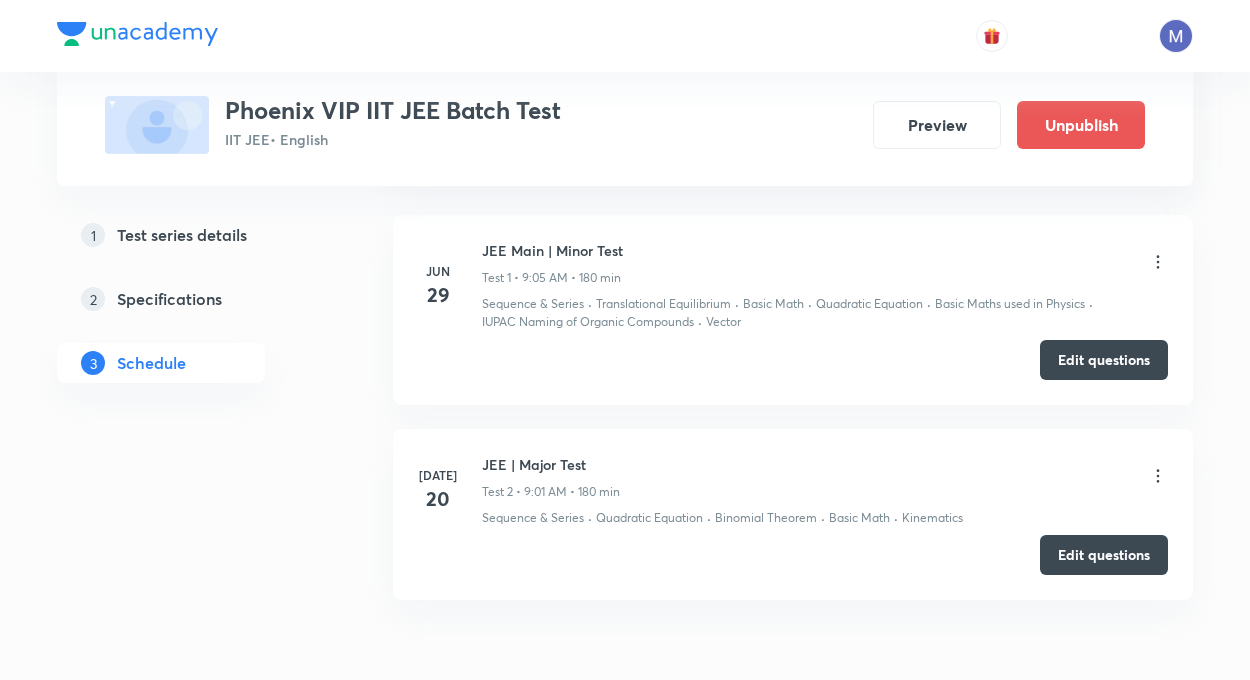 scroll, scrollTop: 1000, scrollLeft: 0, axis: vertical 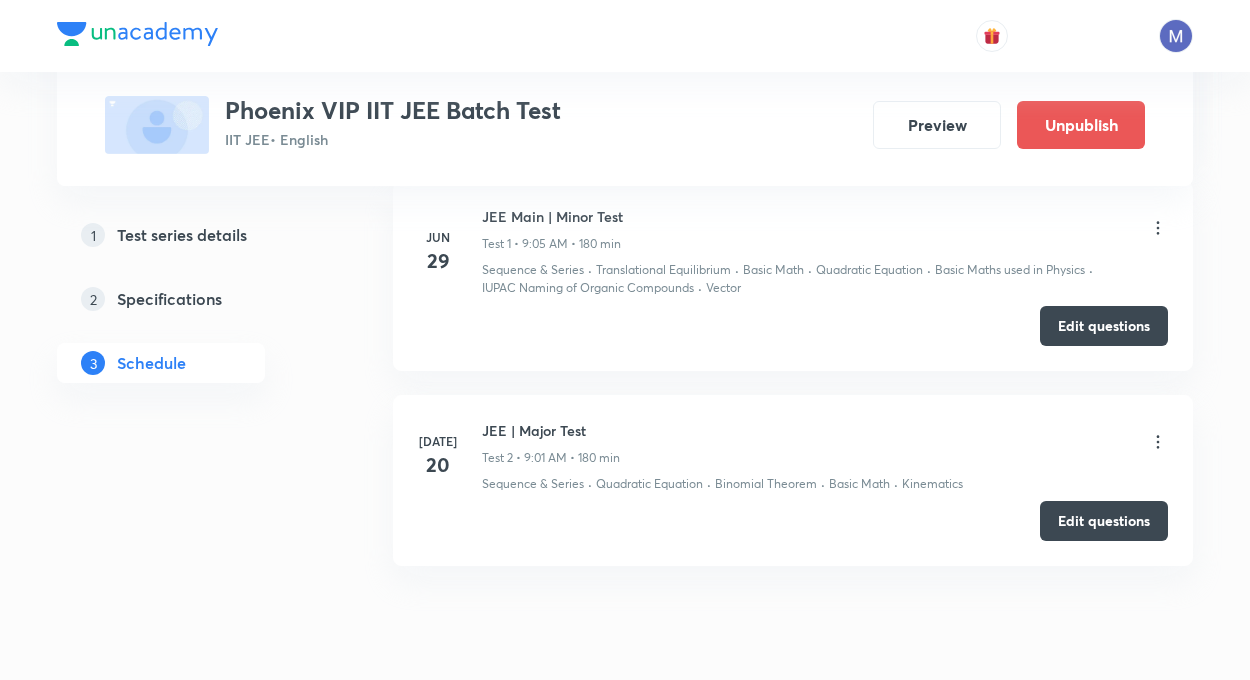 click 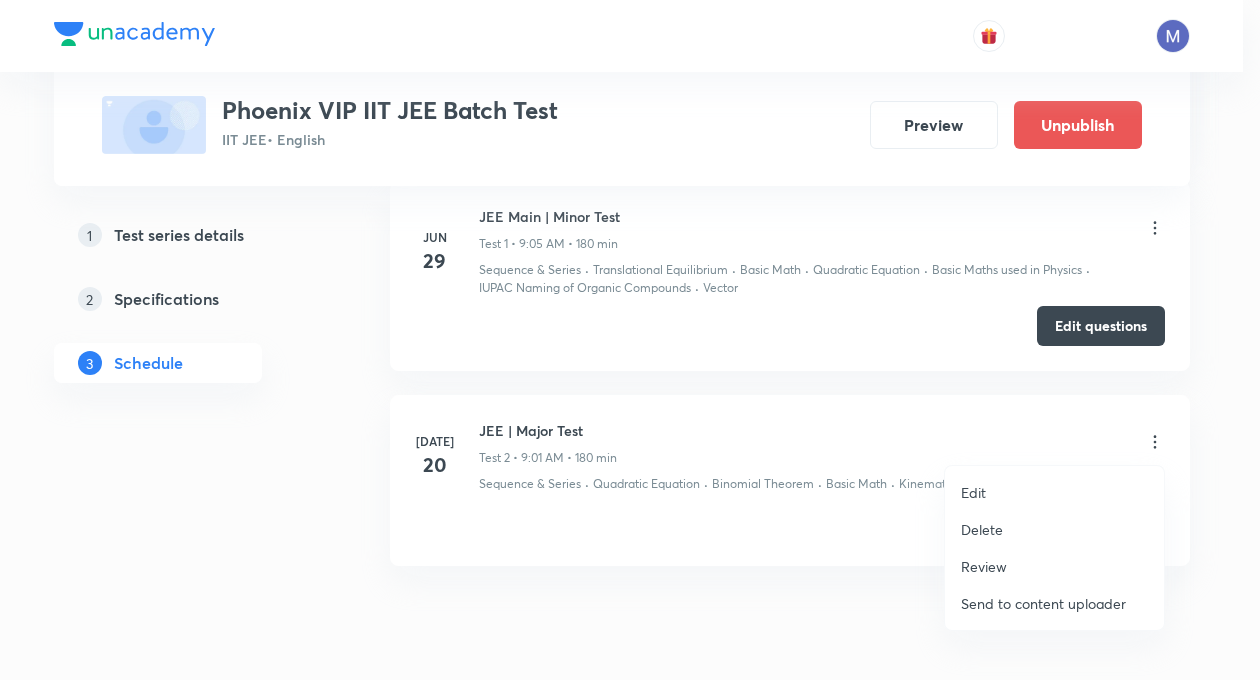 click on "Edit" at bounding box center (1054, 492) 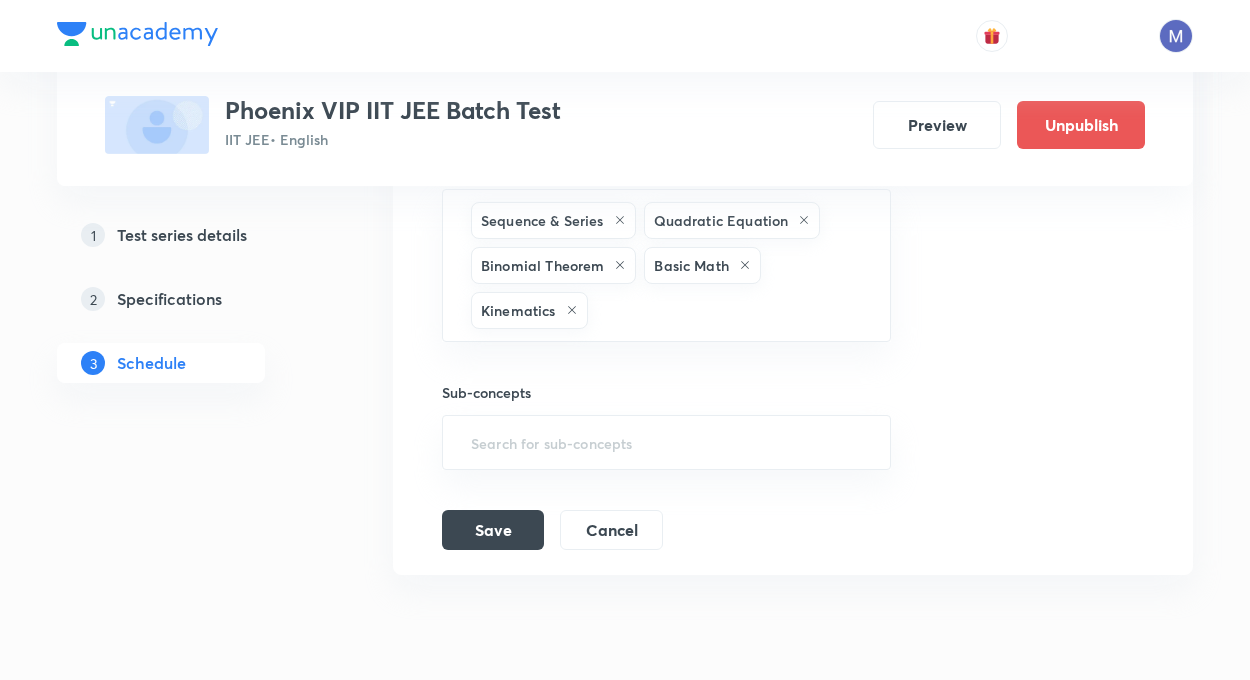 scroll, scrollTop: 0, scrollLeft: 0, axis: both 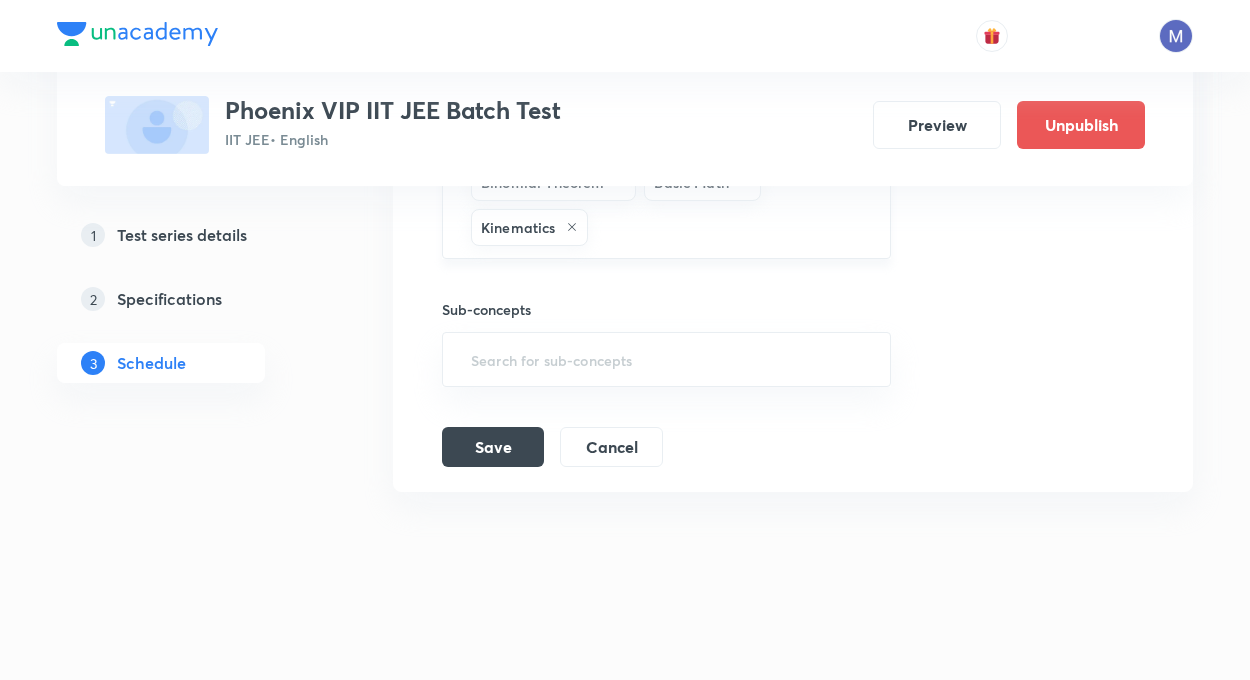 click at bounding box center [729, 227] 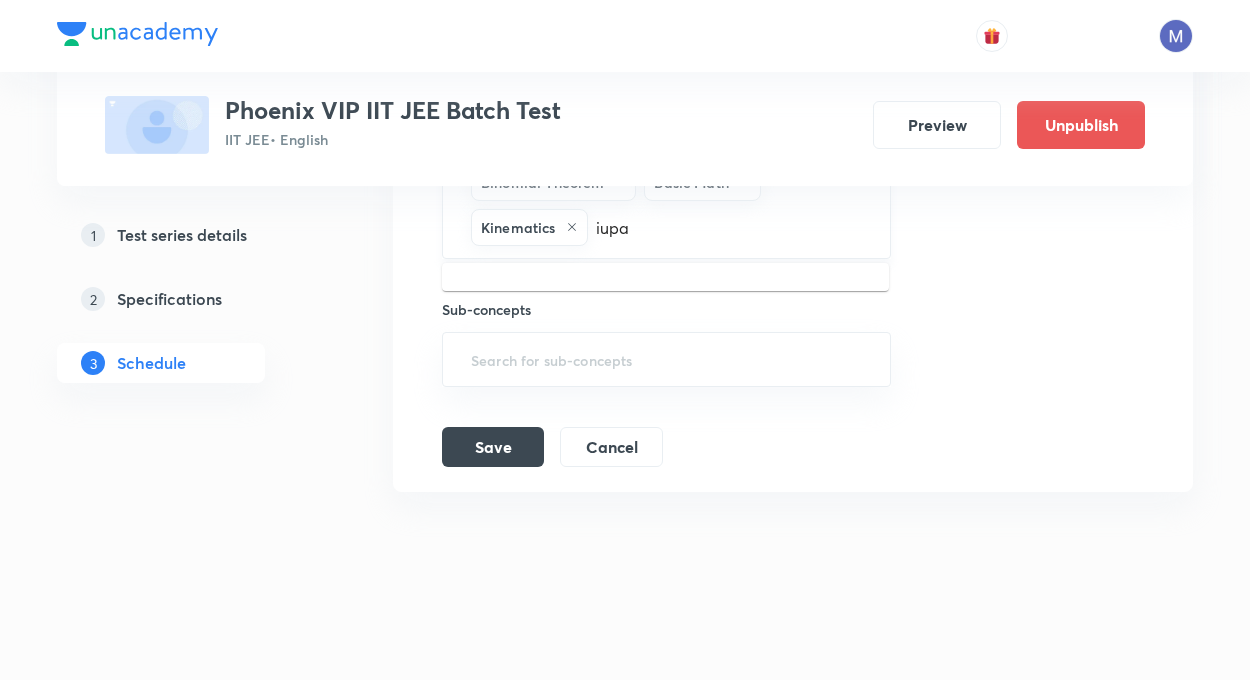 type on "iupac" 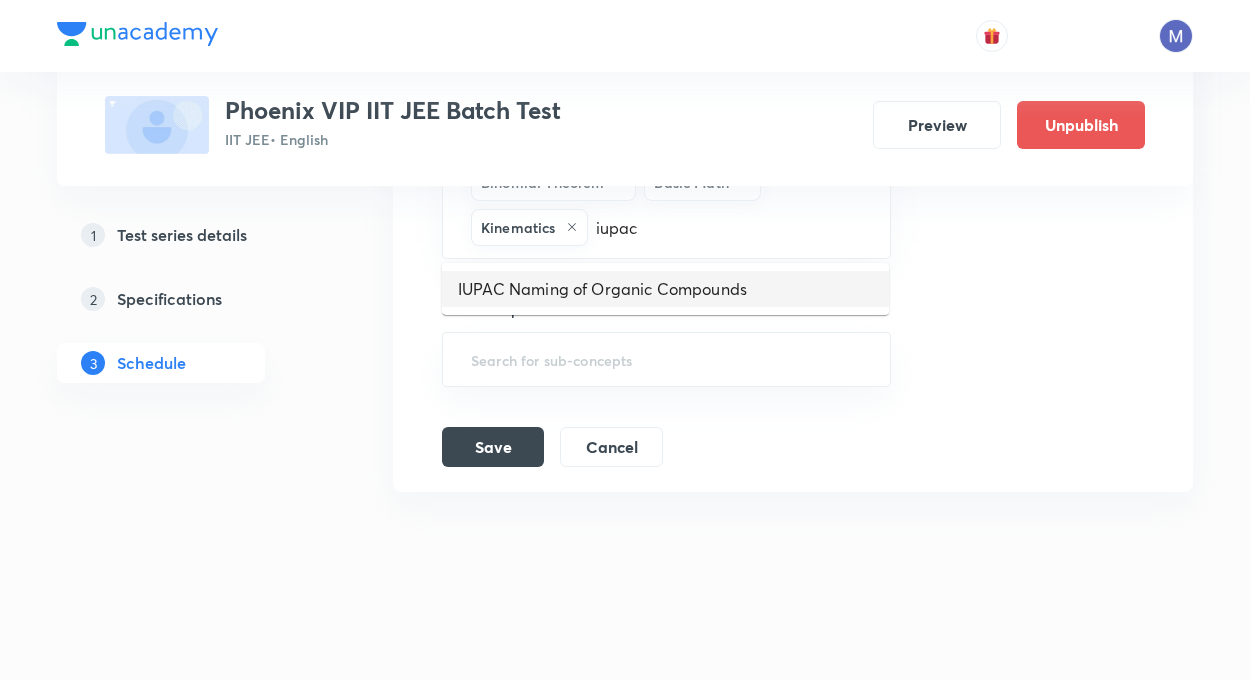 click on "IUPAC Naming of Organic Compounds" at bounding box center (665, 289) 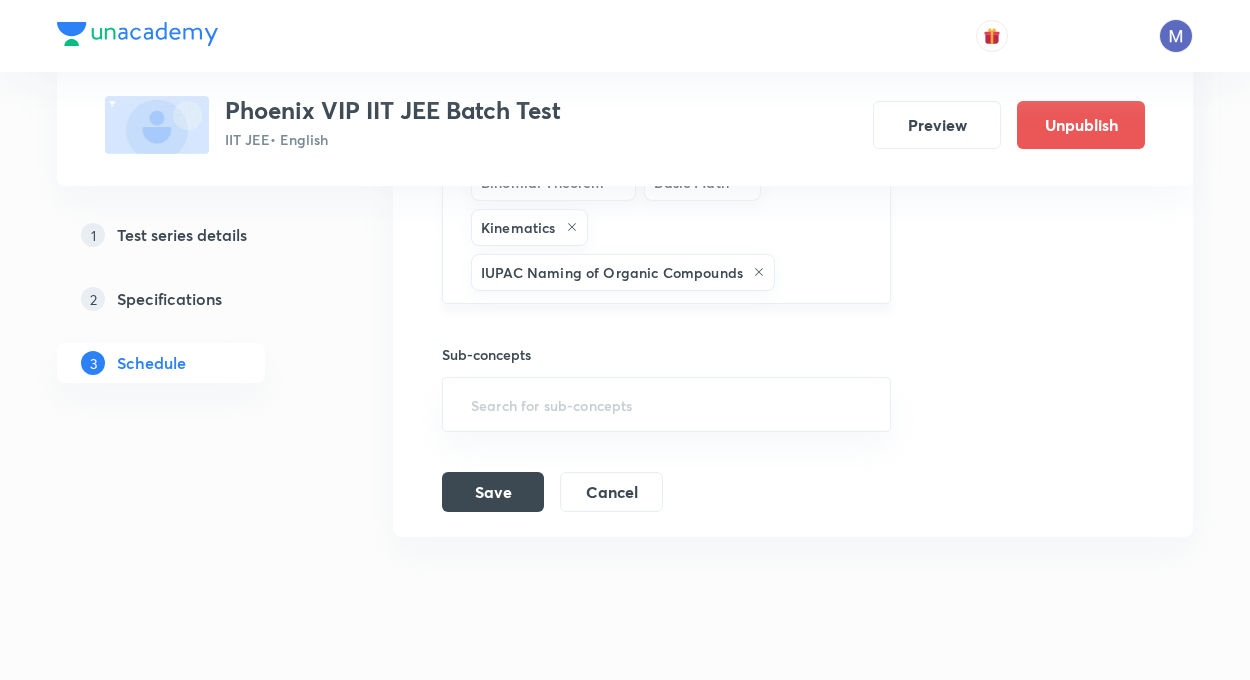 click on "Sequence & Series Quadratic Equation Binomial Theorem Basic Math Kinematics IUPAC Naming of Organic Compounds ​" at bounding box center (666, 205) 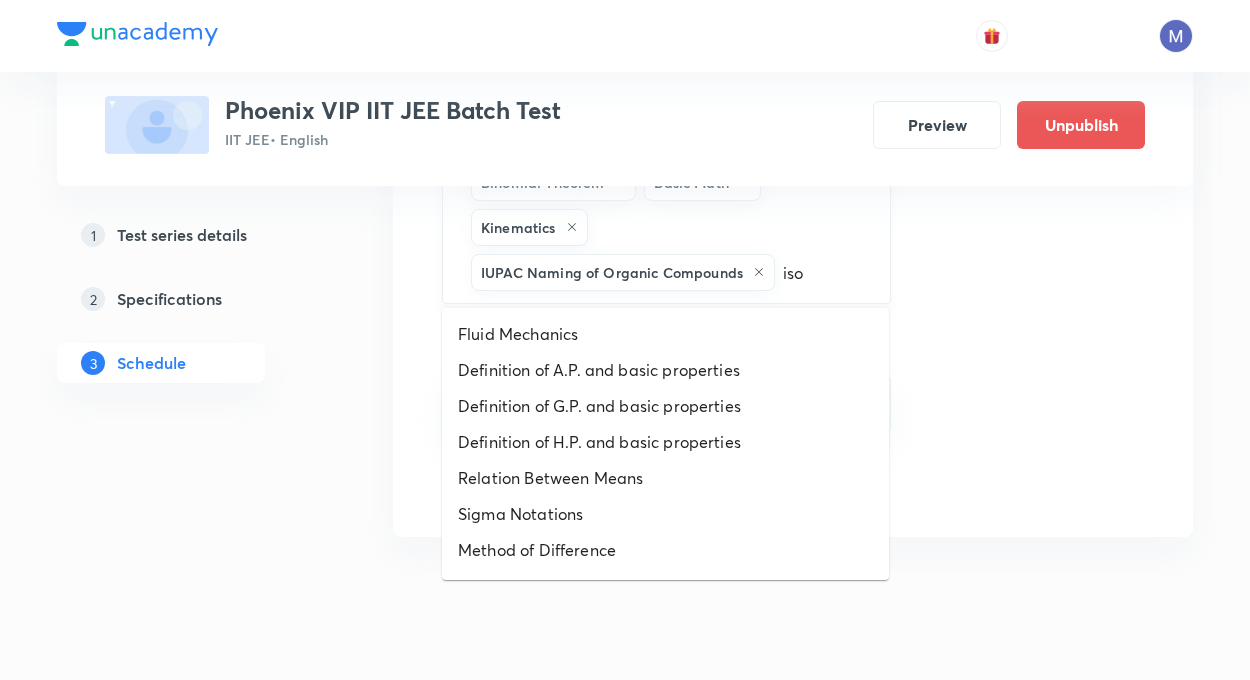 type on "isom" 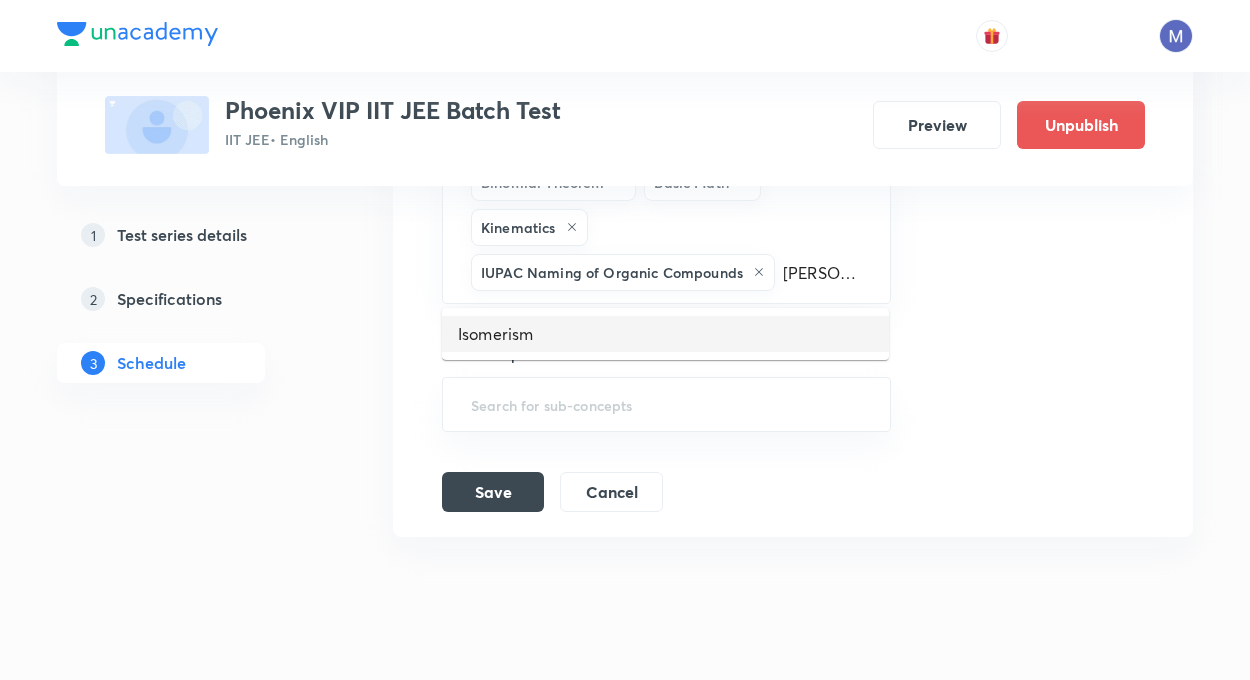 click on "Isomerism" at bounding box center [665, 334] 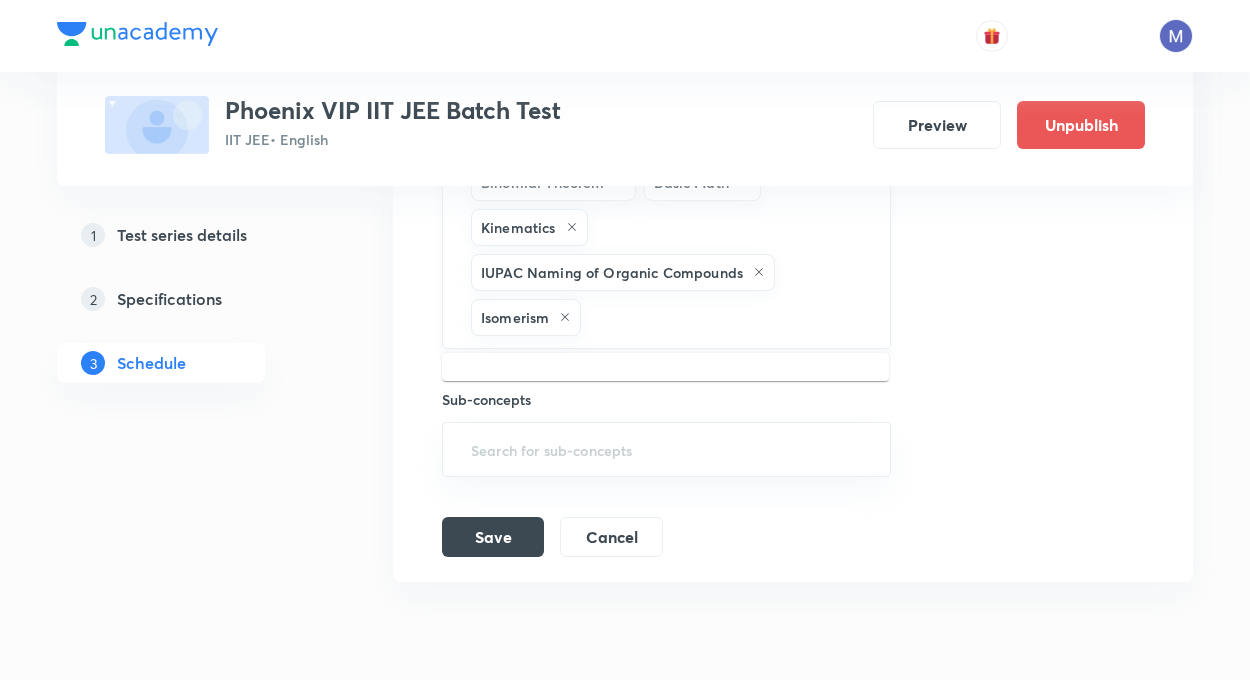 click at bounding box center (725, 317) 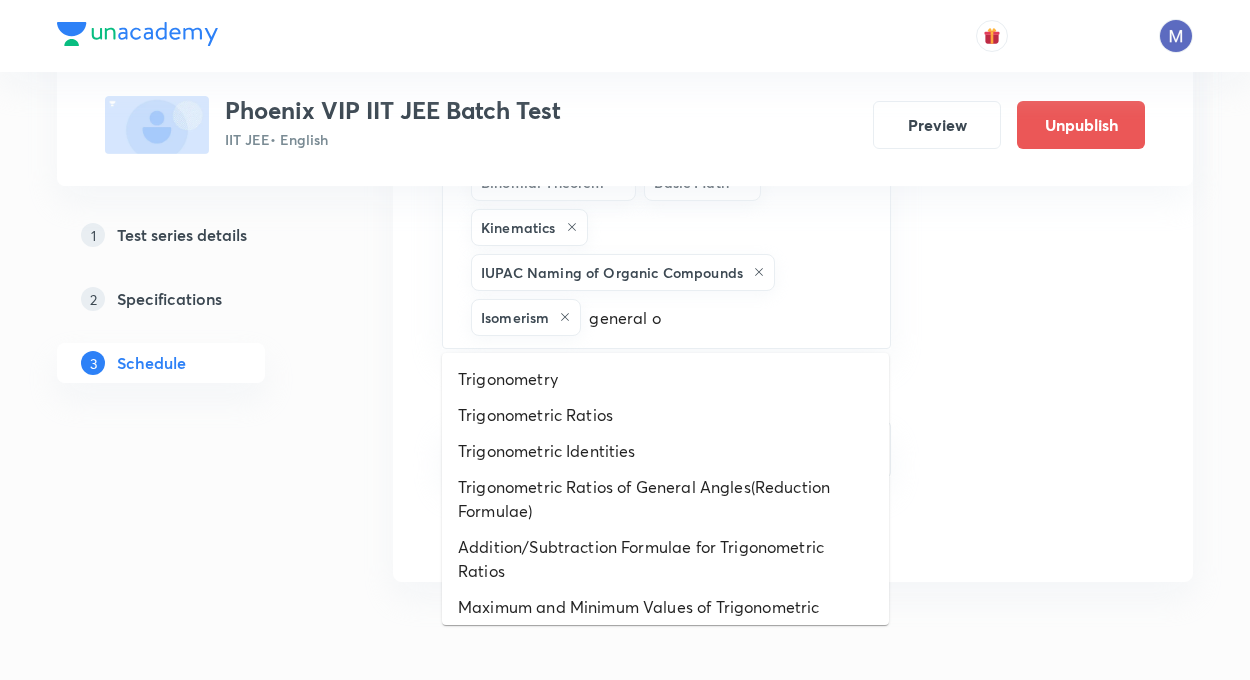 type on "general or" 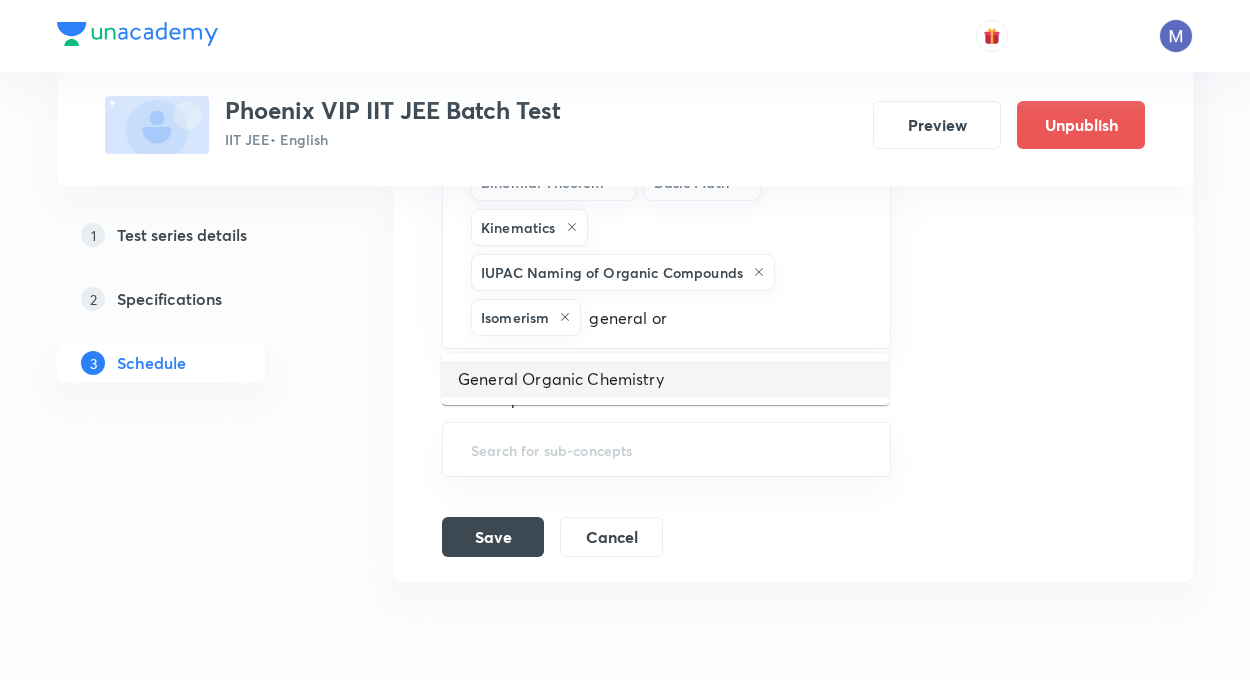 click on "General Organic Chemistry" at bounding box center (665, 379) 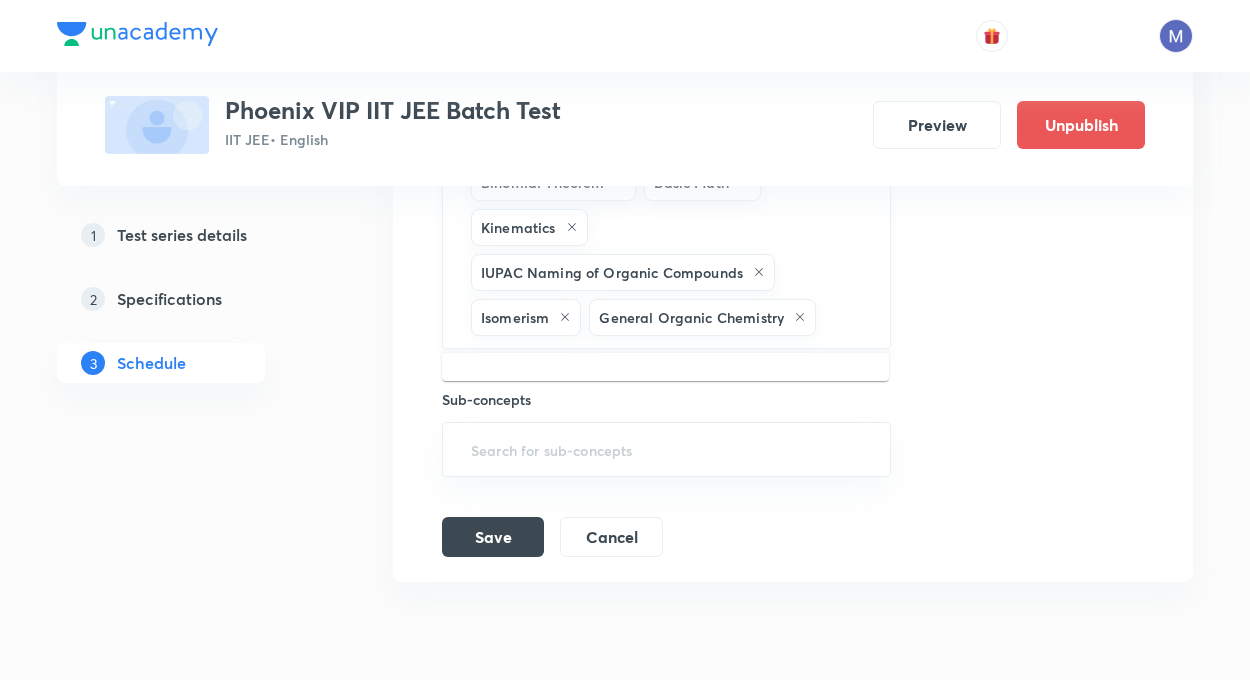 click at bounding box center [842, 317] 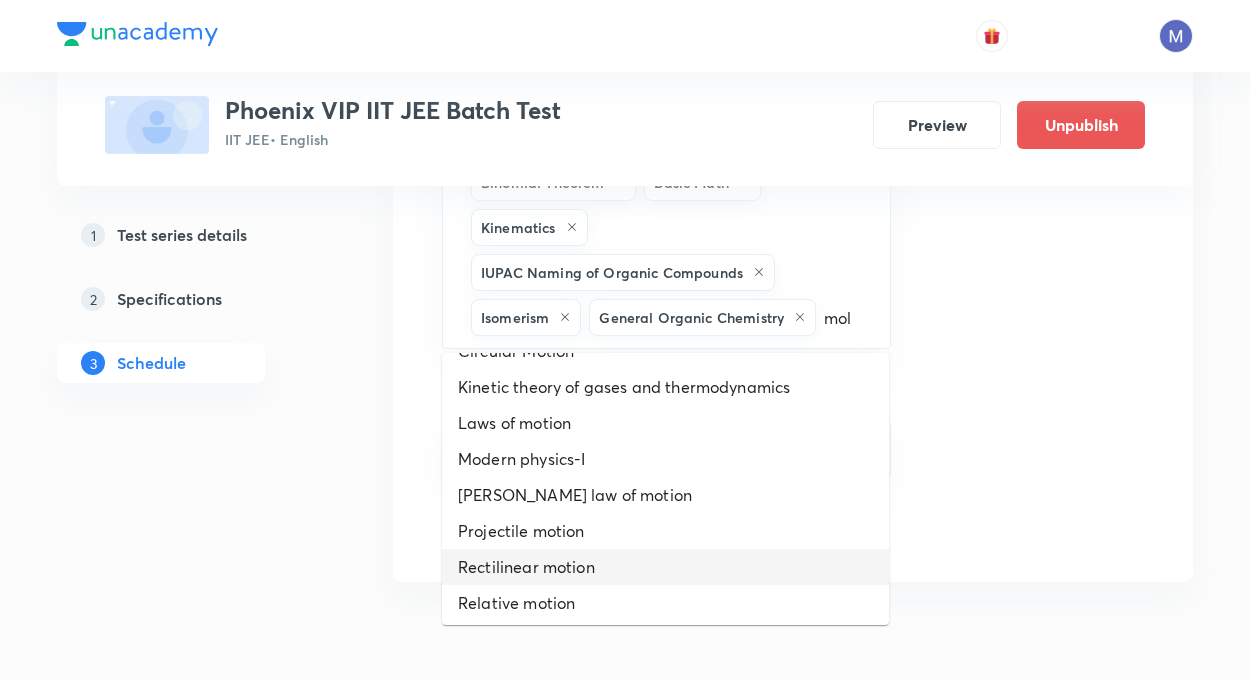 scroll, scrollTop: 0, scrollLeft: 0, axis: both 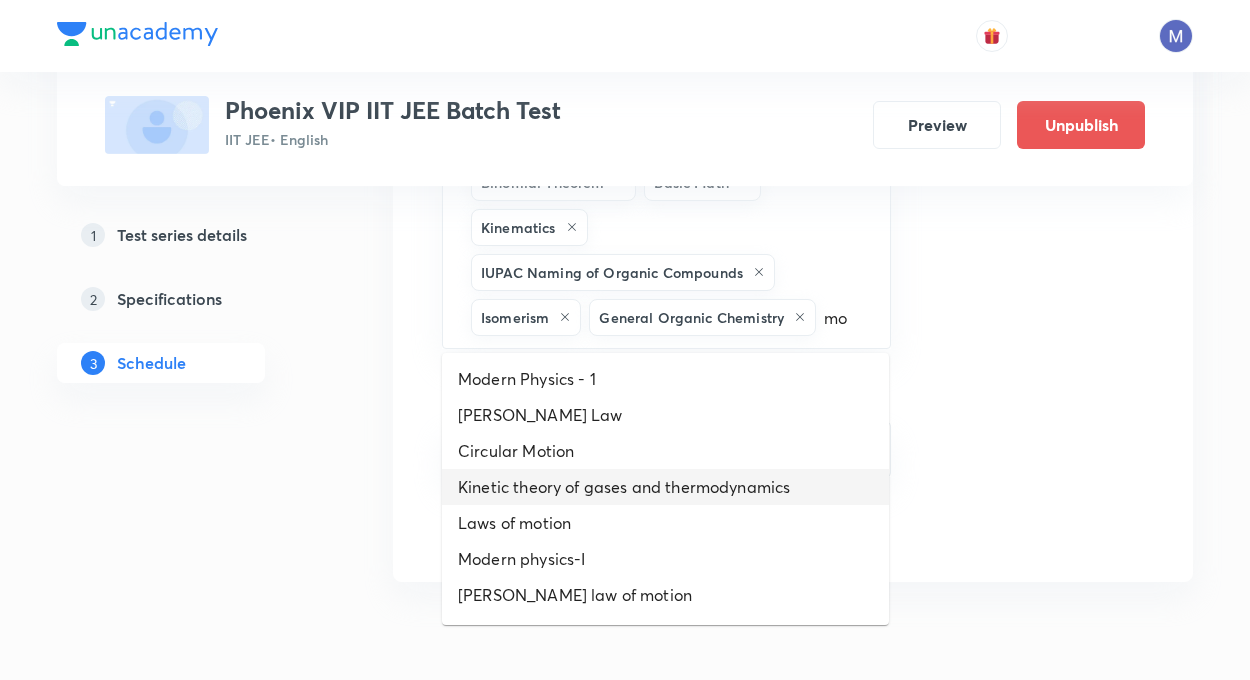 type on "m" 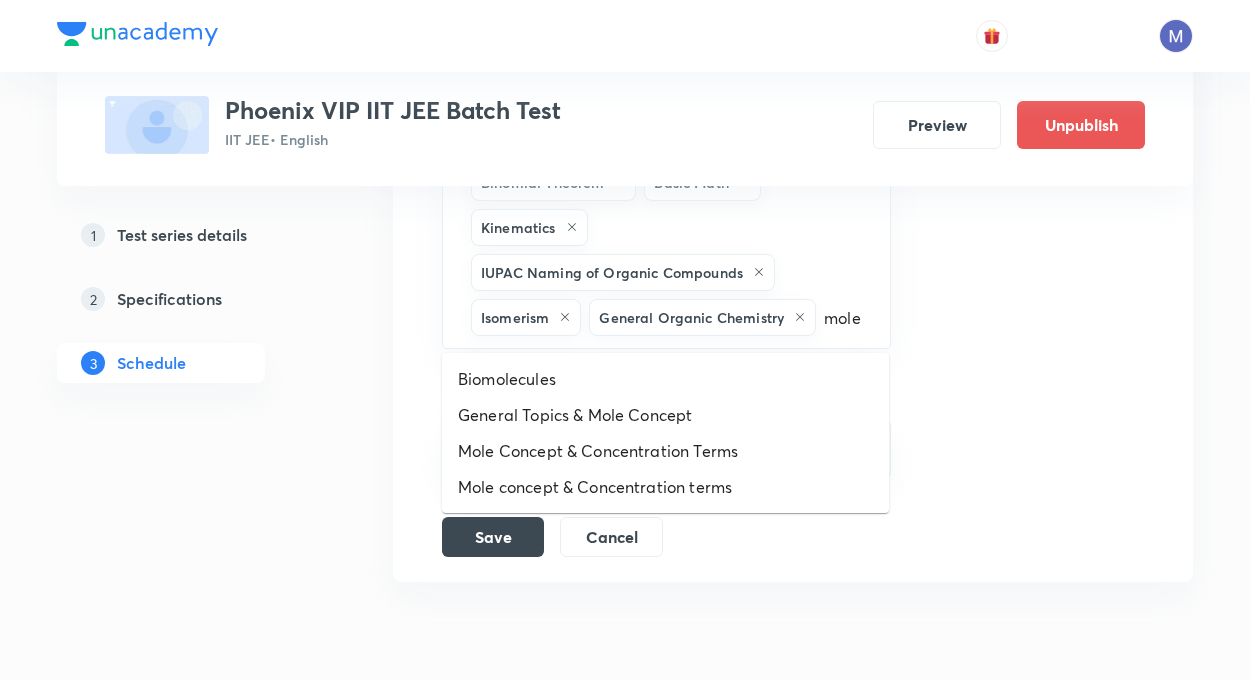 type on "mole" 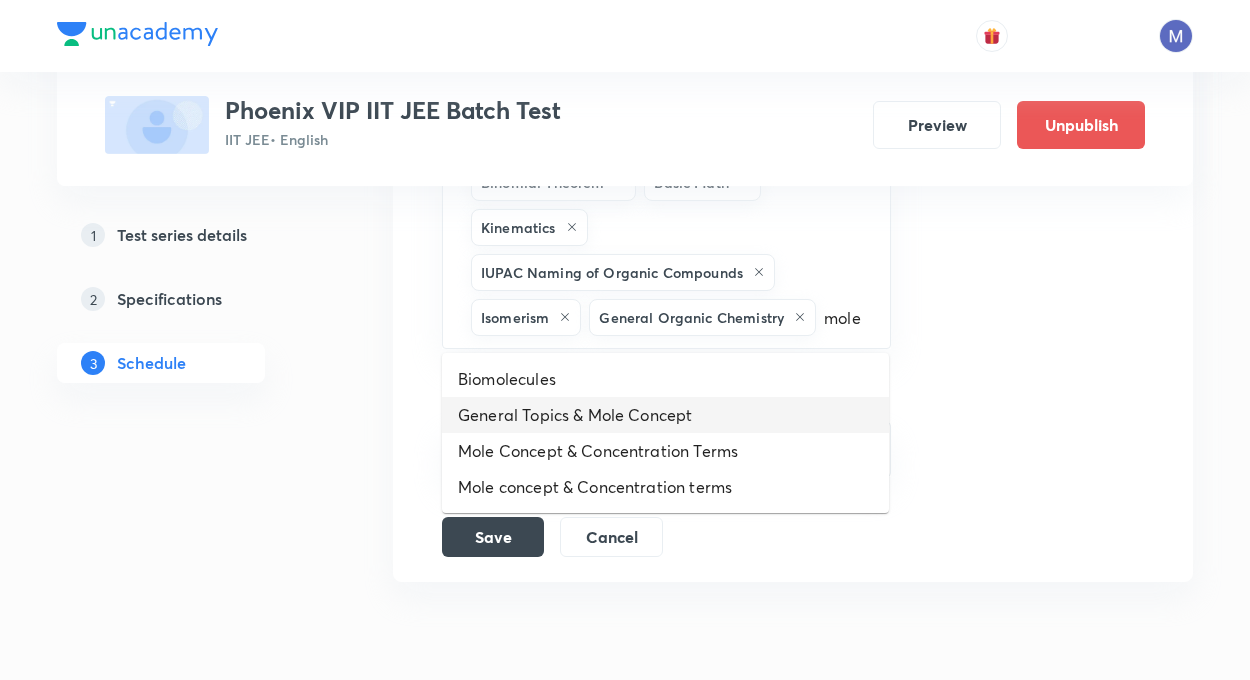 click on "General Topics & Mole Concept" at bounding box center [665, 415] 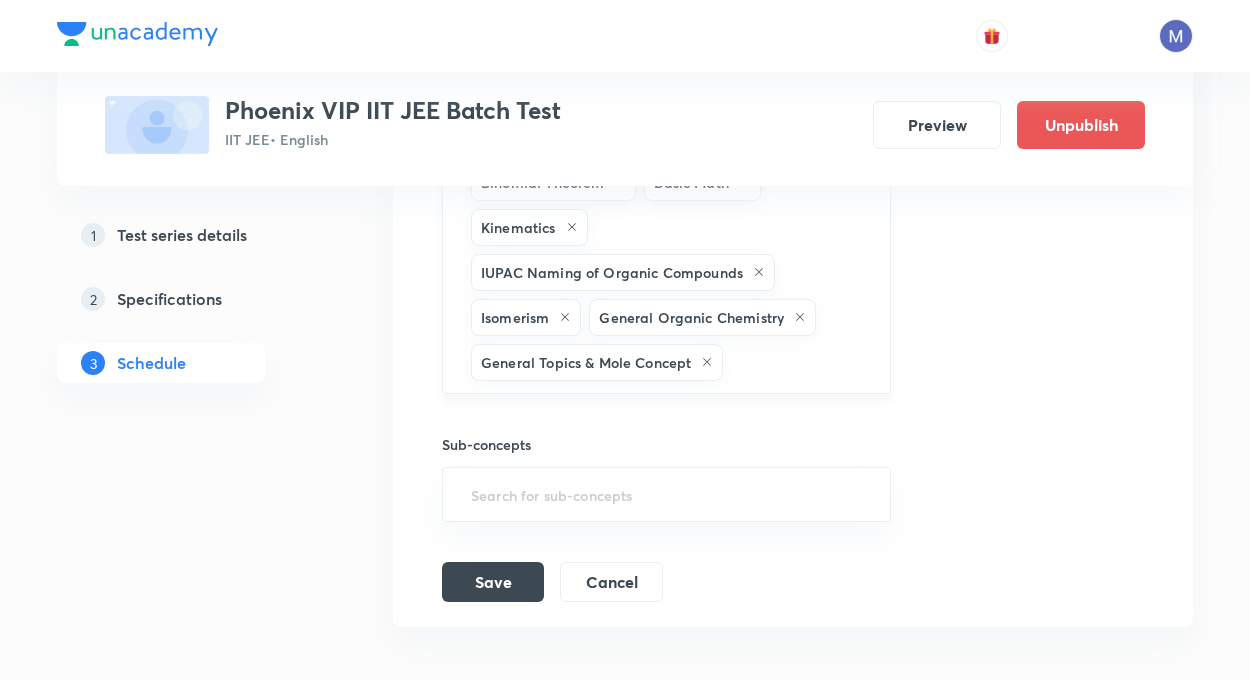 click at bounding box center [796, 362] 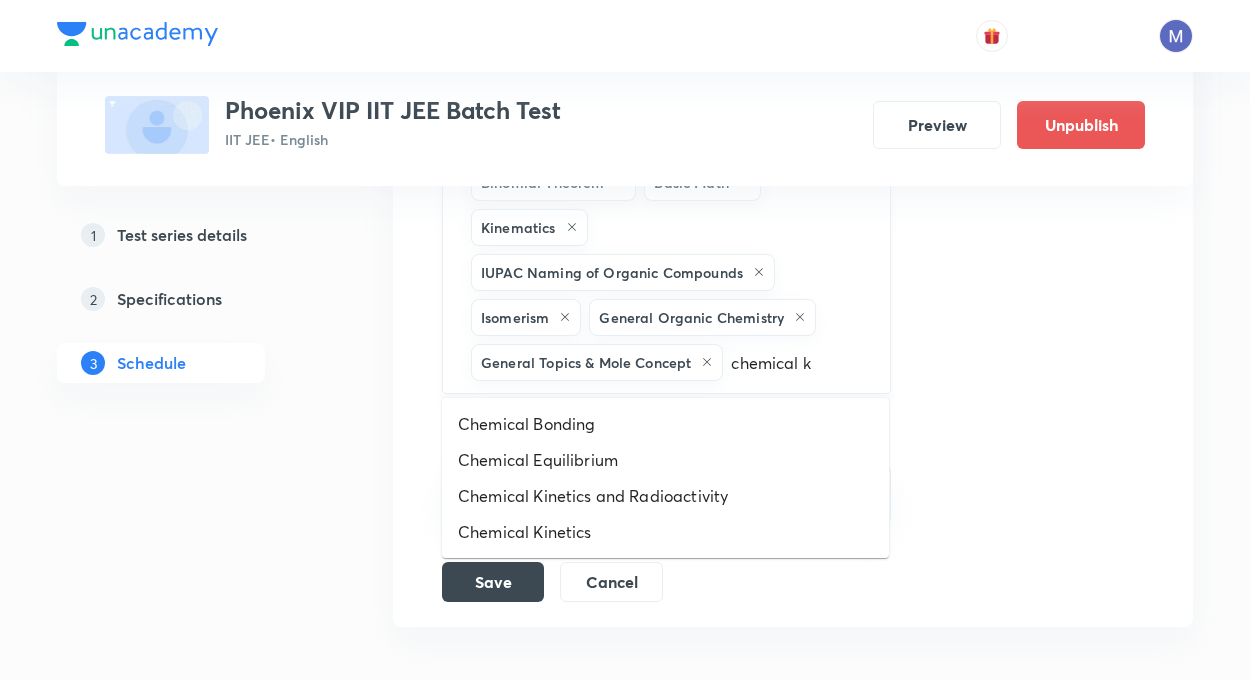 type on "chemical ki" 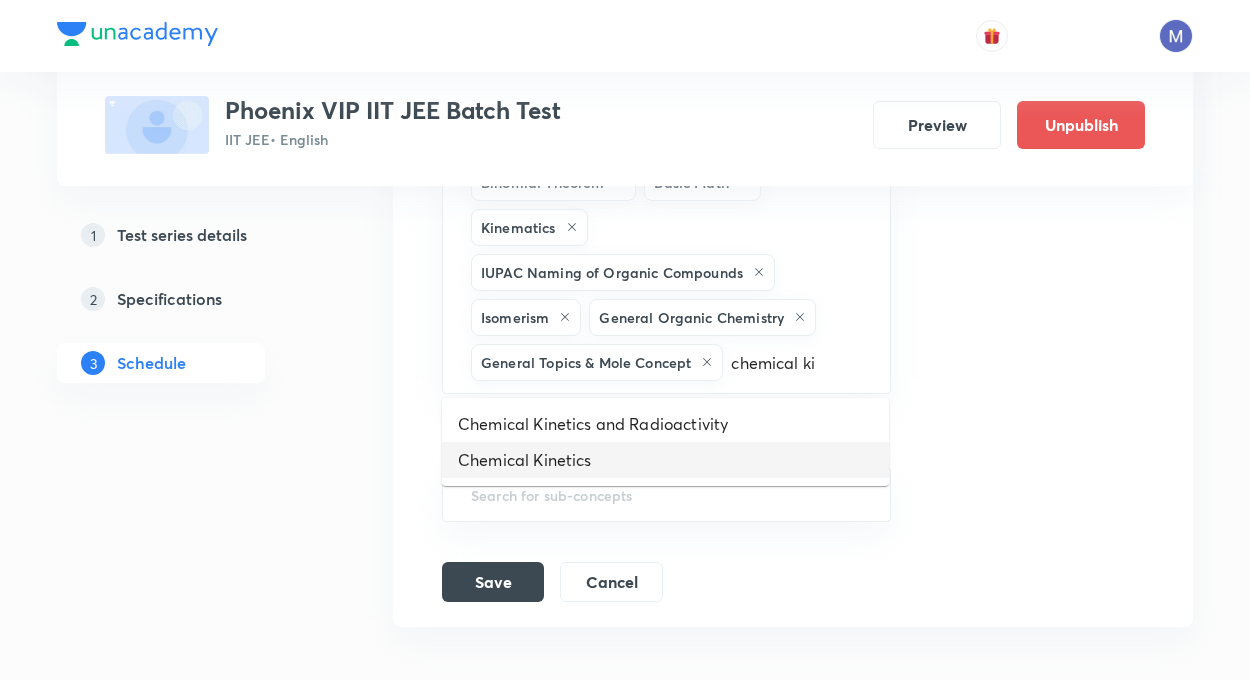 click on "Chemical Kinetics" at bounding box center [665, 460] 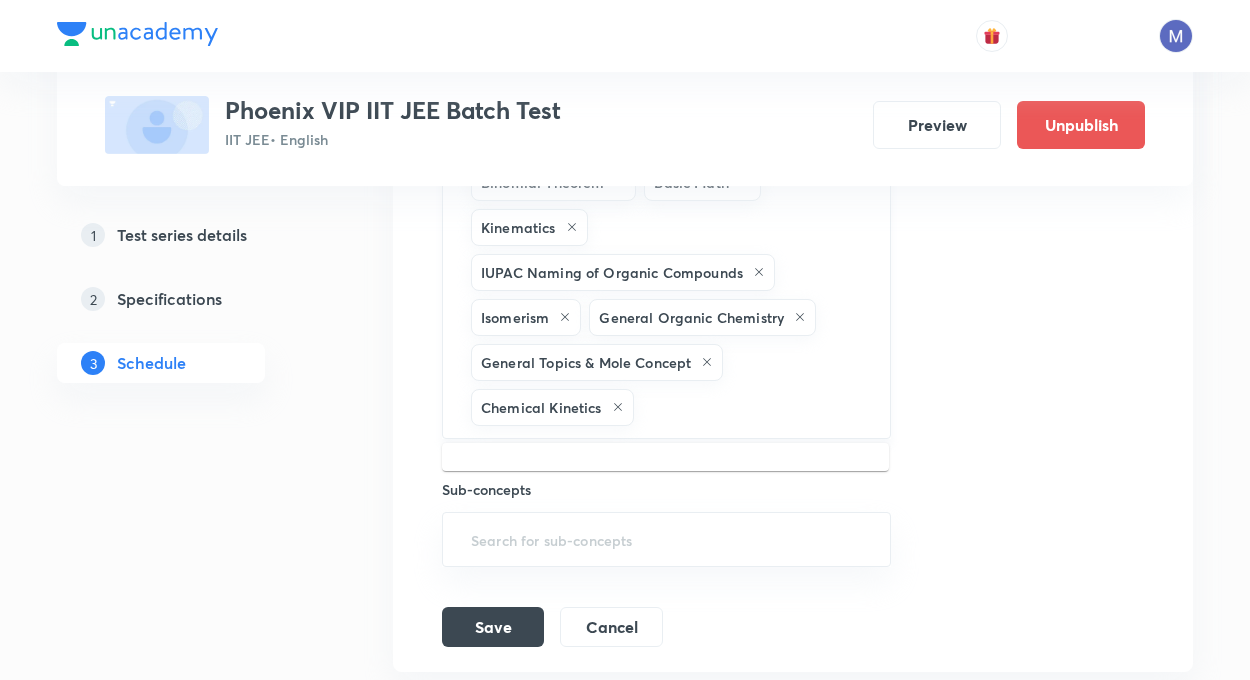 click at bounding box center [752, 407] 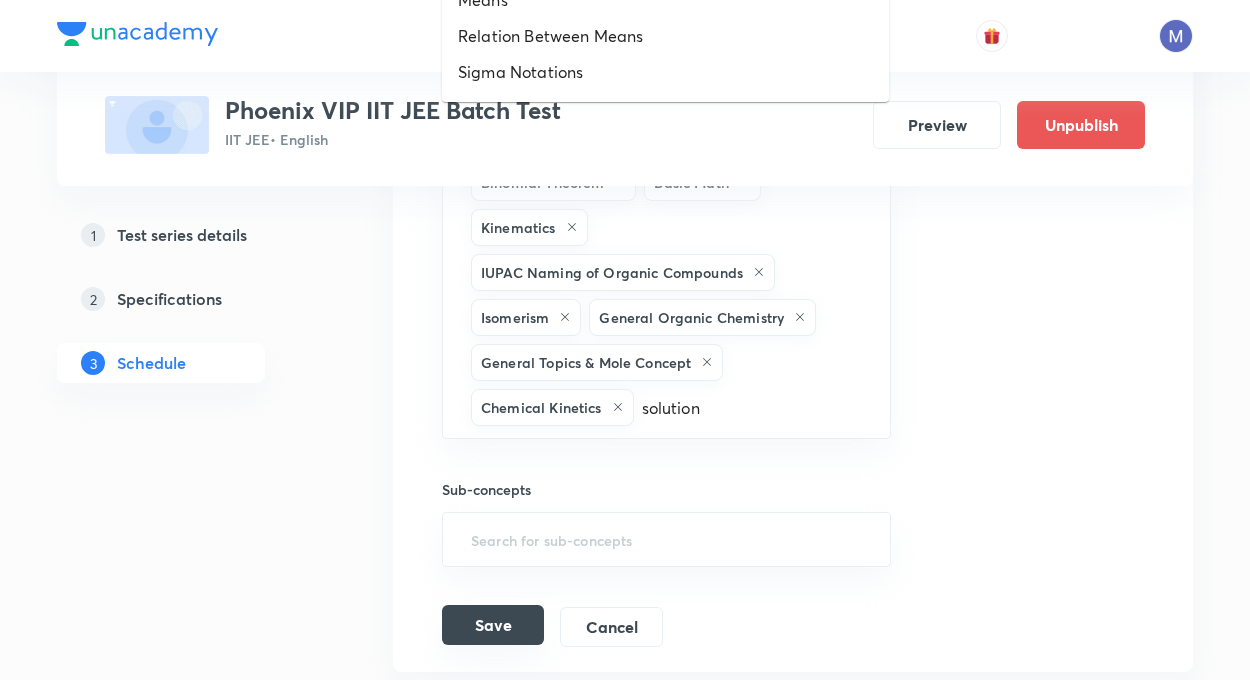type on "solution" 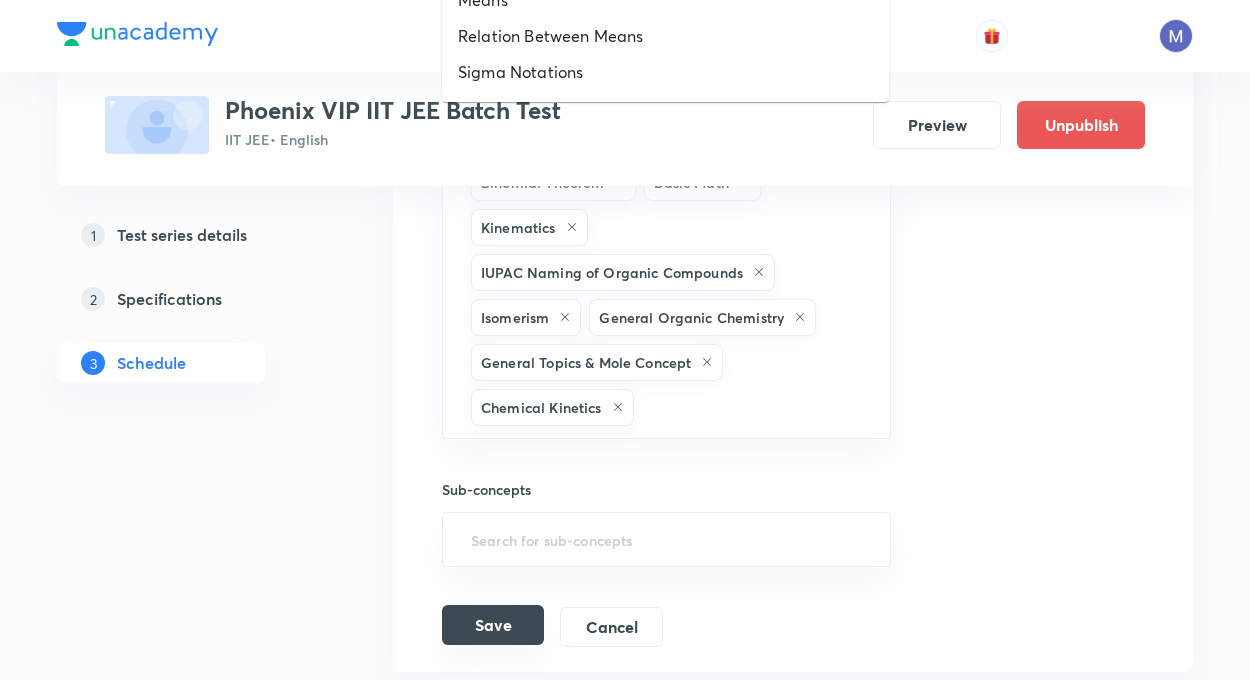 click on "Save" at bounding box center (493, 625) 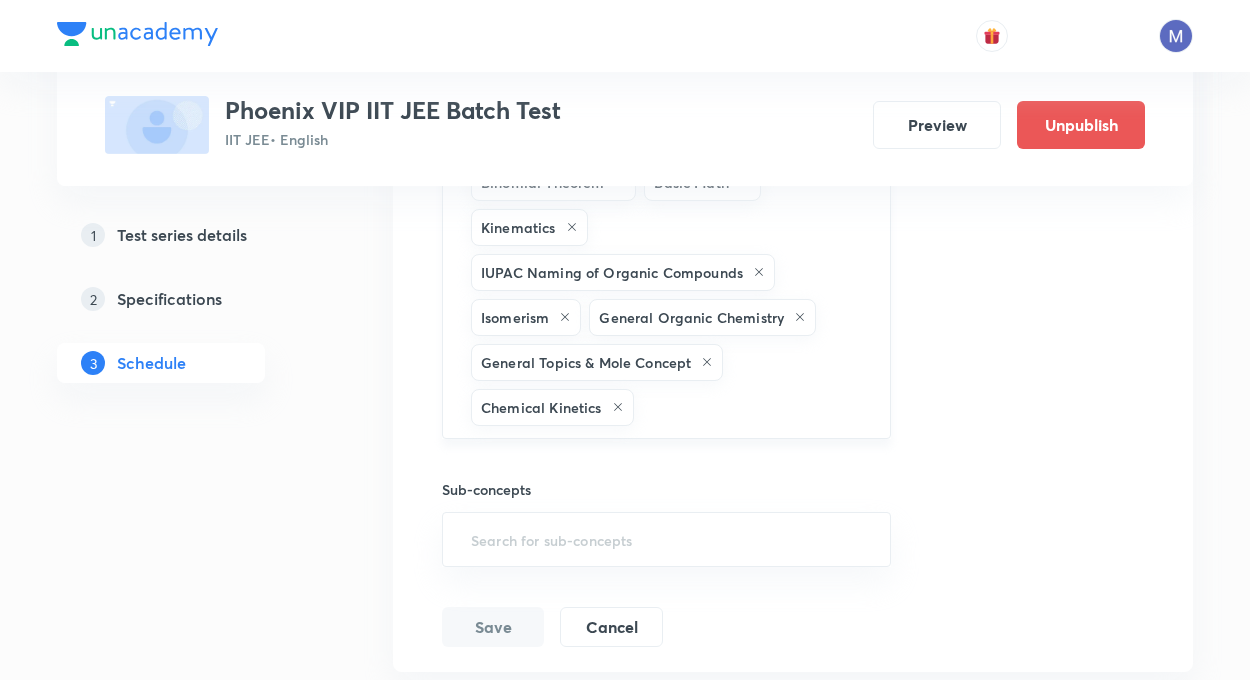 click at bounding box center (752, 407) 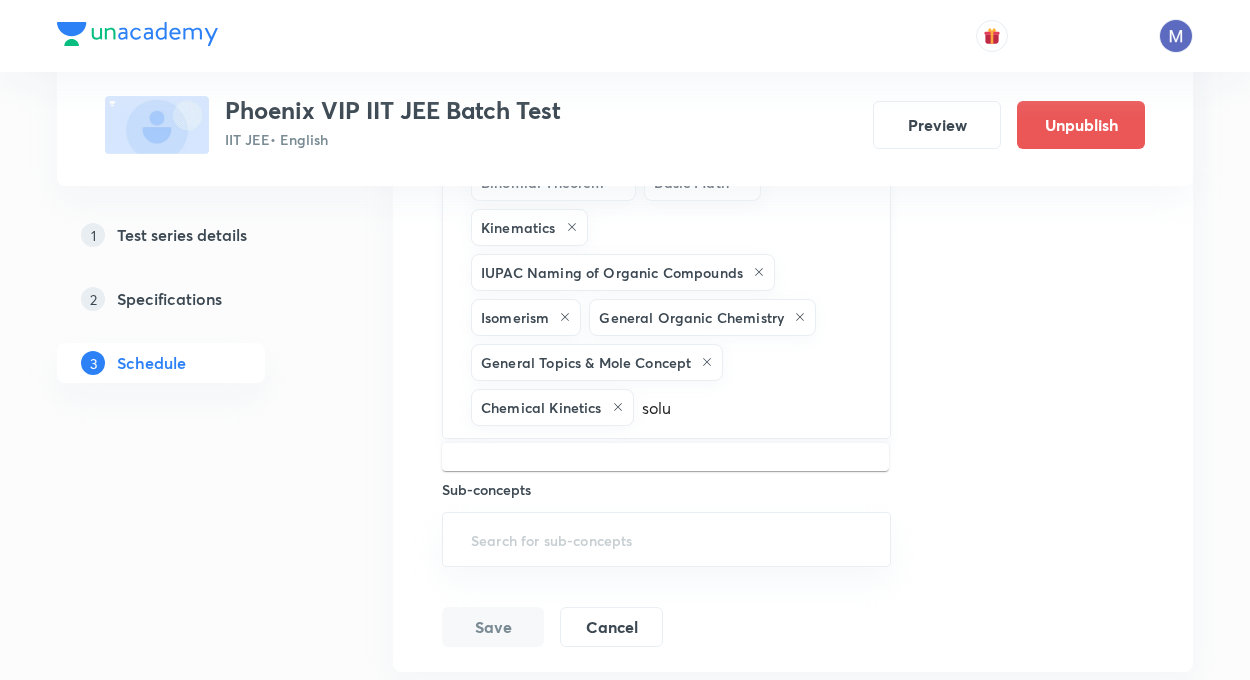 type on "solut" 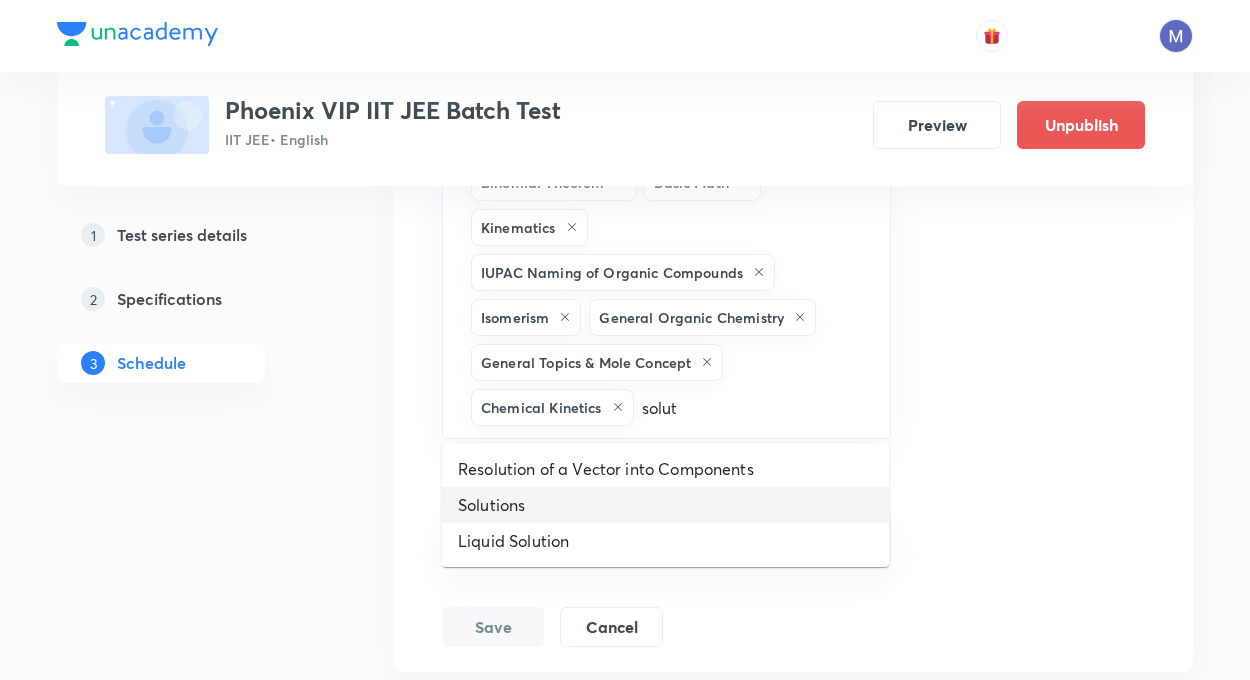 scroll, scrollTop: 413, scrollLeft: 0, axis: vertical 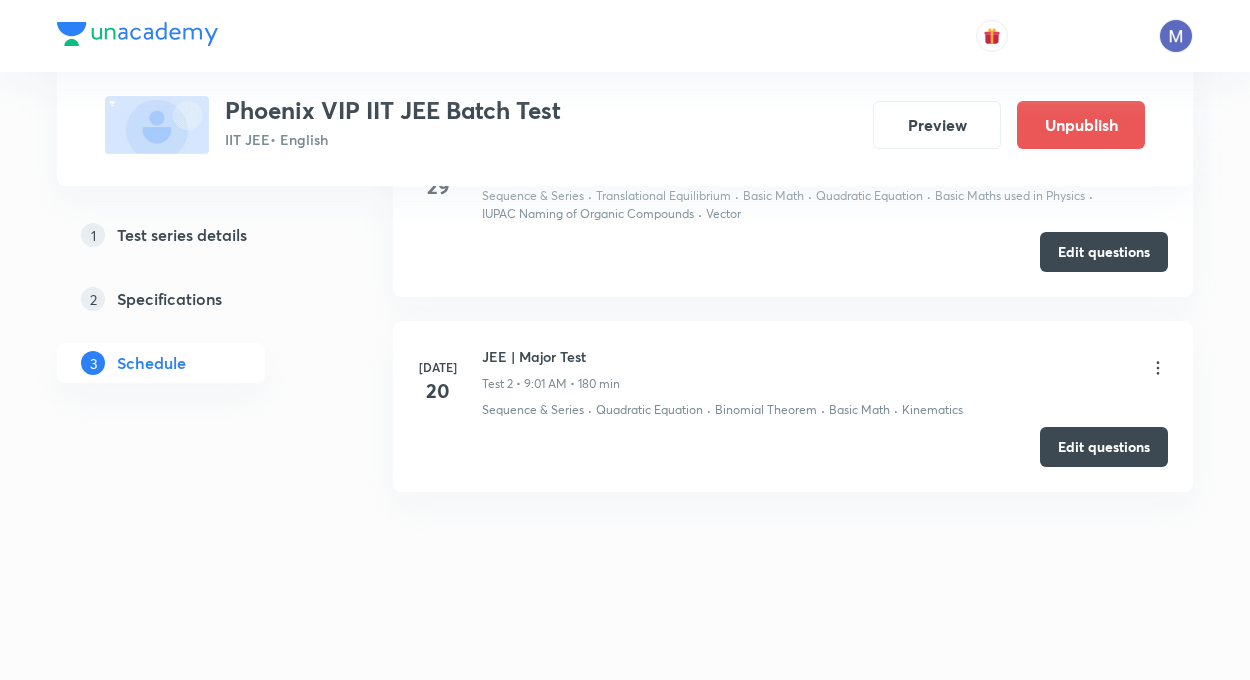 click on "Jun 29 JEE Main | Minor Test Test 1 • 9:05 AM • 180 min Sequence & Series · Translational Equilibrium  · Basic Math · Quadratic Equation · Basic Maths used in Physics · IUPAC Naming of Organic Compounds · Vector Edit questions Jul 20 JEE | Major Test Test 2 • 9:01 AM • 180 min Sequence & Series · Quadratic Equation · Binomial Theorem · Basic Math · Kinematics Edit questions" at bounding box center (793, 307) 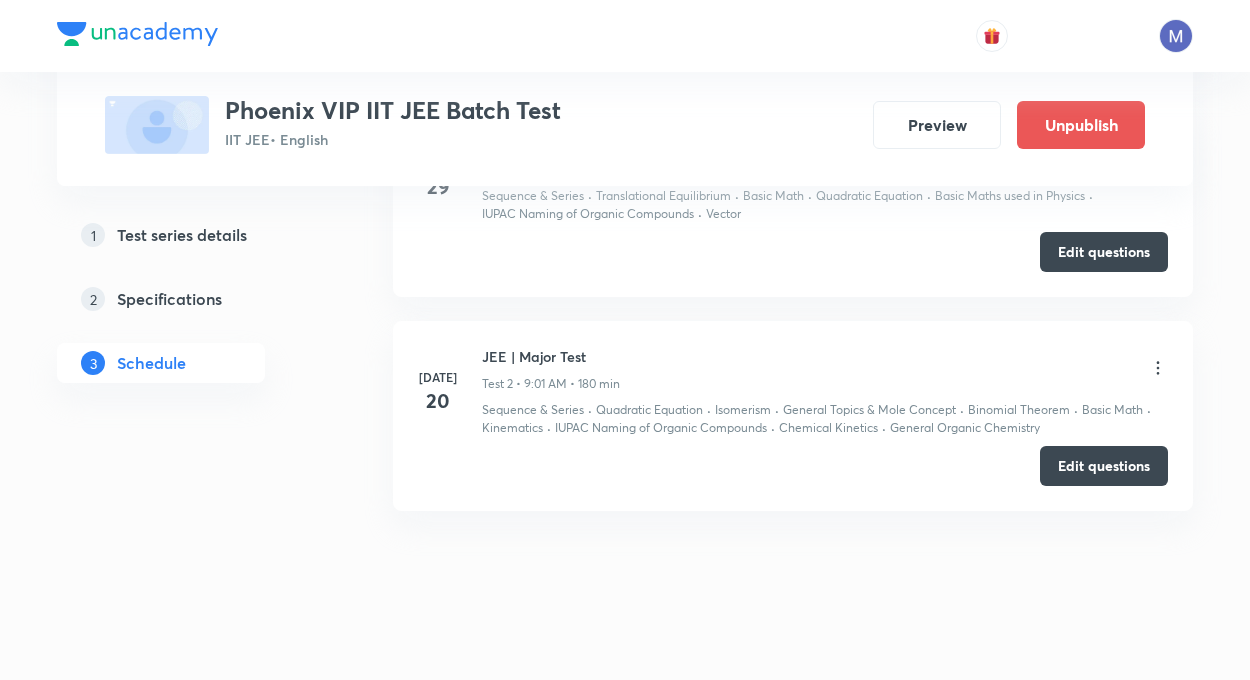 scroll, scrollTop: 432, scrollLeft: 0, axis: vertical 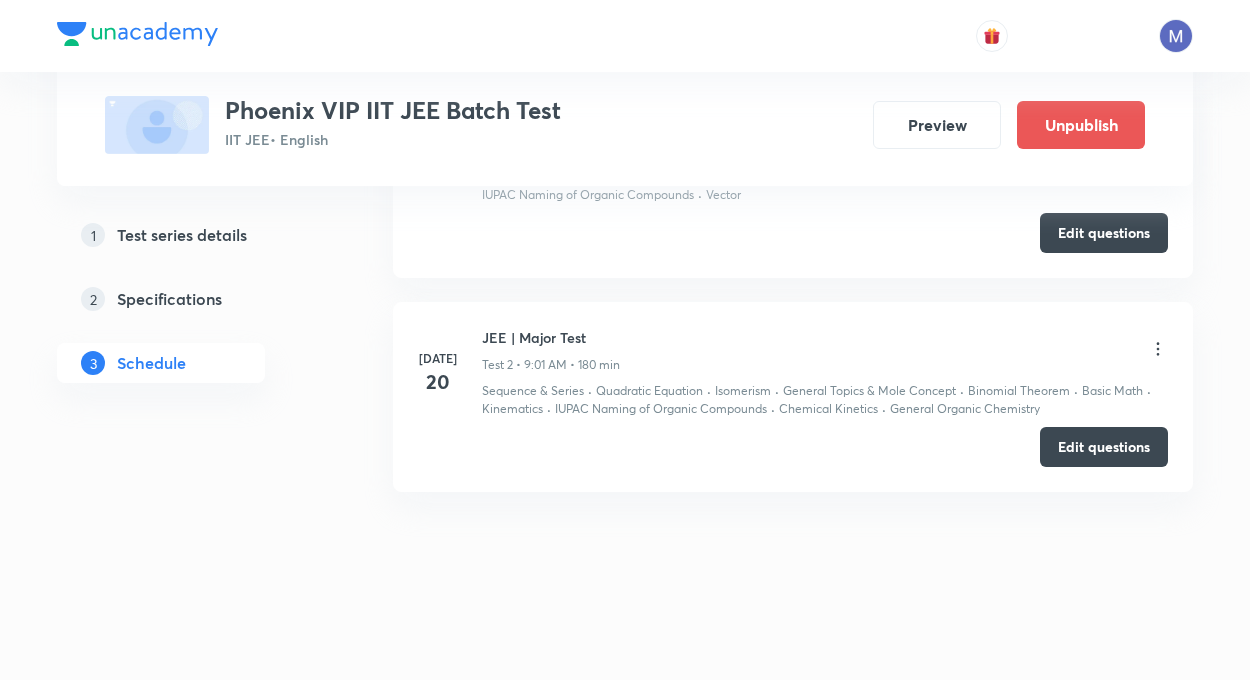 click 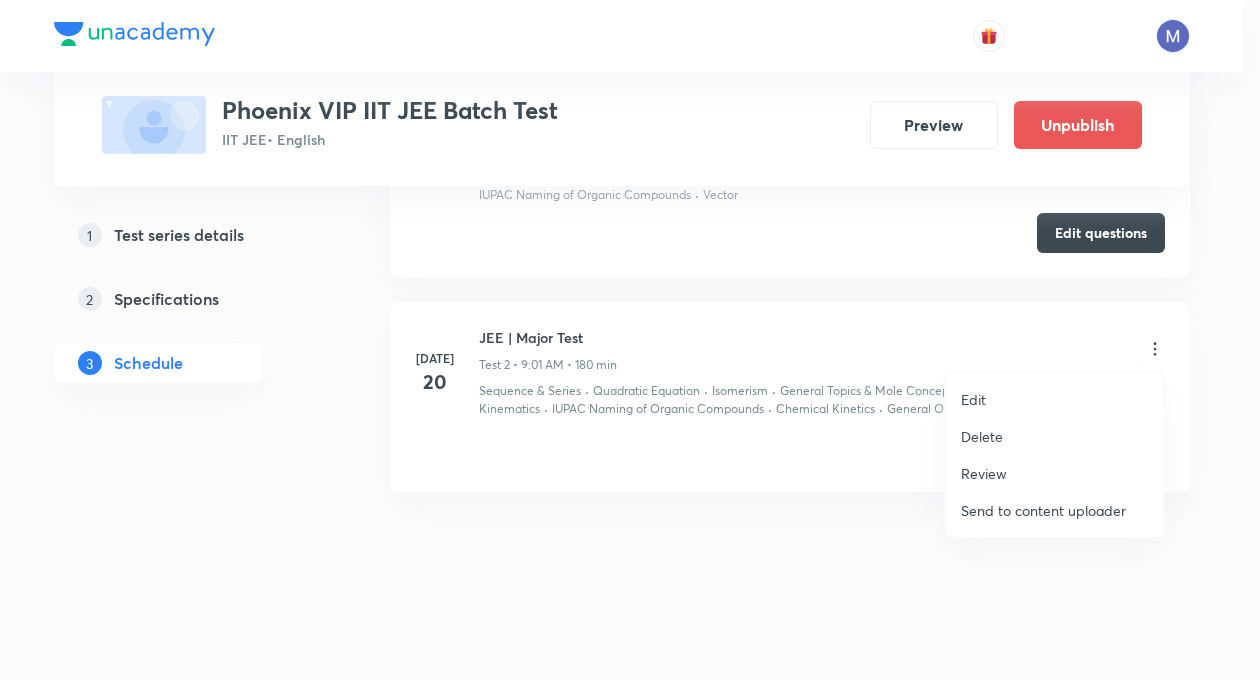click on "Edit" at bounding box center [1054, 399] 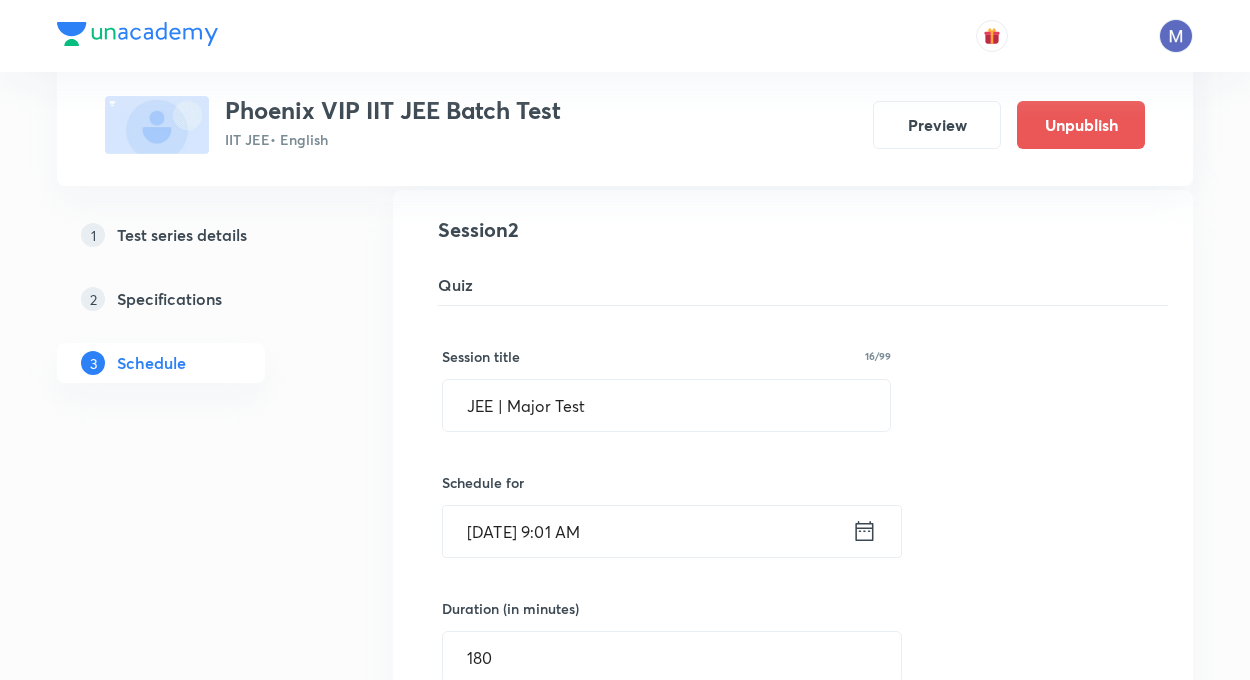 click on "Session title 16/99 JEE | Major Test ​ Schedule for Jul 20, 2025, 9:01 AM ​ Duration (in minutes) 180 ​ Concepts Sequence & Series Quadratic Equation Isomerism General Topics & Mole Concept Binomial Theorem Basic Math Kinematics IUPAC Naming of Organic Compounds Chemical Kinetics General Organic Chemistry  ​ Sub-concepts ​ Save Cancel" at bounding box center [793, 802] 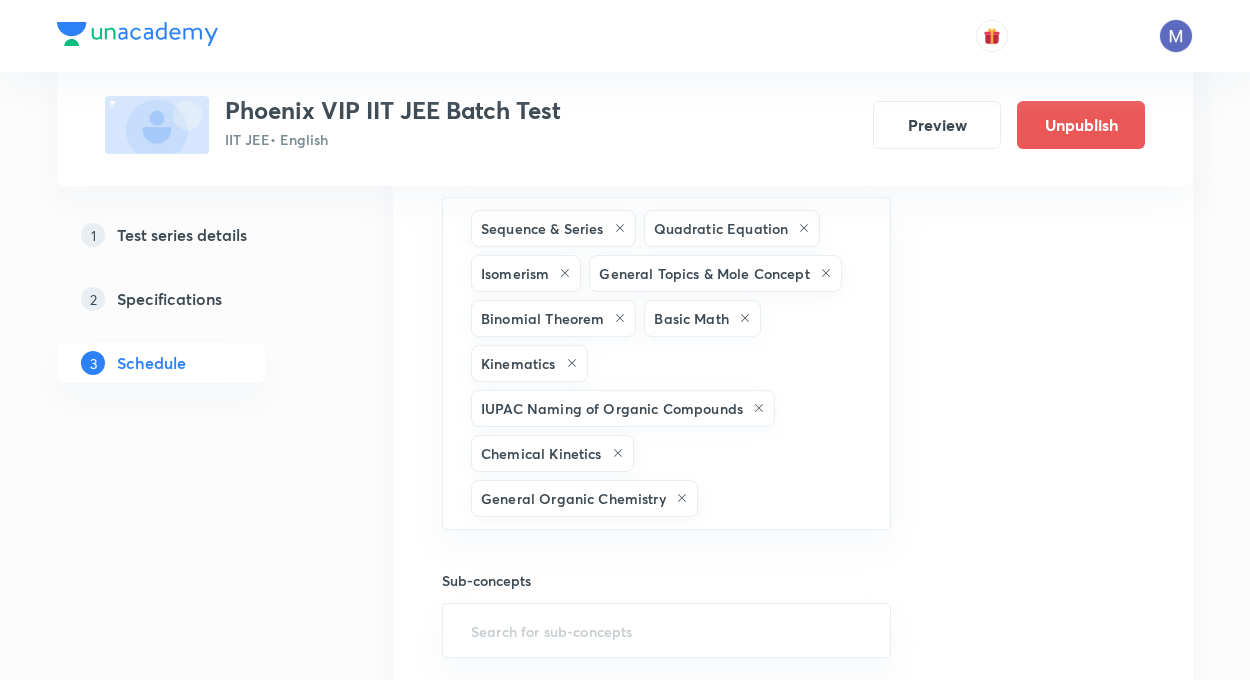 scroll, scrollTop: 952, scrollLeft: 0, axis: vertical 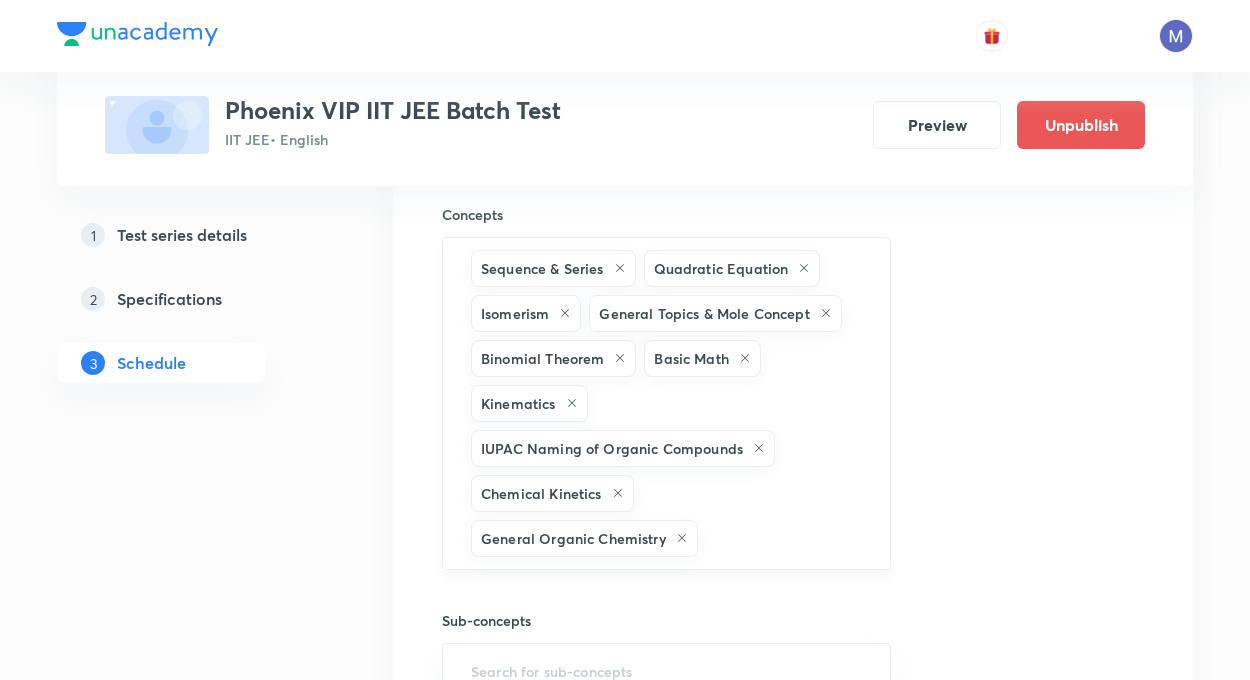 click at bounding box center [784, 538] 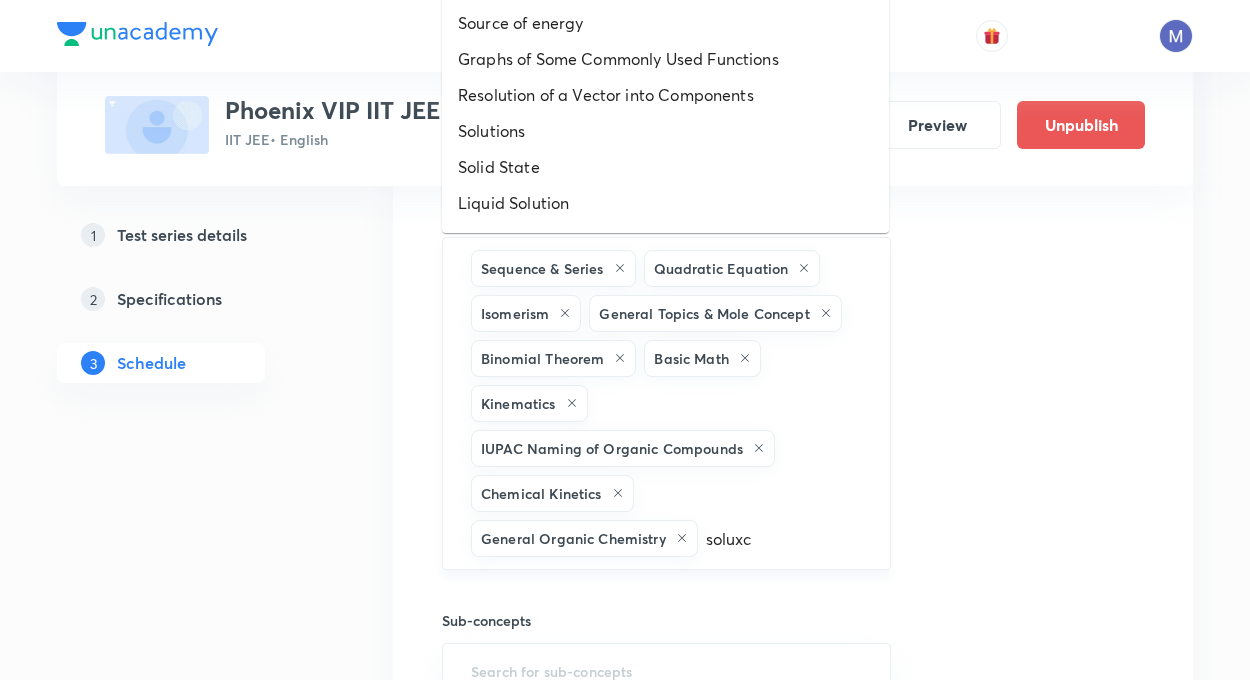 type on "soluxcn" 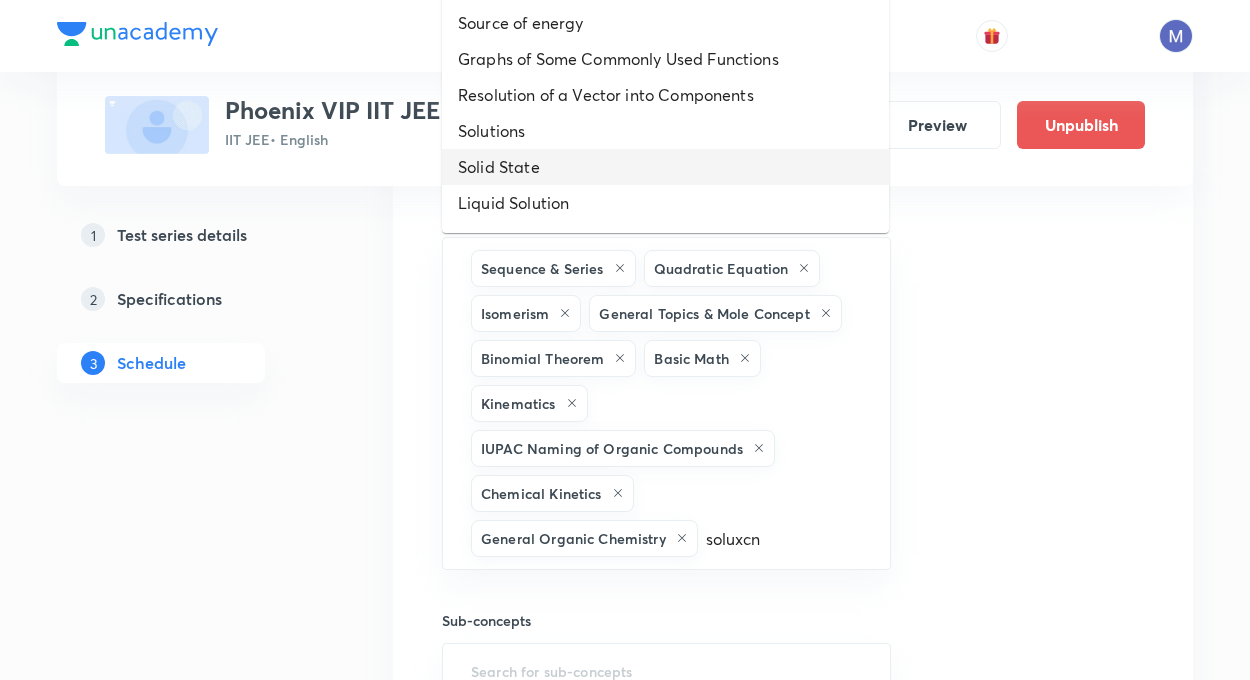 click on "Solid State" at bounding box center [665, 167] 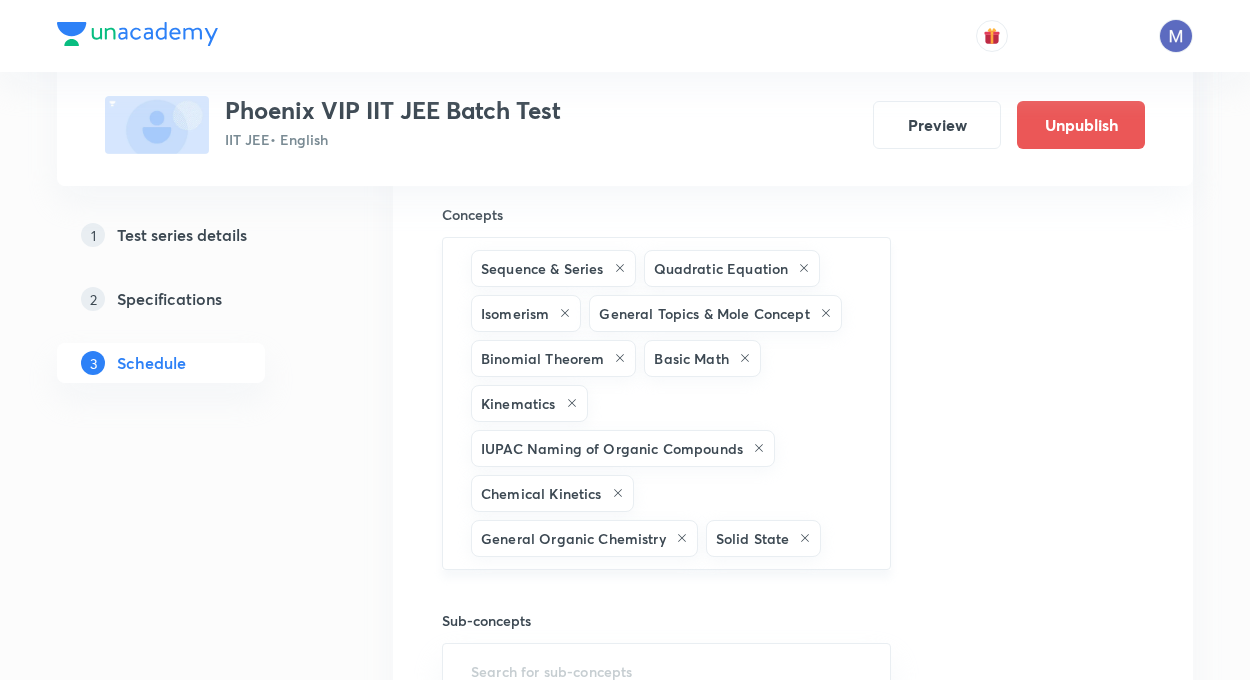 click 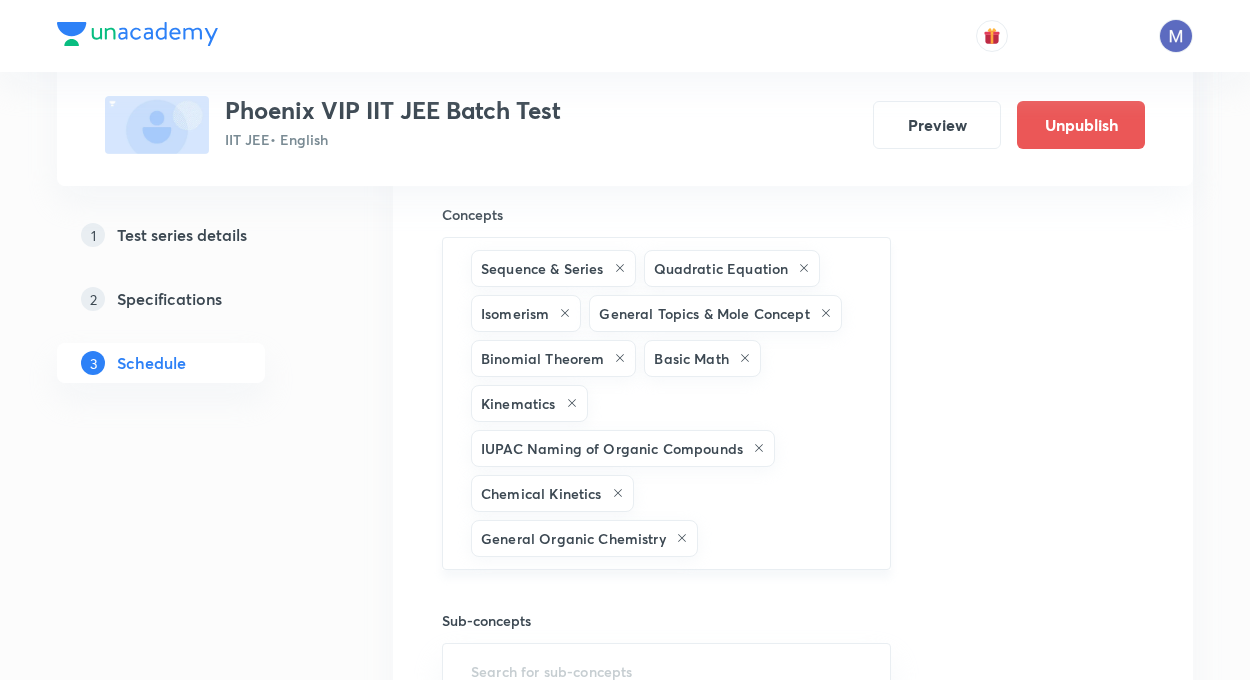 click at bounding box center [784, 538] 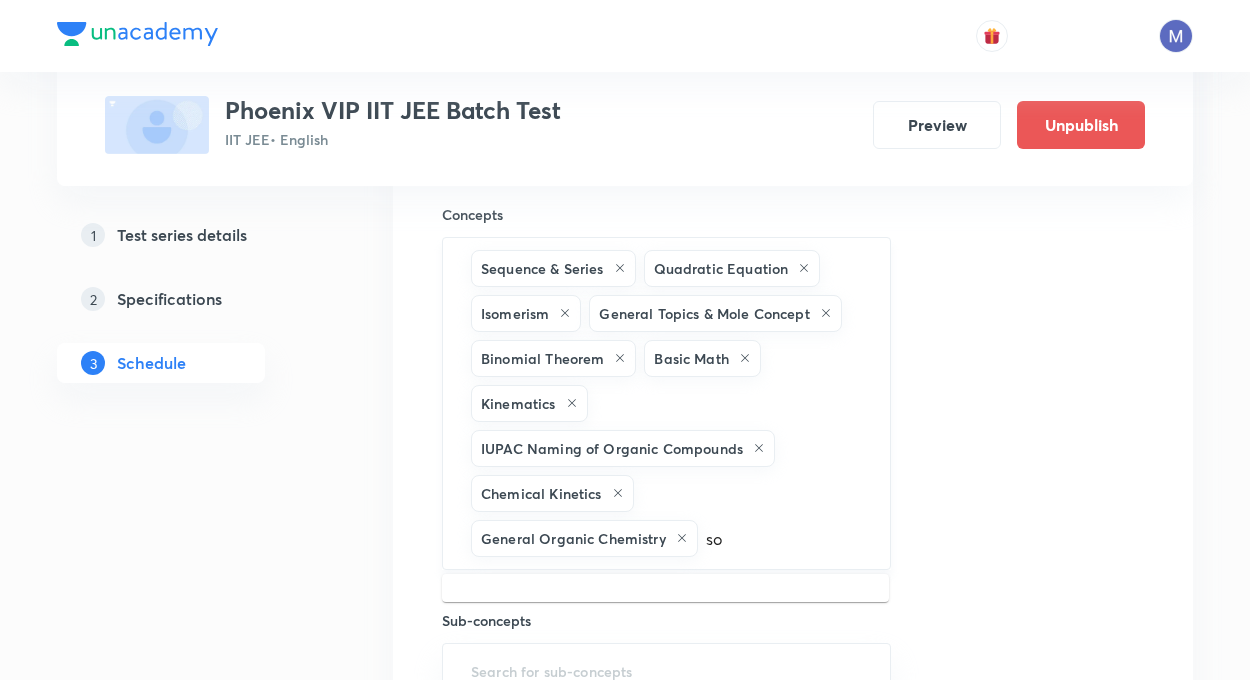 type on "sol" 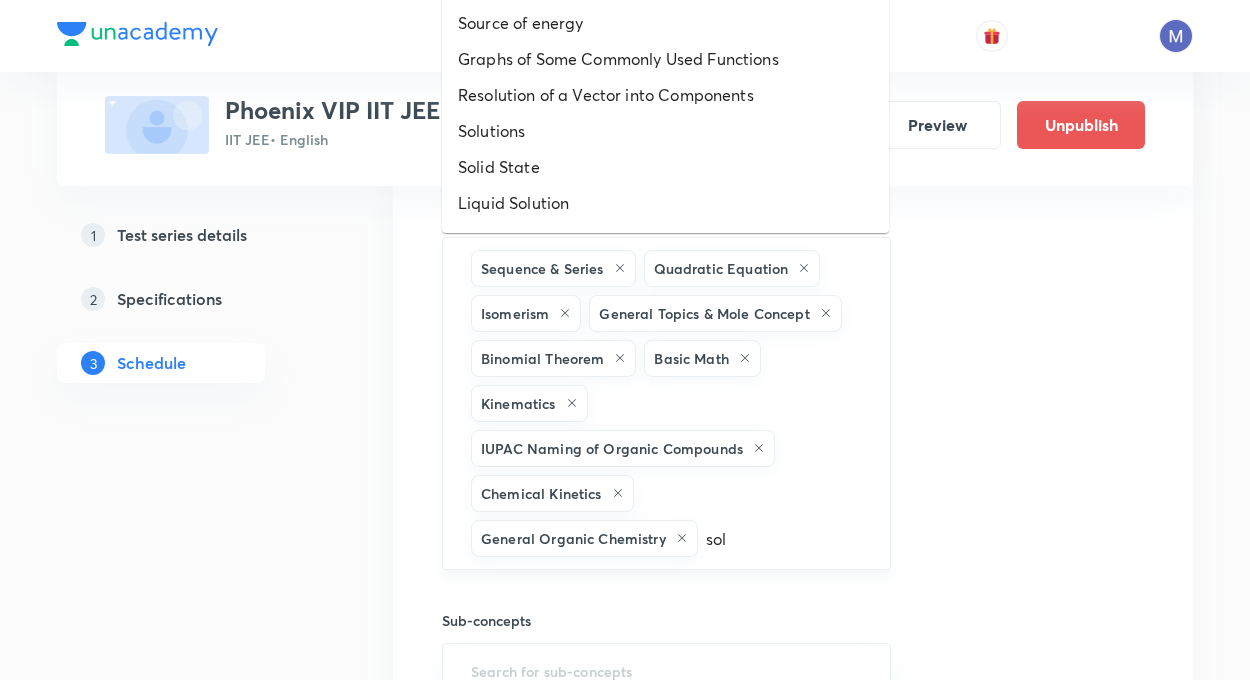 click on "sol" at bounding box center (784, 538) 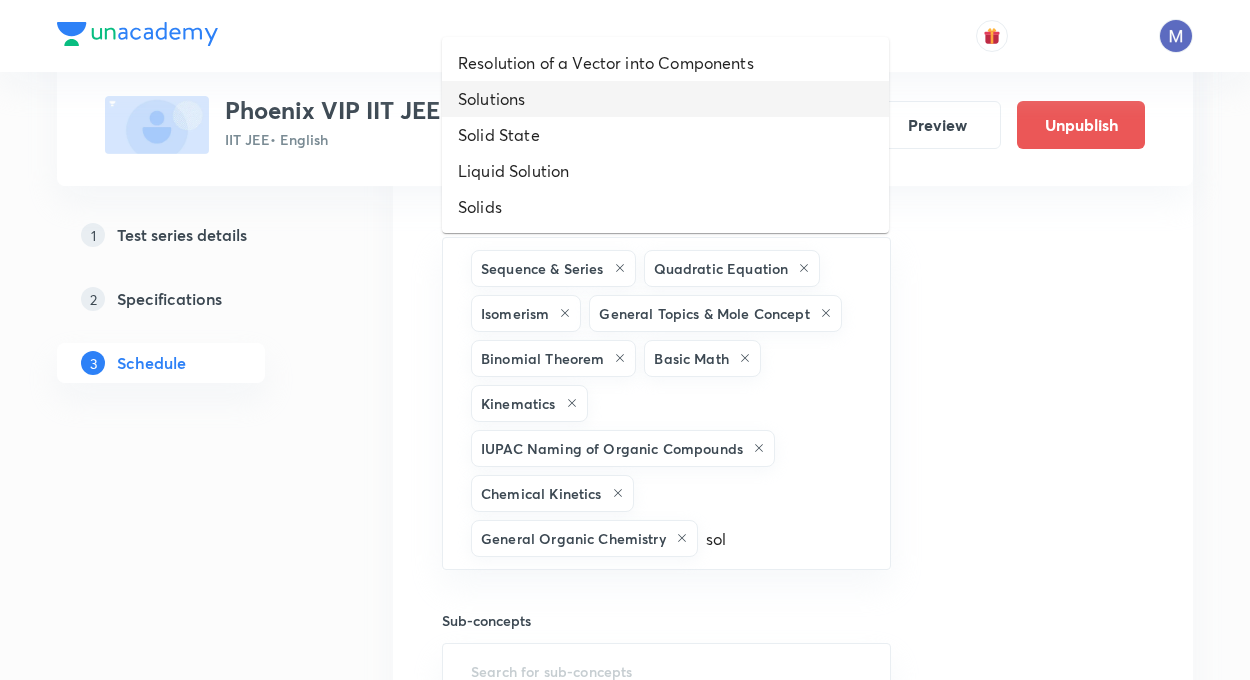 click on "Solutions" at bounding box center (665, 99) 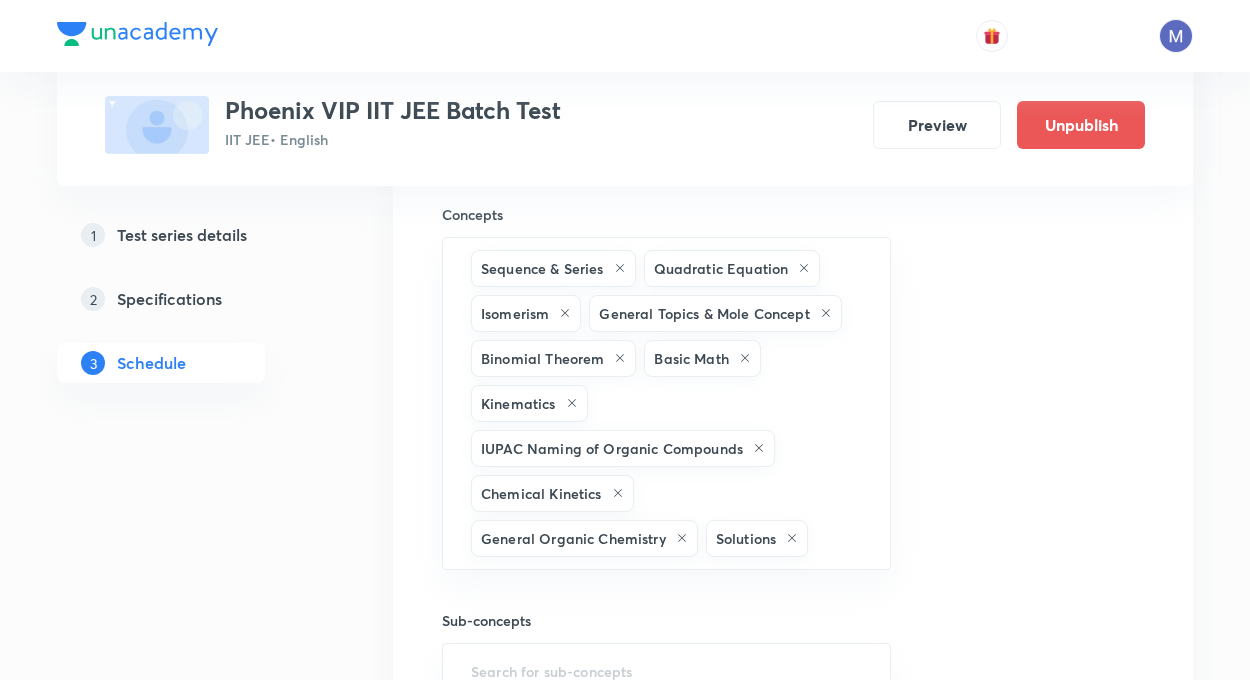 click on "Phoenix VIP IIT JEE Batch Test" at bounding box center [393, 110] 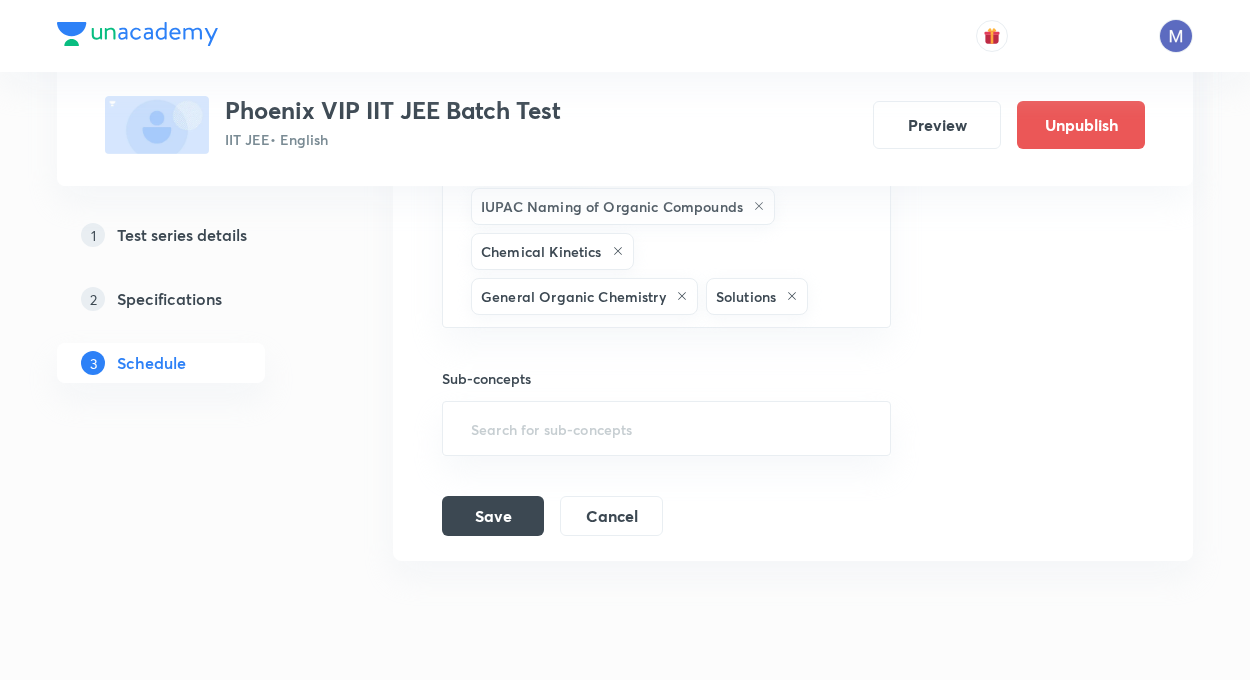 scroll, scrollTop: 1263, scrollLeft: 0, axis: vertical 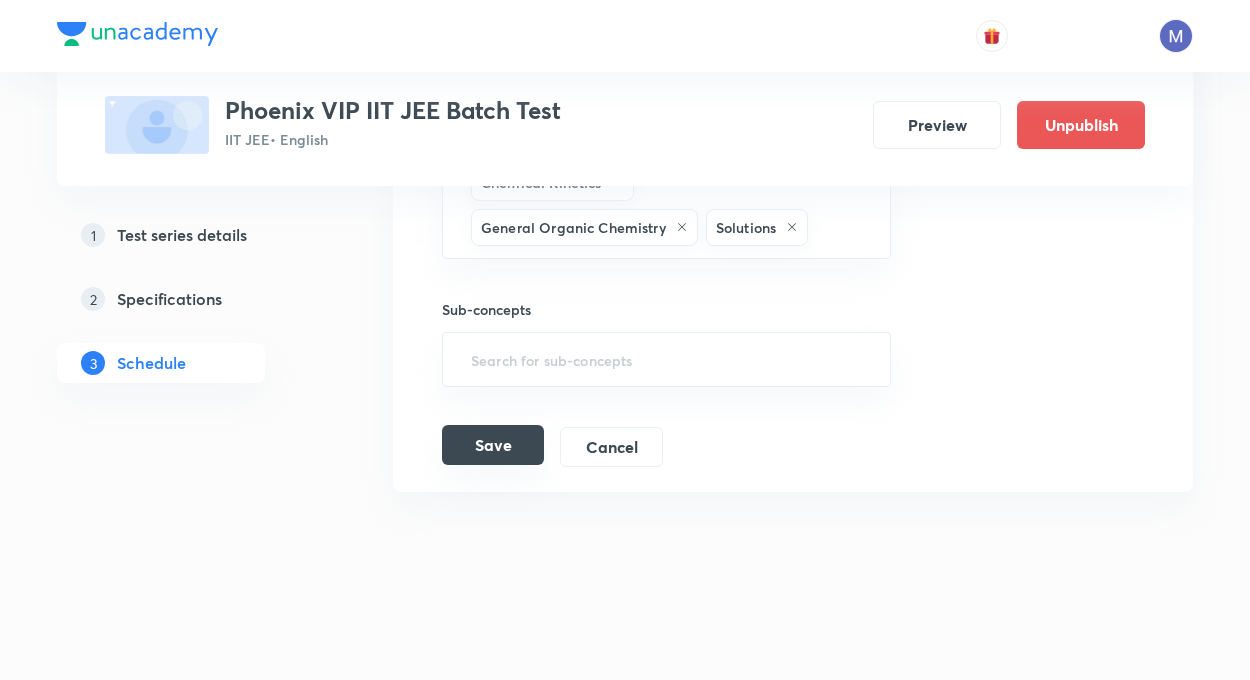 click on "Save" at bounding box center (493, 445) 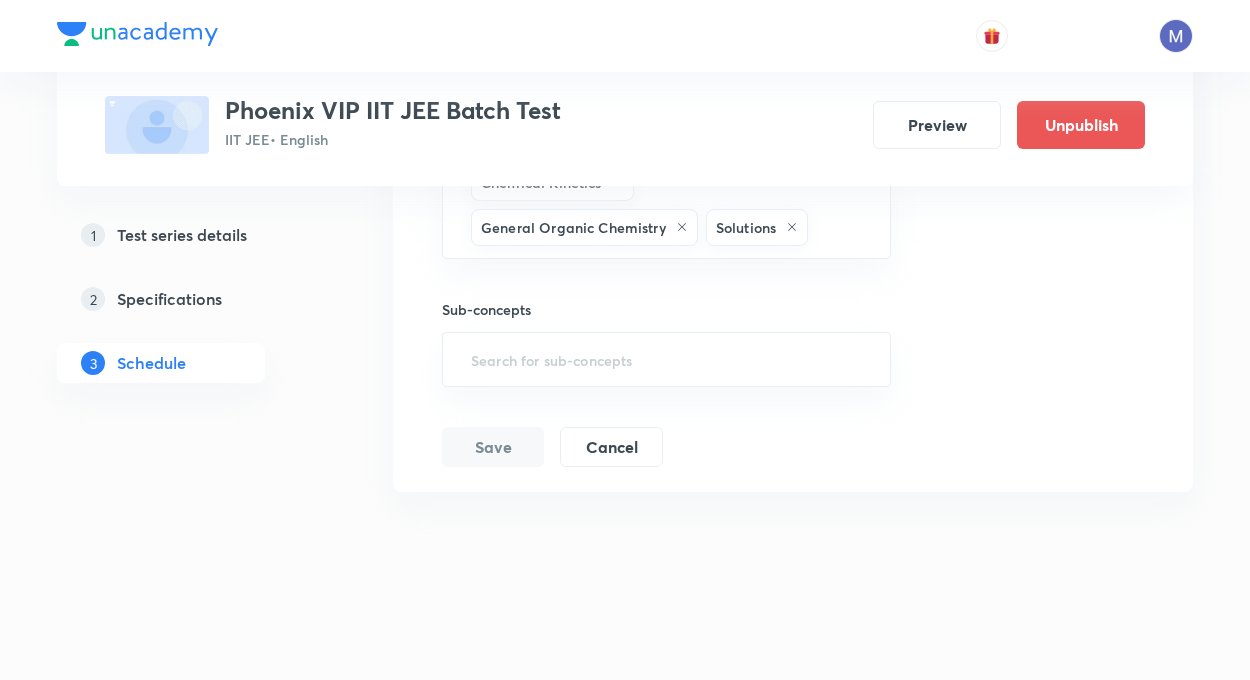 click on "JEE | Major Test Test 2 Sequence & Series · Quadratic Equation · Isomerism · General Topics & Mole Concept · Binomial Theorem · Basic Math · Kinematics · IUPAC Naming of Organic Compounds · Chemical Kinetics · General Organic Chemistry  Session  2 Quiz Session title 16/99 JEE | Major Test ​ Schedule for Jul 20, 2025, 9:01 AM ​ Duration (in minutes) 180 ​ Concepts Sequence & Series Quadratic Equation Isomerism General Topics & Mole Concept Binomial Theorem Basic Math Kinematics IUPAC Naming of Organic Compounds Chemical Kinetics General Organic Chemistry  Solutions ​ Sub-concepts ​ Save Cancel" at bounding box center [793, -75] 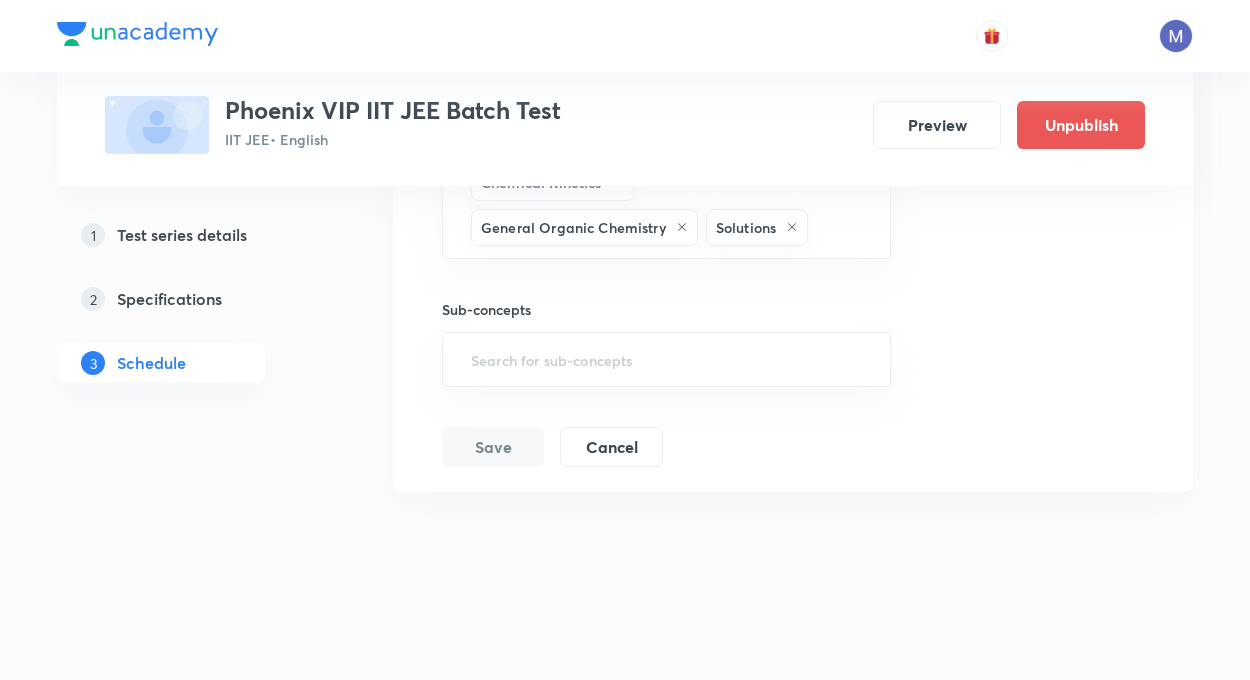 drag, startPoint x: 474, startPoint y: 473, endPoint x: 64, endPoint y: 132, distance: 533.27386 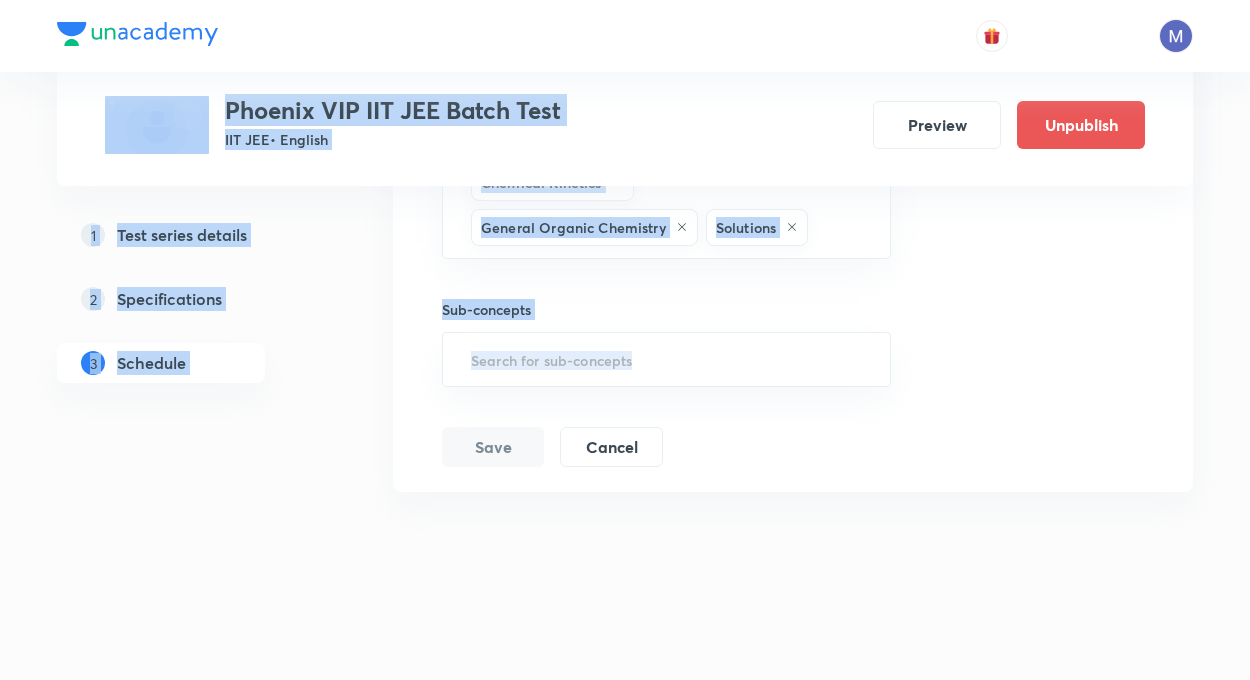 click on "Test Series Phoenix VIP IIT JEE Batch Test IIT JEE  • English Preview Unpublish" at bounding box center [625, 93] 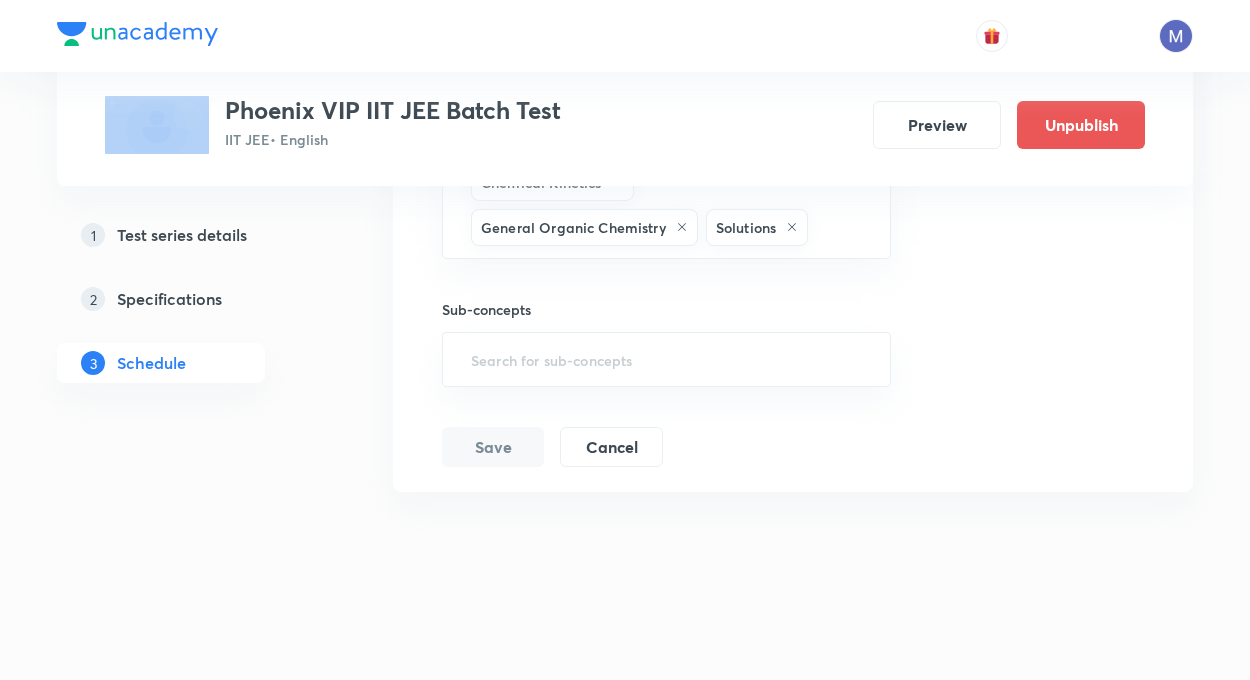 click at bounding box center [157, 125] 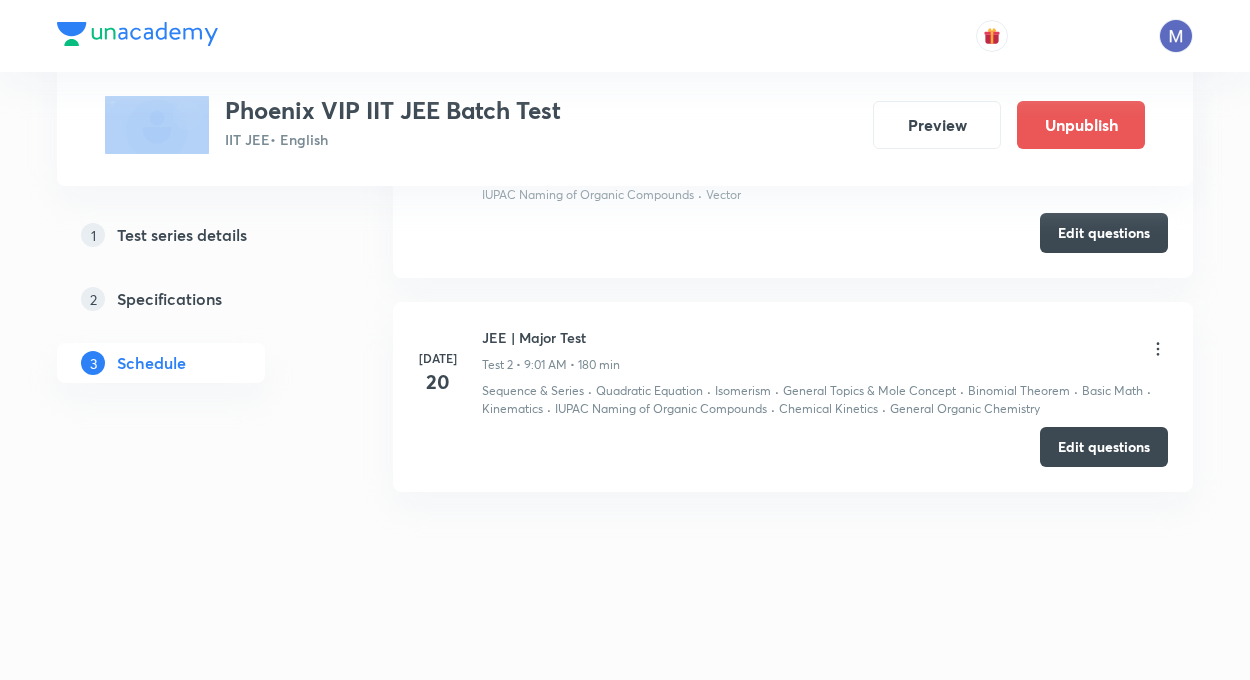 scroll, scrollTop: 432, scrollLeft: 0, axis: vertical 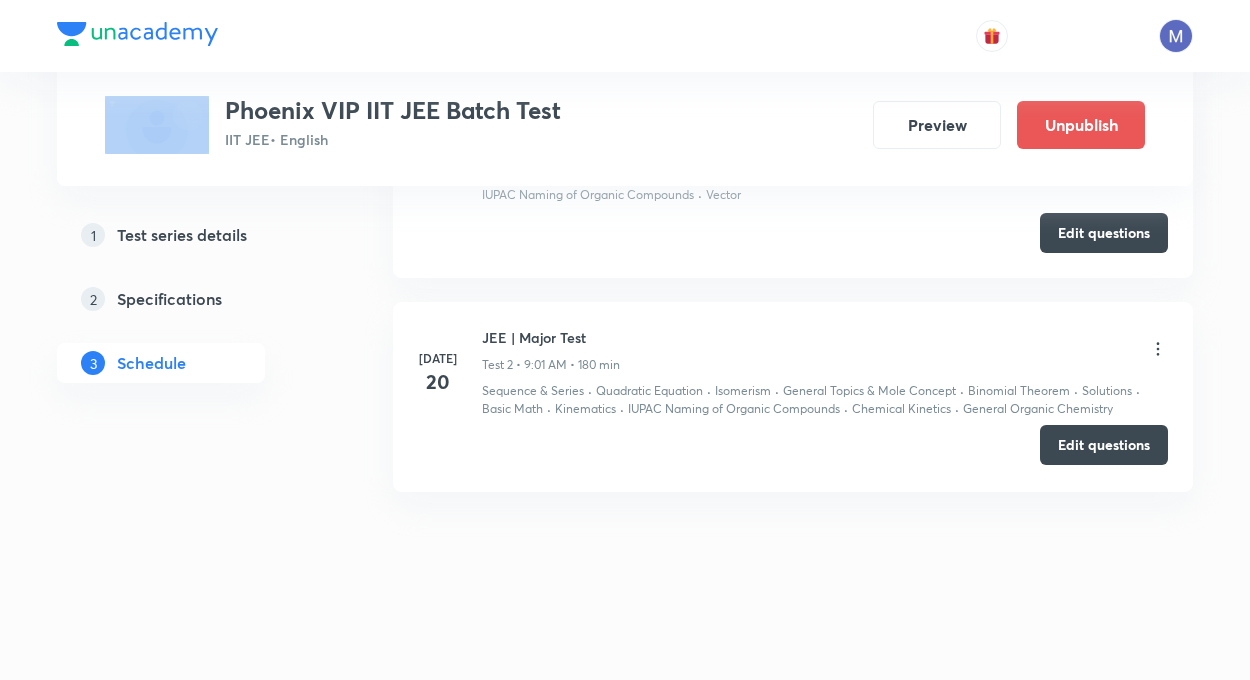 click on "Edit questions" at bounding box center (1104, 445) 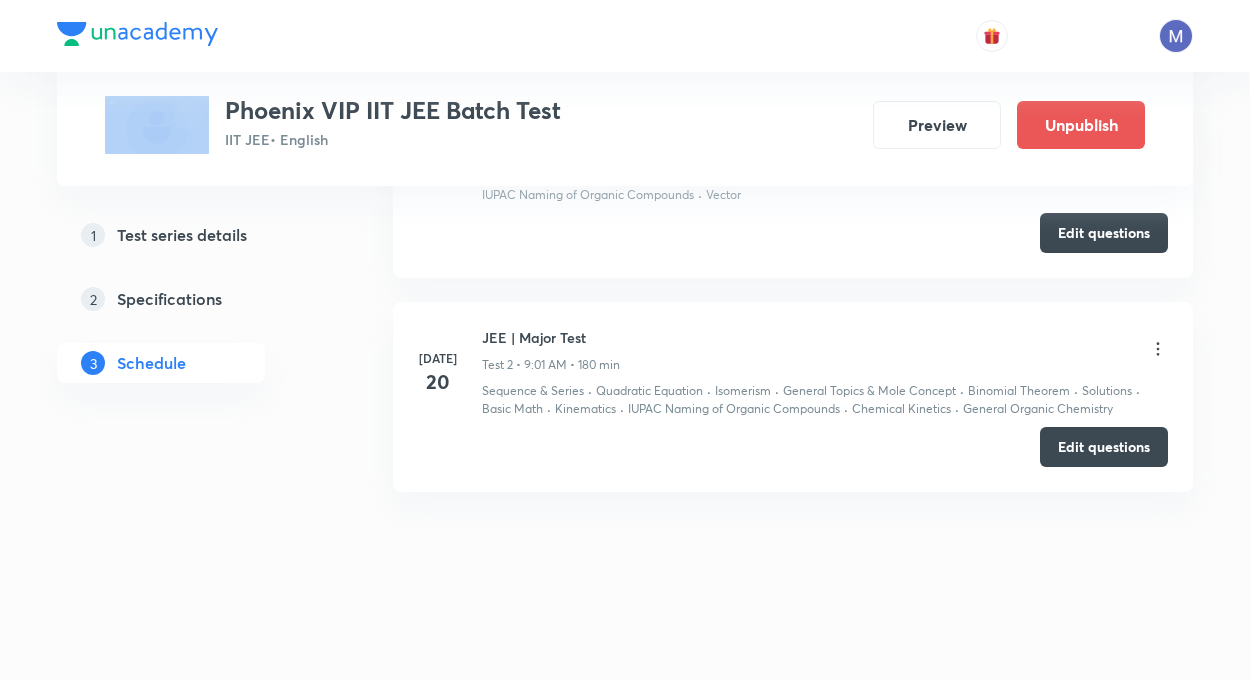 type 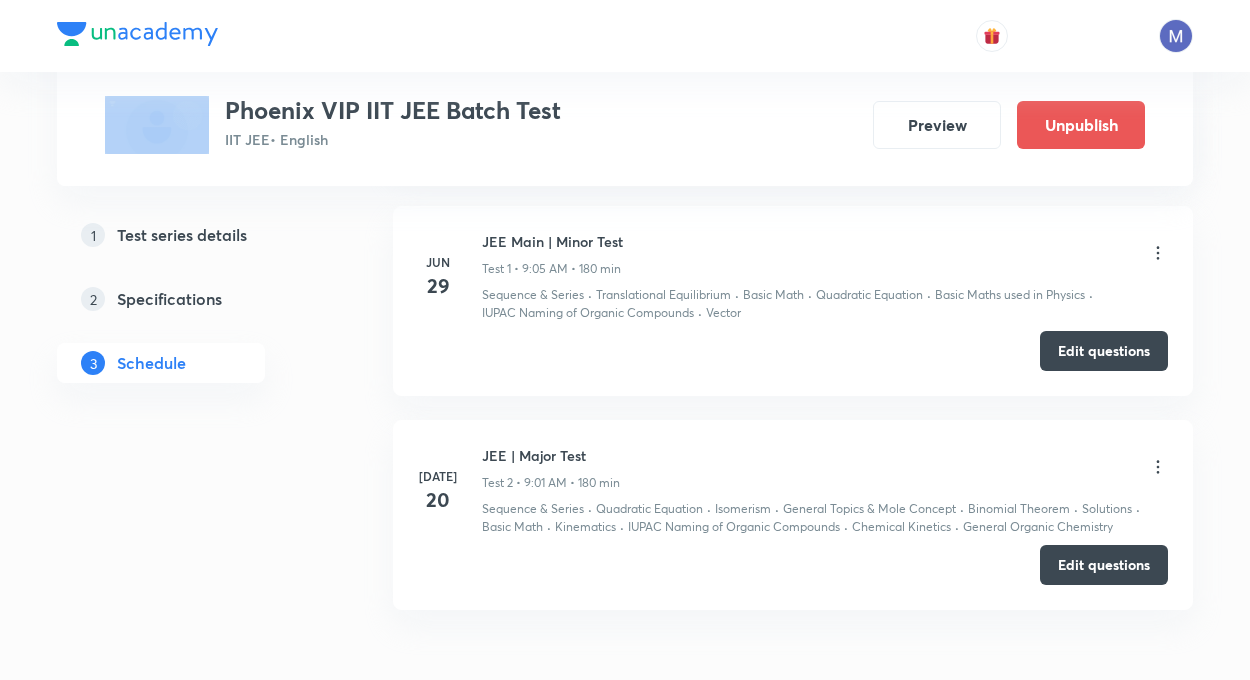 scroll, scrollTop: 312, scrollLeft: 0, axis: vertical 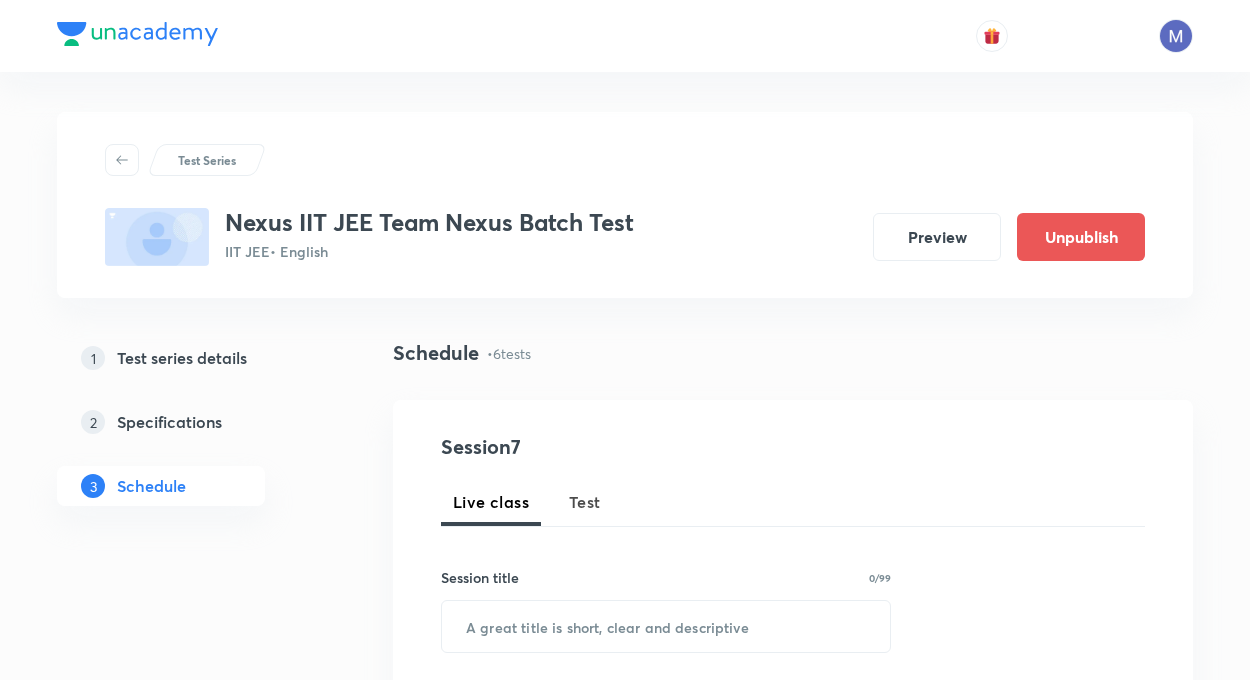 click on "1 Test series details 2 Specifications 3 Schedule" at bounding box center (193, 434) 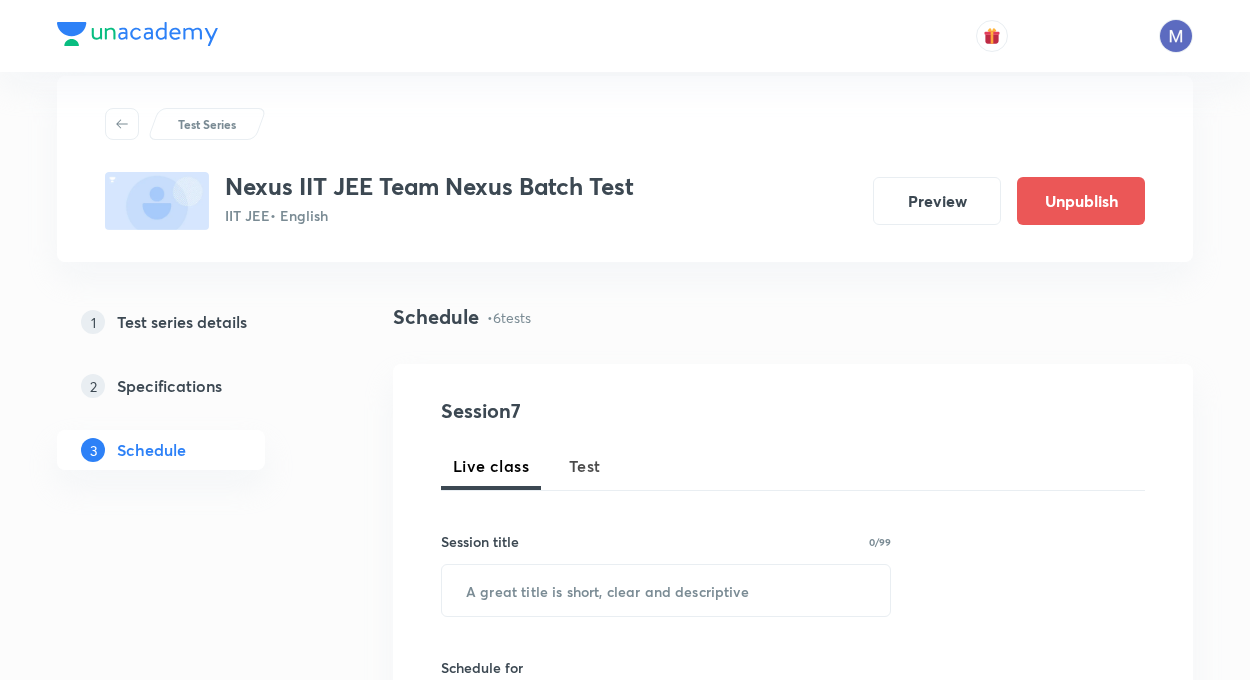 scroll, scrollTop: 40, scrollLeft: 0, axis: vertical 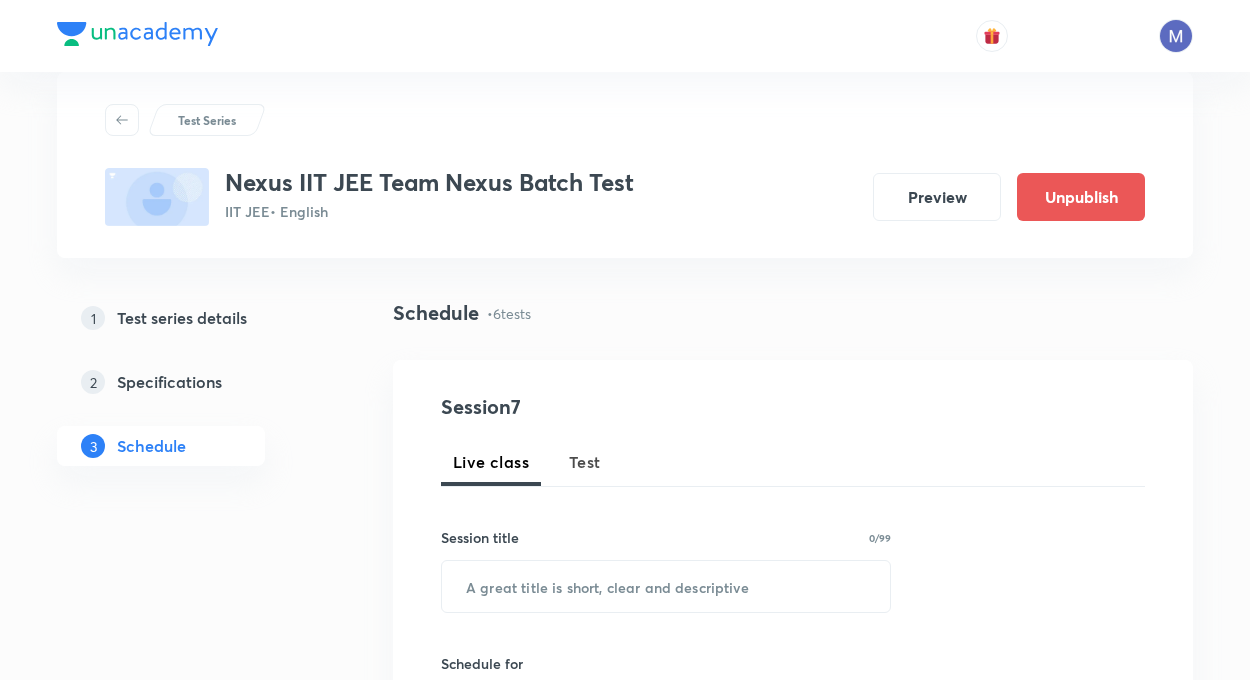 click on "Test Series Nexus IIT JEE Team Nexus Batch Test IIT JEE  • English Preview Unpublish 1 Test series details 2 Specifications 3 Schedule Schedule •  6  tests Session  7 Live class Test Session title 0/99 ​ Schedule for [DATE] 8:33 AM ​ Duration (in minutes) ​ Sub-concepts ​ Add Cancel [DATE] JEE Main | Minor Test 1 Test 1 • 9:01 AM • 180 min Inverse Trigonometric Functions · Electric Potential · Isomerism · [GEOGRAPHIC_DATA] · Relations and functions · Electric Dipole · Electric Charge · General Organic Chemistry  Edit questions [DATE] JEE Main | Minor Test Test 2 • 9:01 AM • 180 min Inverse Trigonometric Functions · Electric Current and Circuits · Limit · Isomerism · Relations and functions · Electrostatics · Chemical Kinetics Edit questions [DATE] JEE Main | Minor Test -2 Test 3 • 9:00 AM • 180 min Rate Measure, Tangent and Normal · Liquid Solution · Electric Current and Circuits · Isomerism · Differentiability and Continuity · Electrostatics · Edit questions [DATE]" at bounding box center [625, 1320] 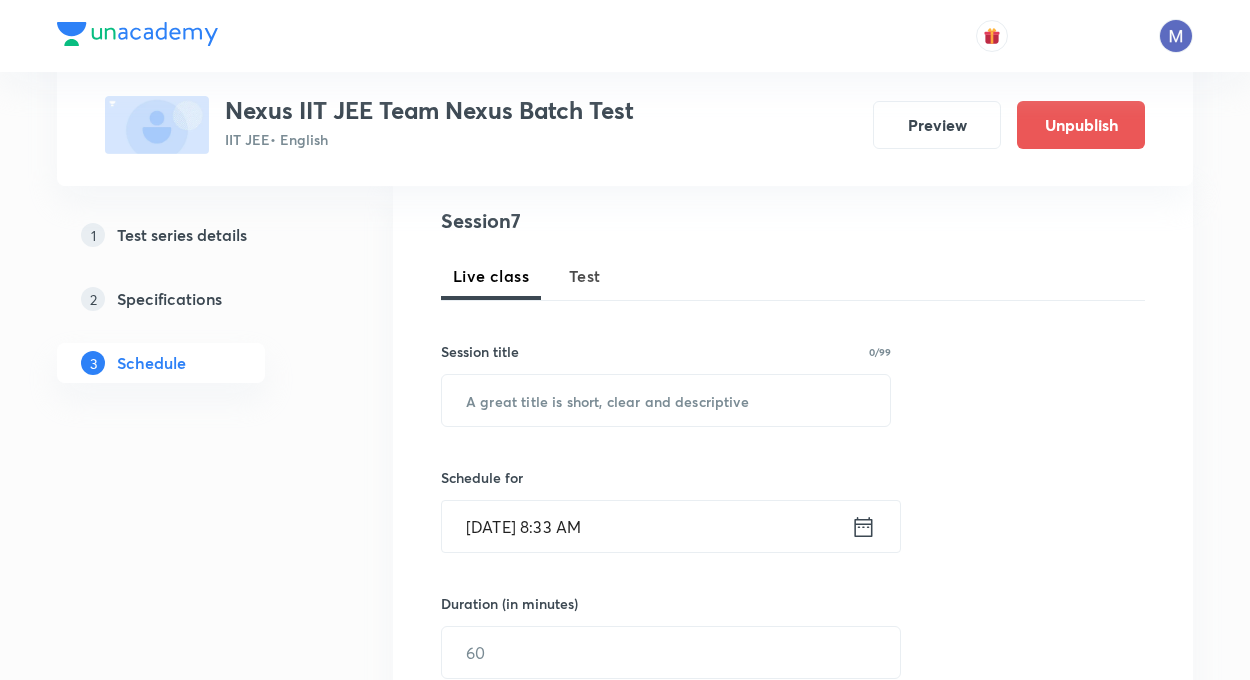 scroll, scrollTop: 0, scrollLeft: 0, axis: both 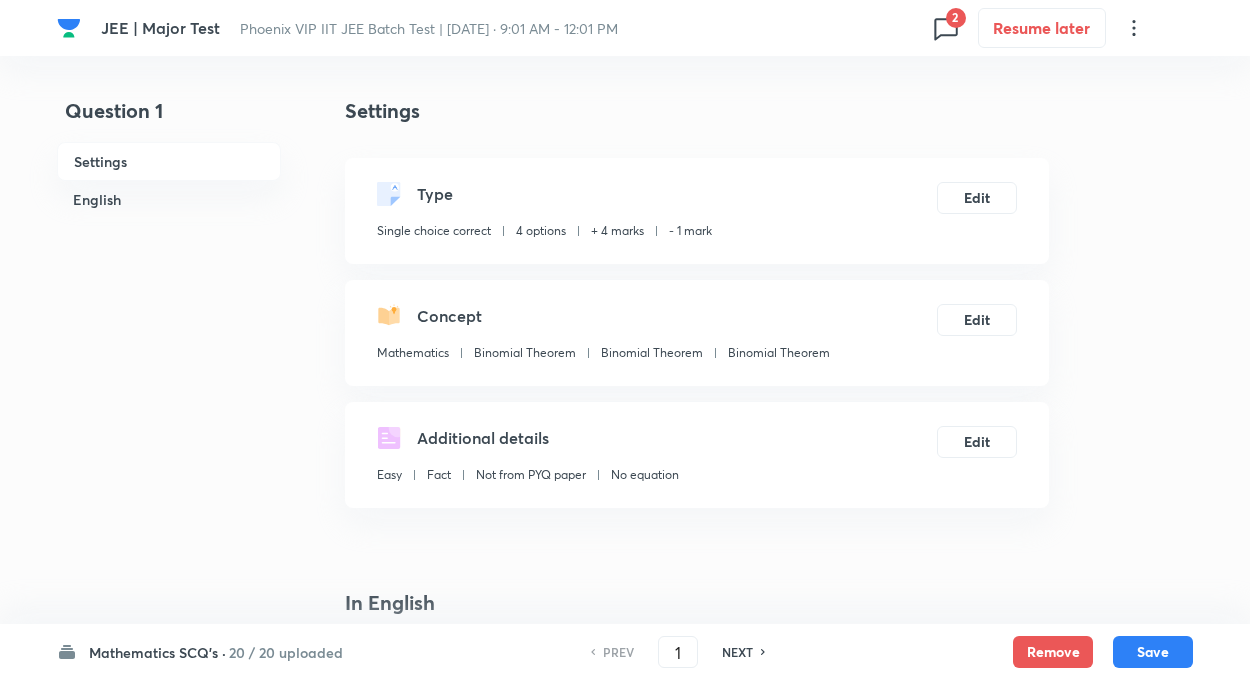 click on "20 / 20 uploaded" at bounding box center [286, 652] 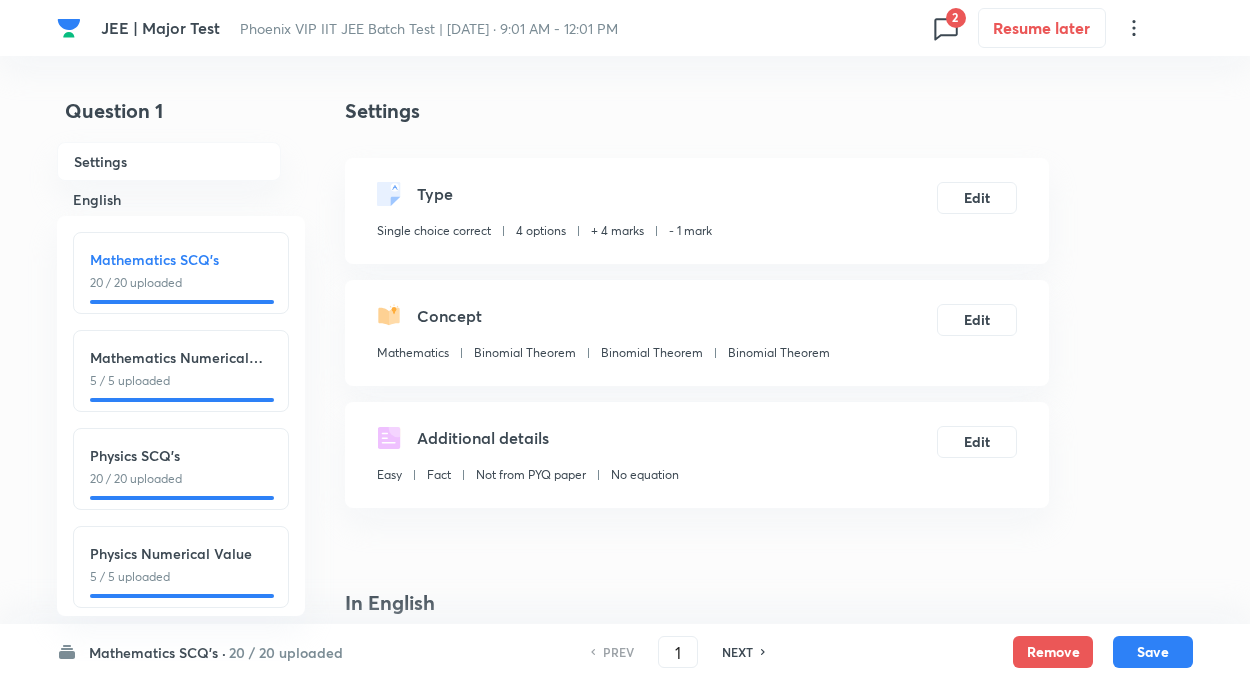 scroll, scrollTop: 0, scrollLeft: 0, axis: both 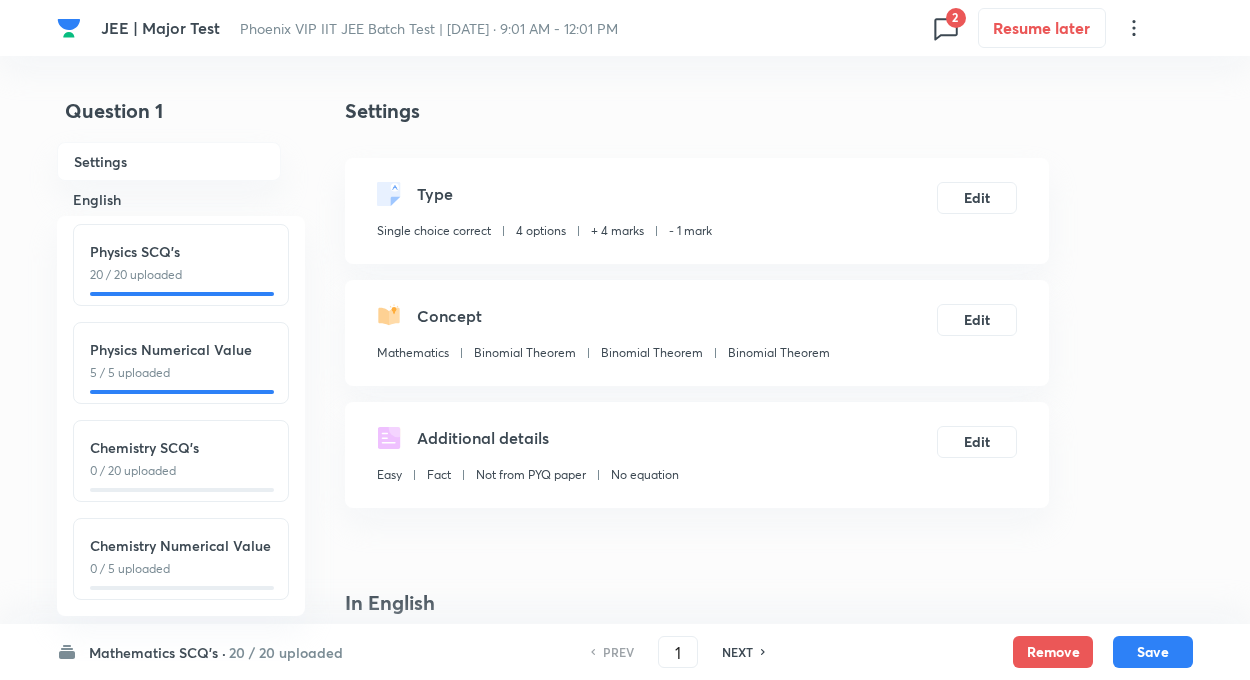 drag, startPoint x: 298, startPoint y: 536, endPoint x: 656, endPoint y: 558, distance: 358.67535 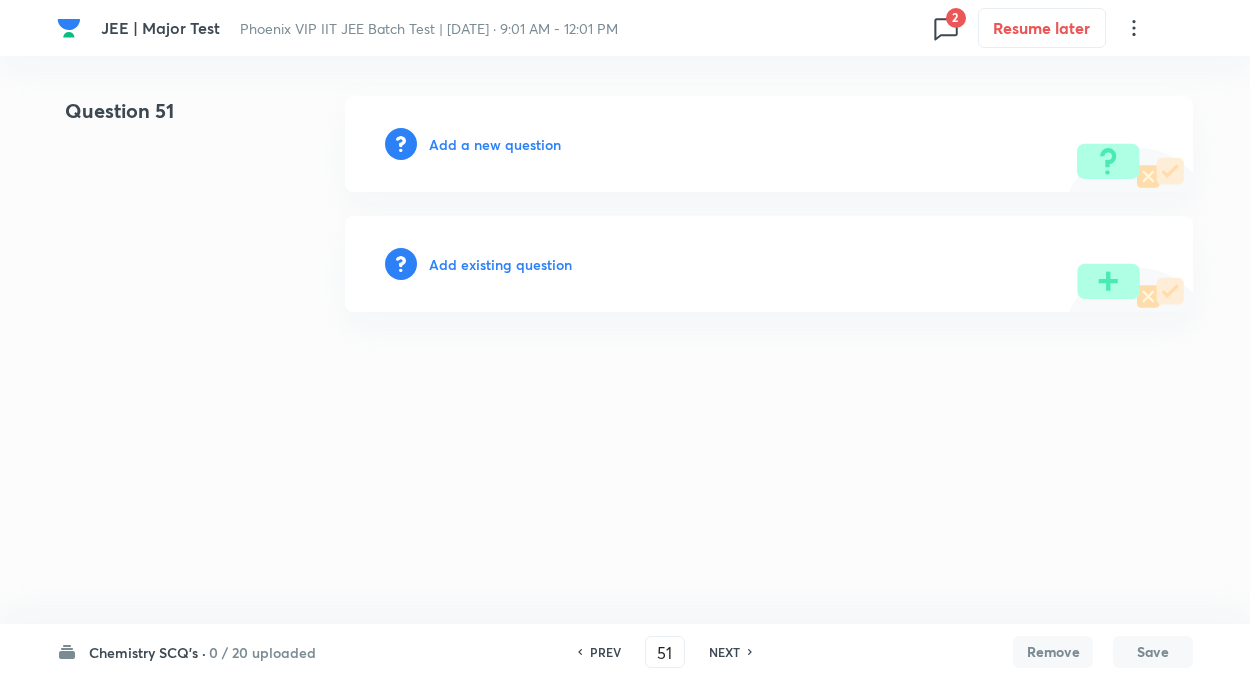 type on "51" 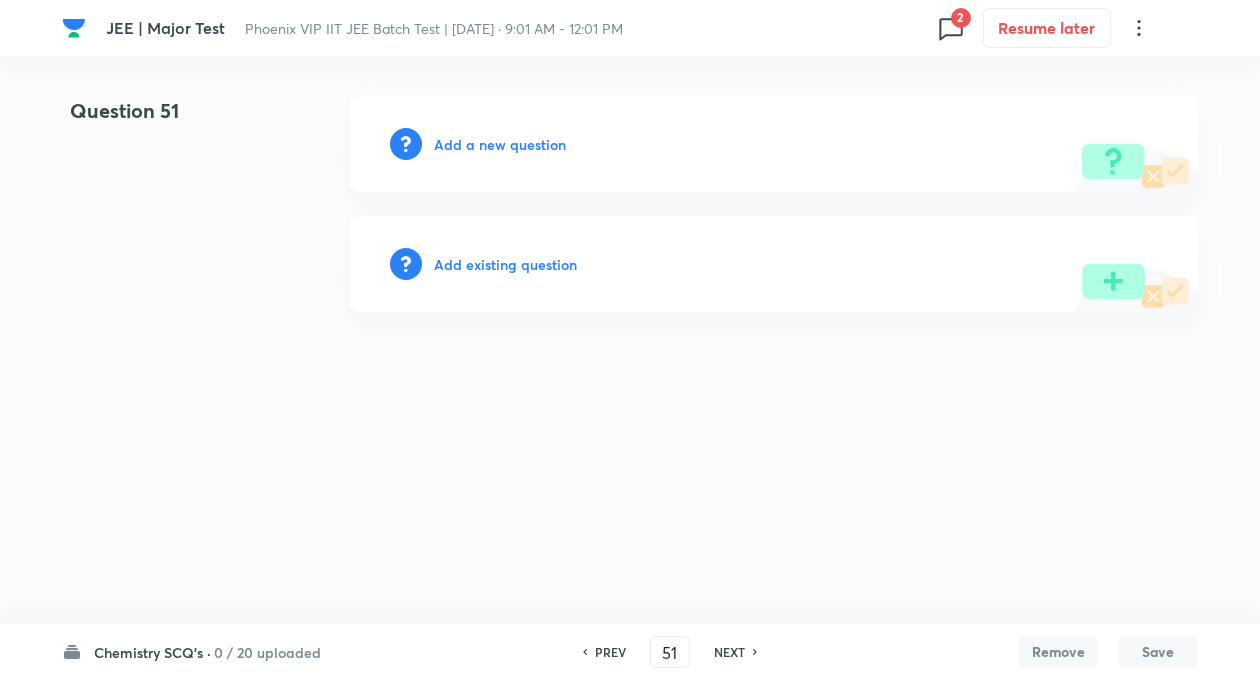 click on "Add existing question" at bounding box center (505, 264) 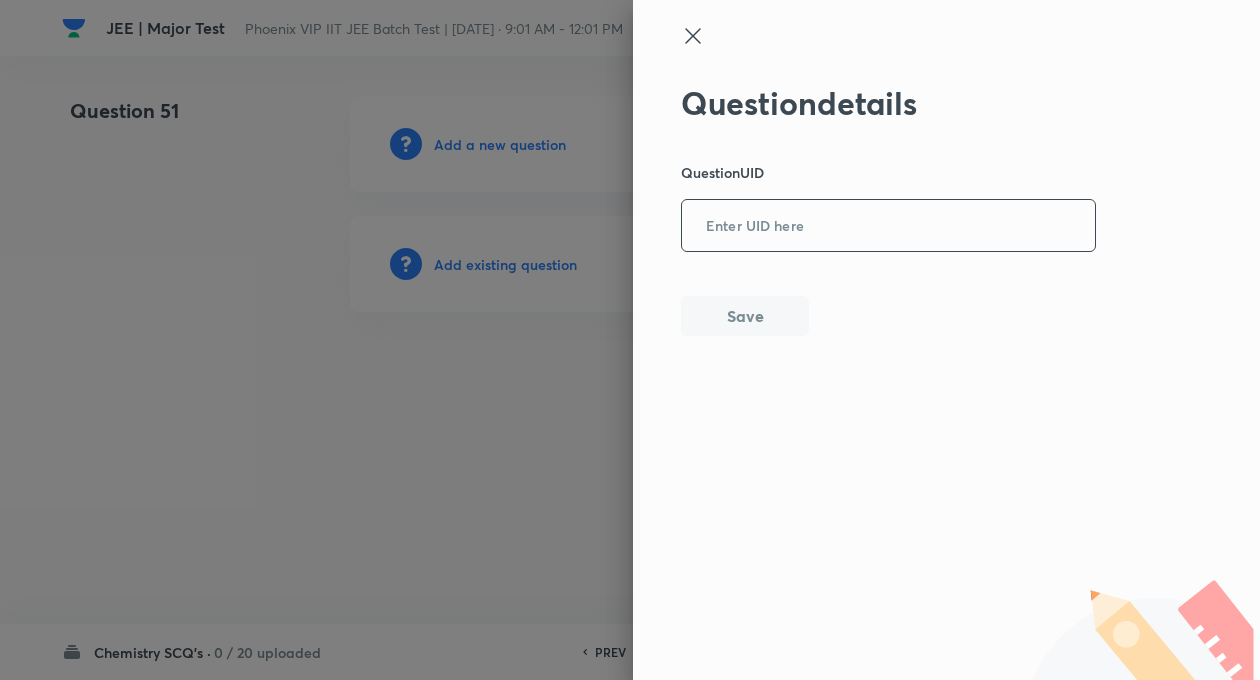 click at bounding box center (888, 226) 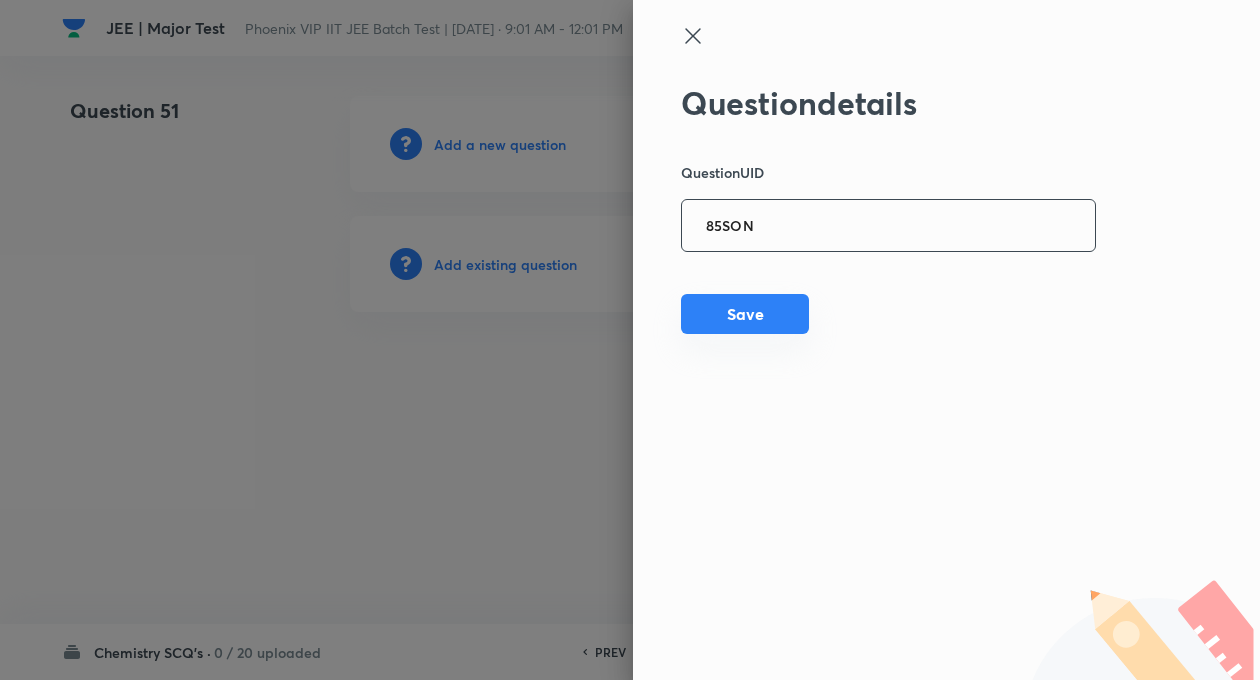 type on "85SON" 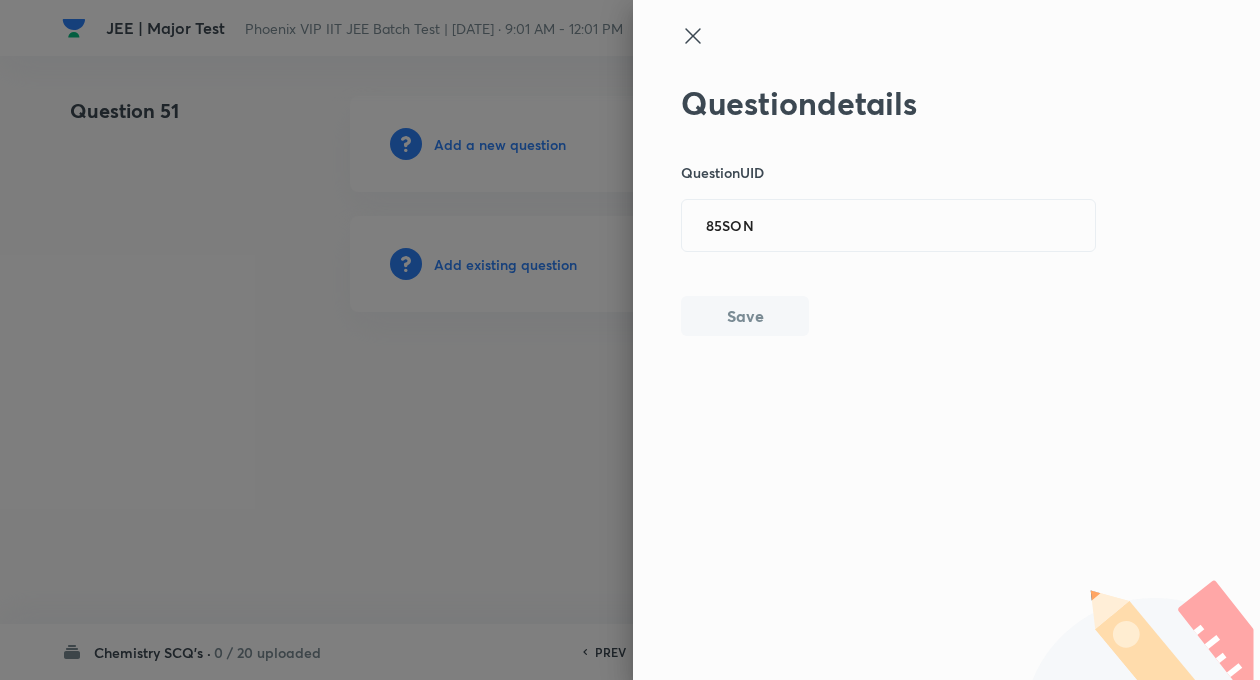 type 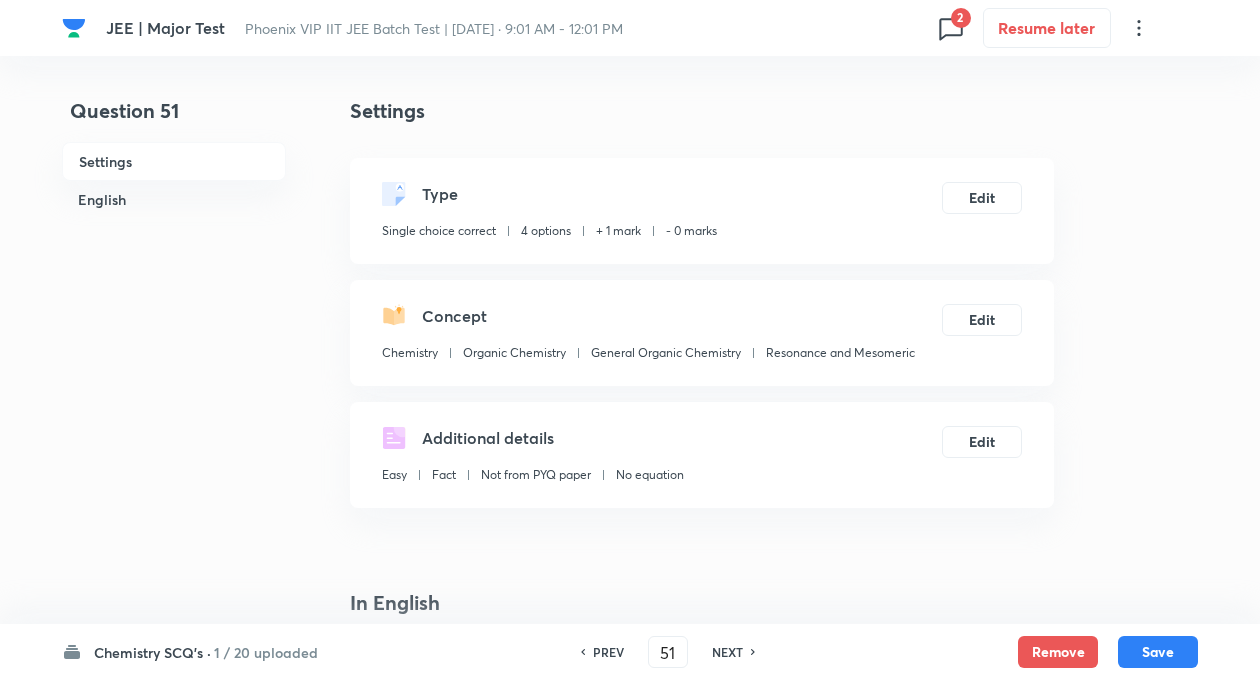 checkbox on "true" 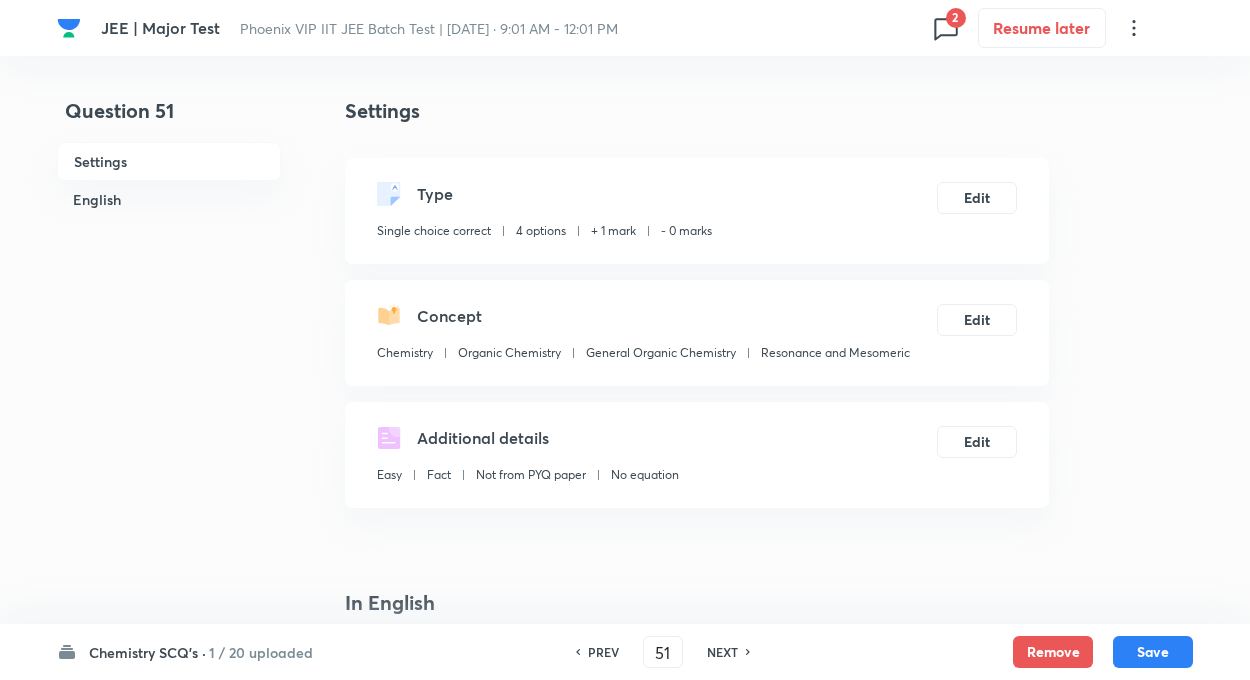 click on "Question 51 Settings English Settings Type Single choice correct 4 options + 1 mark - 0 marks Edit Concept Chemistry Organic Chemistry General Organic Chemistry  Resonance and Mesomeric Edit Additional details Easy Fact Not from PYQ paper No equation Edit In English Question Which one of the following carbocation is most stable ? Option A Mark as correct answer Option B Mark as correct answer Option C Marked as correct Option D Mark as correct answer Solution Presence of electron releasing group increasing stability of carbocation while presence of electron withdrawing group decreases stability of carbocation. Methyl group on para position in benzylic carbocation shows hyperconjugation." at bounding box center [625, 1401] 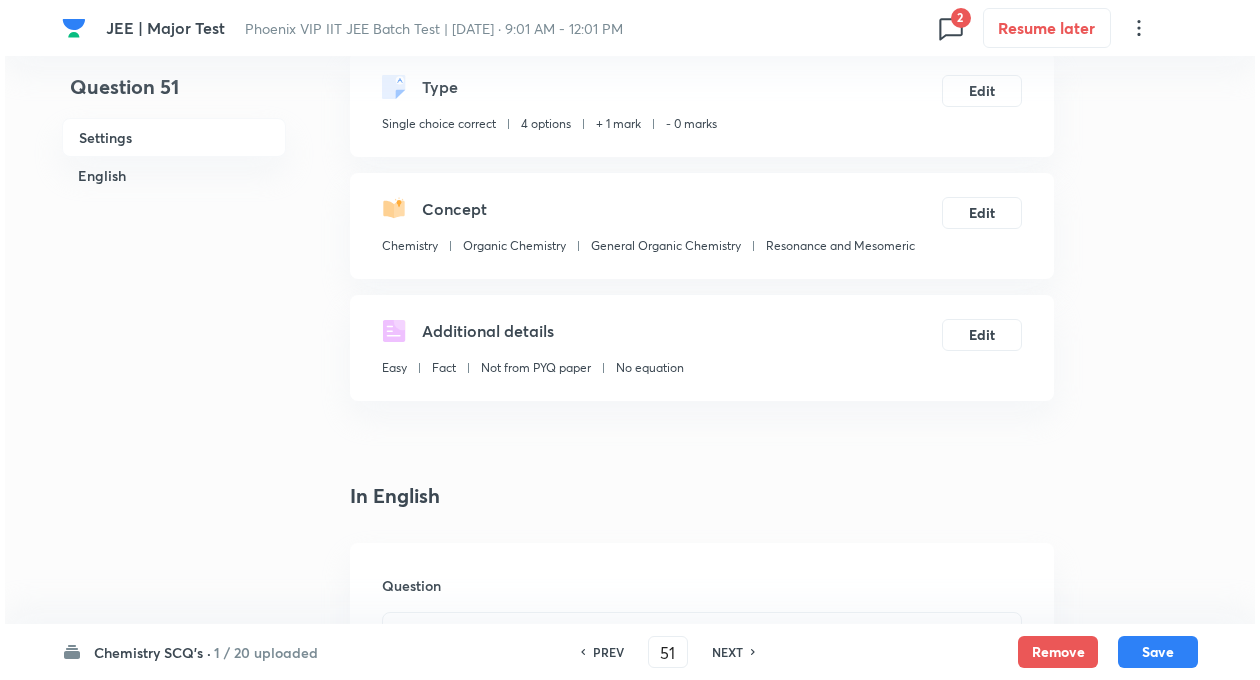 scroll, scrollTop: 0, scrollLeft: 0, axis: both 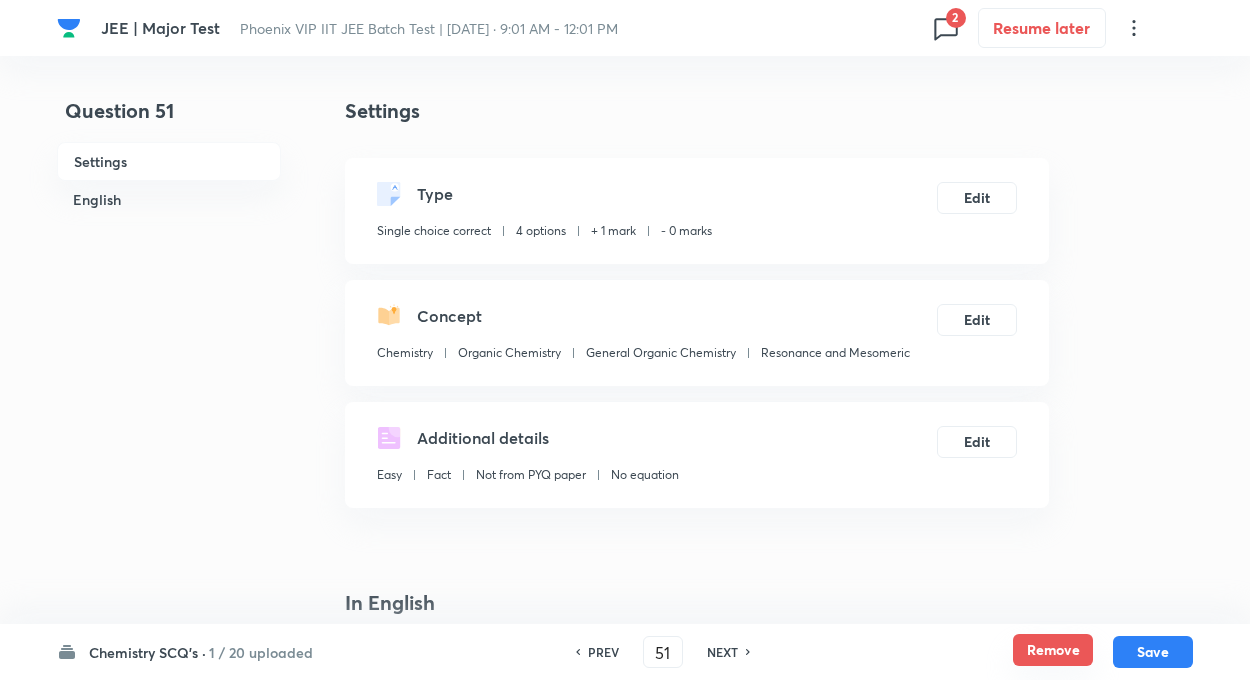 click on "Remove" at bounding box center (1053, 650) 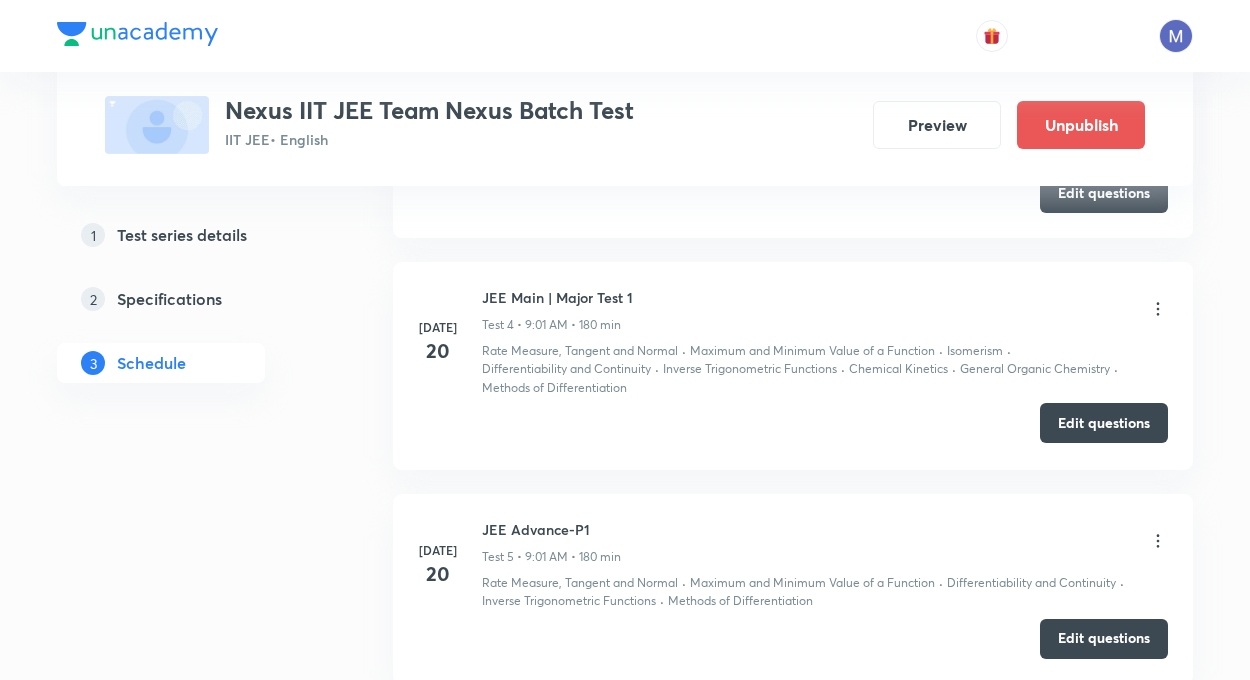 scroll, scrollTop: 1560, scrollLeft: 0, axis: vertical 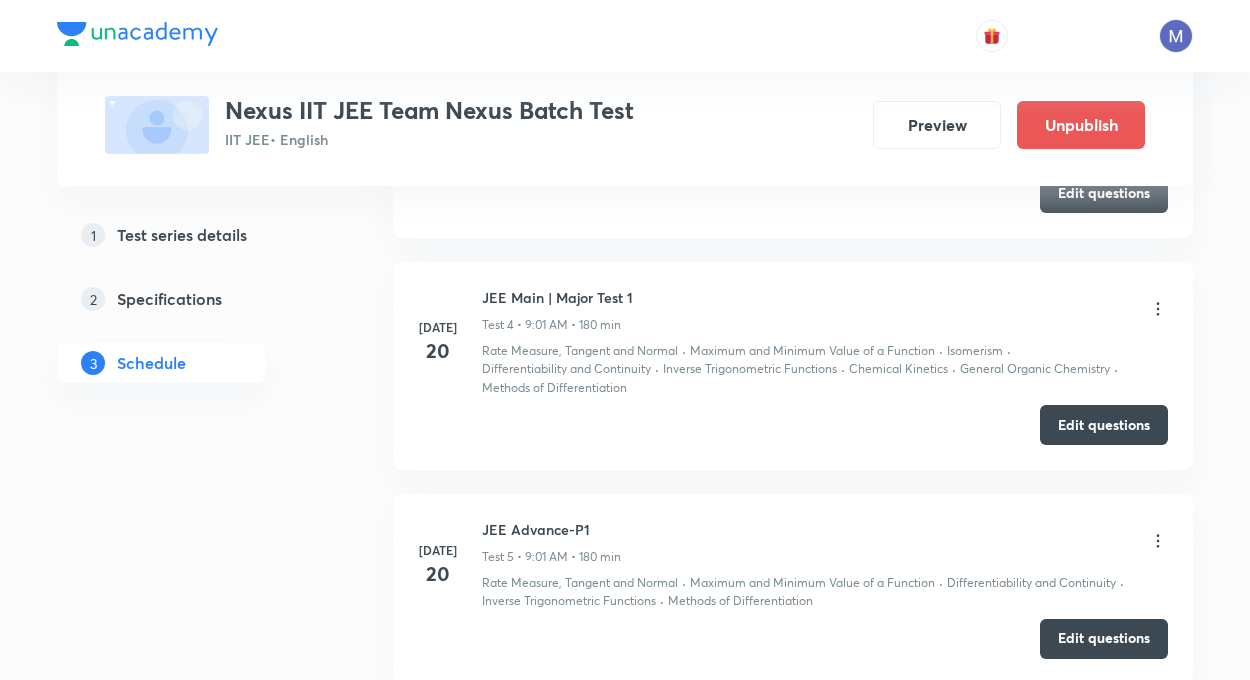 click on "1 Test series details 2 Specifications 3 Schedule" at bounding box center (193, 311) 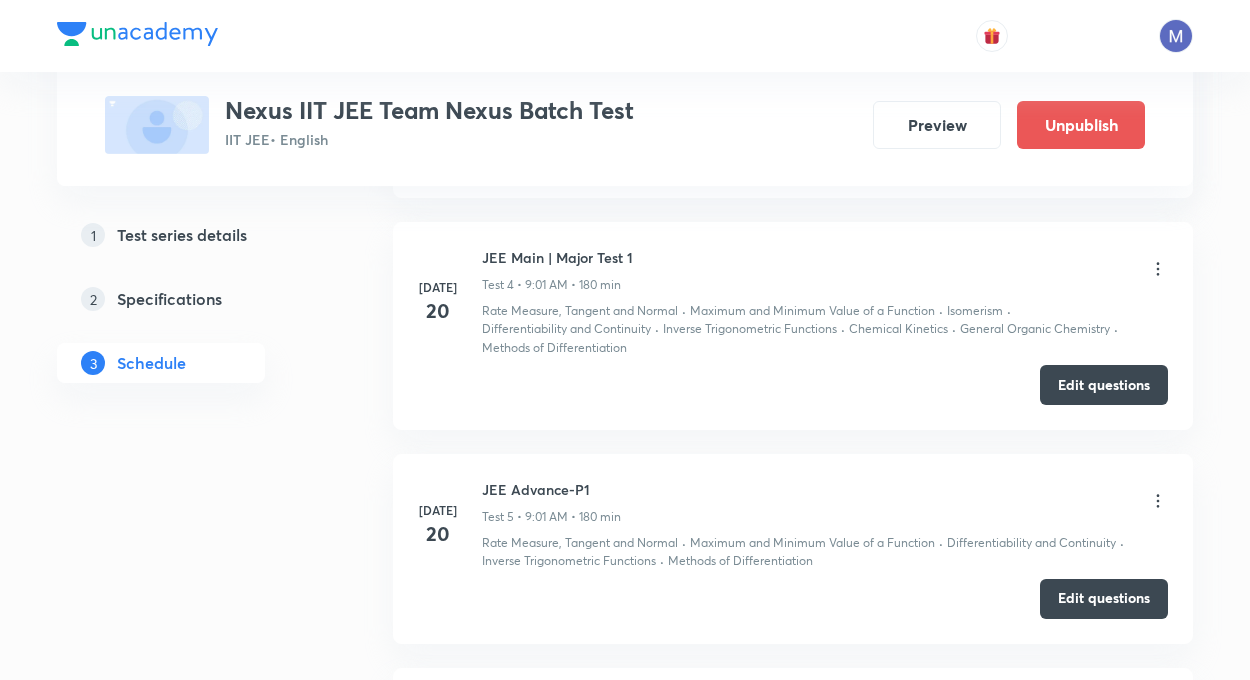 scroll, scrollTop: 1640, scrollLeft: 0, axis: vertical 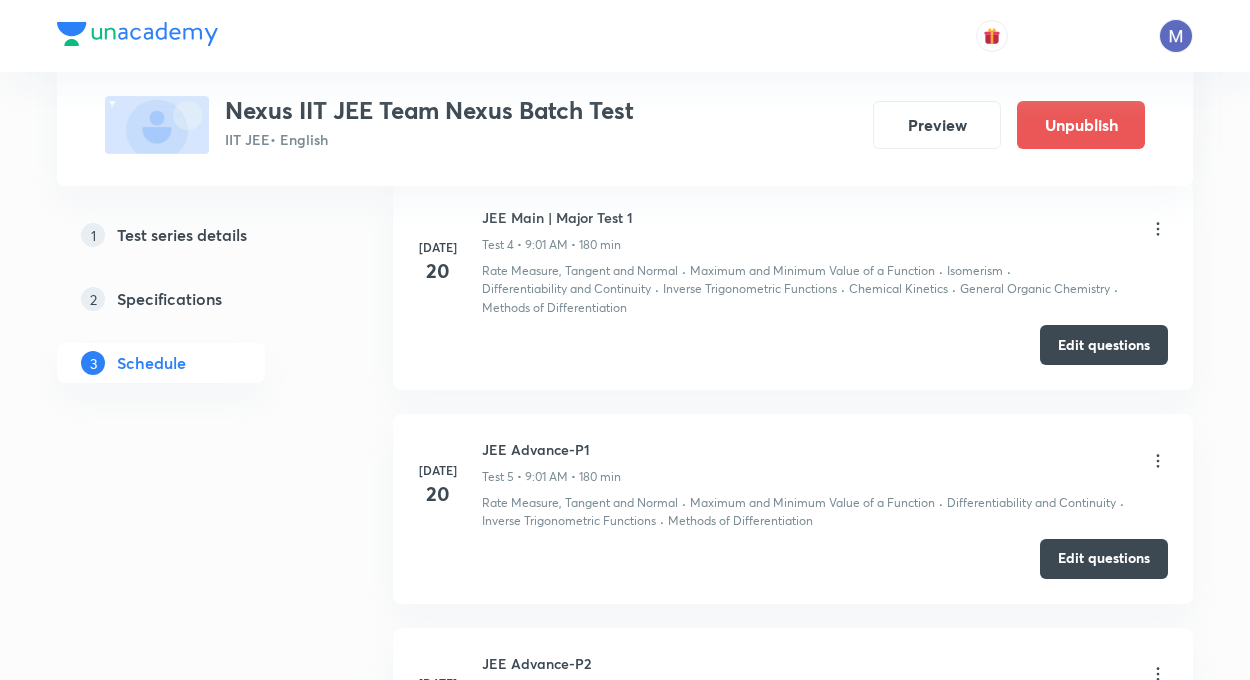 click on "Jul 20 JEE Advance-P1 Test 5 • 9:01 AM • 180 min Rate Measure, Tangent and Normal · Maximum and Minimum Value of a Function · Differentiability and Continuity · Inverse Trigonometric Functions · Methods of Differentiation Edit questions" at bounding box center (793, 509) 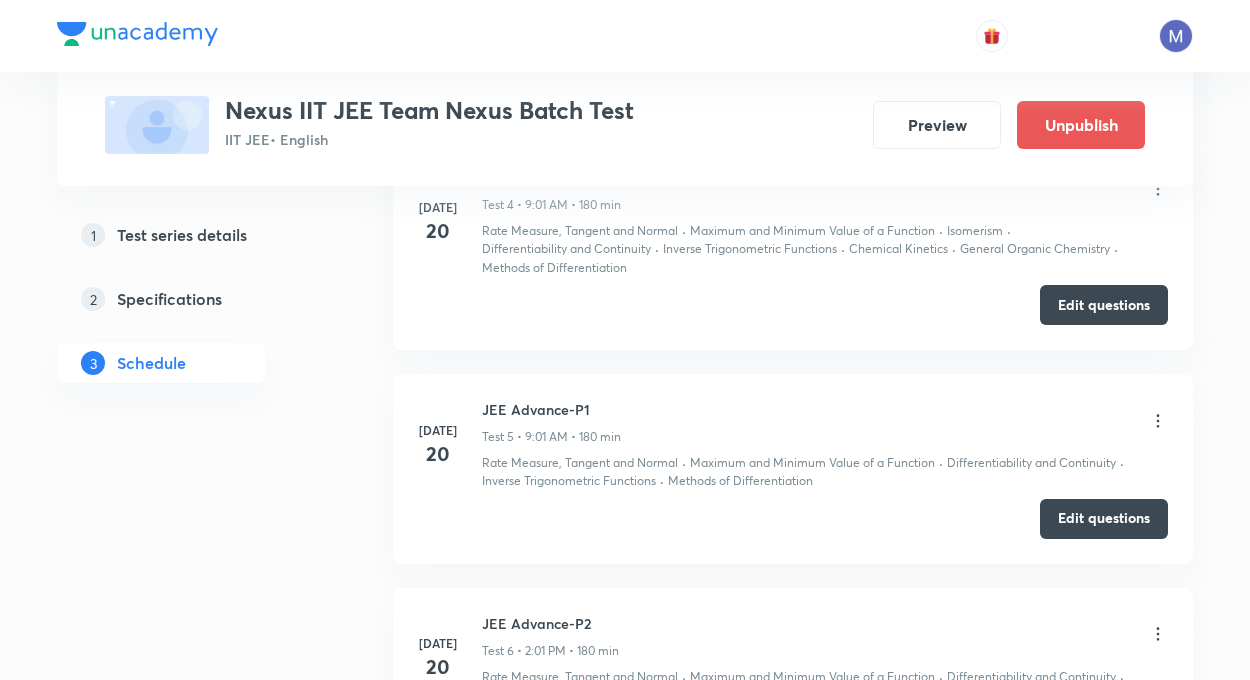 click on "Test Series Nexus IIT JEE Team Nexus Batch Test IIT JEE  • English Preview Unpublish 1 Test series details 2 Specifications 3 Schedule Schedule •  6  tests Session  7 Live class Test Session title 0/99 ​ Schedule for Jul 12, 2025, 8:42 AM ​ Duration (in minutes) ​ Sub-concepts ​ Add Cancel May 25 JEE Main | Minor Test 1 Test 1 • 9:01 AM • 180 min Inverse Trigonometric Functions · Electric Potential · Isomerism · Electric Field · Relations and functions · Electric Dipole · Electric Charge · General Organic Chemistry  Edit questions Jun 15 JEE Main | Minor Test Test 2 • 9:01 AM • 180 min Inverse Trigonometric Functions · Electric Current and Circuits · Limit · Isomerism · Relations and functions · Electrostatics · Chemical Kinetics Edit questions Jun 29 JEE Main | Minor Test -2 Test 3 • 9:00 AM • 180 min Rate Measure, Tangent and Normal · Liquid Solution · Electric Current and Circuits · Isomerism · Differentiability and Continuity · Electrostatics · Edit questions Jul" at bounding box center (625, -320) 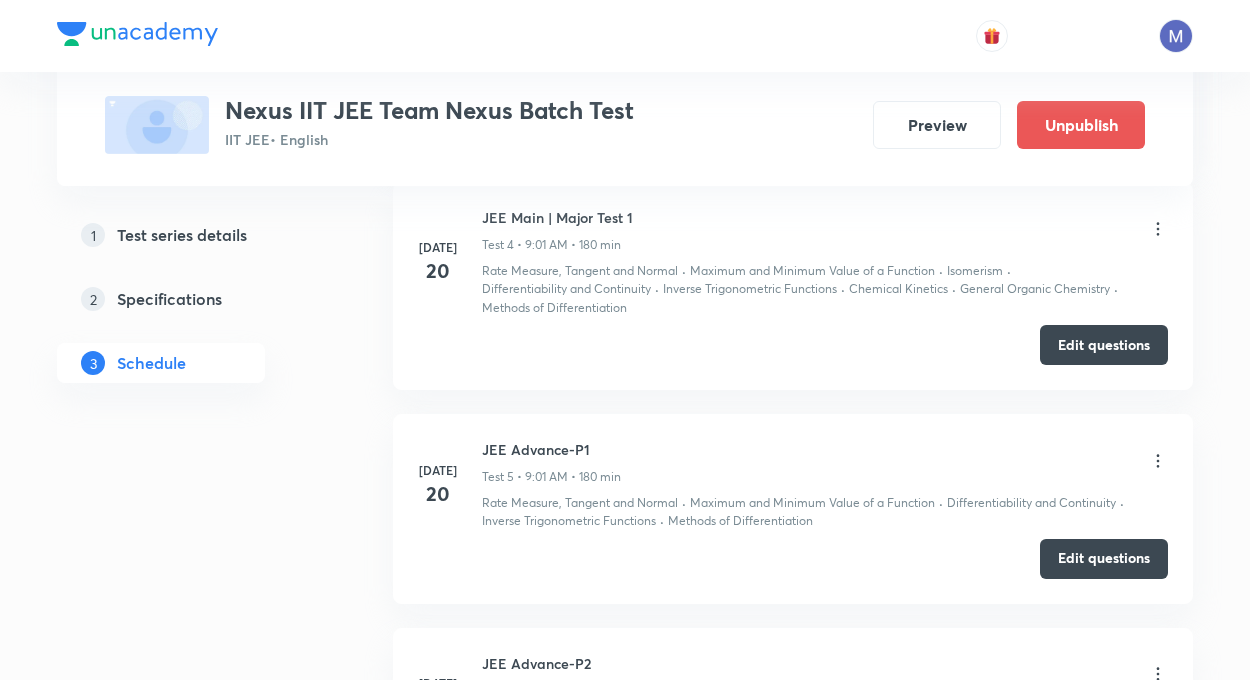 scroll, scrollTop: 1600, scrollLeft: 0, axis: vertical 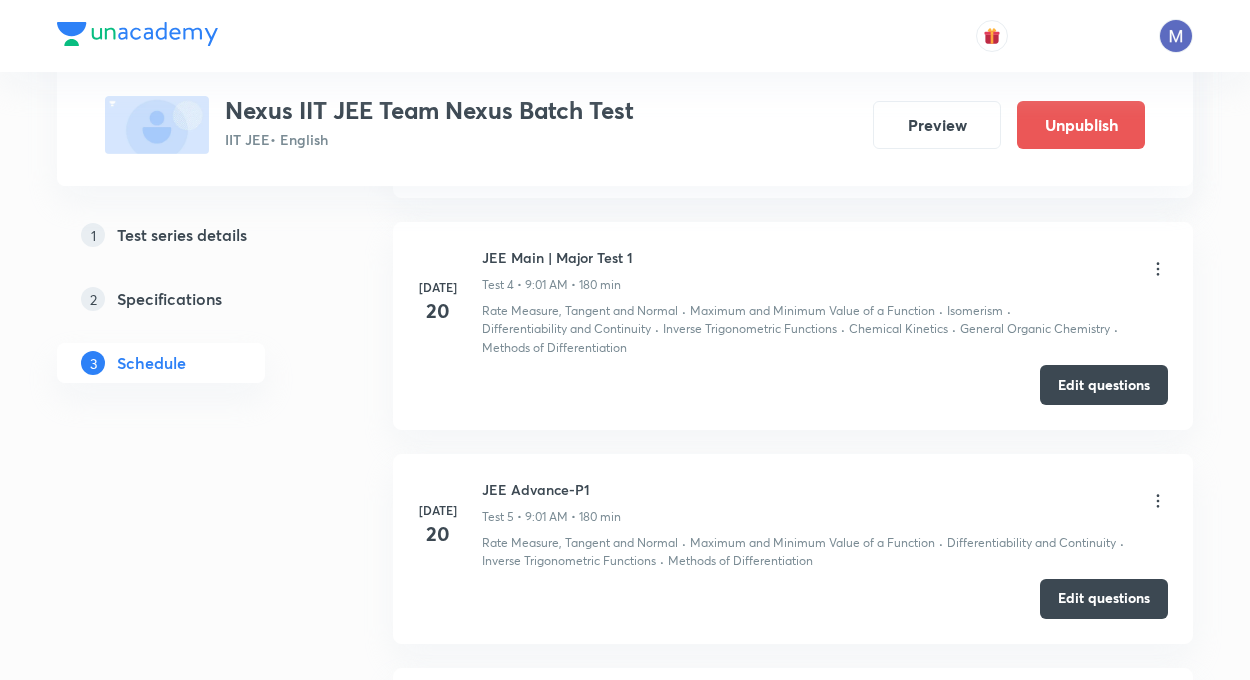 click on "Test Series Nexus IIT JEE Team Nexus Batch Test IIT JEE  • English Preview Unpublish 1 Test series details 2 Specifications 3 Schedule Schedule •  6  tests Session  7 Live class Test Session title 0/99 ​ Schedule for Jul 12, 2025, 8:42 AM ​ Duration (in minutes) ​ Sub-concepts ​ Add Cancel May 25 JEE Main | Minor Test 1 Test 1 • 9:01 AM • 180 min Inverse Trigonometric Functions · Electric Potential · Isomerism · Electric Field · Relations and functions · Electric Dipole · Electric Charge · General Organic Chemistry  Edit questions Jun 15 JEE Main | Minor Test Test 2 • 9:01 AM • 180 min Inverse Trigonometric Functions · Electric Current and Circuits · Limit · Isomerism · Relations and functions · Electrostatics · Chemical Kinetics Edit questions Jun 29 JEE Main | Minor Test -2 Test 3 • 9:00 AM • 180 min Rate Measure, Tangent and Normal · Liquid Solution · Electric Current and Circuits · Isomerism · Differentiability and Continuity · Electrostatics · Edit questions Jul" at bounding box center (625, -240) 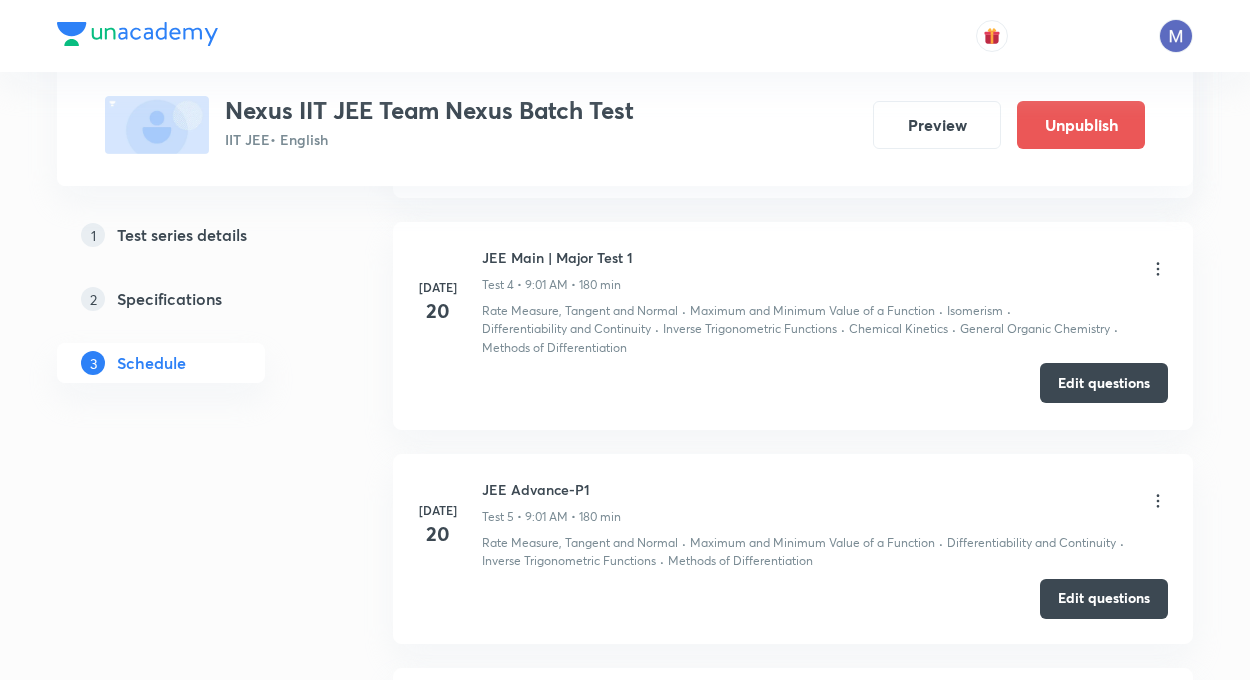 click on "Edit questions" at bounding box center [1104, 383] 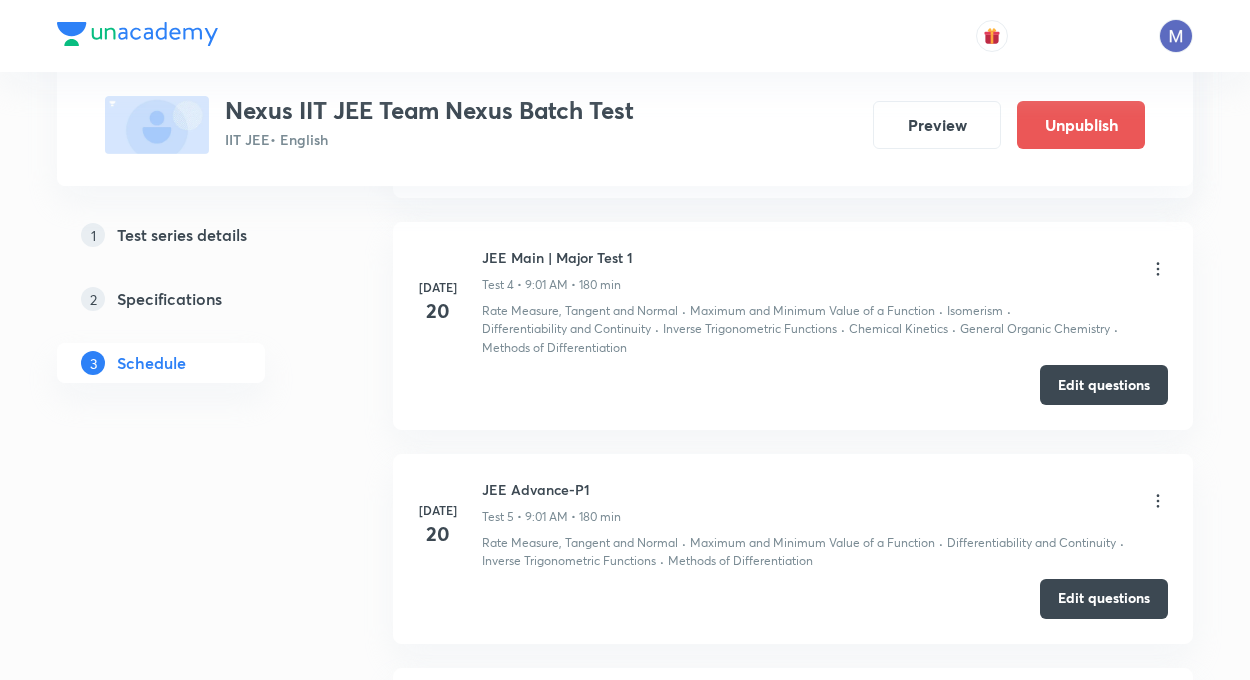 type 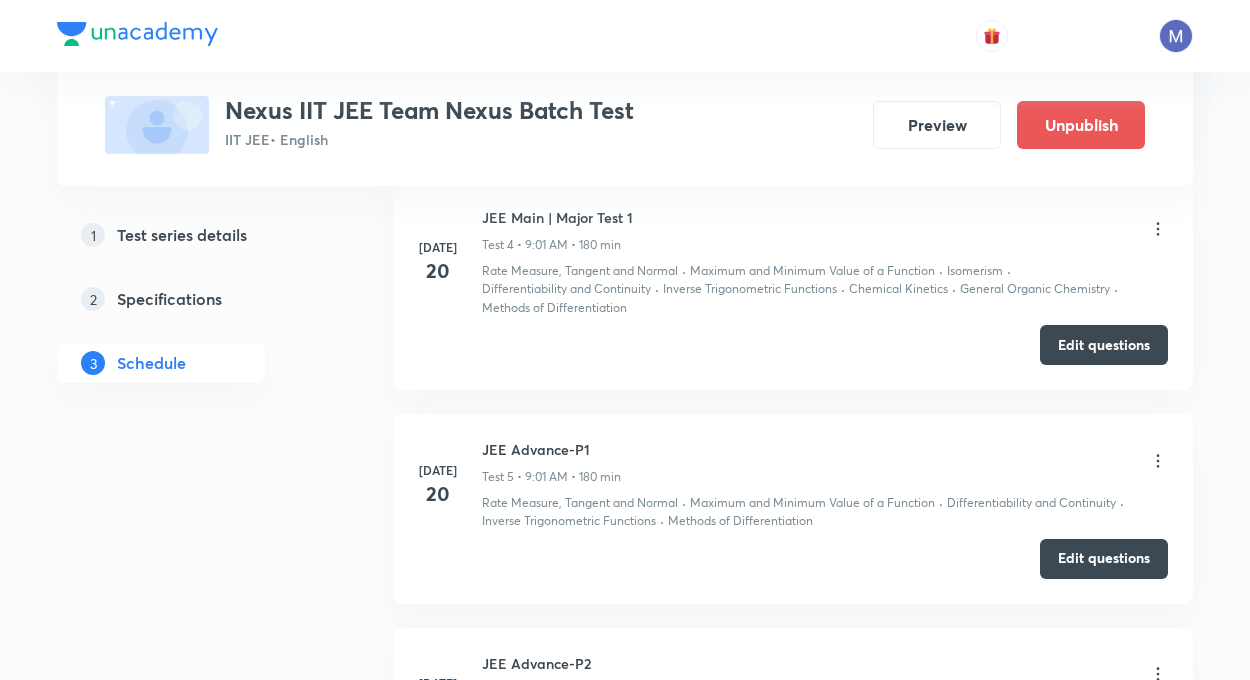 scroll, scrollTop: 1680, scrollLeft: 0, axis: vertical 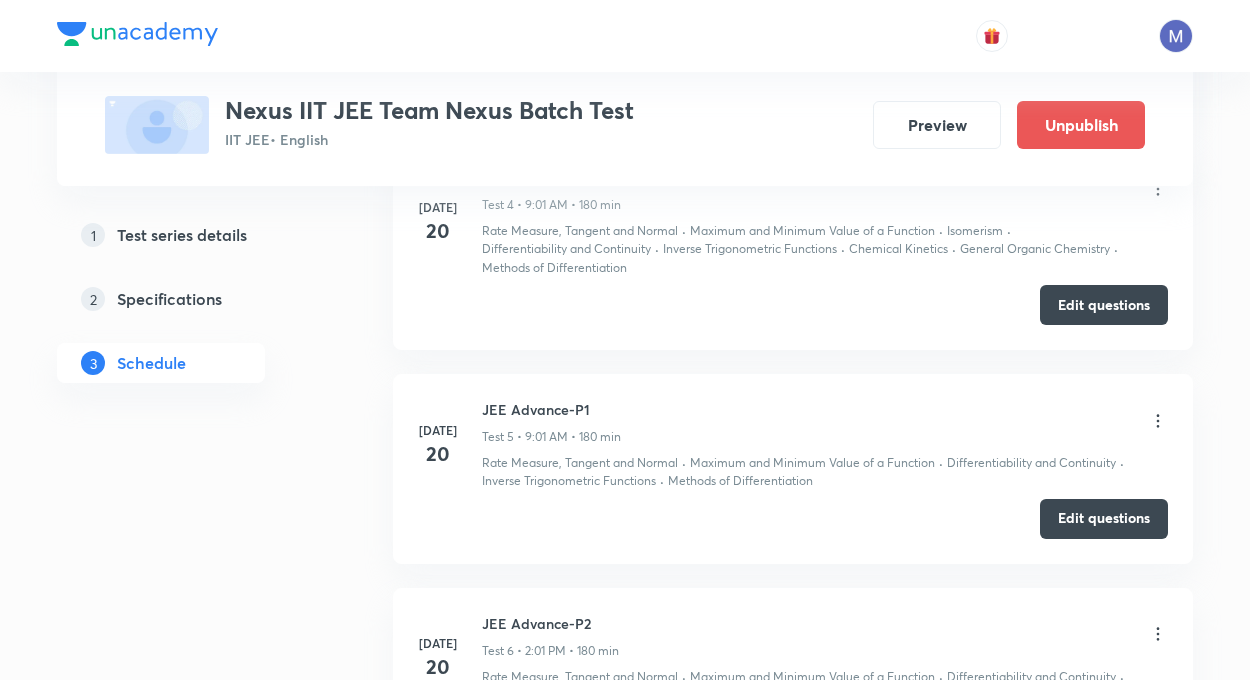 click 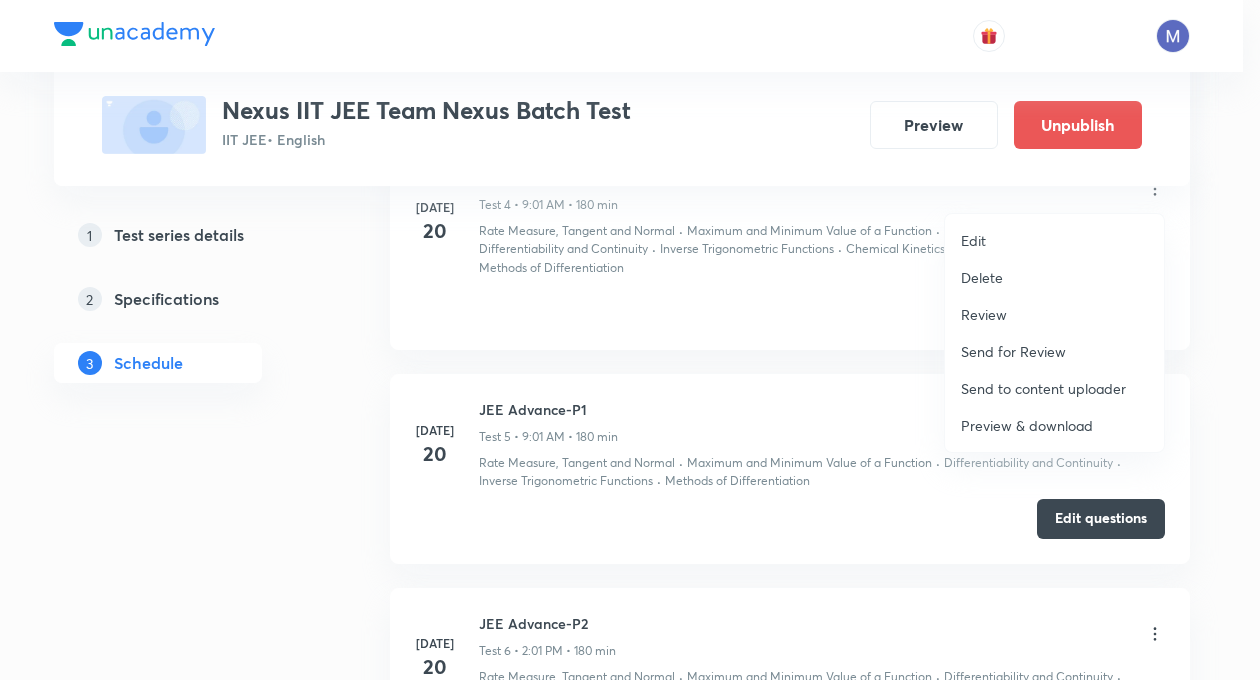 click on "Edit" at bounding box center [1054, 240] 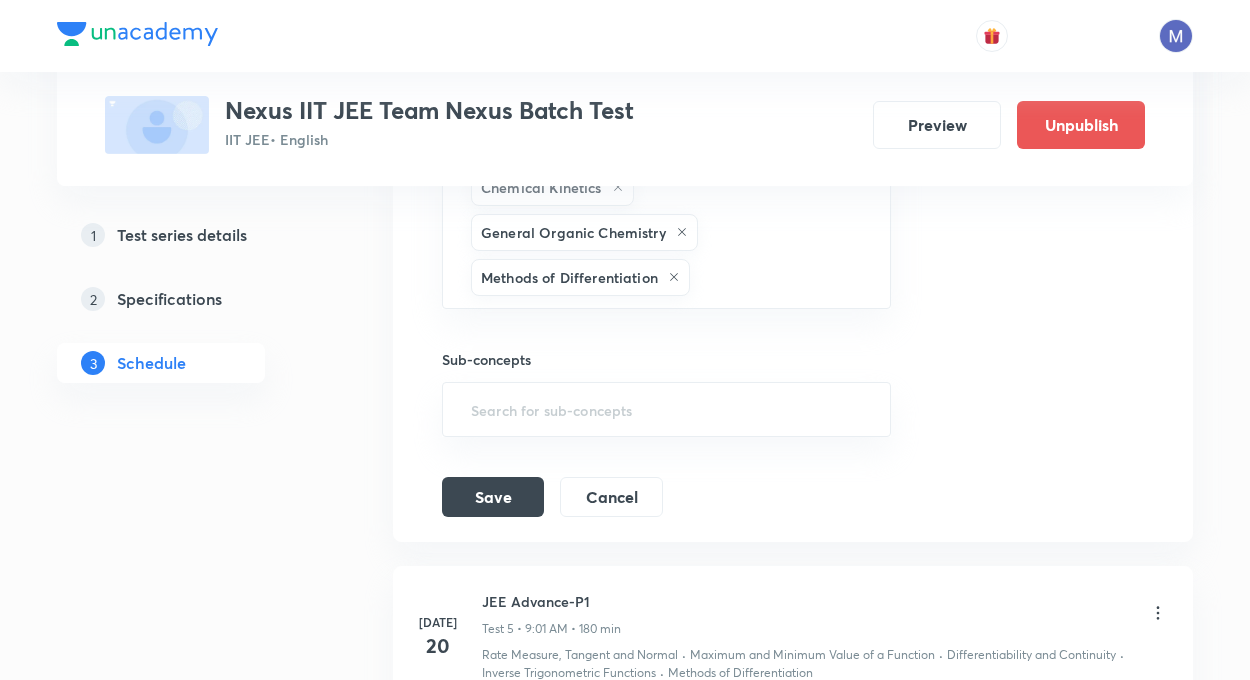 scroll, scrollTop: 1680, scrollLeft: 0, axis: vertical 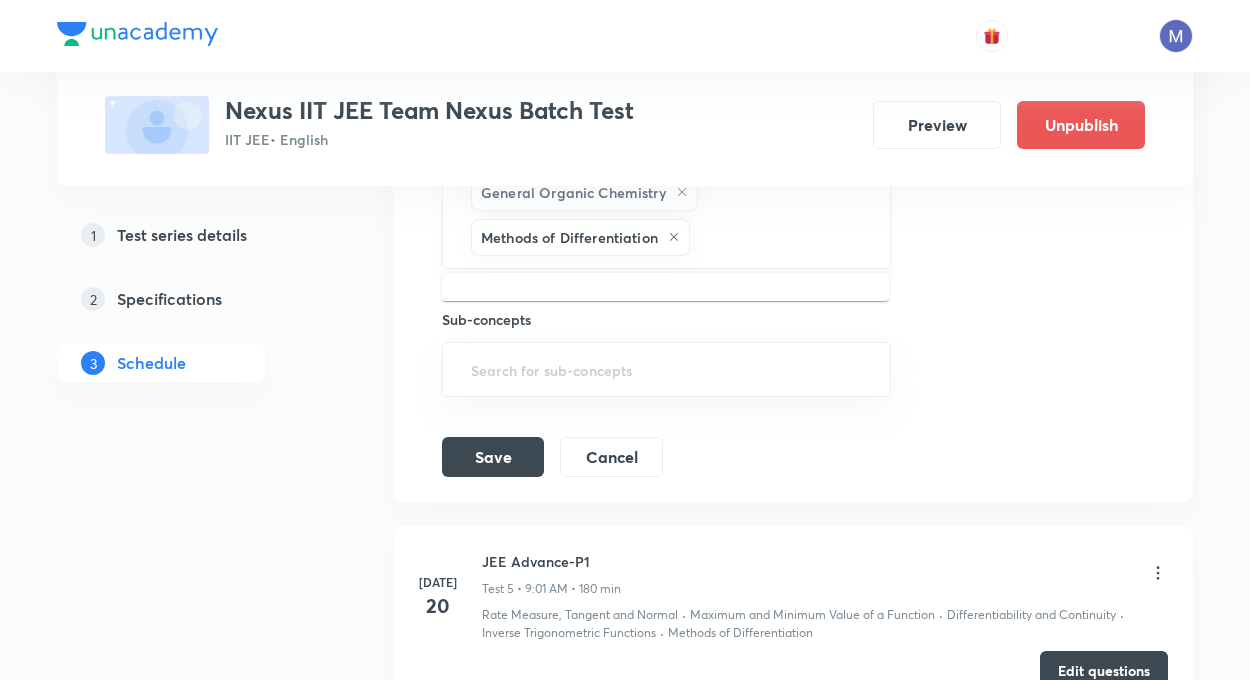 click at bounding box center (780, 237) 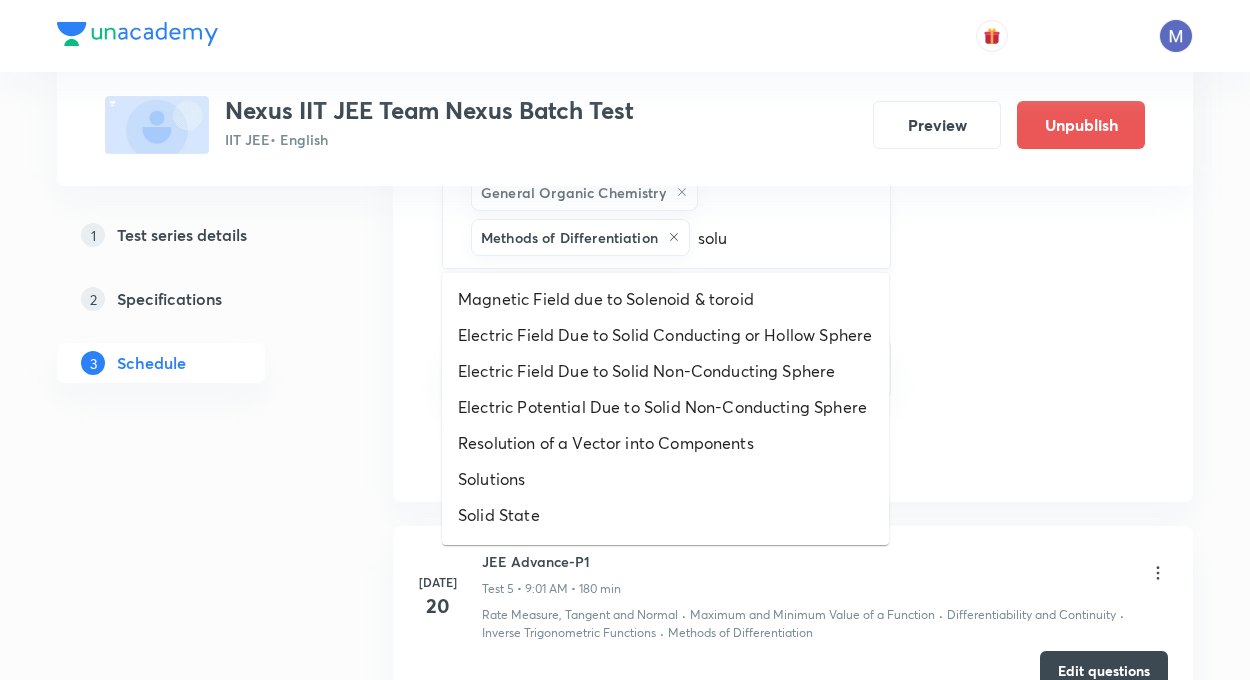 type on "solut" 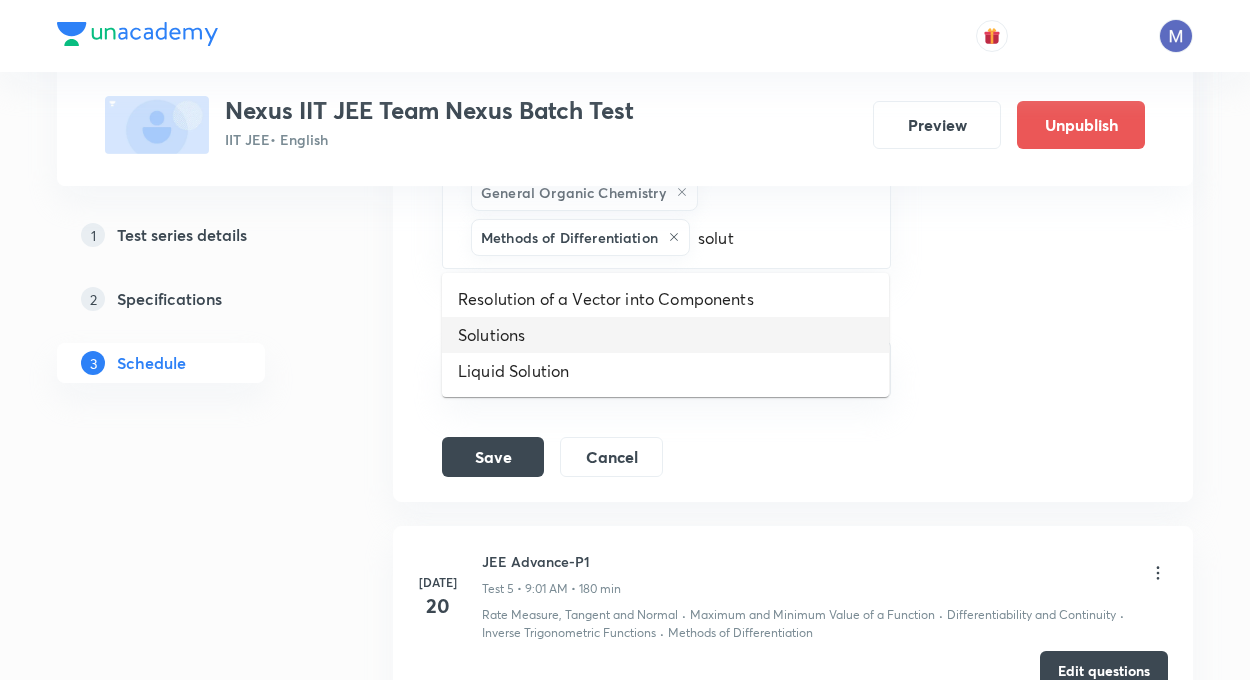 click on "Solutions" at bounding box center (665, 335) 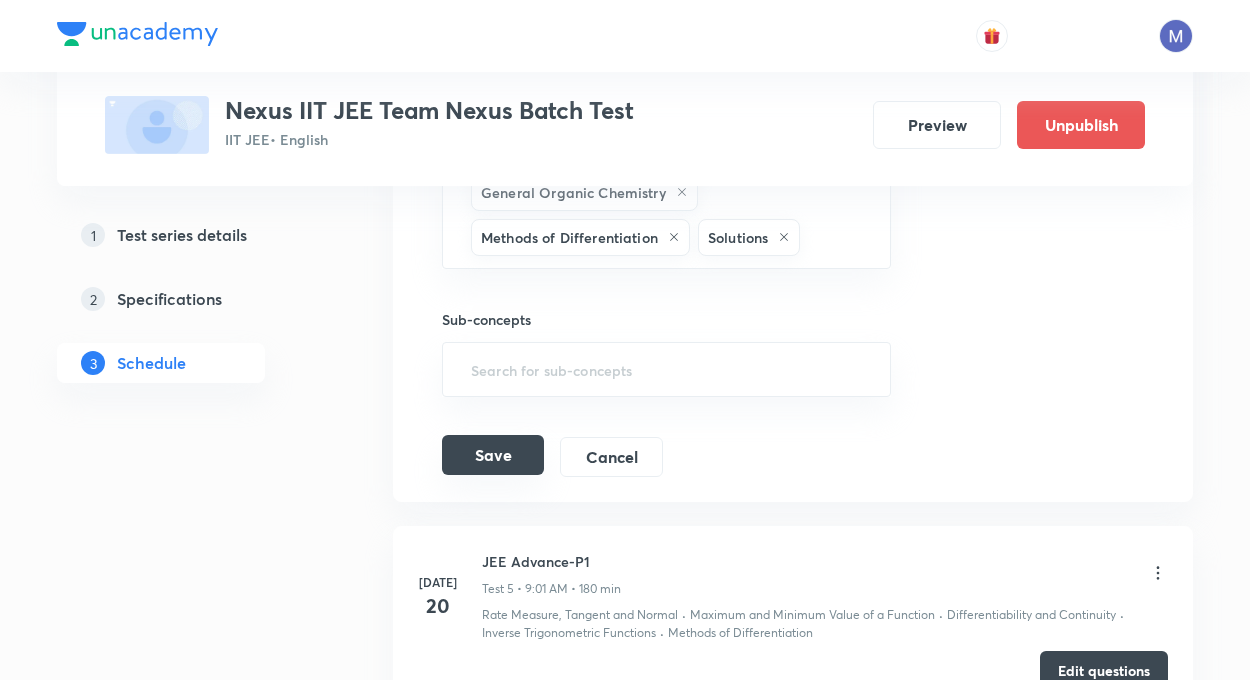 click on "Save" at bounding box center [493, 455] 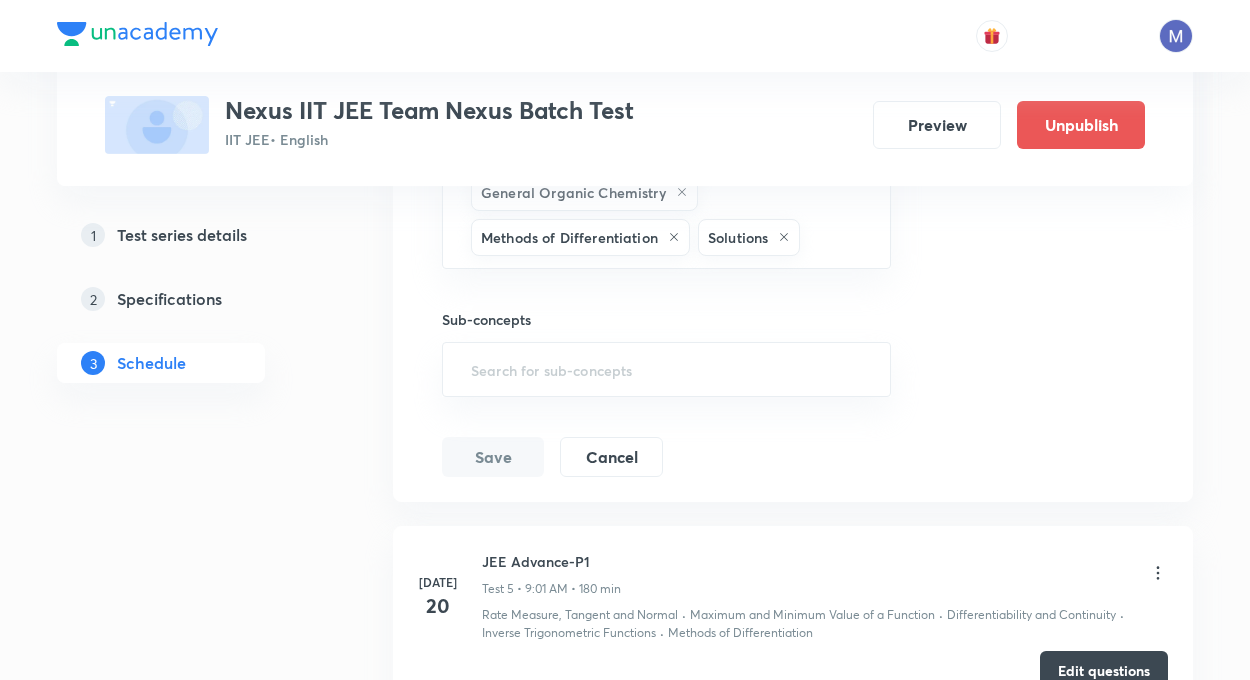click on "Test Series Nexus IIT JEE Team Nexus Batch Test IIT JEE  • English Preview Unpublish 1 Test series details 2 Specifications 3 Schedule Schedule •  6  tests May 25 JEE Main | Minor Test 1 Test 1 • 9:01 AM • 180 min Inverse Trigonometric Functions · Electric Potential · Isomerism · Electric Field · Relations and functions · Electric Dipole · Electric Charge · General Organic Chemistry  Edit questions Jun 15 JEE Main | Minor Test Test 2 • 9:01 AM • 180 min Inverse Trigonometric Functions · Electric Current and Circuits · Limit · Isomerism · Relations and functions · Electrostatics · Chemical Kinetics Edit questions Jun 29 JEE Main | Minor Test -2 Test 3 • 9:00 AM • 180 min Rate Measure, Tangent and Normal · Liquid Solution · Electric Current and Circuits · Isomerism · Differentiability and Continuity · Electrostatics · Methods of Differentiation Edit questions JEE Main | Major Test 1 Test 4 Rate Measure, Tangent and Normal · Maximum and Minimum Value of a Function · Isomerism" at bounding box center [625, -243] 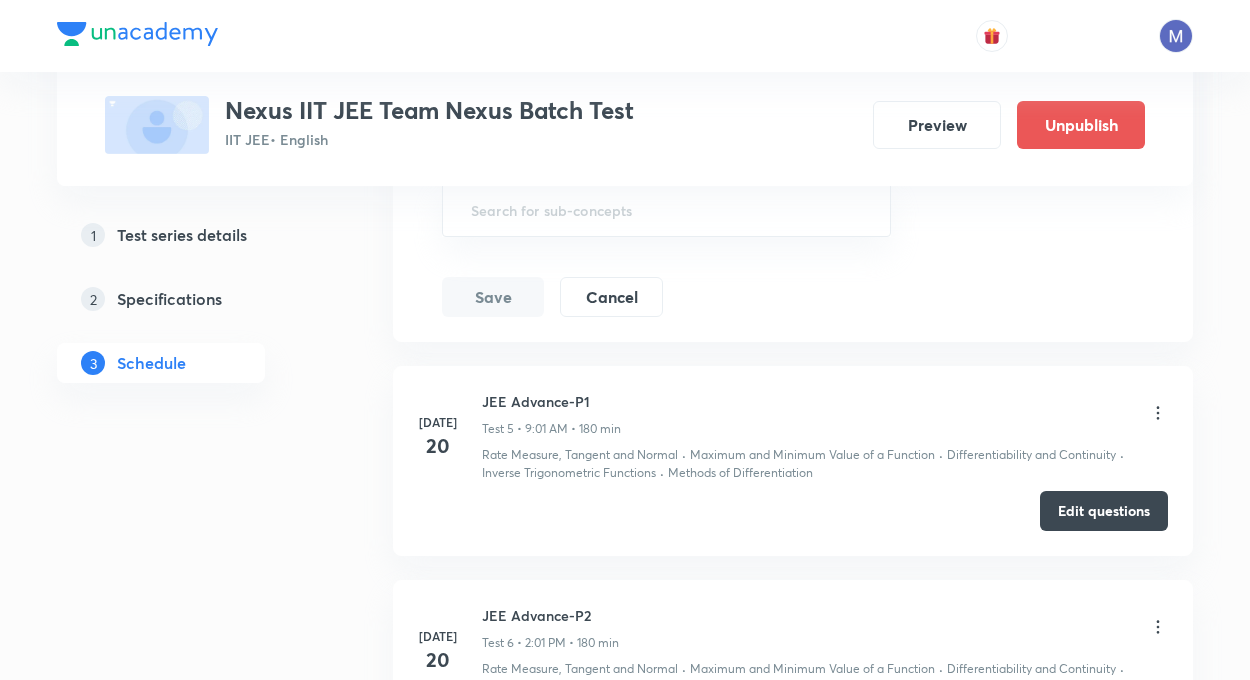 scroll, scrollTop: 1880, scrollLeft: 0, axis: vertical 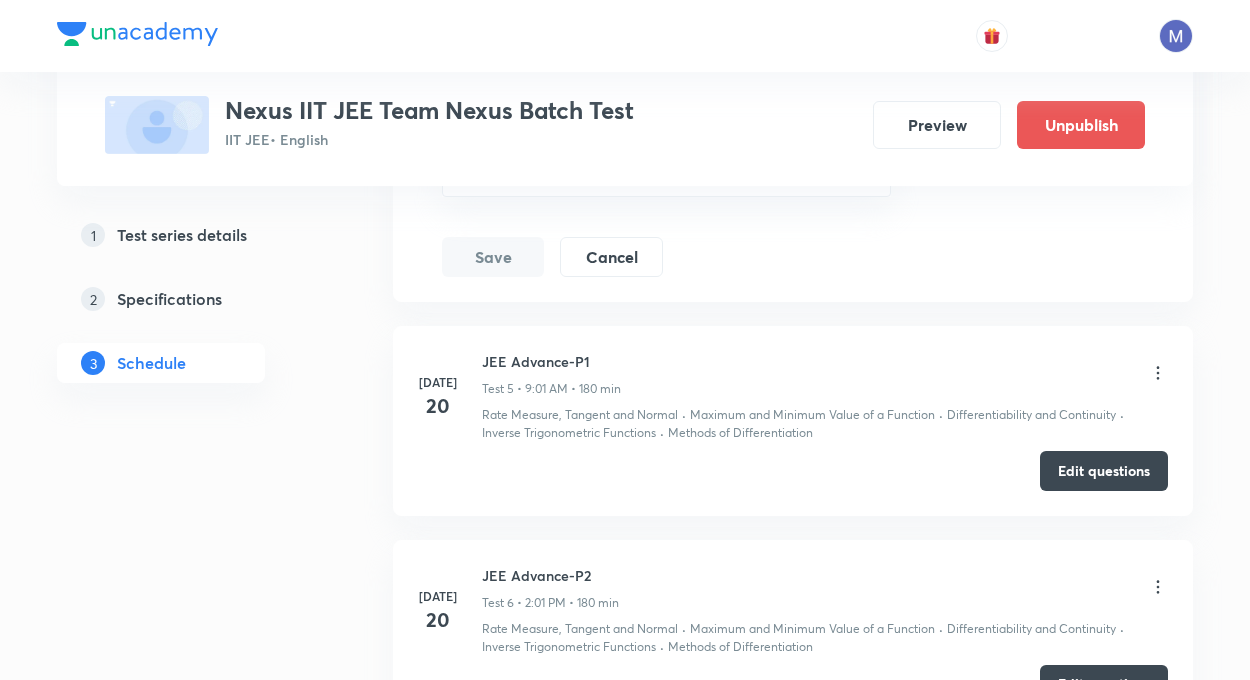 click 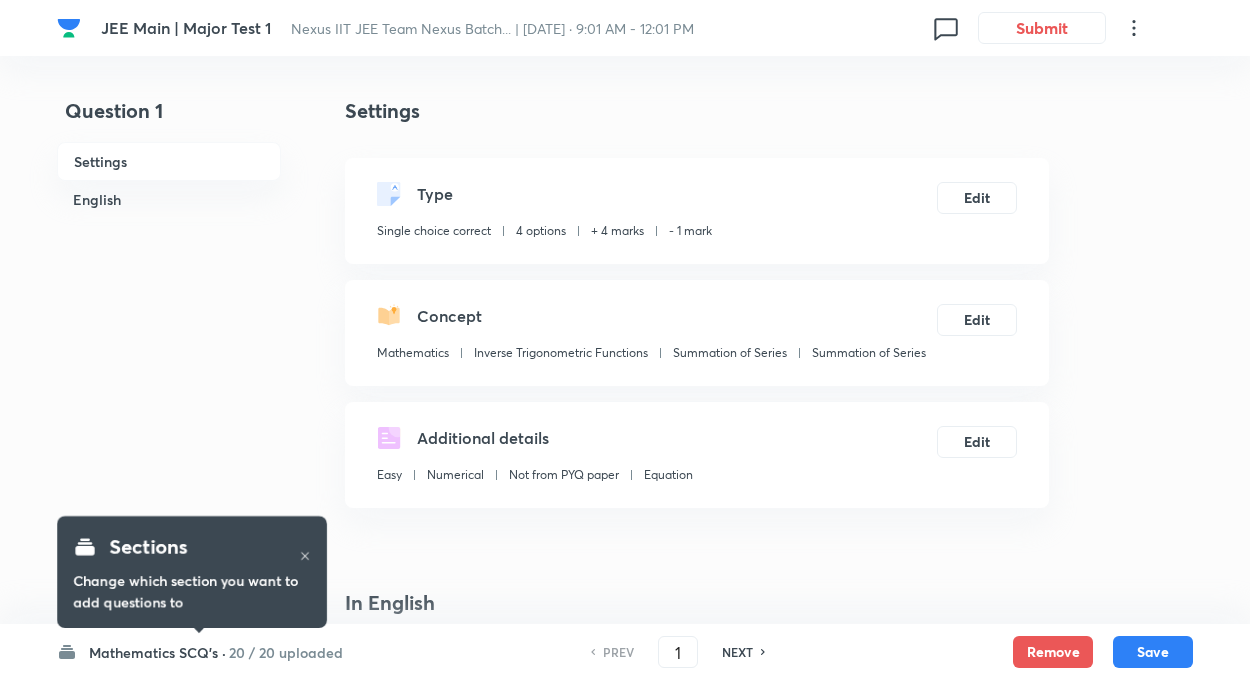 scroll, scrollTop: 0, scrollLeft: 0, axis: both 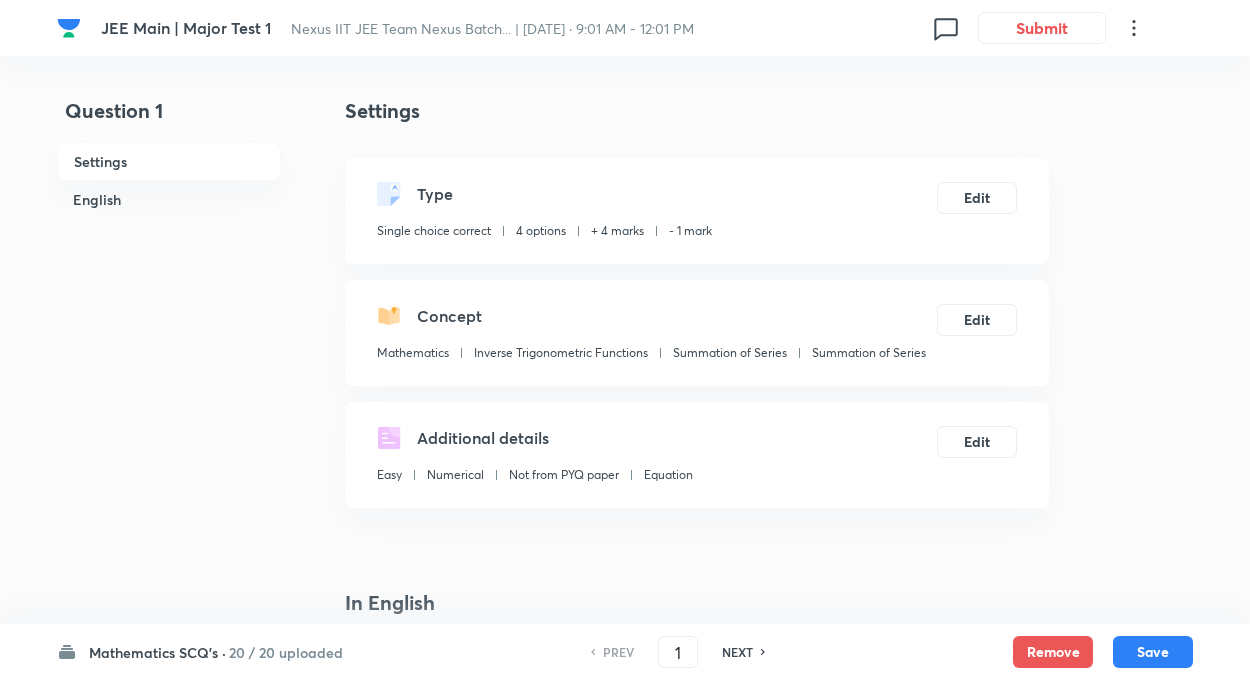 click on "Mathematics SCQ's ·" at bounding box center (157, 652) 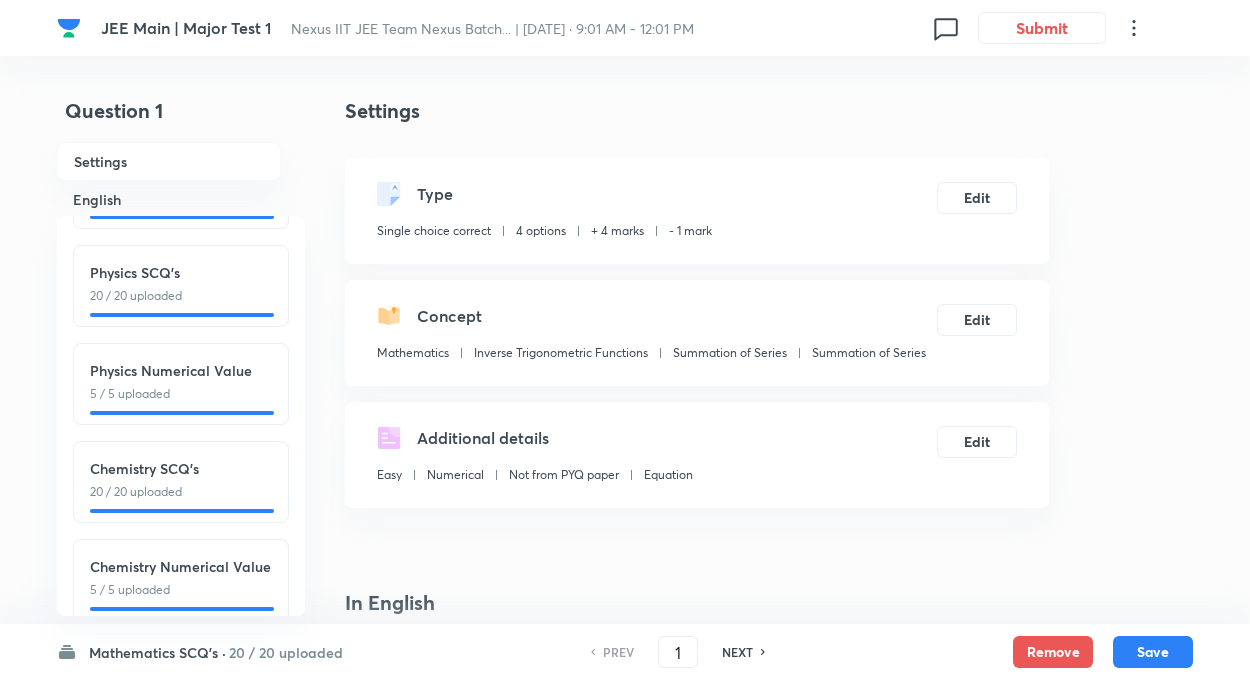 scroll, scrollTop: 185, scrollLeft: 0, axis: vertical 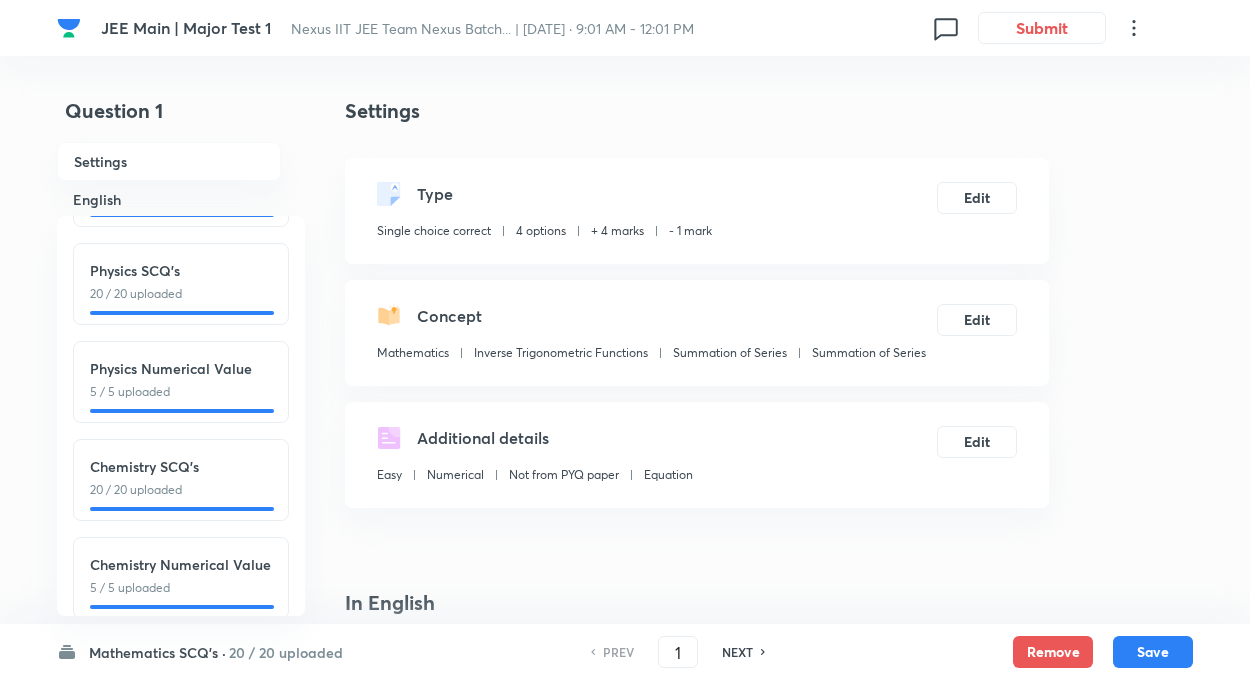 click on "Chemistry SCQ's 20 / 20 uploaded" at bounding box center [181, 477] 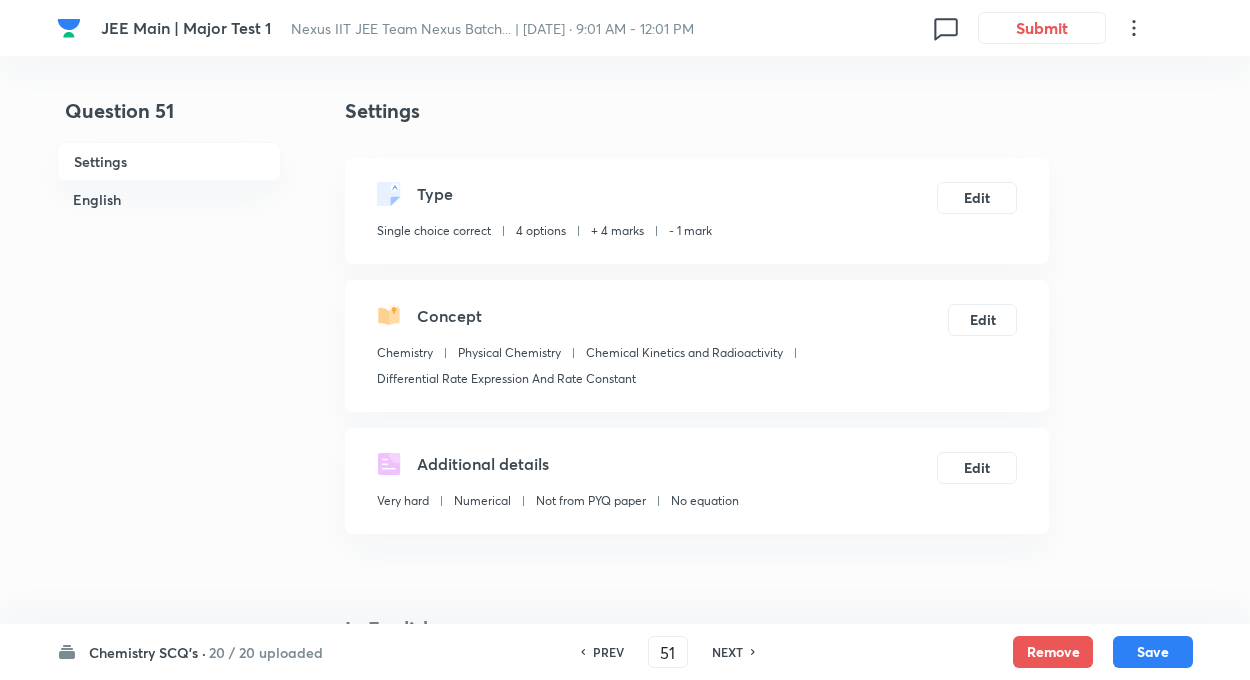 type on "51" 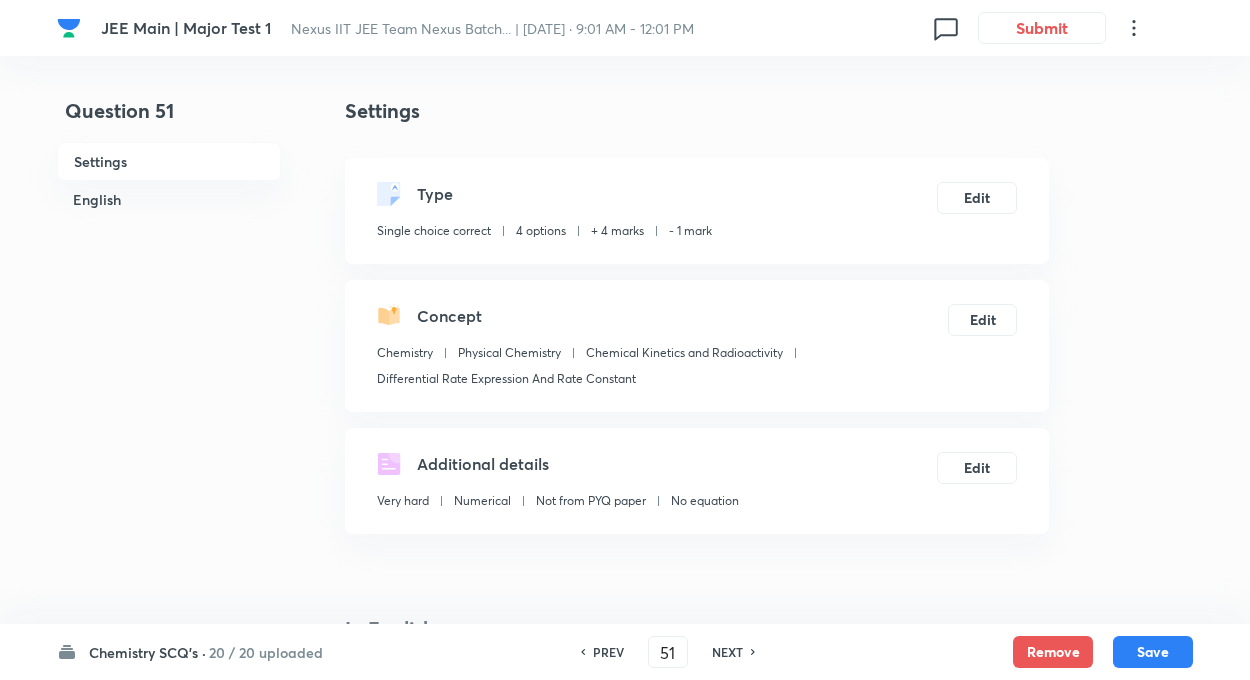 click on "Question 51 Settings English" at bounding box center (169, 1586) 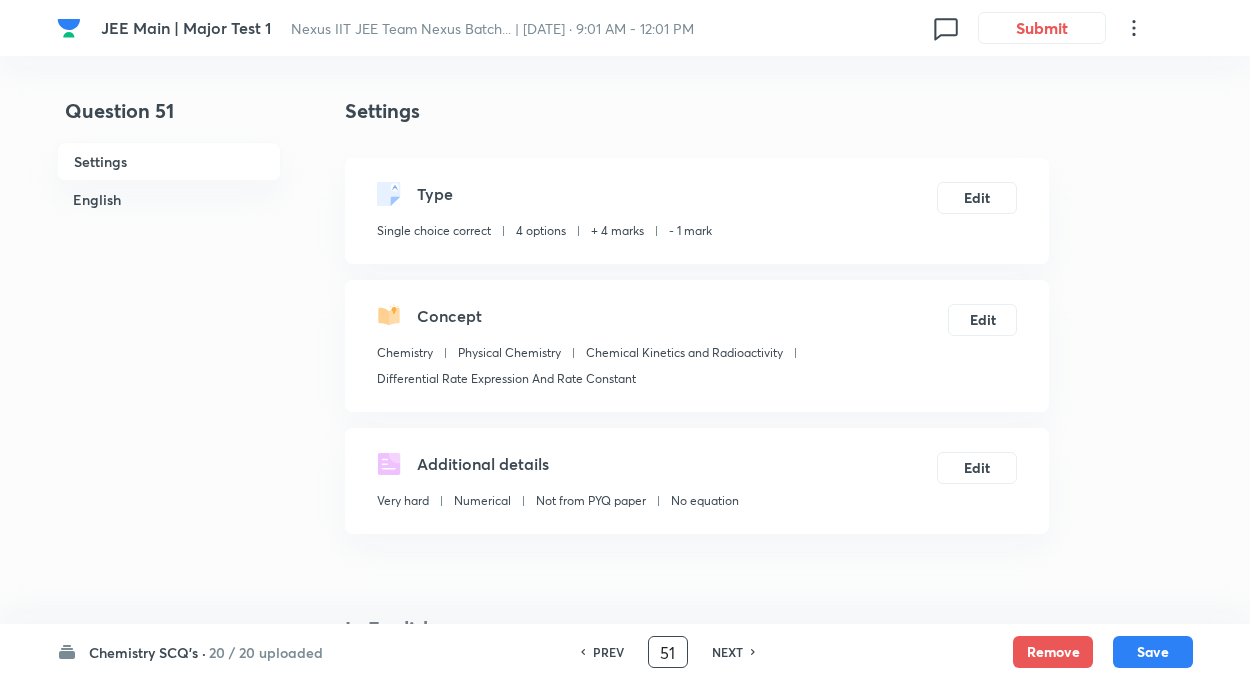 click on "51" at bounding box center [668, 652] 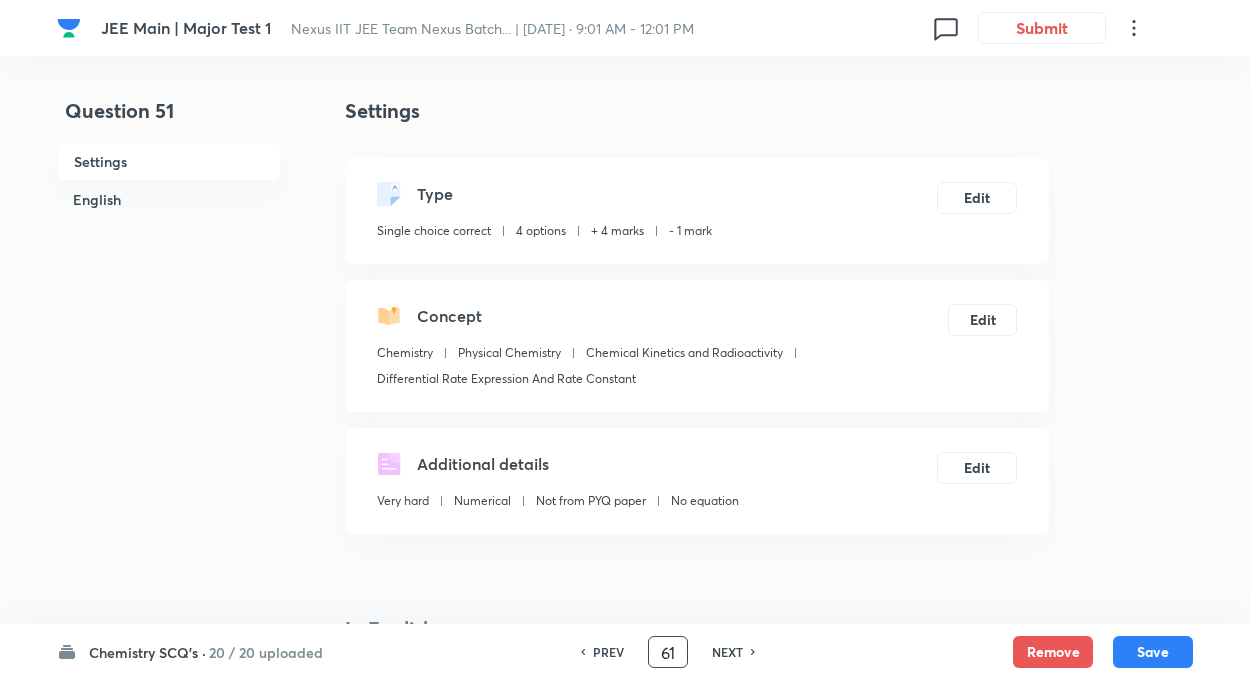 type on "61" 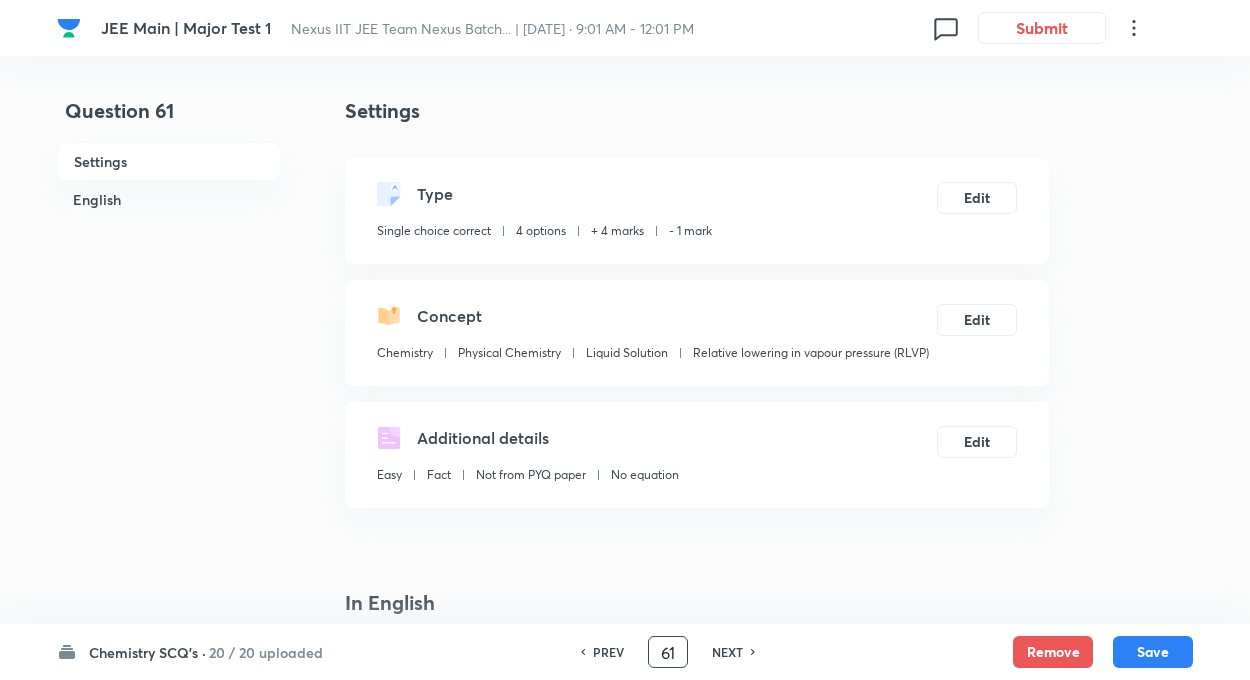 checkbox on "false" 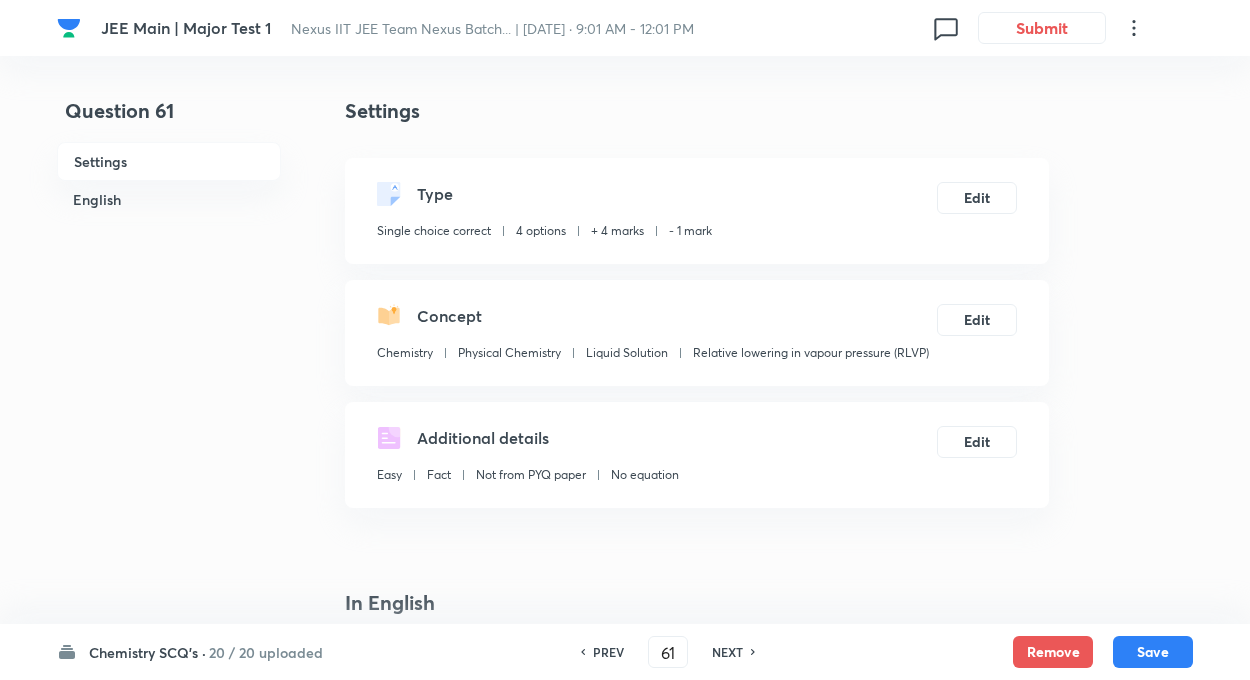 click on "Question 61 Settings English Settings Type Single choice correct 4 options + 4 marks - 1 mark Edit Concept Chemistry Physical Chemistry Liquid Solution Relative lowering in vapour pressure (RLVP) Edit Additional details Easy Fact Not from PYQ paper No equation Edit In English Question 0.5 M H 2 S0 4  is diluted from 1 litre to 10 litre, normality of the resulting solution is: Option A 1 N  Mark as correct answer Option B 0.1 N  Marked as correct Option C 10 N  Mark as correct answer Option D 11 N Mark as correct answer Solution" at bounding box center [625, 1360] 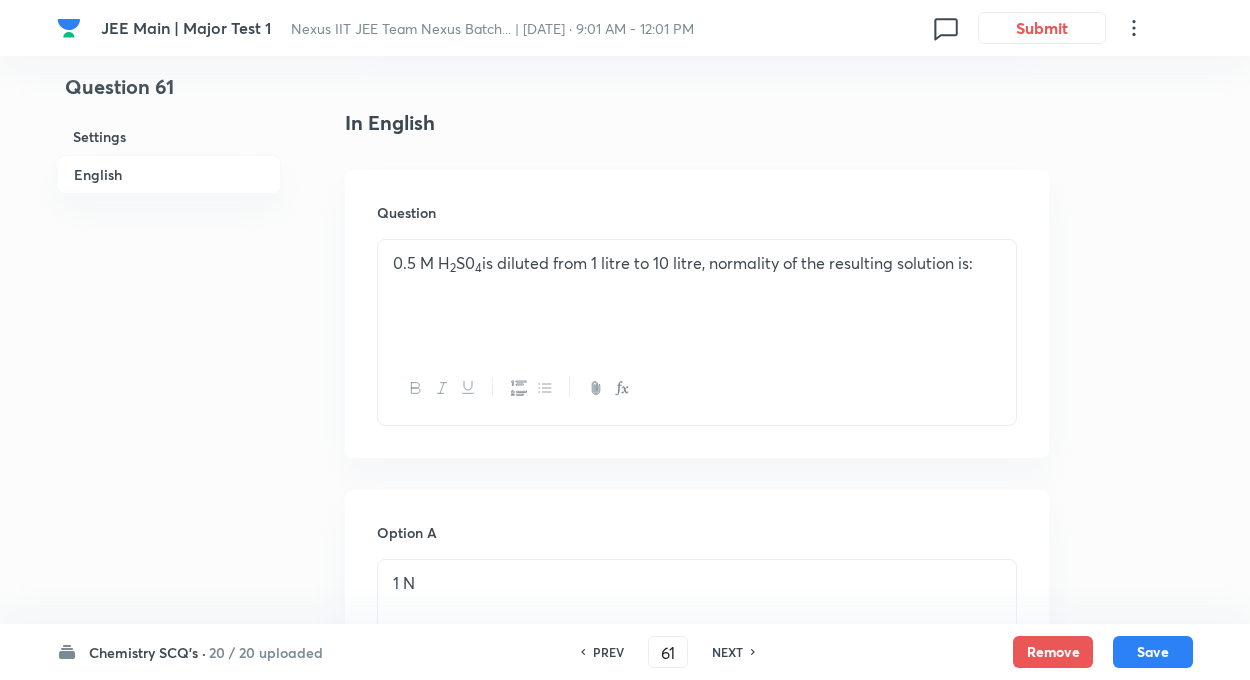 scroll, scrollTop: 520, scrollLeft: 0, axis: vertical 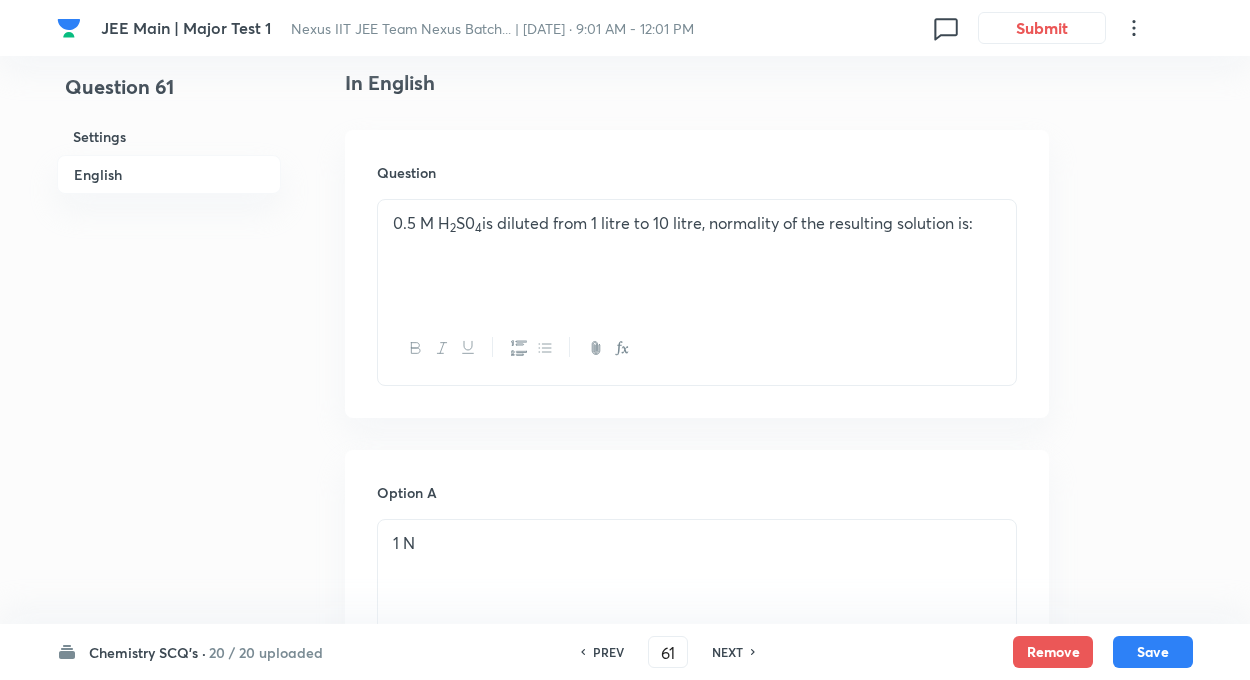 drag, startPoint x: 387, startPoint y: 219, endPoint x: 1015, endPoint y: 271, distance: 630.1492 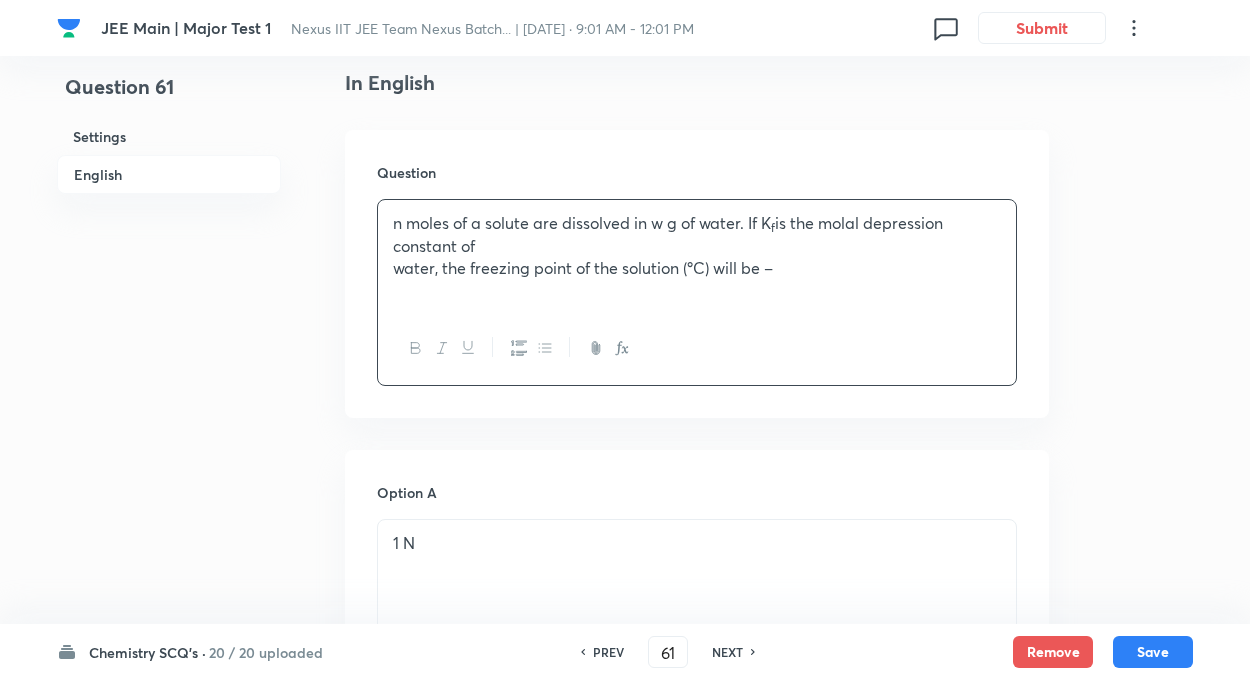 click on "water, the freezing point of the solution (ºC) will be –" at bounding box center (697, 268) 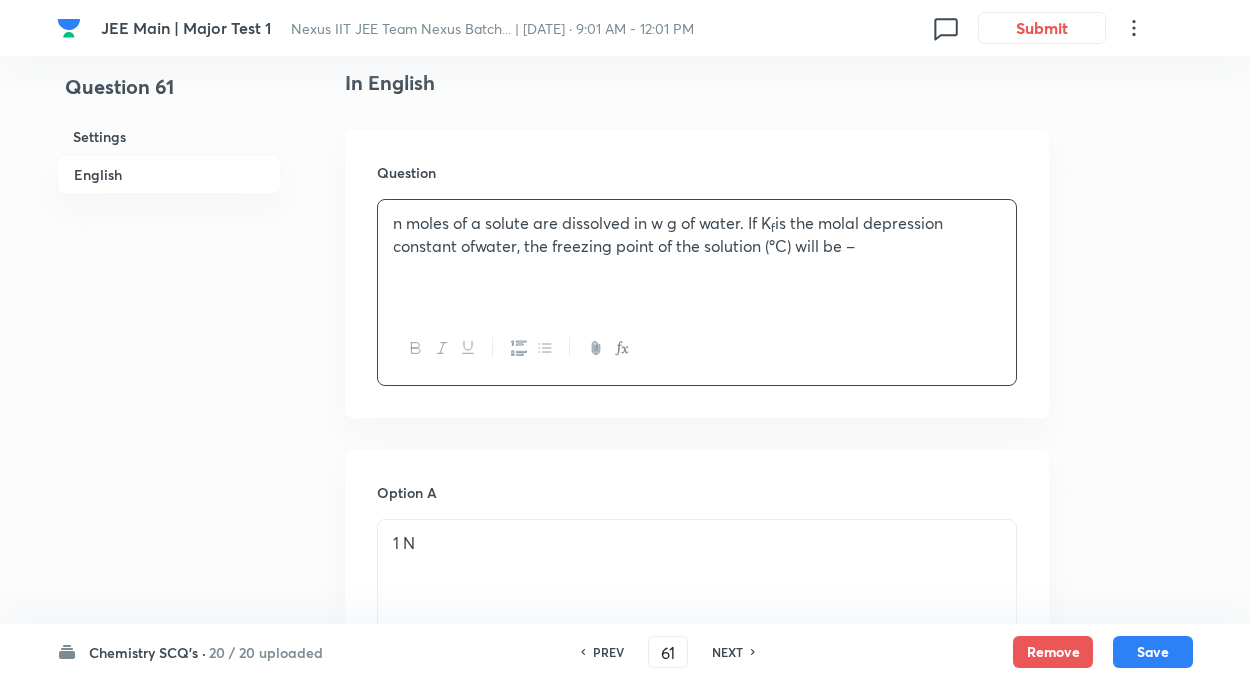 type 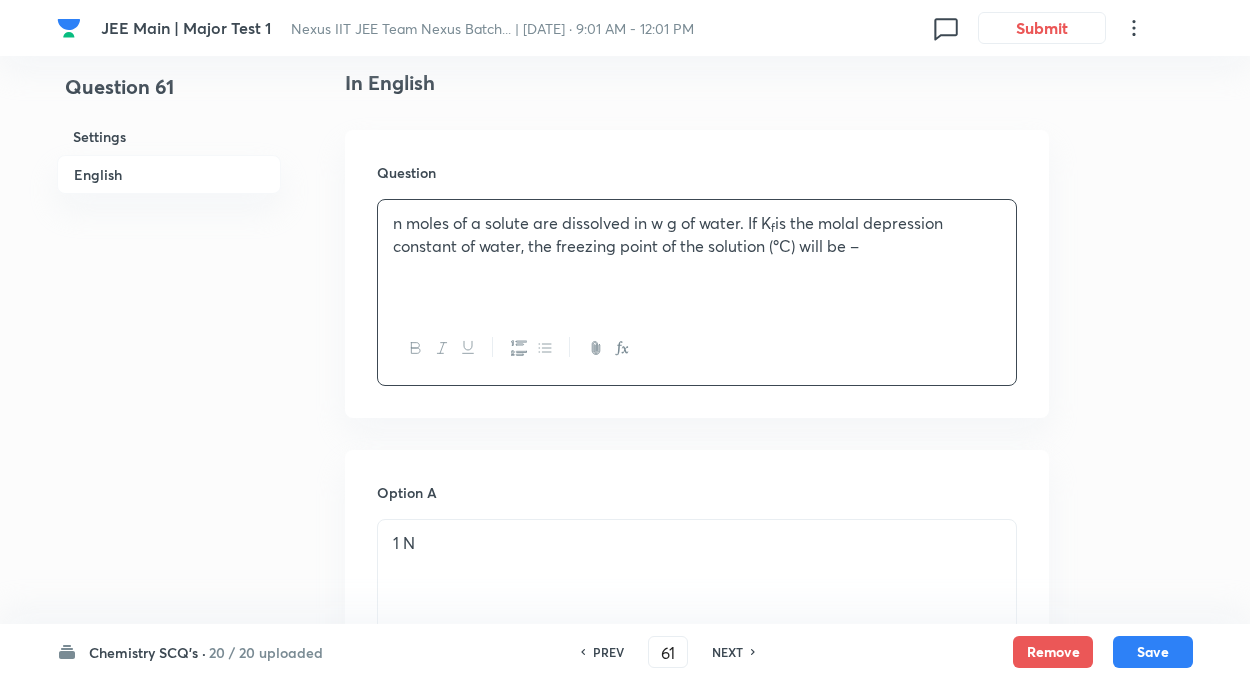 click on "Question 61 Settings English" at bounding box center [169, 840] 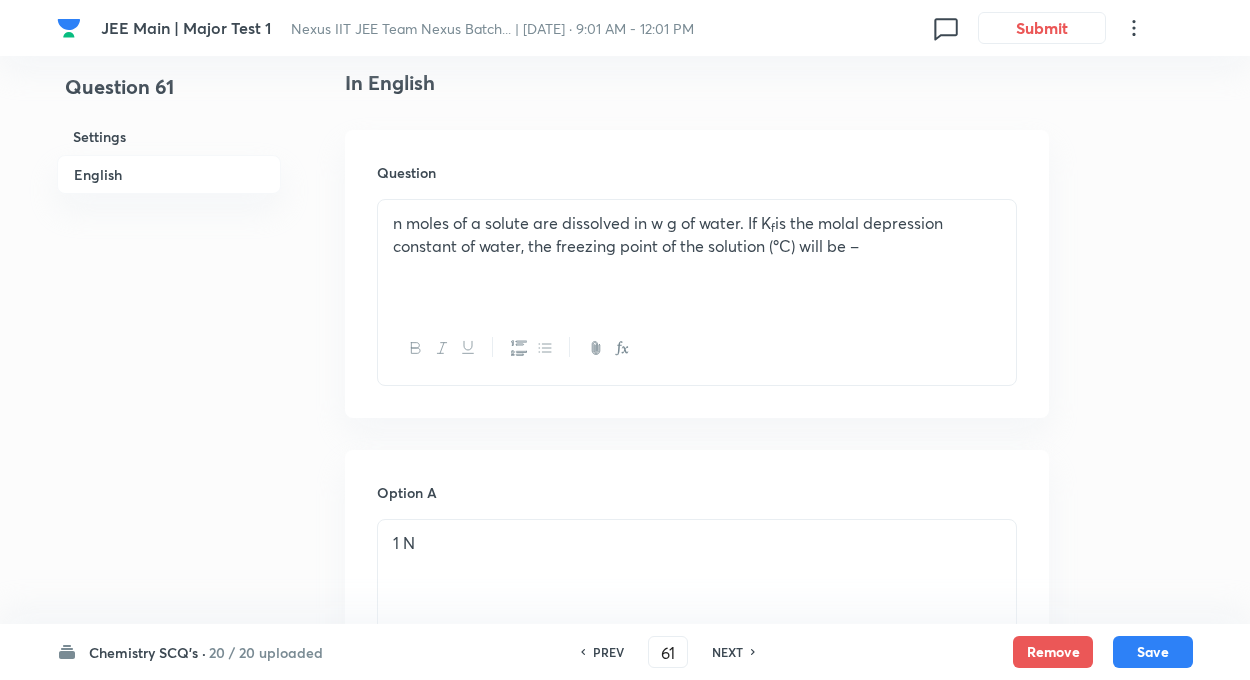 click on "Question 61 Settings English" at bounding box center (169, 840) 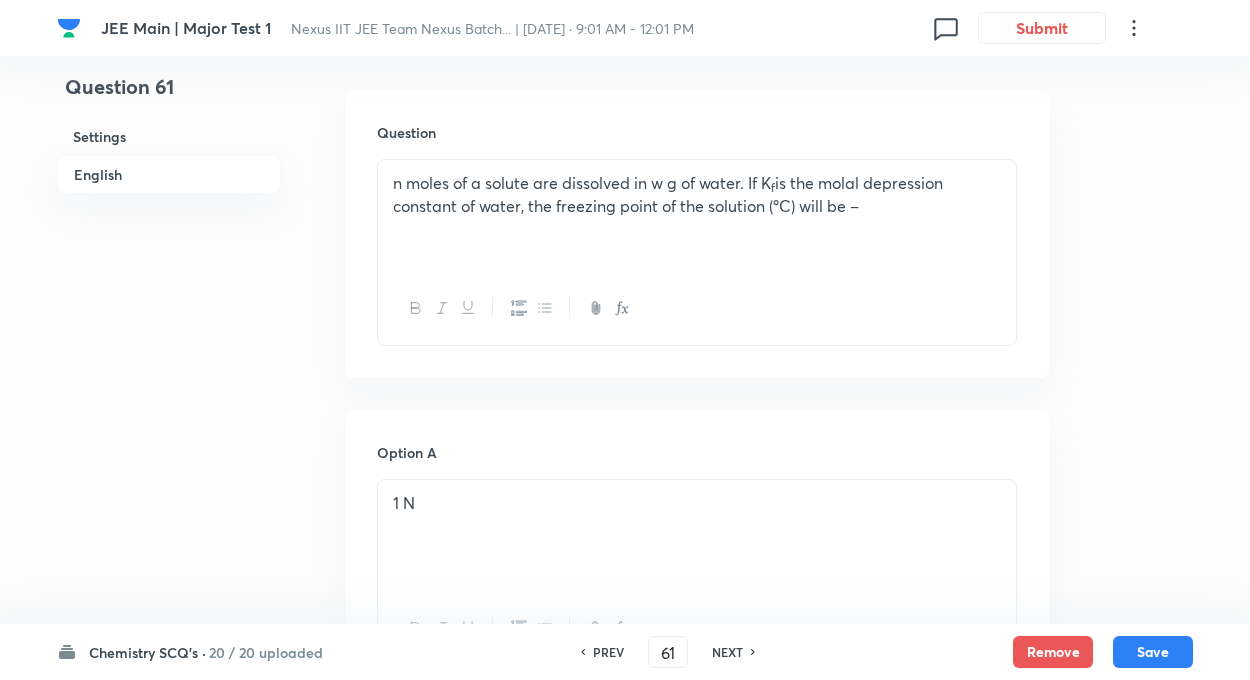 scroll, scrollTop: 640, scrollLeft: 0, axis: vertical 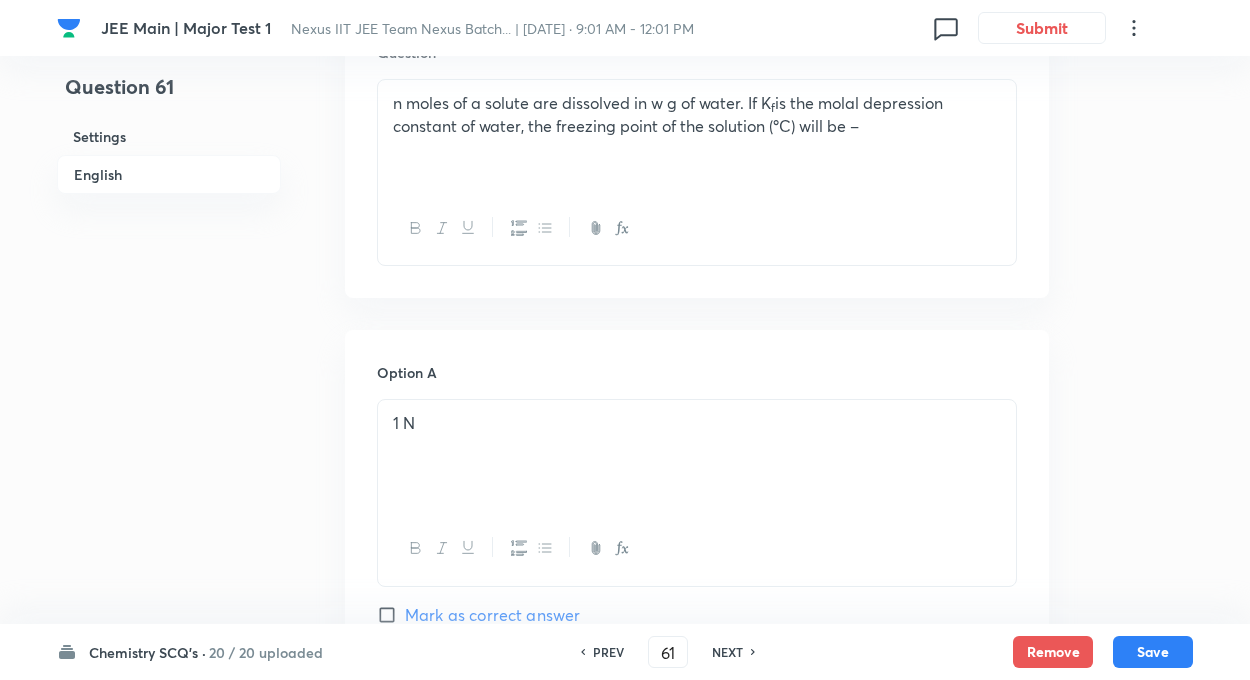 drag, startPoint x: 458, startPoint y: 425, endPoint x: 331, endPoint y: 414, distance: 127.47549 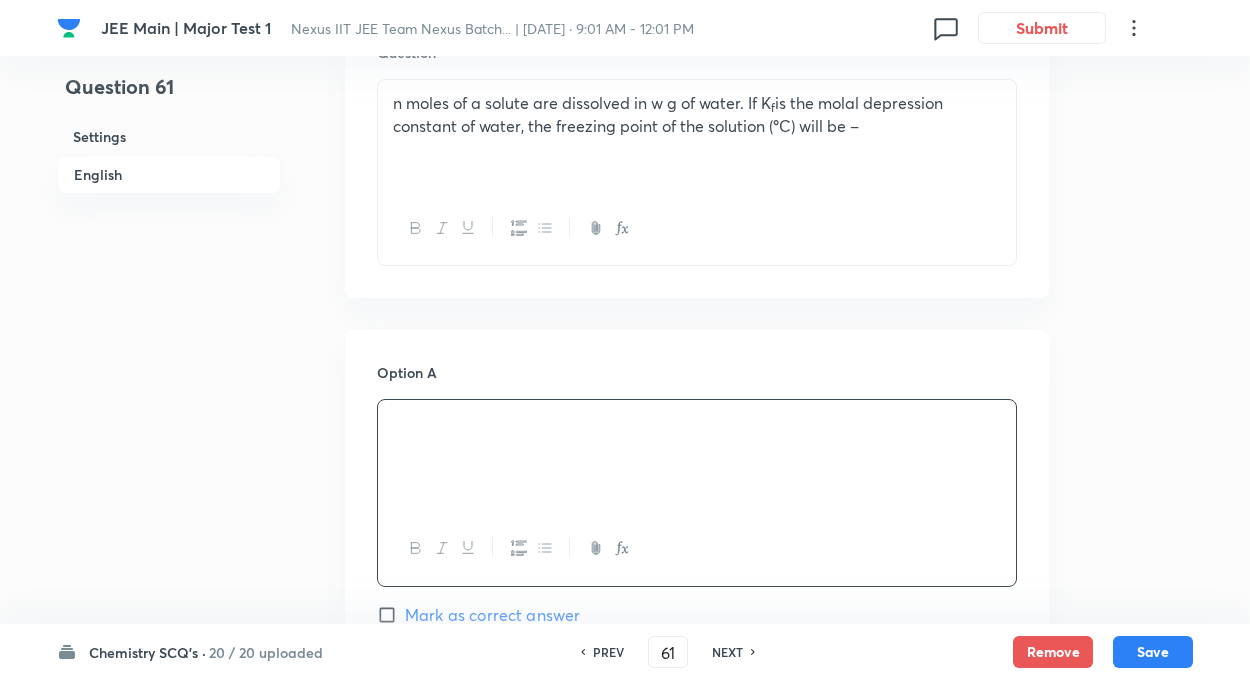 click on "Question 61 Settings English" at bounding box center [169, 720] 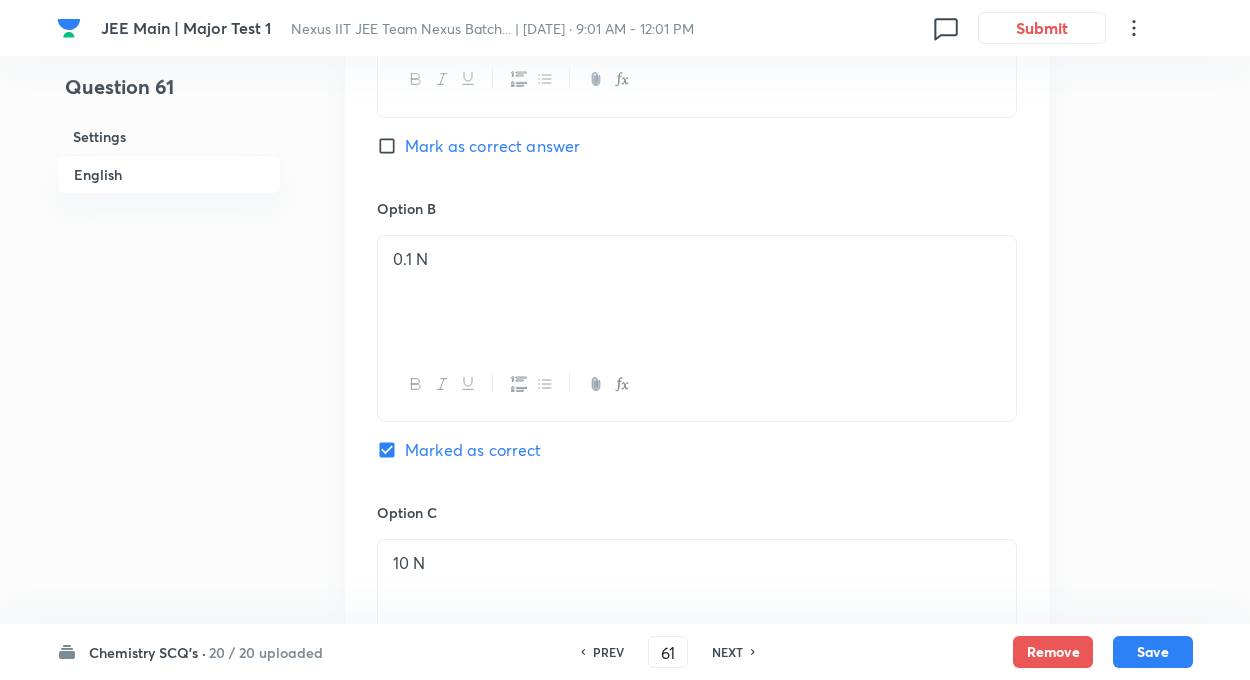 scroll, scrollTop: 1120, scrollLeft: 0, axis: vertical 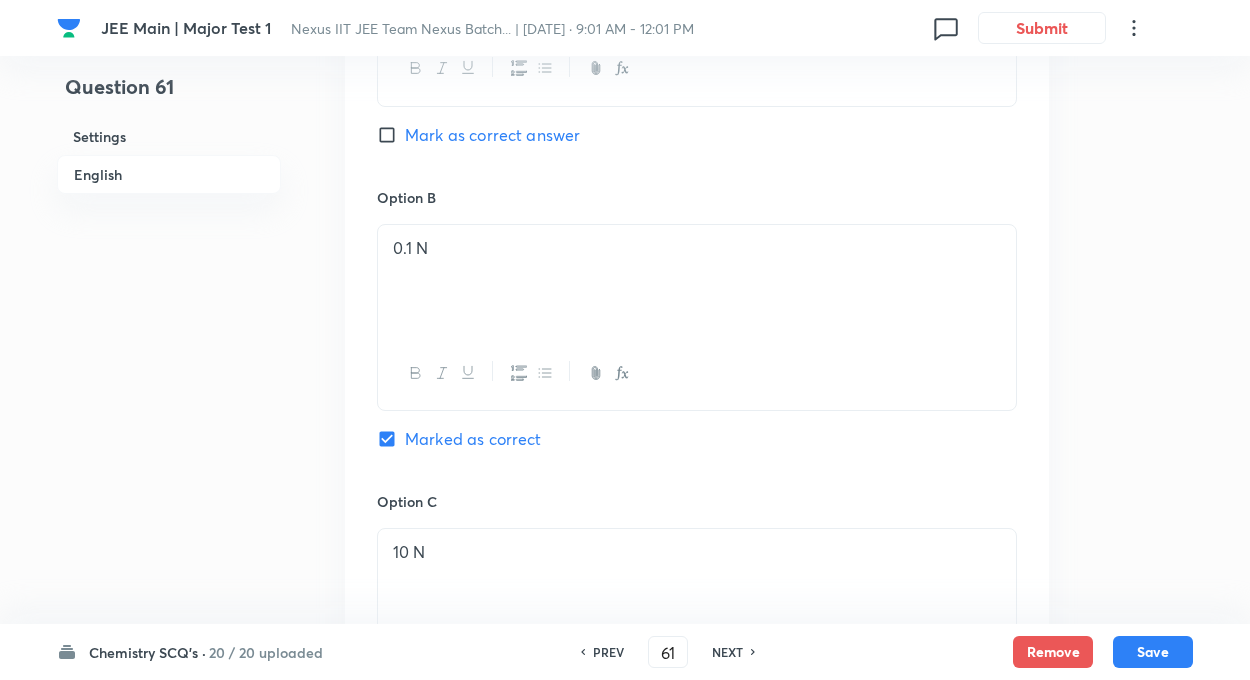 click on "0.1 N" at bounding box center (697, 281) 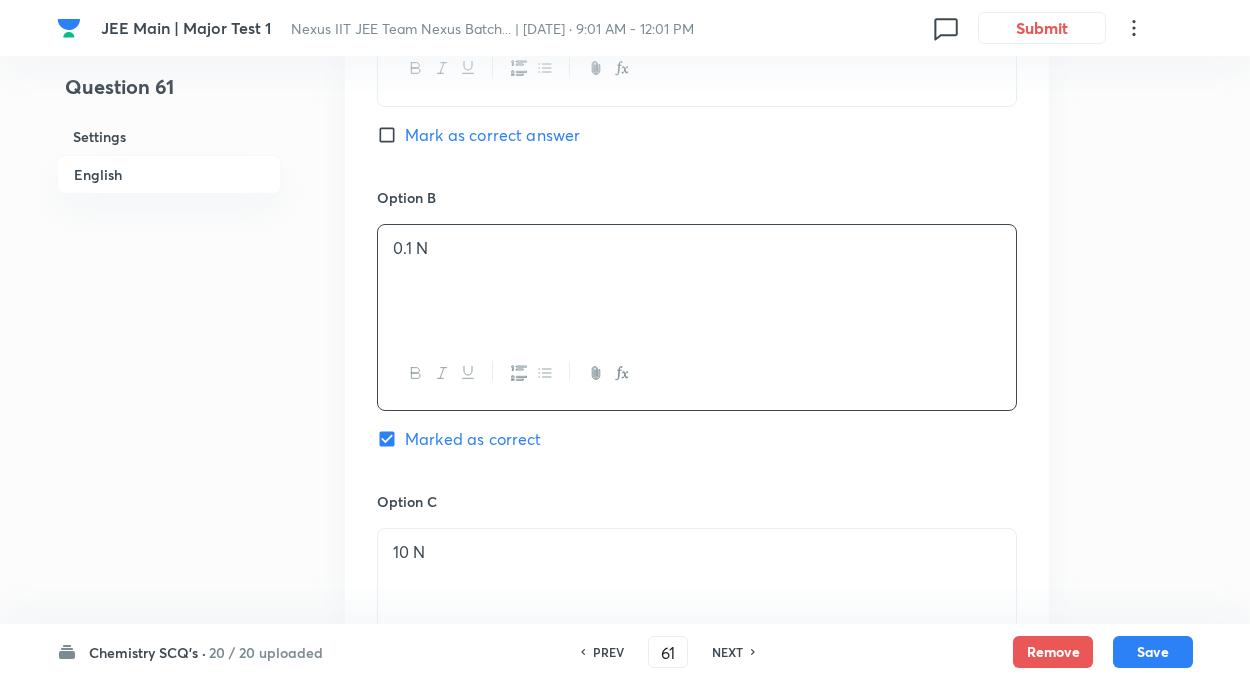 drag, startPoint x: 464, startPoint y: 244, endPoint x: 377, endPoint y: 244, distance: 87 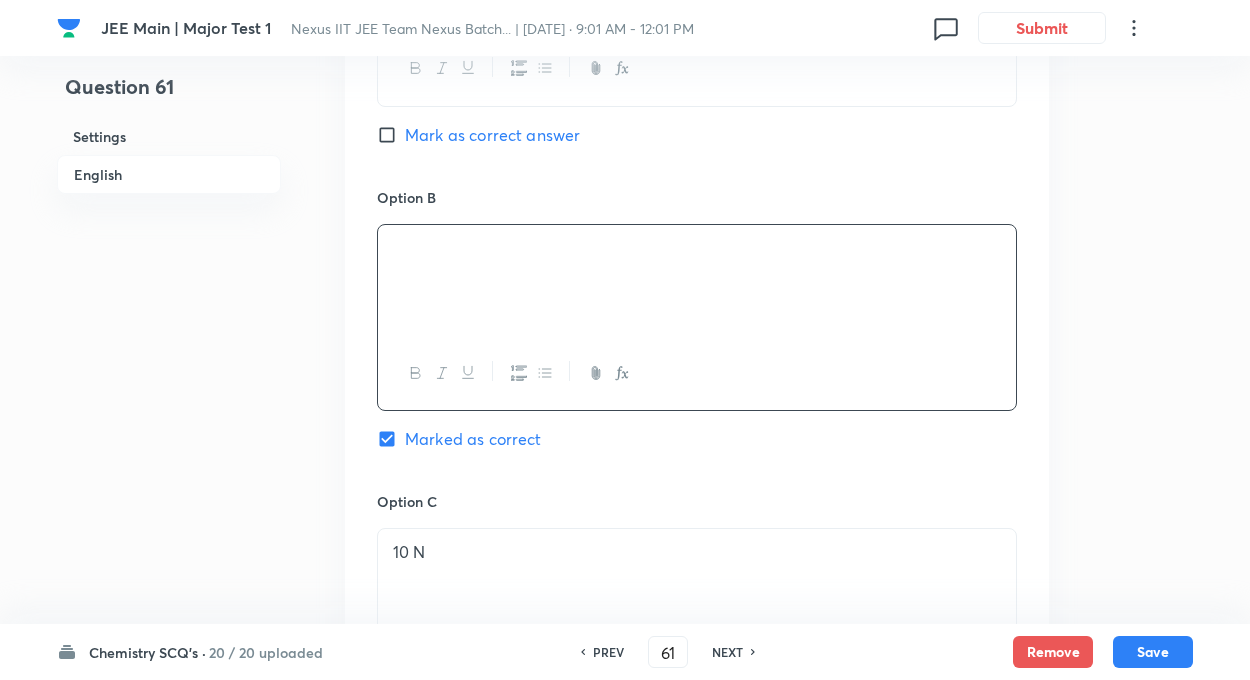 click on "Question 61 Settings English Settings Type Single choice correct 4 options + 4 marks - 1 mark Edit Concept Chemistry Physical Chemistry Liquid Solution Relative lowering in vapour pressure (RLVP) Edit Additional details Easy Fact Not from PYQ paper No equation Edit In English Question n moles of a solute are dissolved in w g of water. If K f  is the molal depression constant of water, the freezing point of the solution (ºC) will be – Option A Mark as correct answer Option B Marked as correct Option C 10 N  Mark as correct answer Option D 11 N Mark as correct answer Solution" at bounding box center [625, 240] 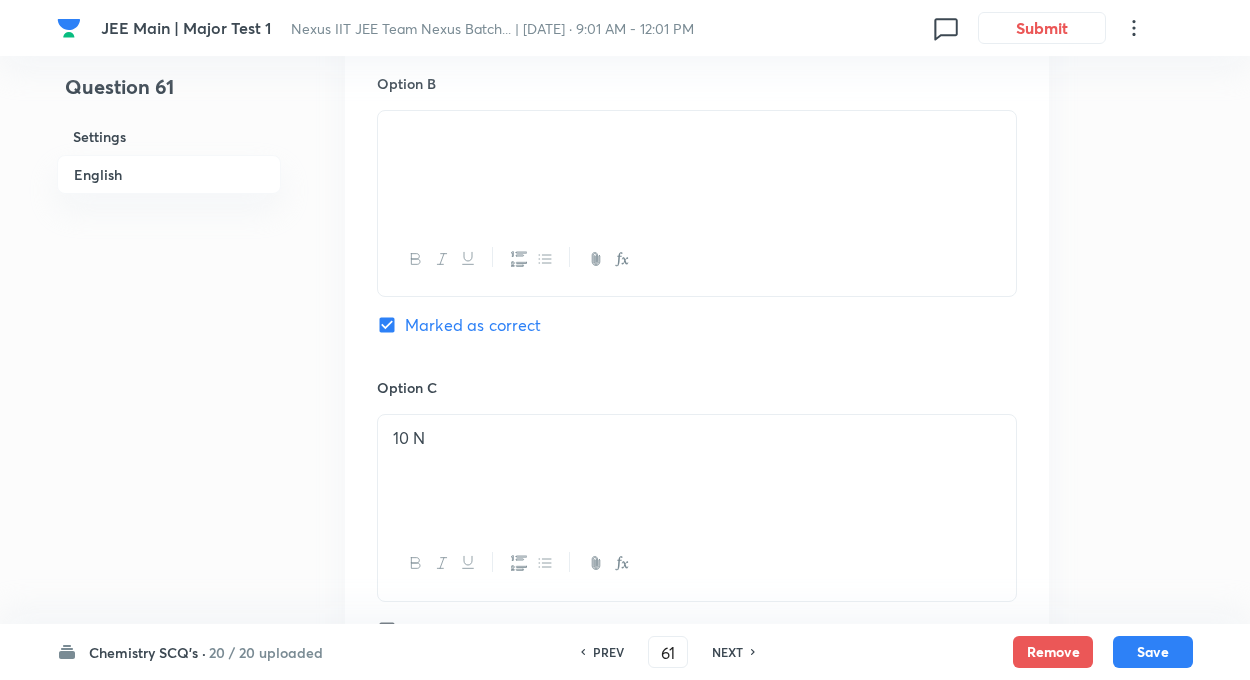 scroll, scrollTop: 1320, scrollLeft: 0, axis: vertical 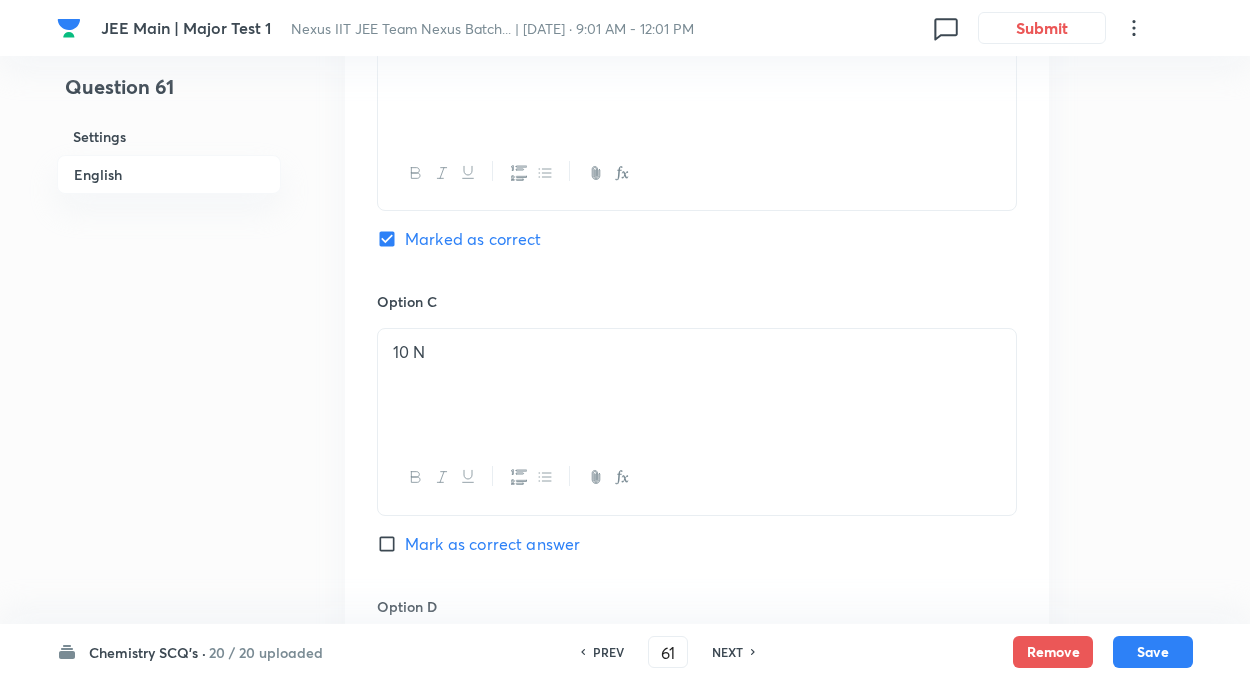 drag, startPoint x: 435, startPoint y: 361, endPoint x: 395, endPoint y: 364, distance: 40.112343 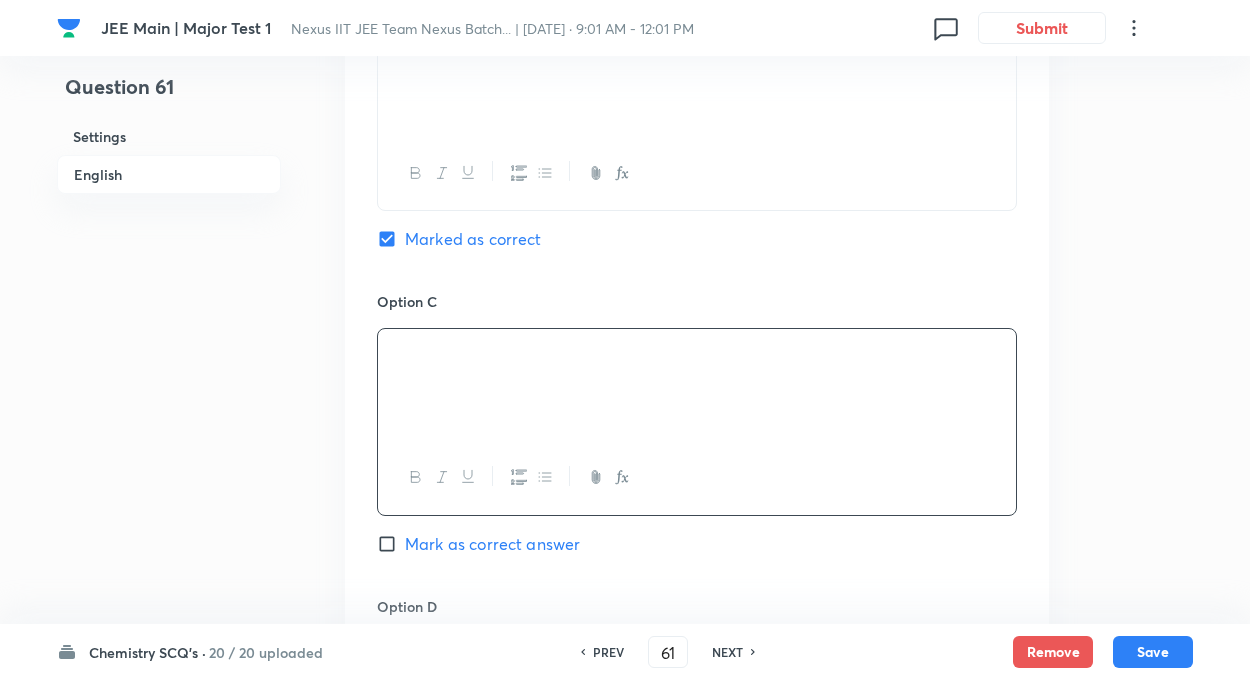 click on "Question 61 Settings English Settings Type Single choice correct 4 options + 4 marks - 1 mark Edit Concept Chemistry Physical Chemistry Liquid Solution Relative lowering in vapour pressure (RLVP) Edit Additional details Easy Fact Not from PYQ paper No equation Edit In English Question n moles of a solute are dissolved in w g of water. If K f  is the molal depression constant of water, the freezing point of the solution (ºC) will be – Option A Mark as correct answer Option B Marked as correct Option C Mark as correct answer Option D 11 N Mark as correct answer Solution" at bounding box center [625, 40] 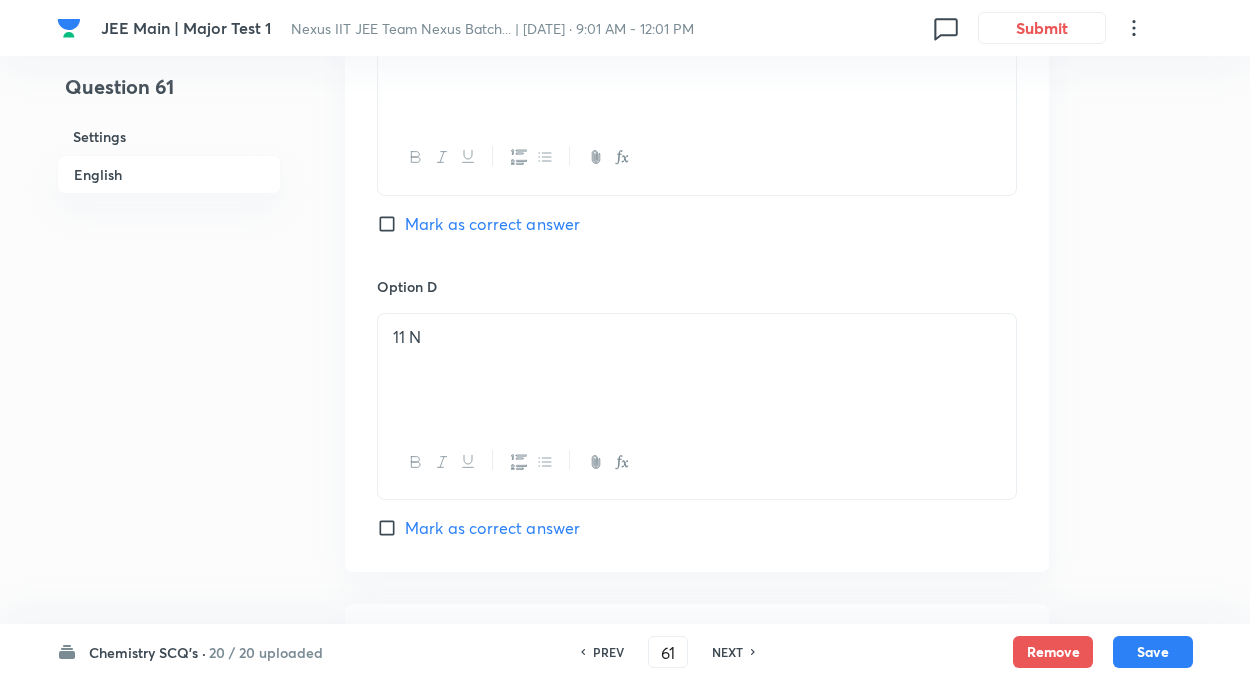 scroll, scrollTop: 1680, scrollLeft: 0, axis: vertical 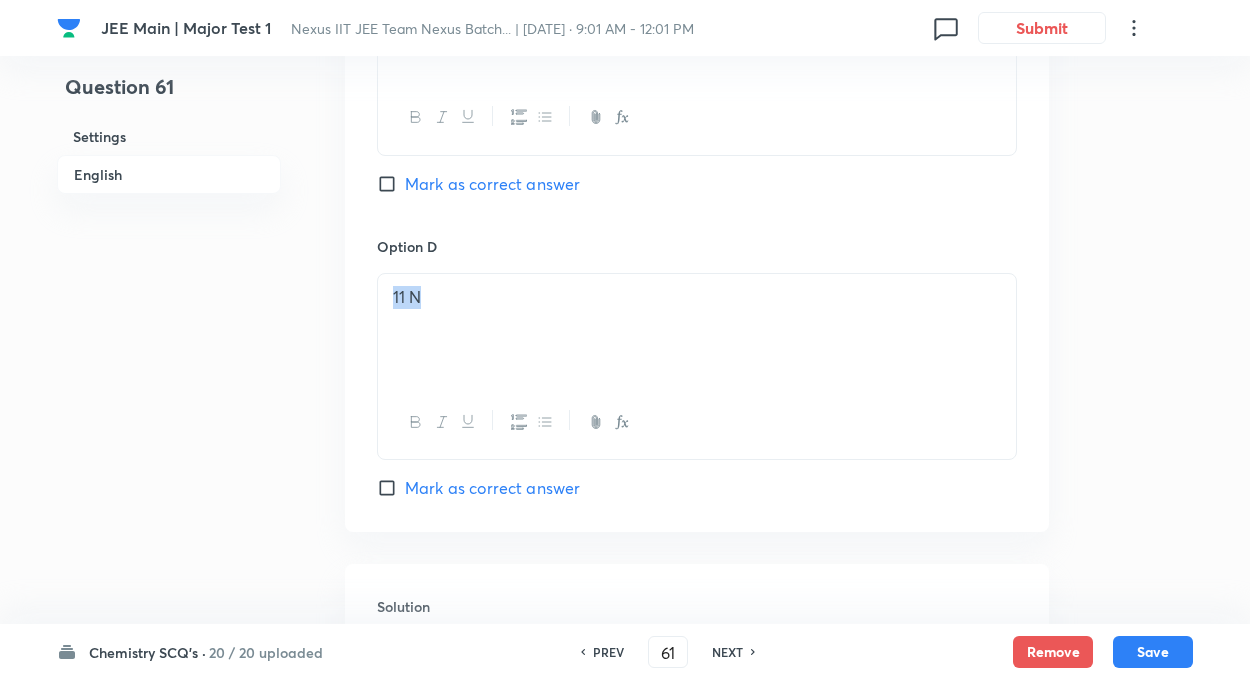 drag, startPoint x: 430, startPoint y: 296, endPoint x: 348, endPoint y: 295, distance: 82.006096 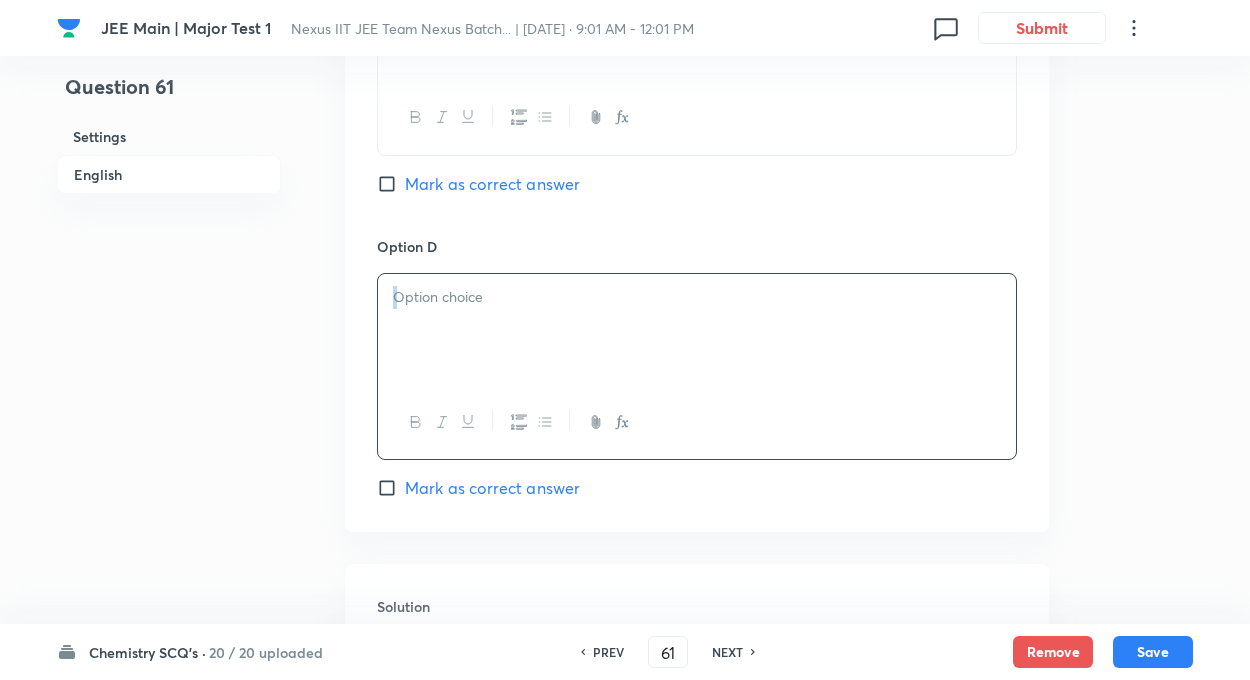 drag, startPoint x: 318, startPoint y: 492, endPoint x: 424, endPoint y: 311, distance: 209.75462 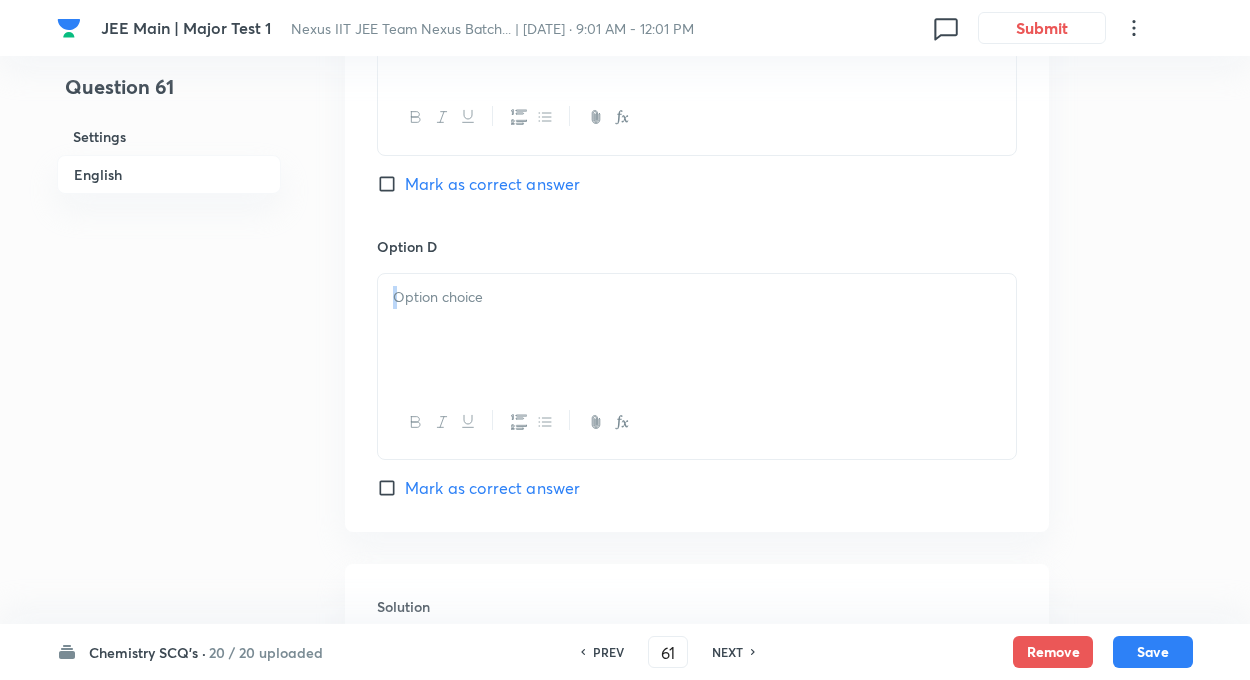 click at bounding box center [697, 330] 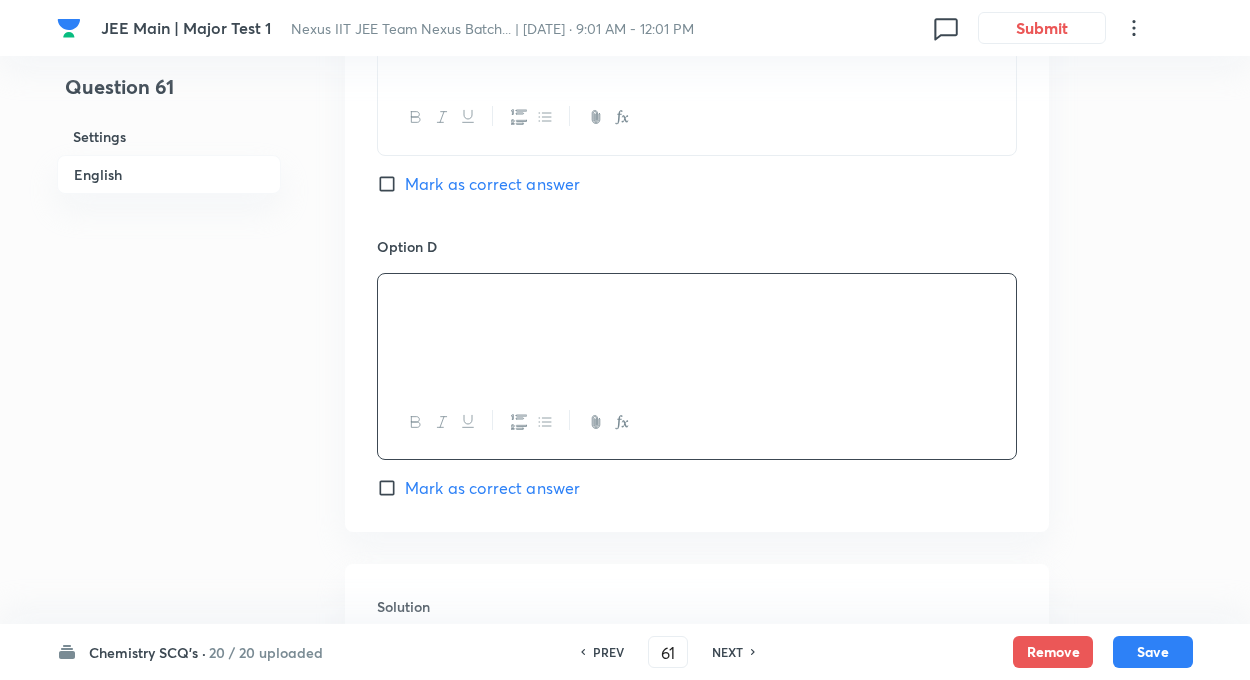 click on "Question 61 Settings English" at bounding box center (169, -320) 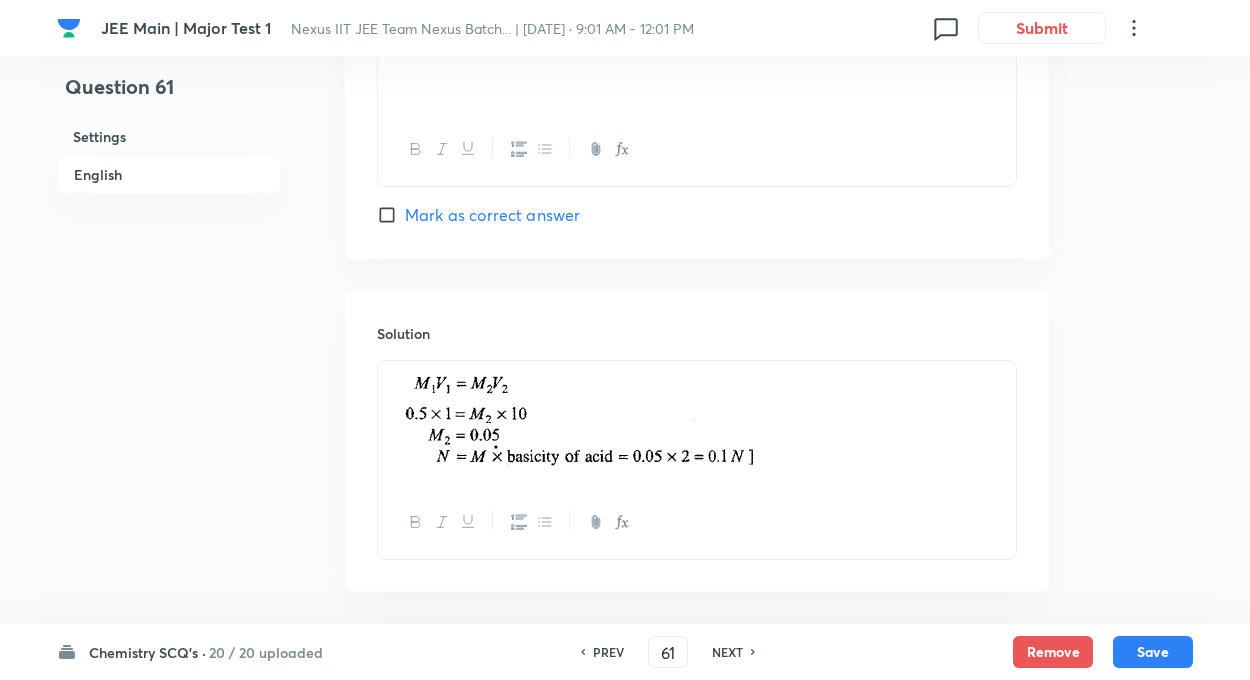 scroll, scrollTop: 2040, scrollLeft: 0, axis: vertical 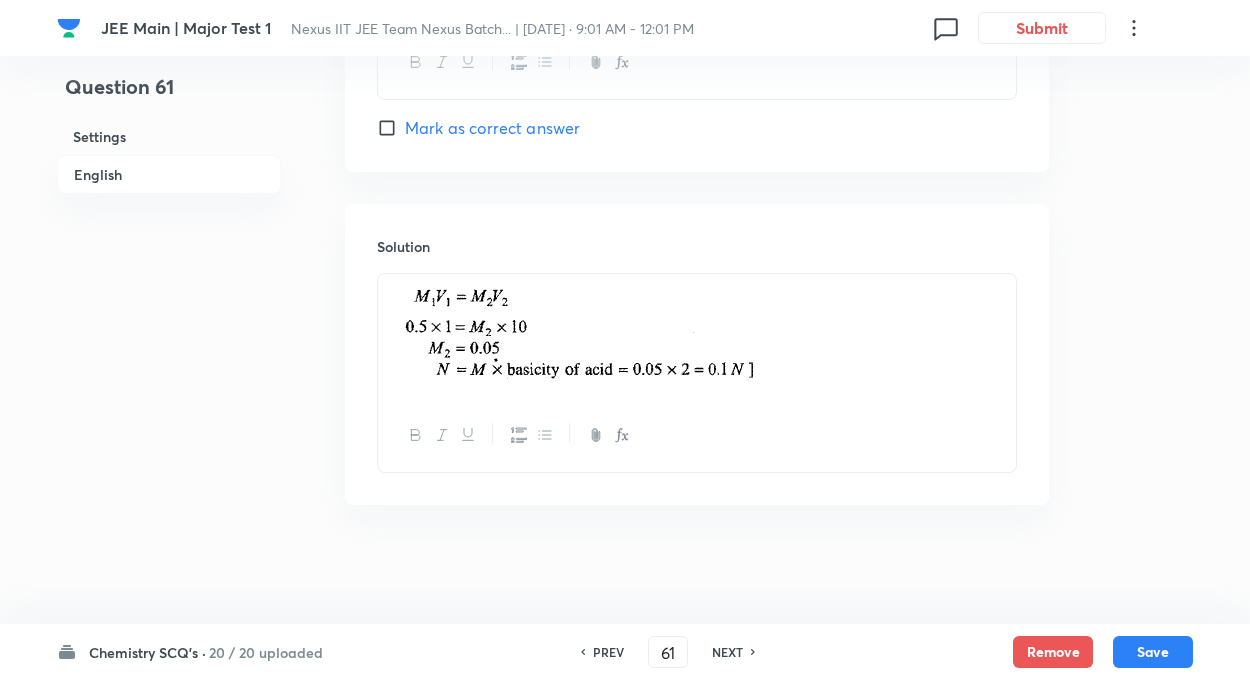 click at bounding box center (697, 336) 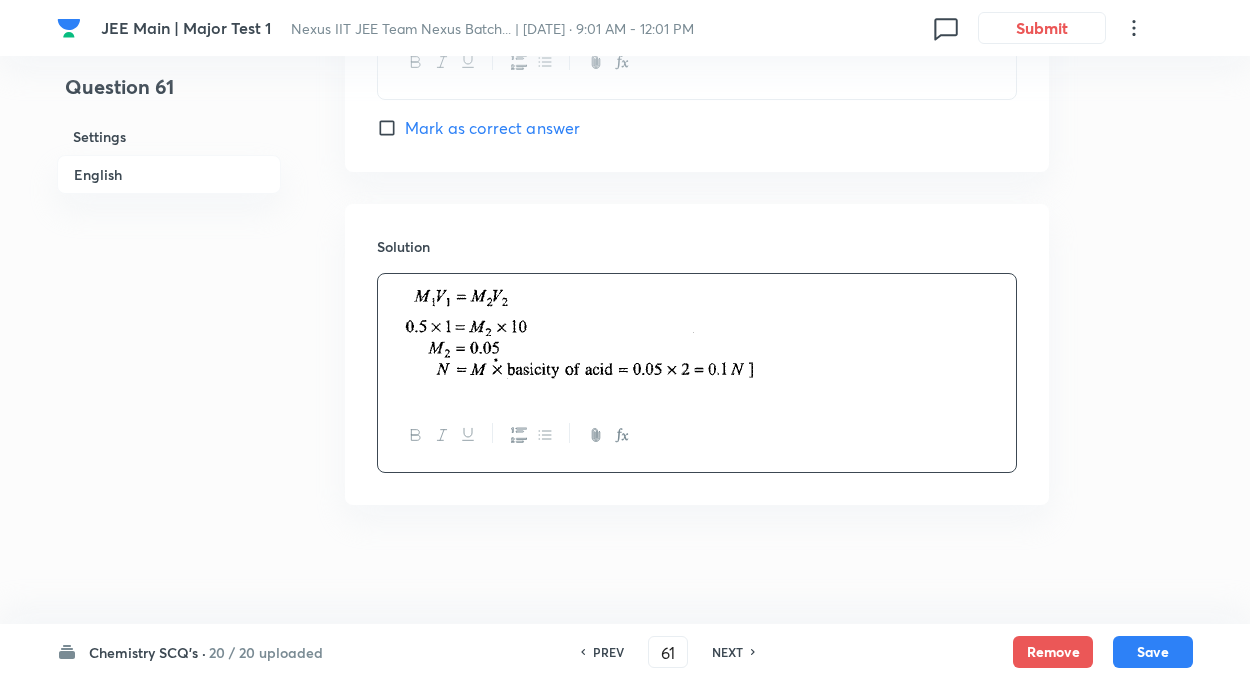 scroll, scrollTop: 2028, scrollLeft: 0, axis: vertical 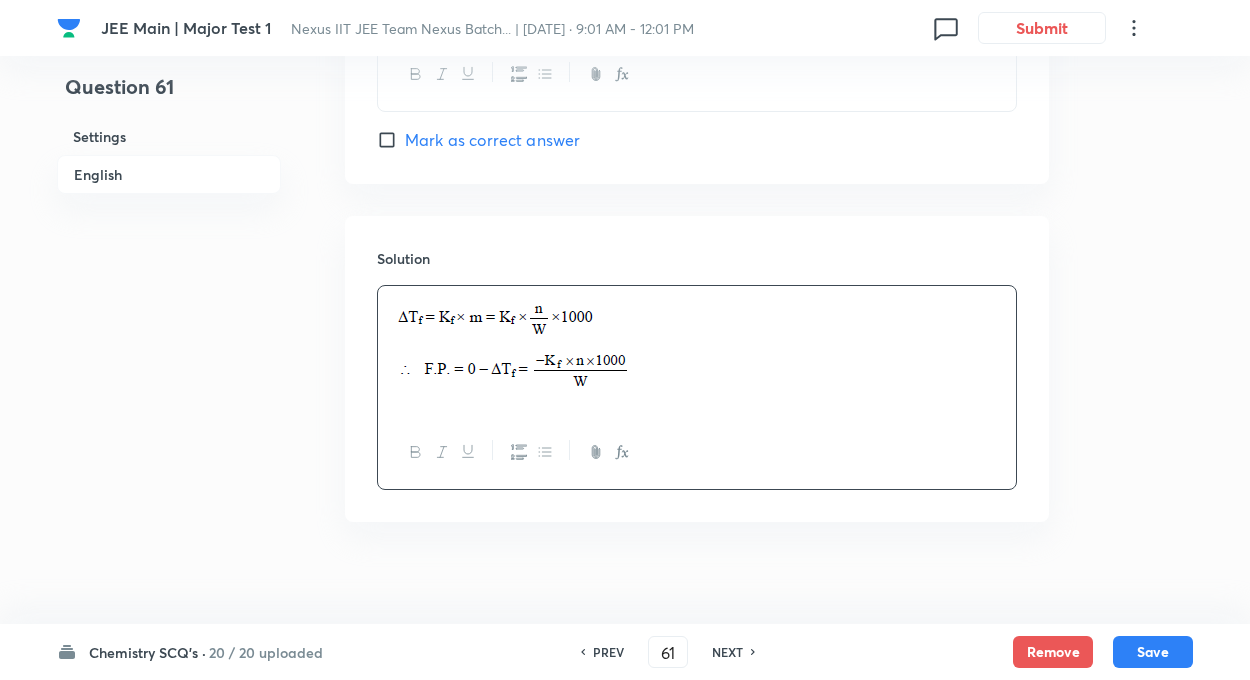 click on "Question 61 Settings English Settings Type Single choice correct 4 options + 4 marks - 1 mark Edit Concept Chemistry Physical Chemistry Liquid Solution Relative lowering in vapour pressure (RLVP) Edit Additional details Easy Fact Not from PYQ paper No equation Edit In English Question n moles of a solute are dissolved in w g of water. If K f  is the molal depression constant of water, the freezing point of the solution (ºC) will be – Option A Mark as correct answer Option B Marked as correct Option C Mark as correct answer Option D Mark as correct answer Solution" at bounding box center [625, -665] 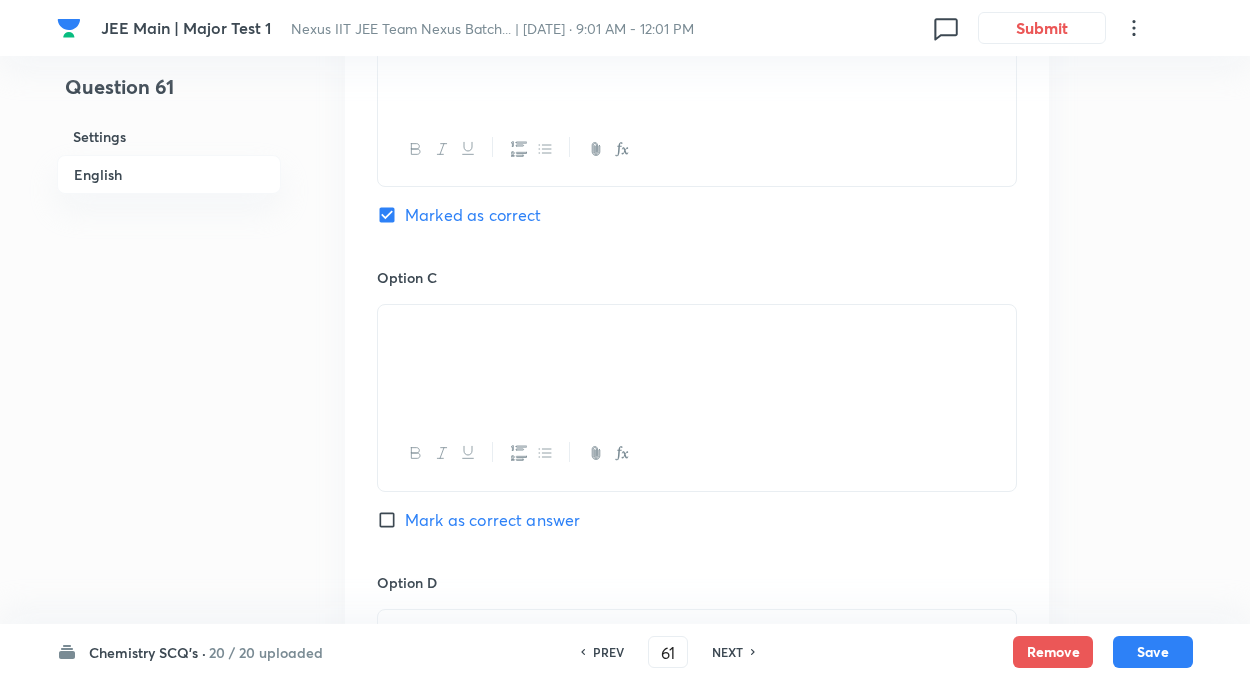 scroll, scrollTop: 1228, scrollLeft: 0, axis: vertical 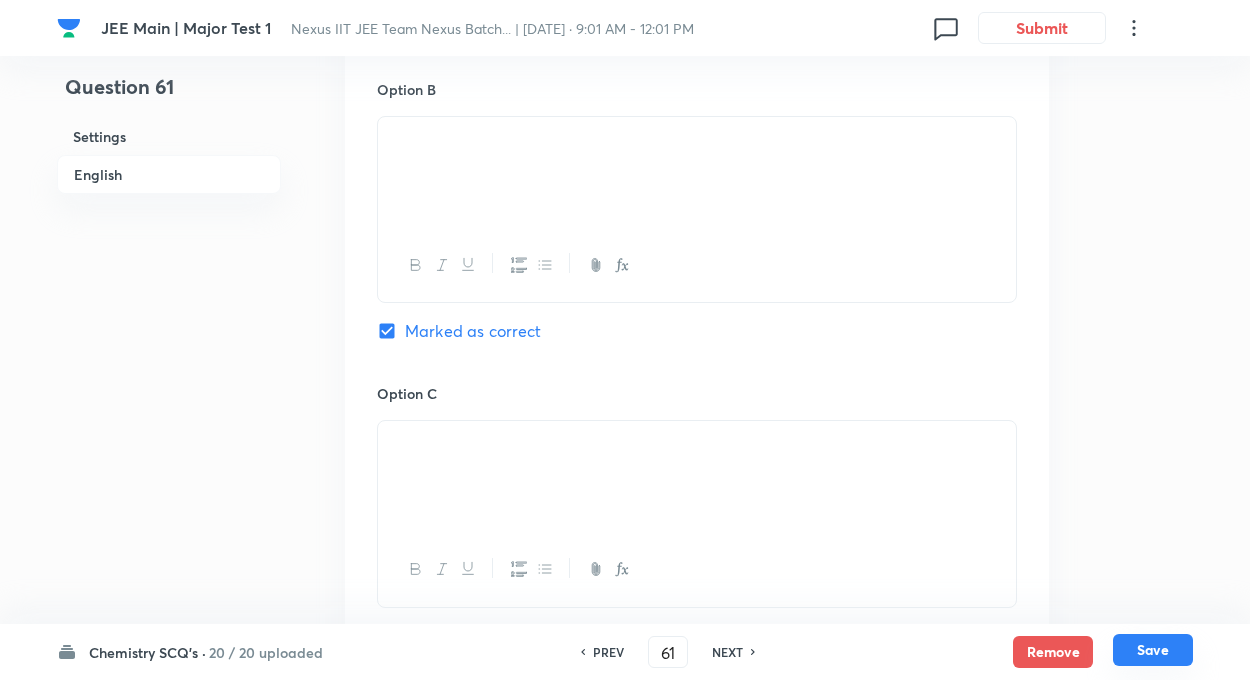 click on "Save" at bounding box center (1153, 650) 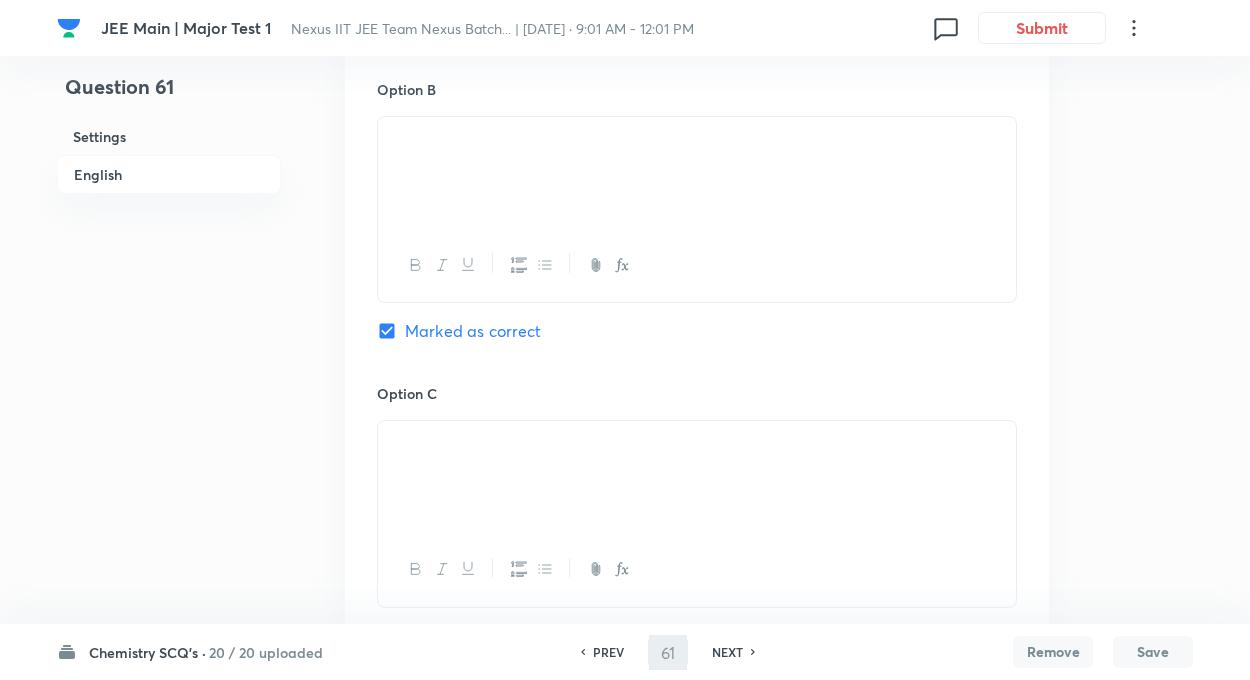 type on "62" 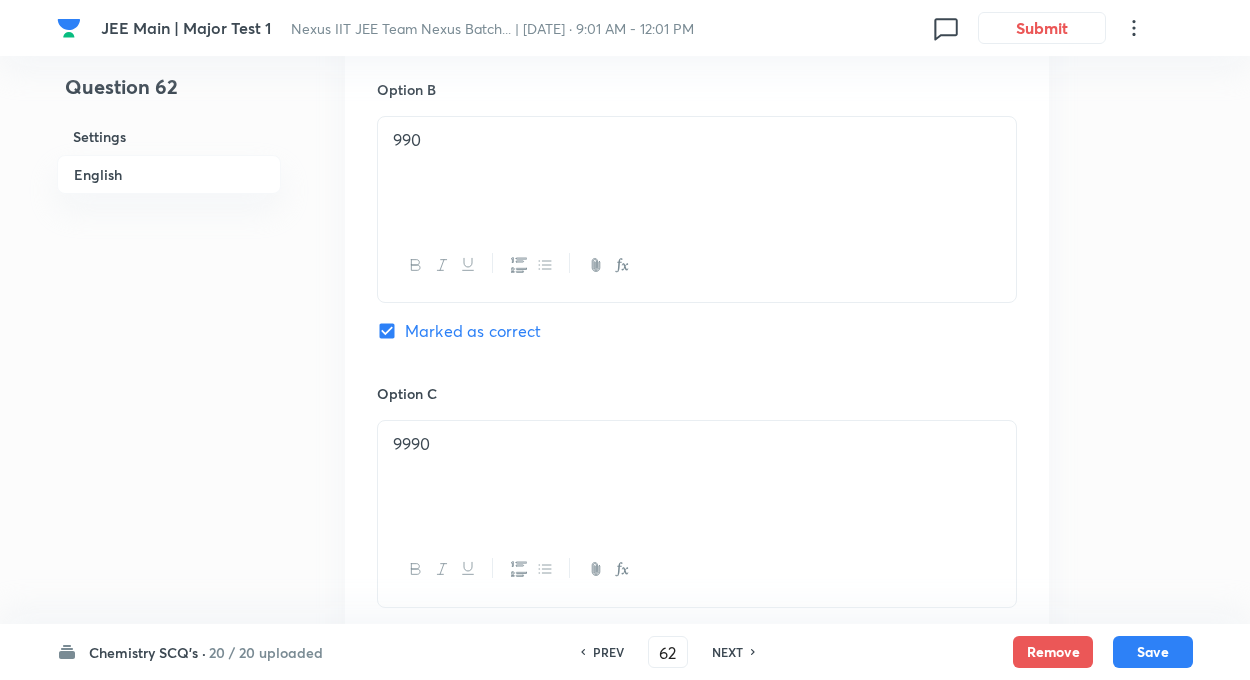 checkbox on "true" 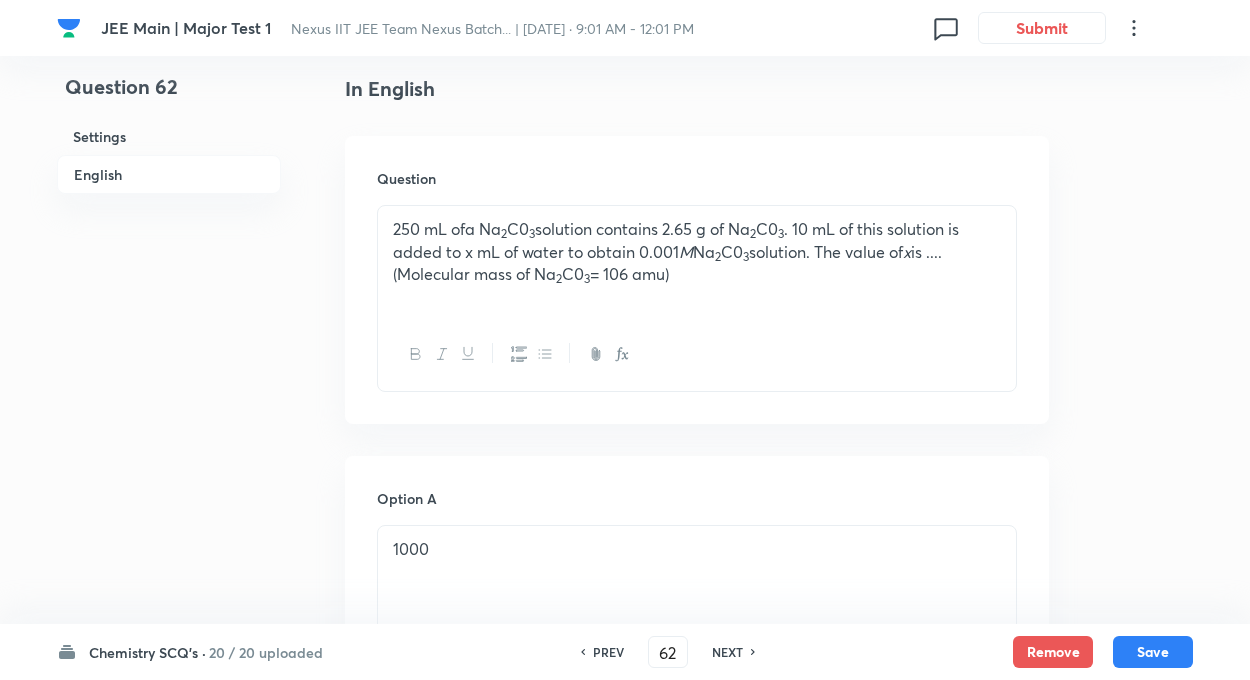 scroll, scrollTop: 508, scrollLeft: 0, axis: vertical 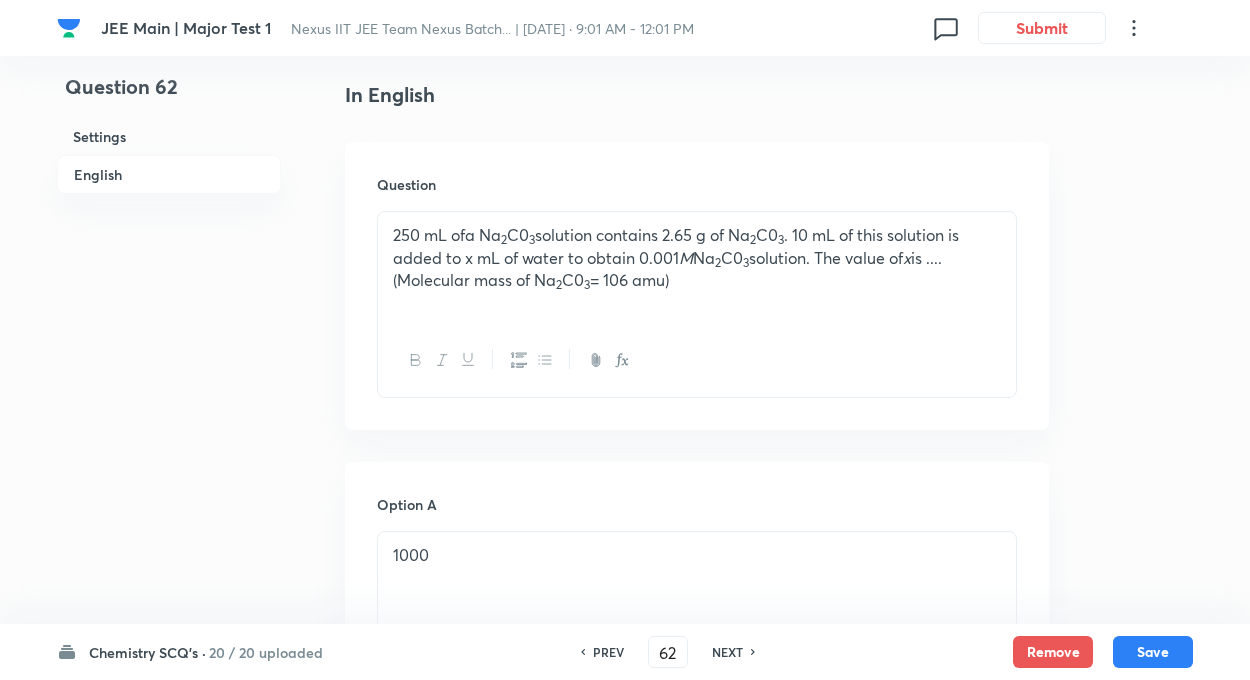 drag, startPoint x: 389, startPoint y: 231, endPoint x: 773, endPoint y: 310, distance: 392.04208 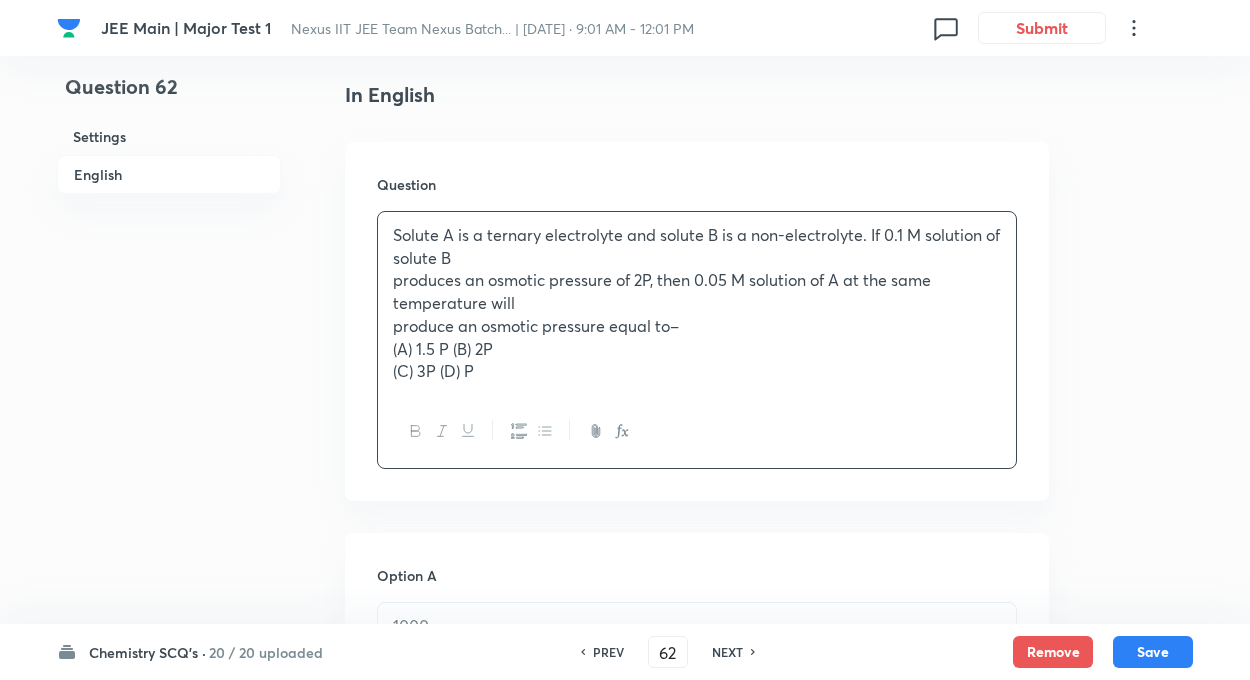 click on "Solute A is a ternary electrolyte and solute B is a non-electrolyte. If 0.1 M solution of solute B produces an osmotic pressure of 2P, then 0.05 M solution of A at the same temperature will produce an osmotic pressure equal to– (A) 1.5 P (B) 2P (C) 3P (D) P" at bounding box center (697, 303) 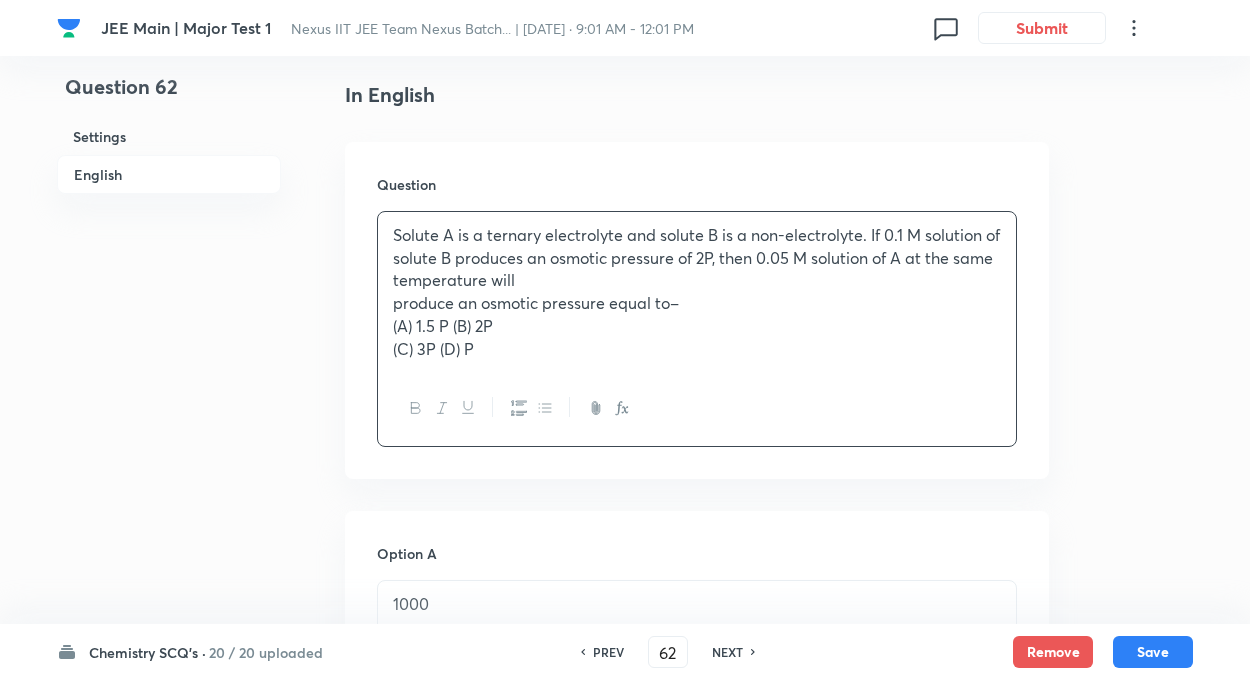 click on "Solute A is a ternary electrolyte and solute B is a non-electrolyte. If 0.1 M solution of solute B produces an osmotic pressure of 2P, then 0.05 M solution of A at the same temperature will produce an osmotic pressure equal to– (A) 1.5 P (B) 2P (C) 3P (D) P" at bounding box center [697, 292] 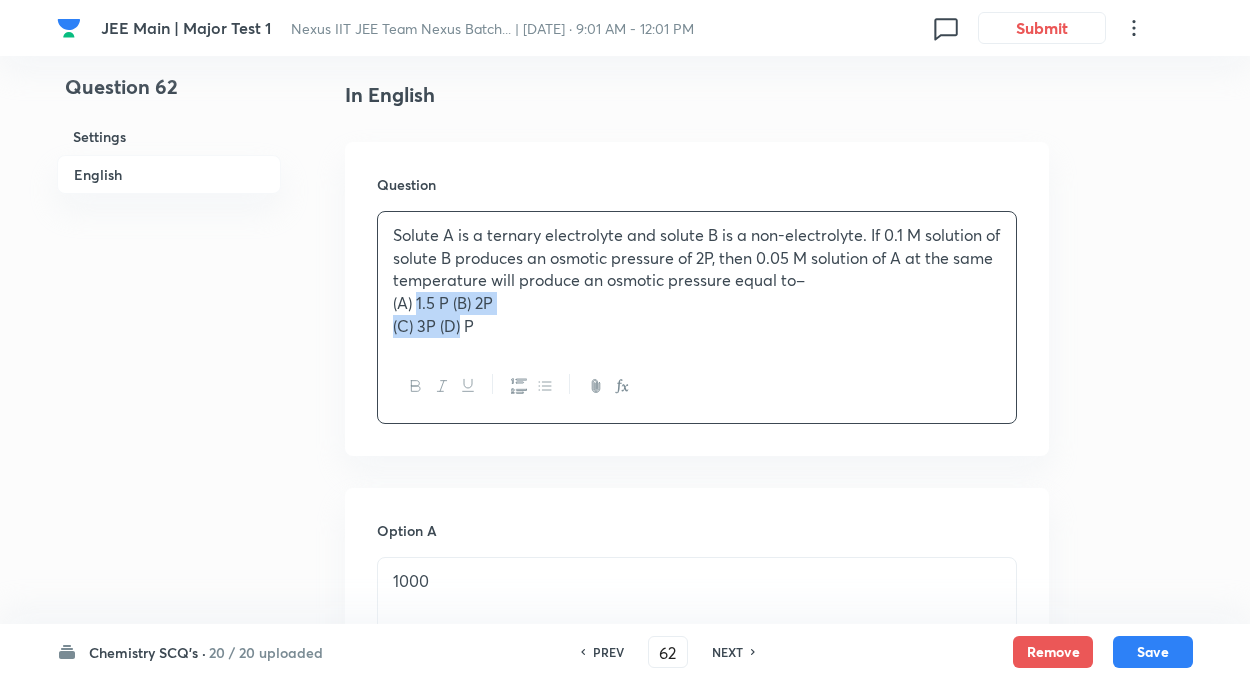 drag, startPoint x: 418, startPoint y: 302, endPoint x: 595, endPoint y: 386, distance: 195.9209 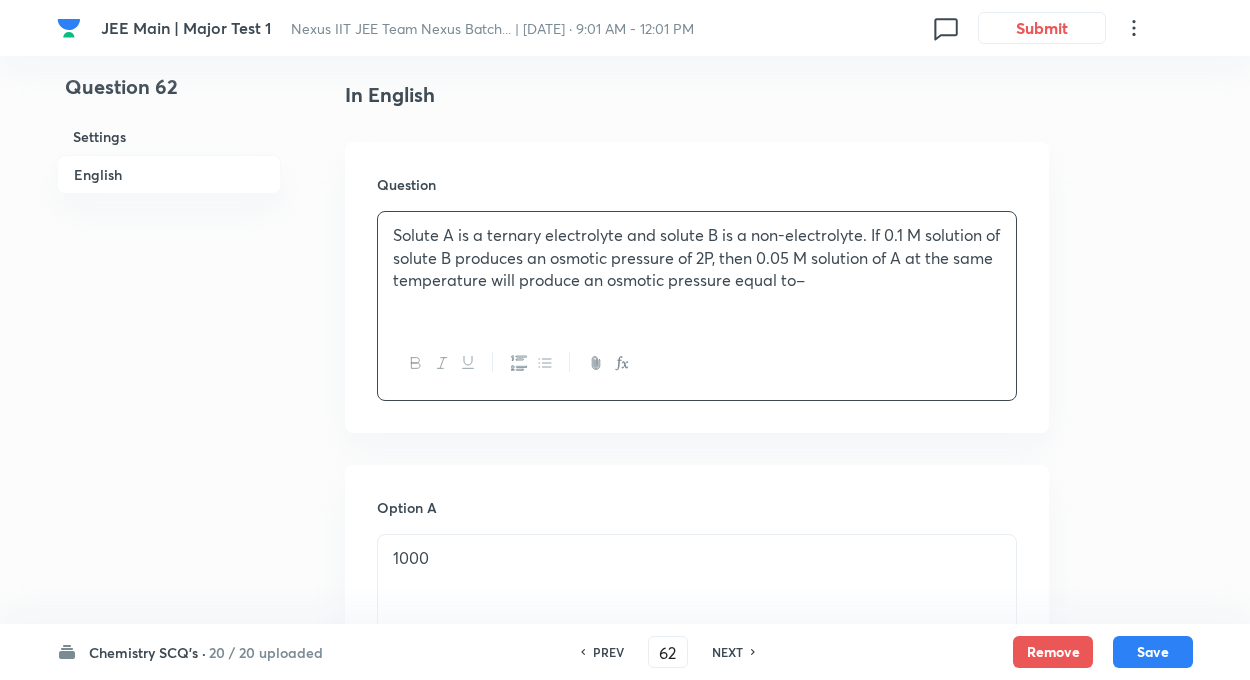 click on "Question 62 Settings English" at bounding box center [169, 863] 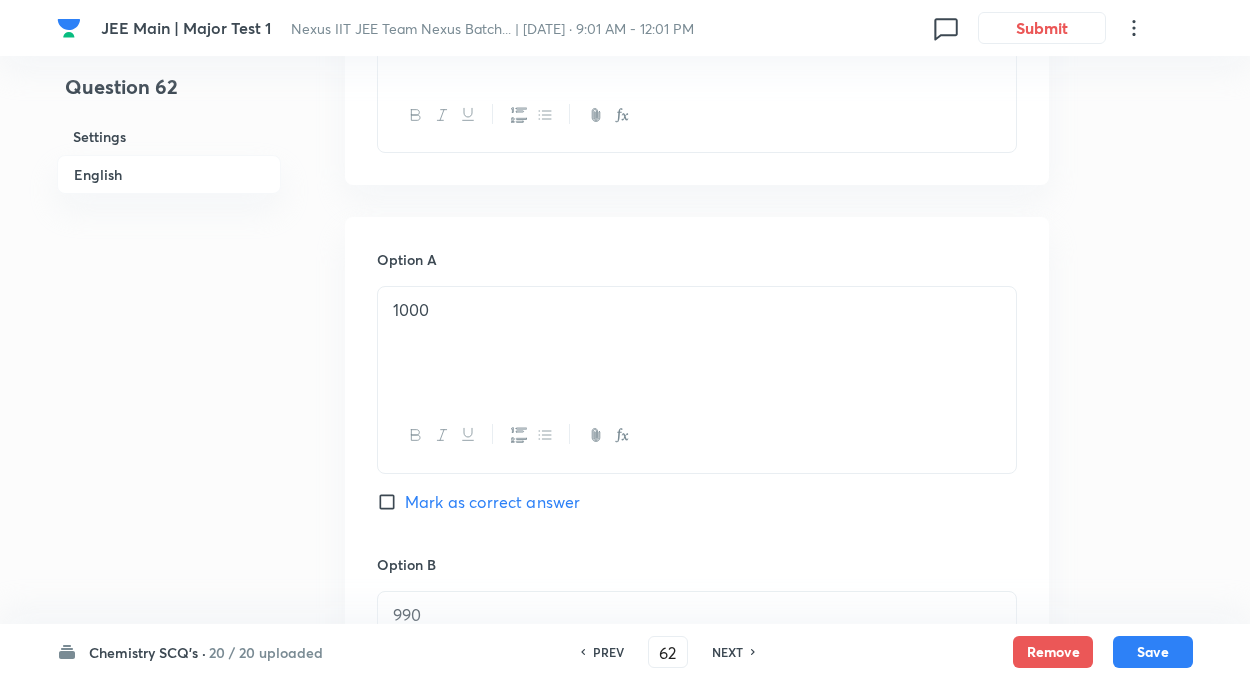 scroll, scrollTop: 788, scrollLeft: 0, axis: vertical 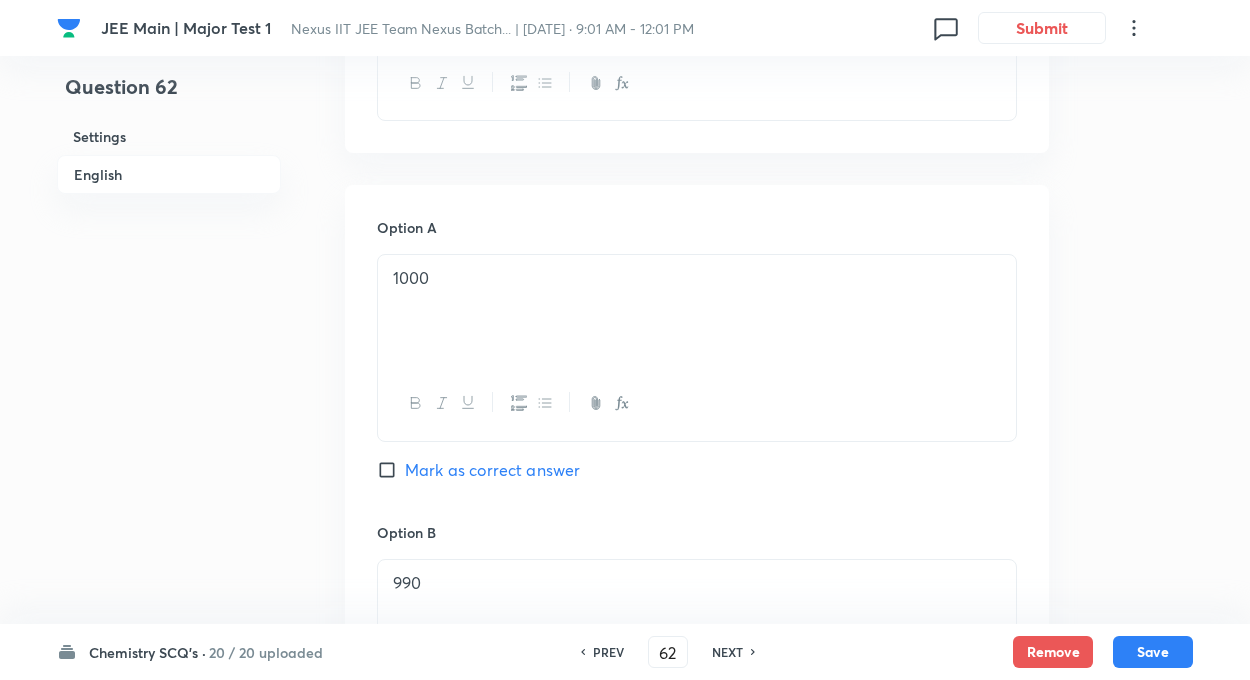 drag, startPoint x: 390, startPoint y: 277, endPoint x: 548, endPoint y: 315, distance: 162.50539 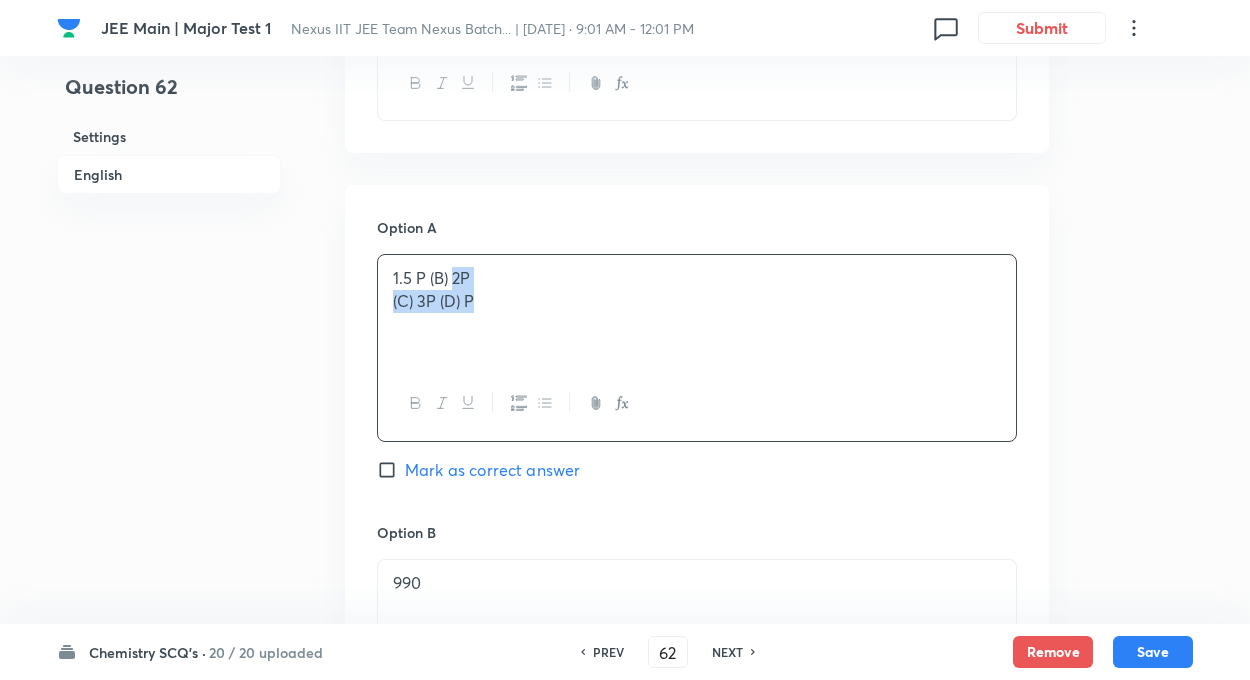 drag, startPoint x: 455, startPoint y: 275, endPoint x: 553, endPoint y: 360, distance: 129.72664 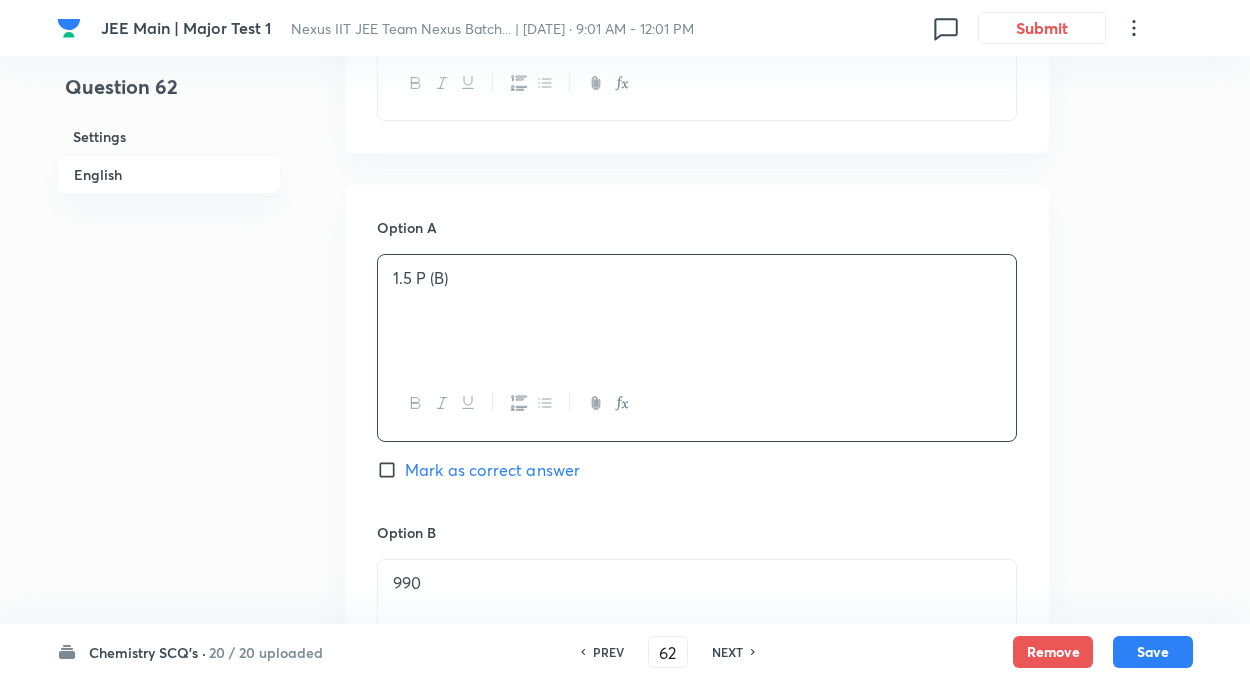 type 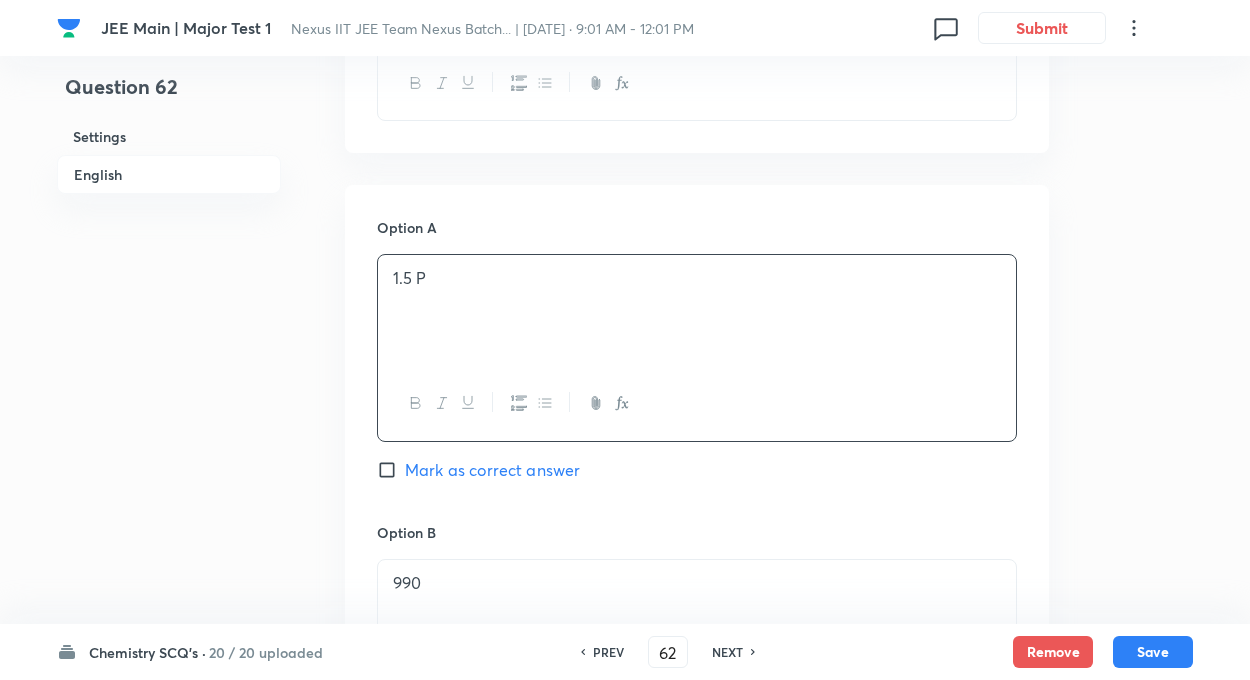 click on "Question 62 Settings English" at bounding box center [169, 583] 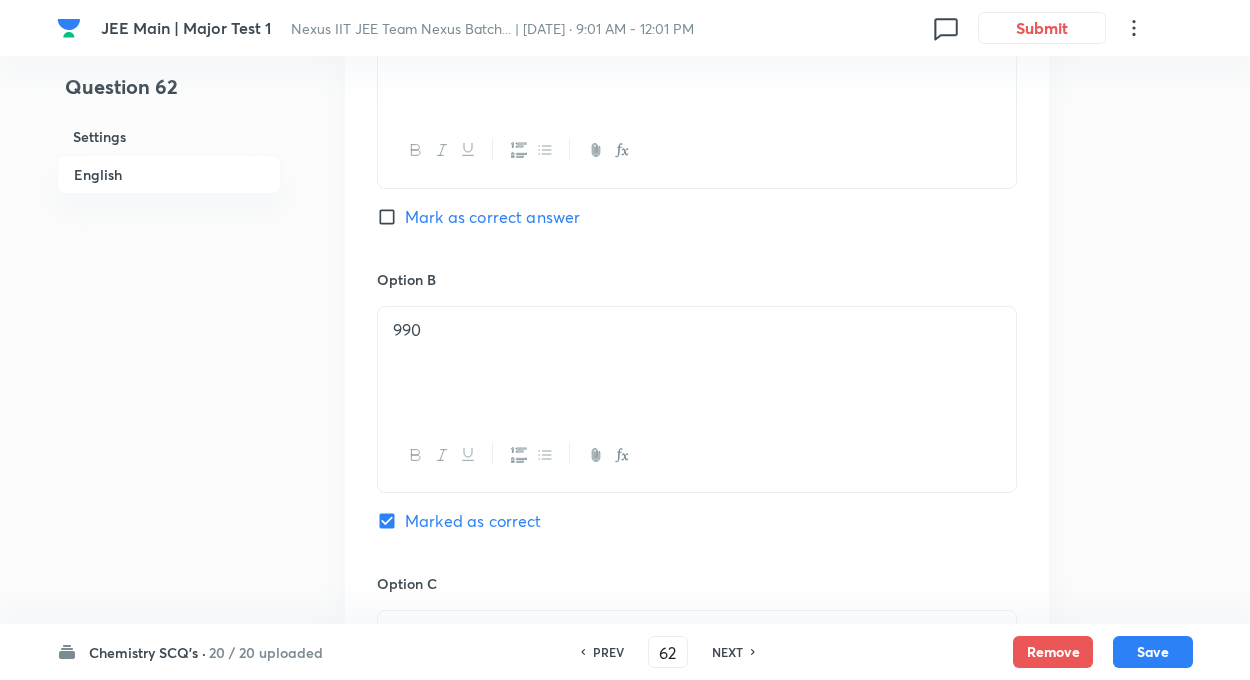 scroll, scrollTop: 1108, scrollLeft: 0, axis: vertical 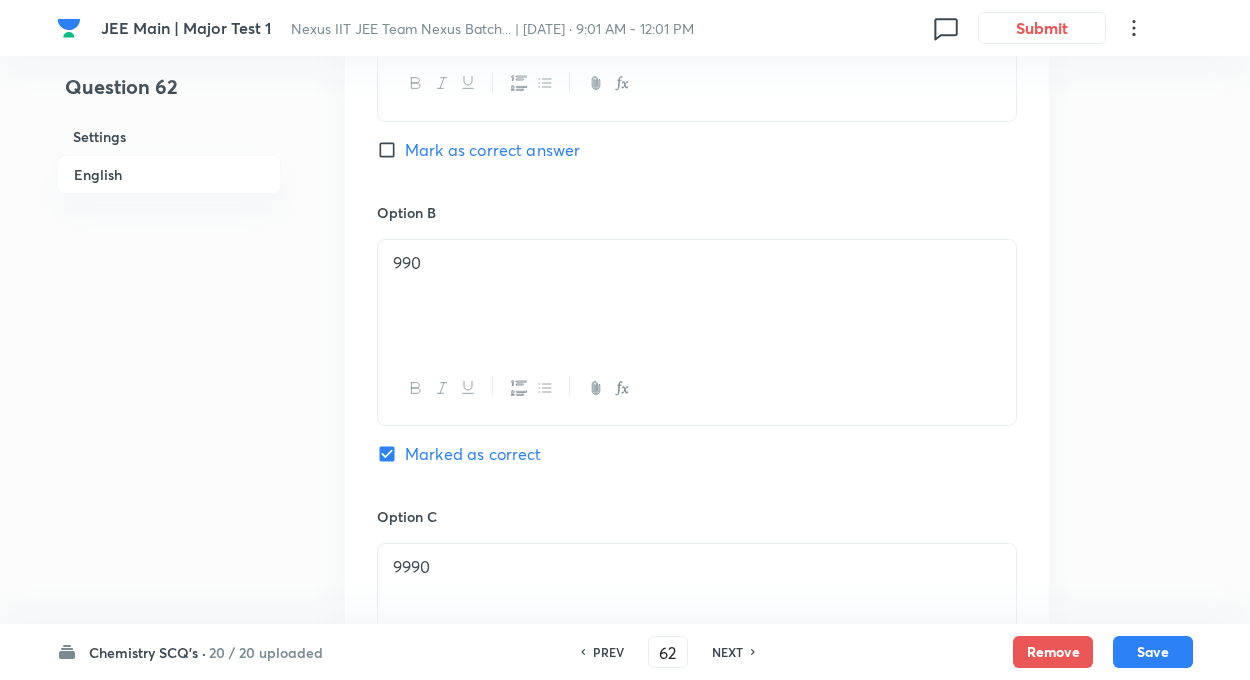 click on "990" at bounding box center [697, 263] 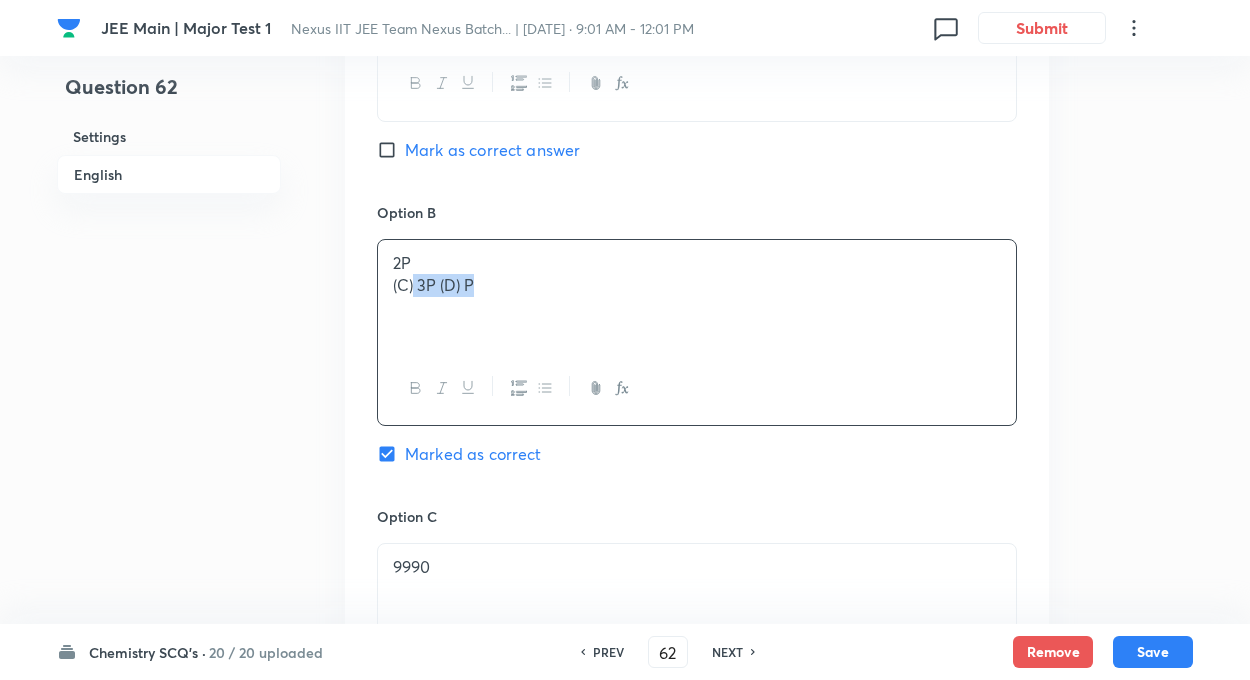 drag, startPoint x: 414, startPoint y: 280, endPoint x: 652, endPoint y: 381, distance: 258.544 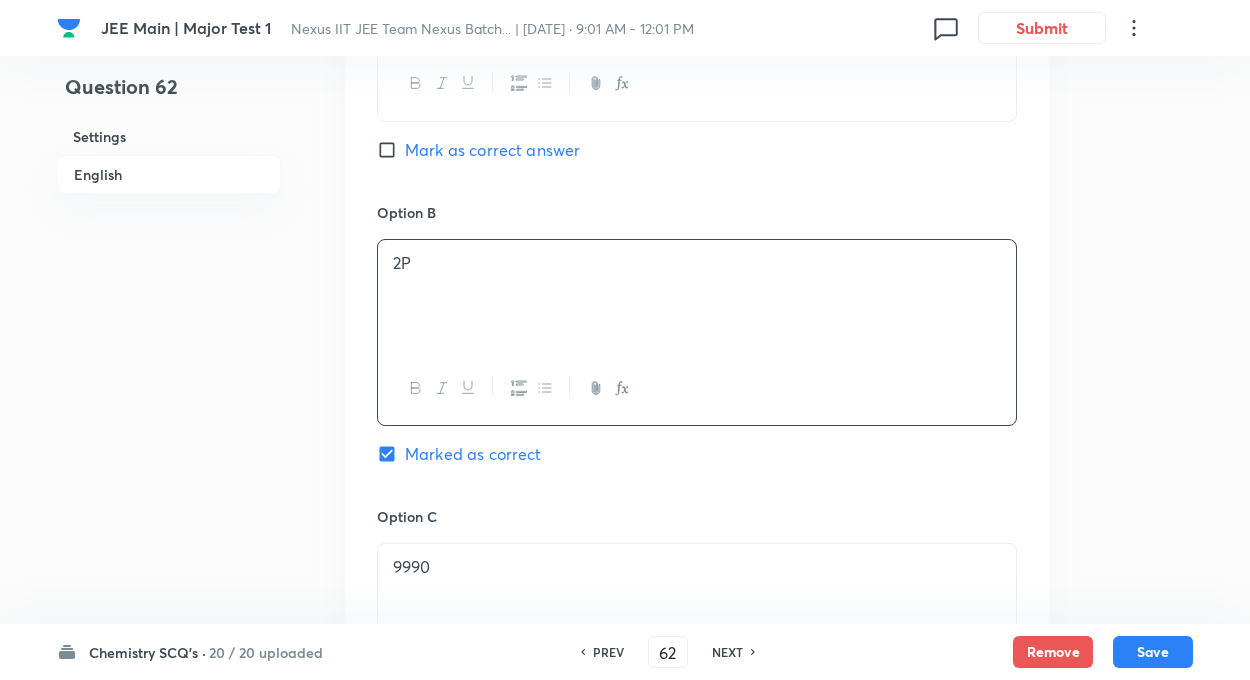click on "9990" at bounding box center (697, 567) 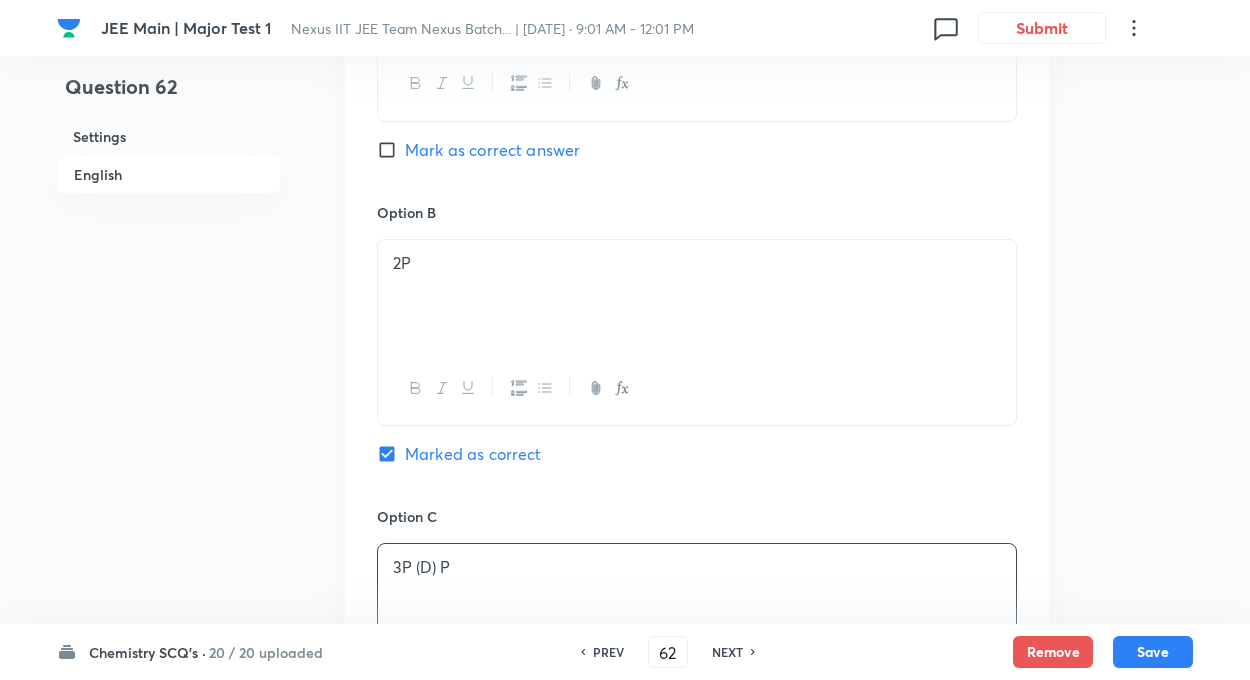 click on "Question 62 Settings English Settings Type Single choice correct 4 options + 4 marks - 1 mark Edit Concept Chemistry Physical Chemistry Liquid Solution Abnormal Colligative Properties Edit Additional details Easy Fact Not from PYQ paper No equation Edit In English Question Solute A is a ternary electrolyte and solute B is a non-electrolyte. If 0.1 M solution of solute B produces an osmotic pressure of 2P, then 0.05 M solution of A at the same temperature will produce an osmotic pressure equal to– Option A 1.5 P  Mark as correct answer Option B 2P Marked as correct Option C 3P (D) P  Mark as correct answer Option D 90 Mark as correct answer Solution" at bounding box center [625, 263] 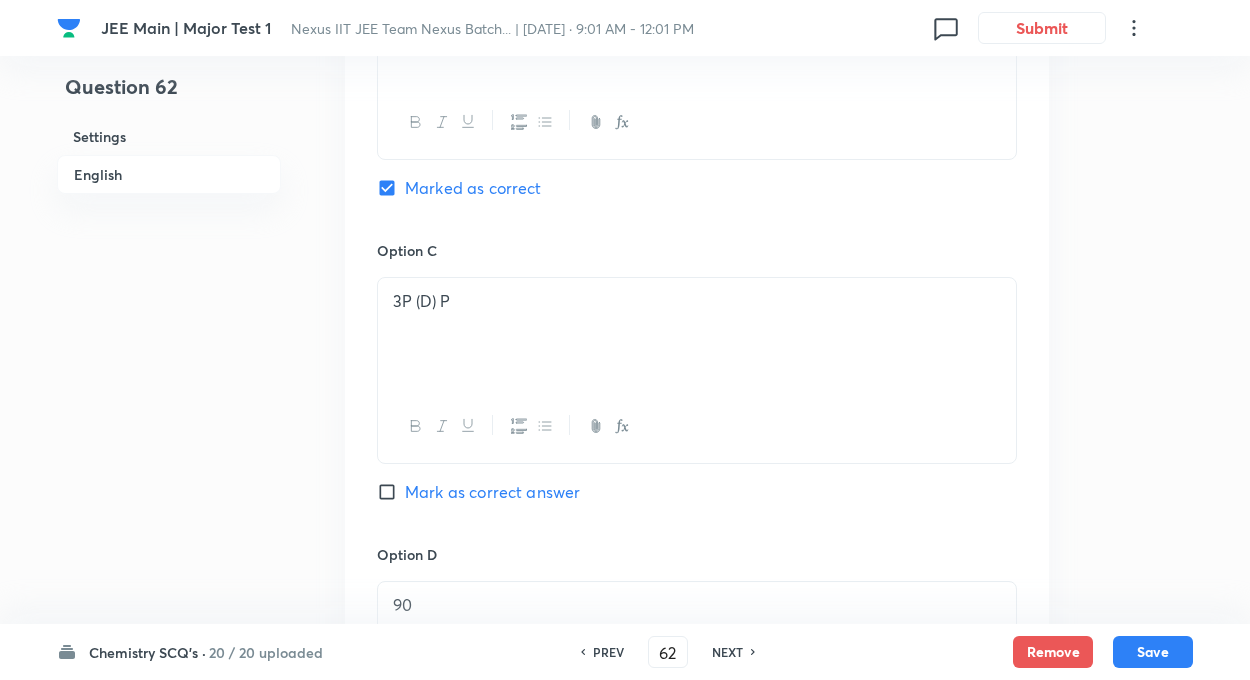 scroll, scrollTop: 1428, scrollLeft: 0, axis: vertical 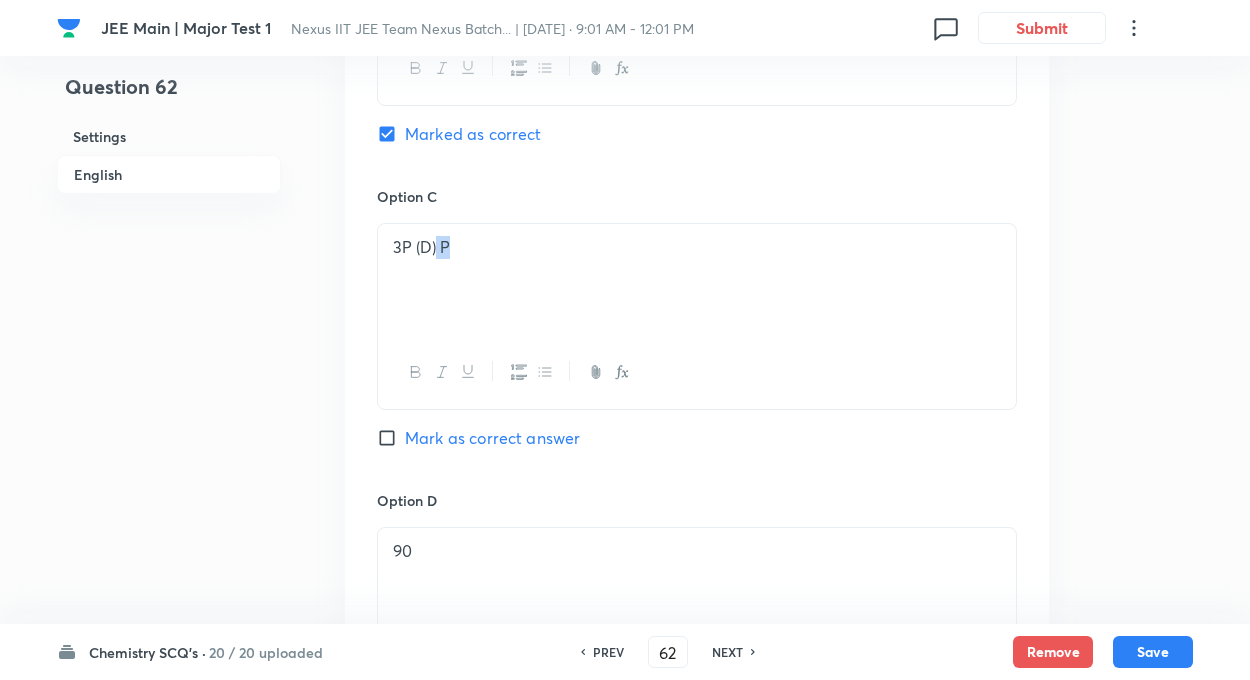drag, startPoint x: 438, startPoint y: 252, endPoint x: 522, endPoint y: 286, distance: 90.62009 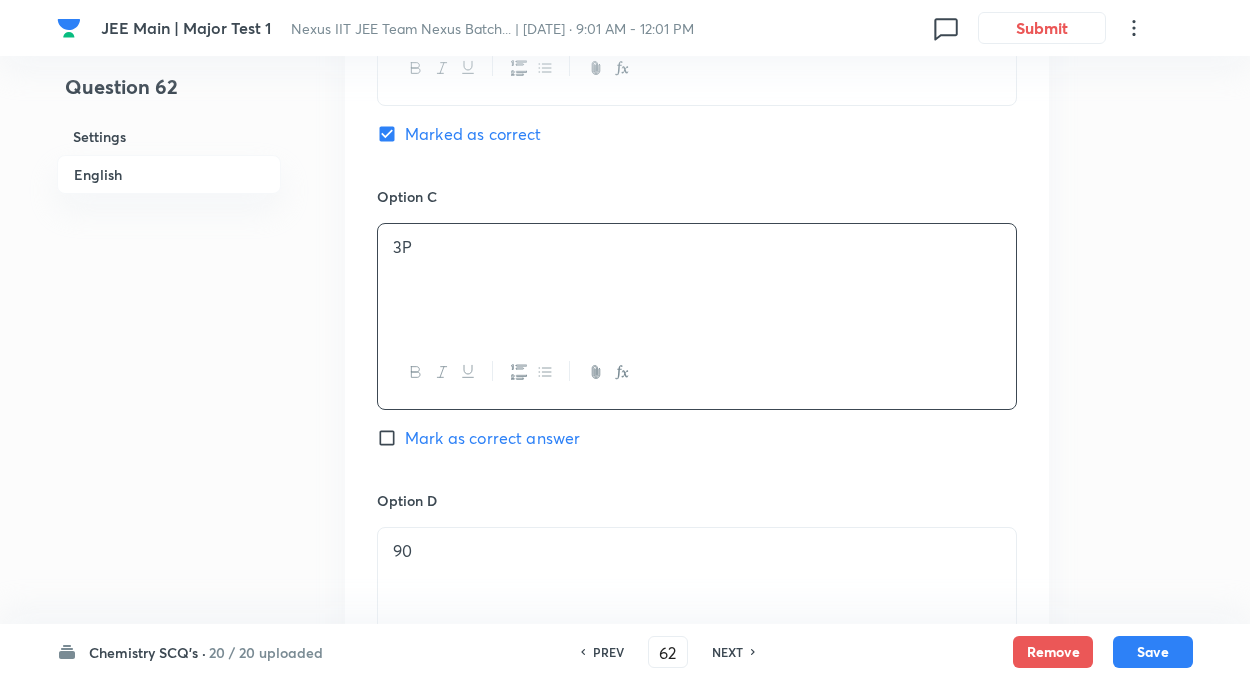 click on "90" at bounding box center (697, 584) 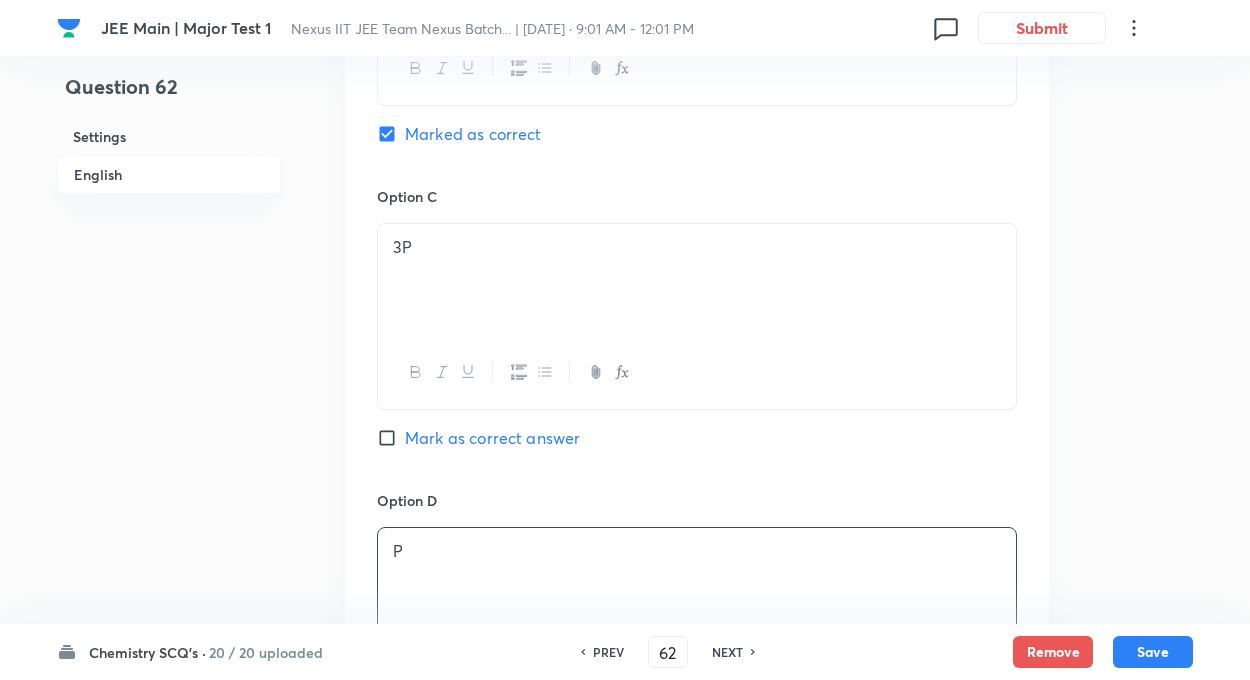 click on "Question 62 Settings English" at bounding box center [169, -57] 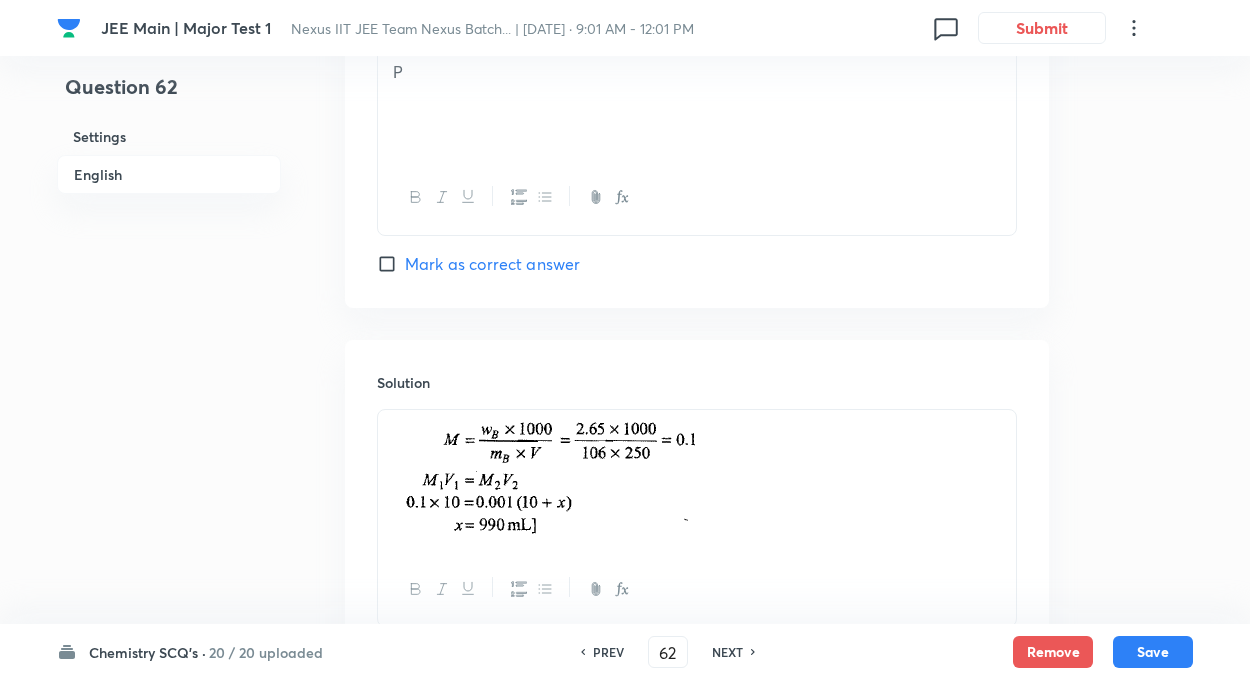 scroll, scrollTop: 1908, scrollLeft: 0, axis: vertical 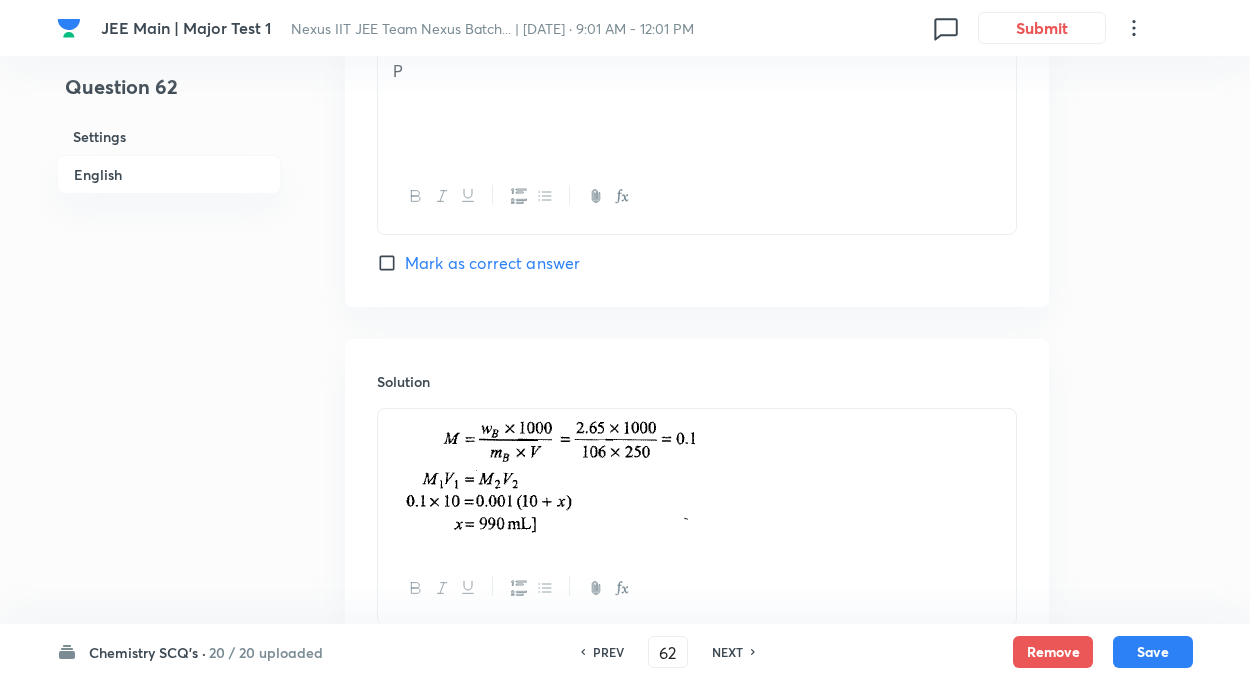 click at bounding box center [697, 480] 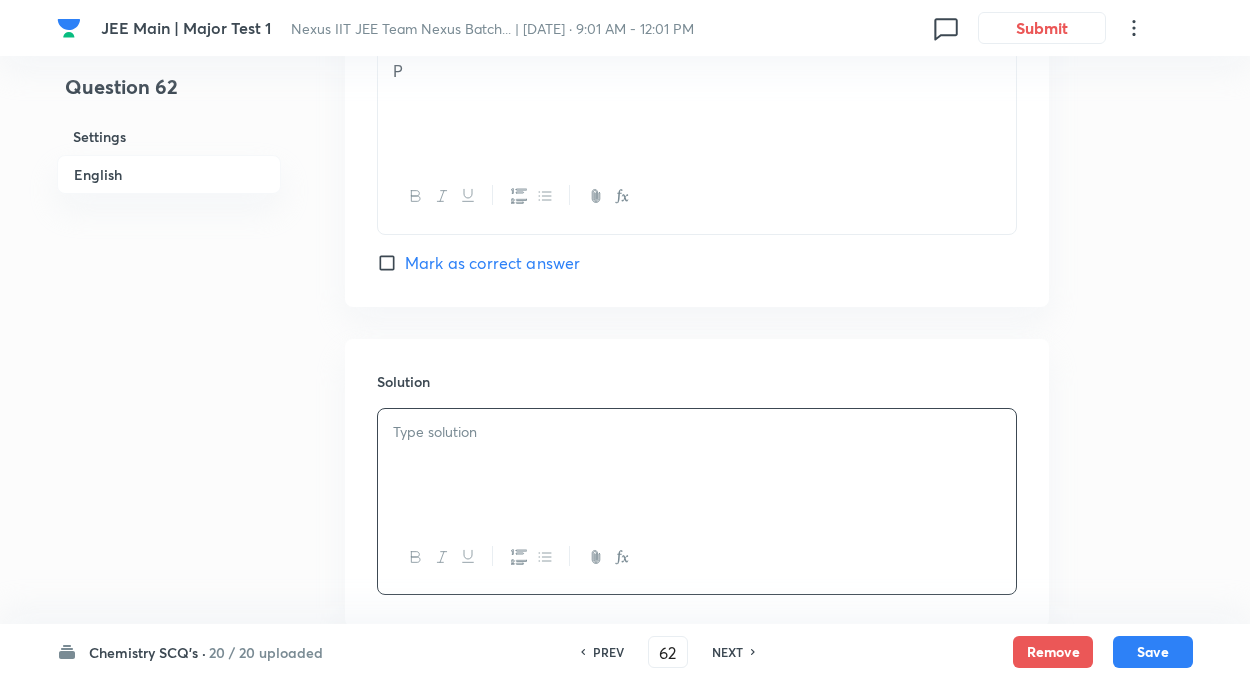 click on "Question 62 Settings English Settings Type Single choice correct 4 options + 4 marks - 1 mark Edit Concept Chemistry Physical Chemistry Liquid Solution Abnormal Colligative Properties Edit Additional details Easy Fact Not from PYQ paper No equation Edit In English Question Solute A is a ternary electrolyte and solute B is a non-electrolyte. If 0.1 M solution of solute B produces an osmotic pressure of 2P, then 0.05 M solution of A at the same temperature will produce an osmotic pressure equal to– Option A 1.5 P  Mark as correct answer Option B 2P Marked as correct Option C 3P Mark as correct answer Option D P  Mark as correct answer Solution" at bounding box center (625, -553) 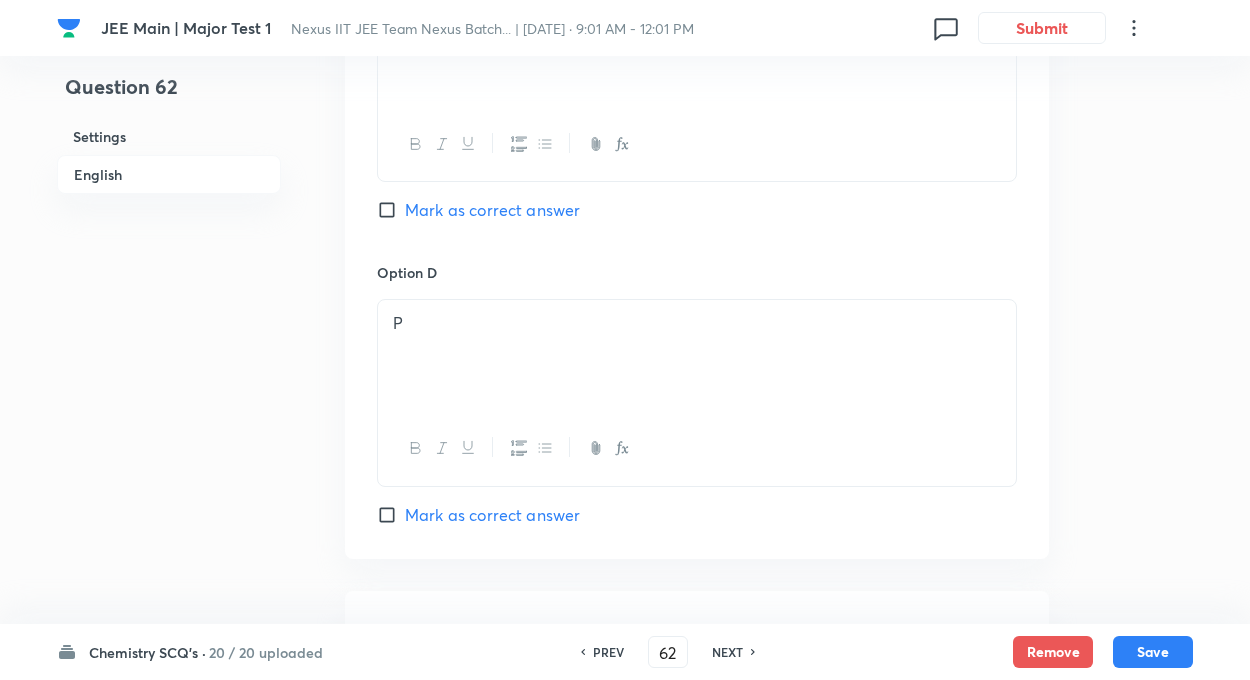scroll, scrollTop: 1628, scrollLeft: 0, axis: vertical 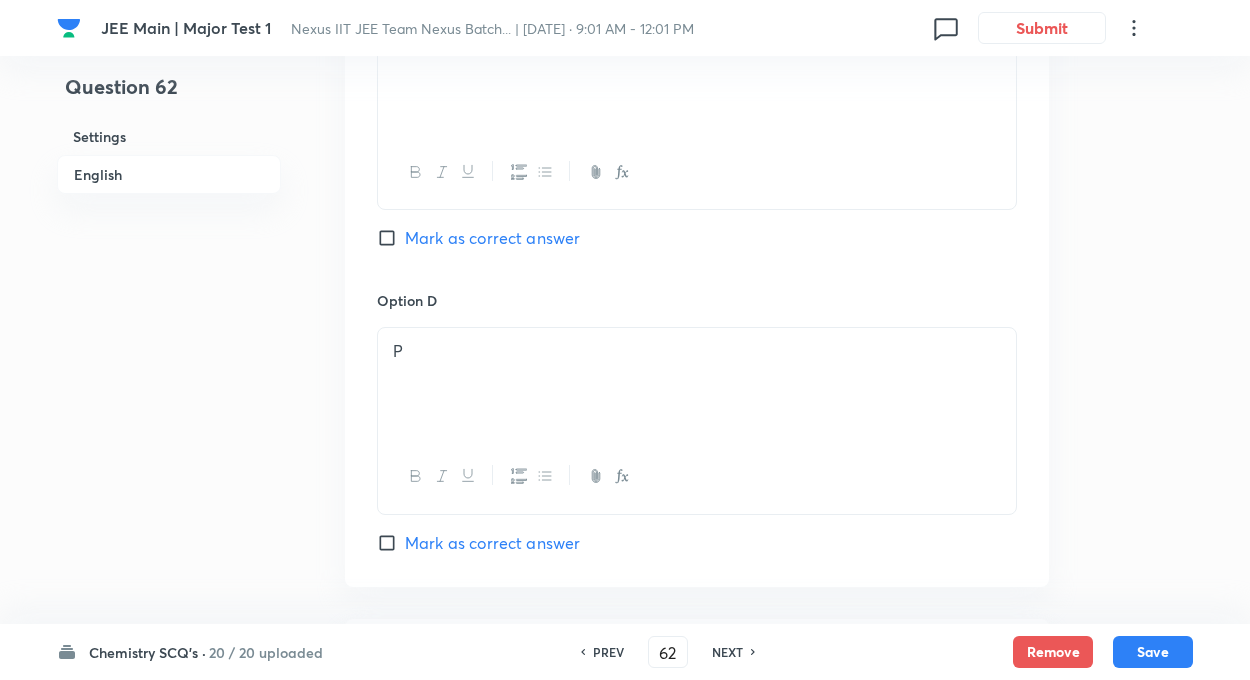click on "Mark as correct answer" at bounding box center (391, 238) 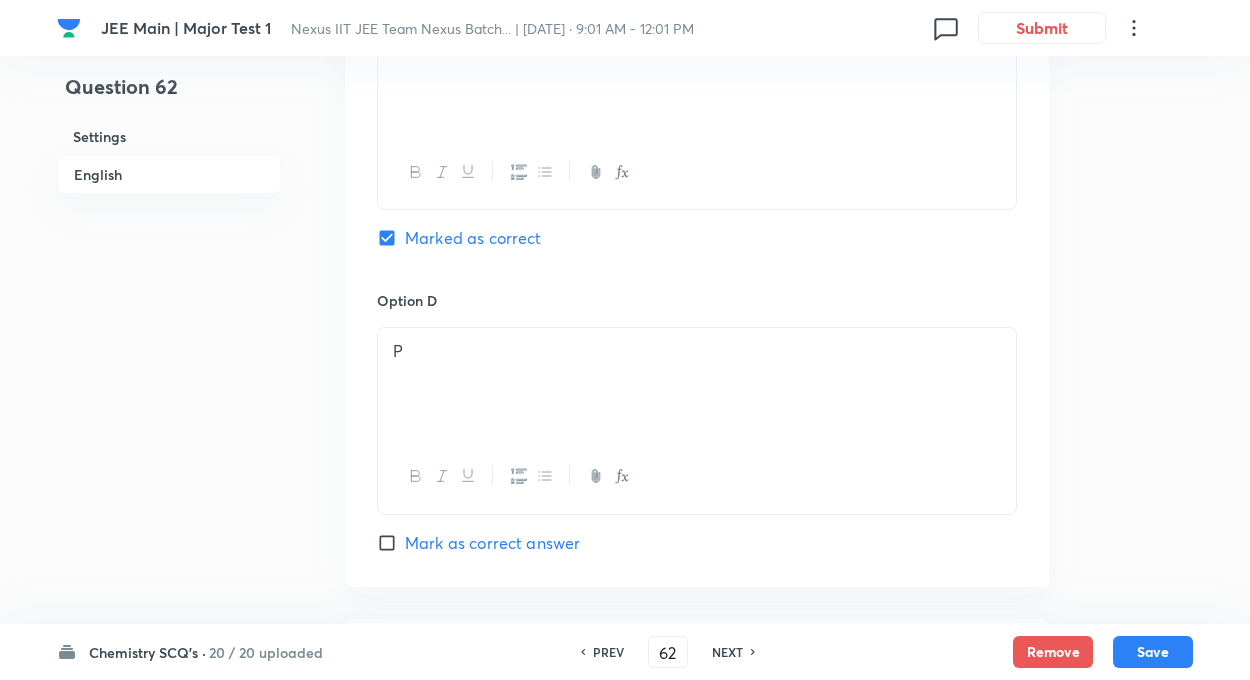 checkbox on "false" 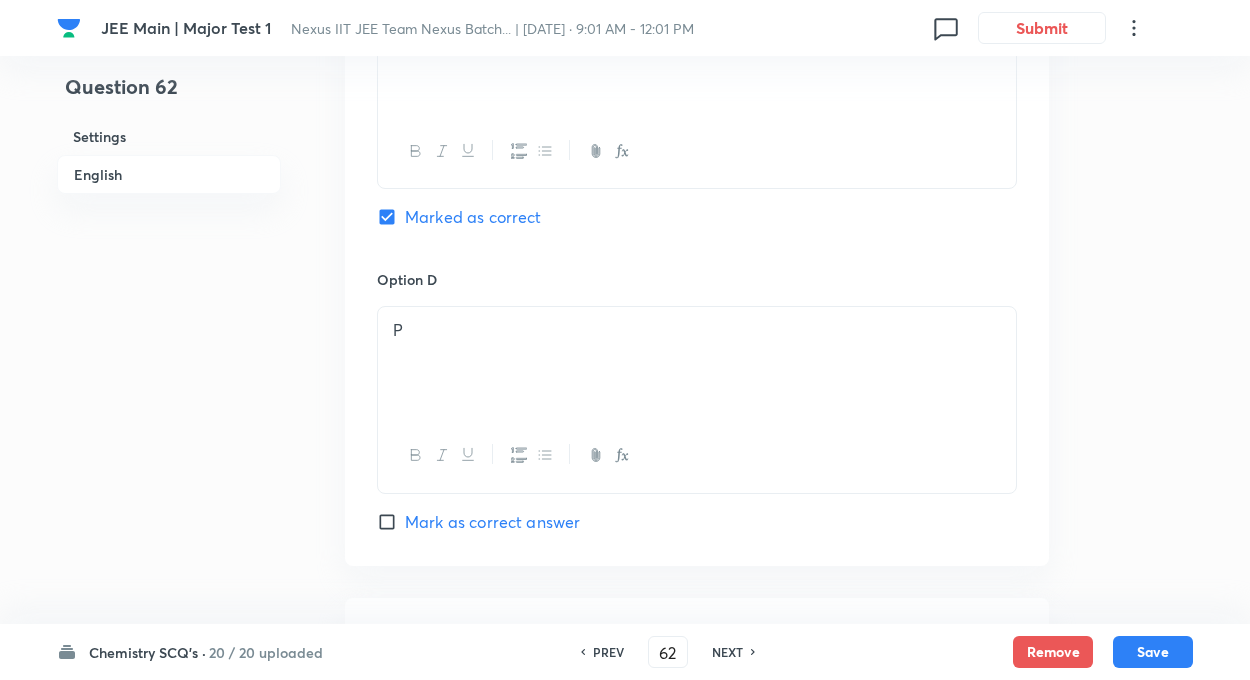 click on "Question 62 Settings English Settings Type Single choice correct 4 options + 4 marks - 1 mark Edit Concept Chemistry Physical Chemistry Liquid Solution Abnormal Colligative Properties Edit Additional details Easy Fact Not from PYQ paper No equation Edit In English Question Solute A is a ternary electrolyte and solute B is a non-electrolyte. If 0.1 M solution of solute B produces an osmotic pressure of 2P, then 0.05 M solution of A at the same temperature will produce an osmotic pressure equal to– Option A 1.5 P  Mark as correct answer Option B 2P Mark as correct answer Option C 3P Marked as correct Option D P  Mark as correct answer Solution" at bounding box center (625, -294) 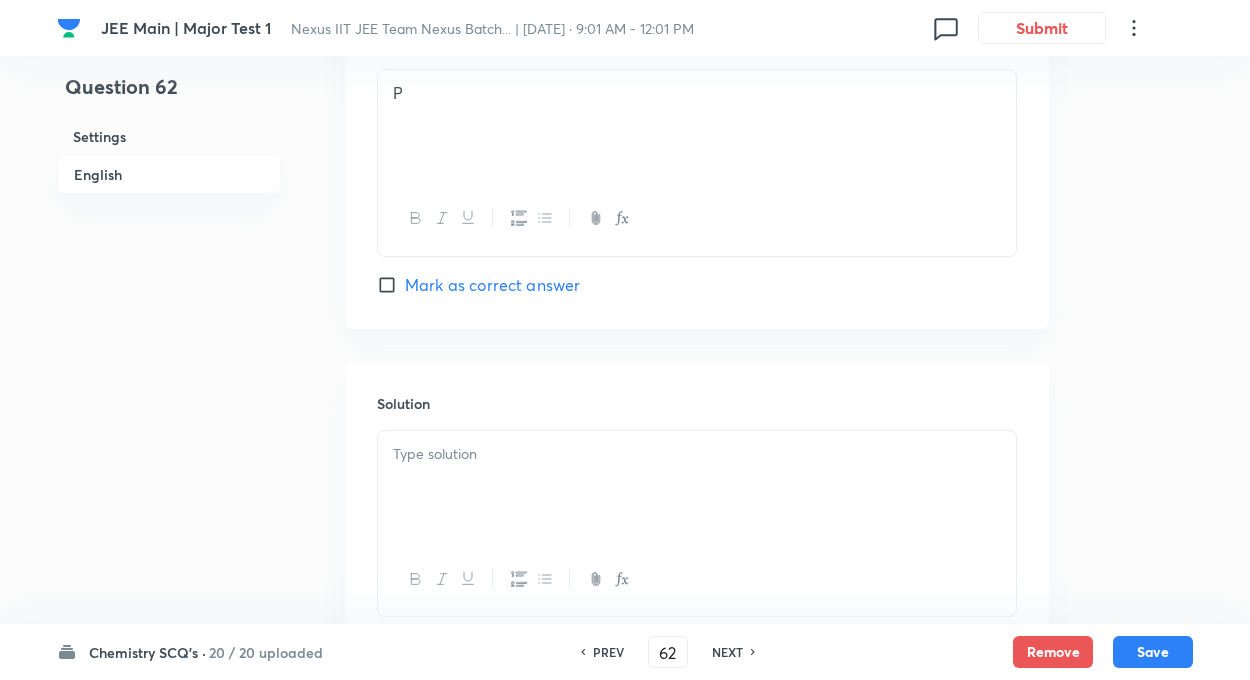 scroll, scrollTop: 2031, scrollLeft: 0, axis: vertical 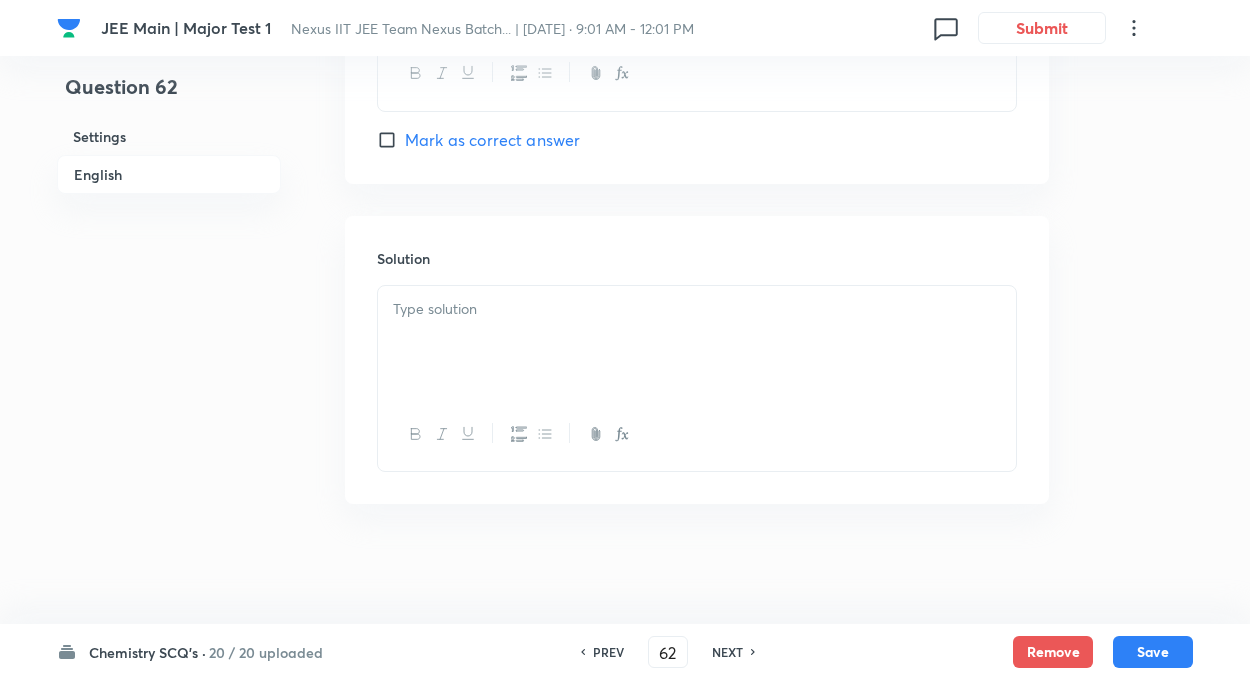 click at bounding box center [697, 309] 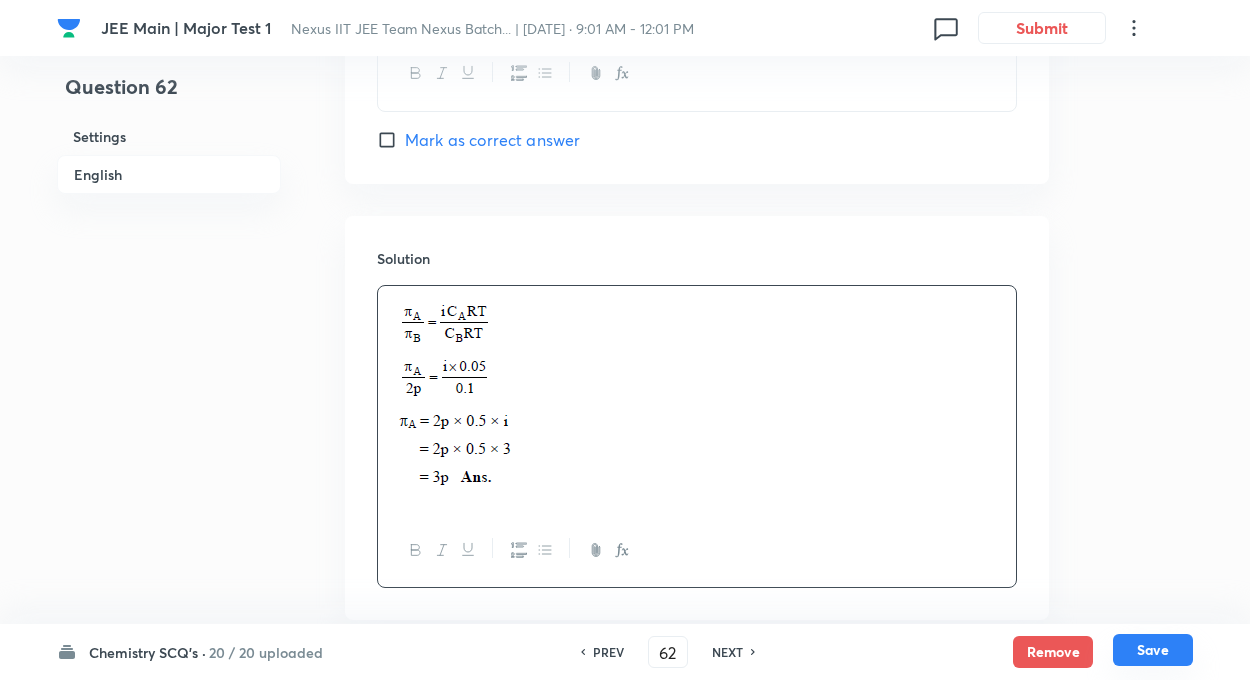 click on "Save" at bounding box center [1153, 650] 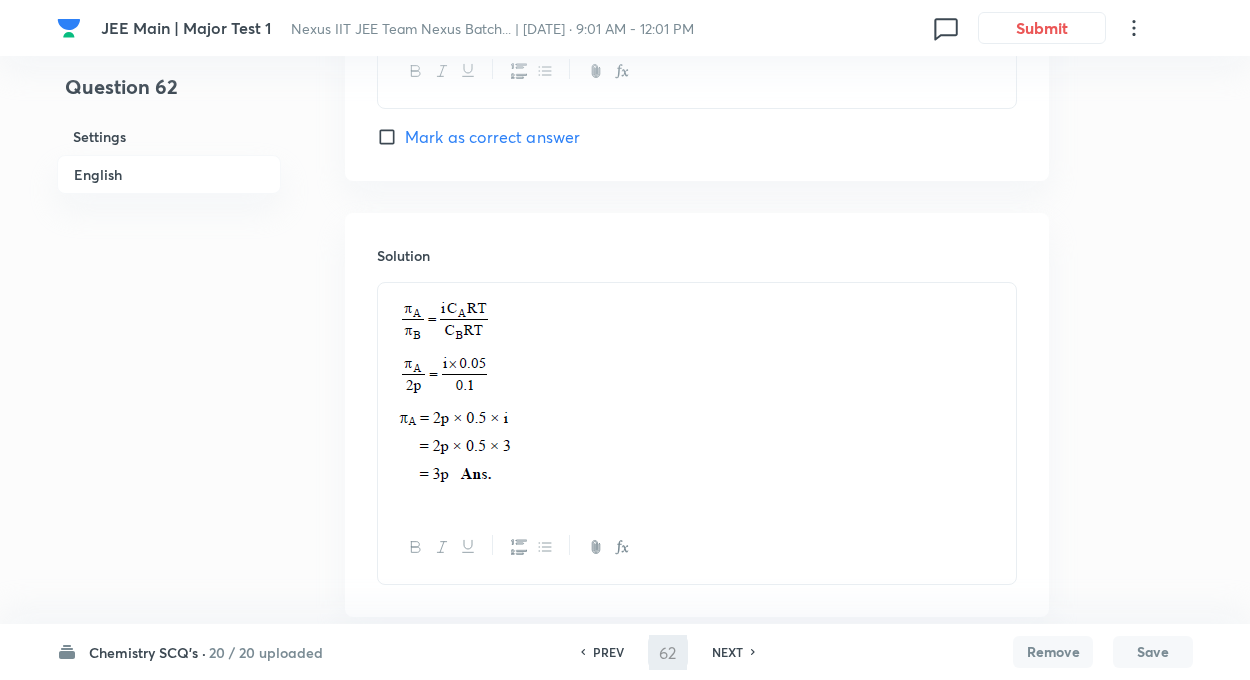type on "63" 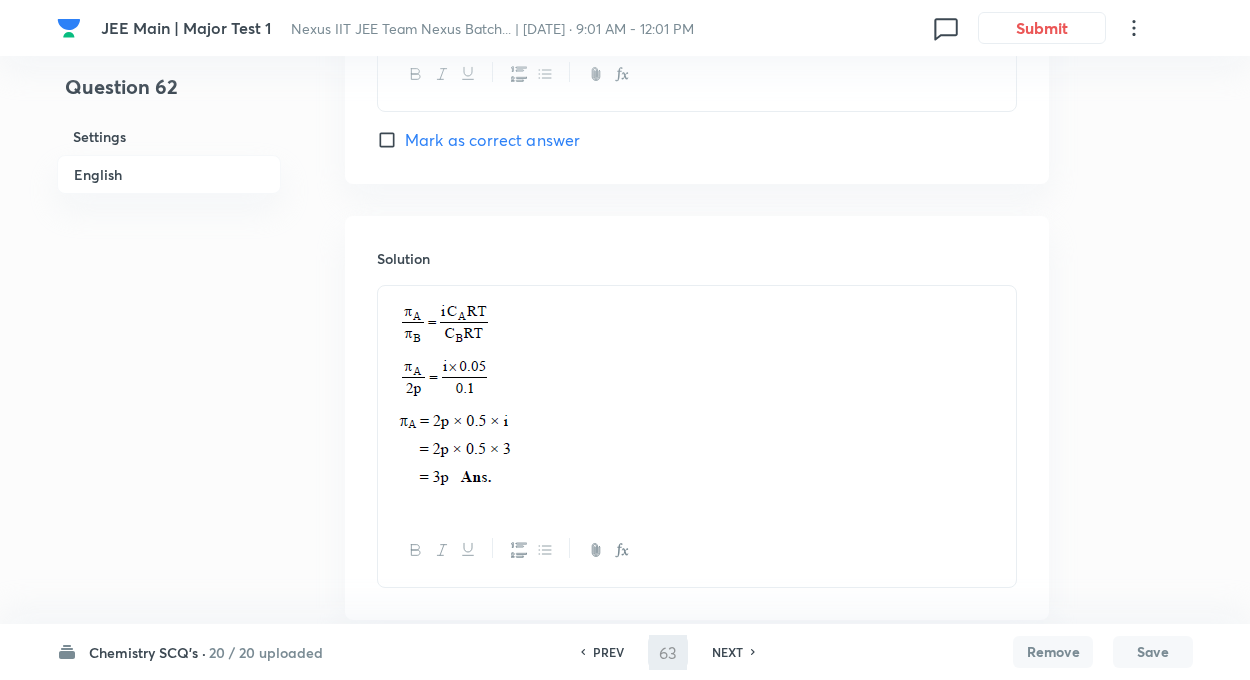 checkbox on "false" 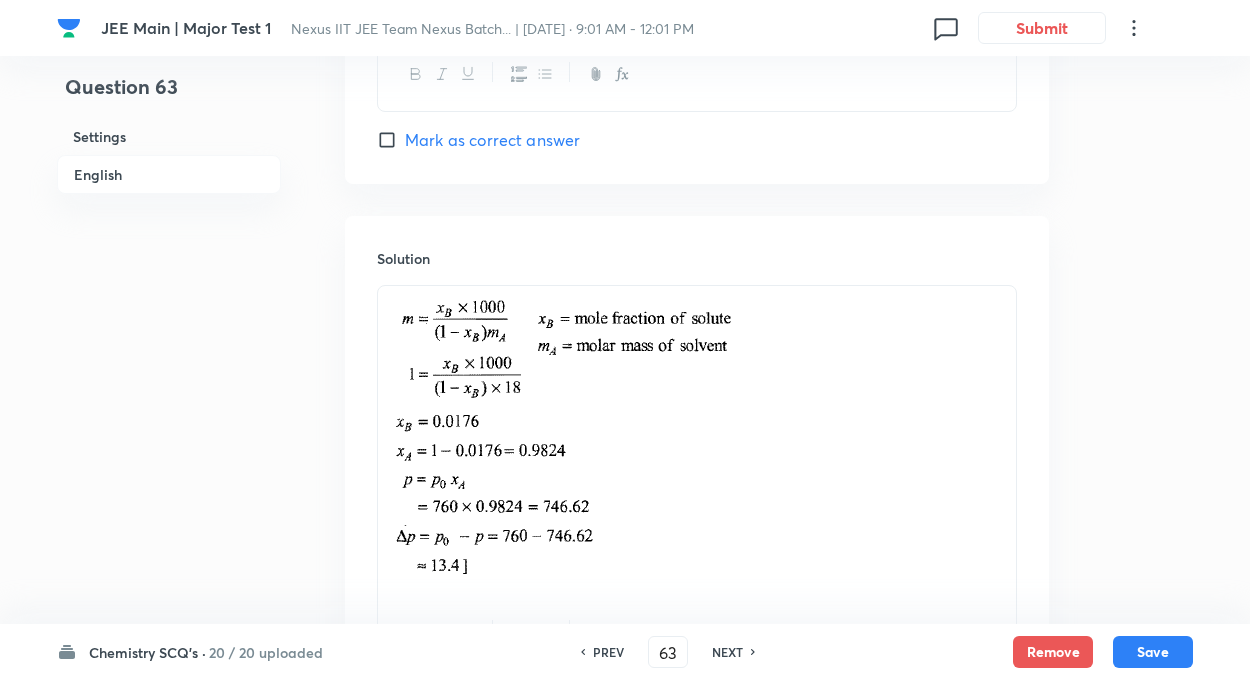 checkbox on "true" 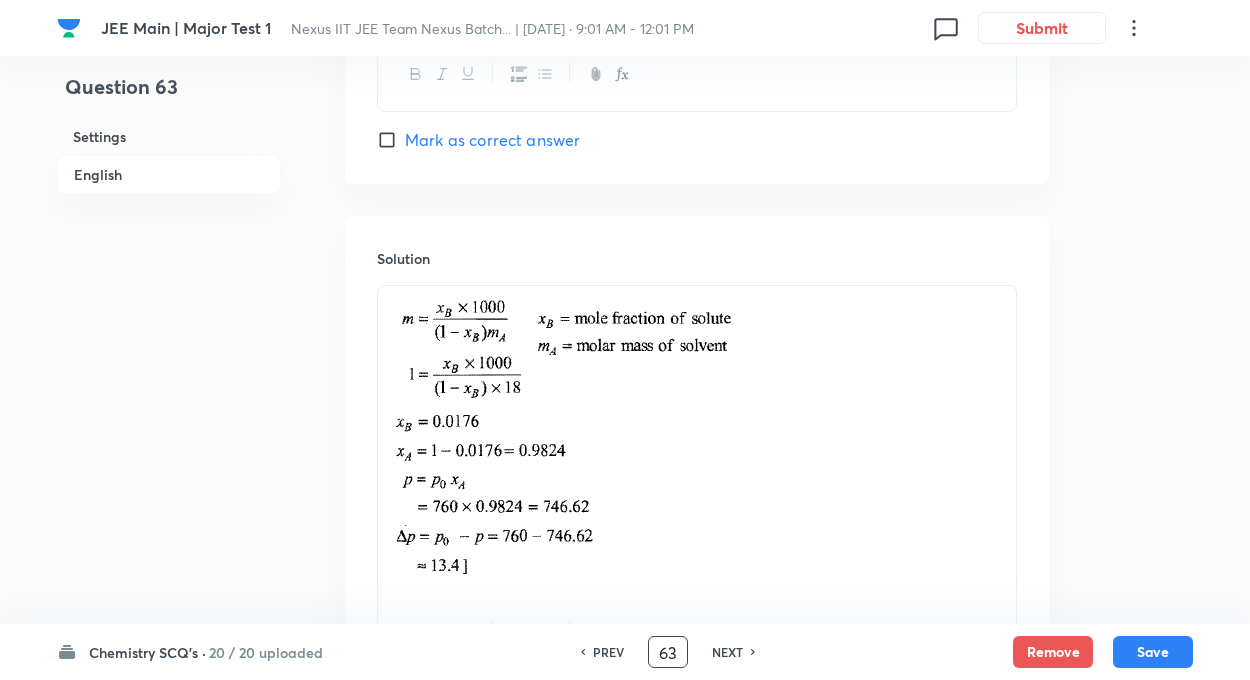 scroll, scrollTop: 2031, scrollLeft: 0, axis: vertical 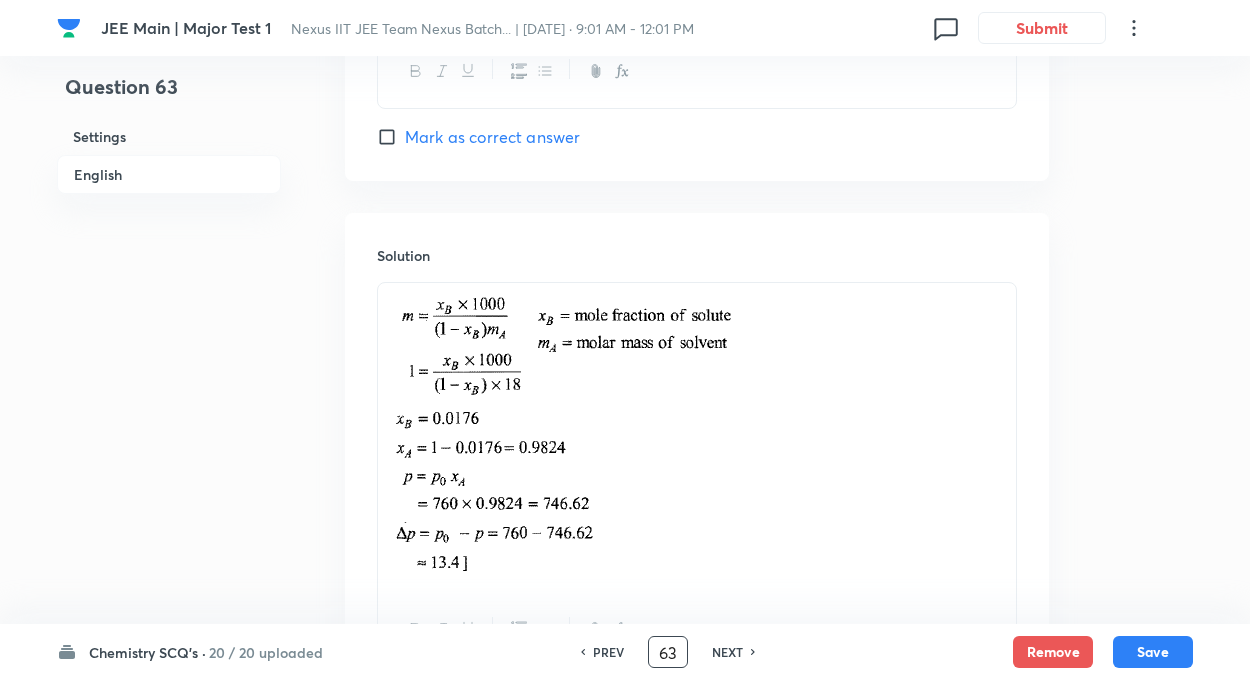 click on "63" at bounding box center [668, 652] 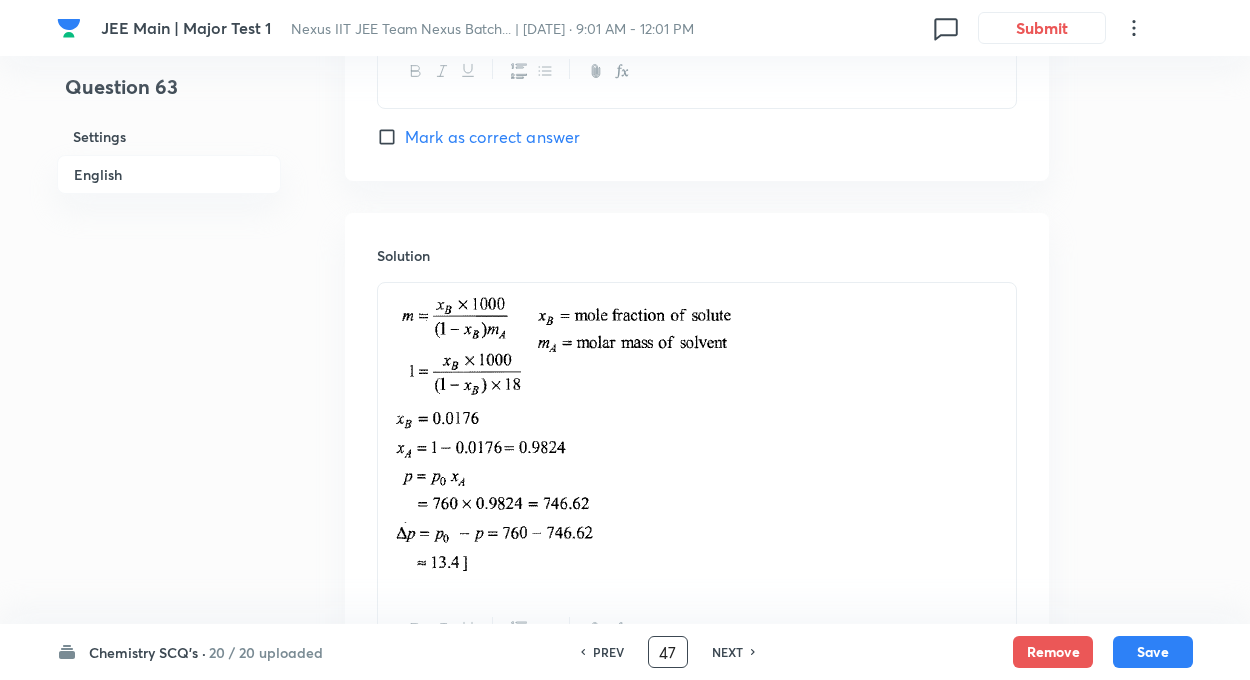 type on "4" 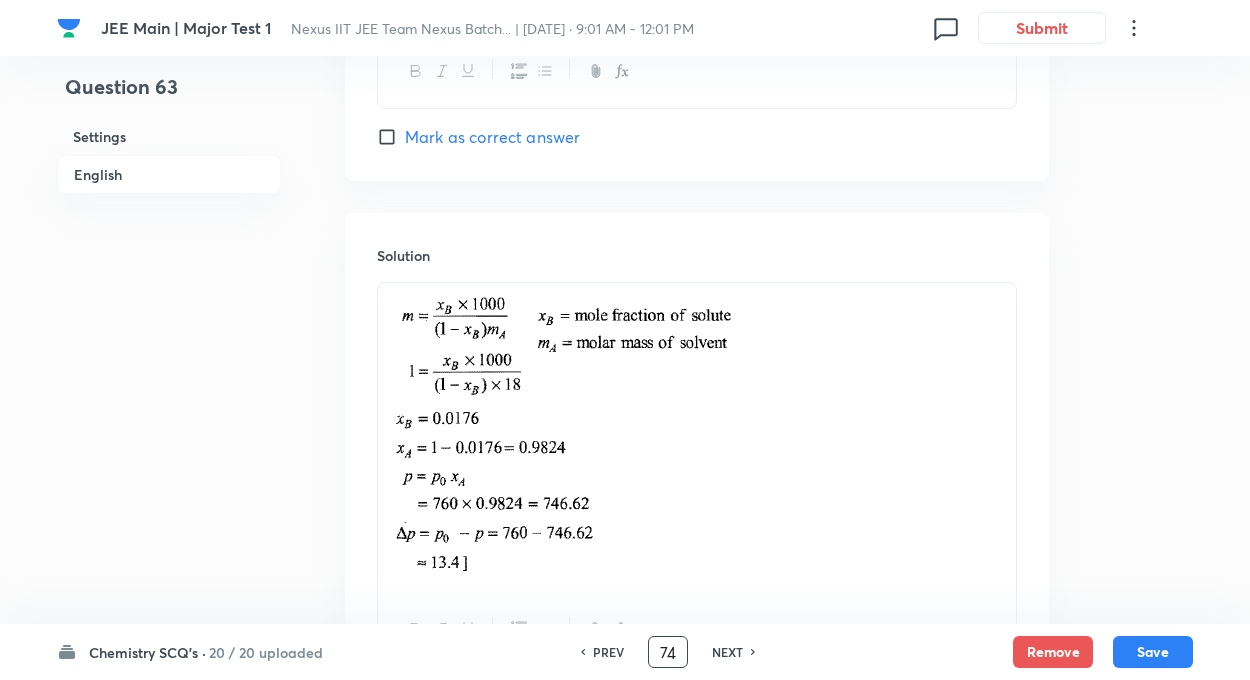 type on "74" 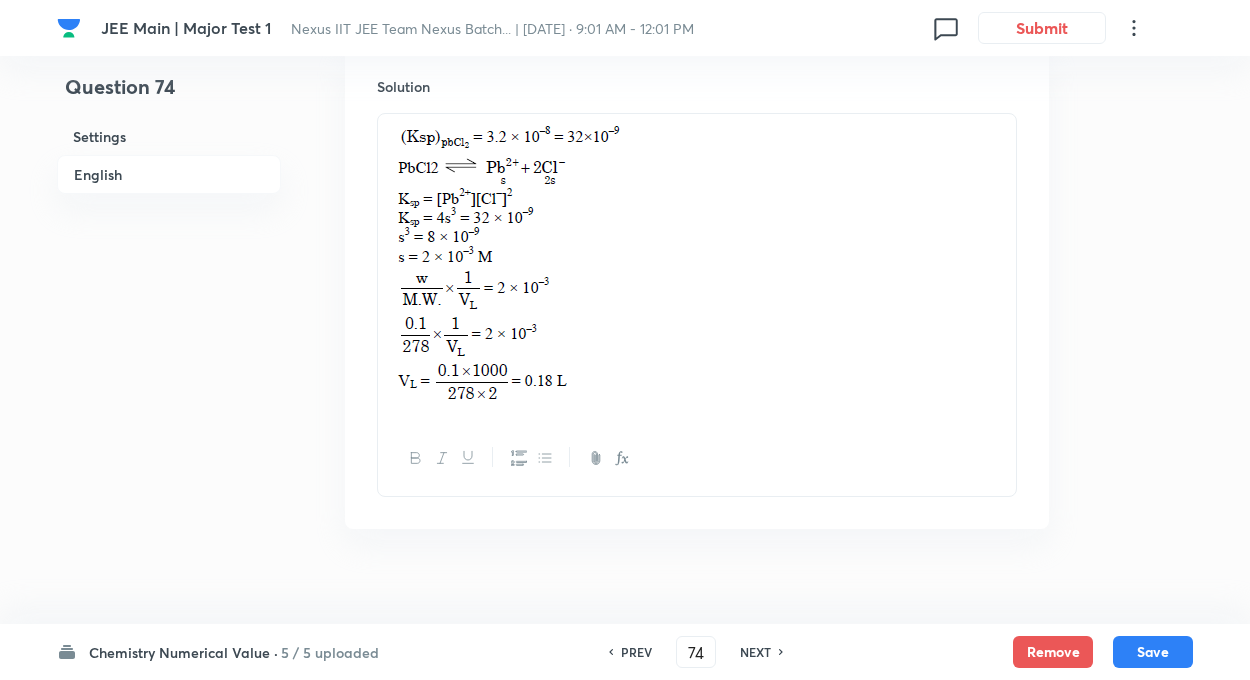 click on "Question 74 Settings English Settings Type Integer + 4 marks - 1 mark Edit Concept Chemistry Physical Chemistry Solutions Colligative Properties And Determination Of Molar Mass Edit Additional details Easy Fact Not from PYQ paper No equation Edit In English Question The minimum volume of water required to dissolve 0.1 g lead (II) chloride to get a saturated solution (K SP  of PbCl 2  = 3.2 × 10 –8 ; atomic mass of Pb = 207 u) is : Answer 0.18 ​ Specify a range Solution" at bounding box center [625, -237] 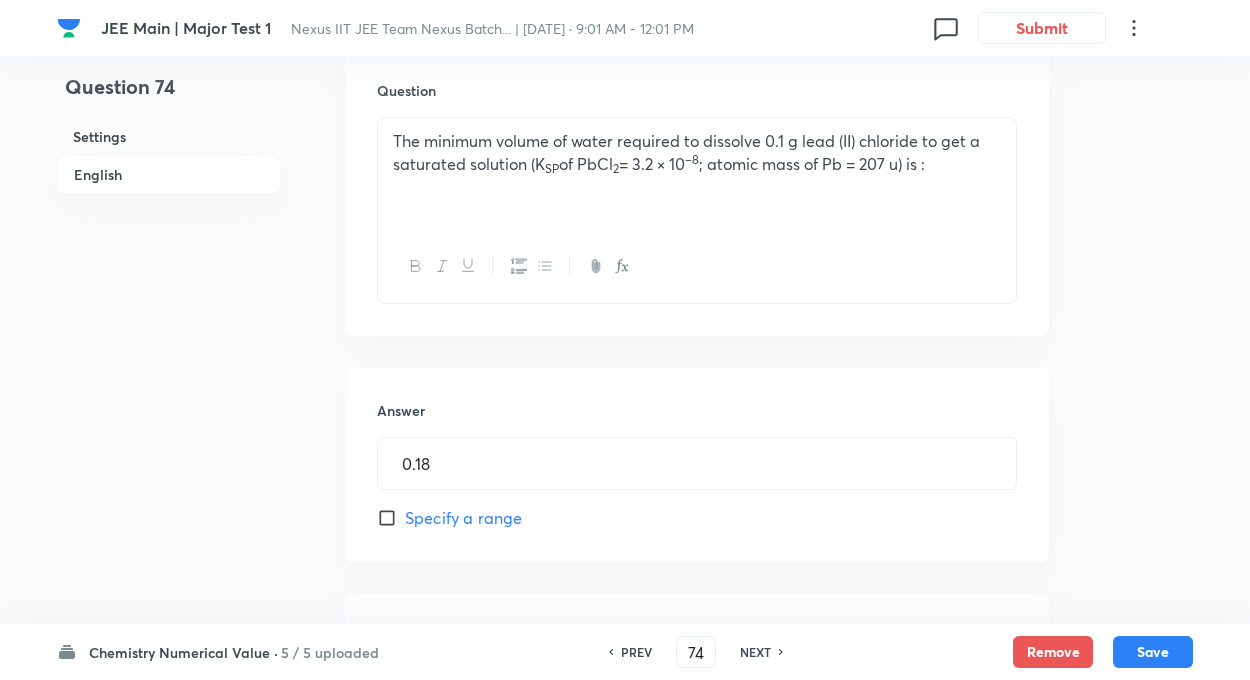 scroll, scrollTop: 603, scrollLeft: 0, axis: vertical 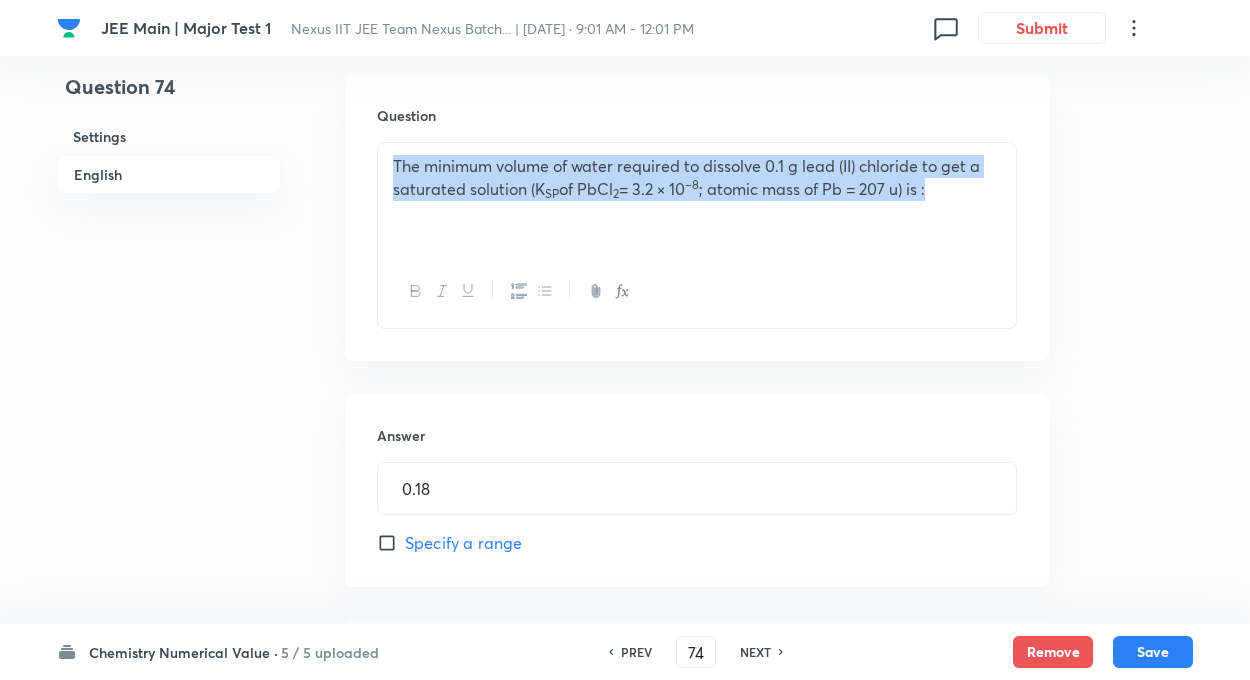 drag, startPoint x: 389, startPoint y: 163, endPoint x: 991, endPoint y: 241, distance: 607.0321 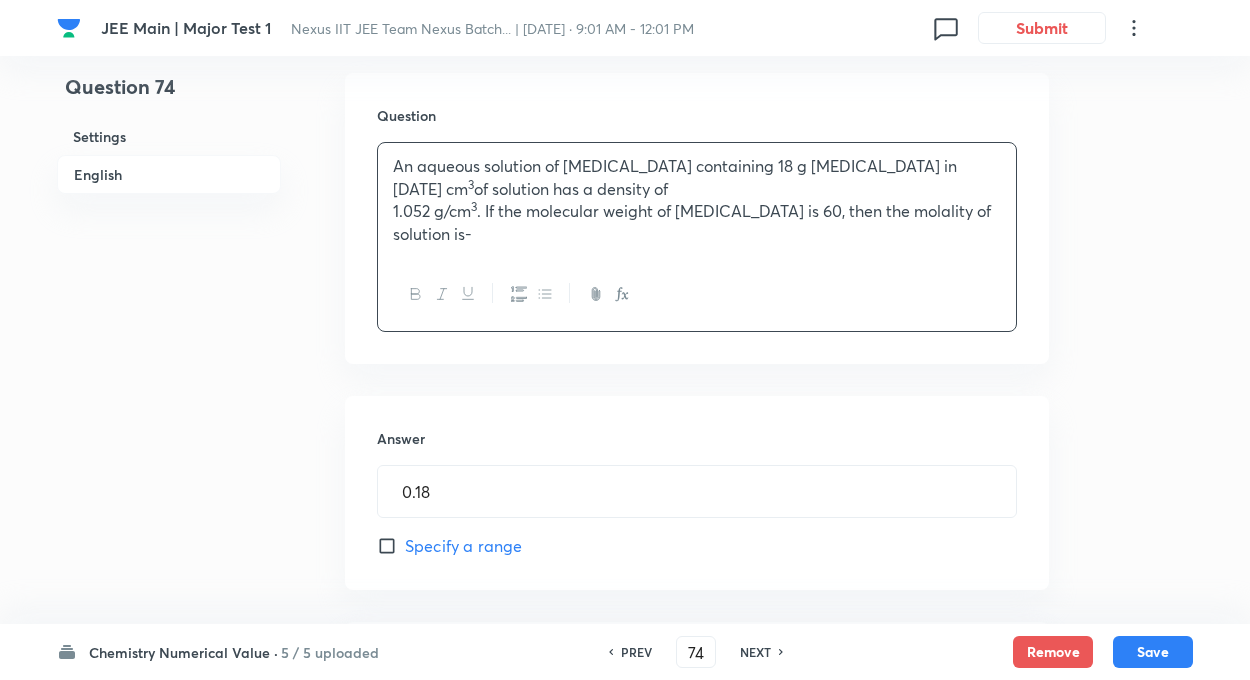 click on "1.052 g/cm 3 . If the molecular weight of urea is 60, then the molality of solution is-" at bounding box center (697, 222) 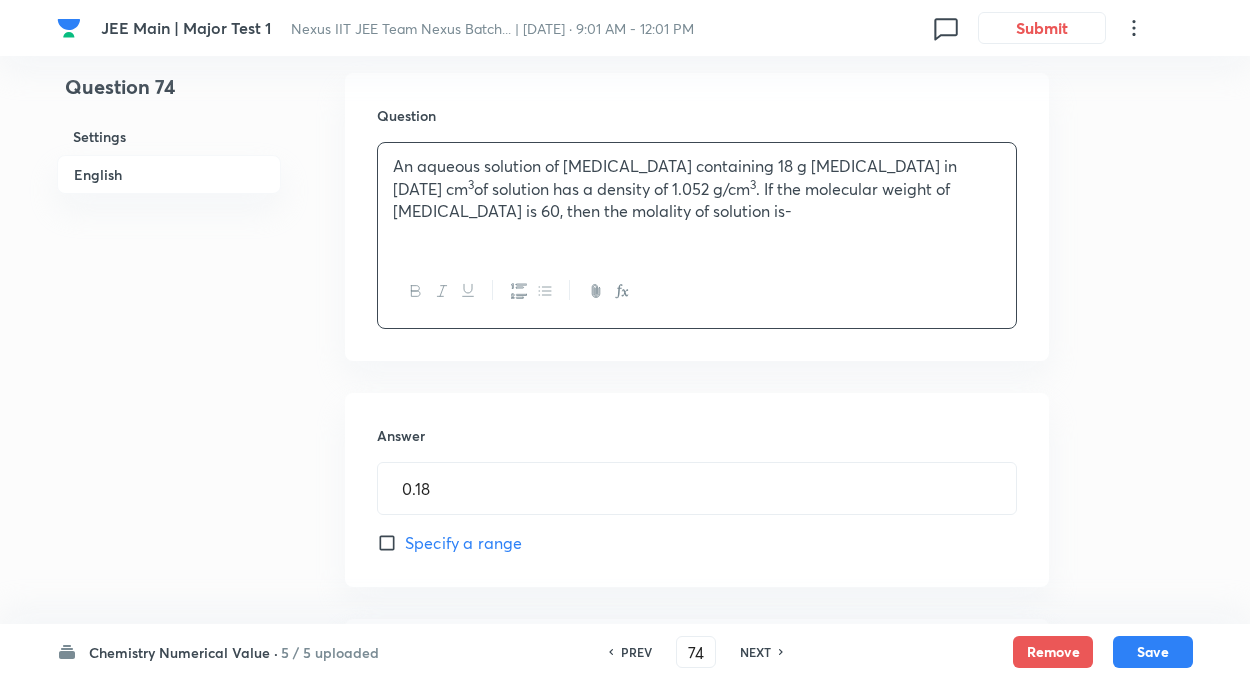 click on "Question 74 Settings English Settings Type Integer + 4 marks - 1 mark Edit Concept Chemistry Physical Chemistry Solutions Colligative Properties And Determination Of Molar Mass Edit Additional details Easy Fact Not from PYQ paper No equation Edit In English Question An aqueous solution of urea containing 18 g urea in 1500 cm 3  of solution has a density of 1.052 g/cm 3 . If the molecular weight of urea is 60, then the molality of solution is- Answer 0.18 ​ Specify a range Solution" at bounding box center [625, 338] 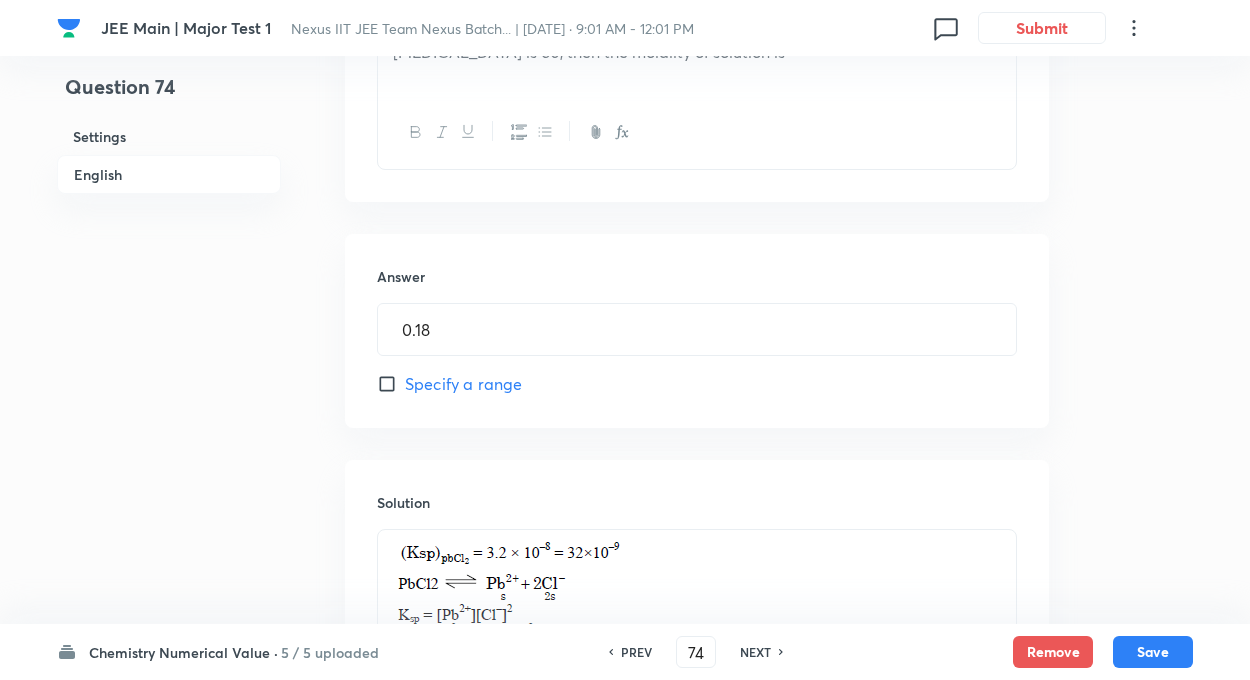 scroll, scrollTop: 763, scrollLeft: 0, axis: vertical 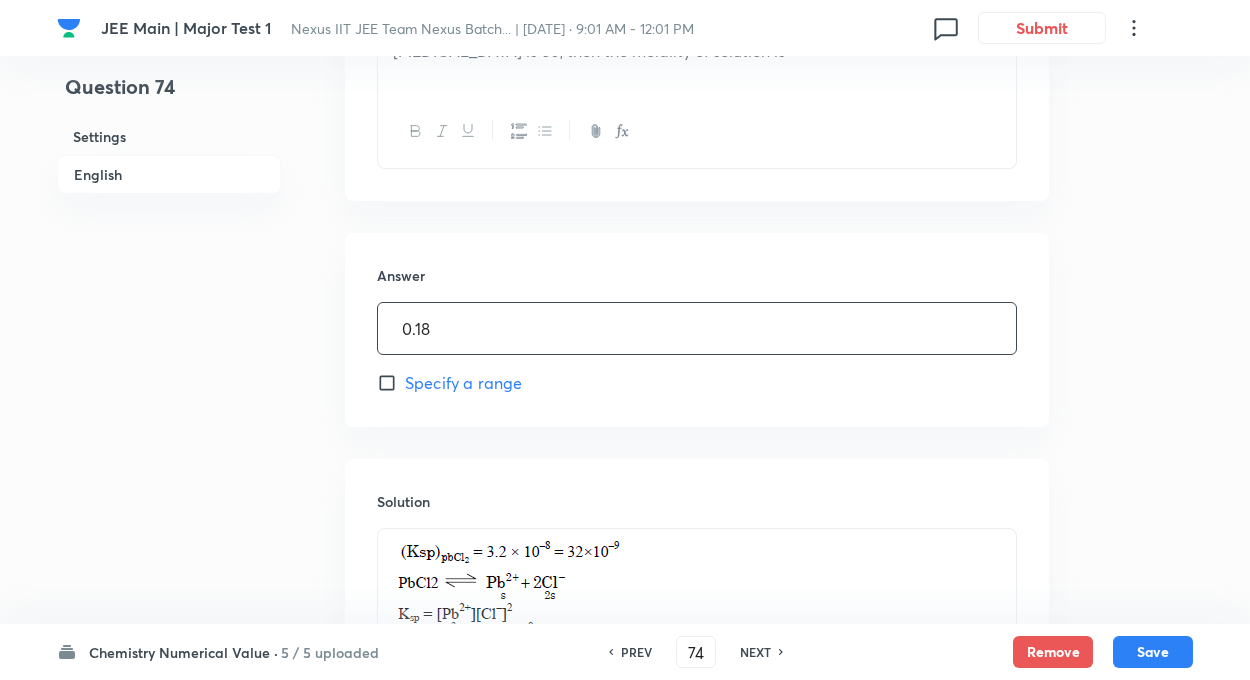 click on "0.18" at bounding box center [697, 328] 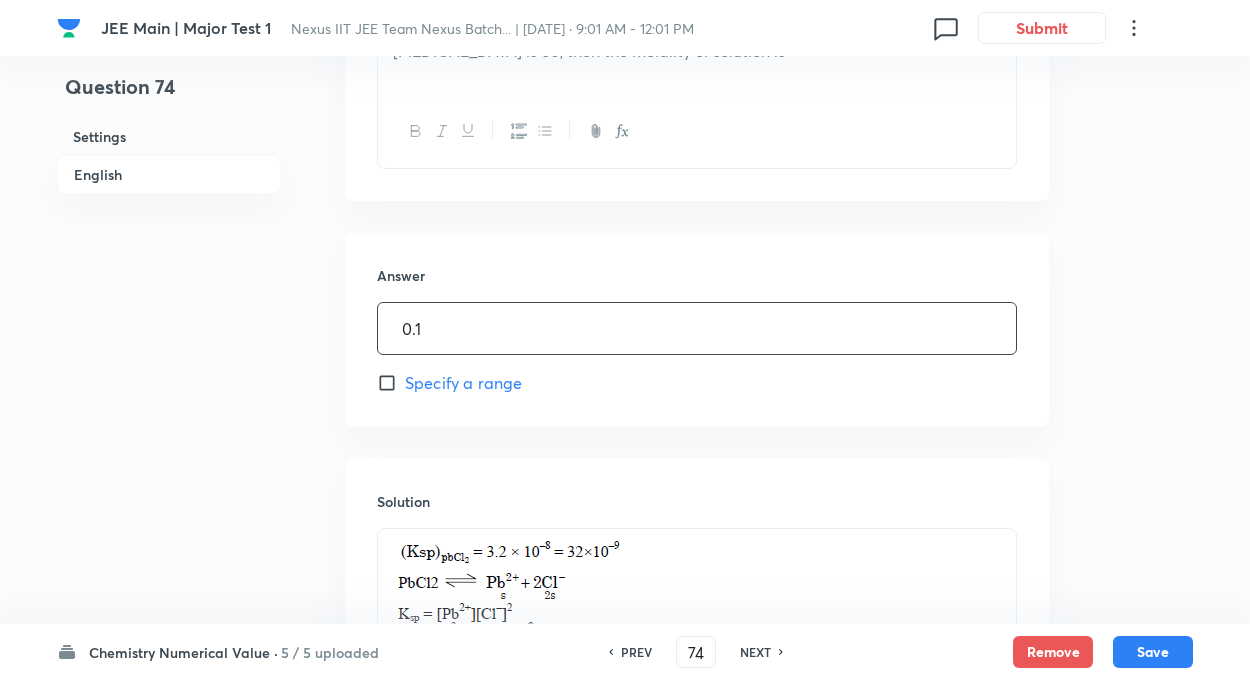 type on "0" 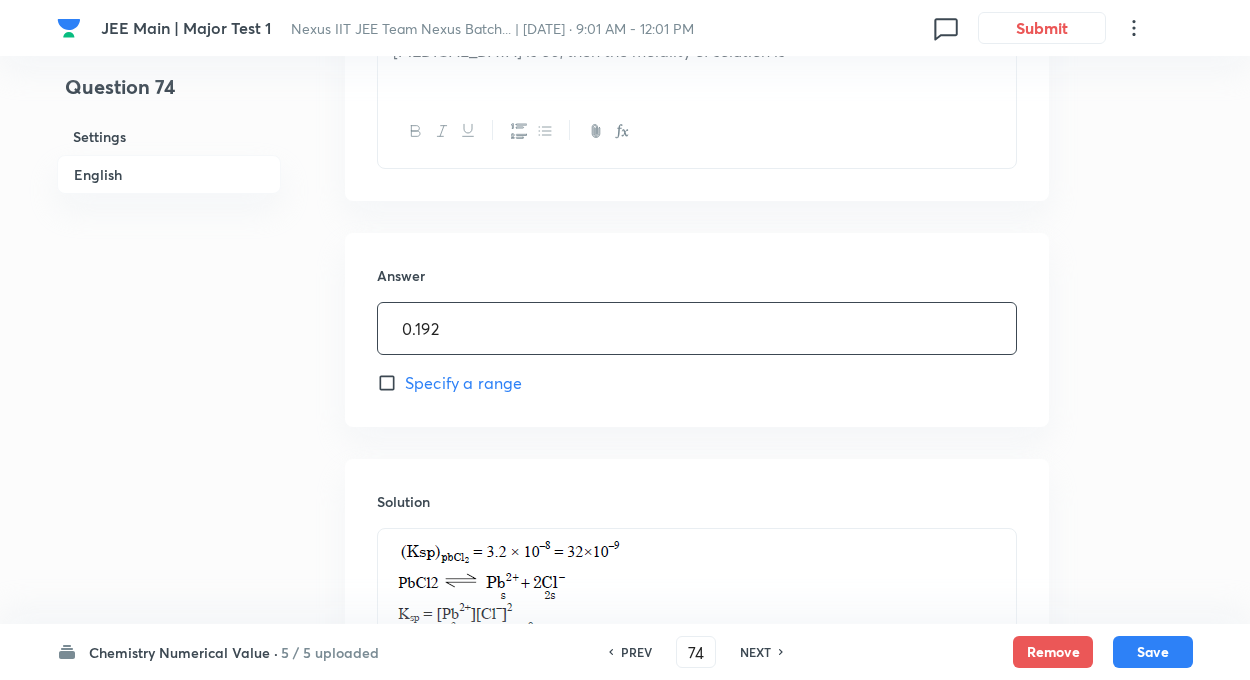 type on "0.192" 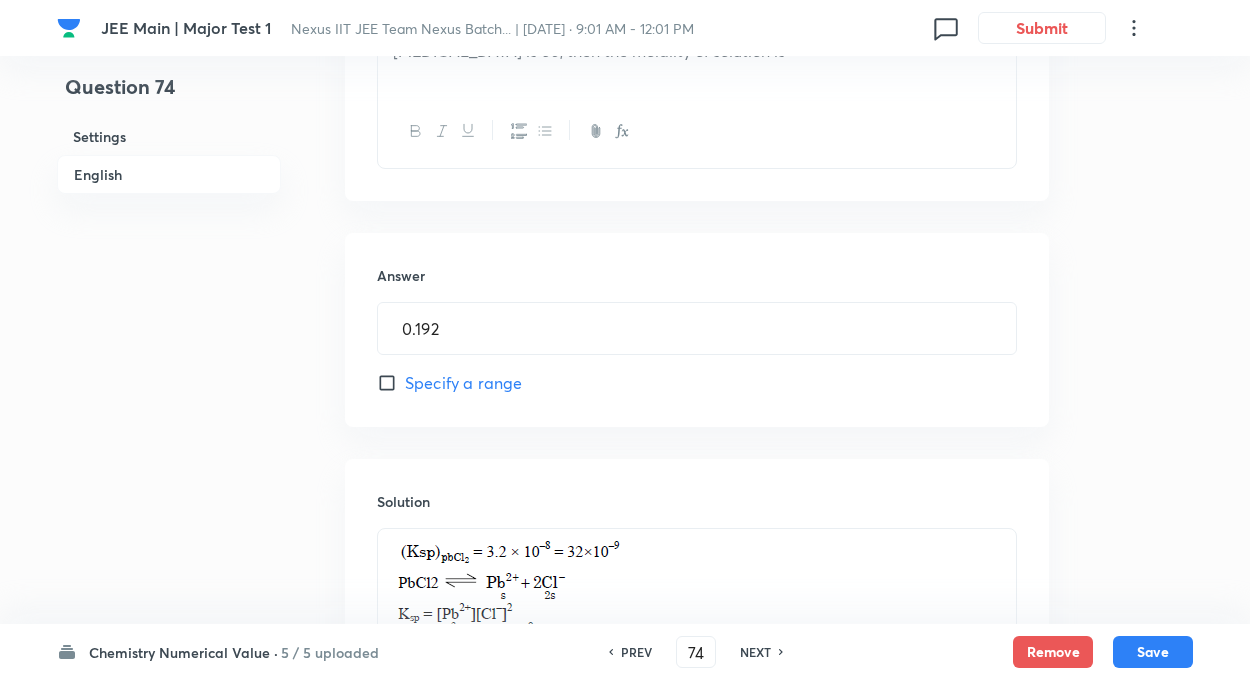 click on "Question 74 Settings English" at bounding box center [169, 178] 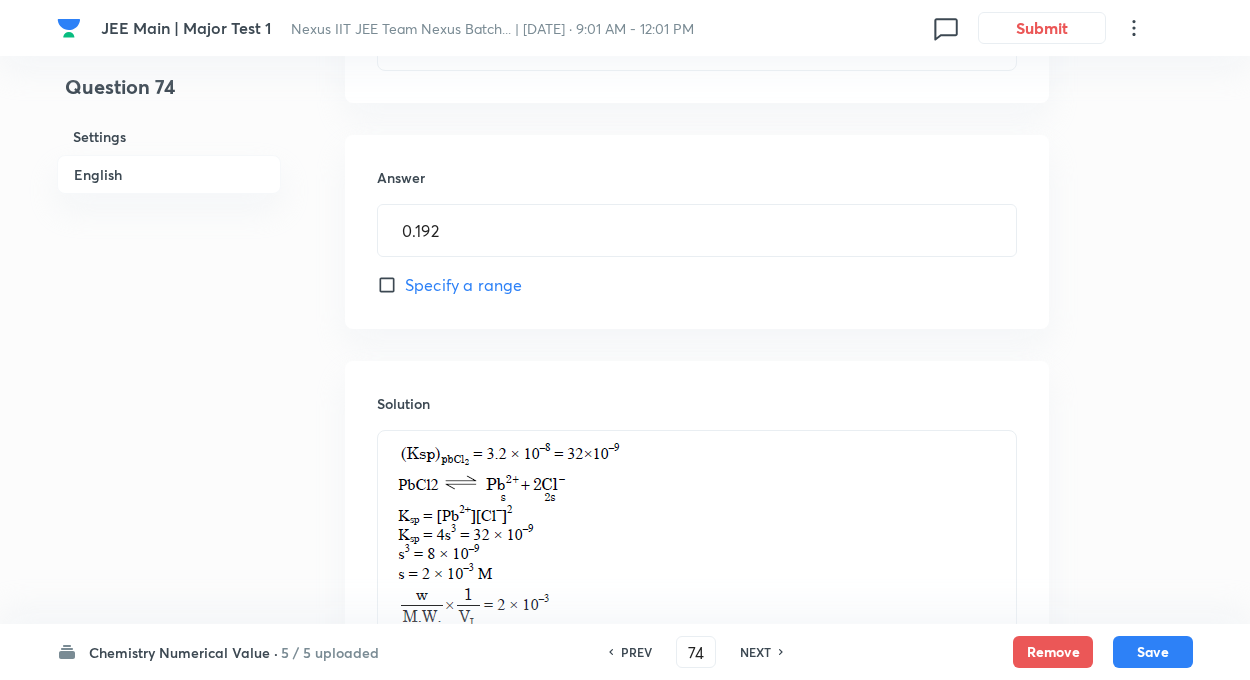 scroll, scrollTop: 963, scrollLeft: 0, axis: vertical 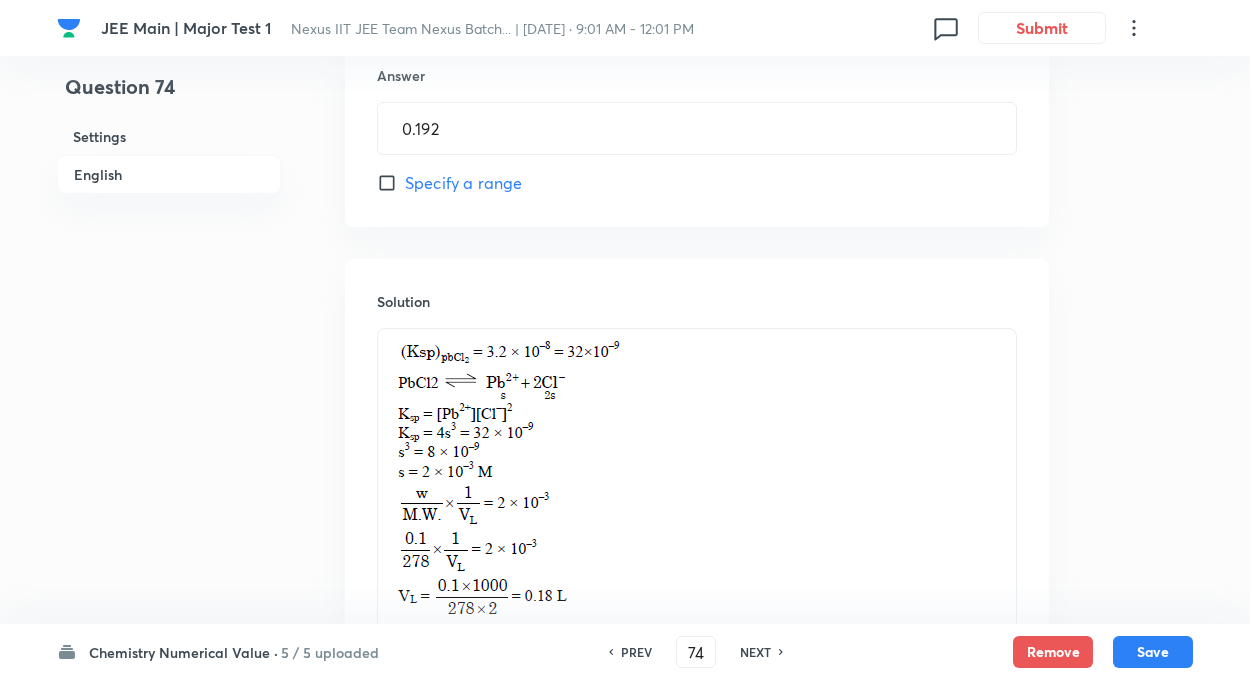 click at bounding box center (697, 483) 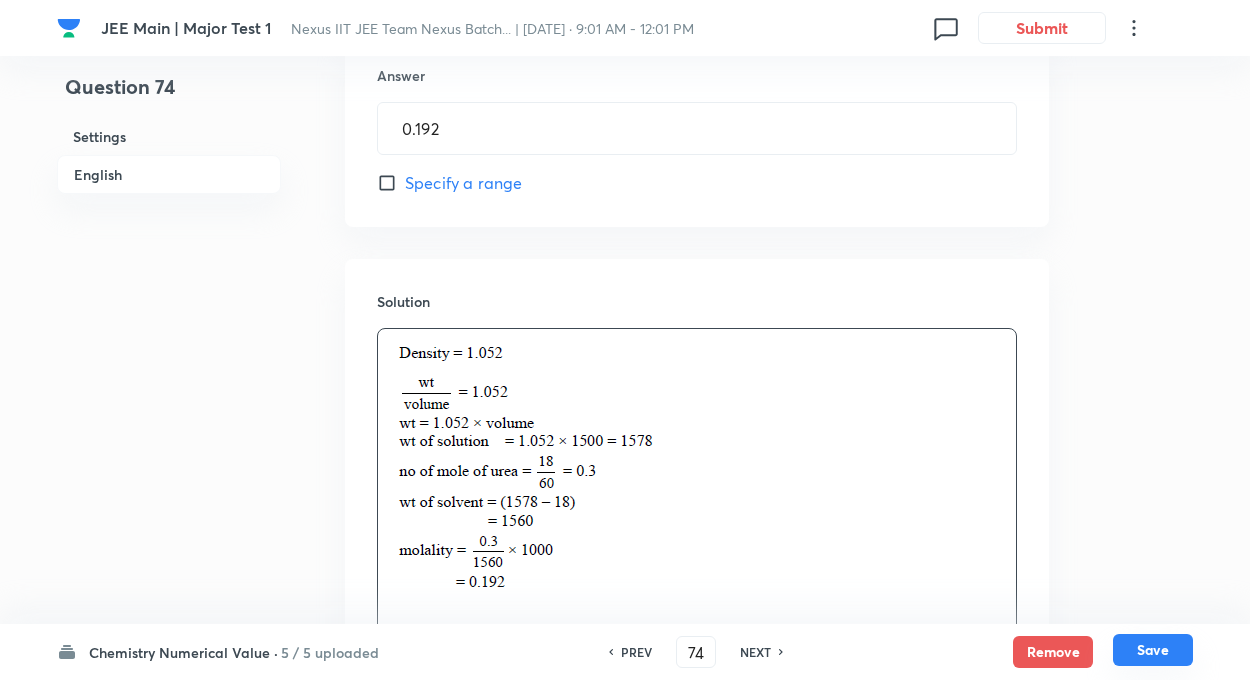 click on "Save" at bounding box center (1153, 650) 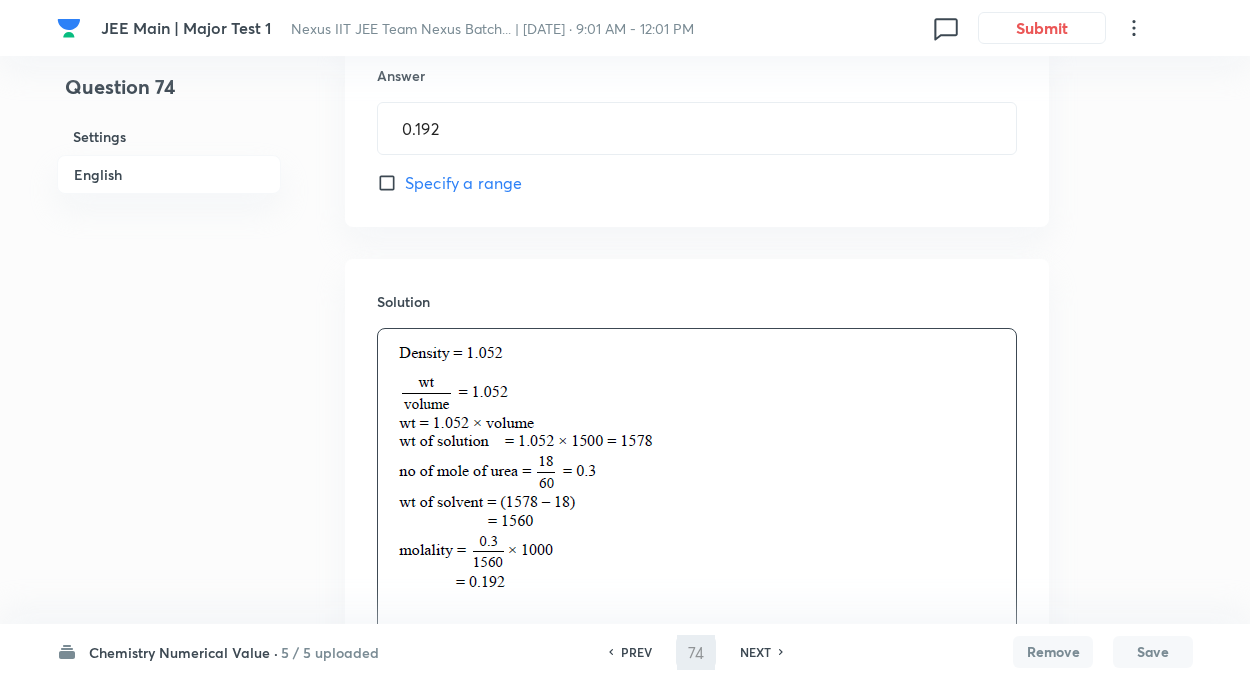 type on "75" 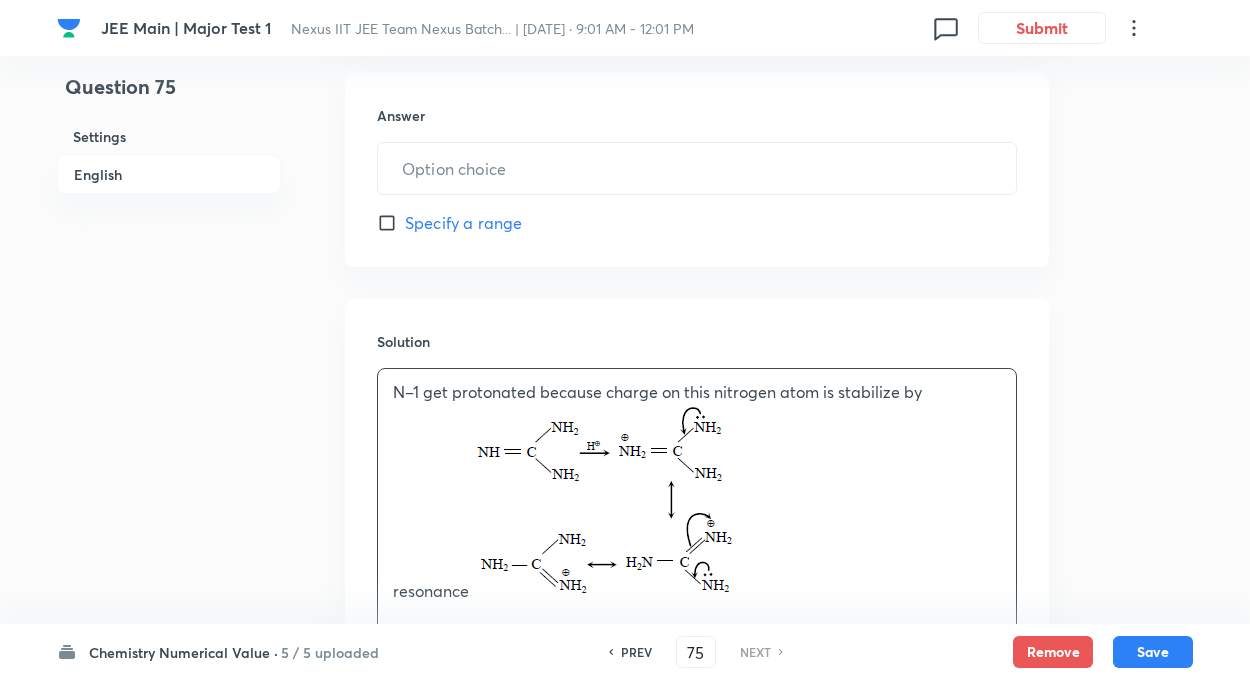 type on "1" 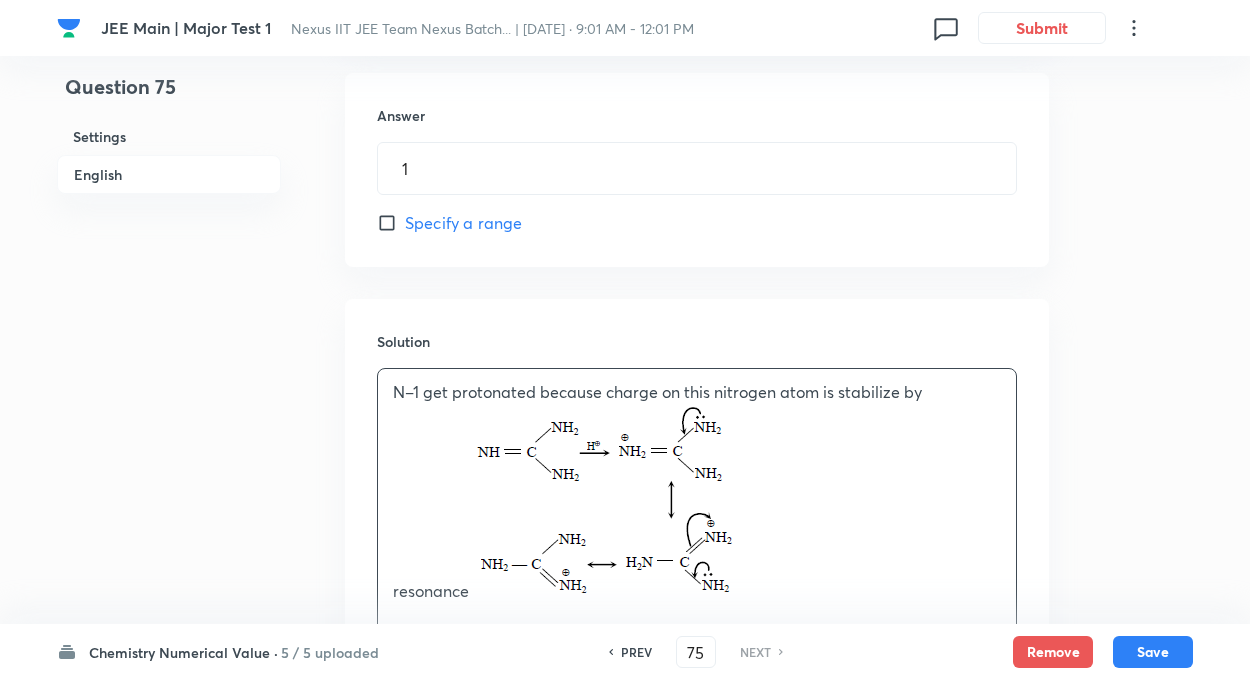 scroll, scrollTop: 1003, scrollLeft: 0, axis: vertical 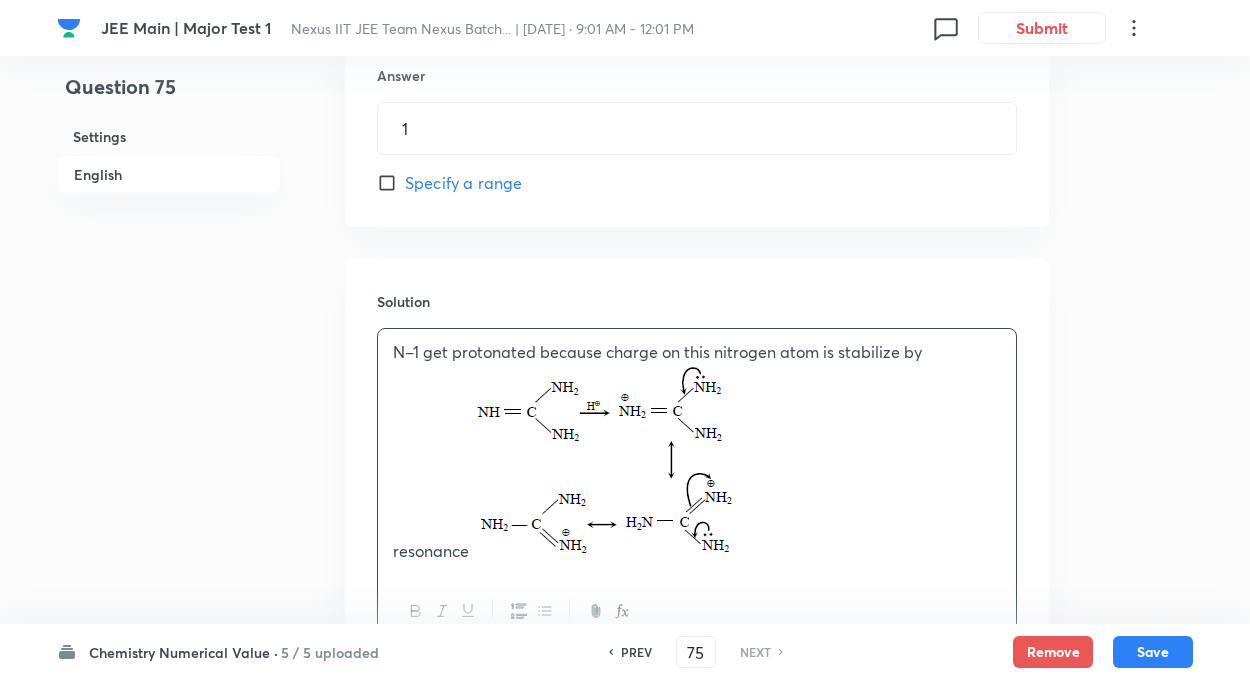 click on "Question 75 Settings English" at bounding box center [169, -73] 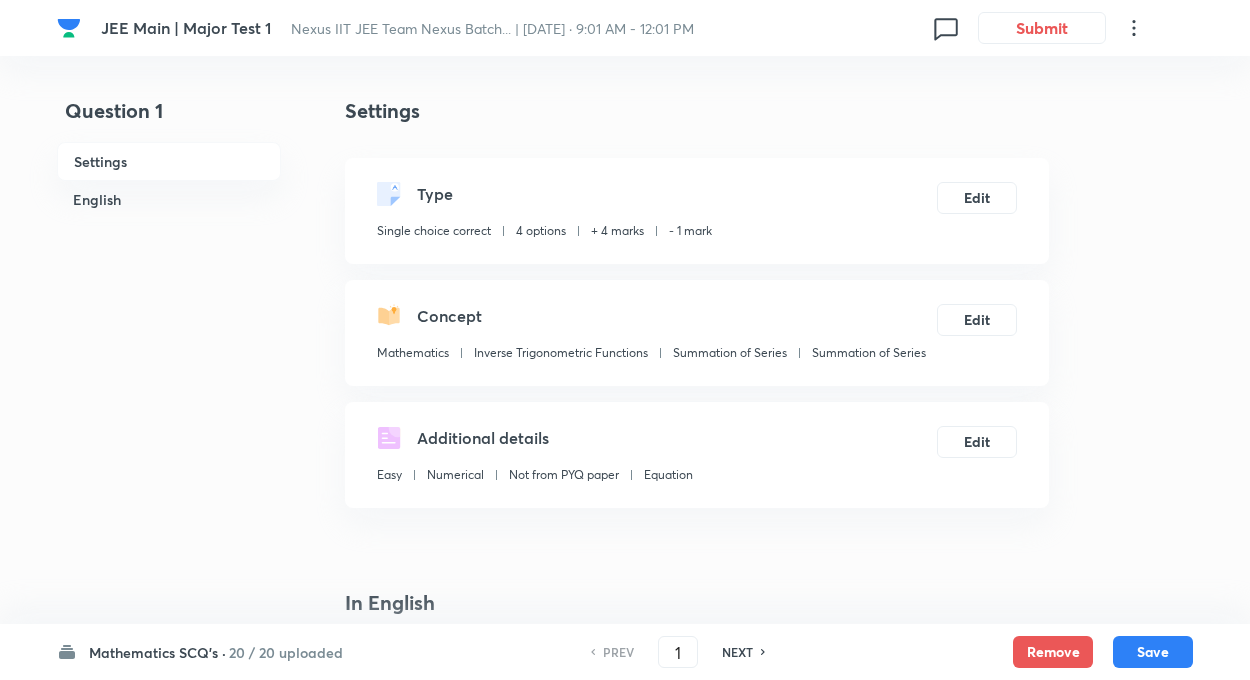 scroll, scrollTop: 1003, scrollLeft: 0, axis: vertical 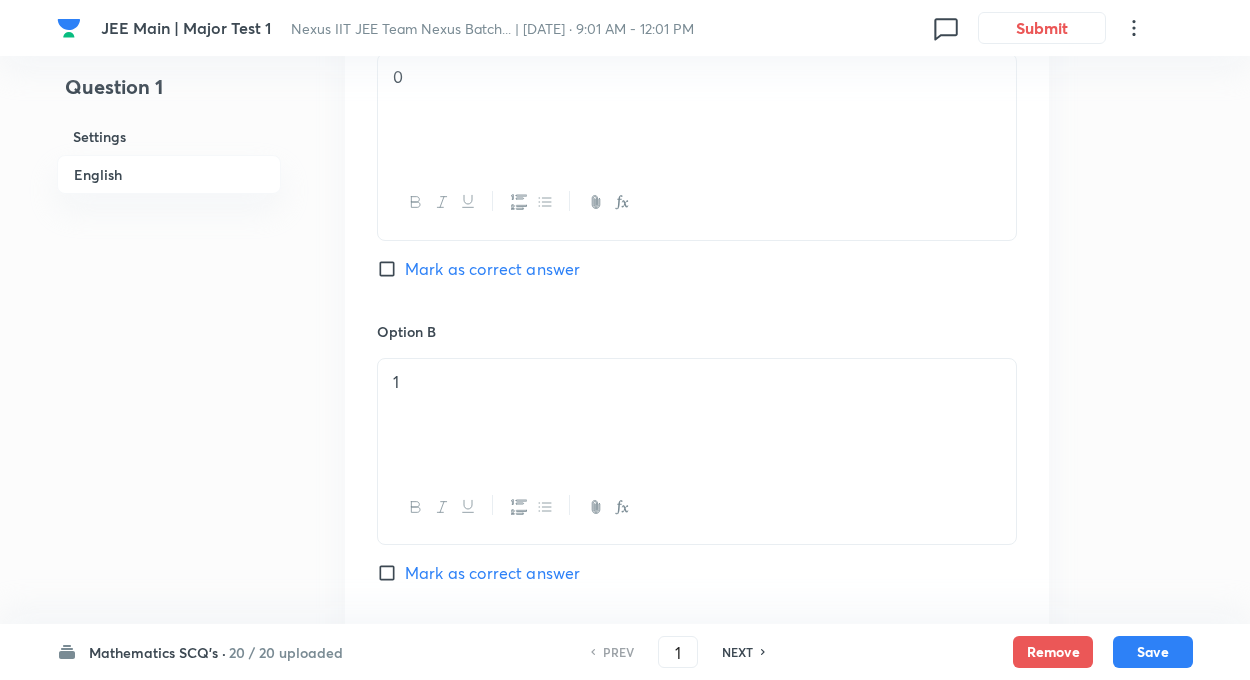 click on "20 / 20 uploaded" at bounding box center (286, 652) 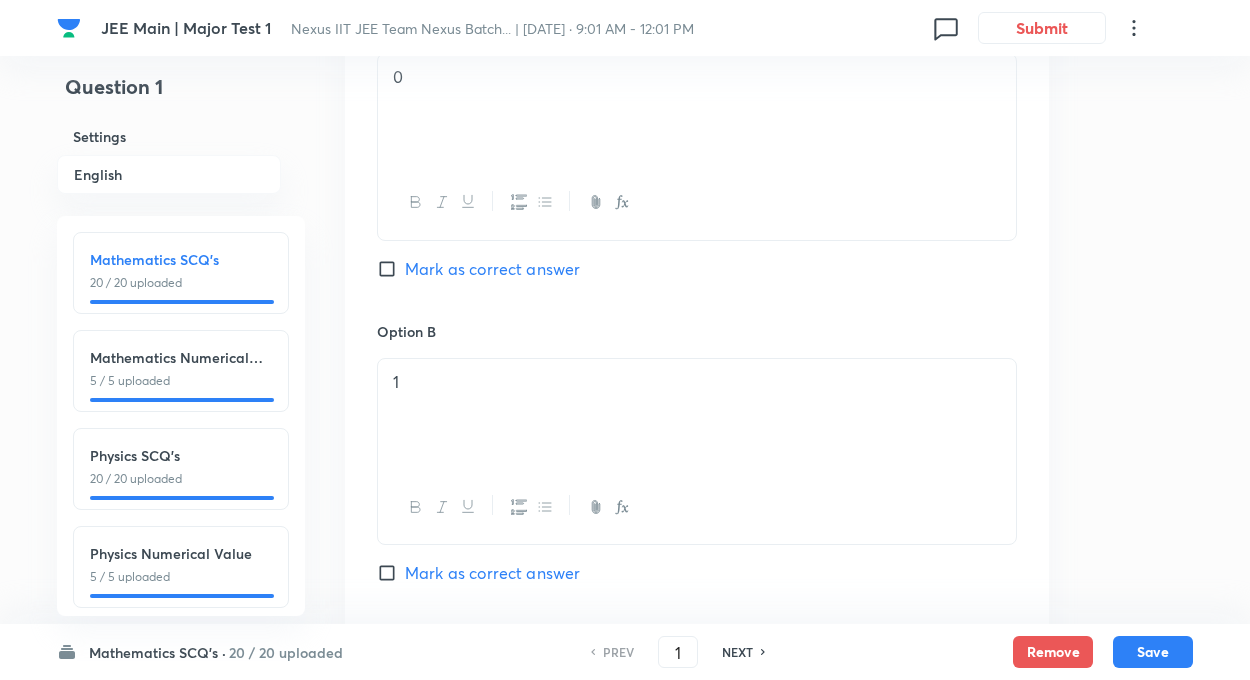 click on "Mathematics Numerical Value 5 / 5 uploaded" at bounding box center (181, 371) 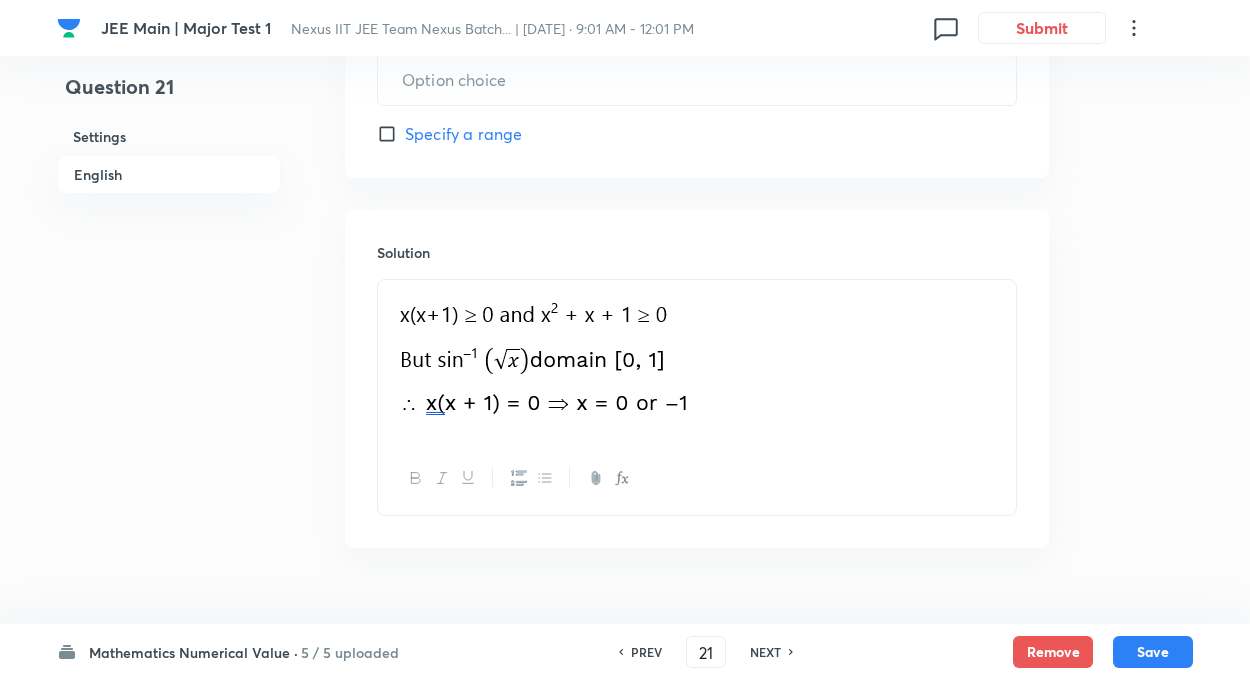 type on "21" 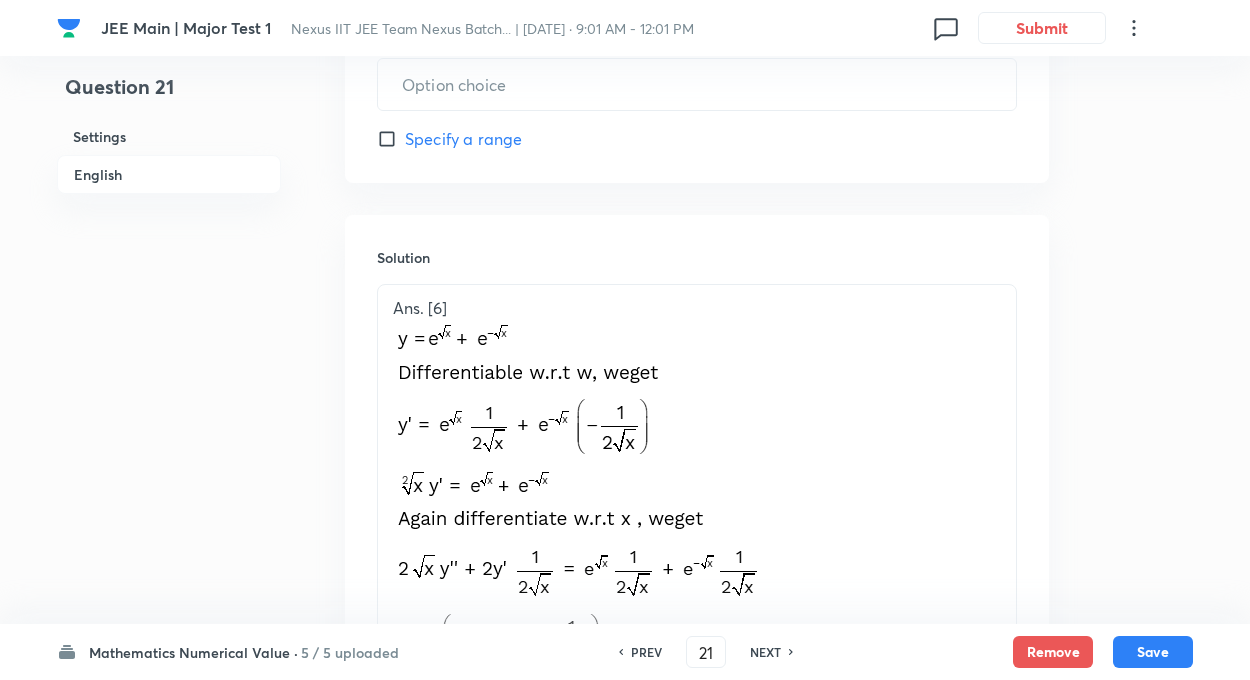 type on "6" 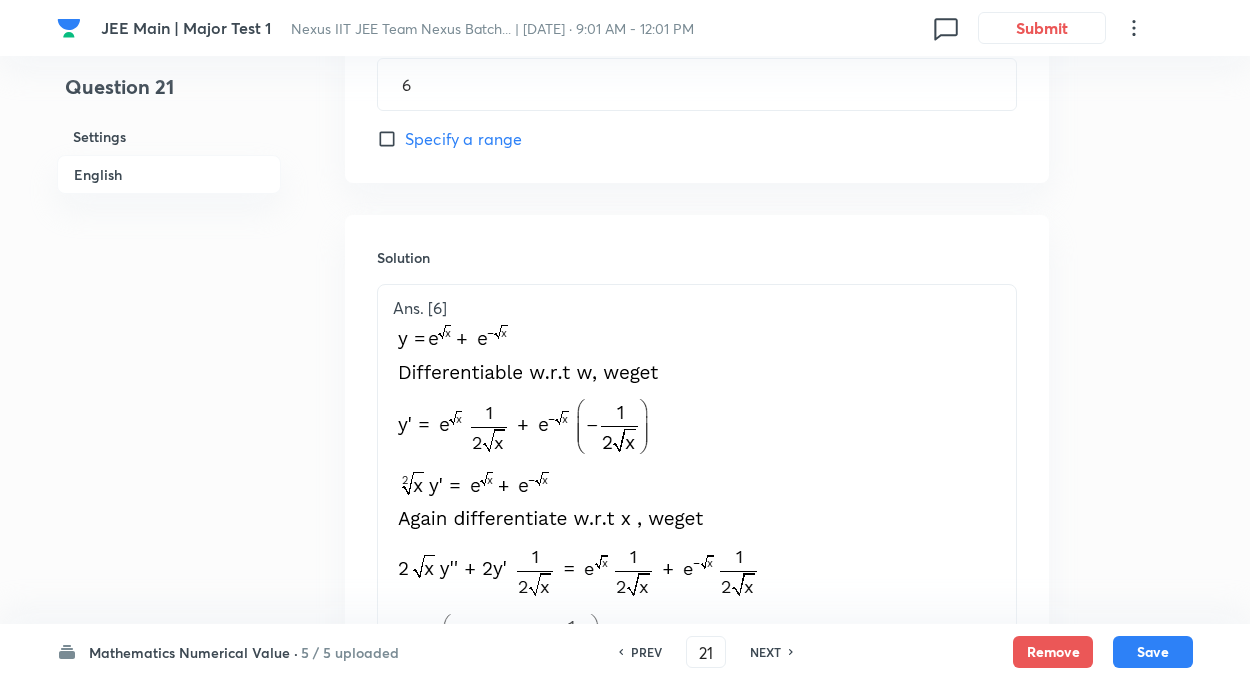 scroll, scrollTop: 1003, scrollLeft: 0, axis: vertical 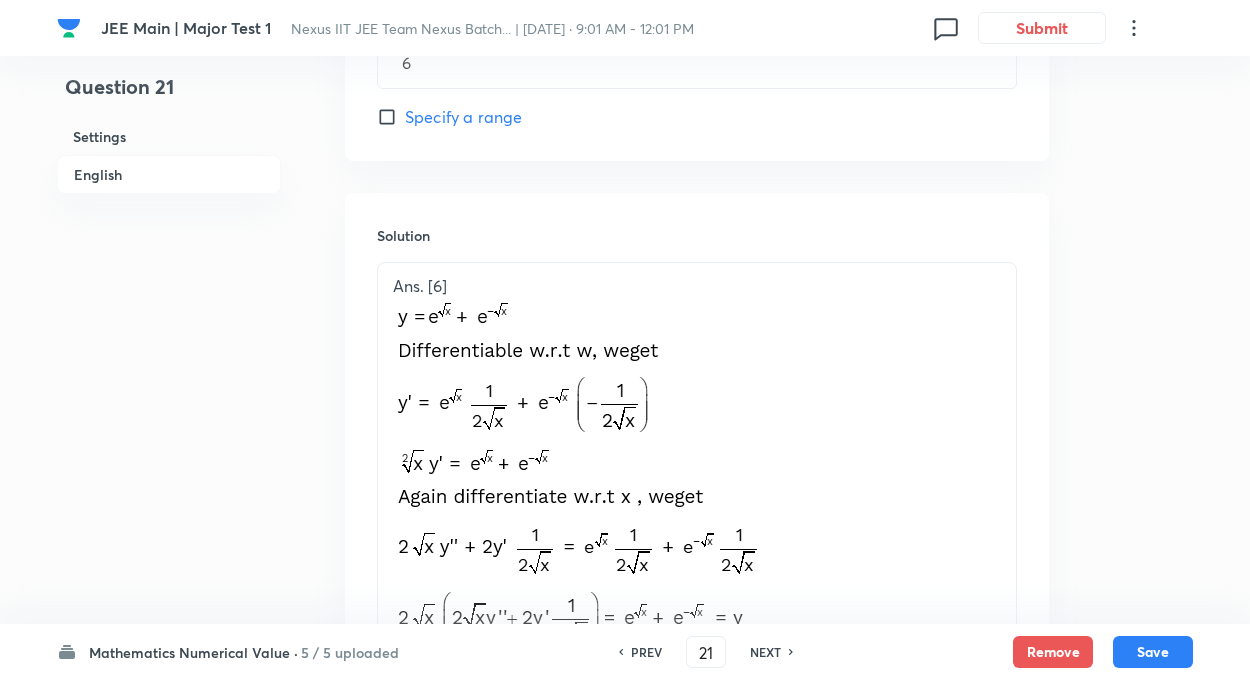 click on "Mathematics Numerical Value ·" at bounding box center (193, 652) 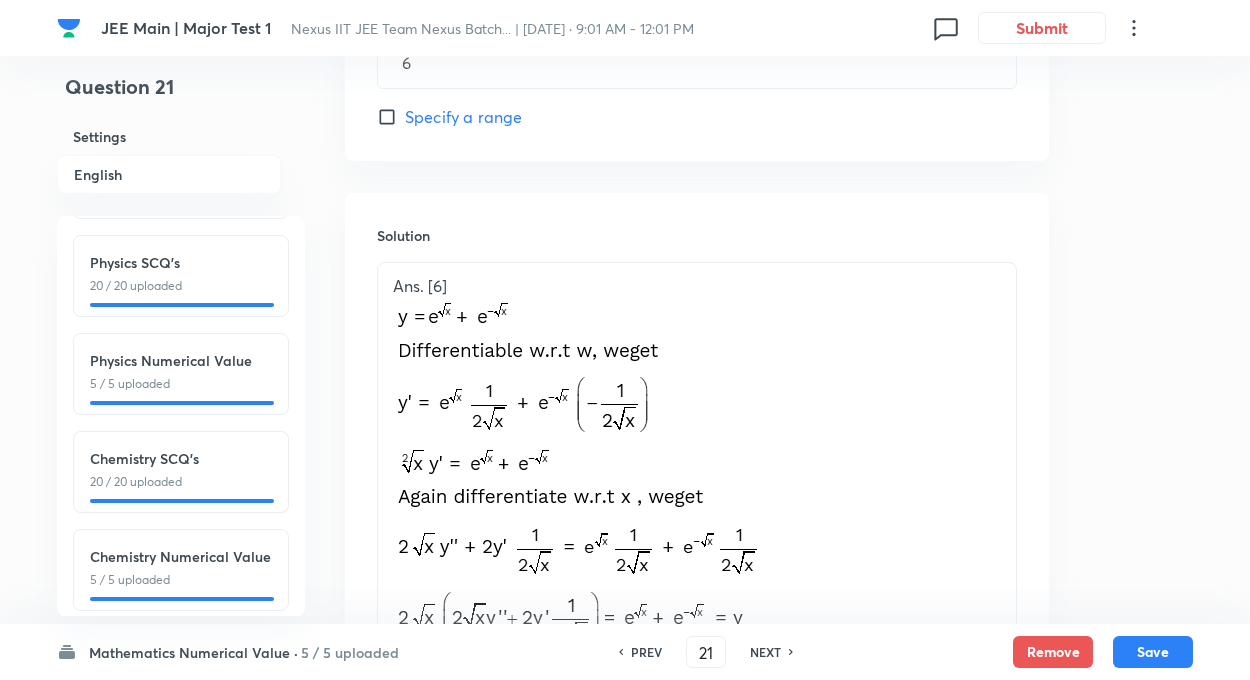 scroll, scrollTop: 221, scrollLeft: 0, axis: vertical 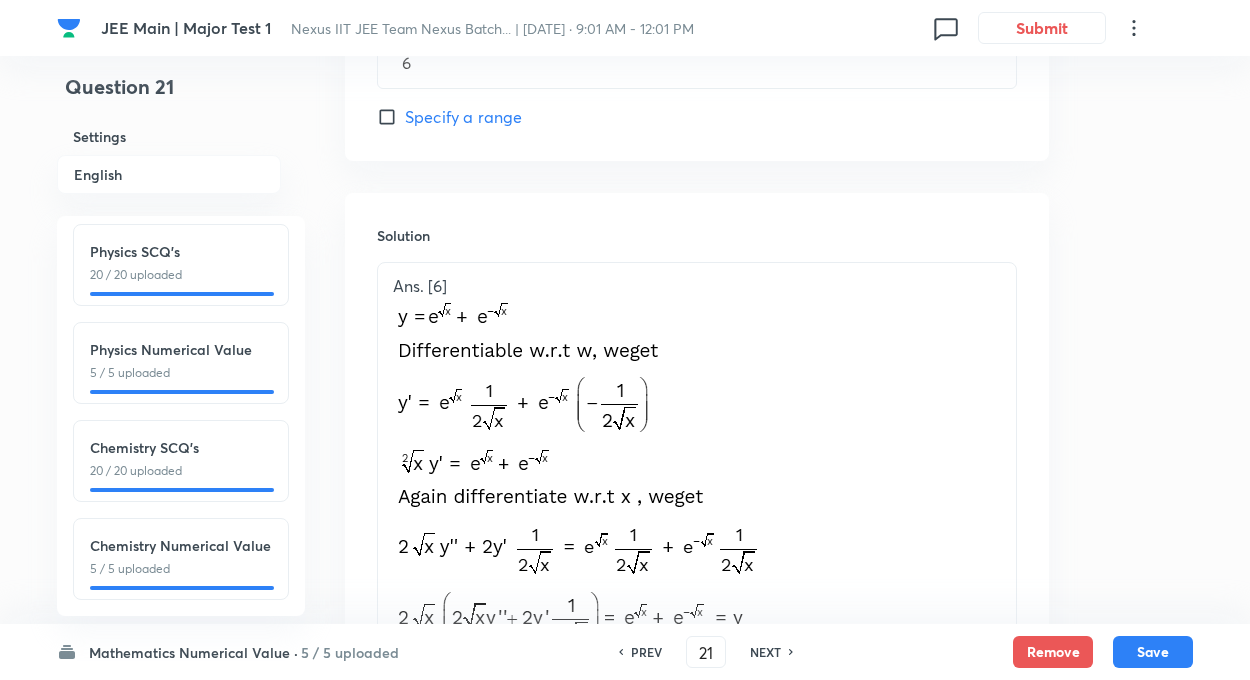 click on "Mathematics Numerical Value ·" at bounding box center (193, 652) 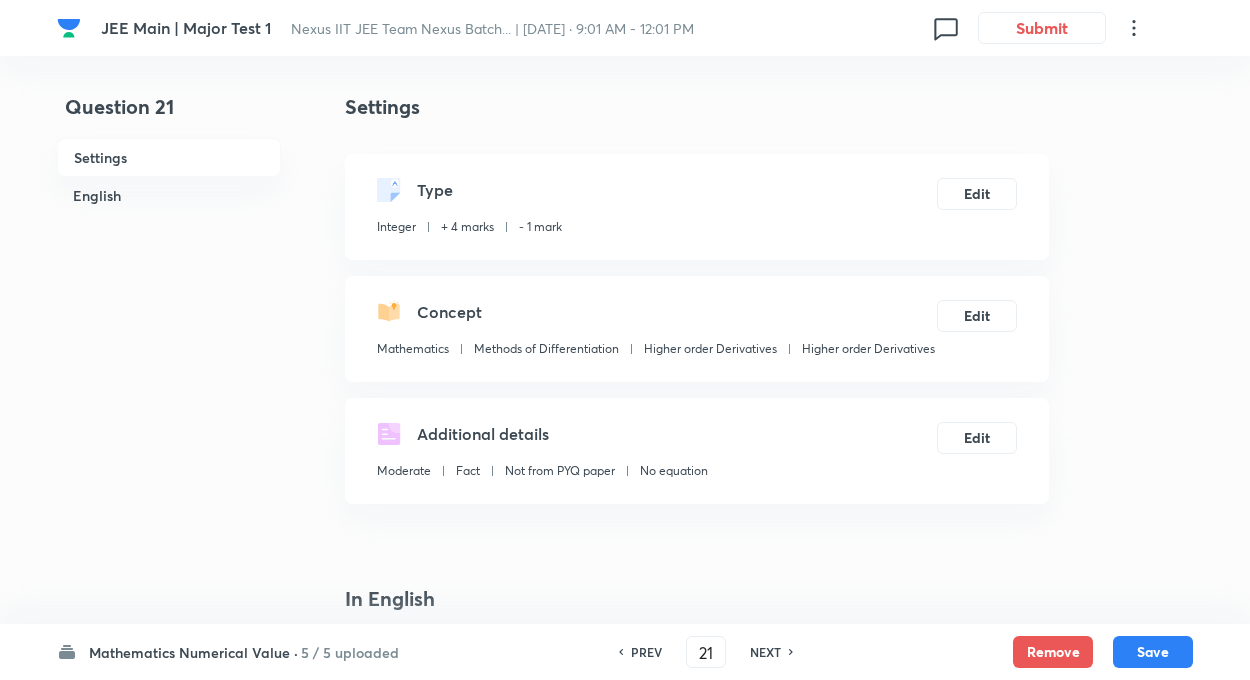 scroll, scrollTop: 0, scrollLeft: 0, axis: both 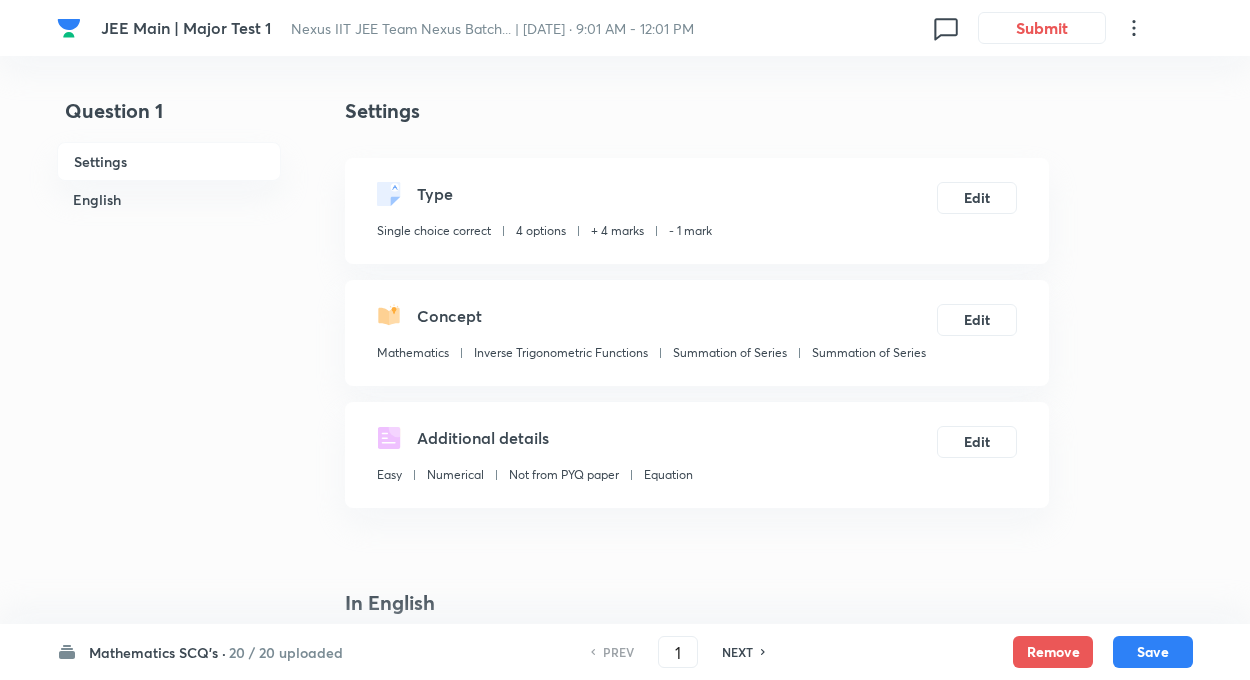 click on "Question 1 Settings English" at bounding box center (169, 1387) 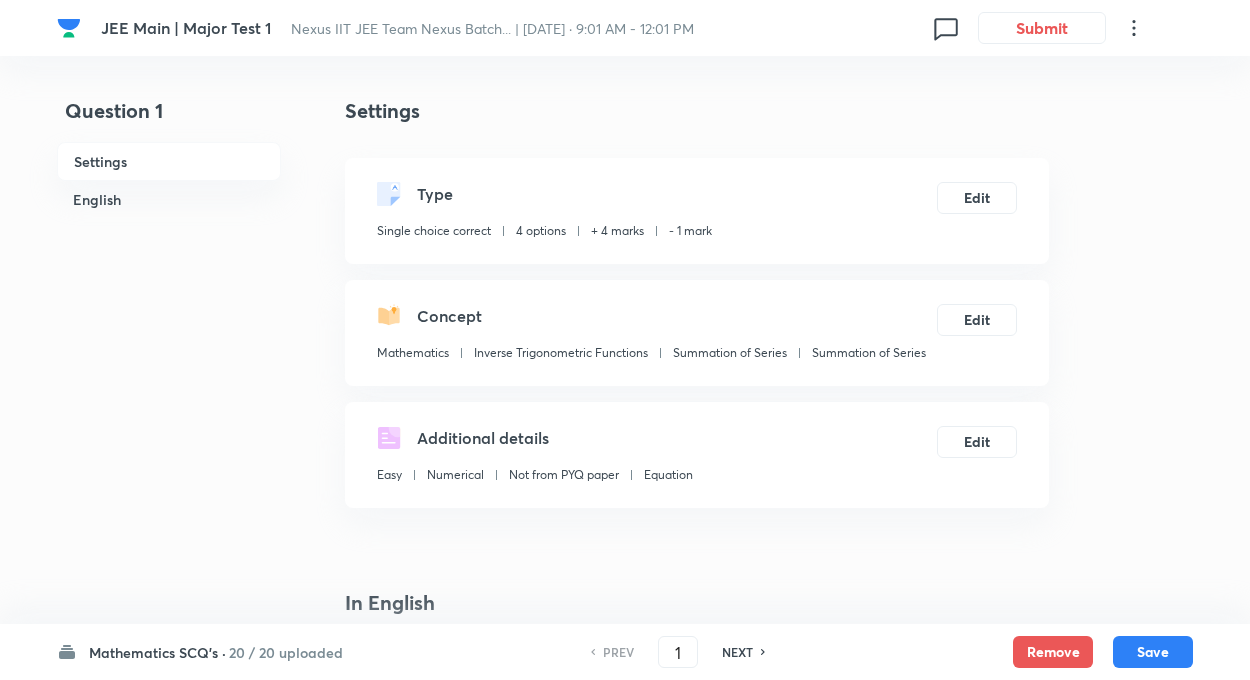 click on "Question 1 Settings English Settings Type Single choice correct 4 options + 4 marks - 1 mark Edit Concept Mathematics Inverse Trigonometric Functions Summation of Series Summation of Series Edit Additional details Easy Numerical Not from PYQ paper Equation Edit In English Question Option A 0 Mark as correct answer Option B 1 Mark as correct answer Option C 2 Marked as correct Option D infinite Mark as correct answer Solution" at bounding box center [625, 1387] 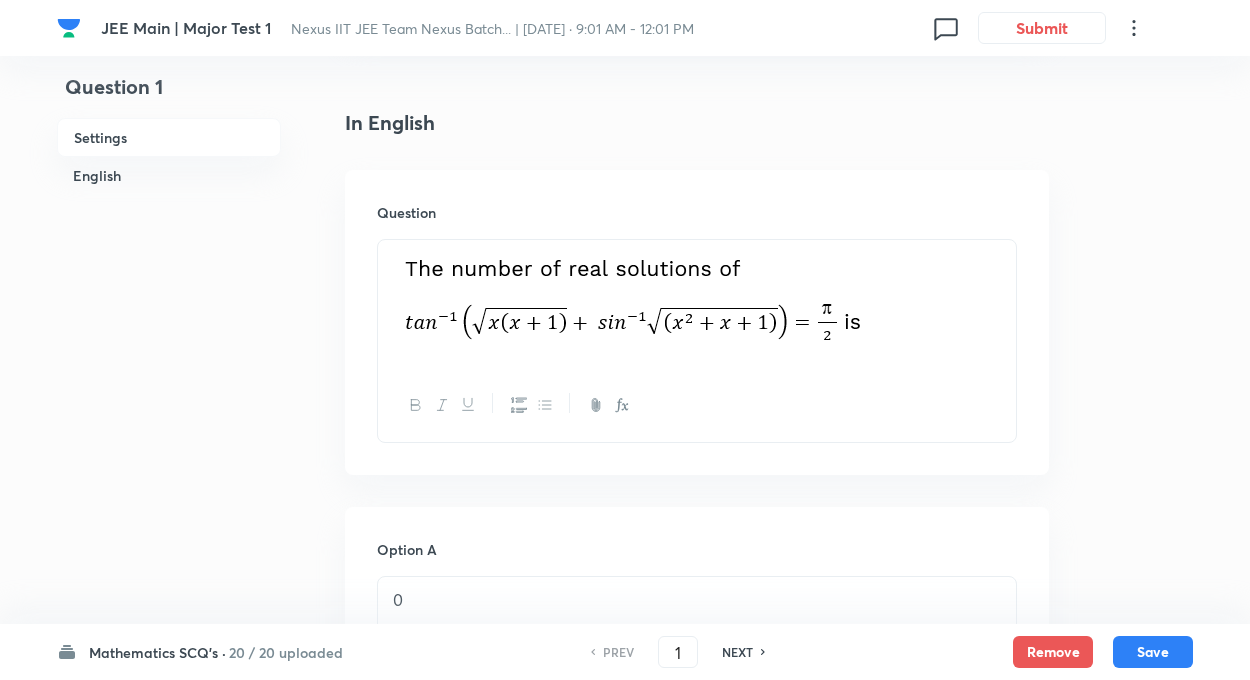 scroll, scrollTop: 440, scrollLeft: 0, axis: vertical 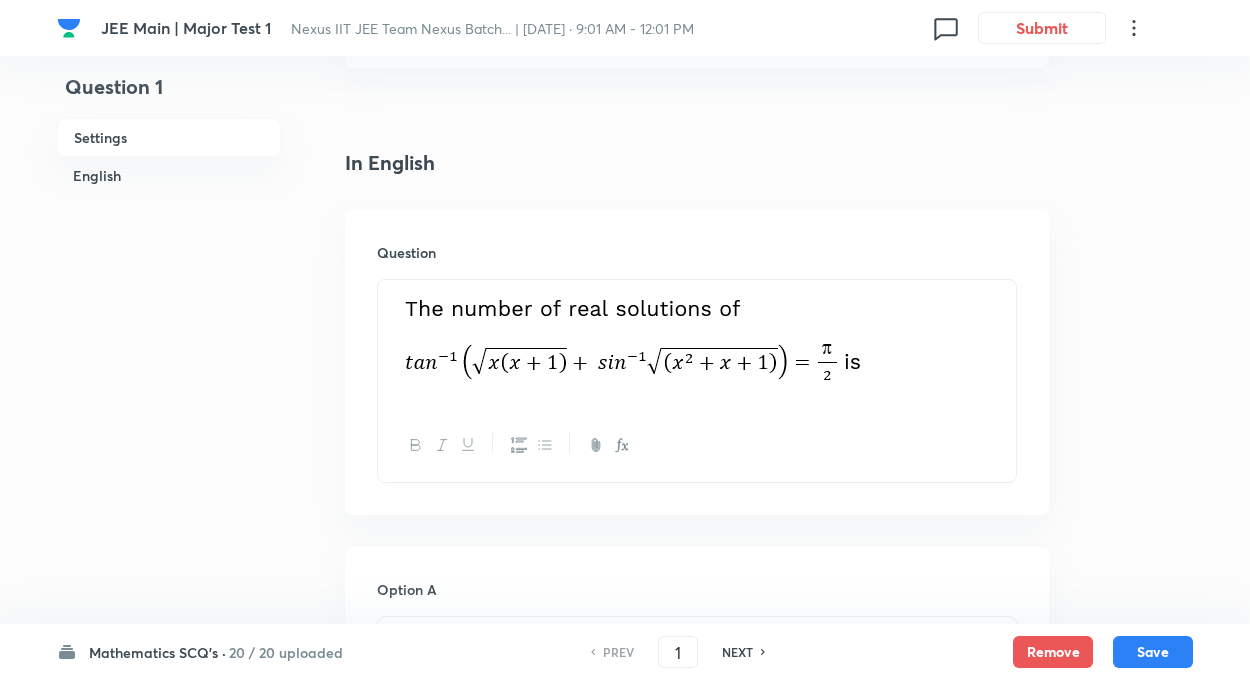 click on "Mathematics SCQ's ·" at bounding box center (157, 652) 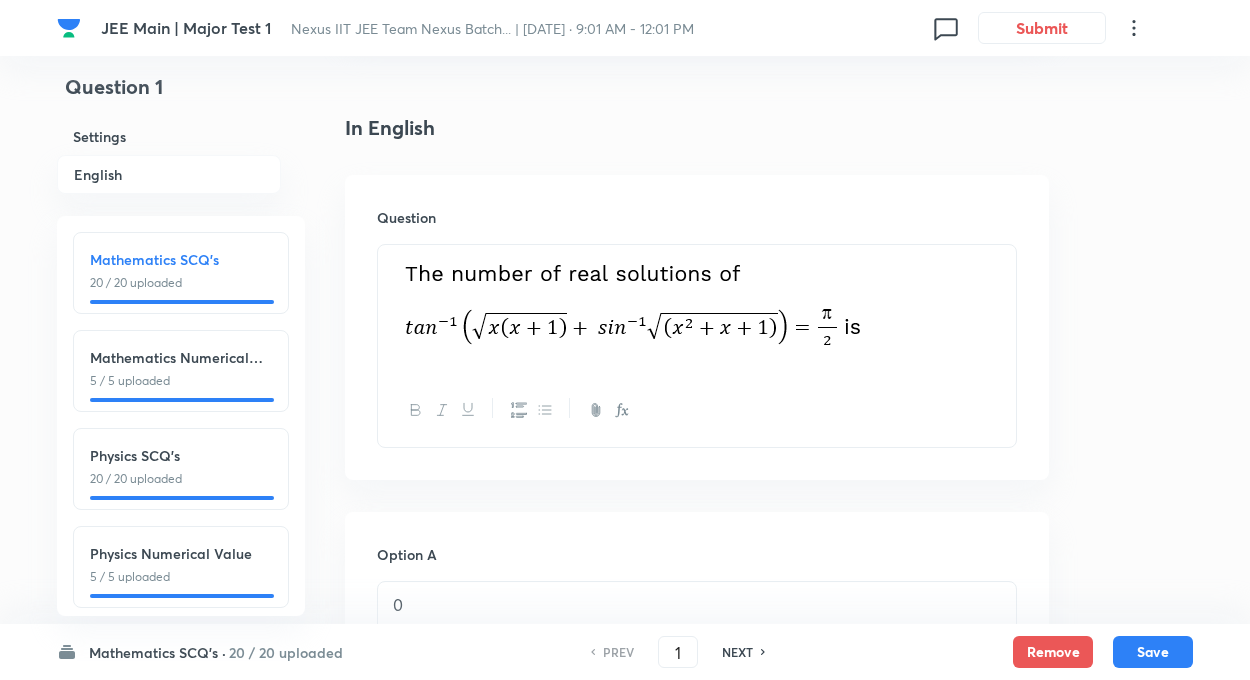 scroll, scrollTop: 480, scrollLeft: 0, axis: vertical 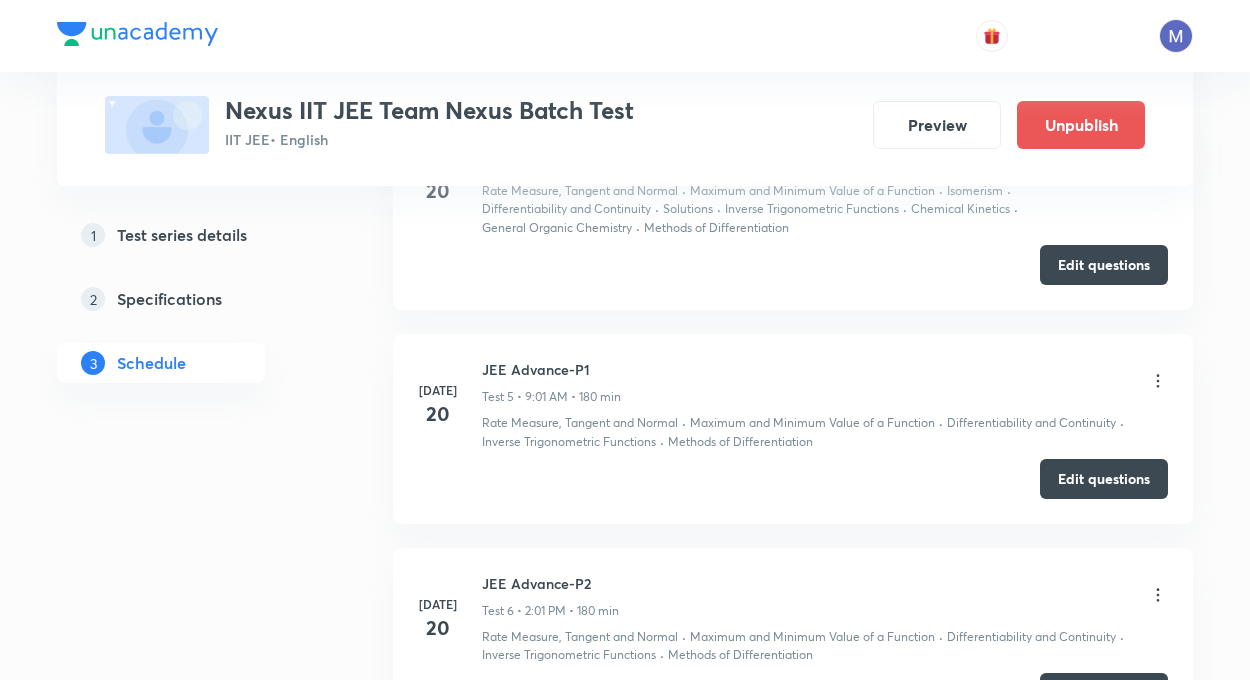 click 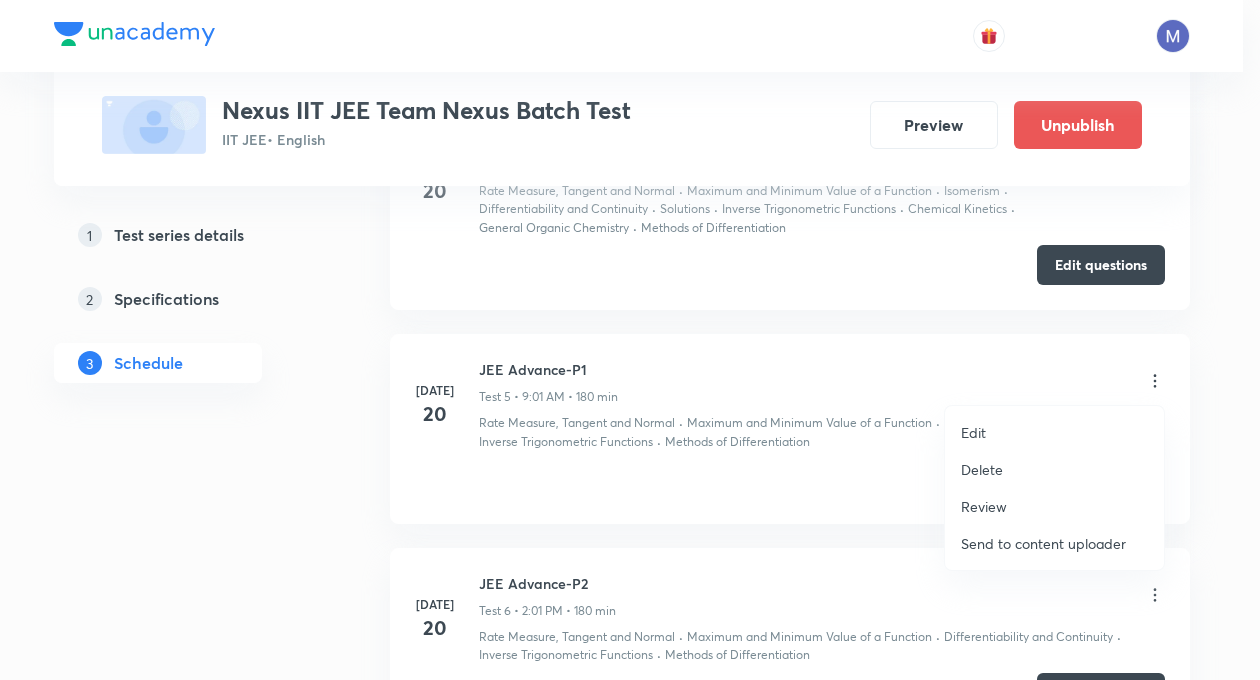 click on "Edit" at bounding box center [1054, 432] 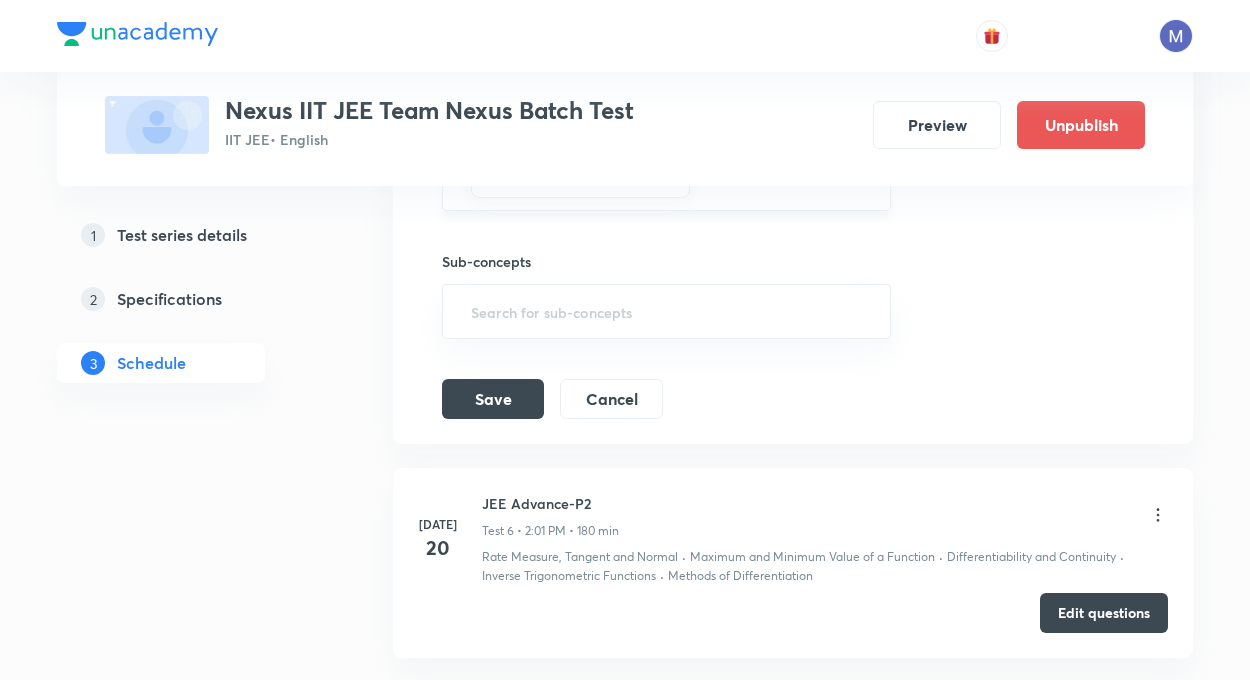 scroll, scrollTop: 1840, scrollLeft: 0, axis: vertical 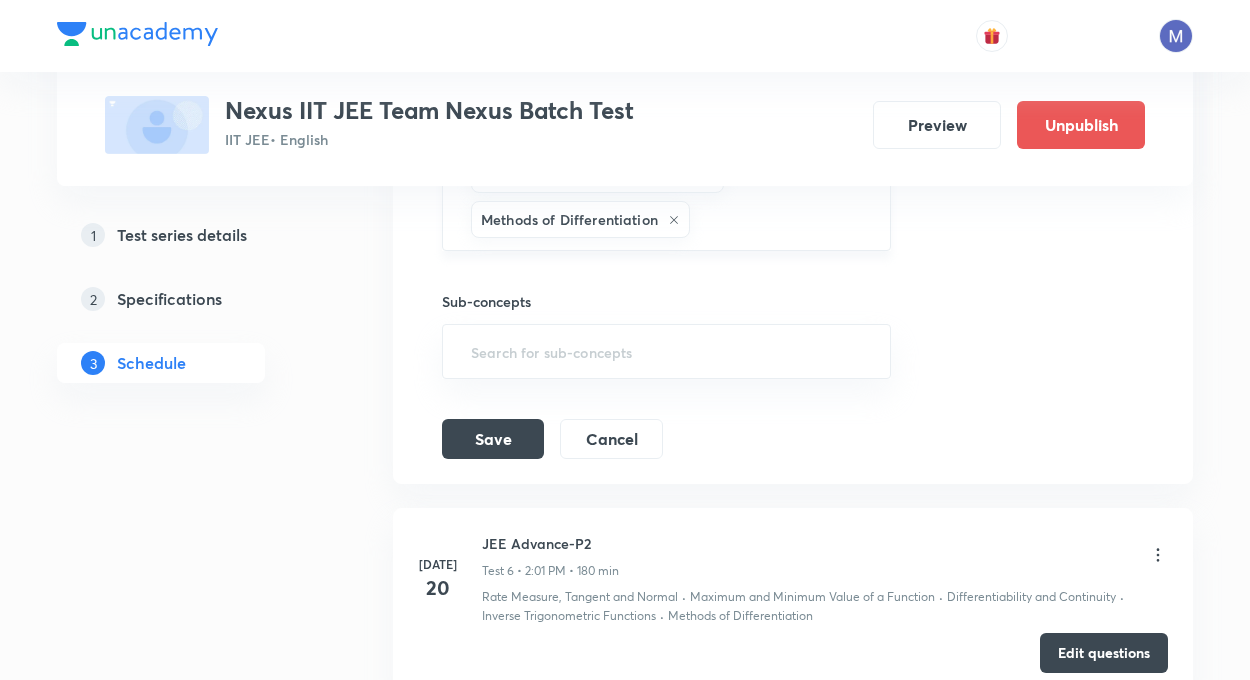 click at bounding box center (780, 219) 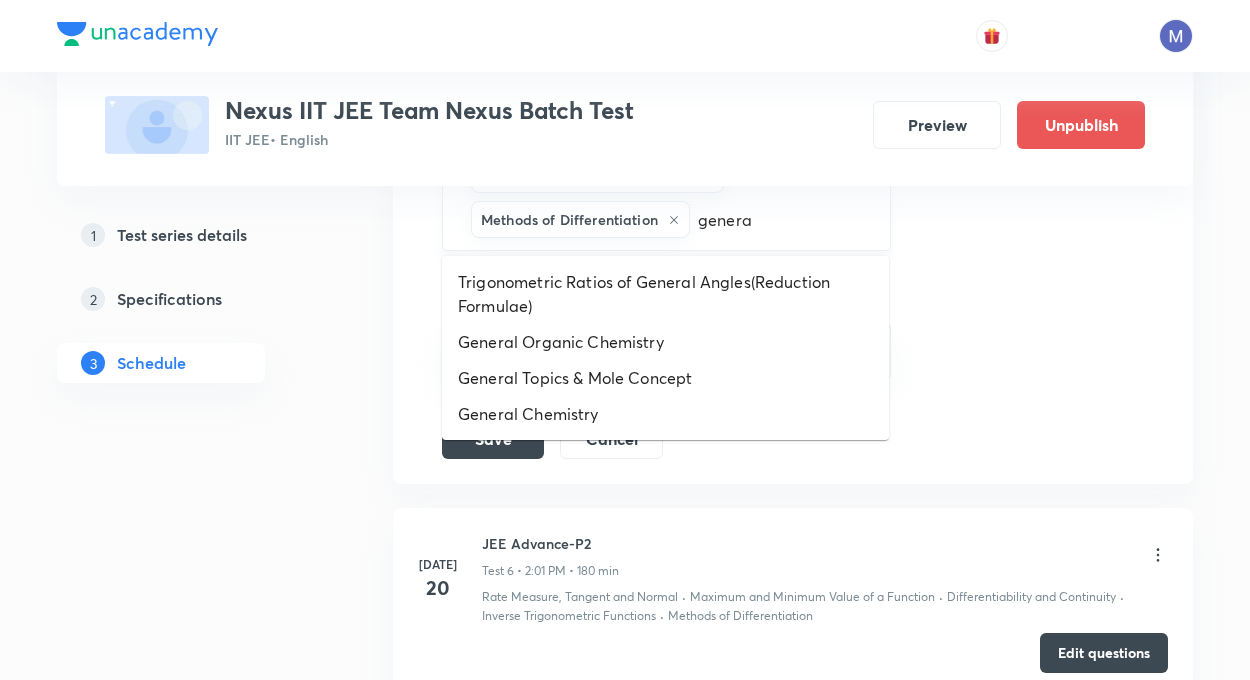 type on "general" 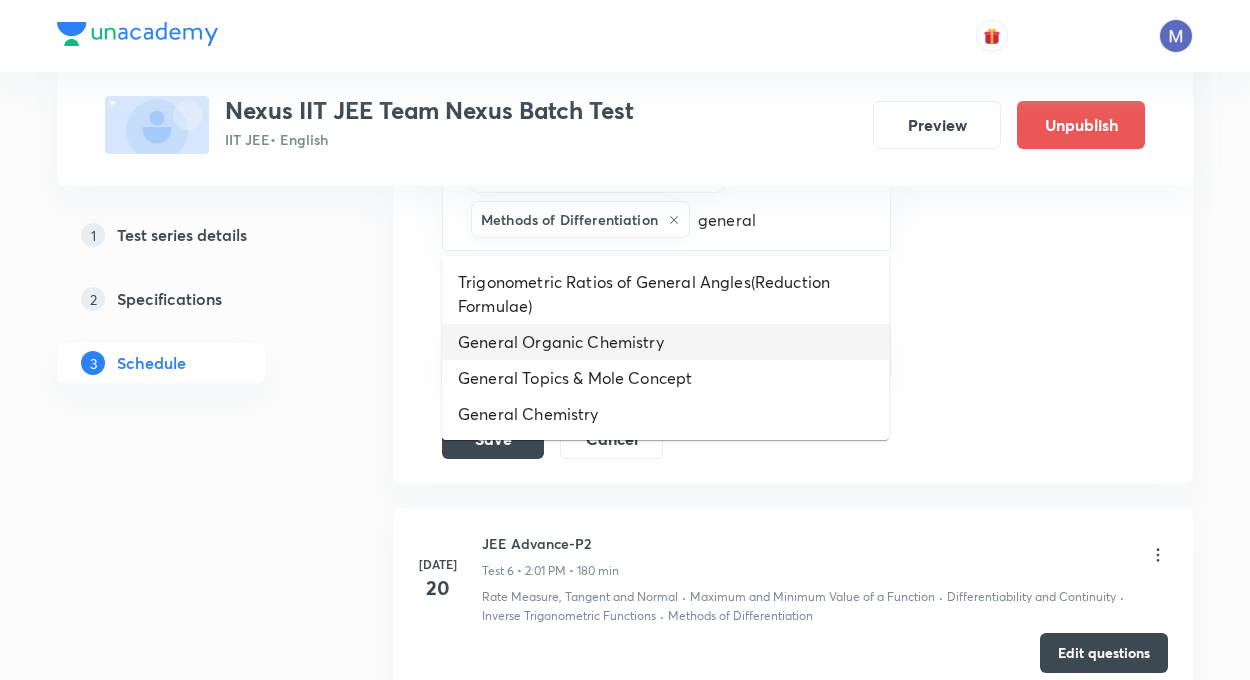 click on "General Organic Chemistry" at bounding box center (665, 342) 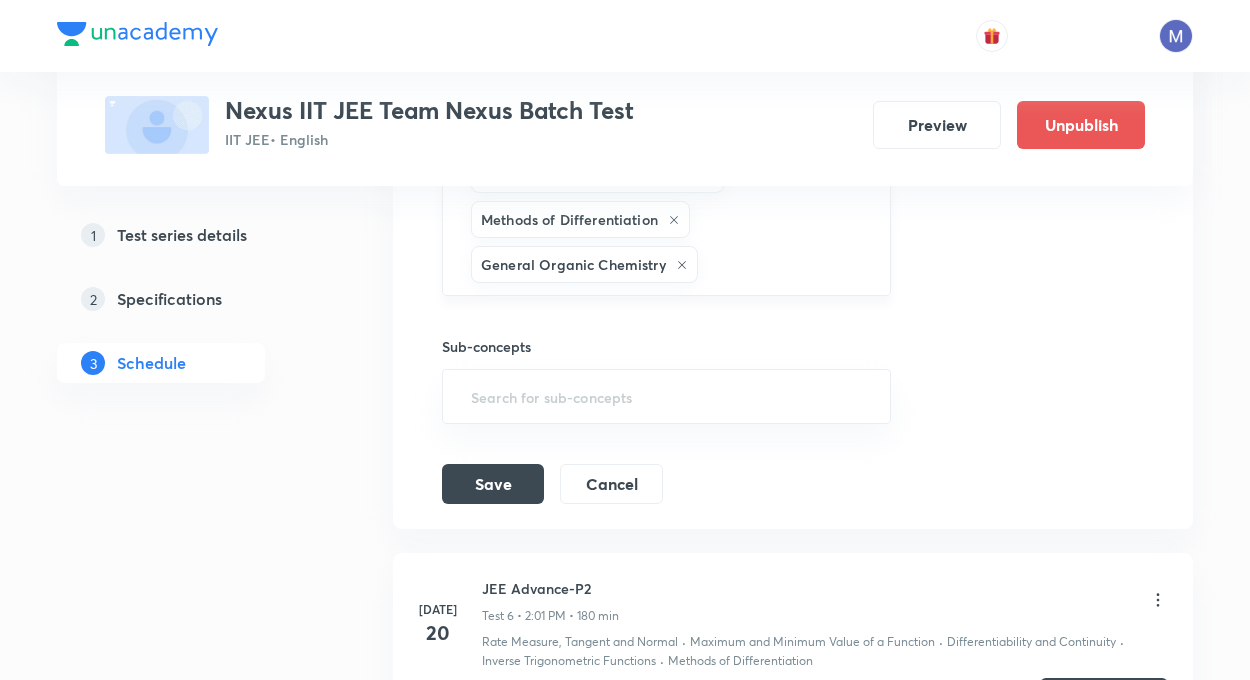 click at bounding box center (784, 264) 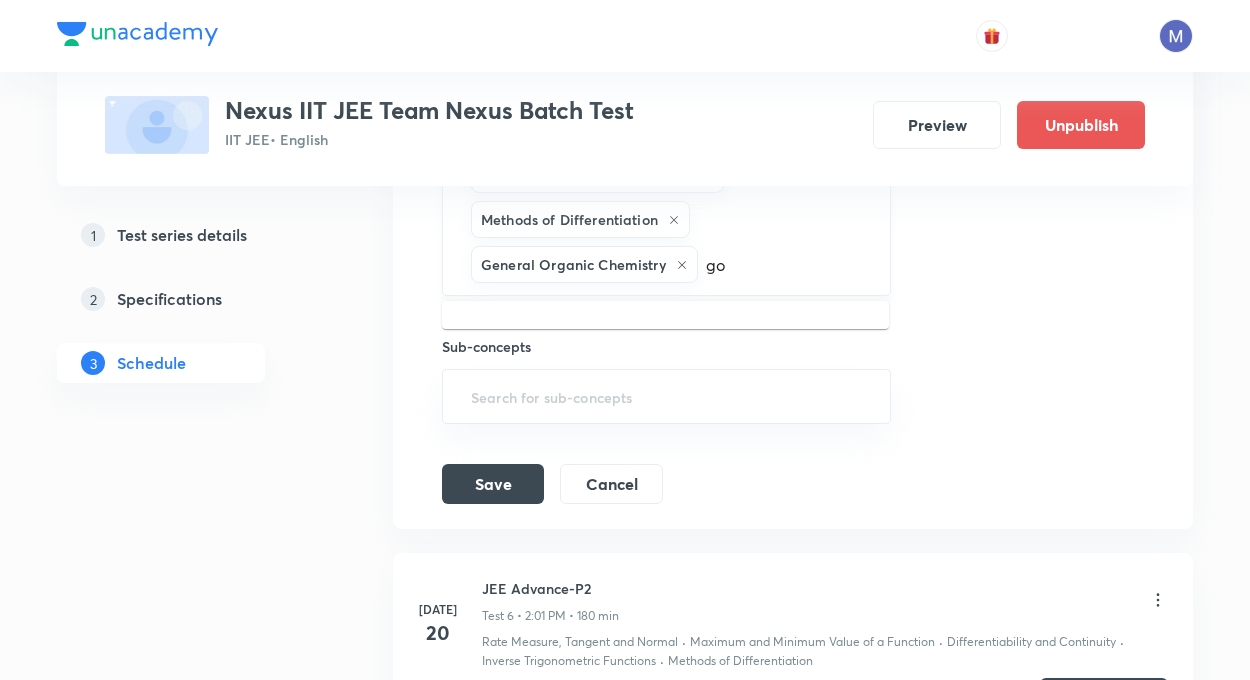 type on "g" 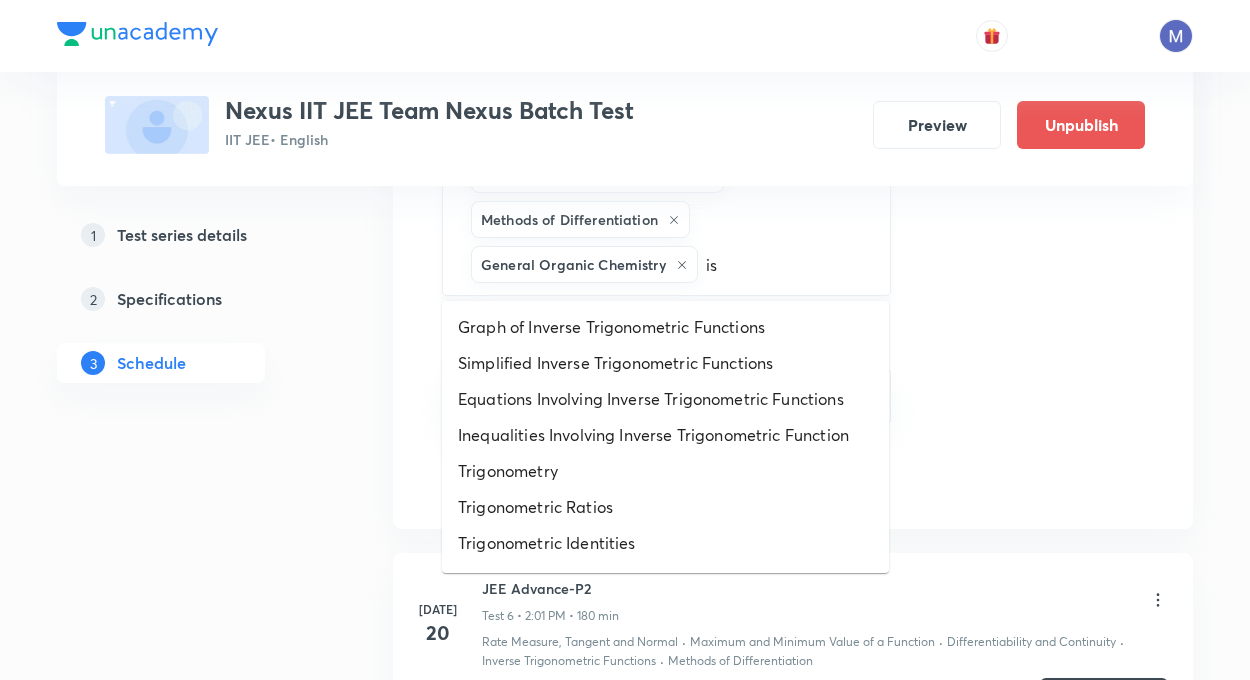 type on "iso" 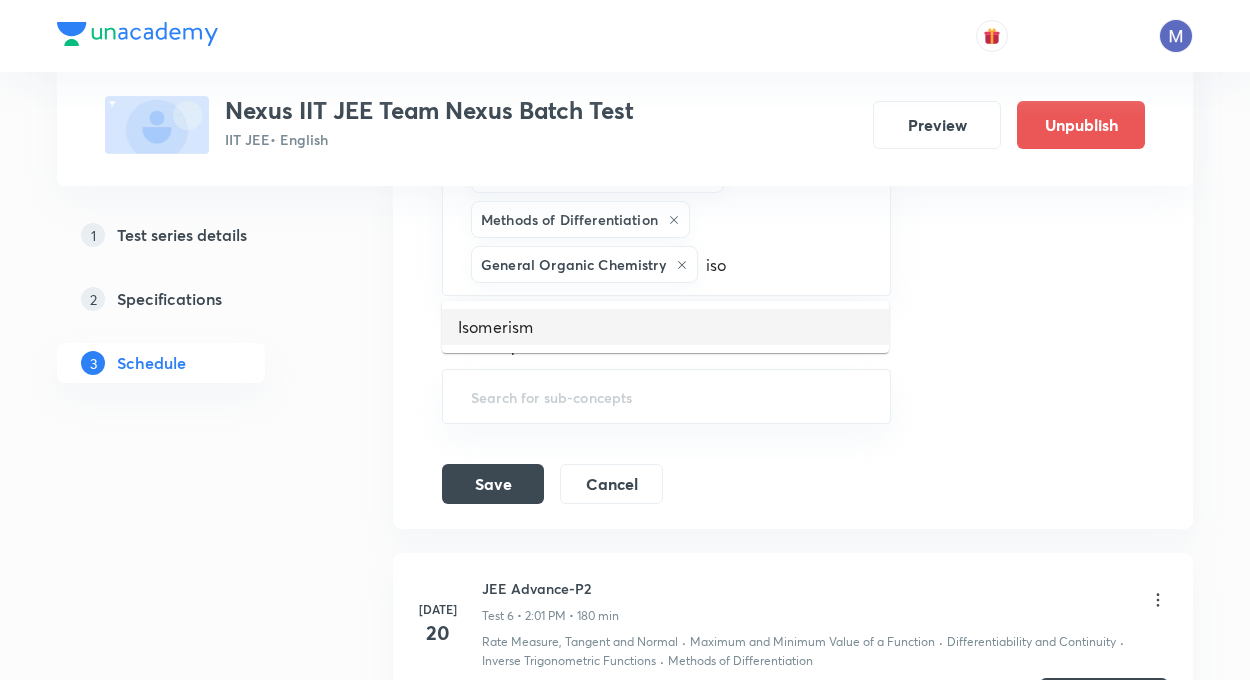click on "Isomerism" at bounding box center (665, 327) 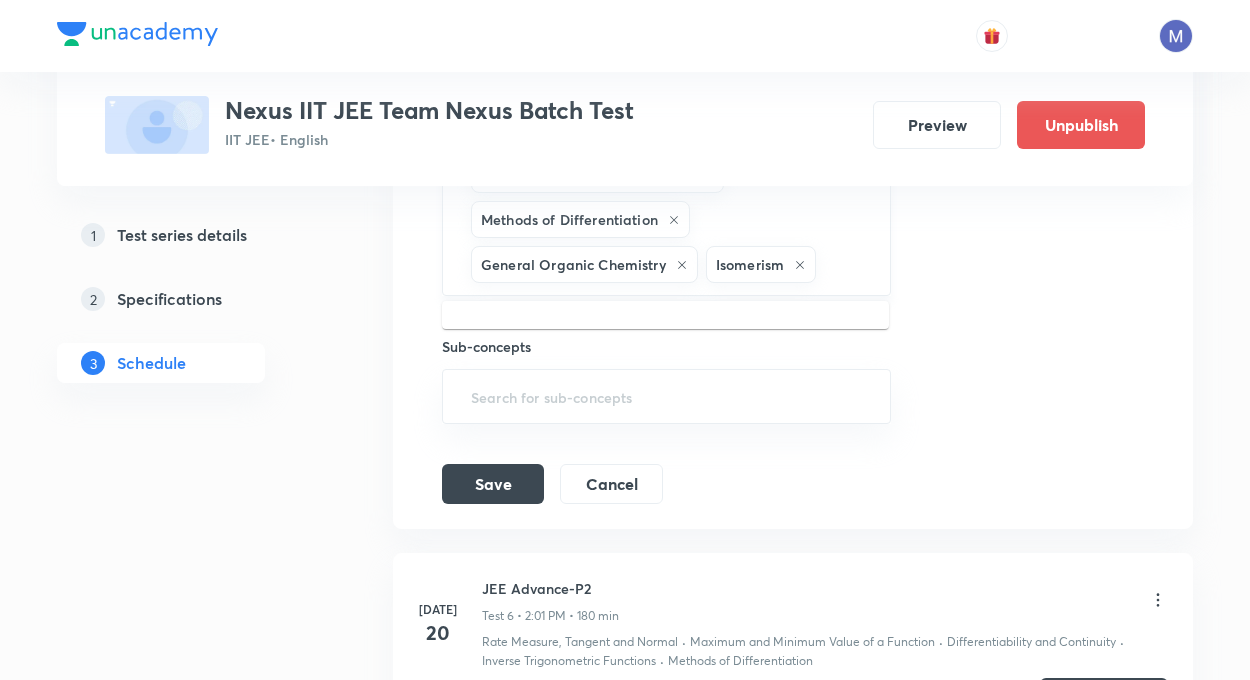 click at bounding box center (842, 264) 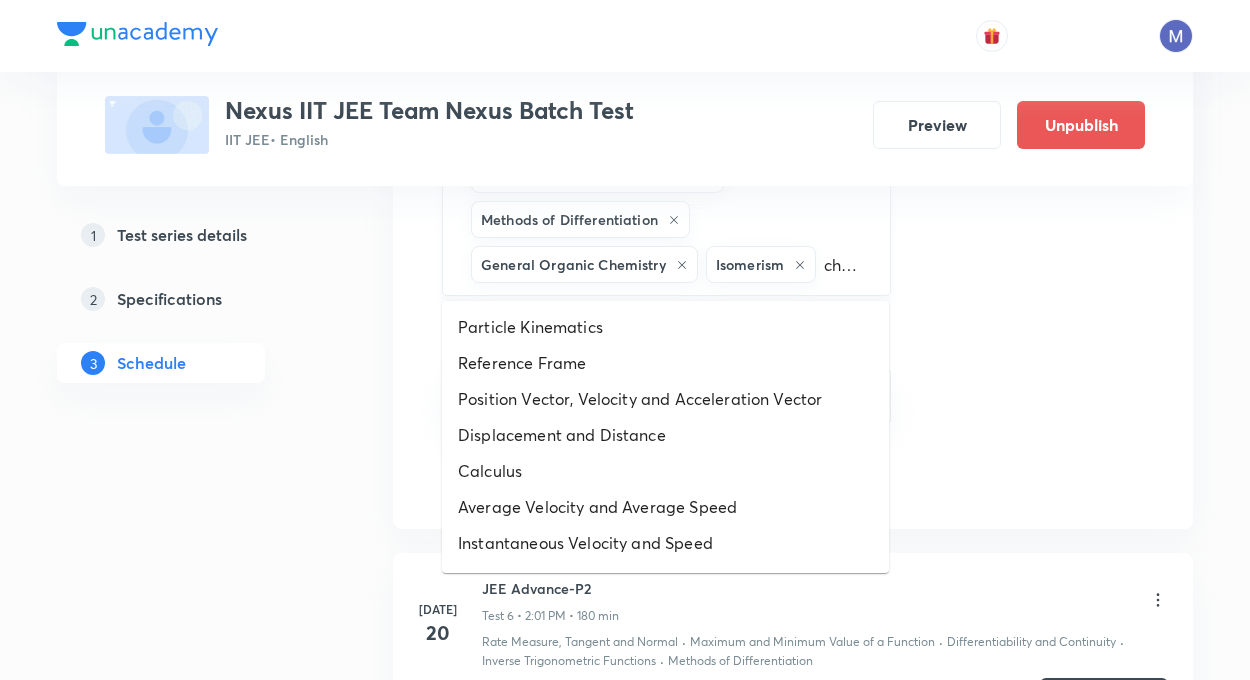 scroll, scrollTop: 0, scrollLeft: 6, axis: horizontal 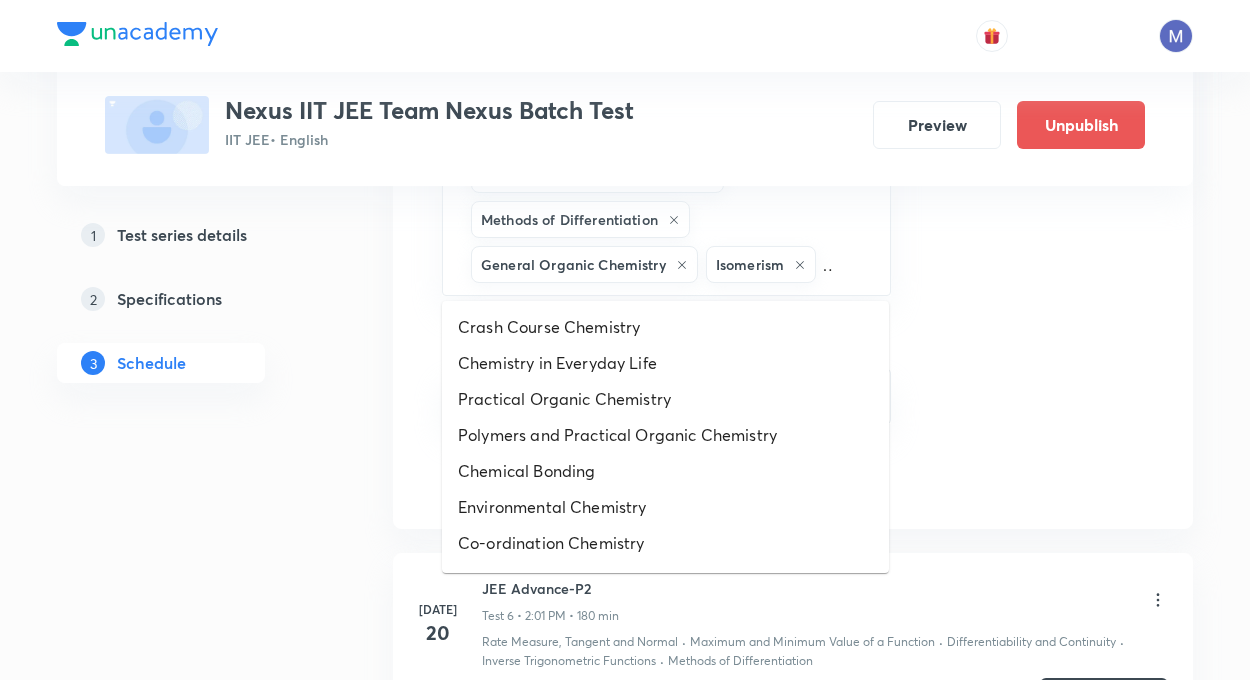 type on "chemical" 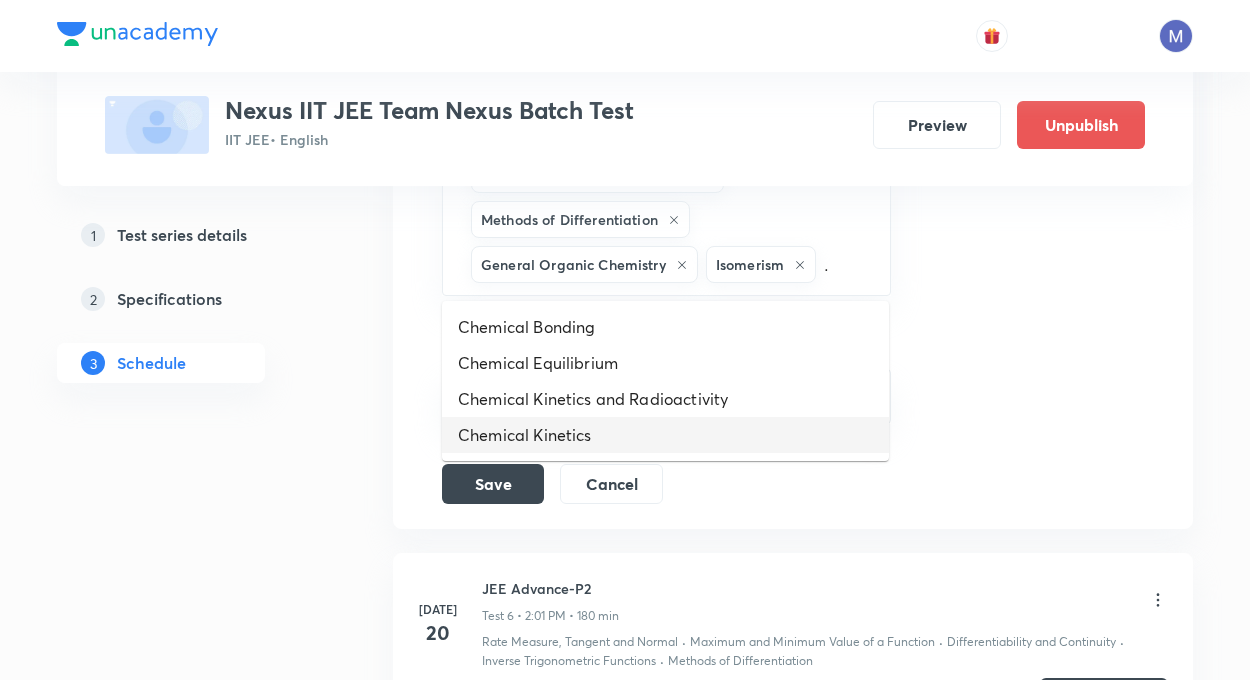 click on "Chemical Kinetics" at bounding box center [665, 435] 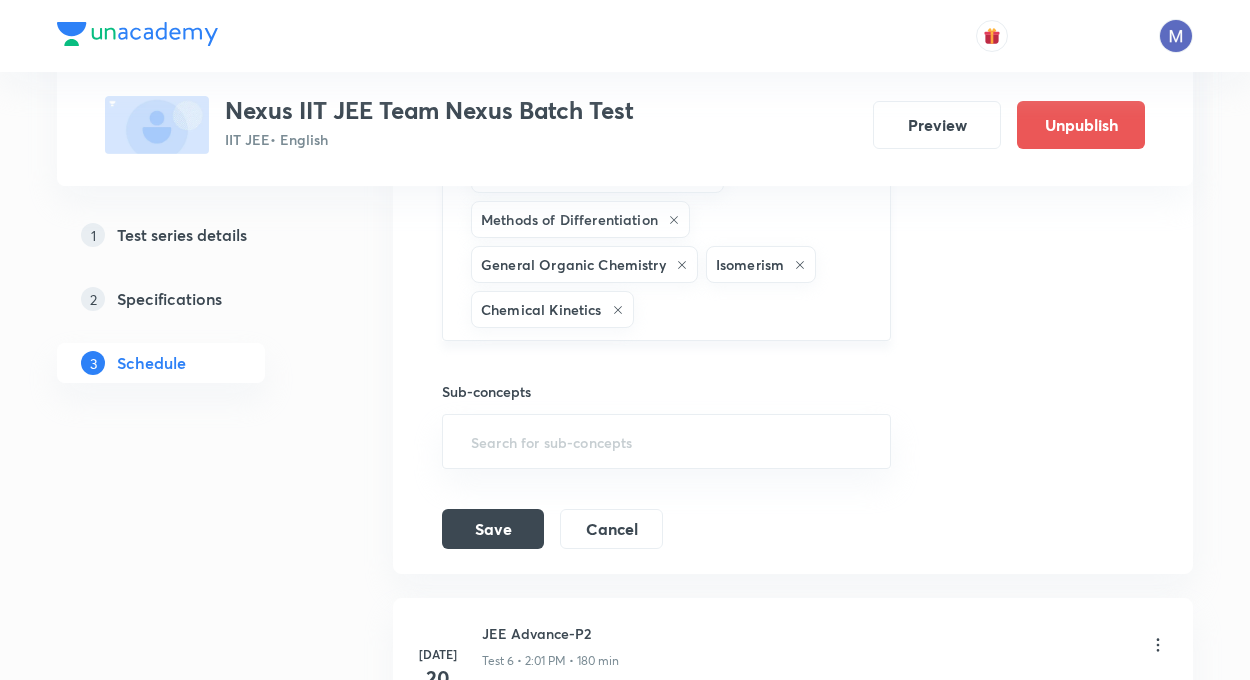click at bounding box center (752, 309) 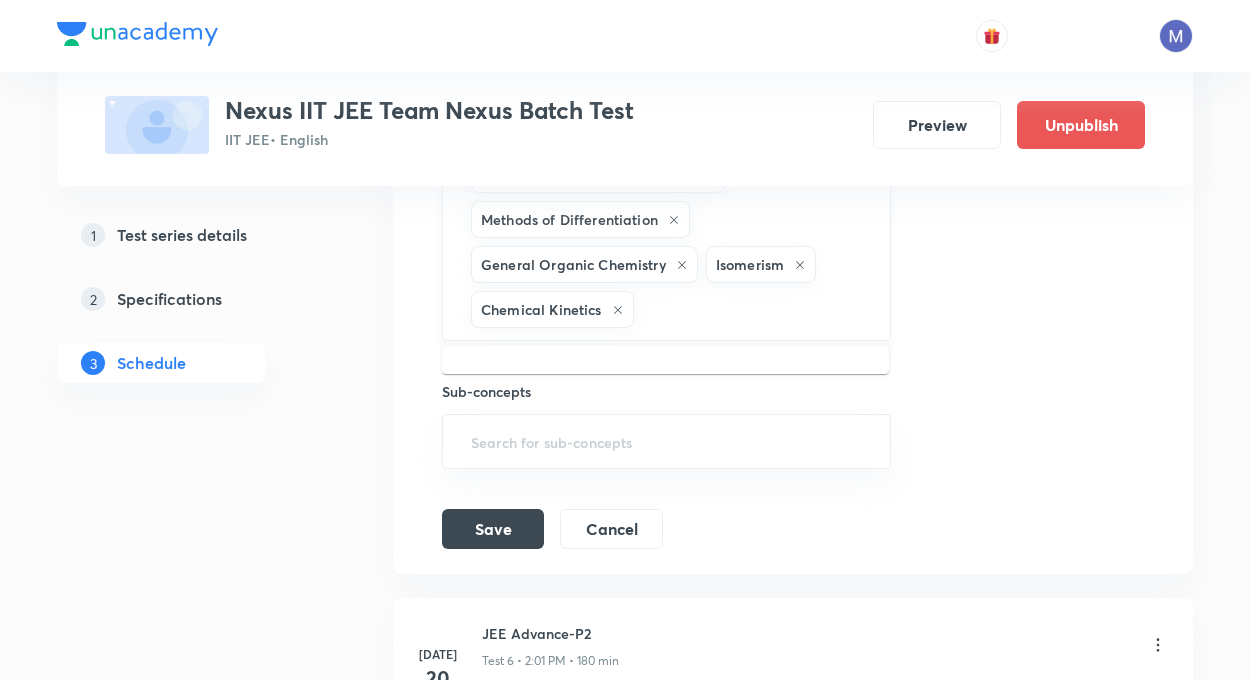type on "b" 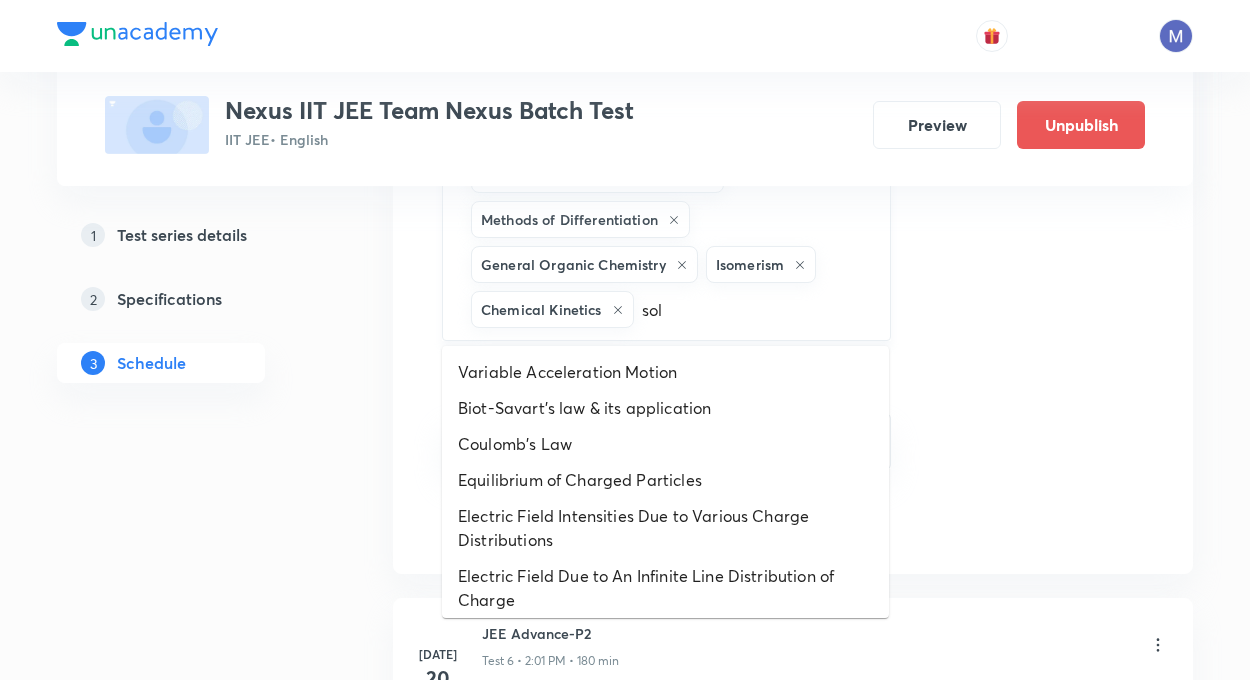 type on "solu" 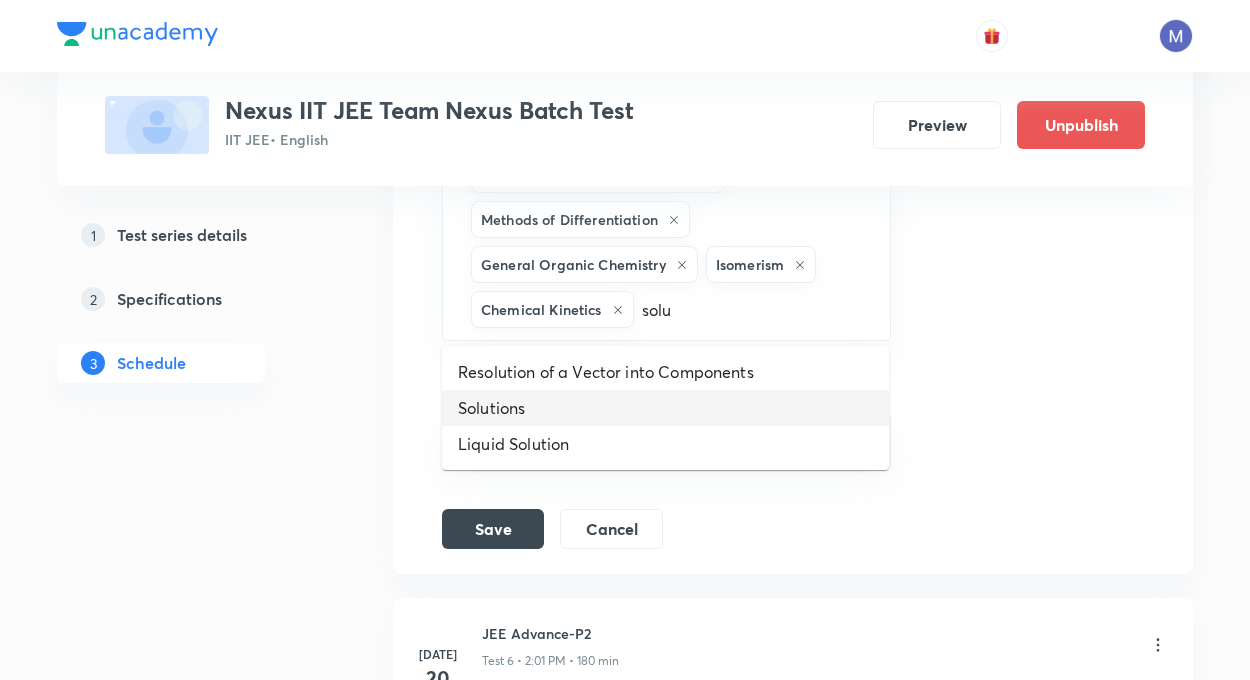 click on "Solutions" at bounding box center [665, 408] 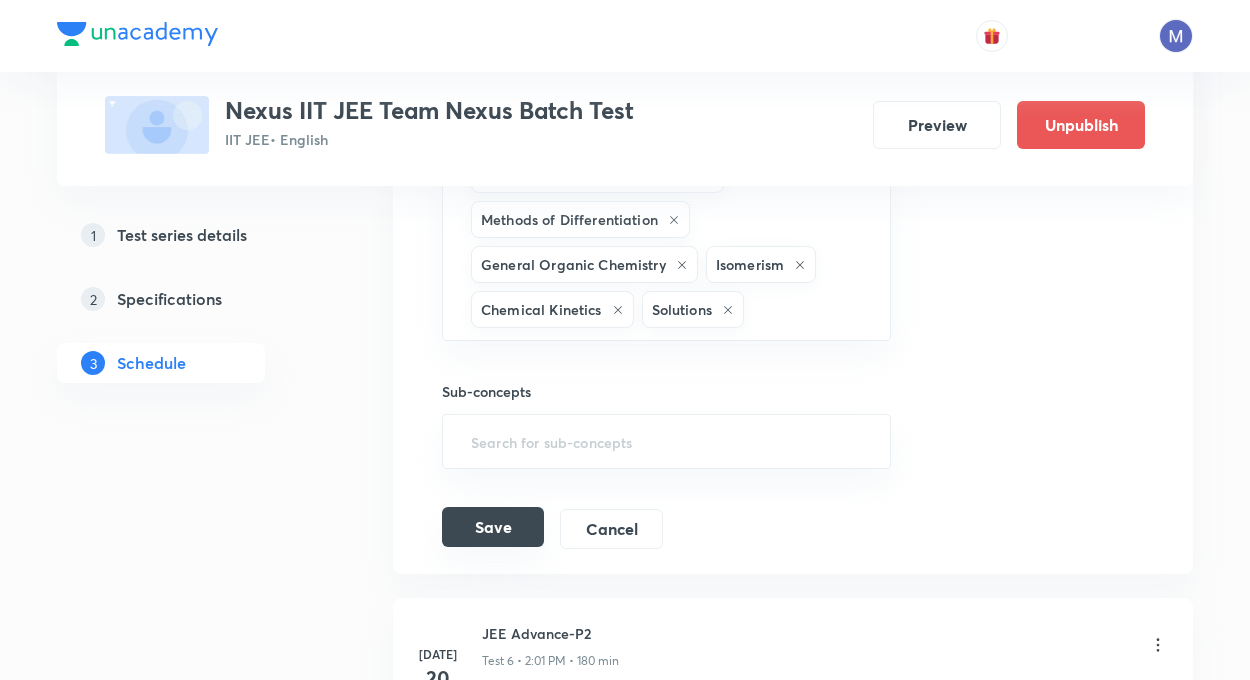click on "Save" at bounding box center (493, 527) 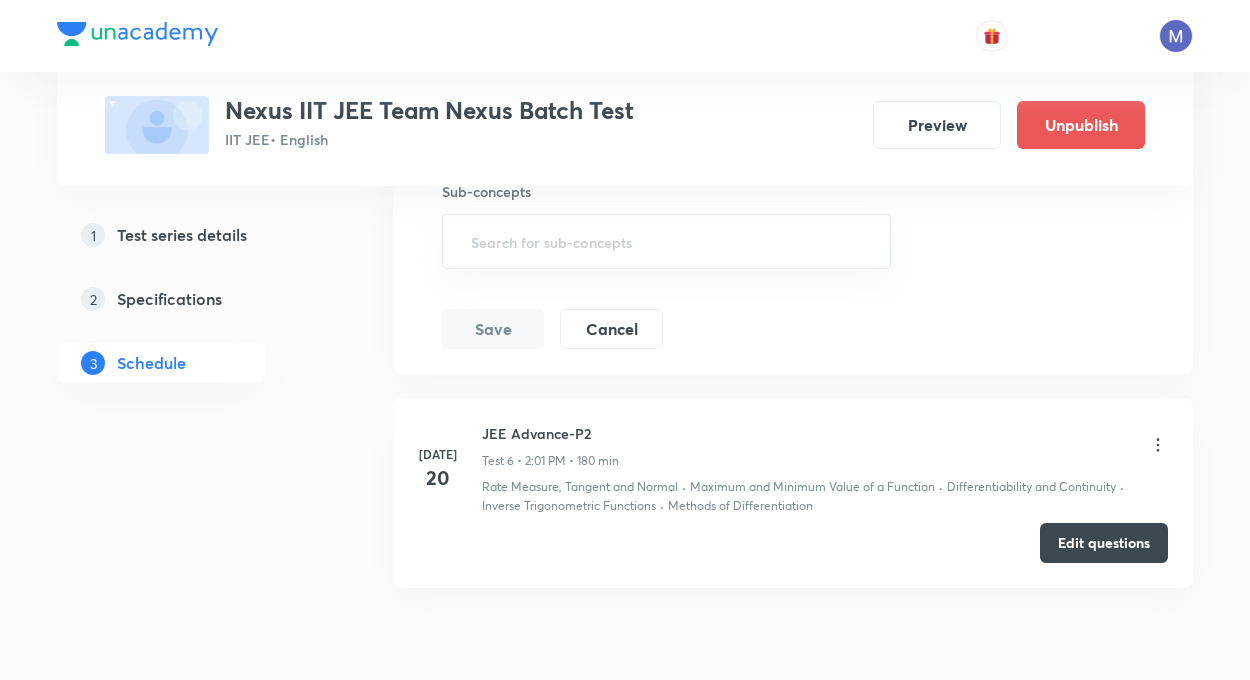 scroll, scrollTop: 2080, scrollLeft: 0, axis: vertical 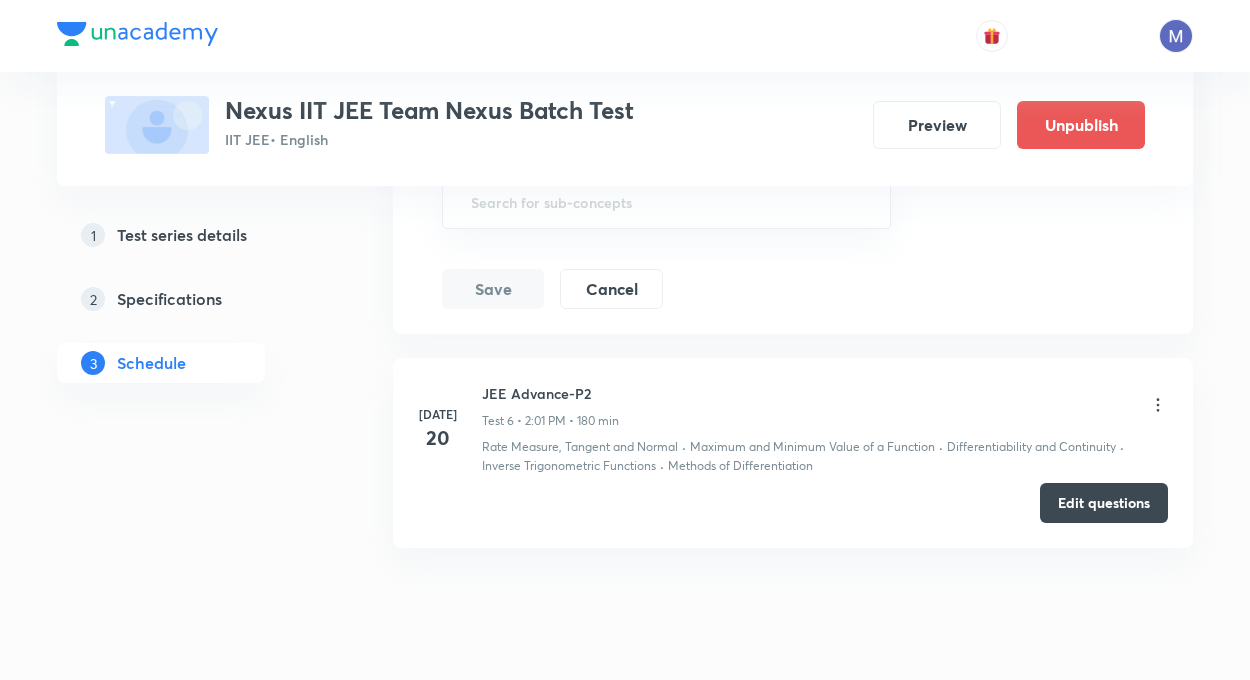 click 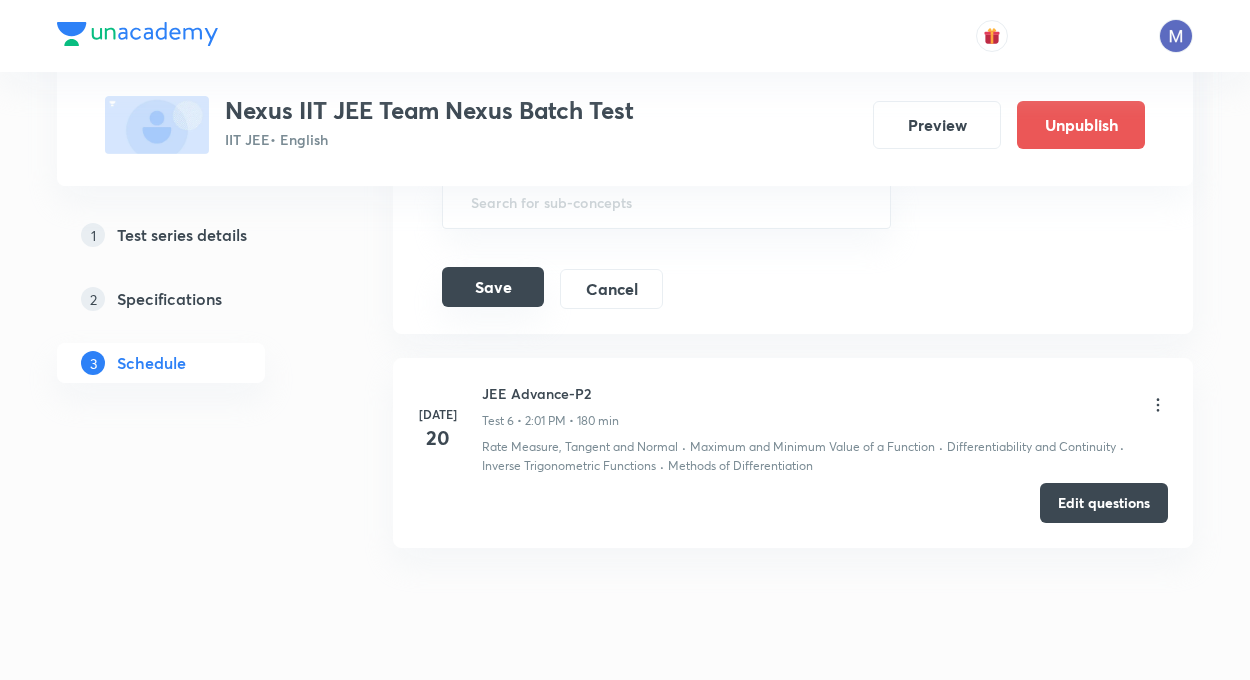 click on "Save" at bounding box center (493, 287) 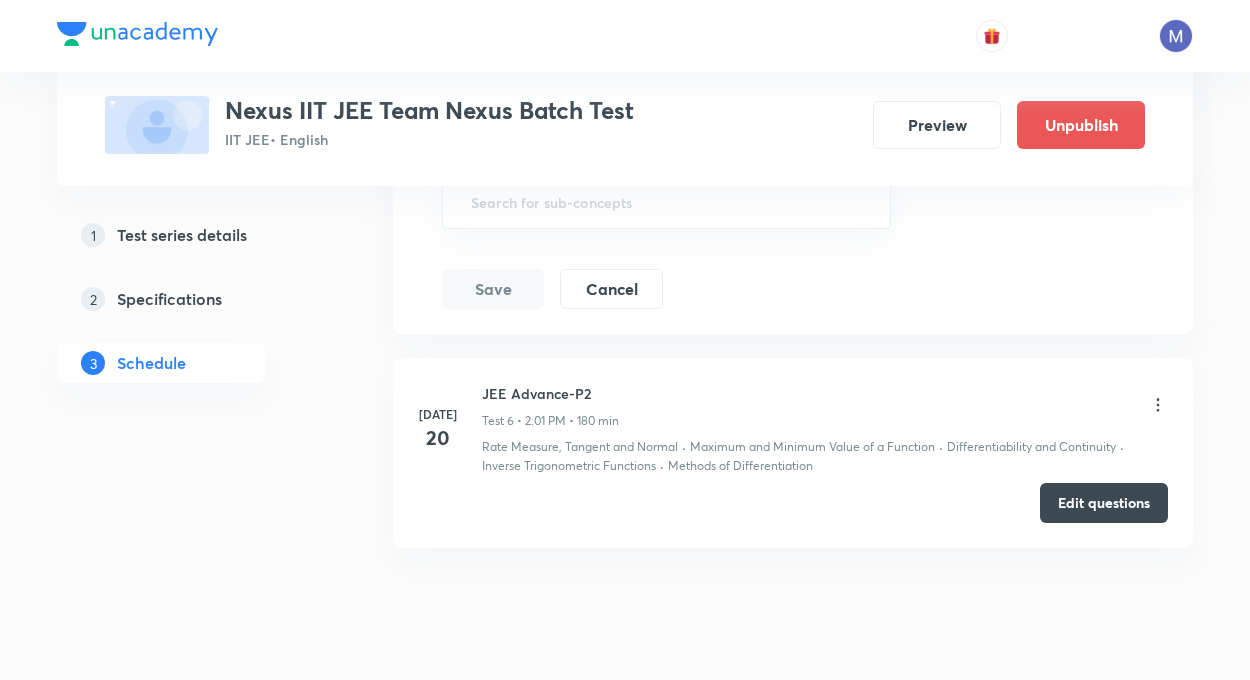 click 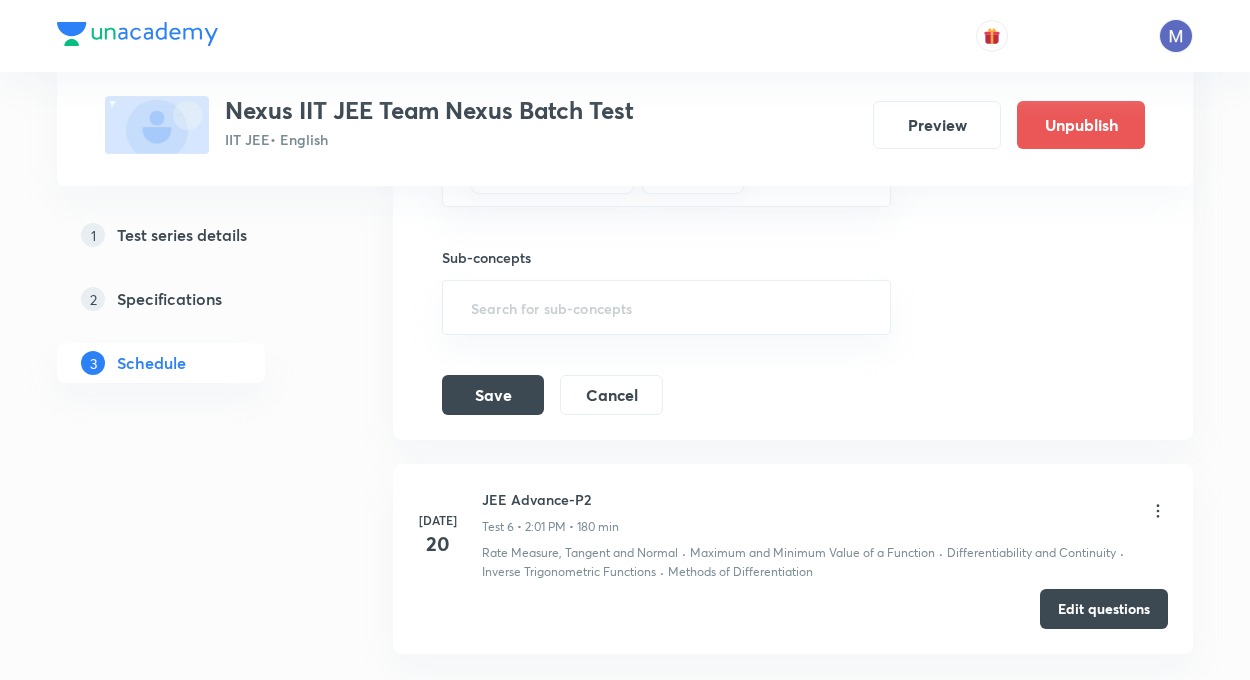 scroll, scrollTop: 2053, scrollLeft: 0, axis: vertical 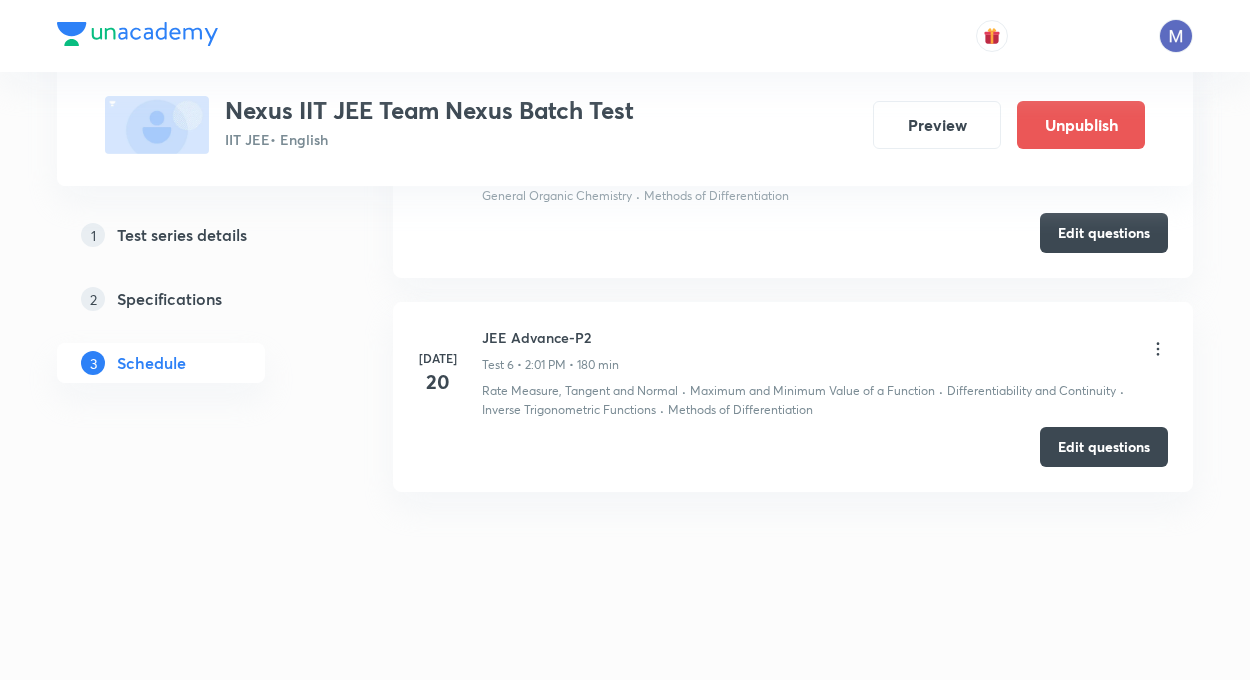 click on "Schedule •  6  tests Session  7 Live class Test Session title 0/99 ​ Schedule for [DATE] 9:03 AM ​ Duration (in minutes) ​ Sub-concepts ​ Add Cancel [DATE] JEE Main | Minor Test 1 Test 1 • 9:01 AM • 180 min Inverse Trigonometric Functions · Electric Potential · Isomerism · [GEOGRAPHIC_DATA] · Relations and functions · Electric Dipole · Electric Charge · General Organic Chemistry  Edit questions [DATE] JEE Main | Minor Test Test 2 • 9:01 AM • 180 min Inverse Trigonometric Functions · Electric Current and Circuits · Limit · Isomerism · Relations and functions · Electrostatics · Chemical Kinetics Edit questions [DATE] JEE Main | Minor Test -2 Test 3 • 9:00 AM • 180 min Rate Measure, Tangent and Normal · Liquid Solution · Electric Current and Circuits · Isomerism · Differentiability and Continuity · Electrostatics · Methods of Differentiation Edit questions [DATE] JEE Main | Major Test 1 Test 4 • 9:01 AM • 180 min Rate Measure, Tangent and Normal · · Isomerism ·" at bounding box center [793, -501] 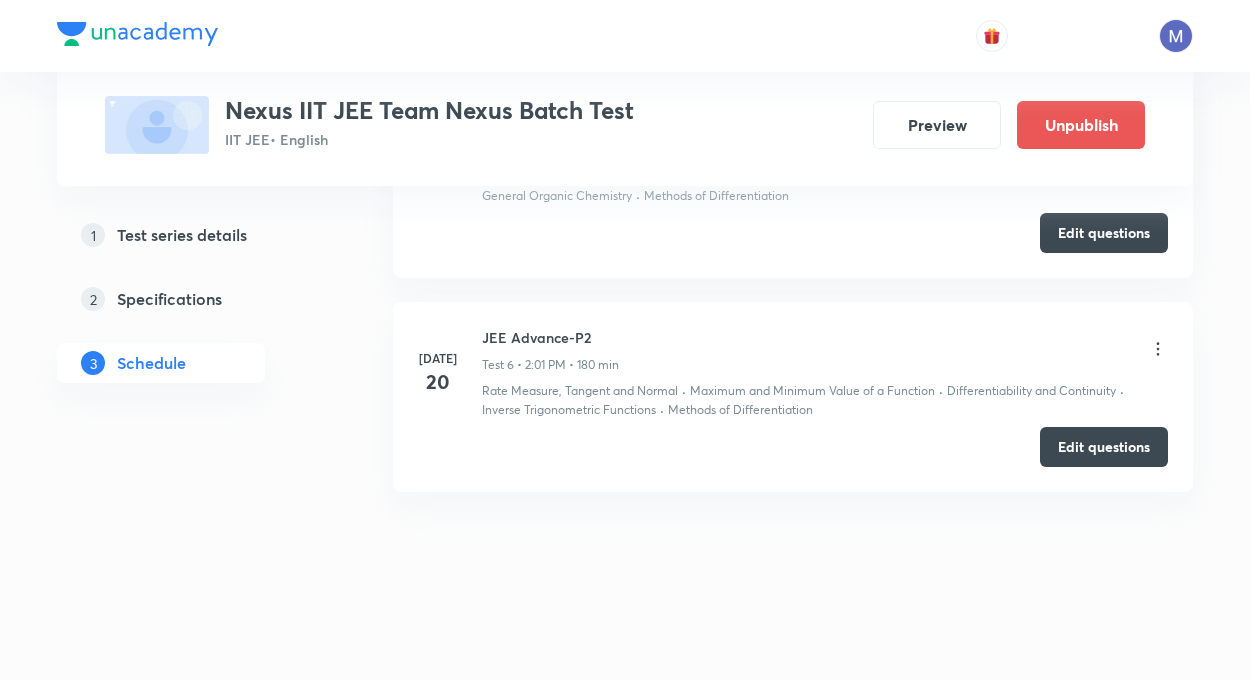 click on "Schedule •  6  tests Session  7 Live class Test Session title 0/99 ​ Schedule for [DATE] 9:03 AM ​ Duration (in minutes) ​ Sub-concepts ​ Add Cancel [DATE] JEE Main | Minor Test 1 Test 1 • 9:01 AM • 180 min Inverse Trigonometric Functions · Electric Potential · Isomerism · [GEOGRAPHIC_DATA] · Relations and functions · Electric Dipole · Electric Charge · General Organic Chemistry  Edit questions [DATE] JEE Main | Minor Test Test 2 • 9:01 AM • 180 min Inverse Trigonometric Functions · Electric Current and Circuits · Limit · Isomerism · Relations and functions · Electrostatics · Chemical Kinetics Edit questions [DATE] JEE Main | Minor Test -2 Test 3 • 9:00 AM • 180 min Rate Measure, Tangent and Normal · Liquid Solution · Electric Current and Circuits · Isomerism · Differentiability and Continuity · Electrostatics · Methods of Differentiation Edit questions [DATE] JEE Main | Major Test 1 Test 4 • 9:01 AM • 180 min Rate Measure, Tangent and Normal · · Isomerism ·" at bounding box center [793, -501] 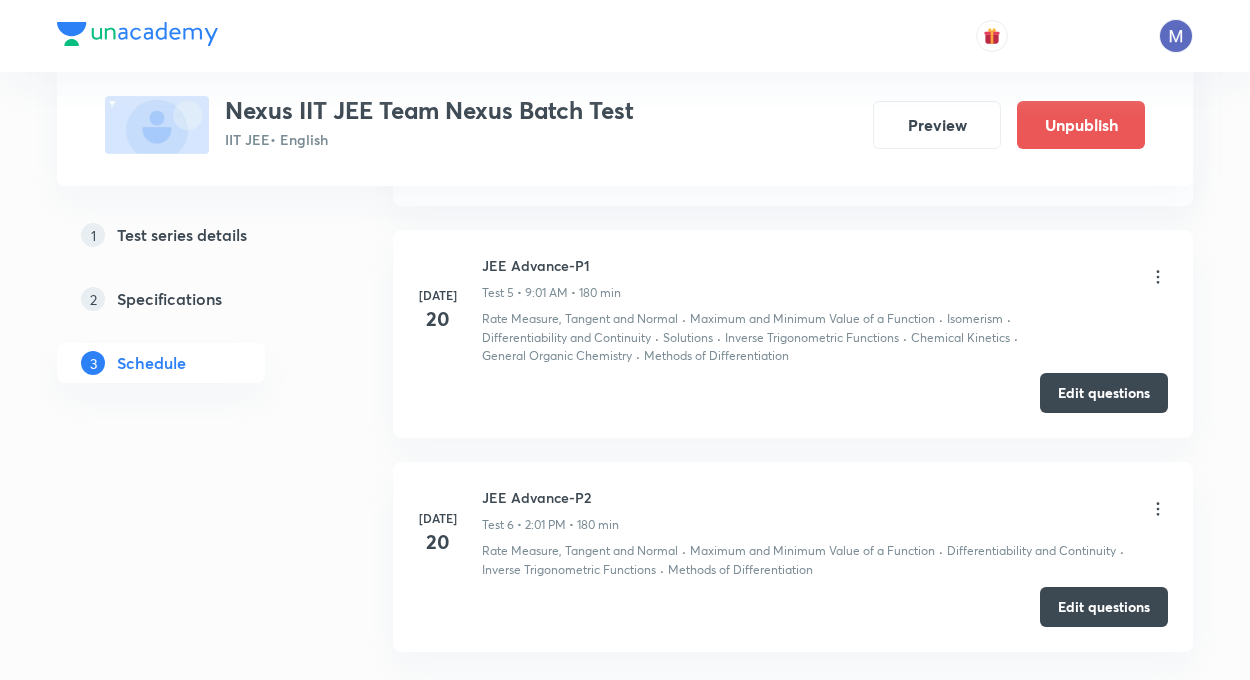 scroll, scrollTop: 1864, scrollLeft: 0, axis: vertical 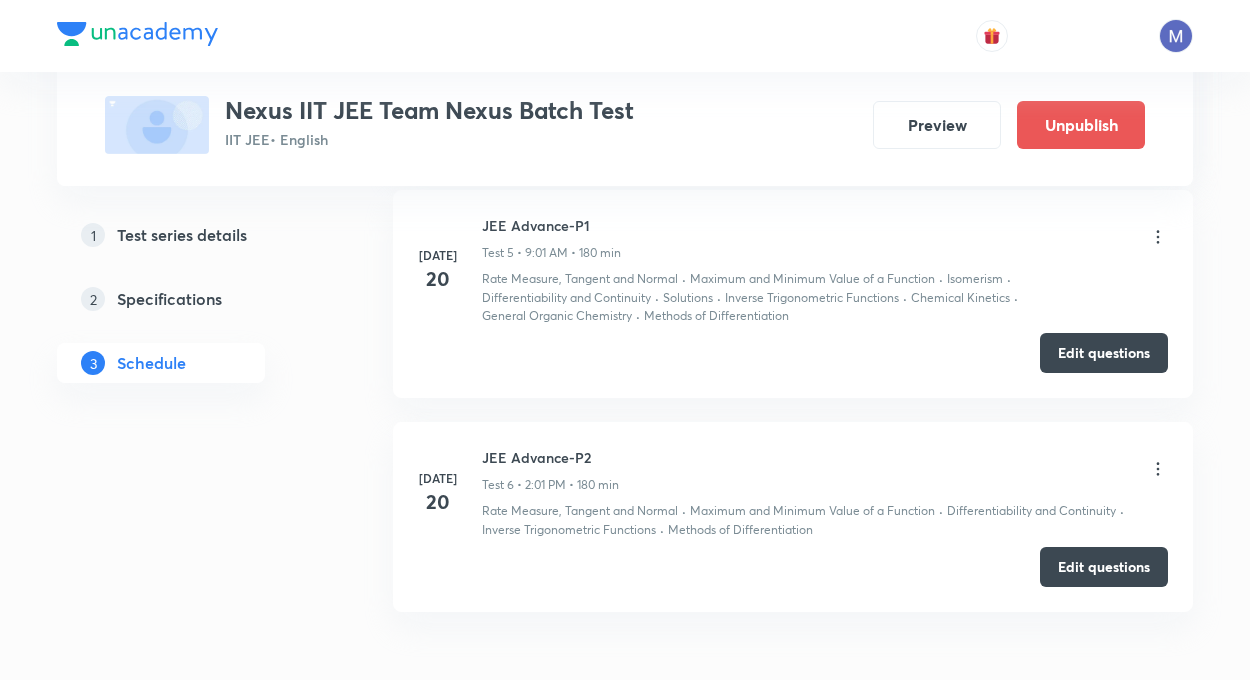 click 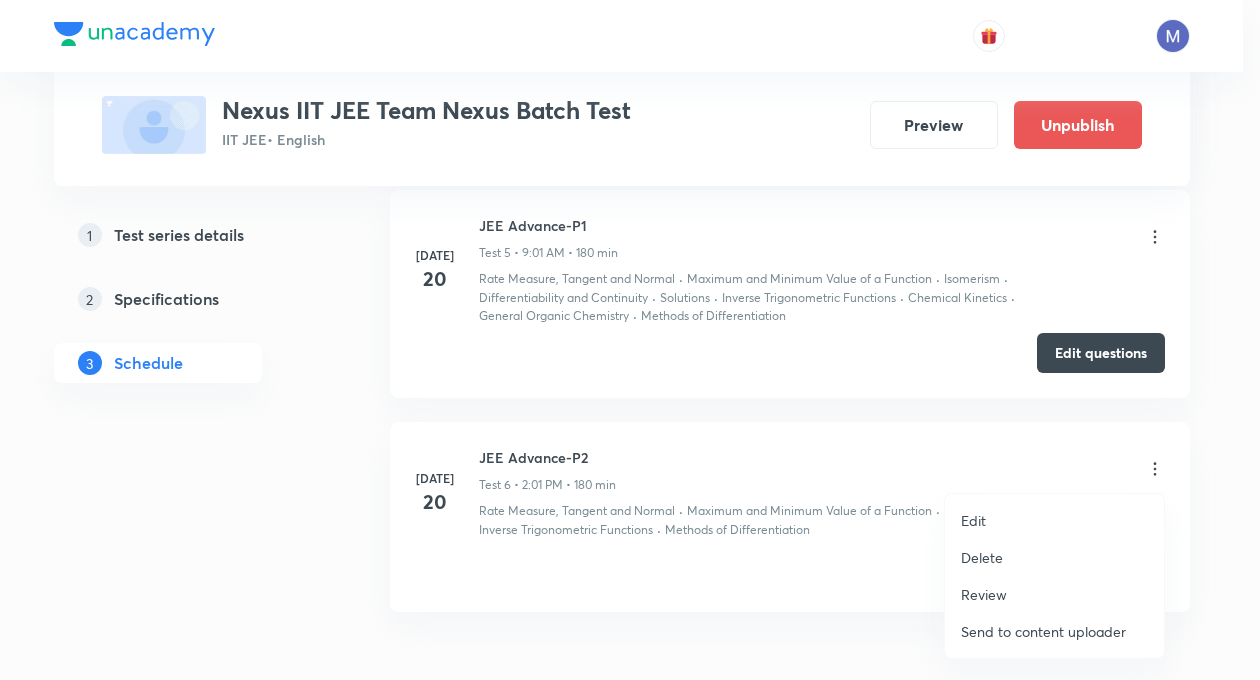 click on "Edit" at bounding box center [973, 520] 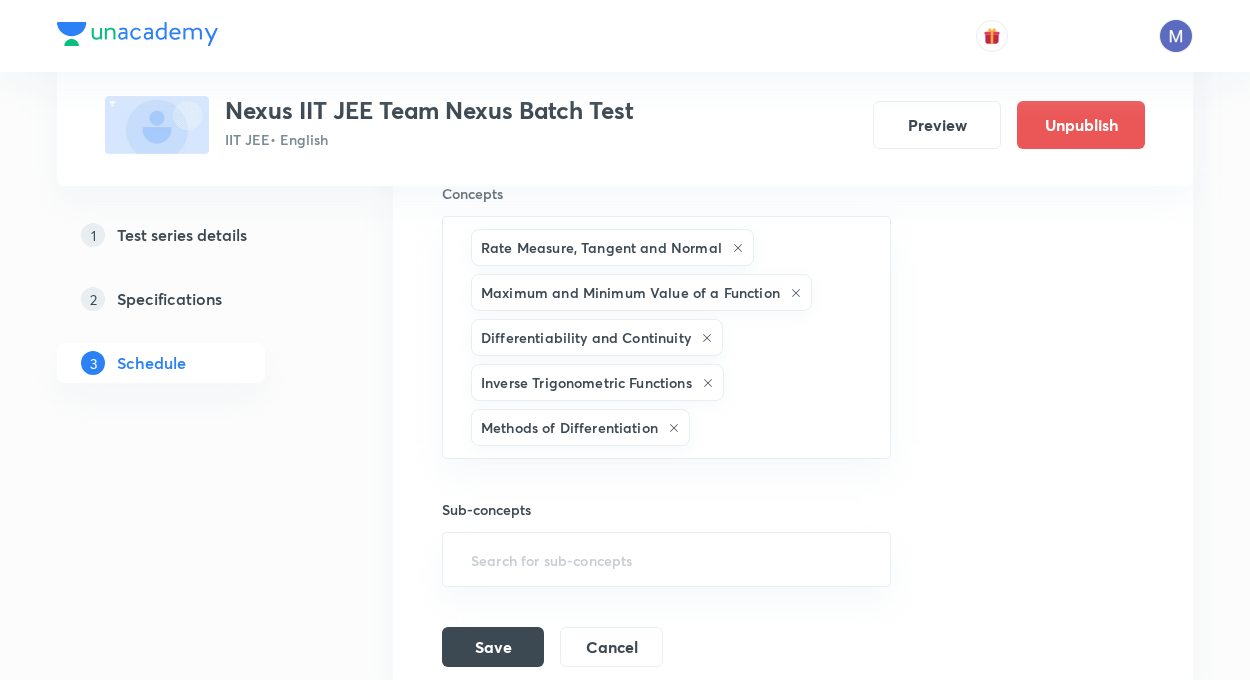 click on "Session title 14/99 JEE Advance-P2 ​ Schedule for [DATE] 2:01 PM ​ Duration (in minutes) 180 ​ Concepts Rate Measure, Tangent and Normal Maximum and Minimum Value of a Function Differentiability and Continuity Inverse Trigonometric Functions Methods of Differentiation ​ Sub-concepts ​ Save Cancel" at bounding box center [793, 216] 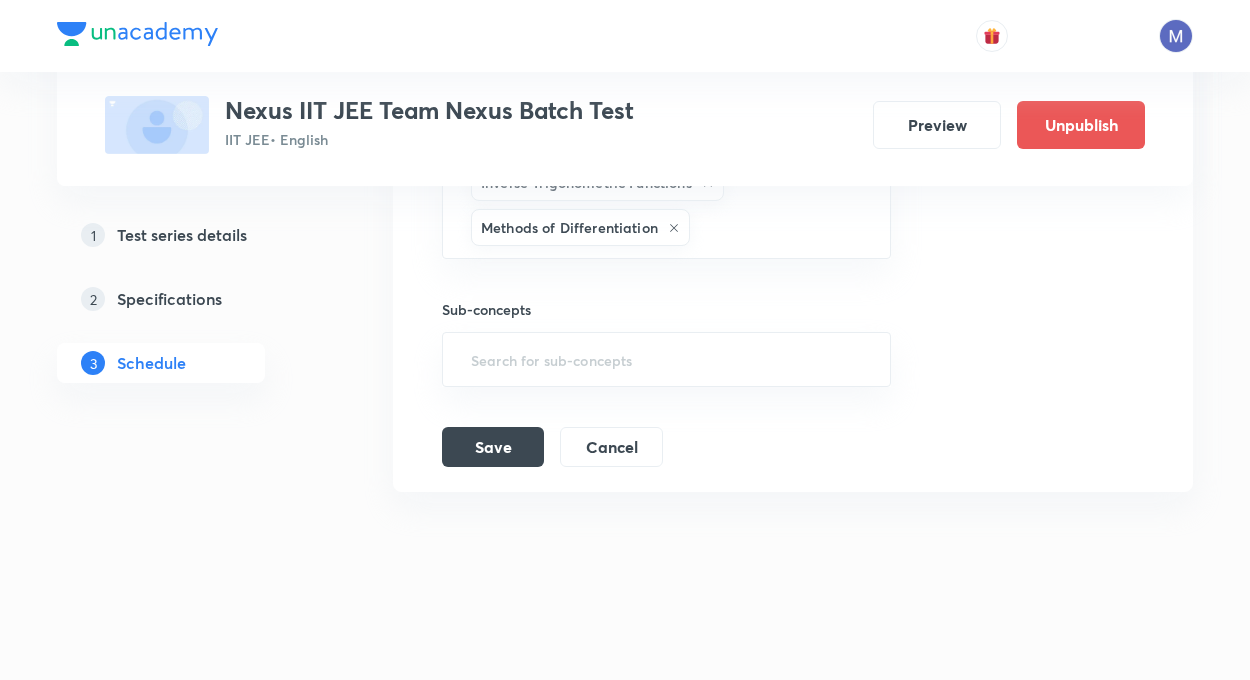 scroll, scrollTop: 2065, scrollLeft: 0, axis: vertical 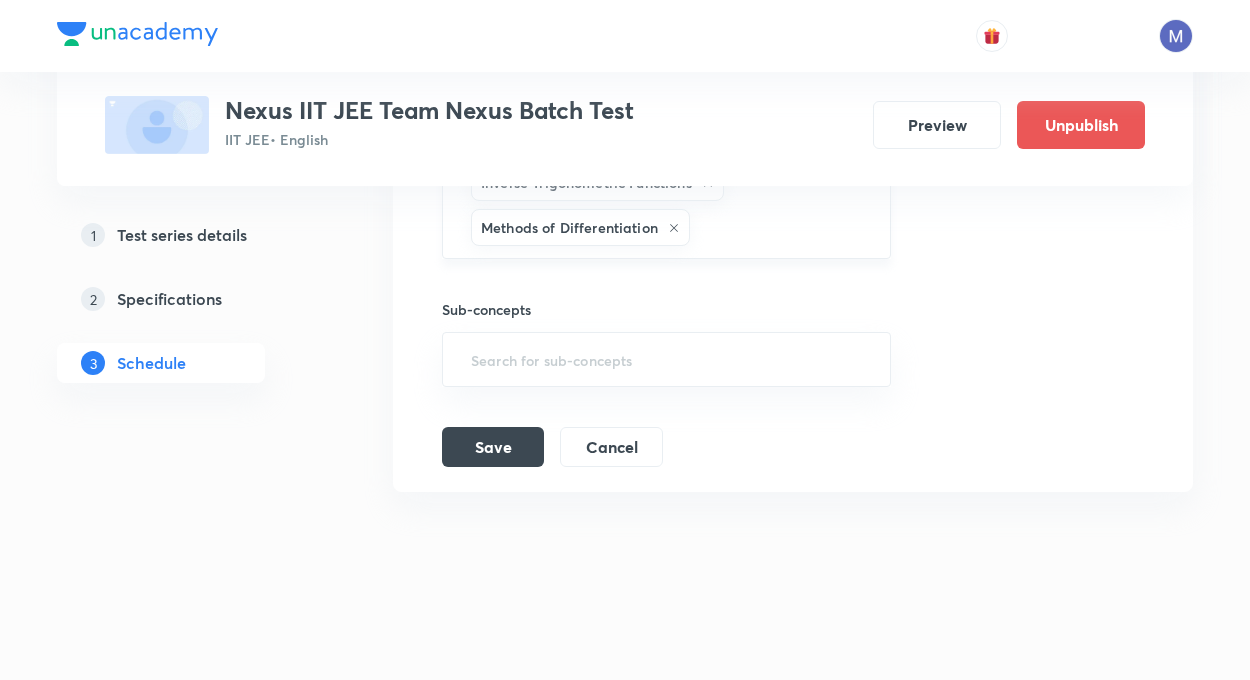 click at bounding box center (780, 227) 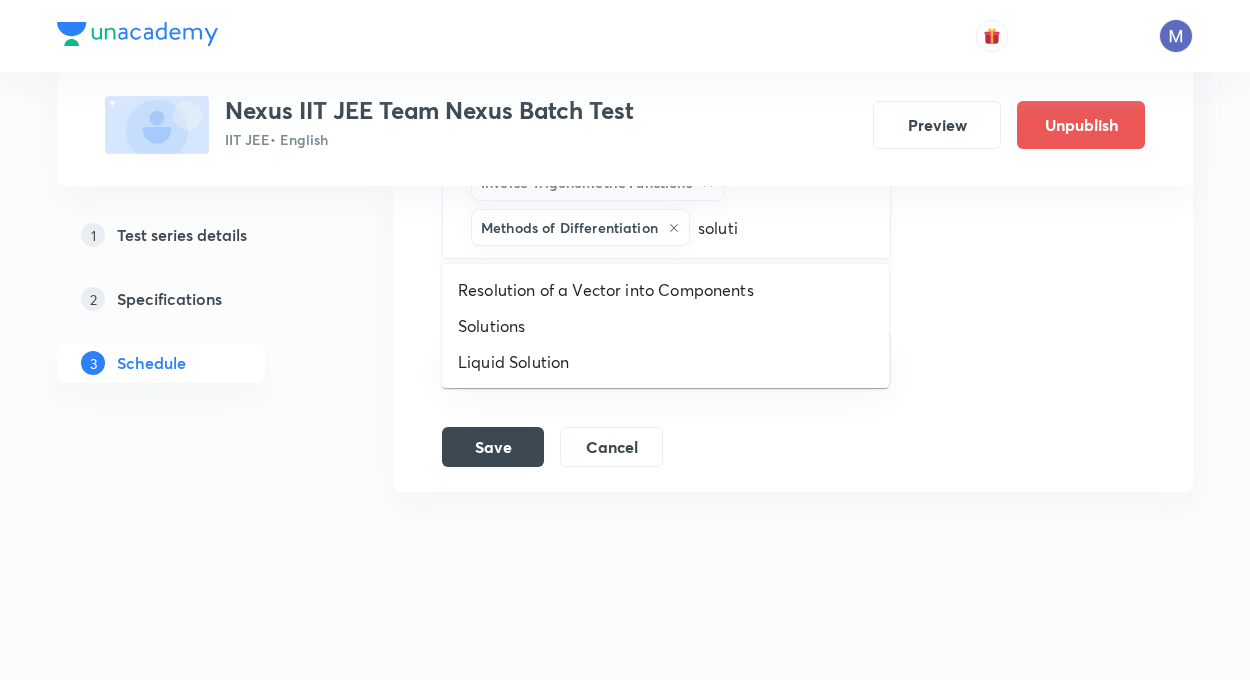 type on "solutio" 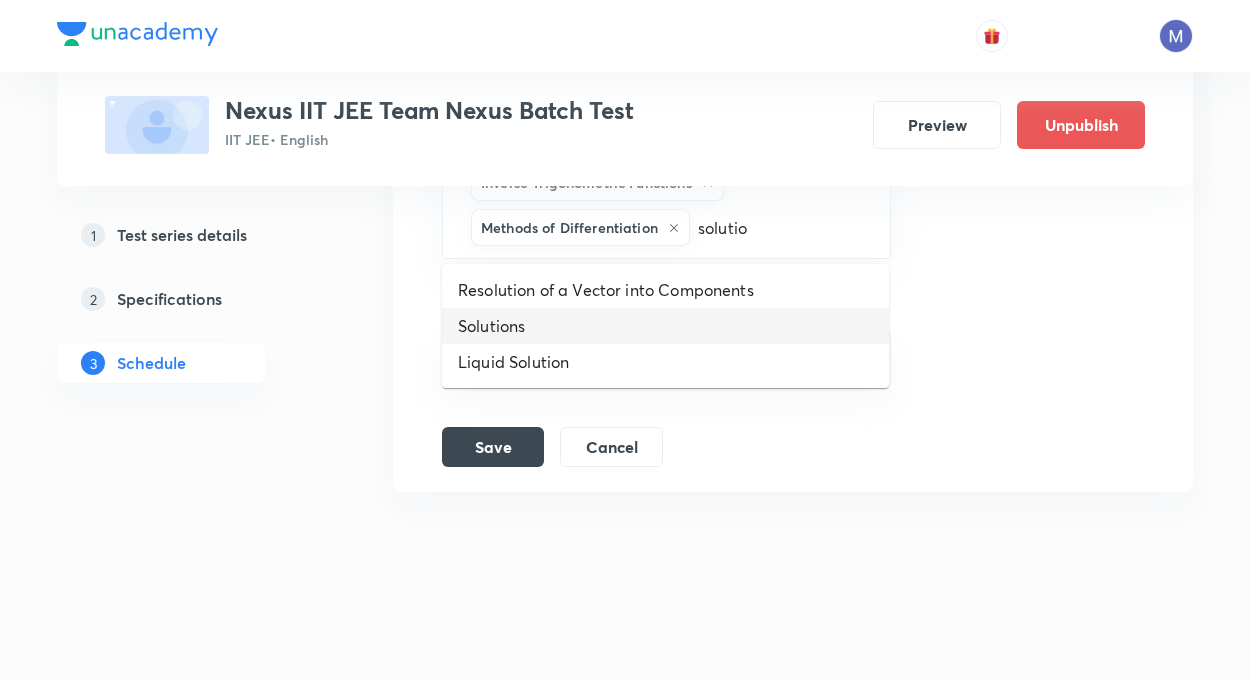 click on "Solutions" at bounding box center (665, 326) 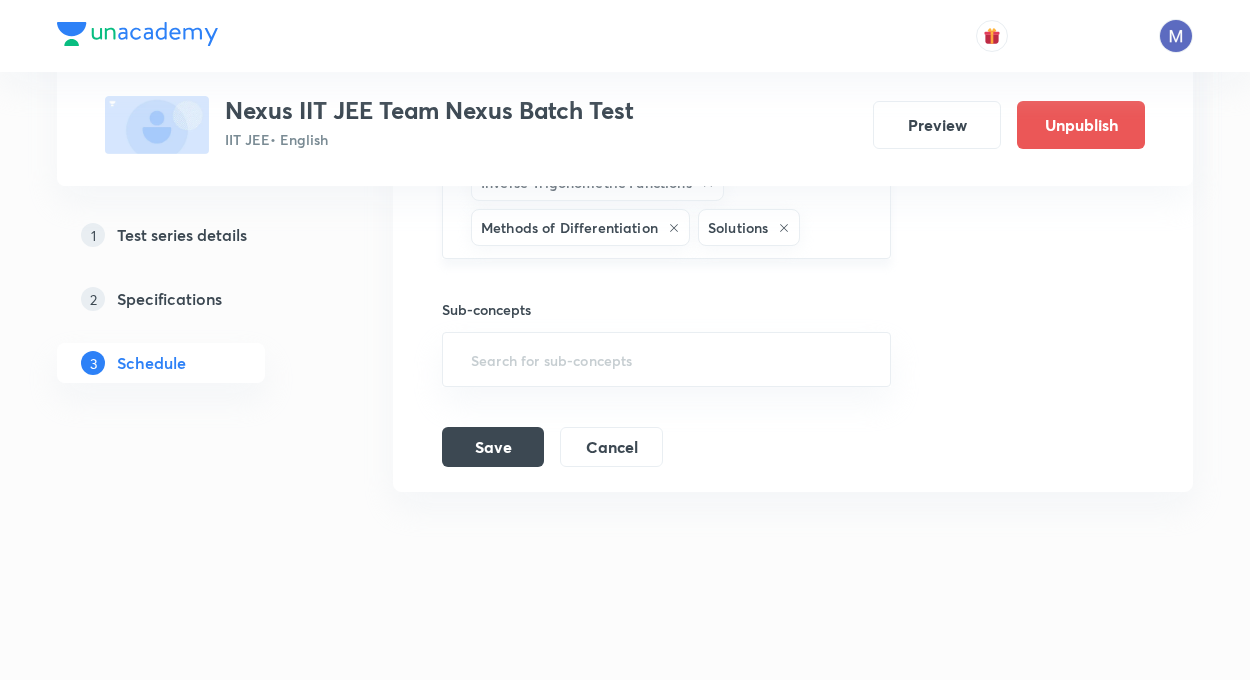 click at bounding box center [834, 227] 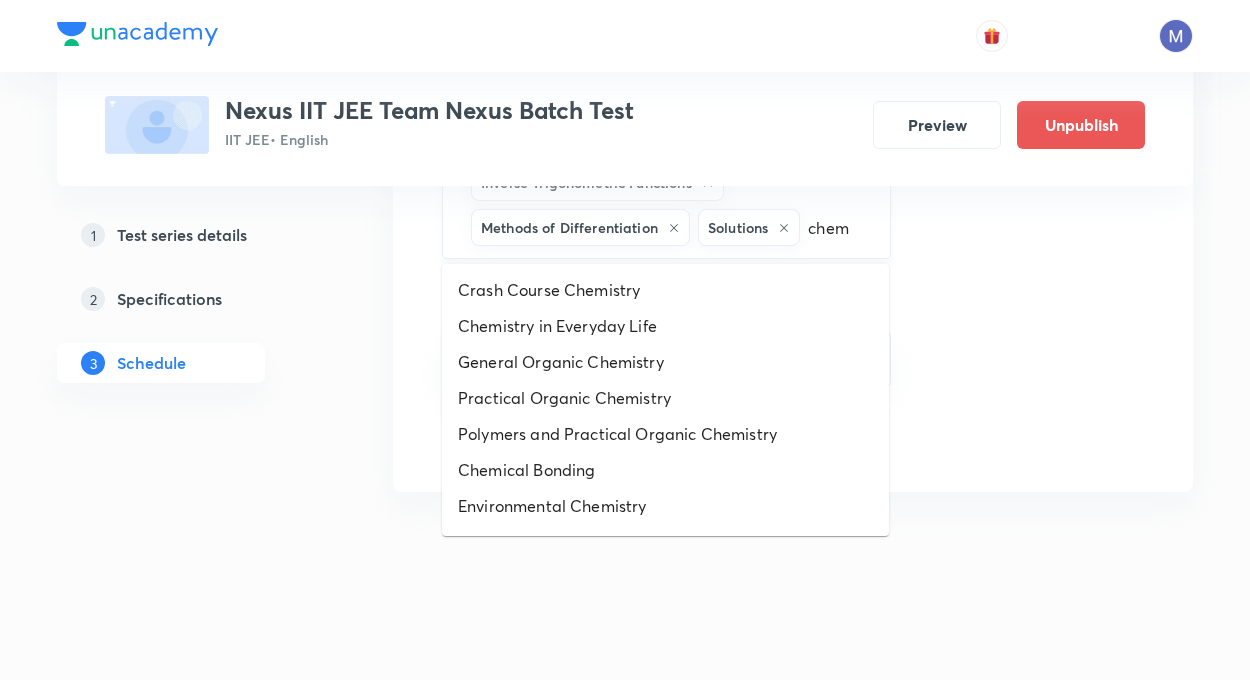 type on "chemi" 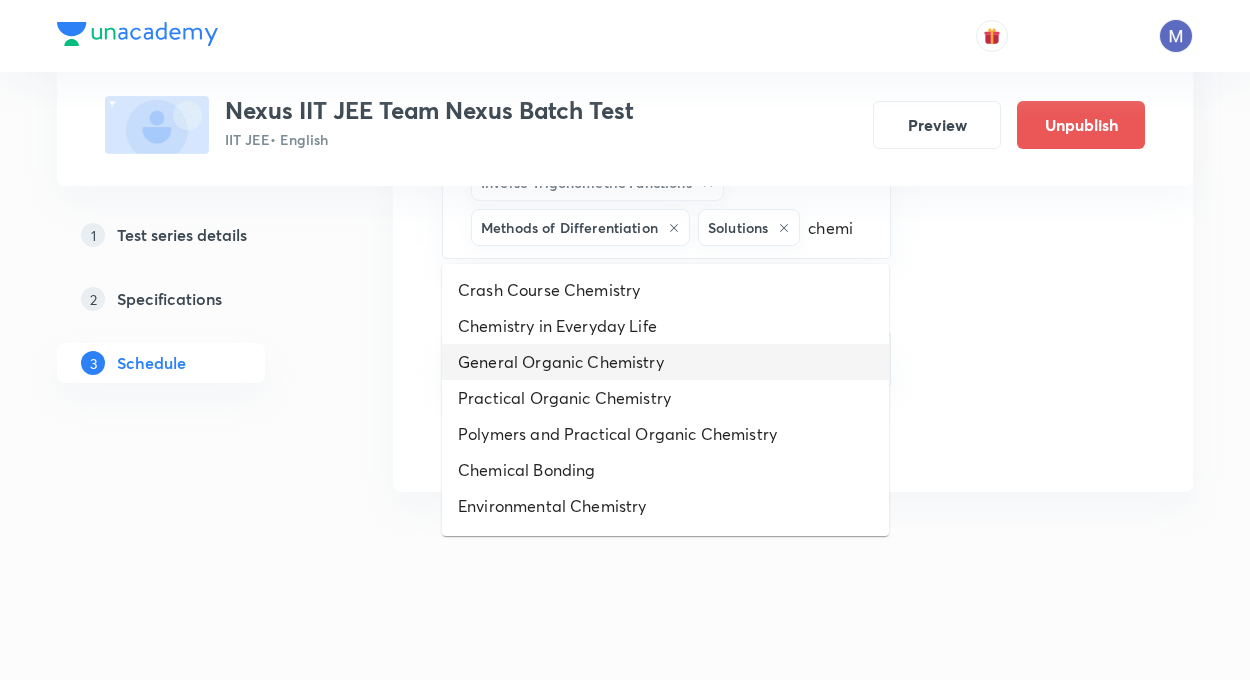 click on "General Organic Chemistry" at bounding box center (665, 362) 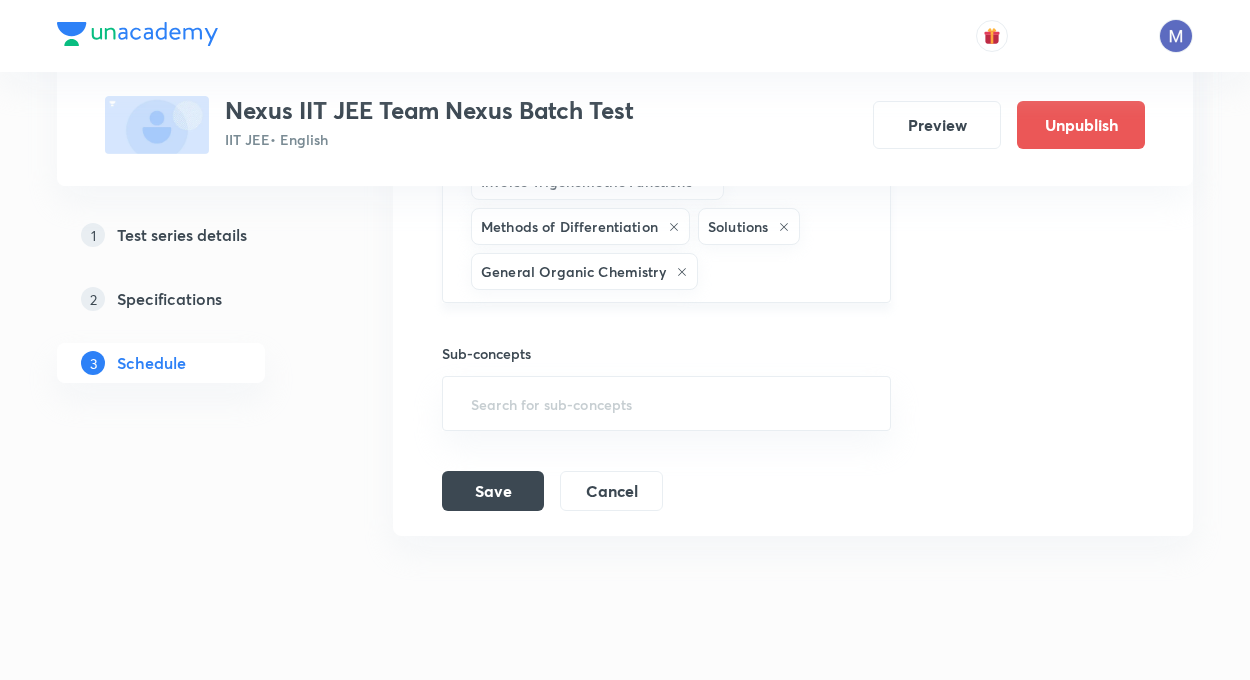 click at bounding box center (784, 271) 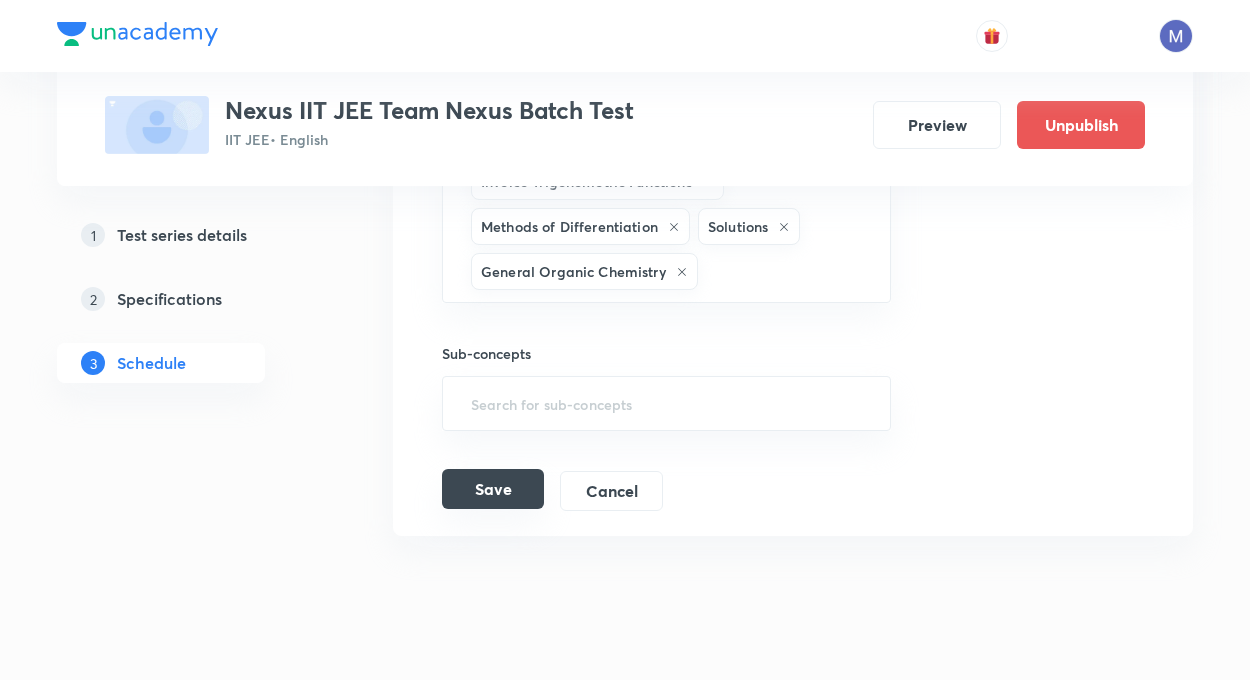 click on "Save" at bounding box center (493, 489) 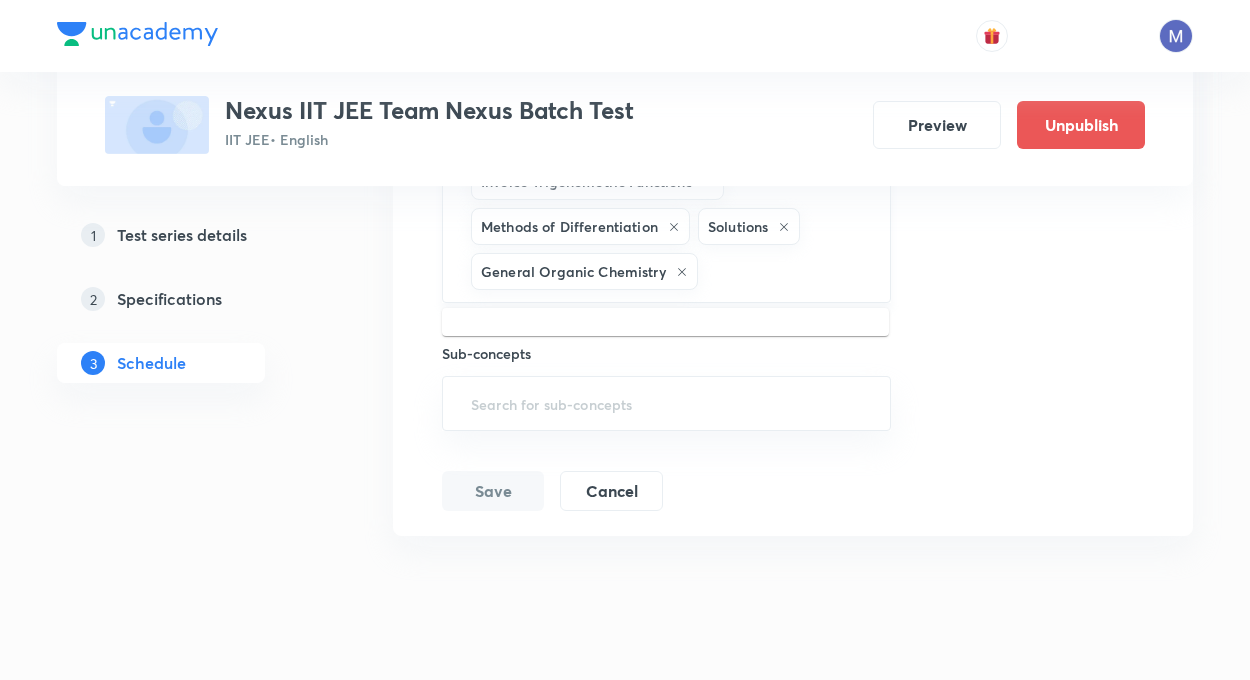 click at bounding box center (784, 271) 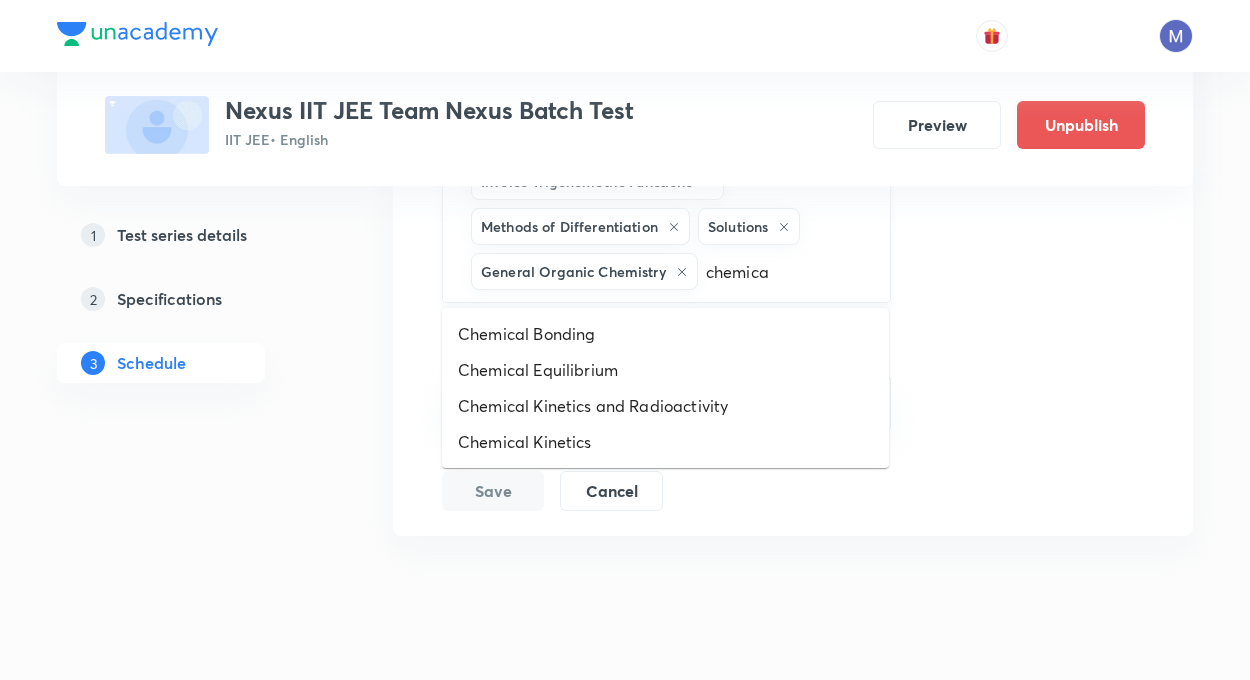 type on "chemical" 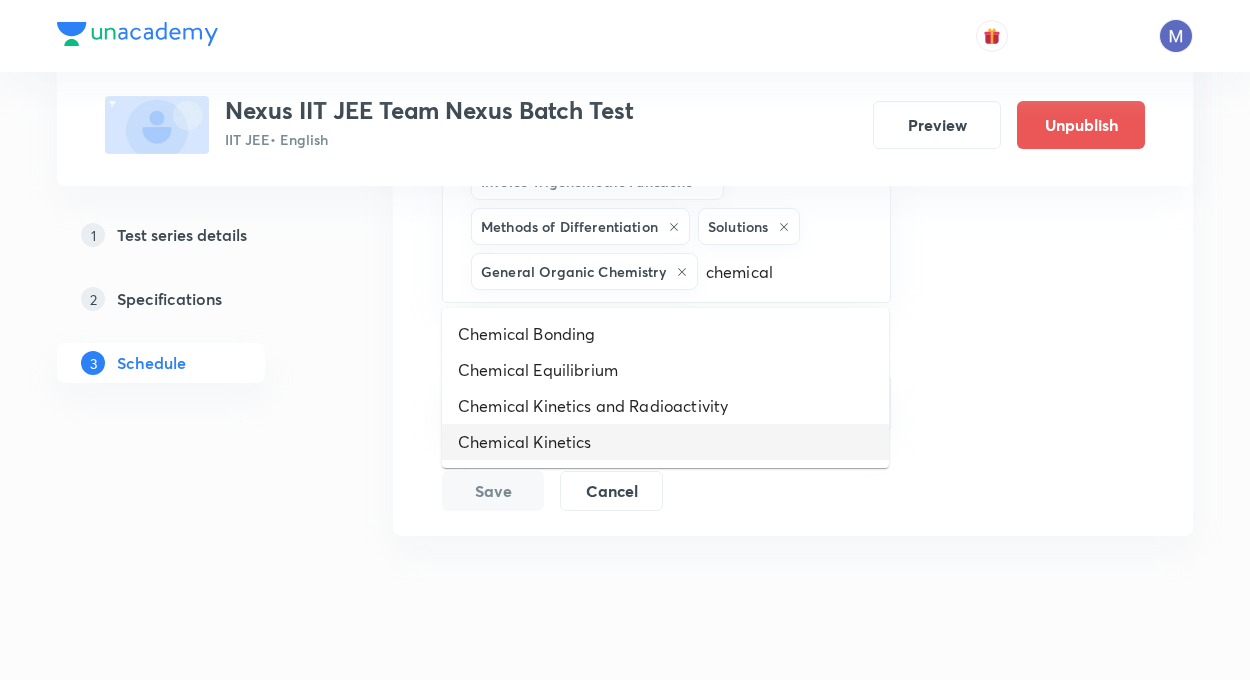 click on "Chemical Kinetics" at bounding box center (665, 442) 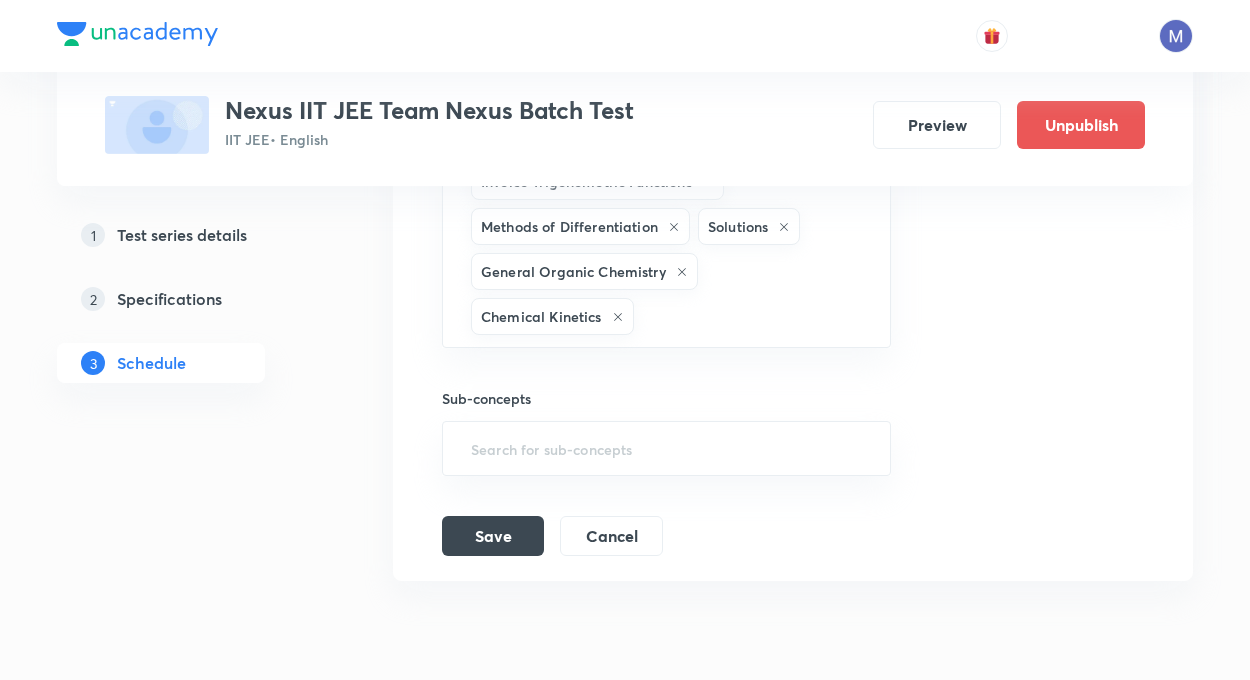 click at bounding box center [752, 316] 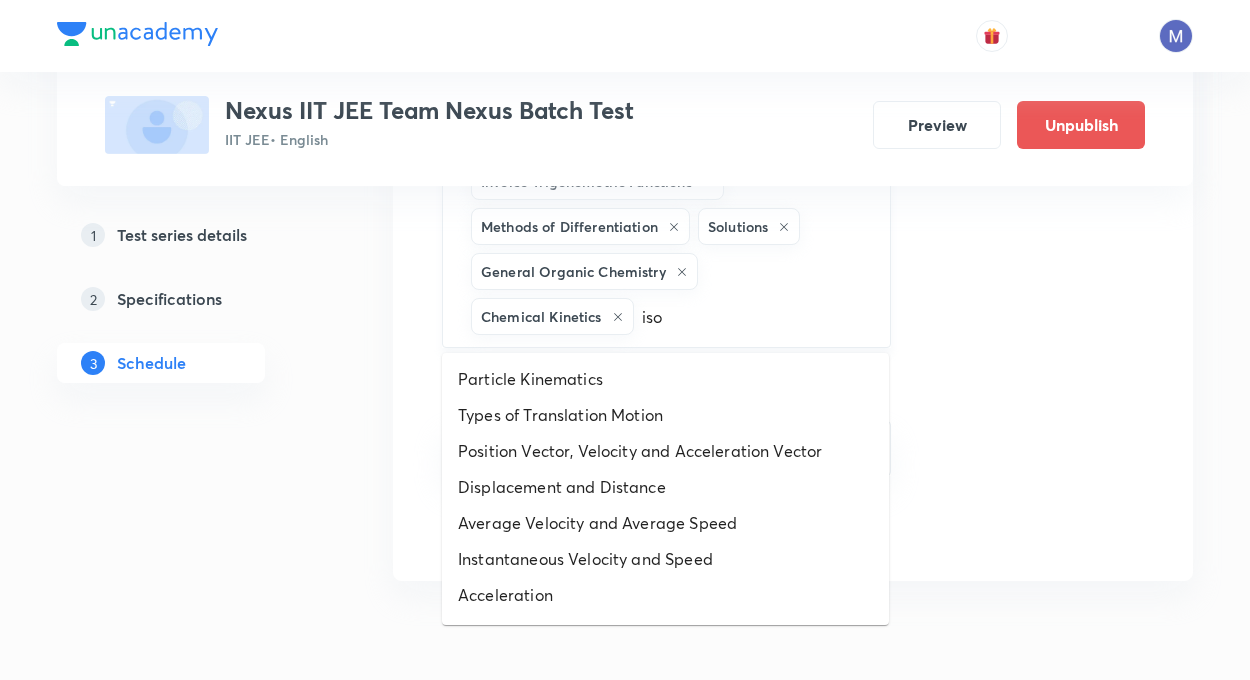 type on "[PERSON_NAME]" 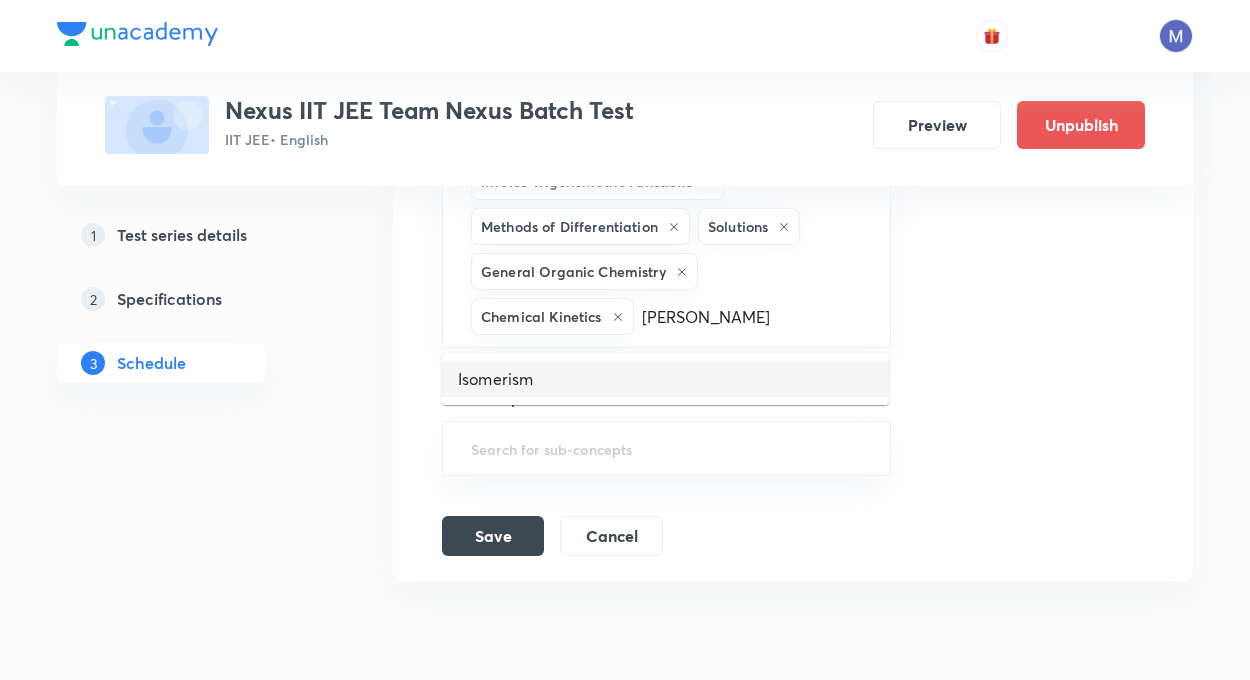 click on "Isomerism" at bounding box center [665, 379] 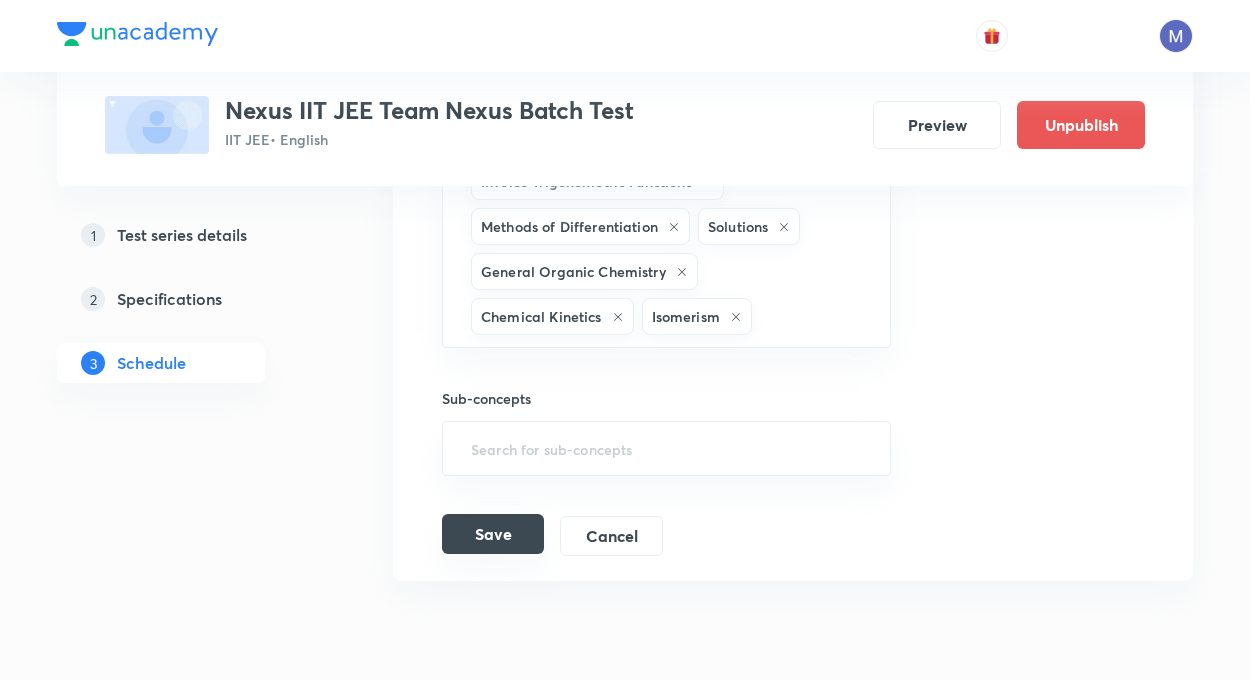 click on "Save" at bounding box center (493, 534) 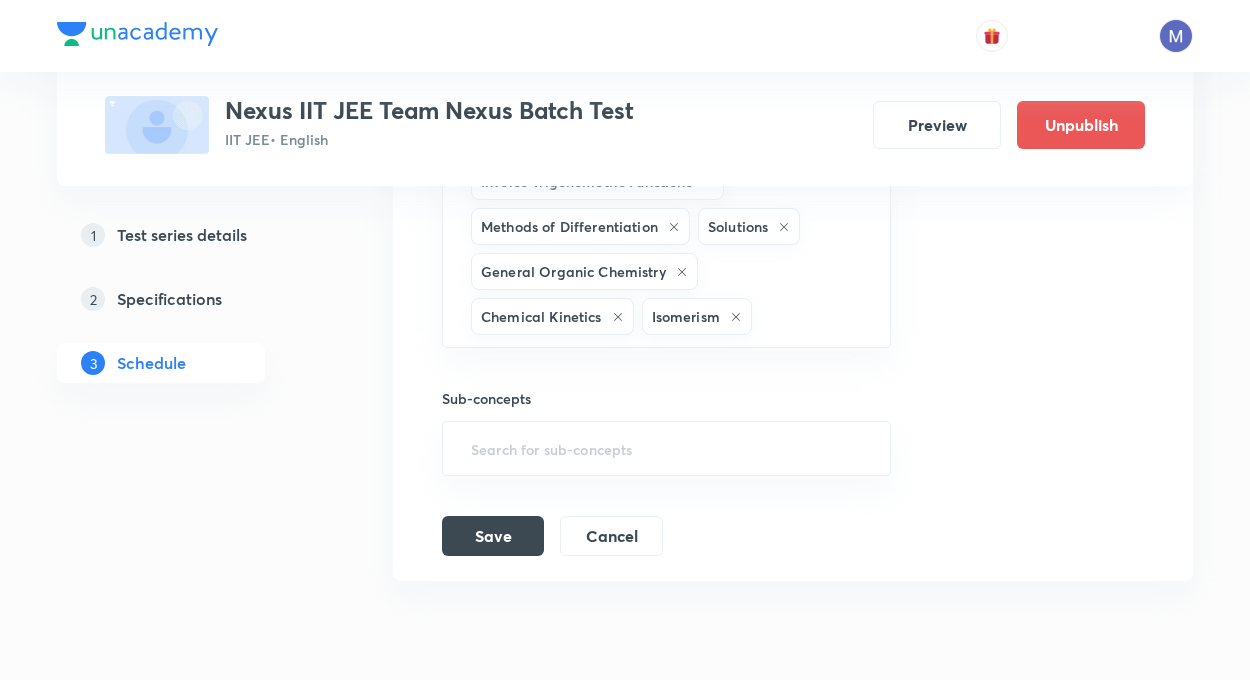 click on "Save" at bounding box center (493, 536) 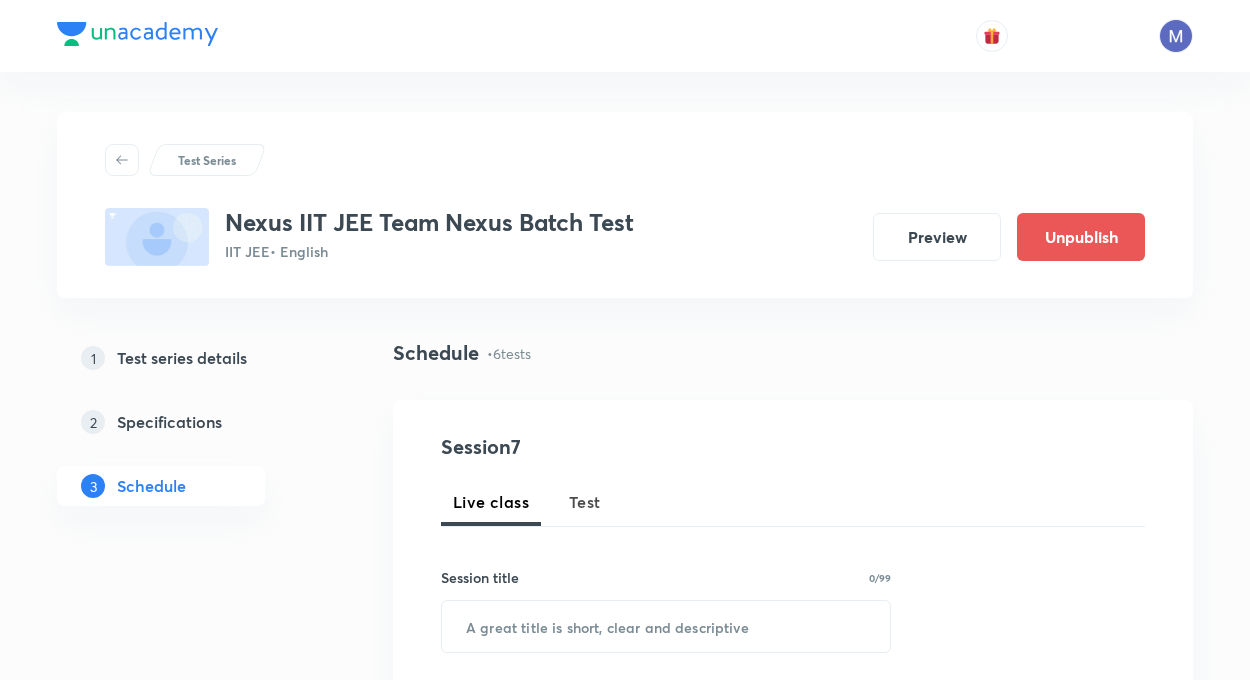 scroll, scrollTop: 2003, scrollLeft: 0, axis: vertical 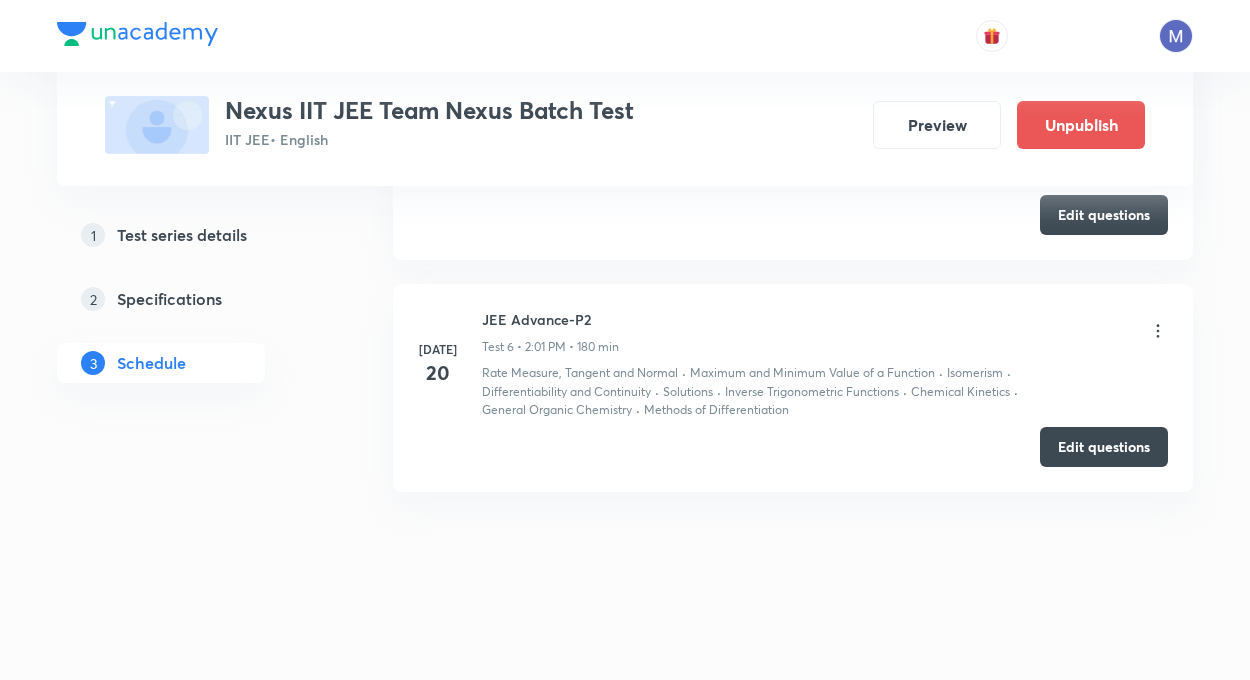 click on "Schedule •  6  tests Session  7 Live class Test Session title 0/99 ​ Schedule for [DATE] 9:09 AM ​ Duration (in minutes) ​ Sub-concepts ​ Add Cancel [DATE] JEE Main | Minor Test 1 Test 1 • 9:01 AM • 180 min Inverse Trigonometric Functions · Electric Potential · Isomerism · [GEOGRAPHIC_DATA] · Relations and functions · Electric Dipole · Electric Charge · General Organic Chemistry  Edit questions [DATE] JEE Main | Minor Test Test 2 • 9:01 AM • 180 min Inverse Trigonometric Functions · Electric Current and Circuits · Limit · Isomerism · Relations and functions · Electrostatics · Chemical Kinetics Edit questions [DATE] JEE Main | Minor Test -2 Test 3 • 9:00 AM • 180 min Rate Measure, Tangent and Normal · Liquid Solution · Electric Current and Circuits · Isomerism · Differentiability and Continuity · Electrostatics · Methods of Differentiation Edit questions [DATE] JEE Main | Major Test 1 Test 4 • 9:01 AM • 180 min Rate Measure, Tangent and Normal · · Isomerism ·" at bounding box center (793, -510) 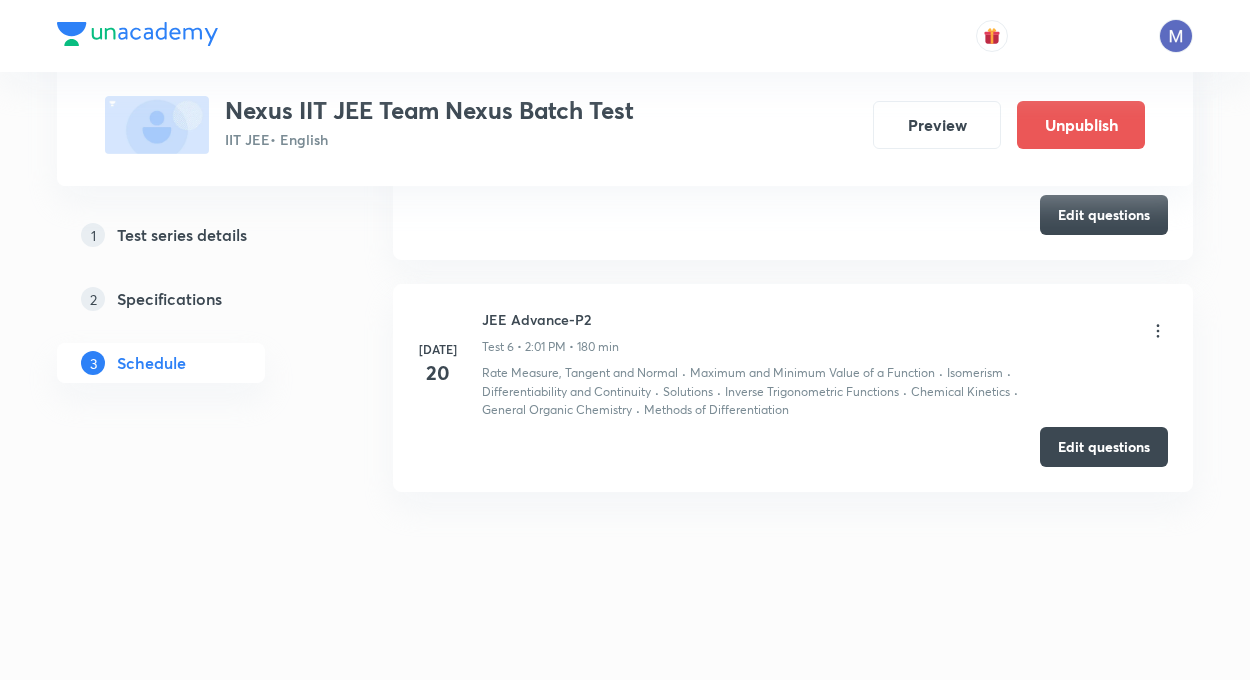 click on "Schedule •  6  tests Session  7 Live class Test Session title 0/99 ​ Schedule for [DATE] 9:09 AM ​ Duration (in minutes) ​ Sub-concepts ​ Add Cancel [DATE] JEE Main | Minor Test 1 Test 1 • 9:01 AM • 180 min Inverse Trigonometric Functions · Electric Potential · Isomerism · [GEOGRAPHIC_DATA] · Relations and functions · Electric Dipole · Electric Charge · General Organic Chemistry  Edit questions [DATE] JEE Main | Minor Test Test 2 • 9:01 AM • 180 min Inverse Trigonometric Functions · Electric Current and Circuits · Limit · Isomerism · Relations and functions · Electrostatics · Chemical Kinetics Edit questions [DATE] JEE Main | Minor Test -2 Test 3 • 9:00 AM • 180 min Rate Measure, Tangent and Normal · Liquid Solution · Electric Current and Circuits · Isomerism · Differentiability and Continuity · Electrostatics · Methods of Differentiation Edit questions [DATE] JEE Main | Major Test 1 Test 4 • 9:01 AM • 180 min Rate Measure, Tangent and Normal · · Isomerism ·" at bounding box center [793, -510] 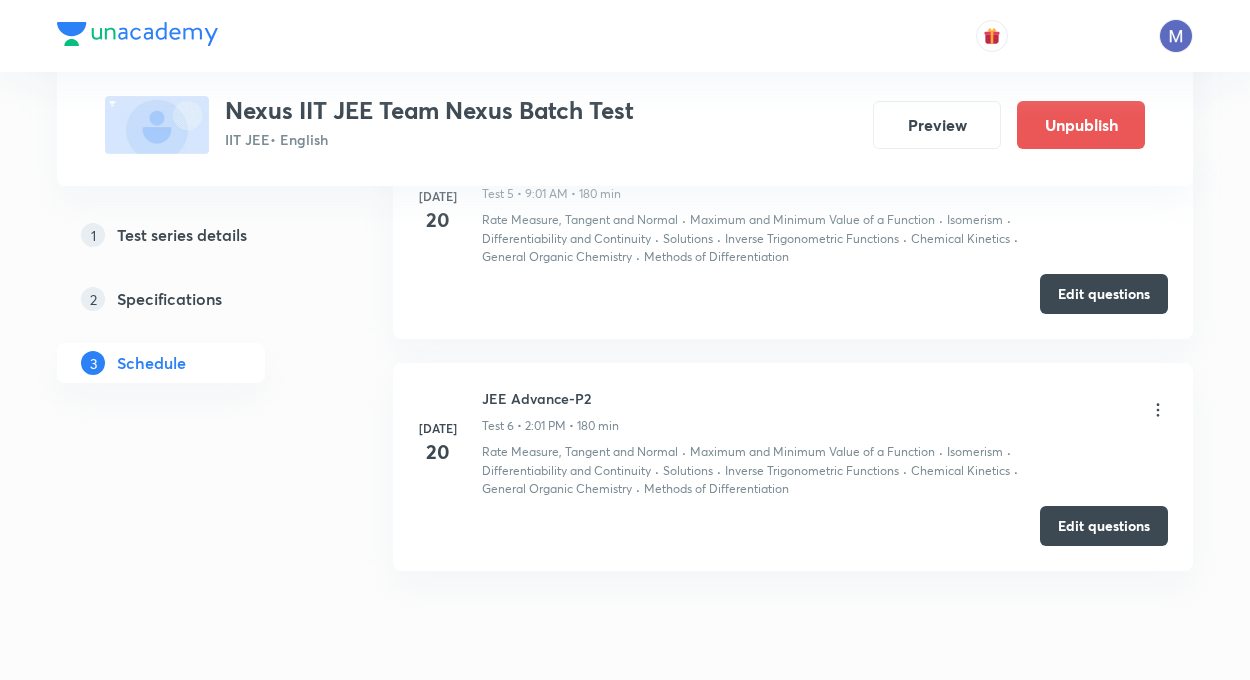 scroll, scrollTop: 1883, scrollLeft: 0, axis: vertical 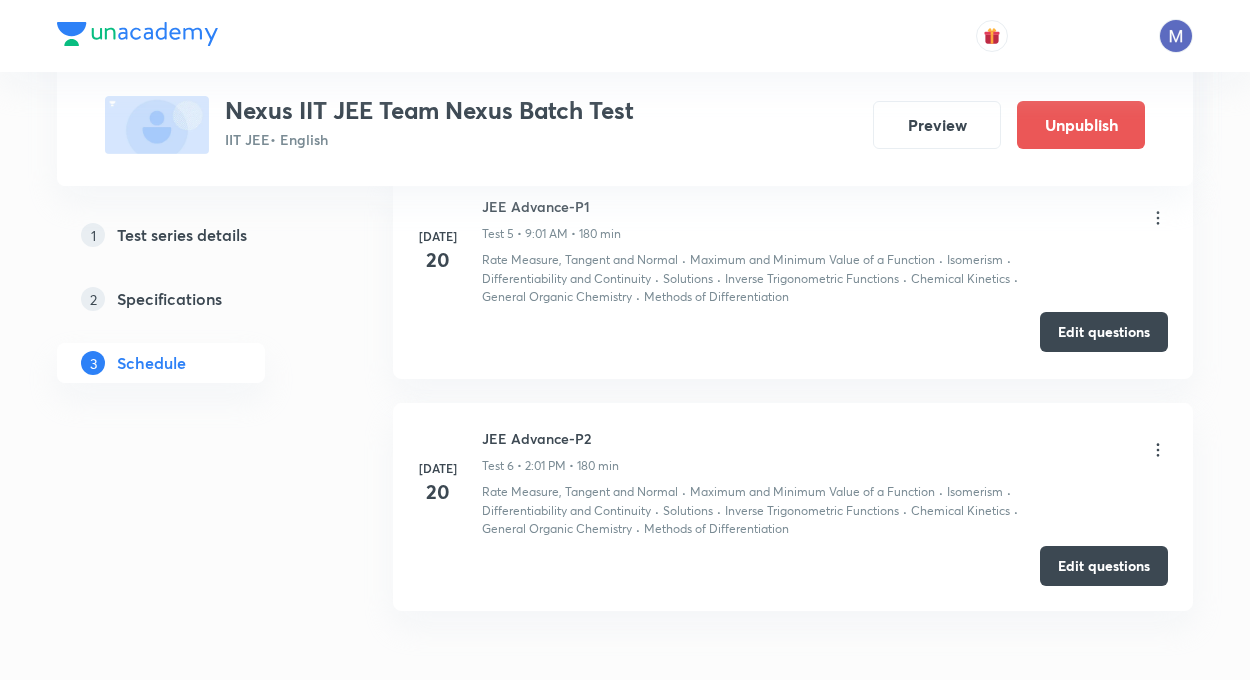 click on "Edit questions" at bounding box center [1104, 332] 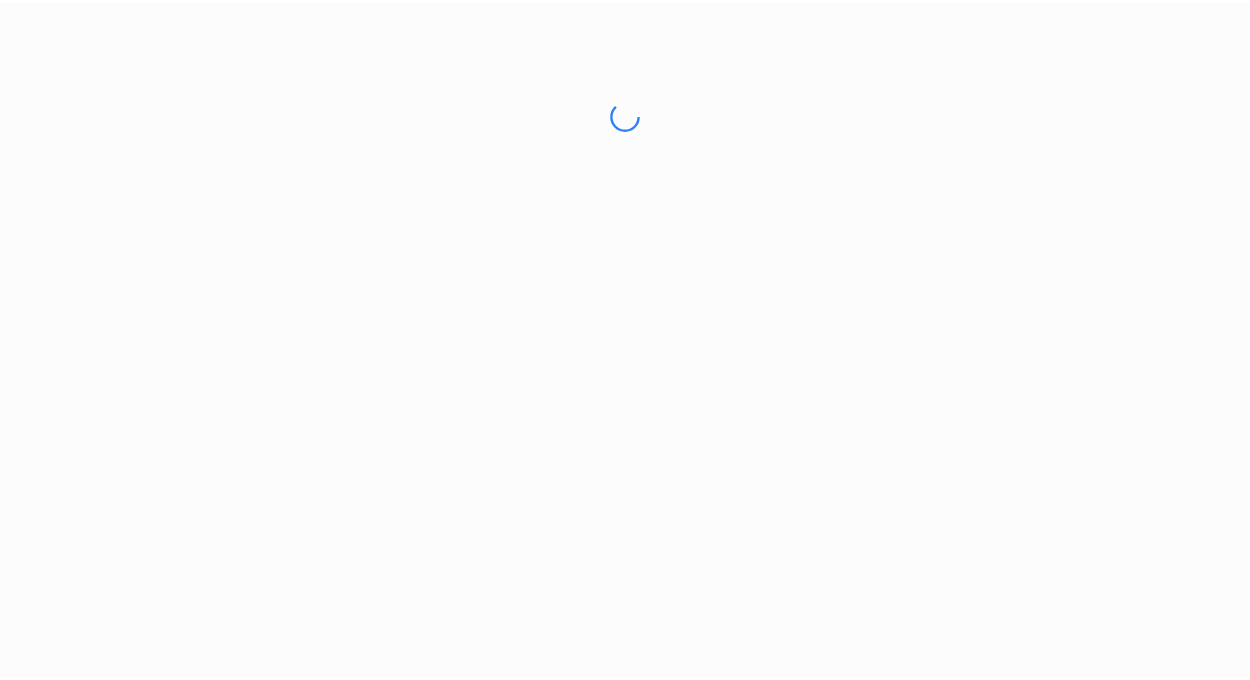 scroll, scrollTop: 0, scrollLeft: 0, axis: both 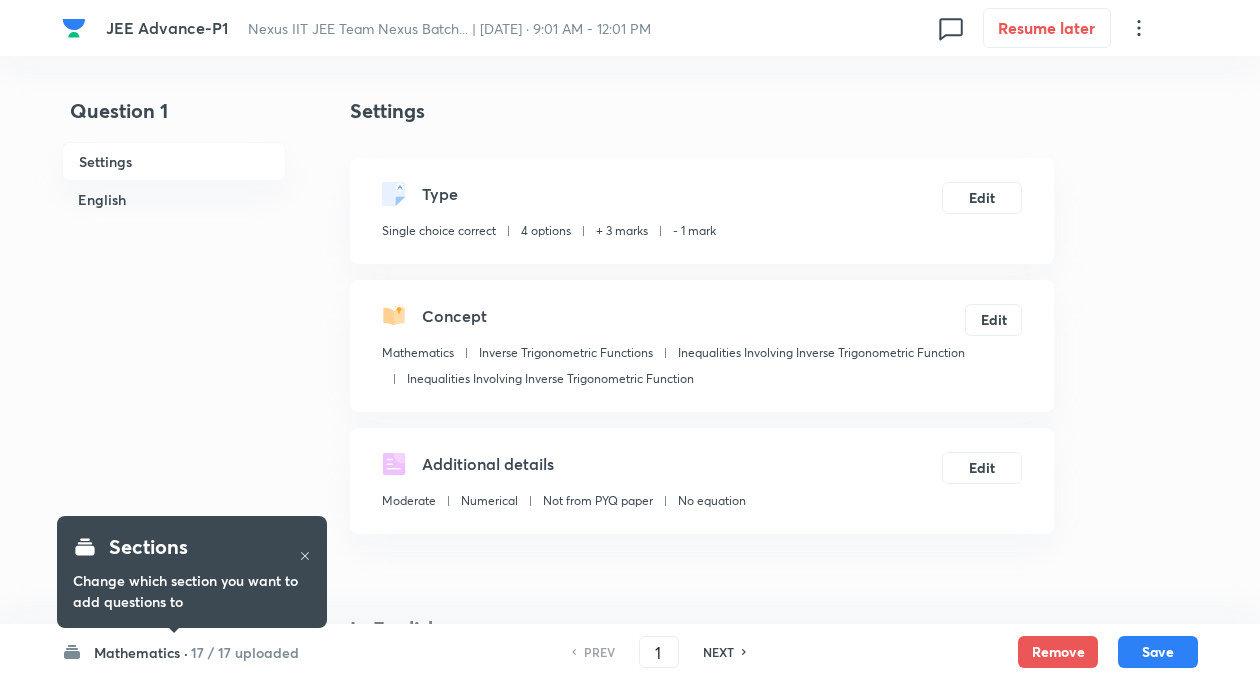checkbox on "true" 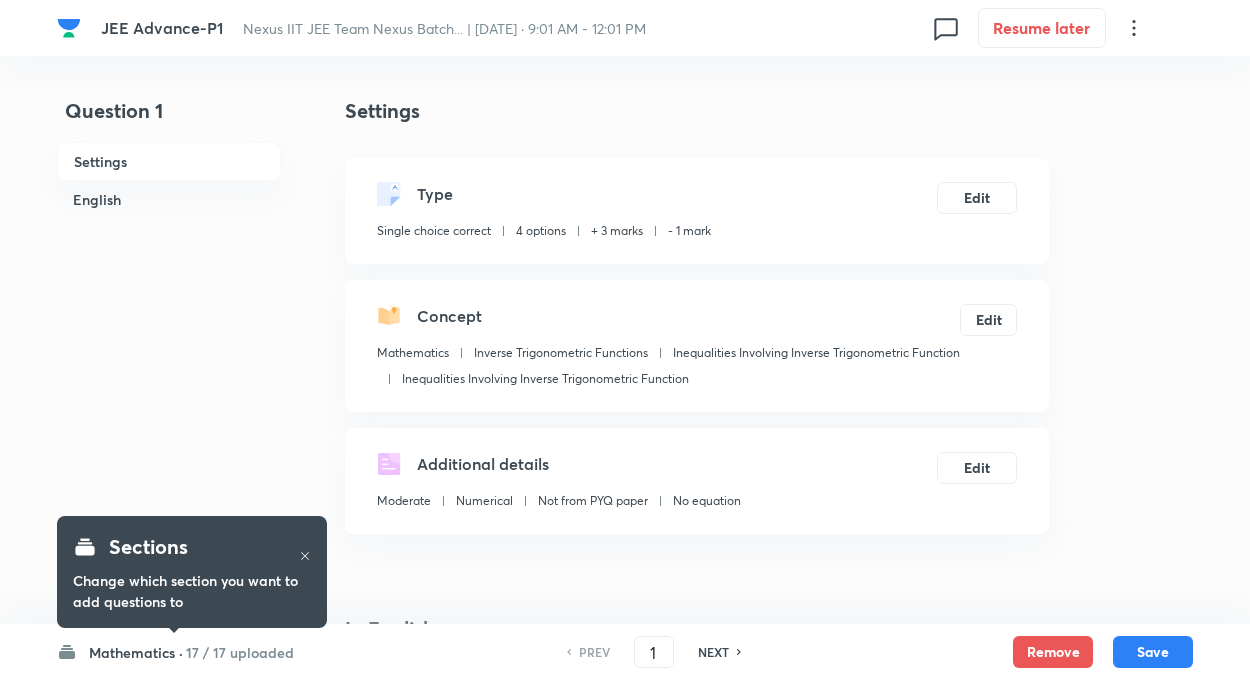 scroll, scrollTop: 0, scrollLeft: 0, axis: both 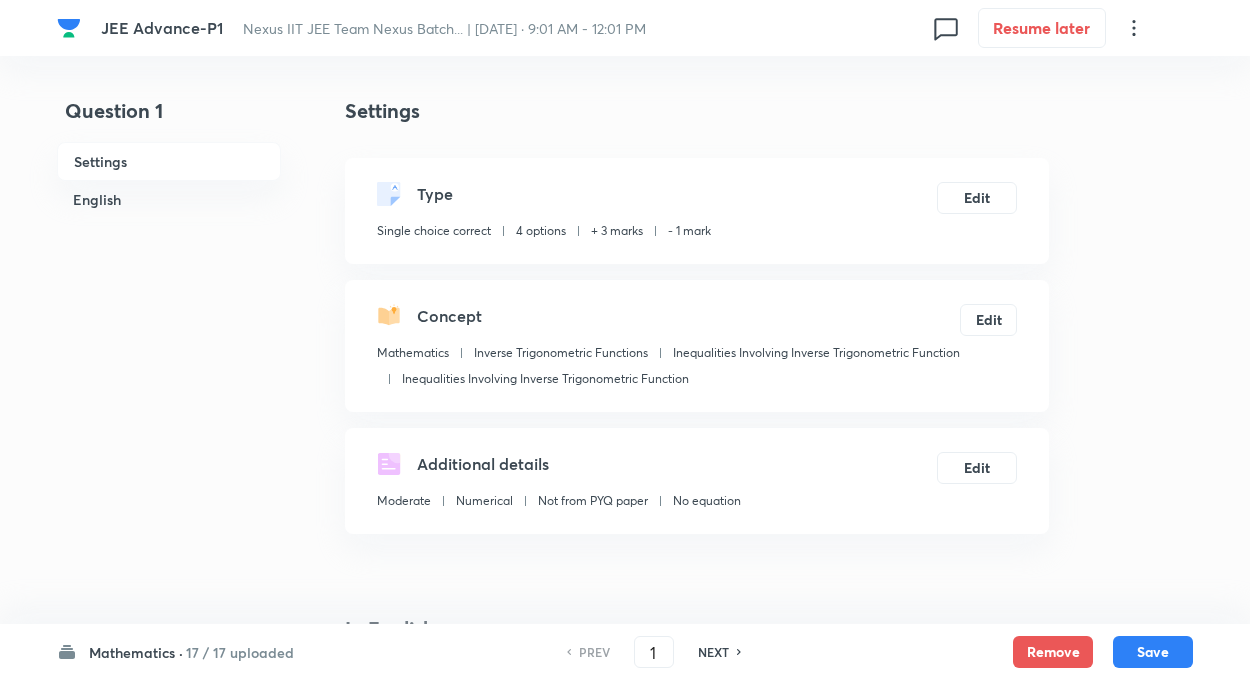 click on "Mathematics ·" at bounding box center [136, 652] 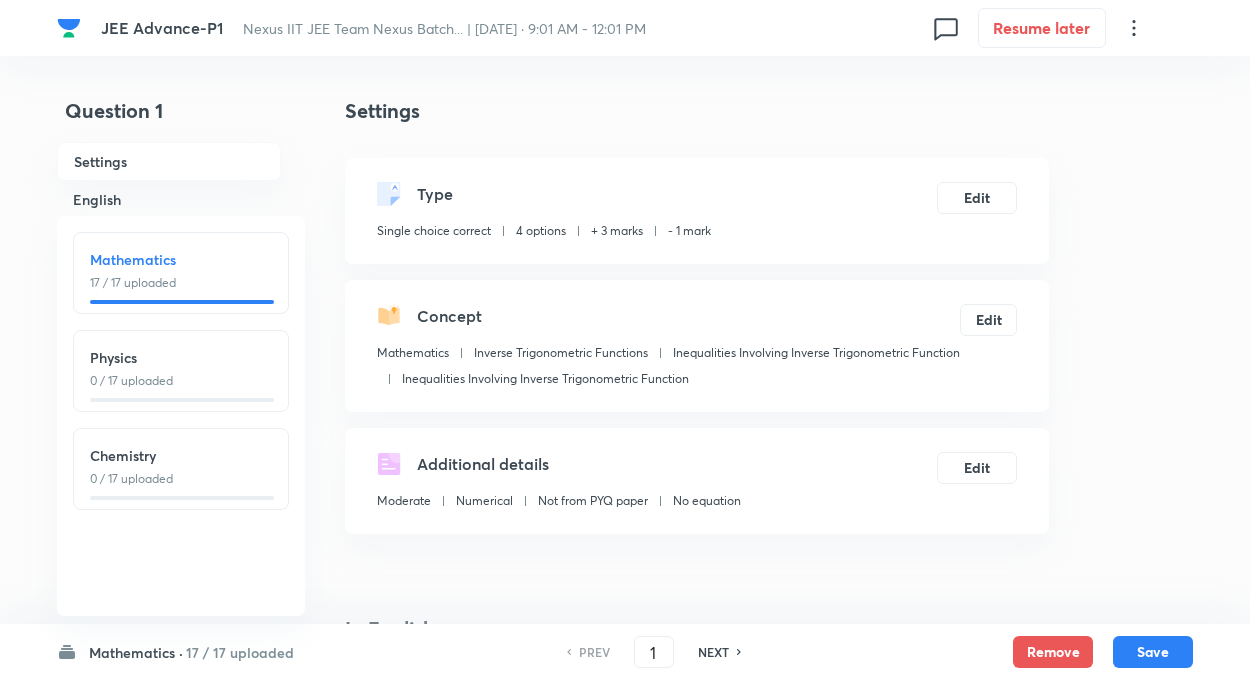 click on "0 / 17 uploaded" at bounding box center (181, 381) 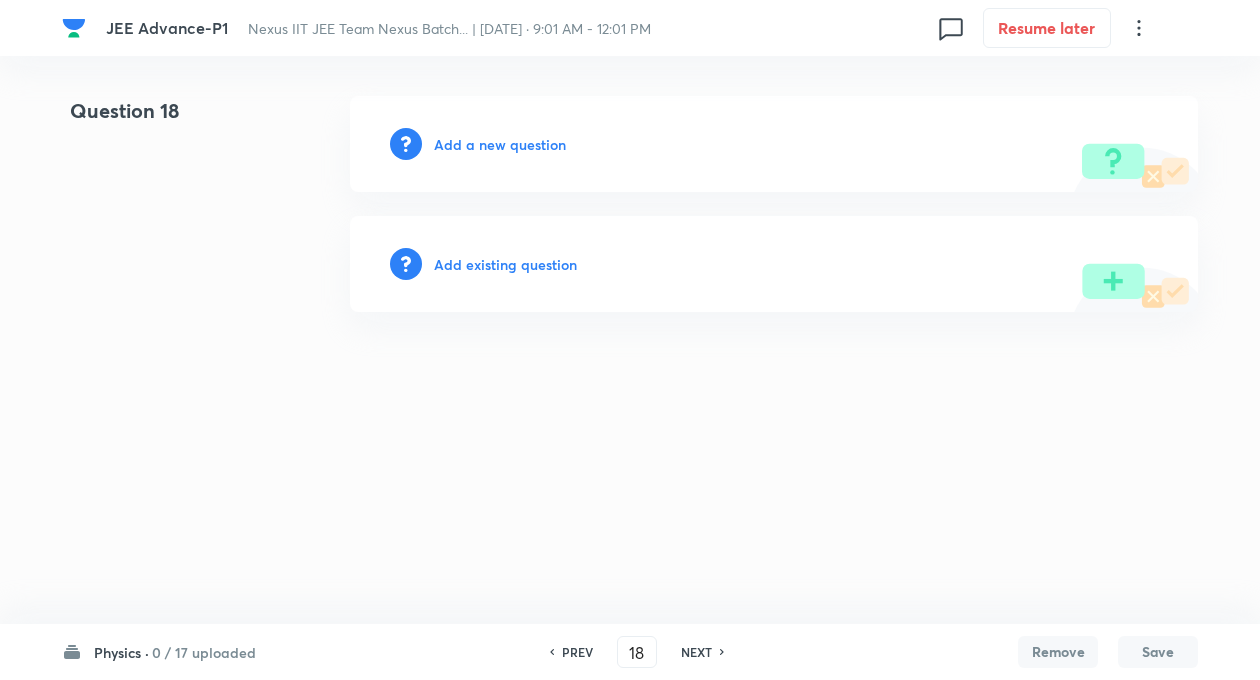 click on "0 / 17 uploaded" at bounding box center [204, 652] 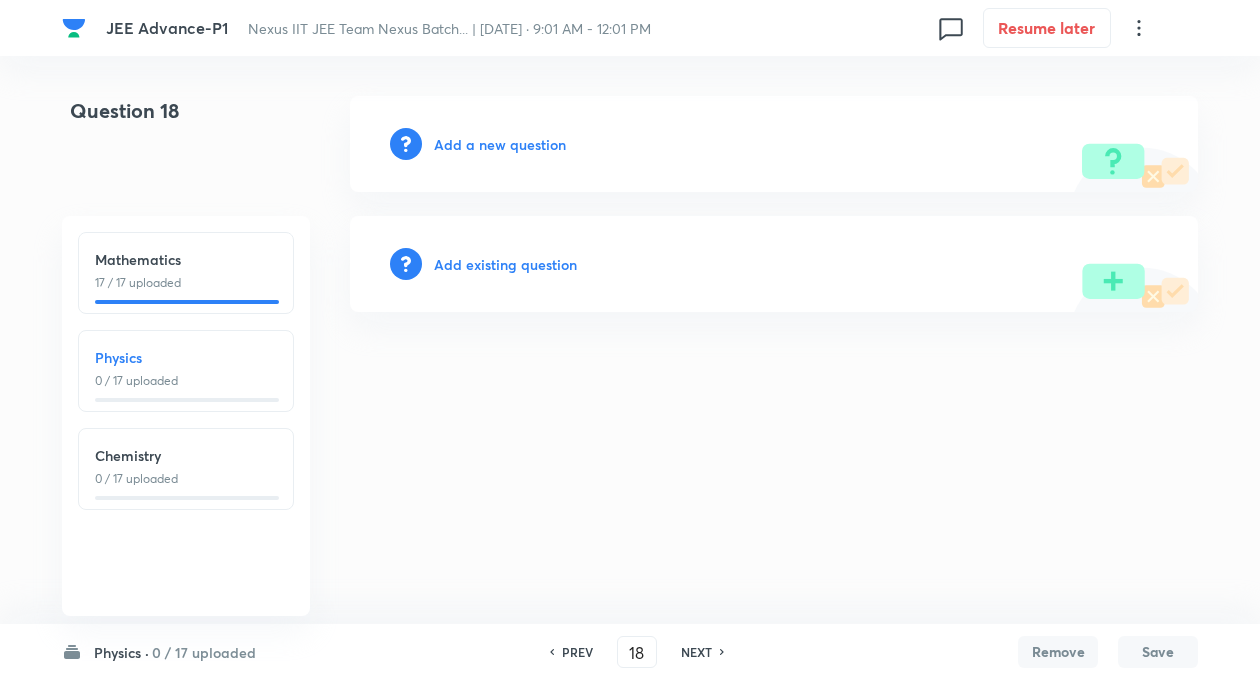 click on "0 / 17 uploaded" at bounding box center (186, 479) 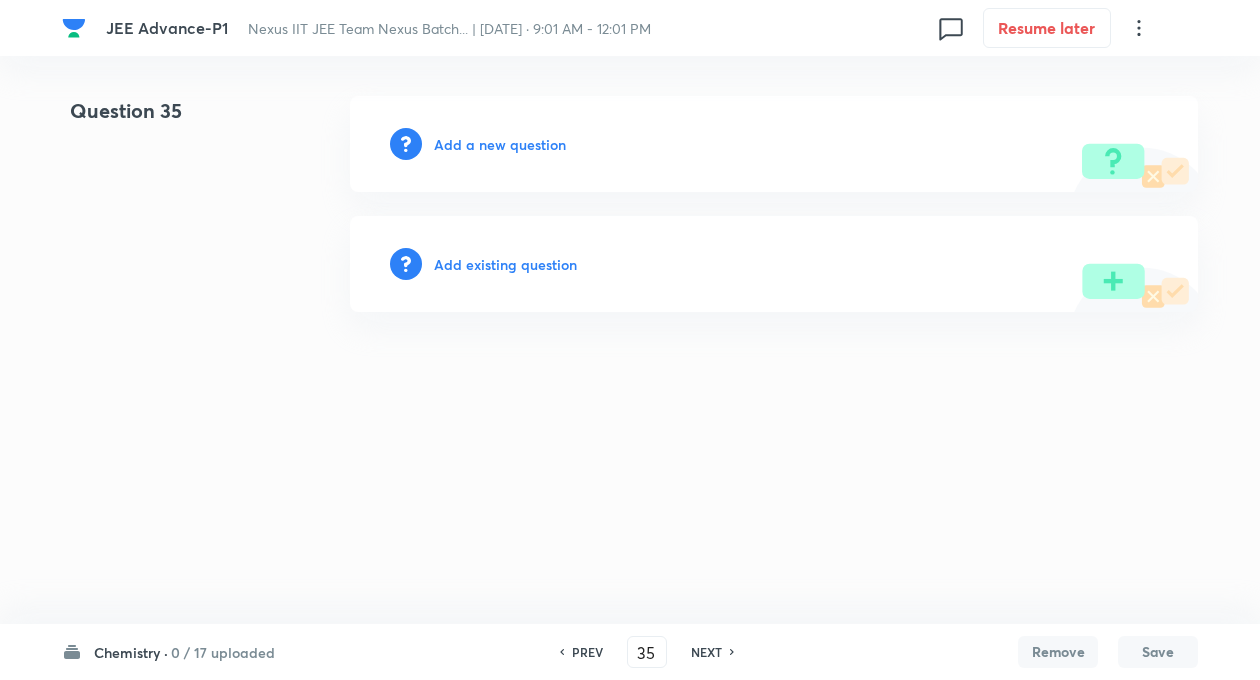 click on "JEE Advance-P1 Nexus IIT JEE Team Nexus Batch... | Jul 20, 2025 · 9:01 AM - 12:01 PM 0 Resume later Question 35 Add a new question Add existing question Chemistry ·
0 / 17 uploaded
PREV 35 ​ NEXT Remove Save No internet connection" at bounding box center [630, 204] 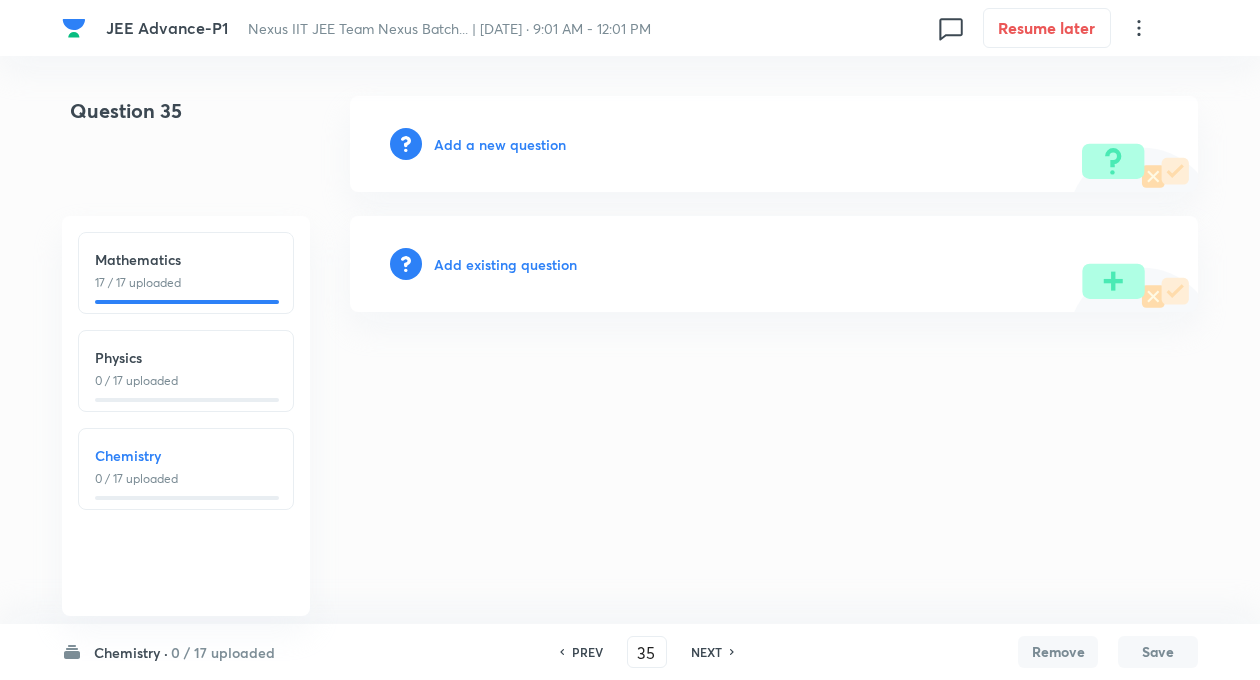 click on "17 / 17 uploaded" at bounding box center (186, 283) 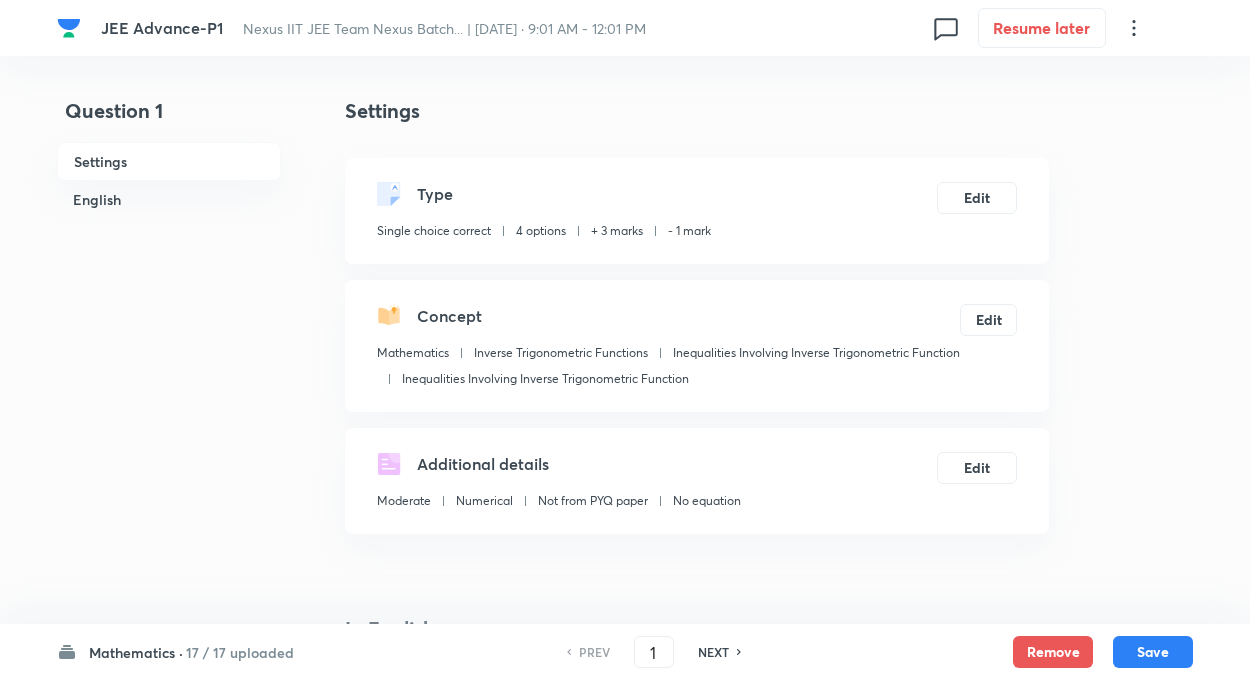 checkbox on "true" 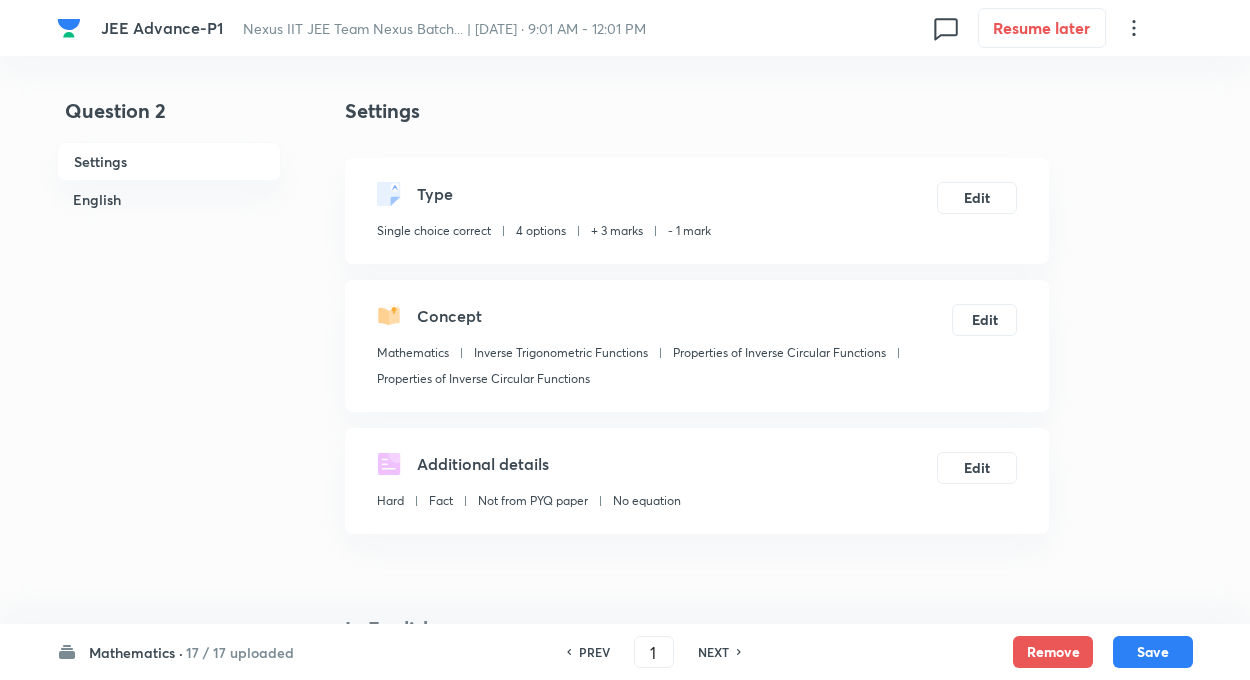 type on "2" 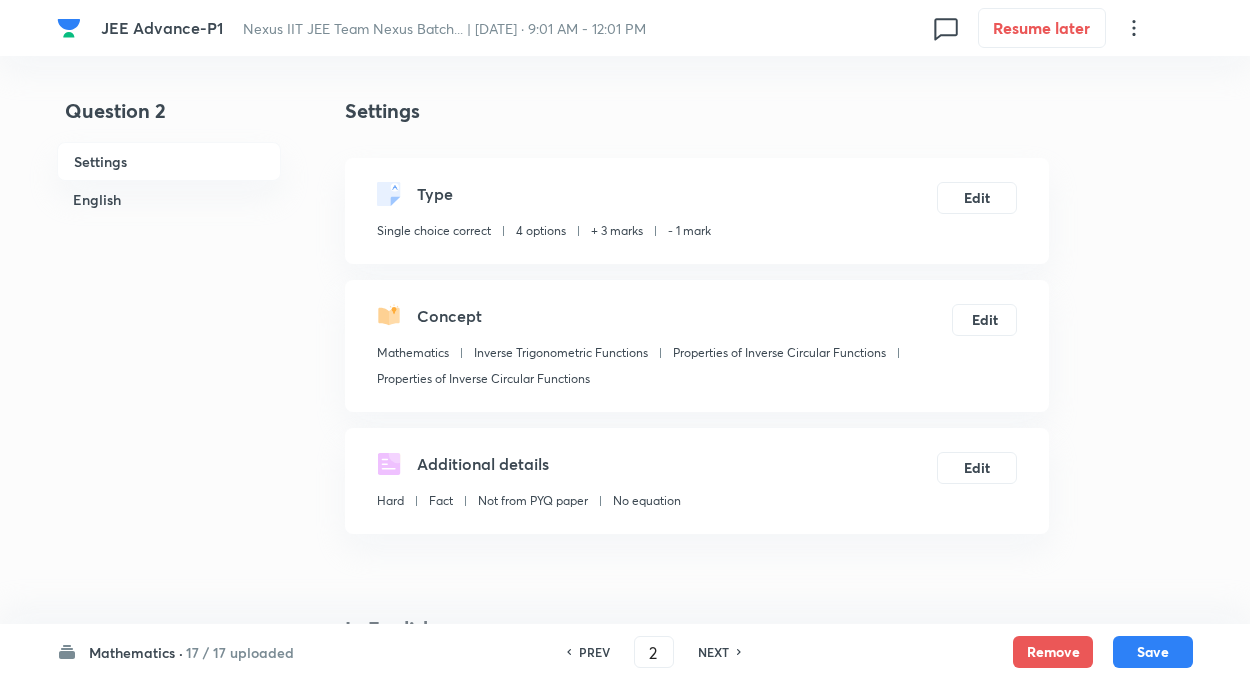 checkbox on "false" 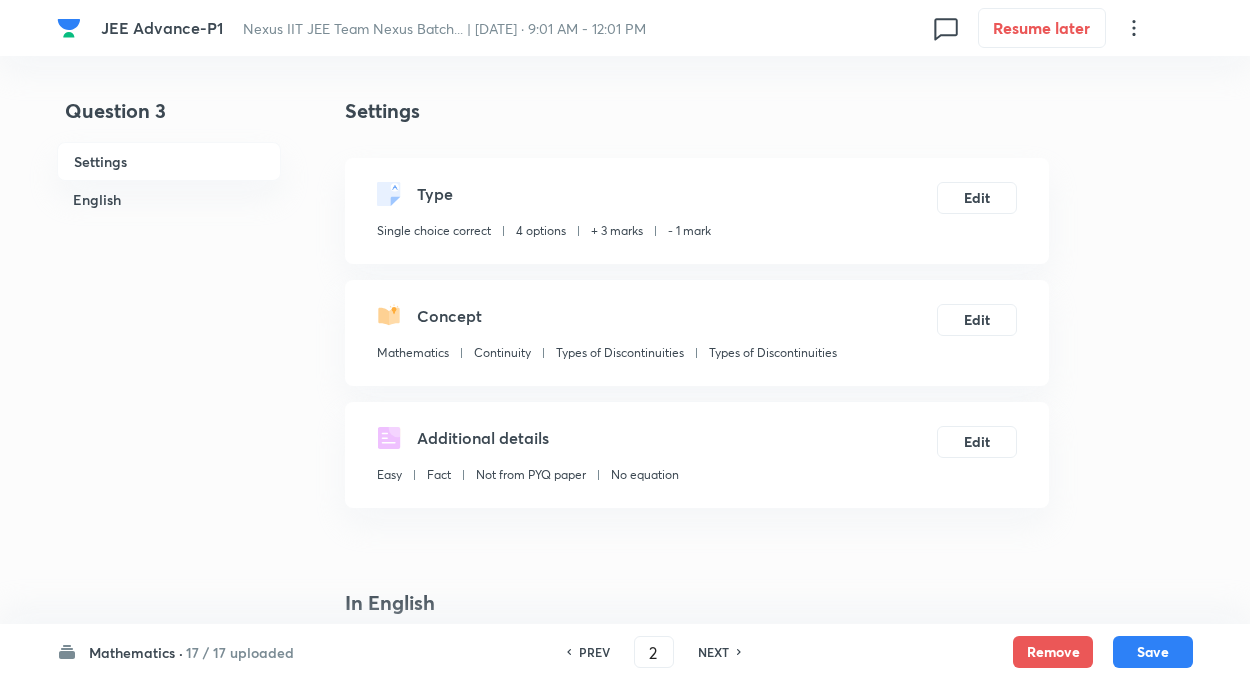 type on "3" 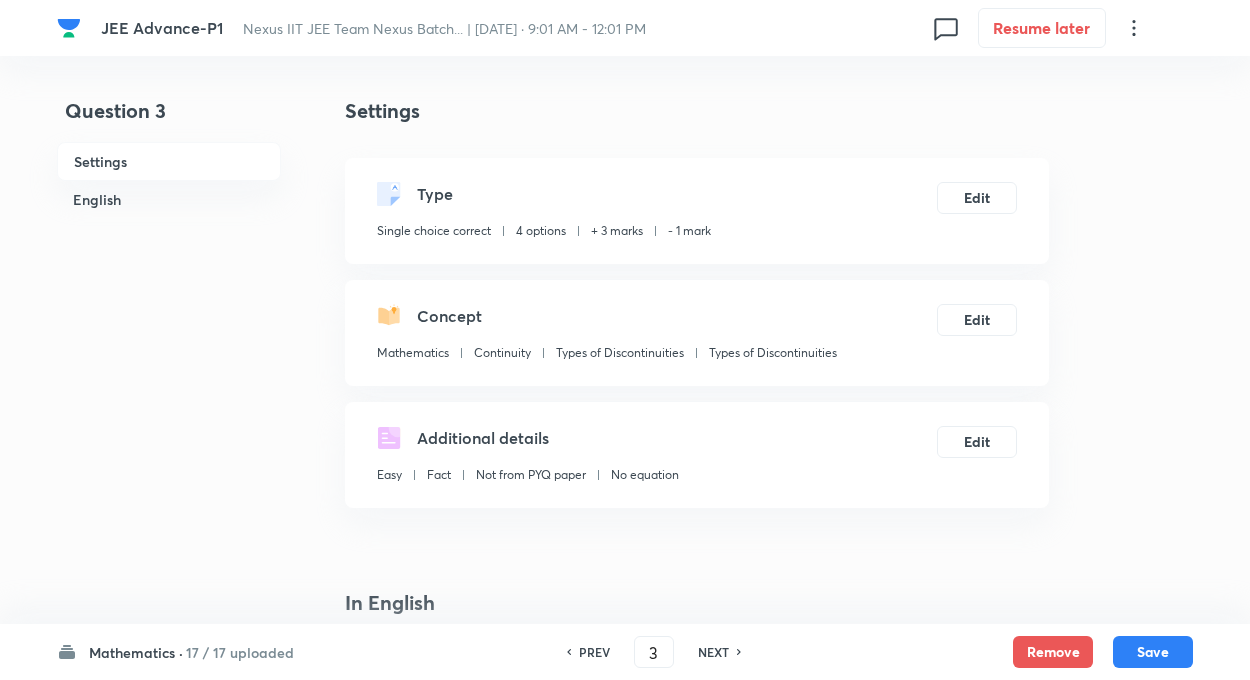 checkbox on "false" 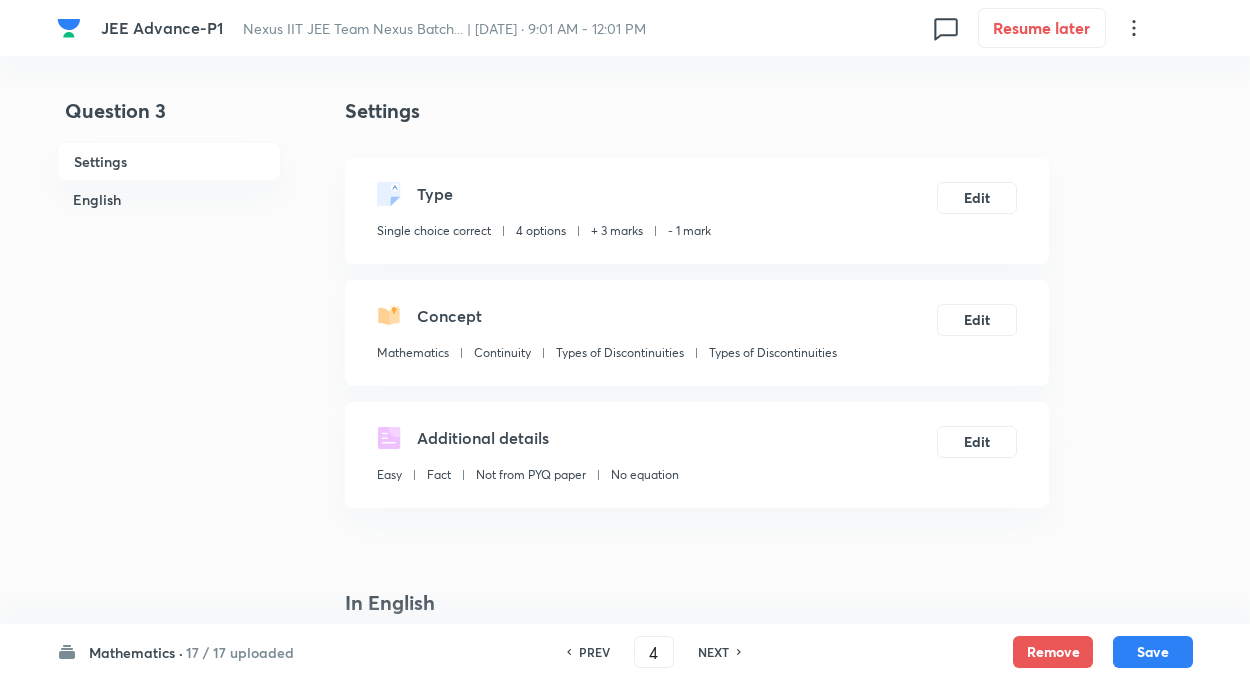 checkbox on "false" 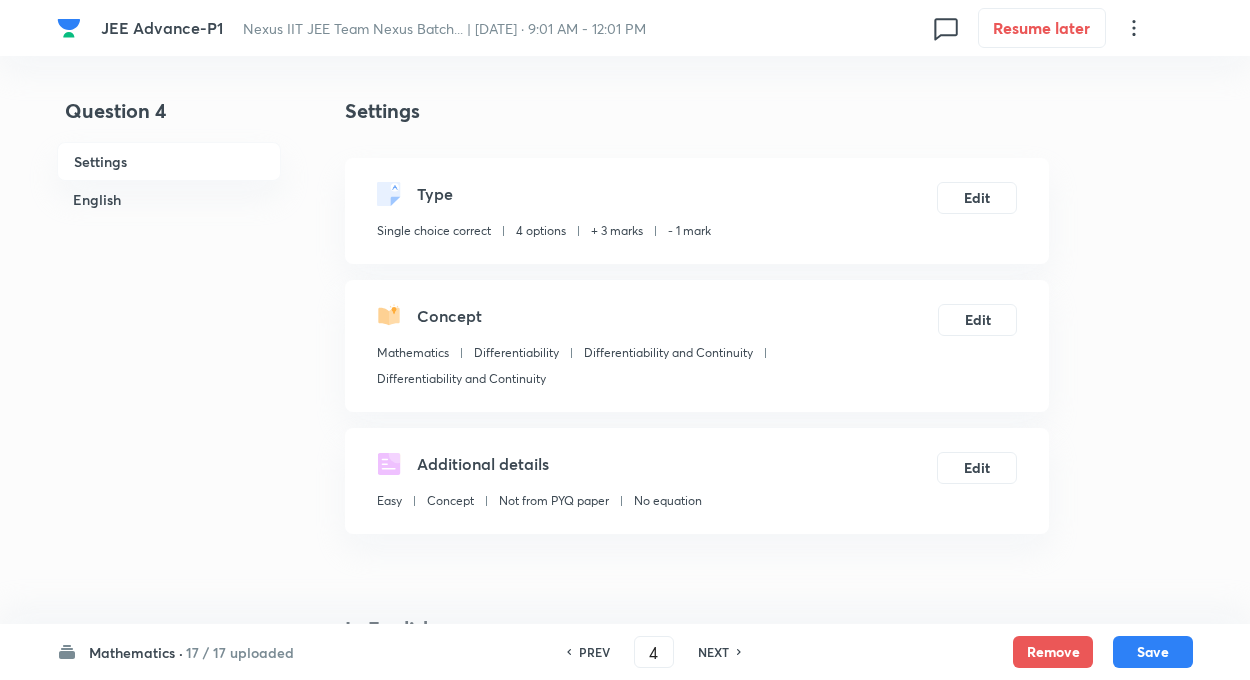 checkbox on "true" 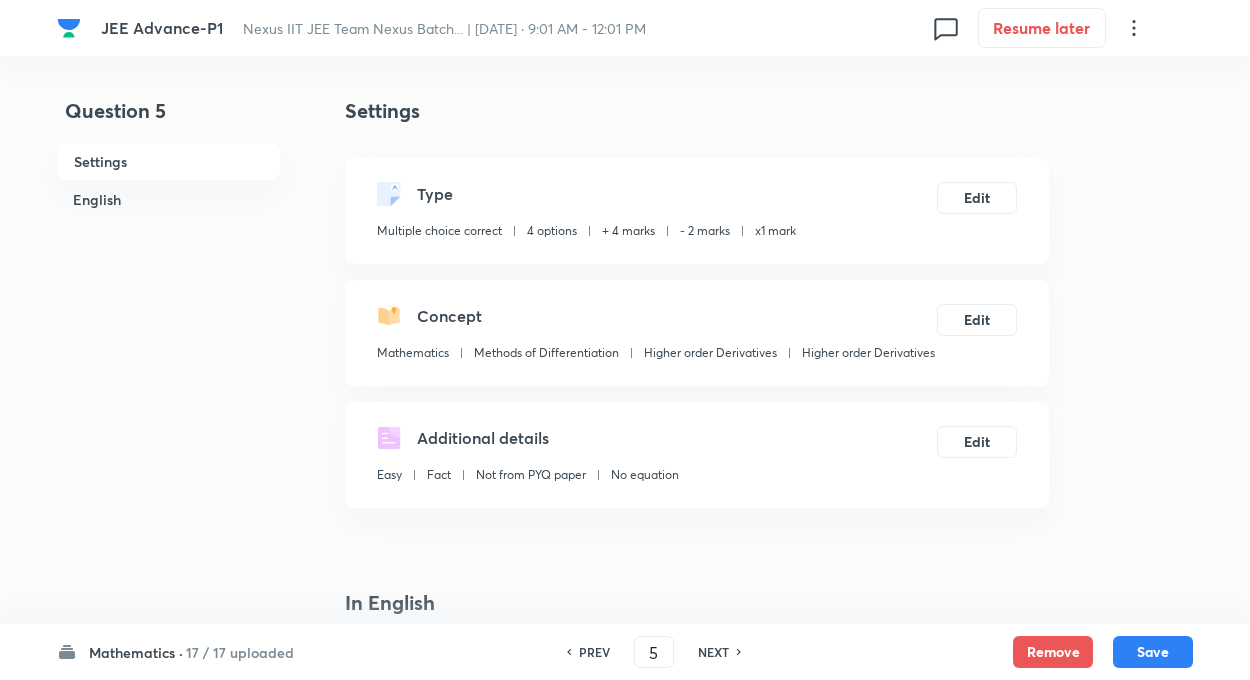 checkbox on "false" 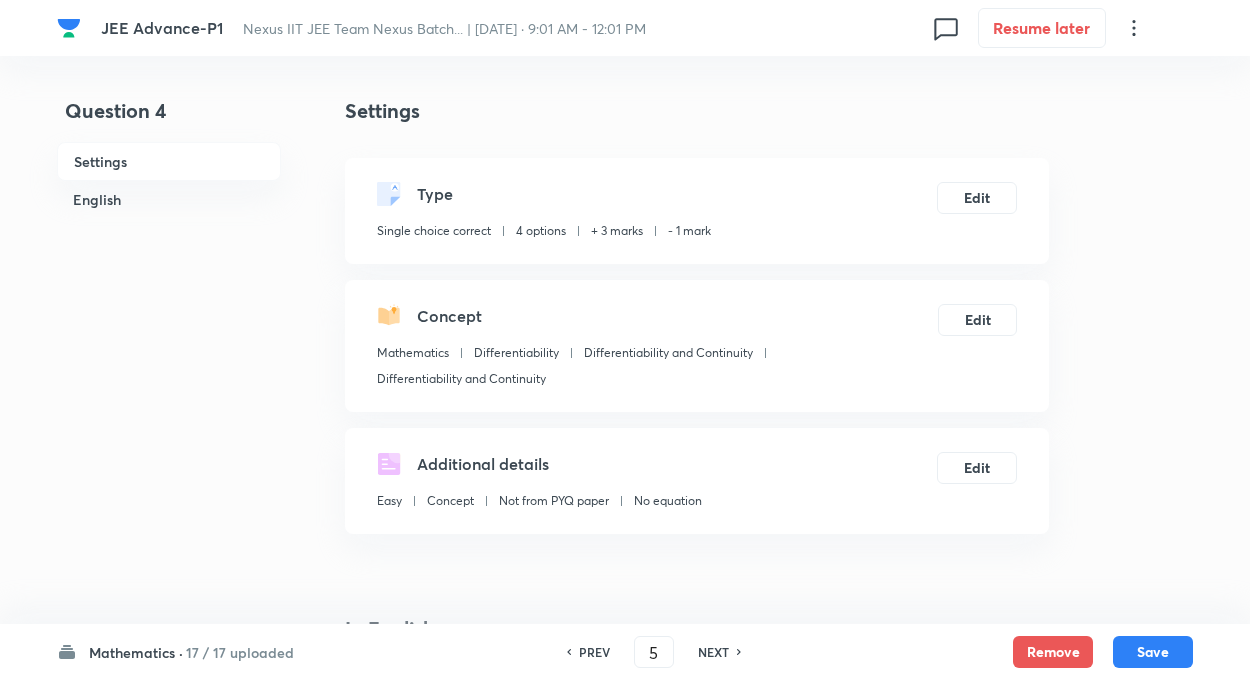 type on "4" 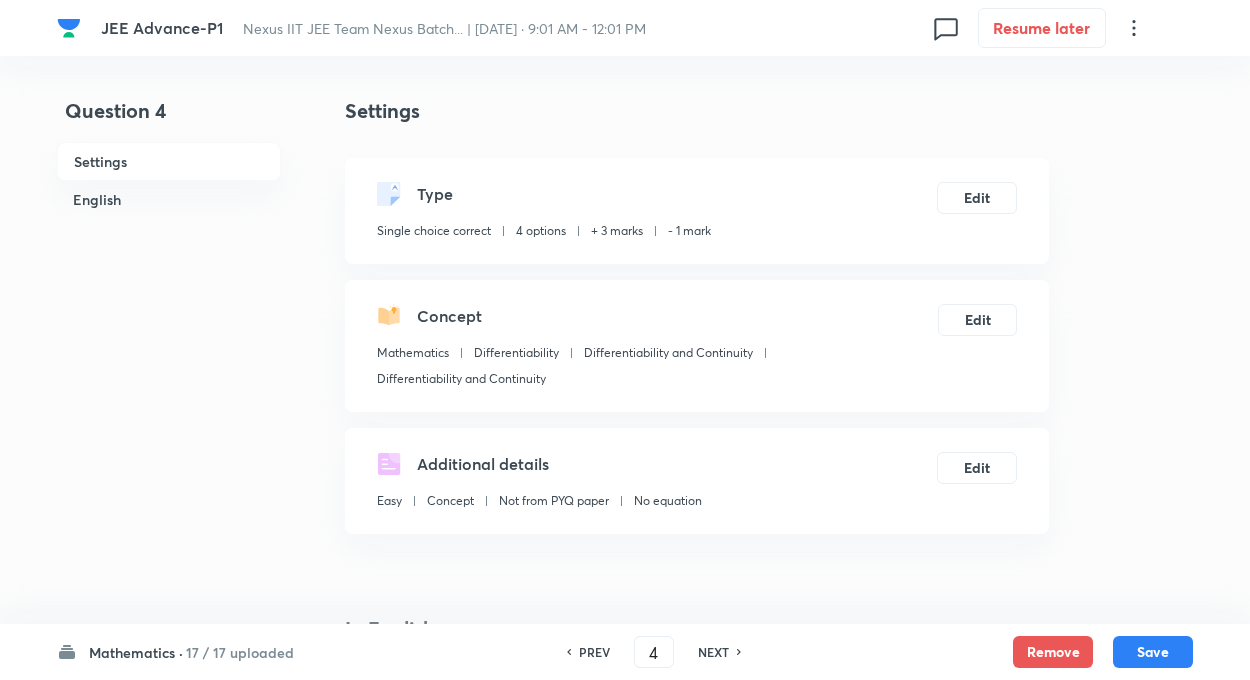 checkbox on "true" 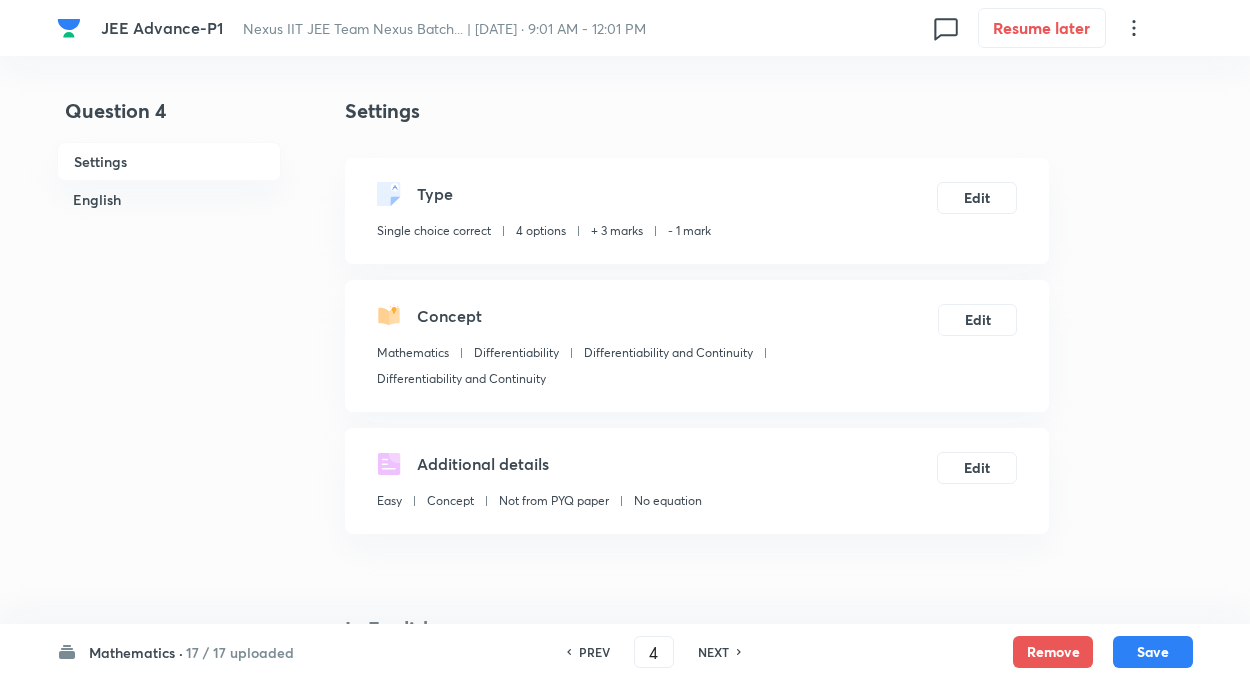 click on "PREV" at bounding box center [594, 652] 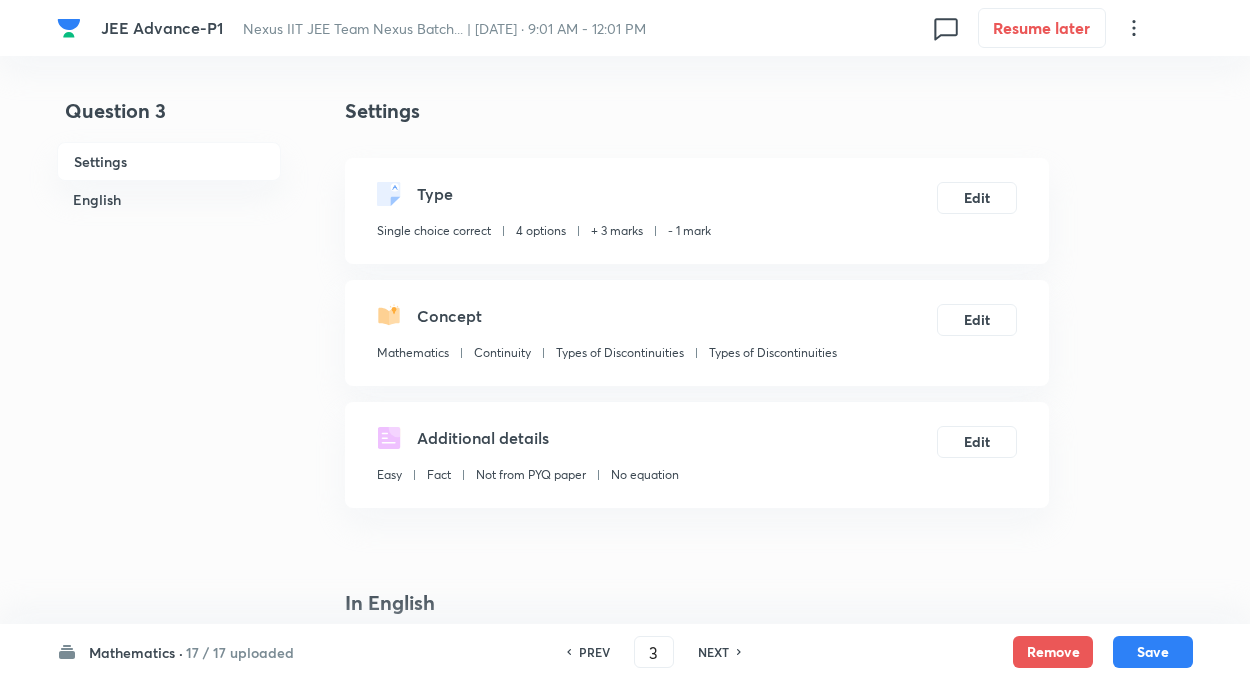 checkbox on "false" 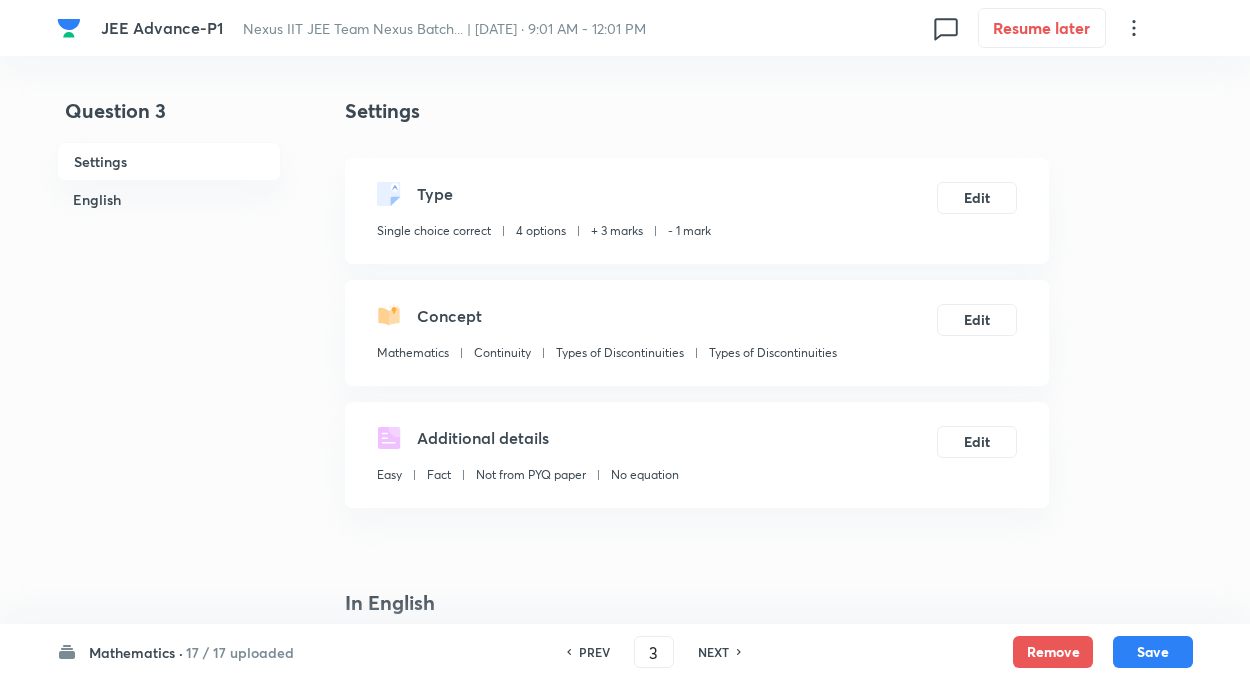 click on "NEXT" at bounding box center [713, 652] 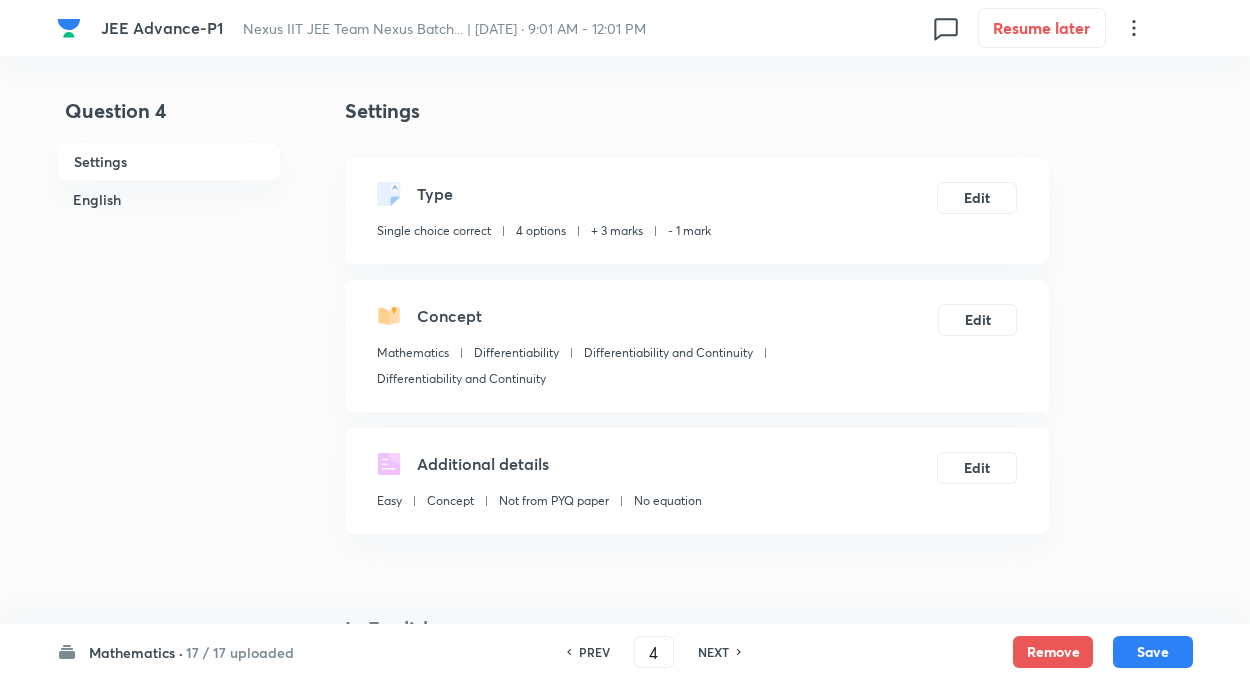 checkbox on "false" 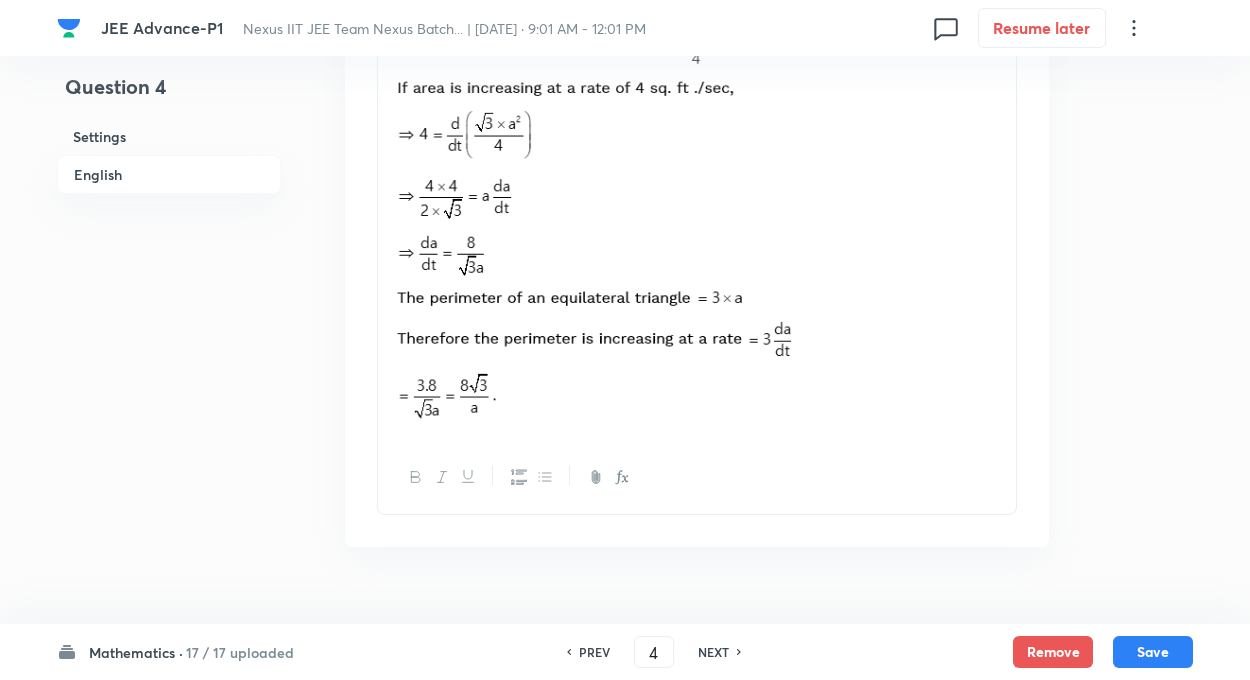 scroll, scrollTop: 2372, scrollLeft: 0, axis: vertical 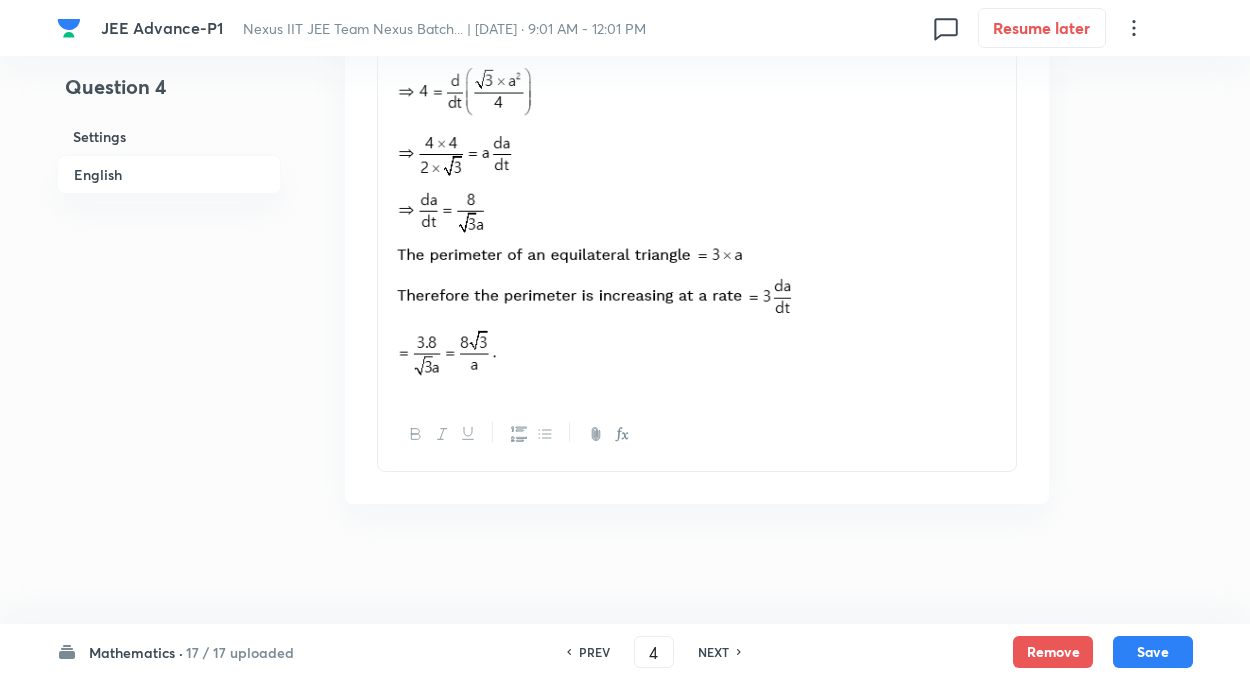 click on "NEXT" at bounding box center [713, 652] 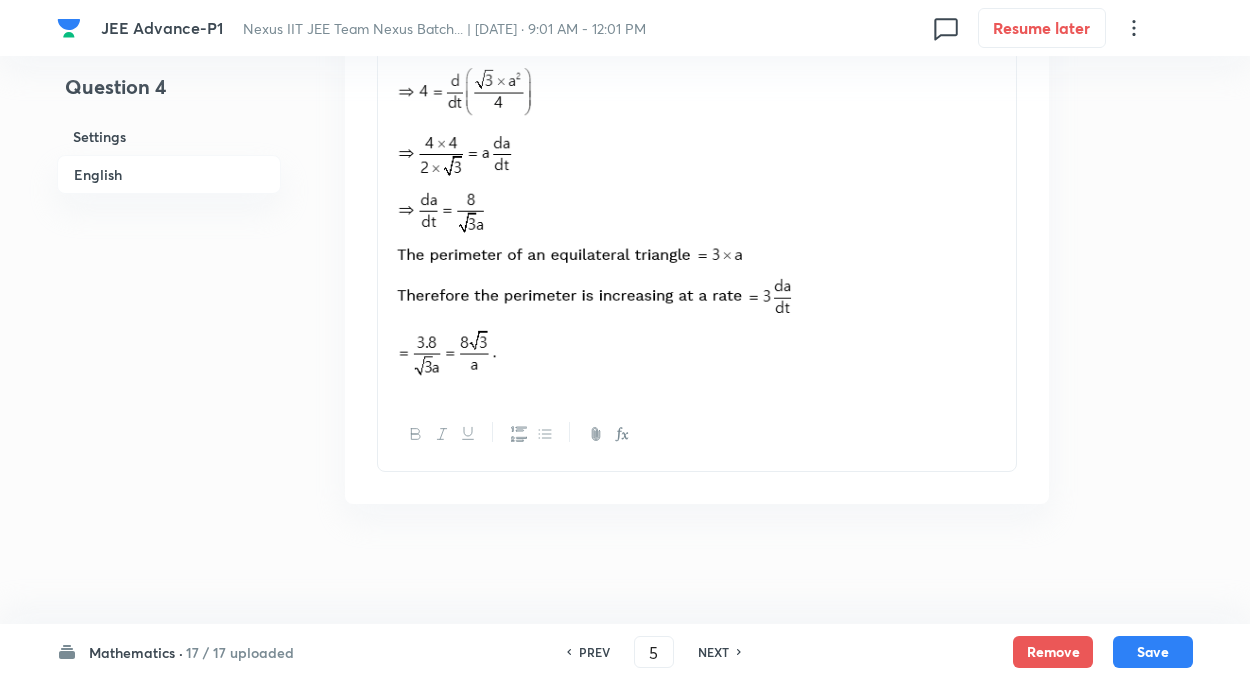 checkbox on "false" 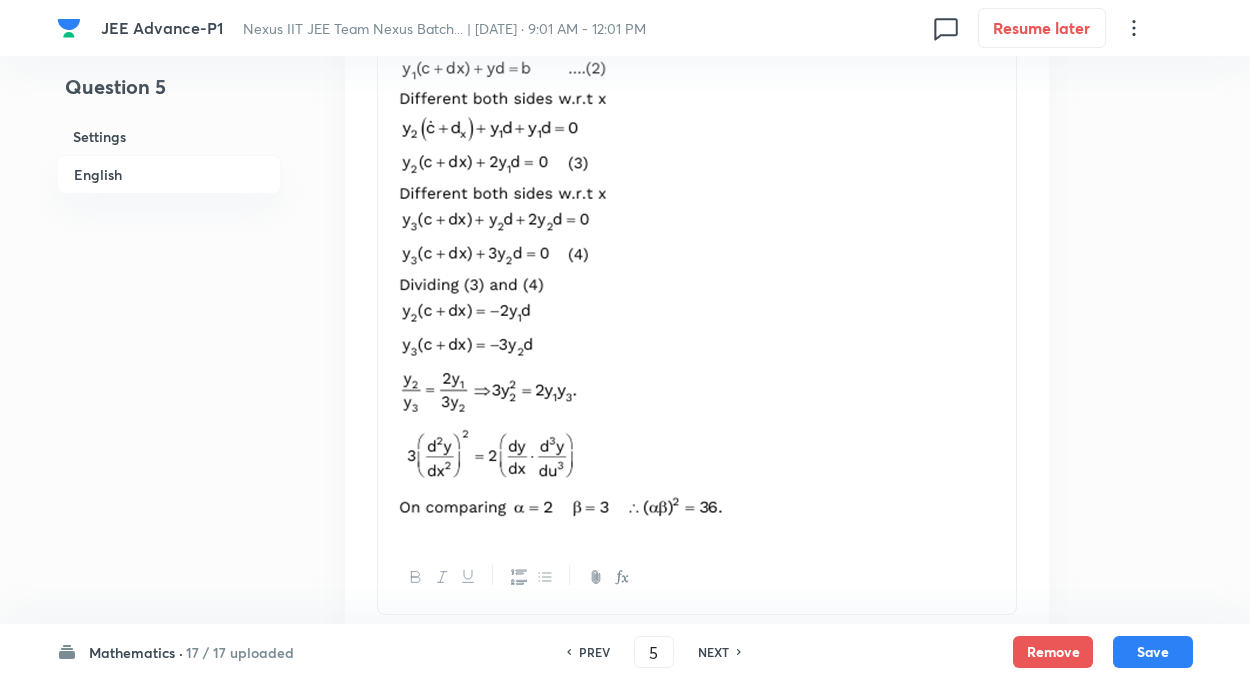 checkbox on "true" 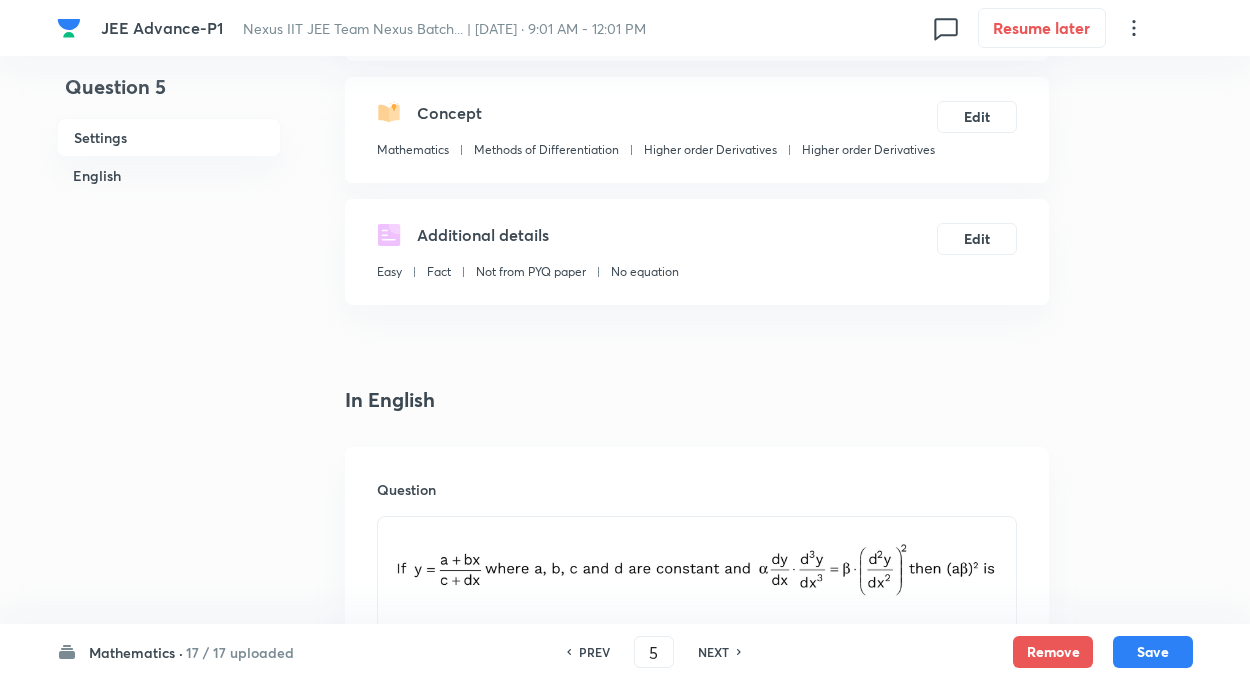 scroll, scrollTop: 212, scrollLeft: 0, axis: vertical 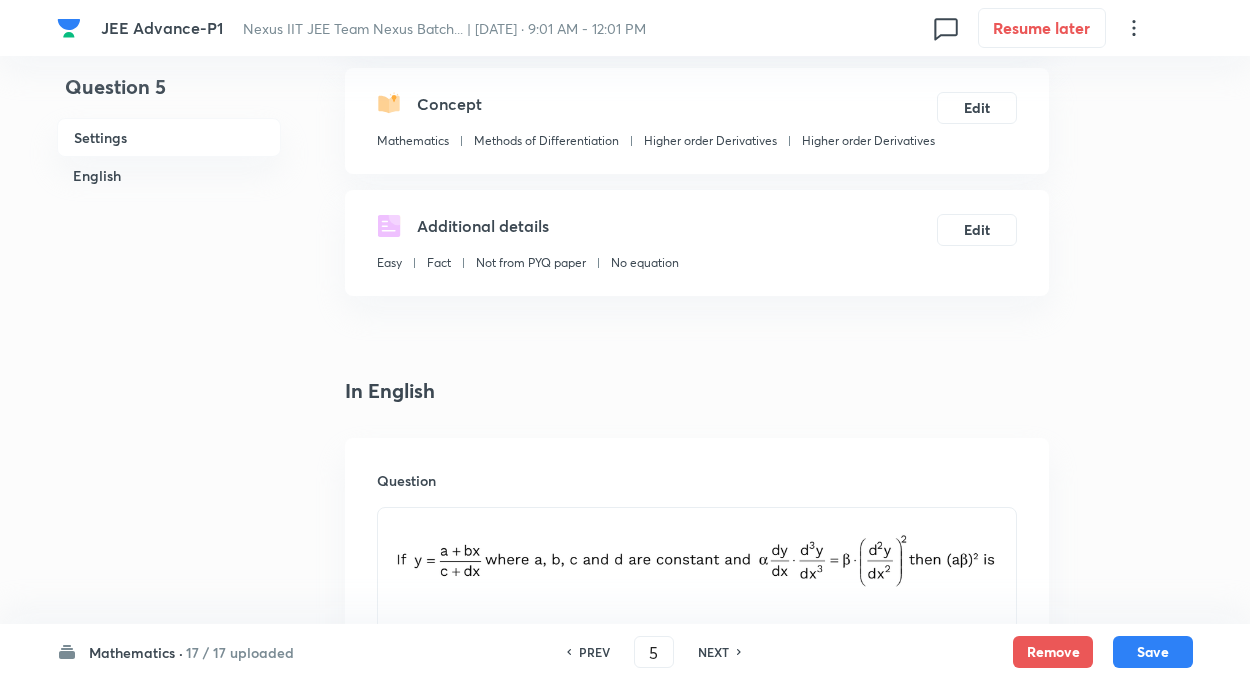 click on "NEXT" at bounding box center (713, 652) 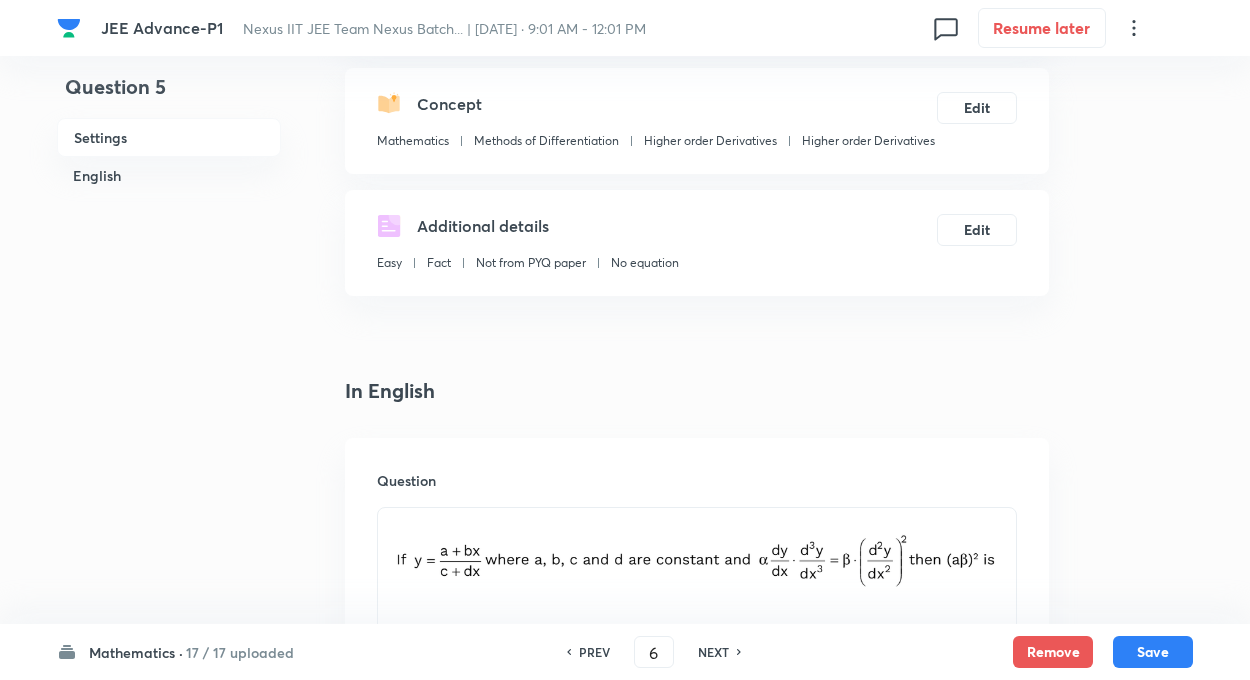 checkbox on "false" 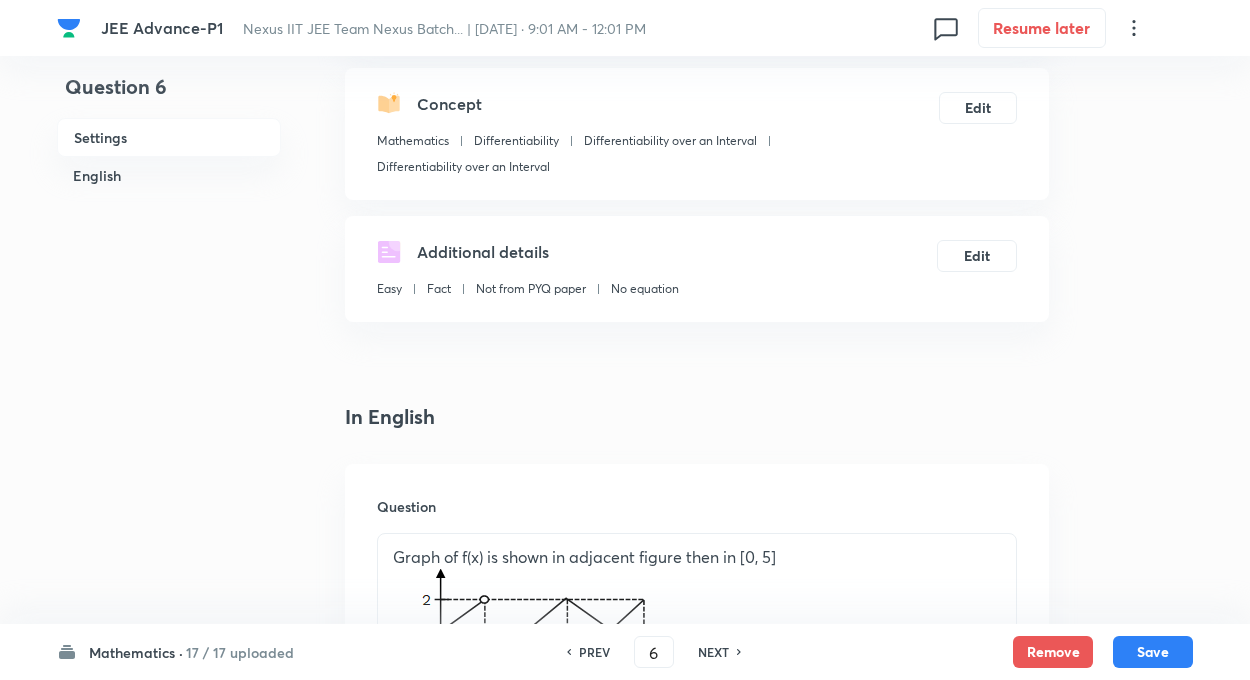 checkbox on "true" 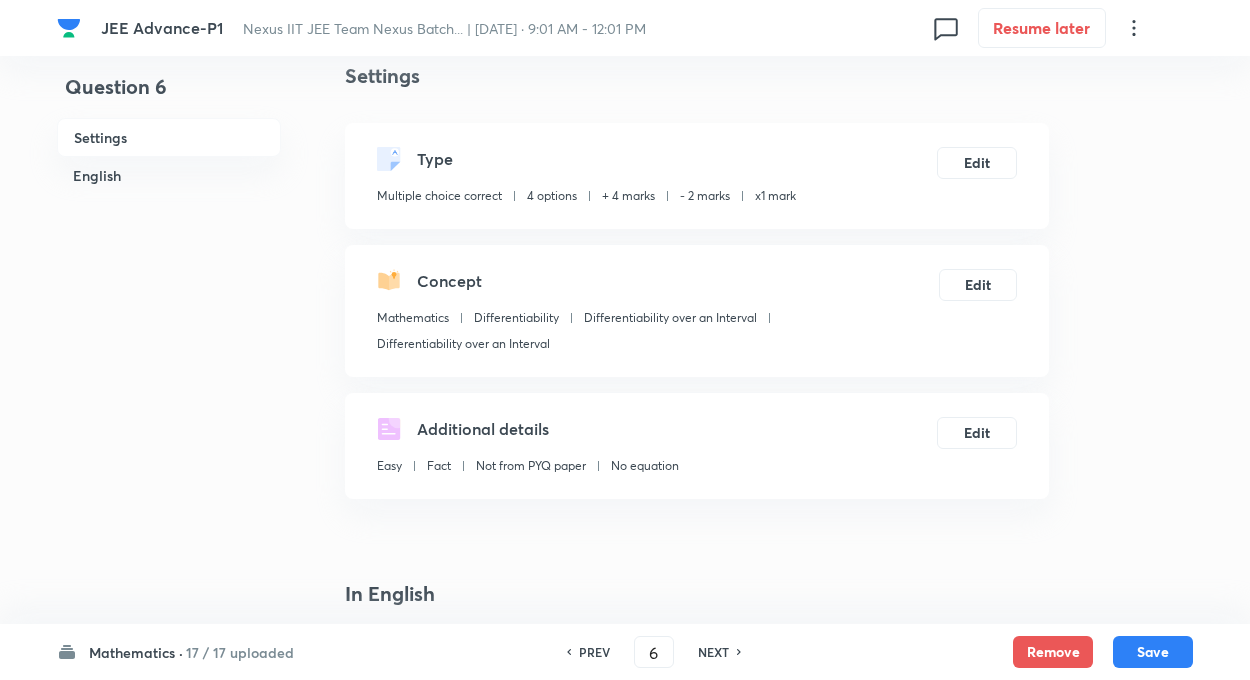 scroll, scrollTop: 0, scrollLeft: 0, axis: both 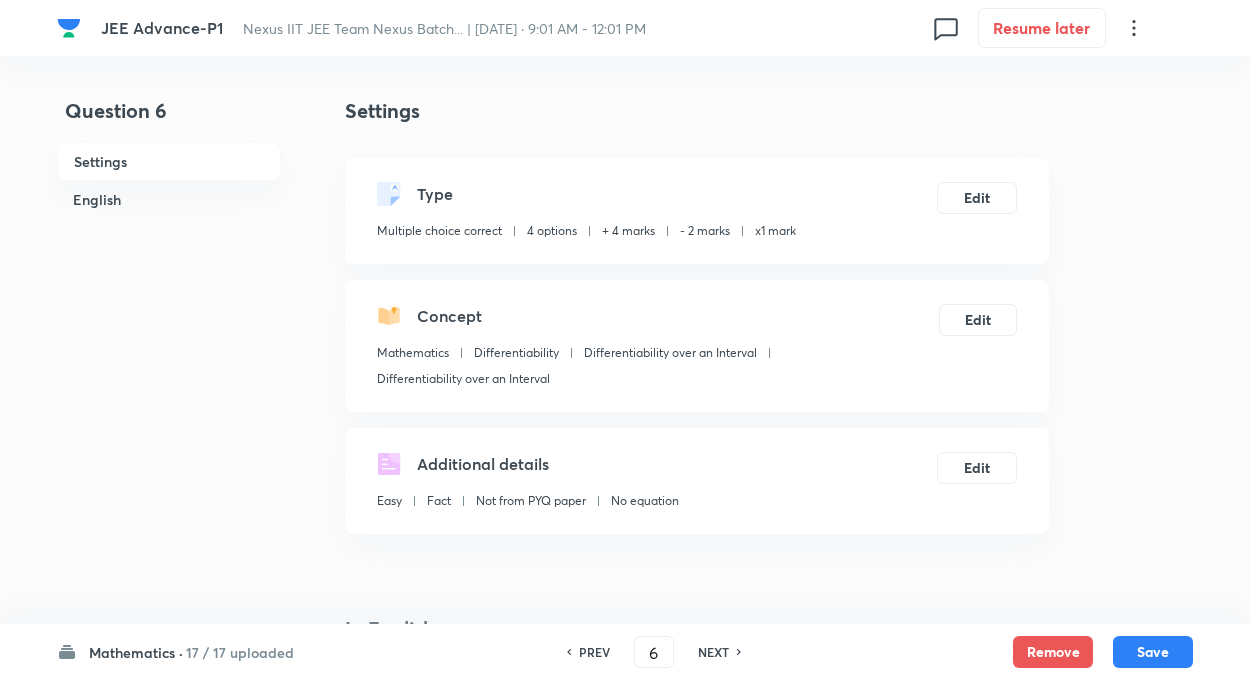 click on "NEXT" at bounding box center [713, 652] 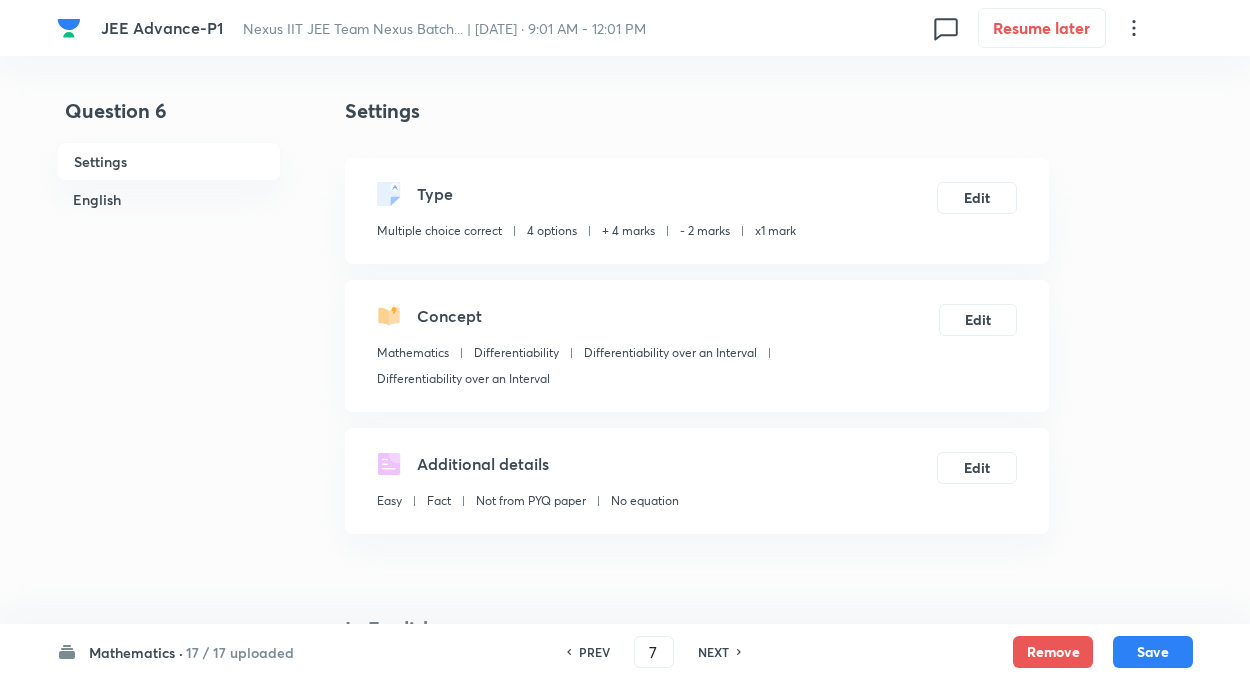 checkbox on "false" 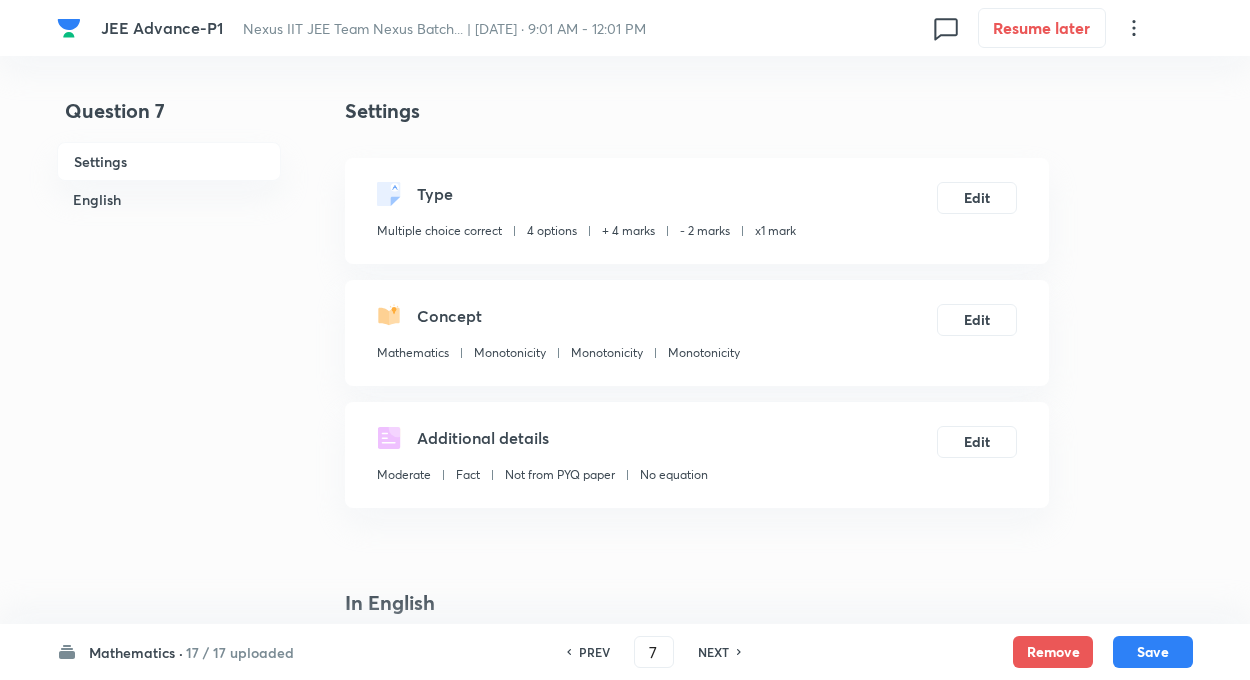 checkbox on "true" 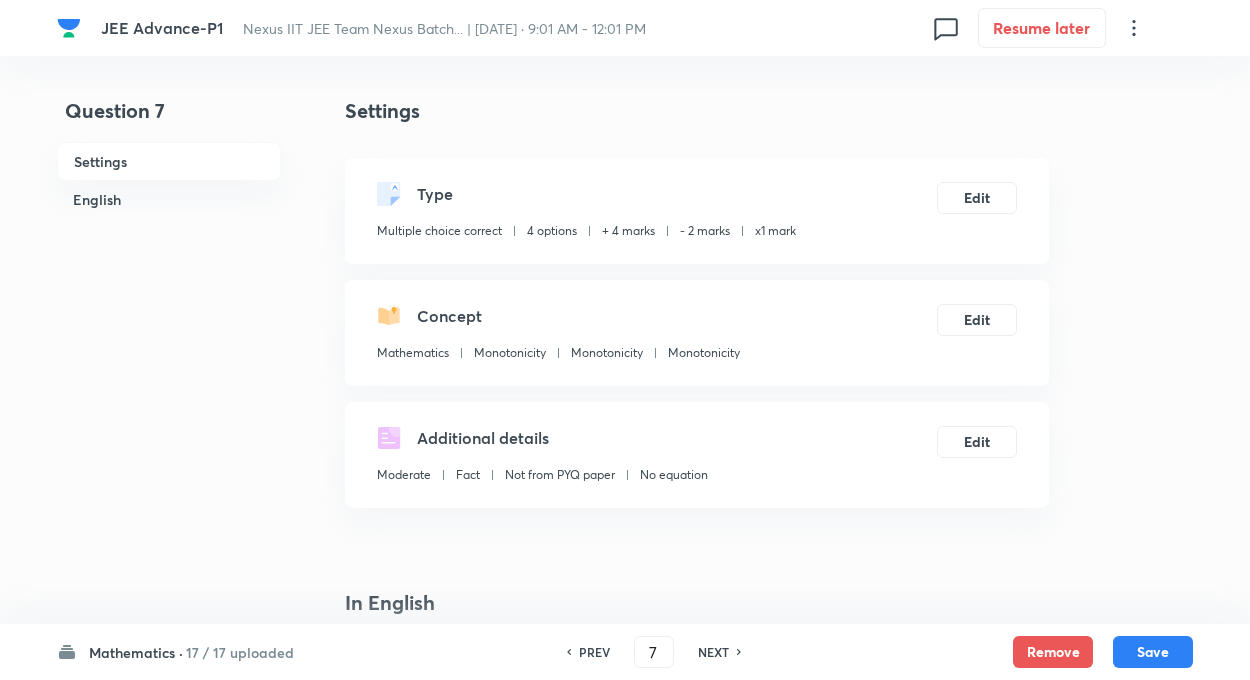 click on "NEXT" at bounding box center [713, 652] 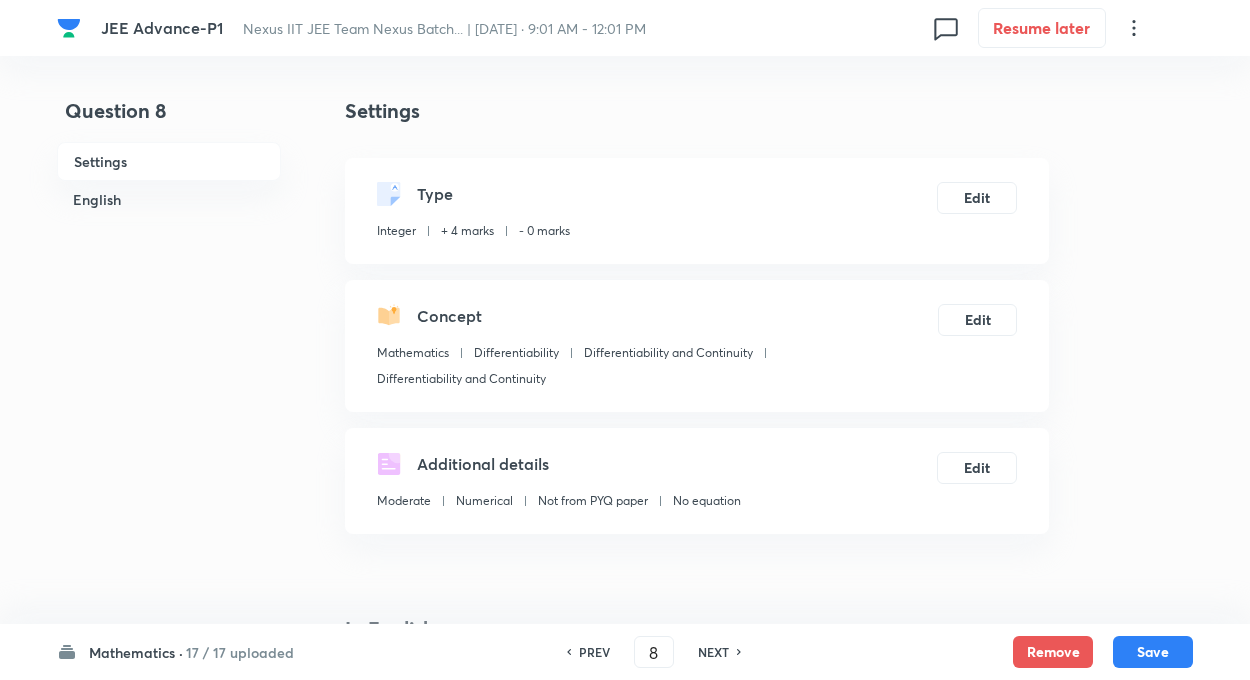 type on "5" 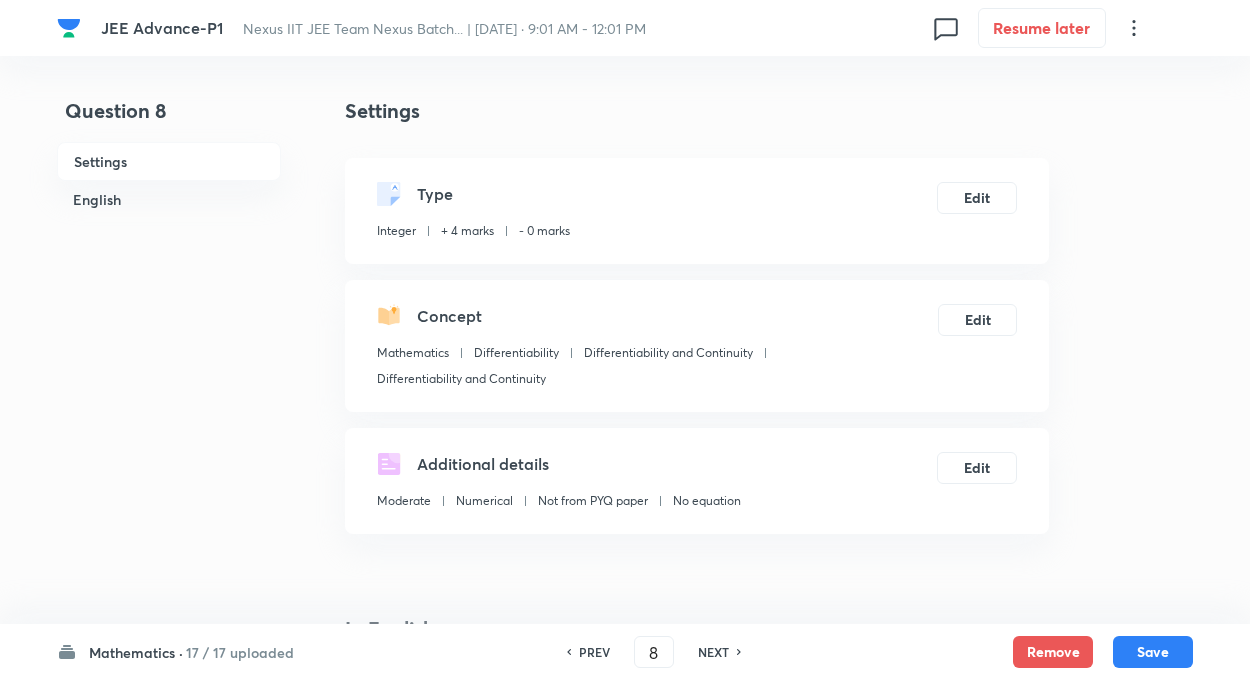 click on "NEXT" at bounding box center (713, 652) 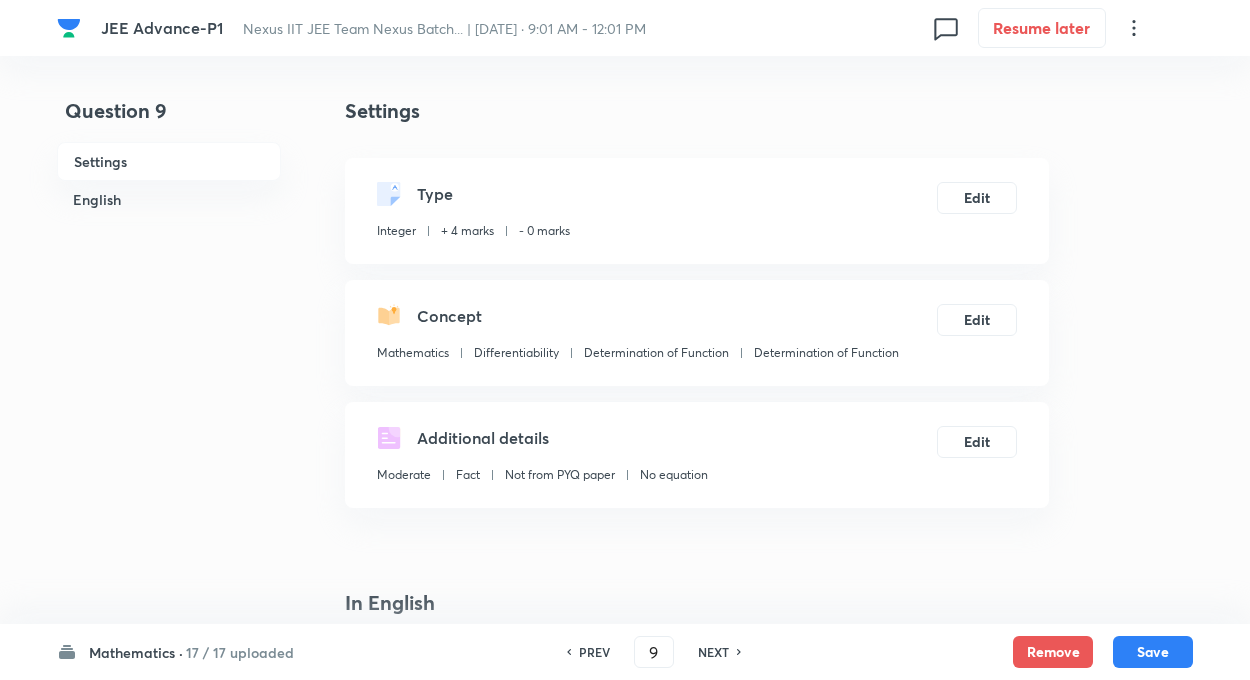 type on "3" 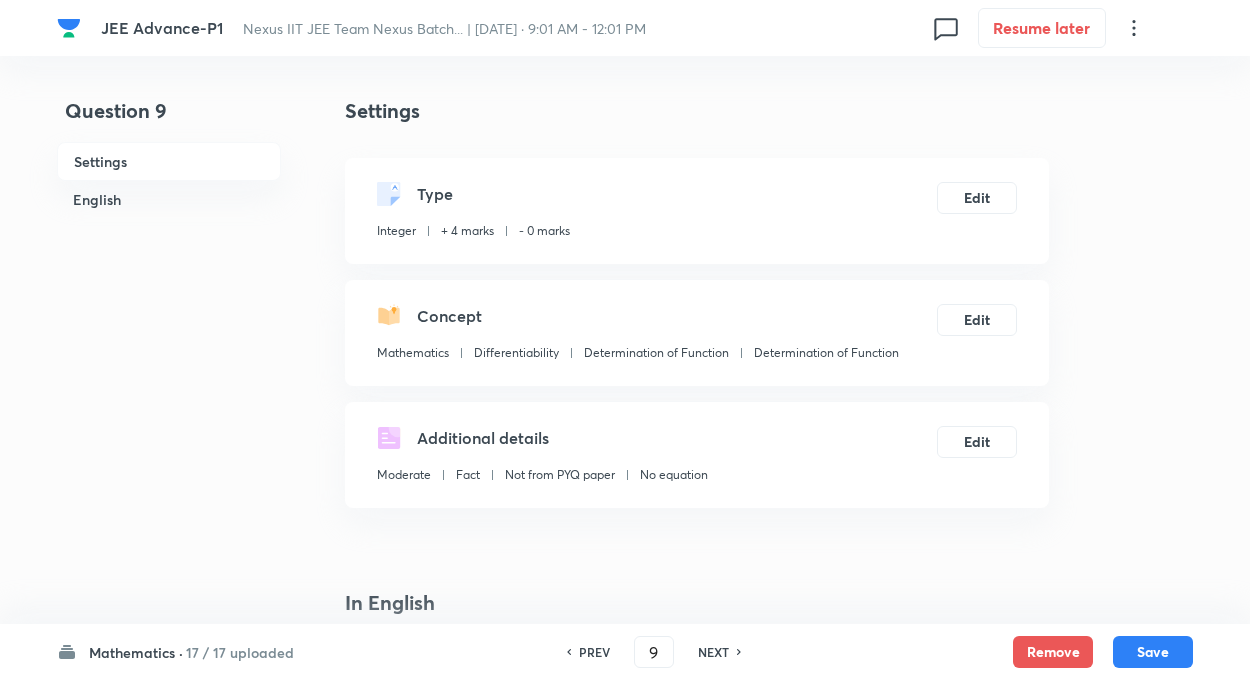 click on "NEXT" at bounding box center [713, 652] 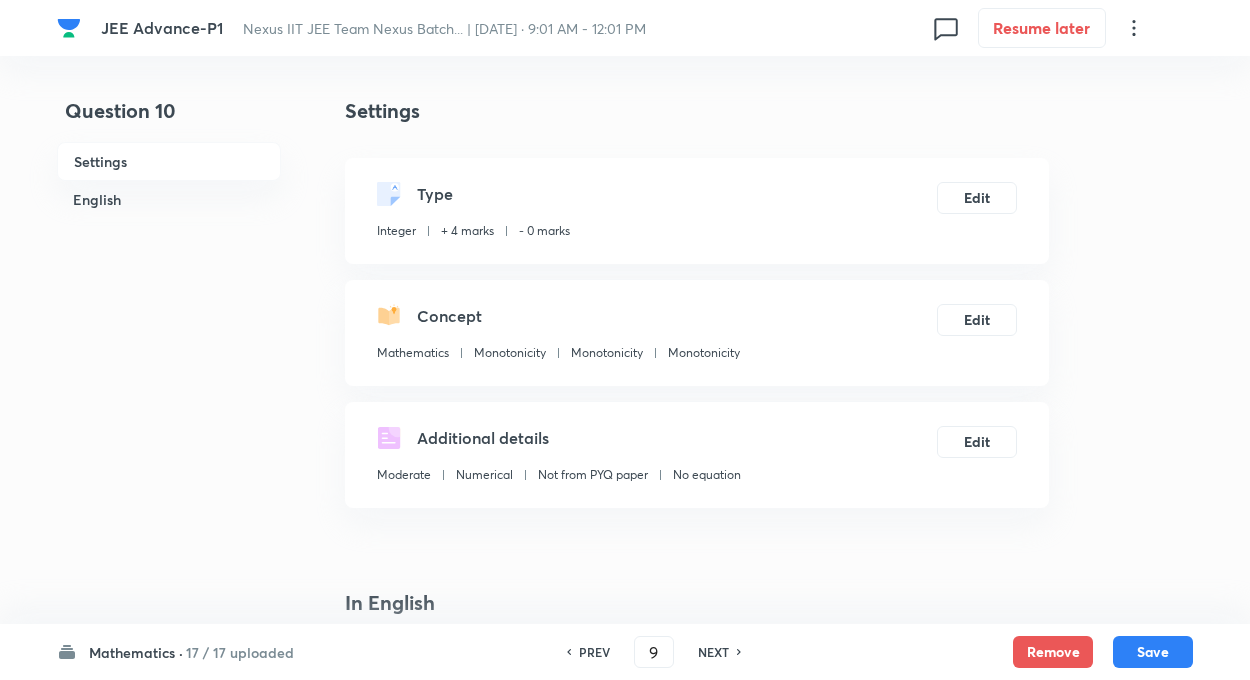 type on "10" 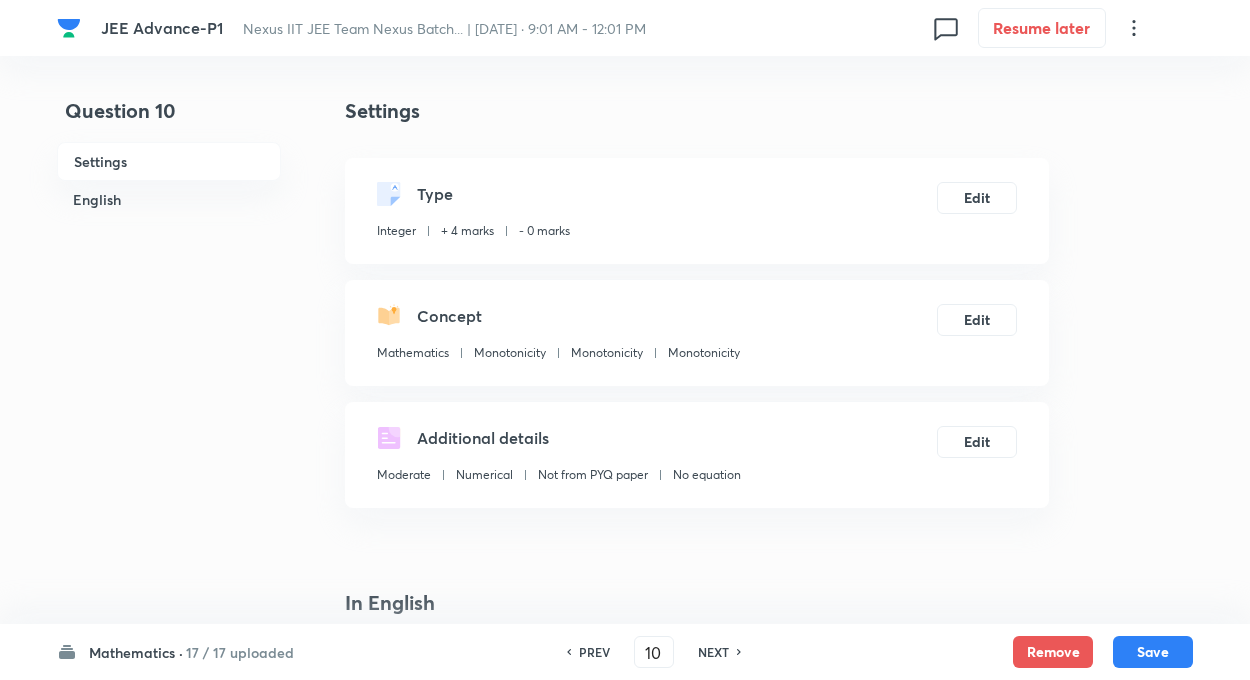 type on "7" 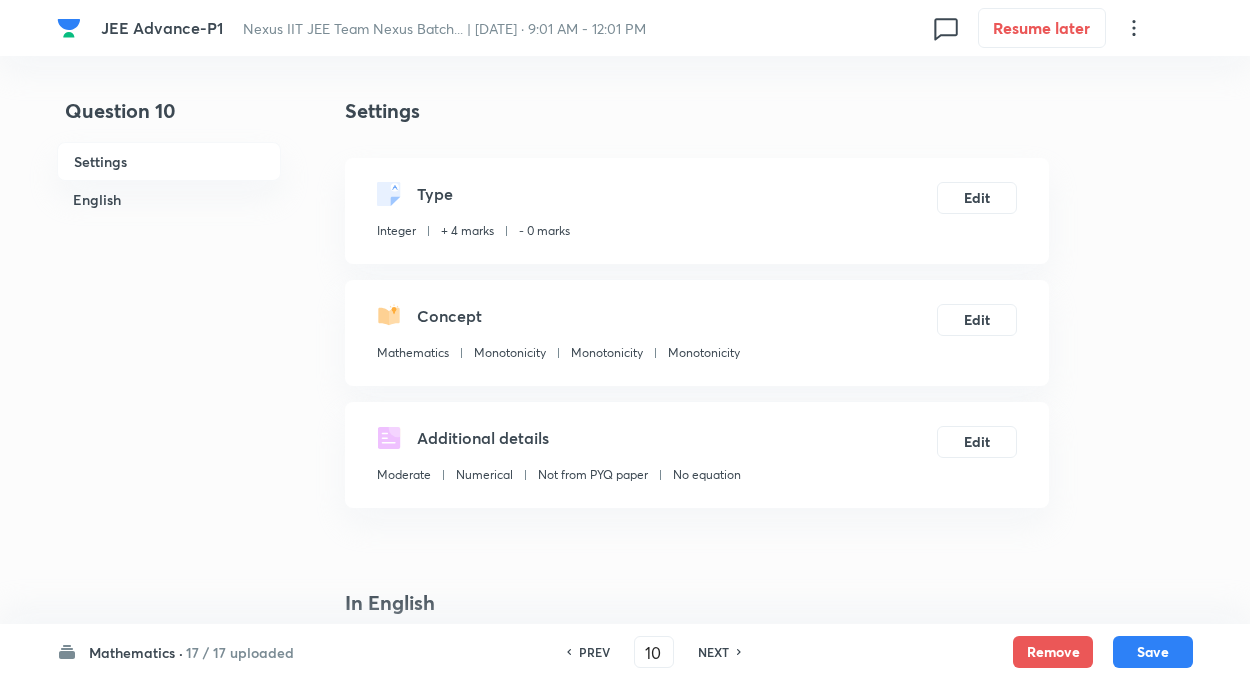 click on "NEXT" at bounding box center (713, 652) 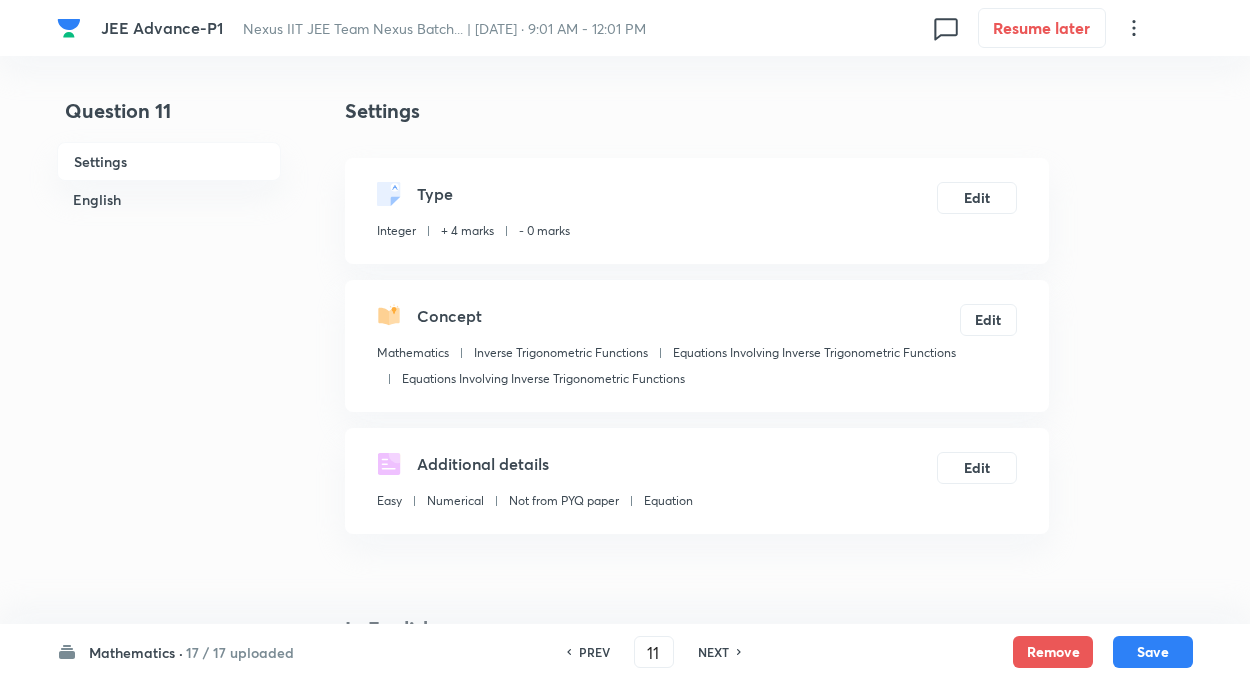 type on "0" 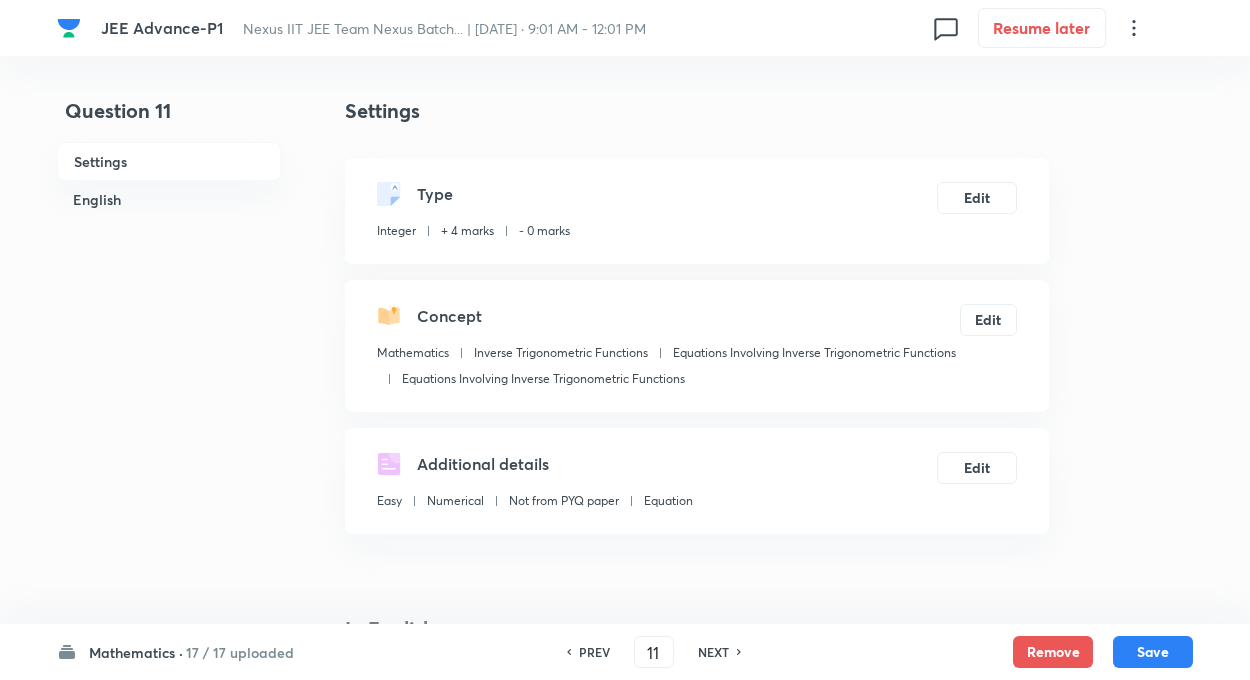 click on "NEXT" at bounding box center (713, 652) 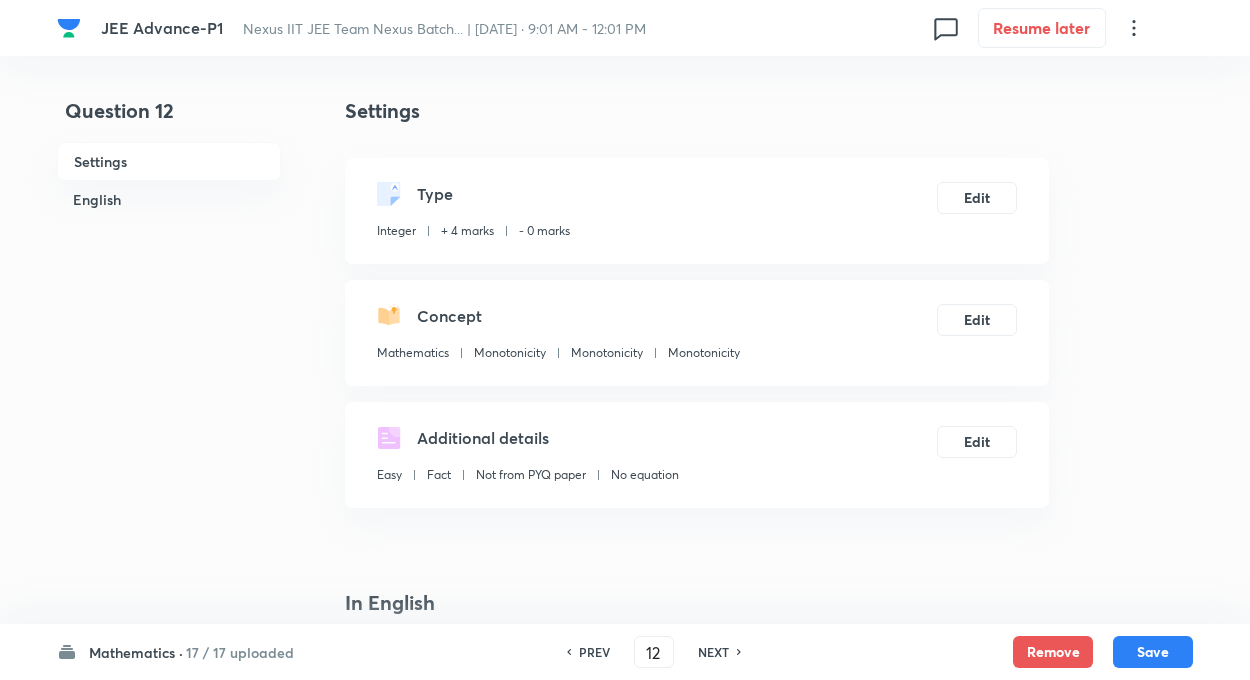 type on "2" 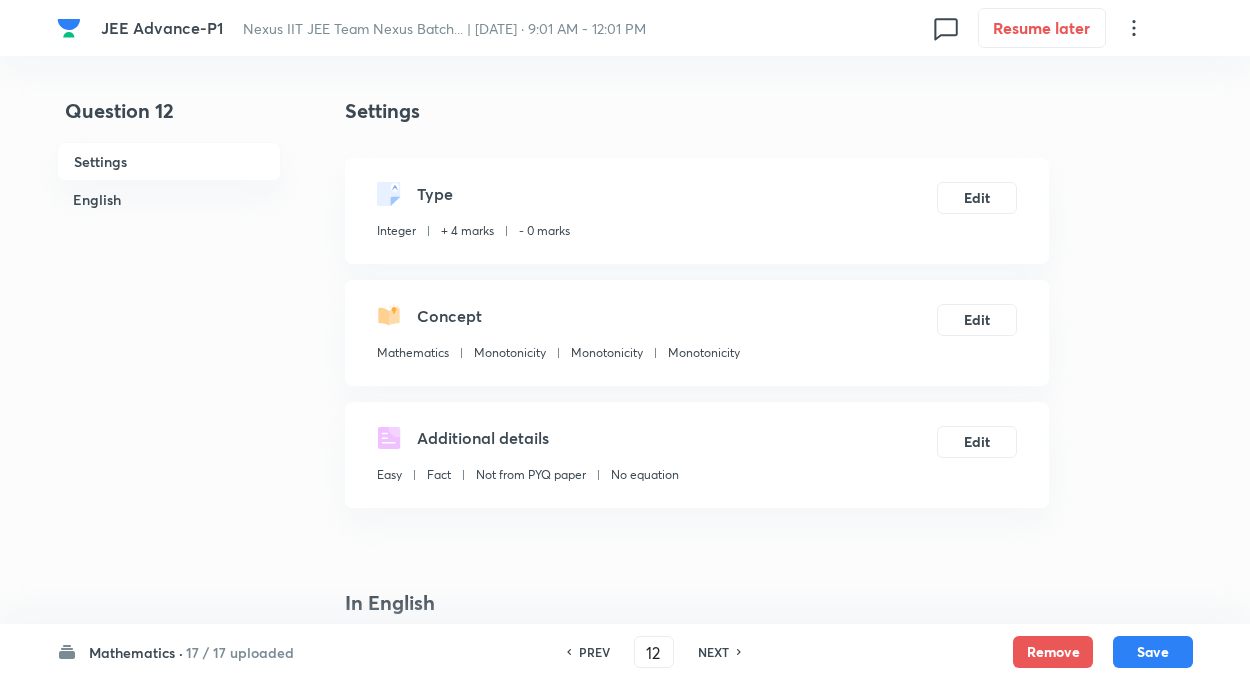 click on "NEXT" at bounding box center [713, 652] 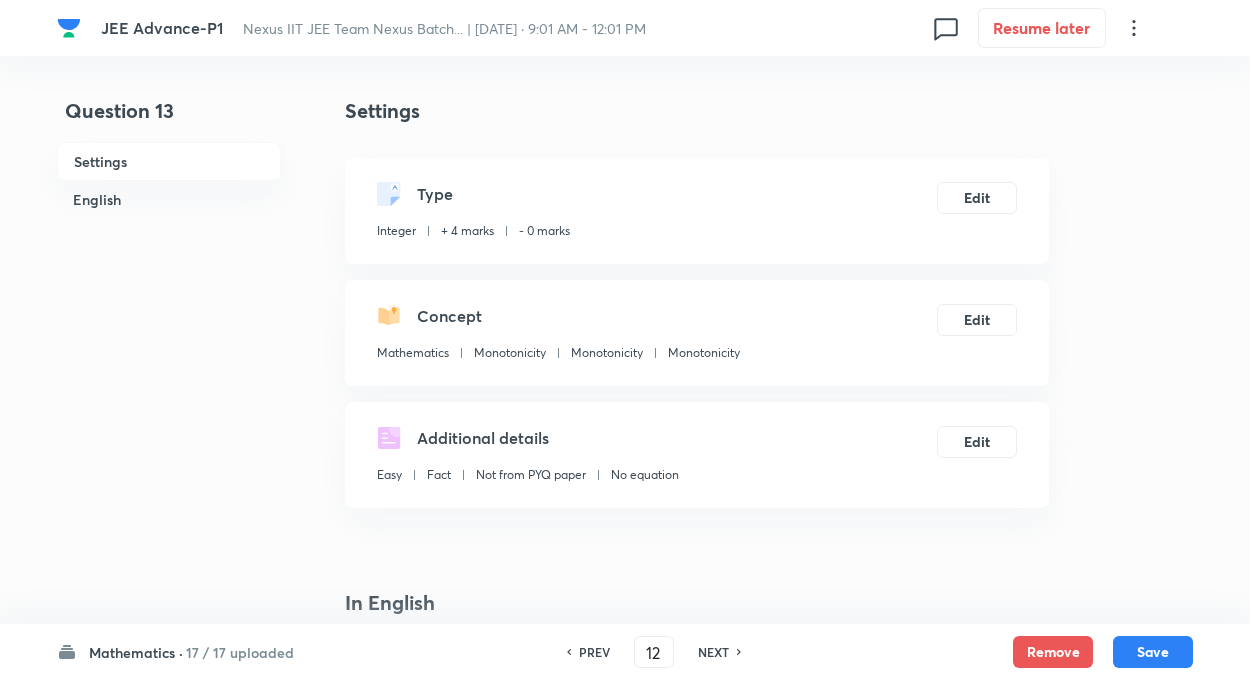 type on "13" 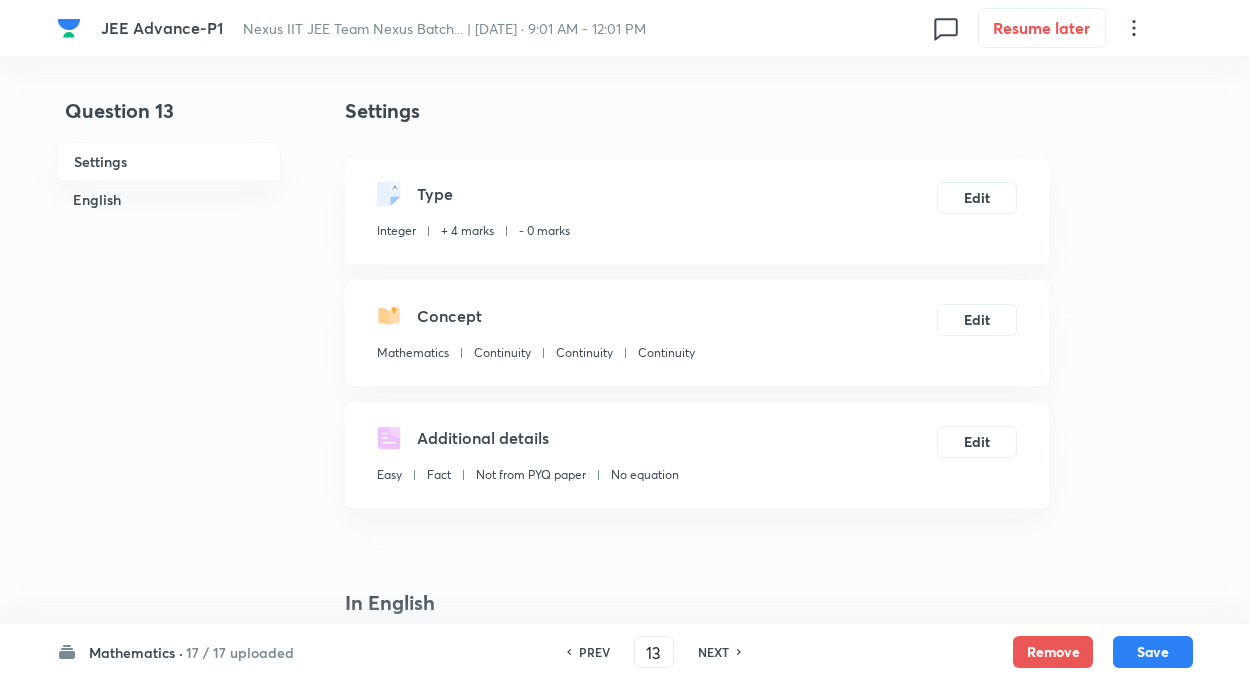 type on "9" 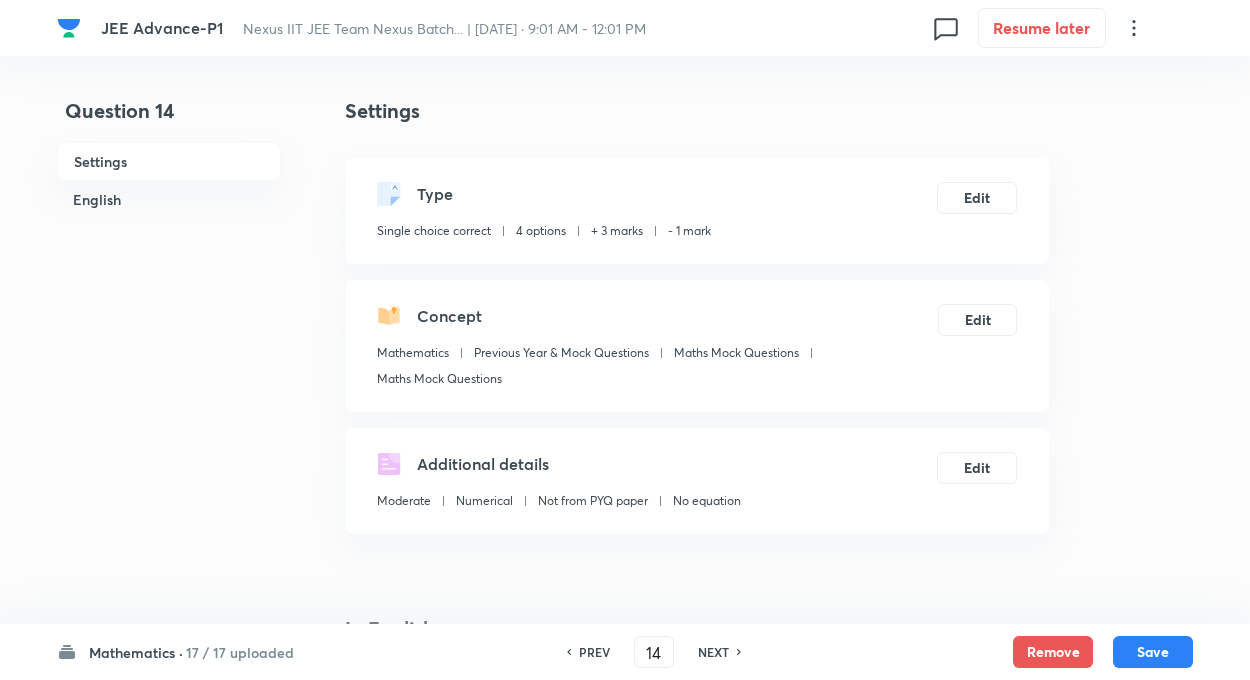 click on "NEXT" at bounding box center (713, 652) 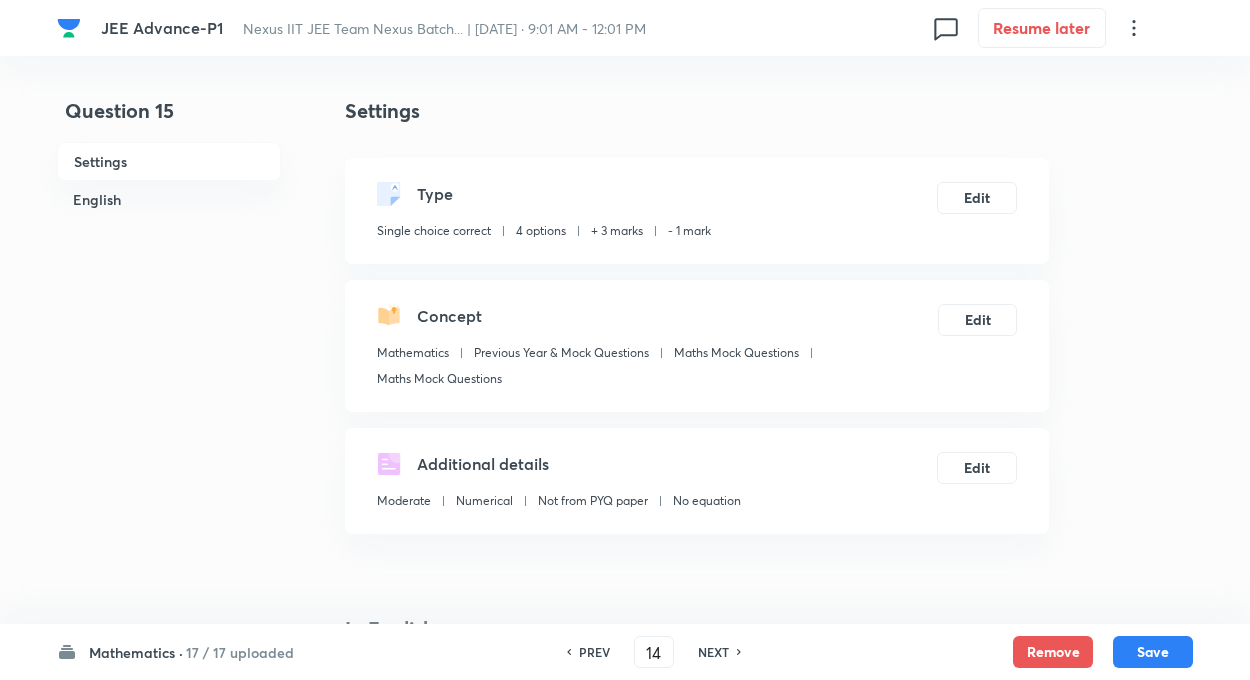 checkbox on "true" 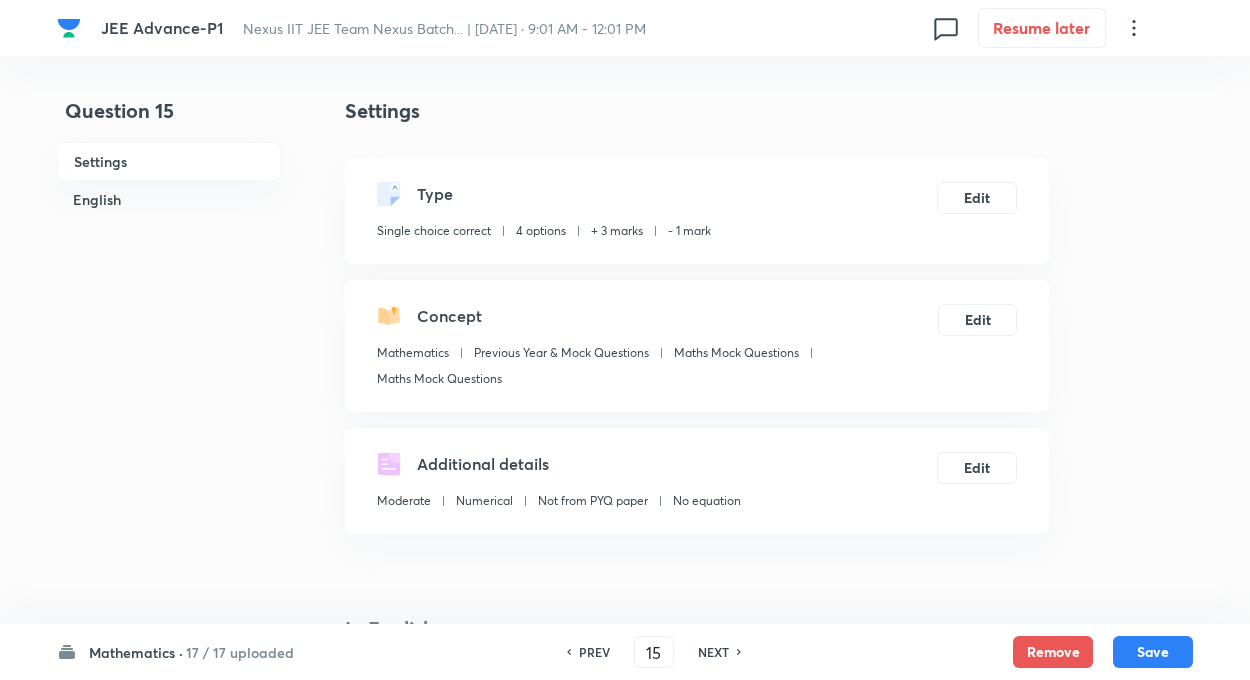 checkbox on "false" 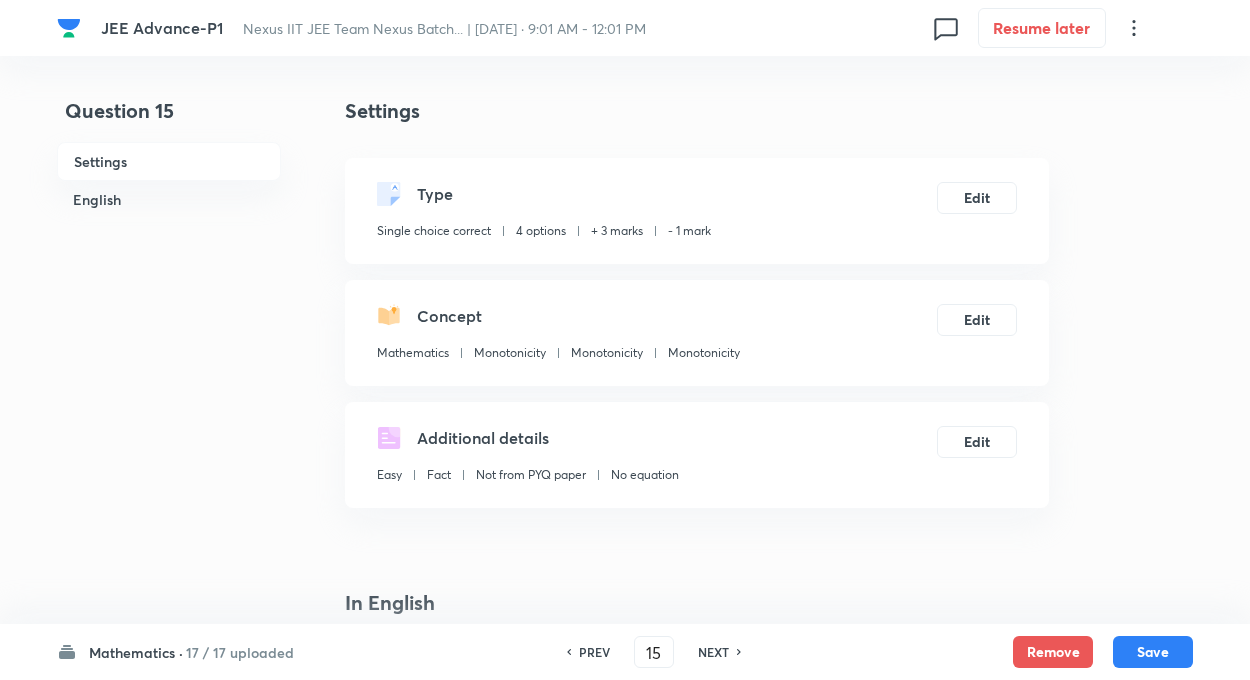 checkbox on "true" 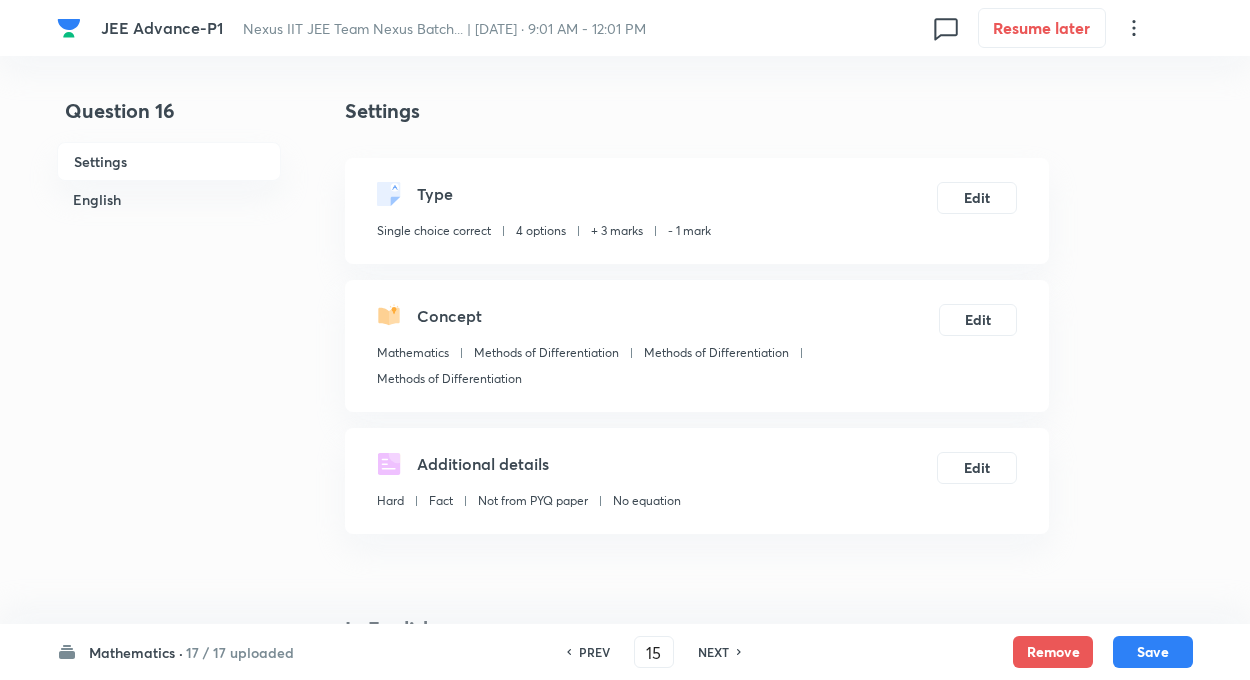 type on "16" 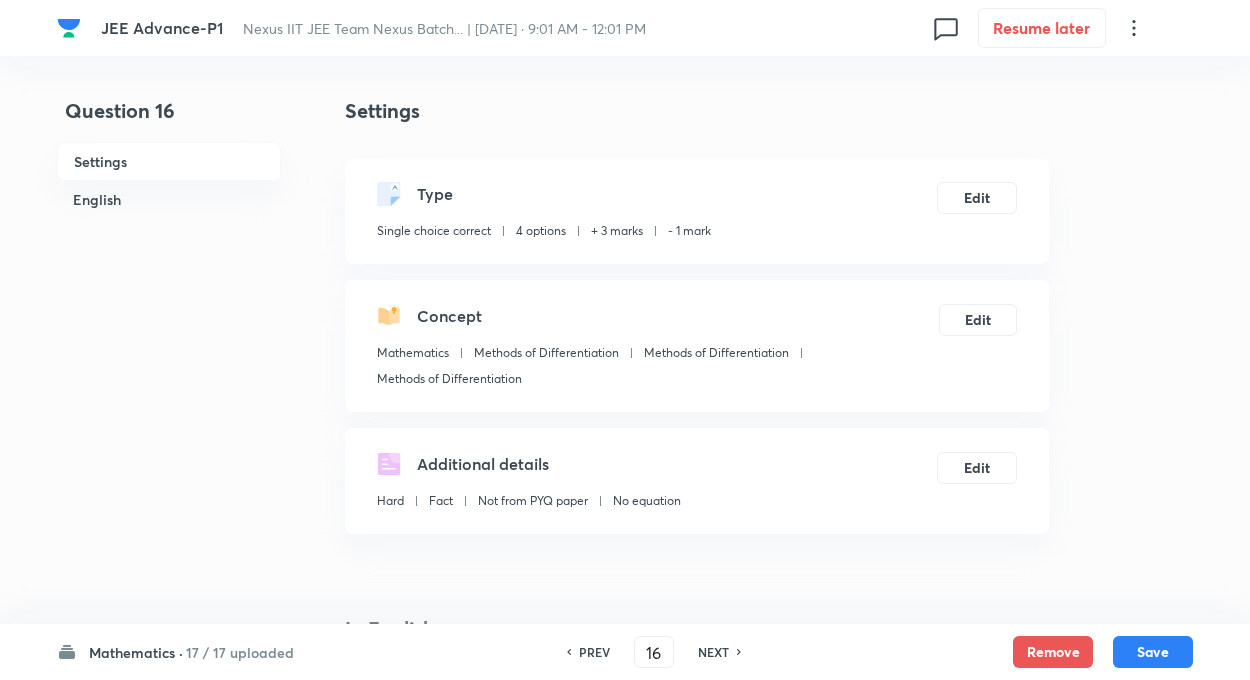 checkbox on "true" 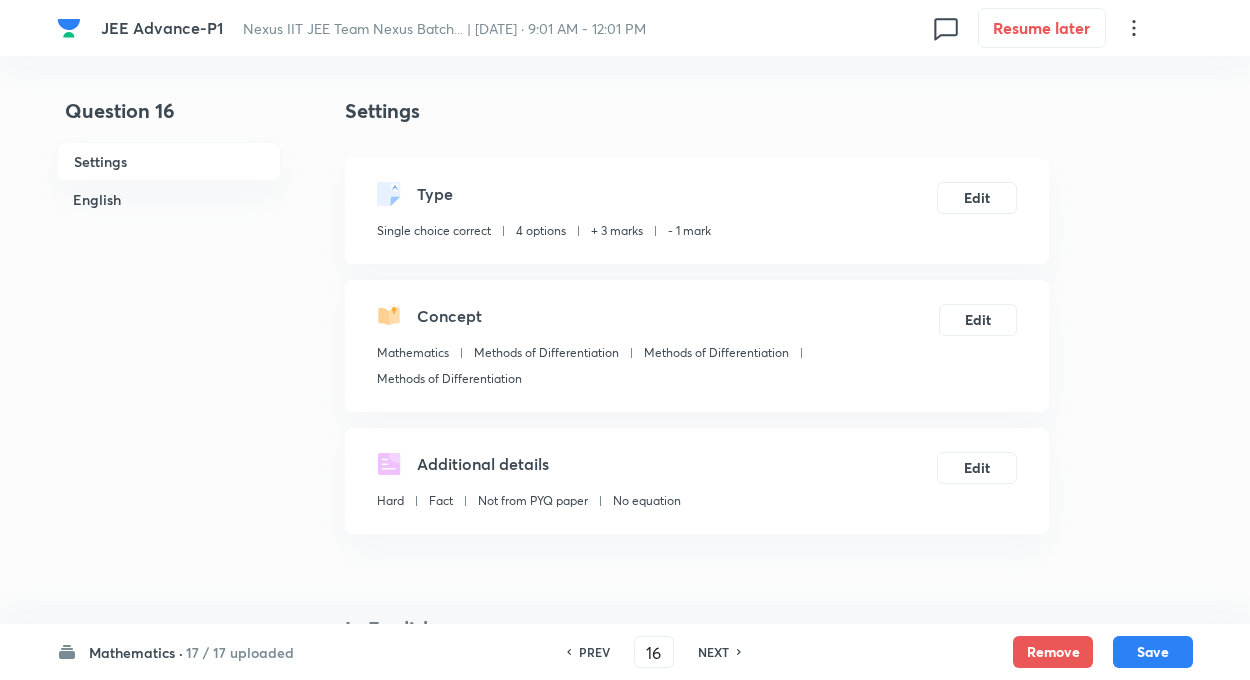 click on "PREV" at bounding box center (594, 652) 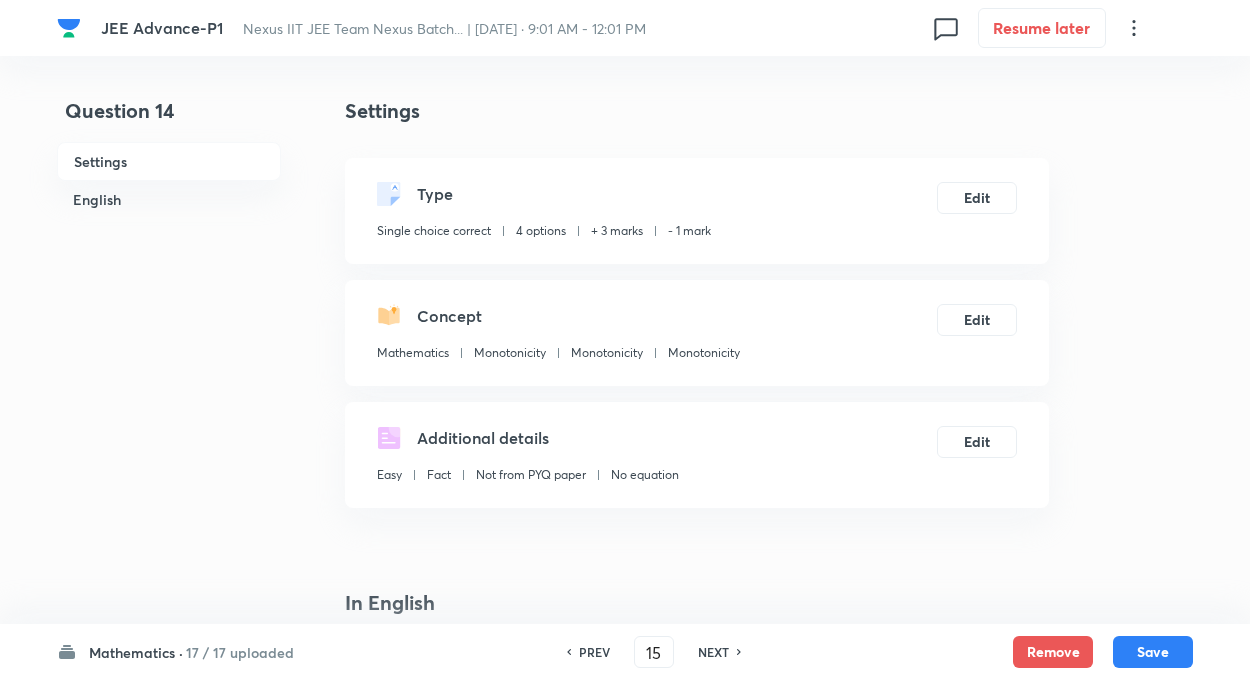 click on "PREV" at bounding box center (594, 652) 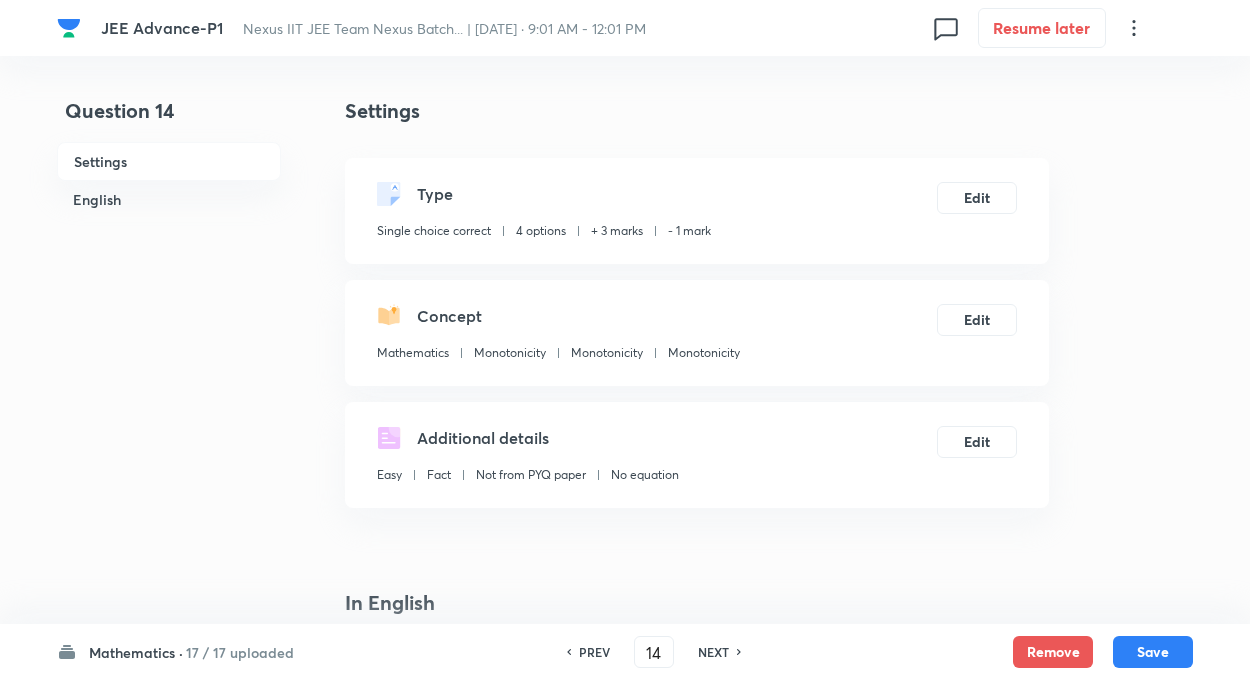 click on "PREV" at bounding box center (594, 652) 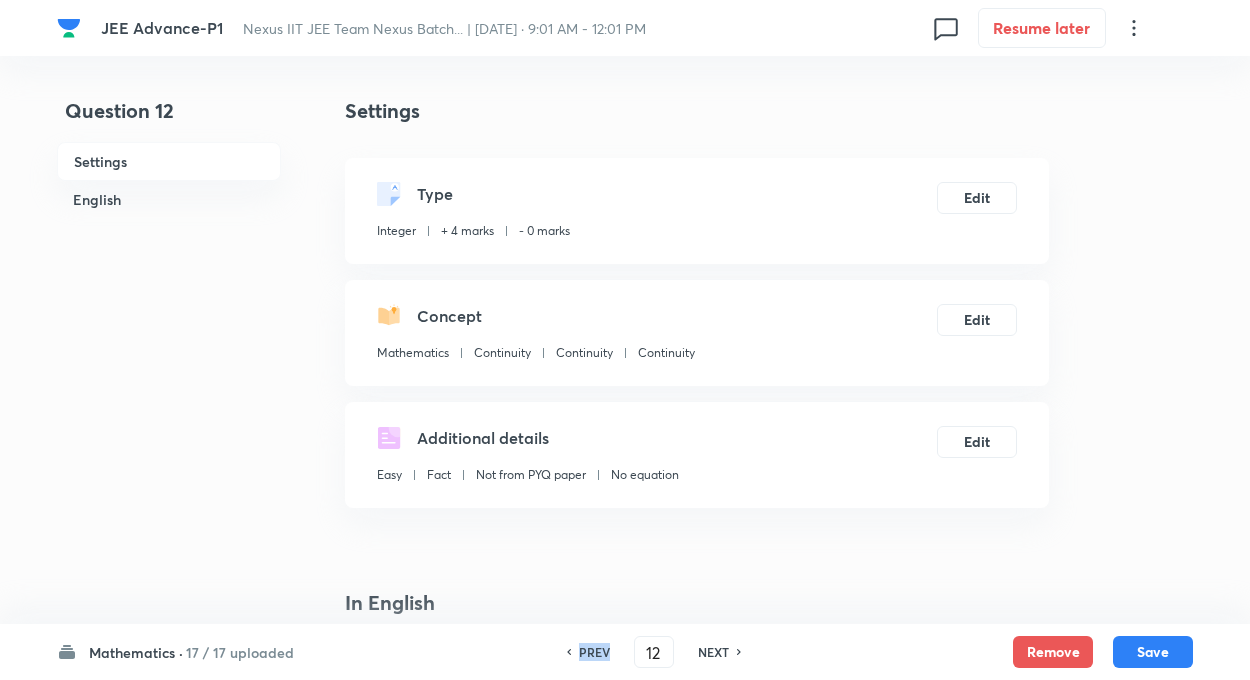 click on "PREV" at bounding box center [594, 652] 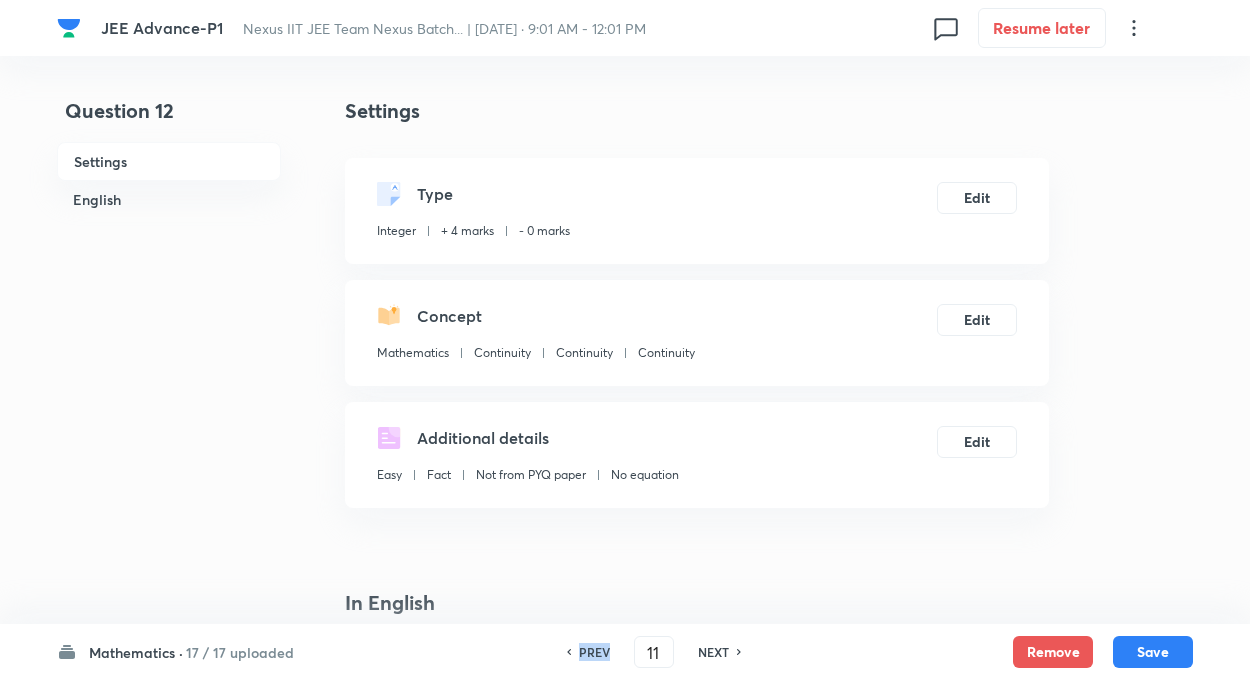 click on "PREV" at bounding box center (594, 652) 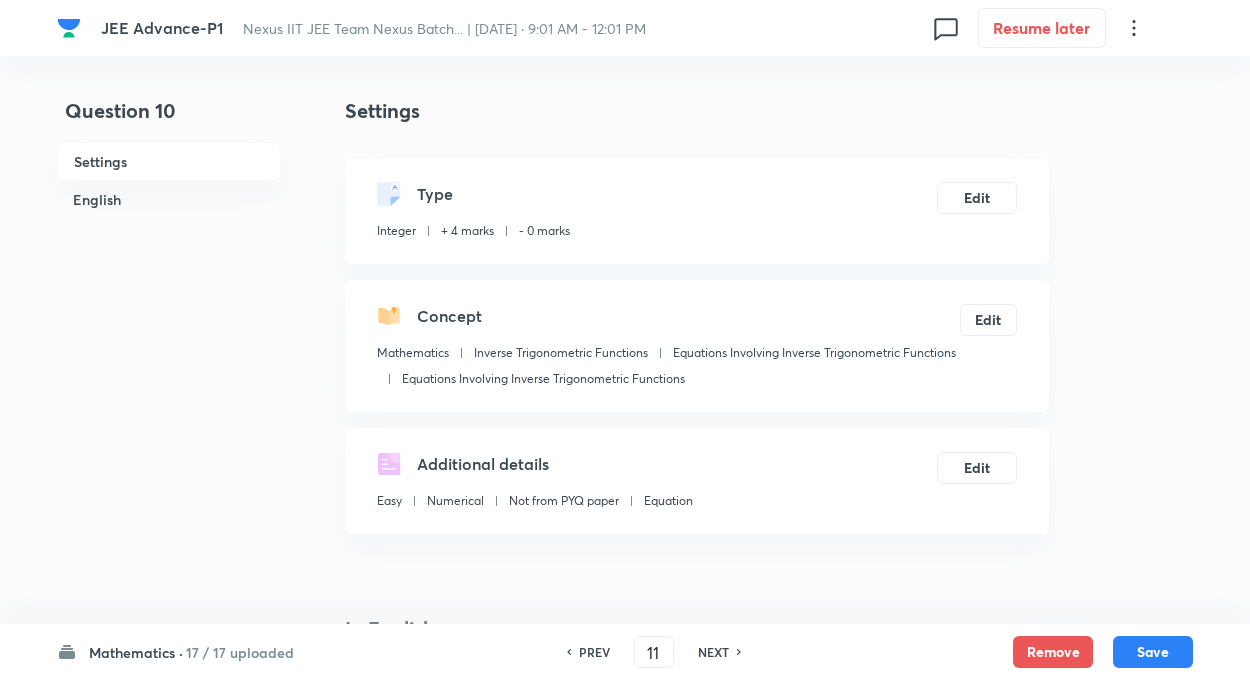 type on "2" 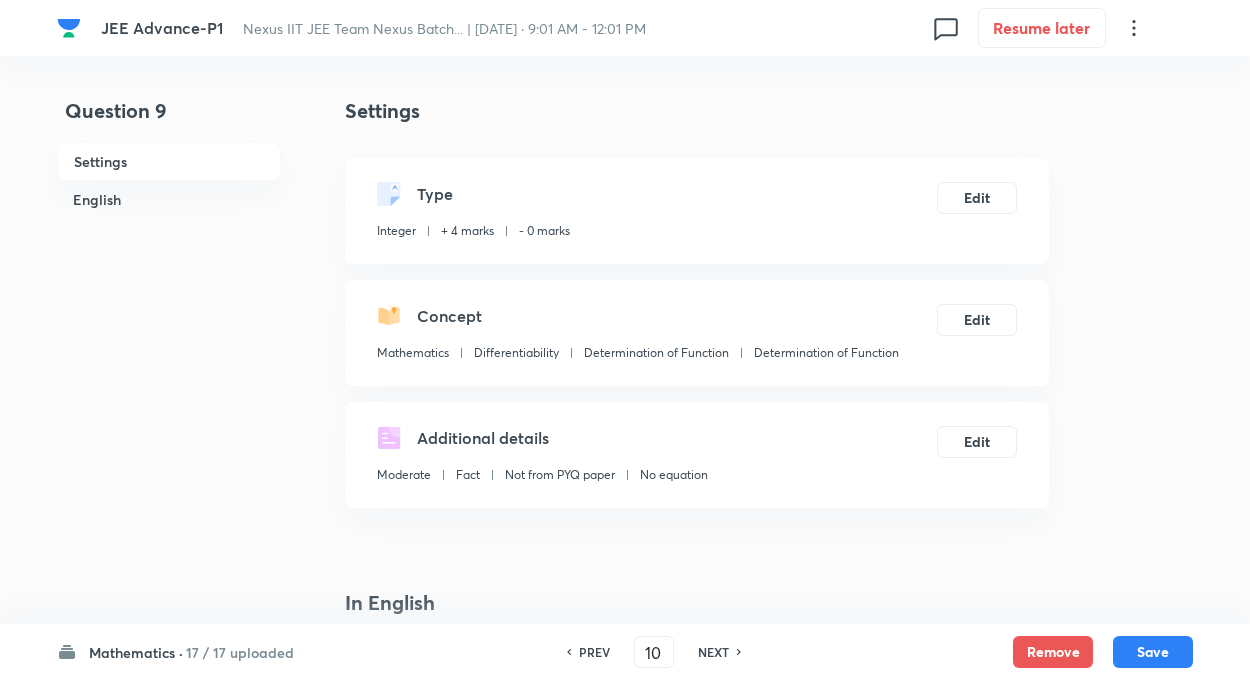 click on "PREV" at bounding box center (594, 652) 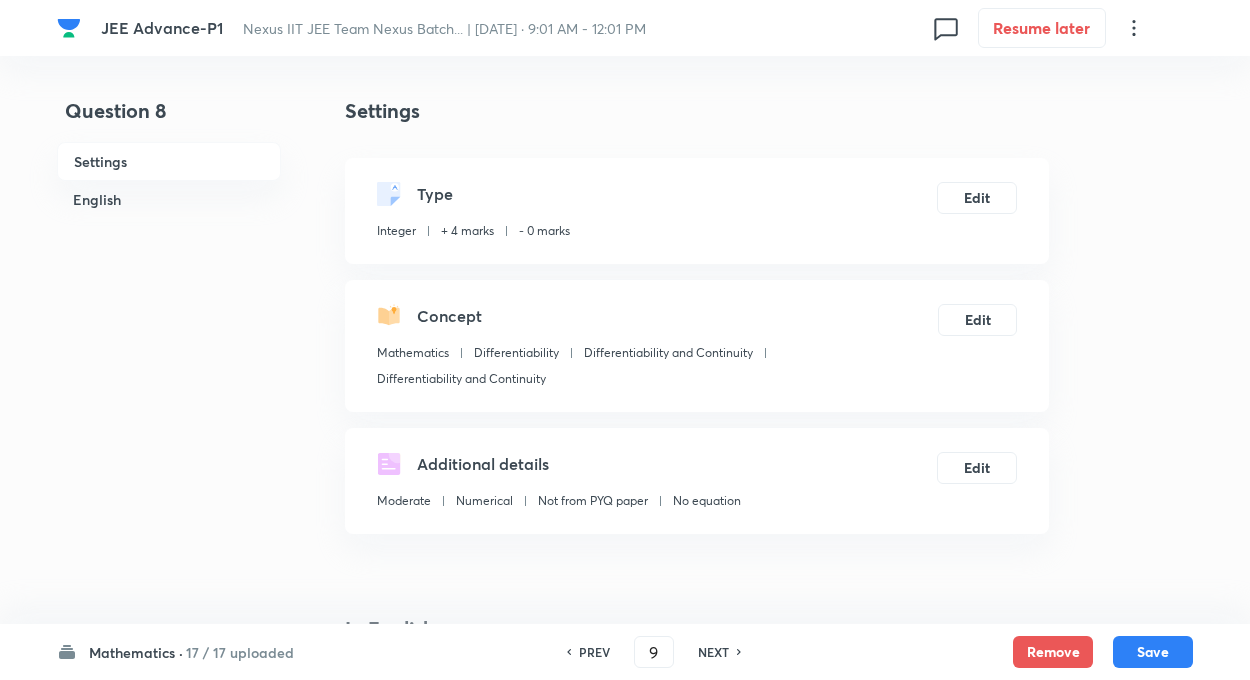 type on "8" 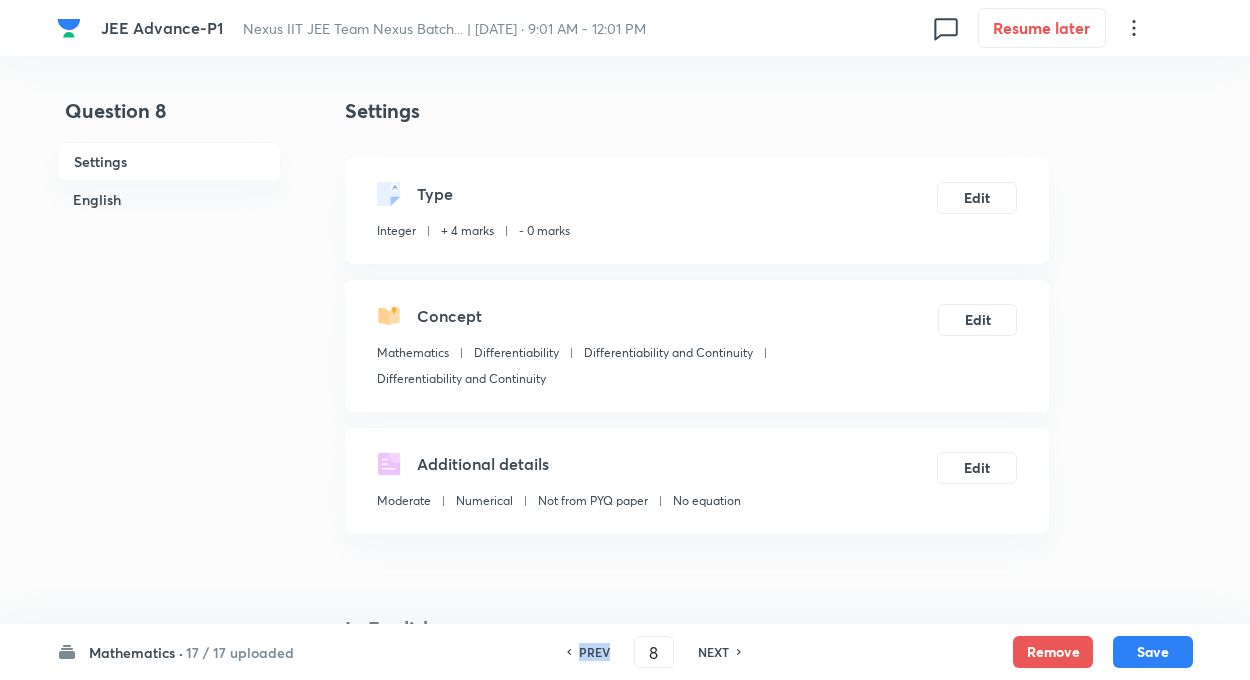 click on "PREV" at bounding box center (594, 652) 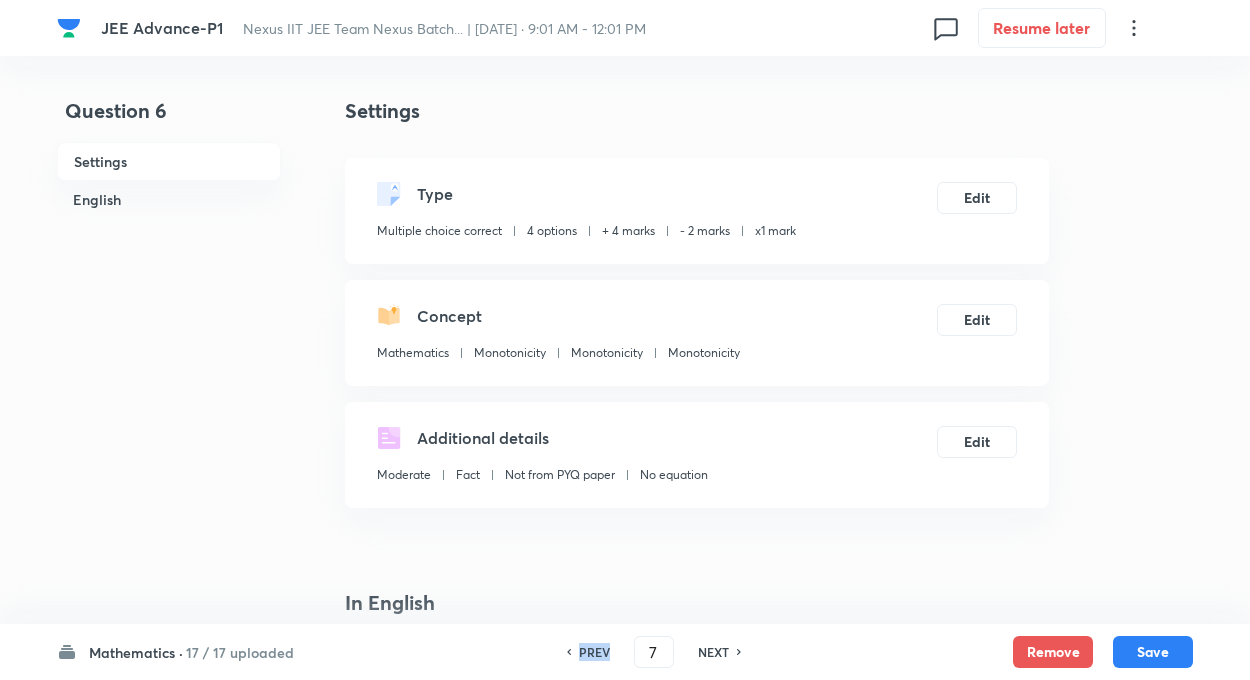 click on "PREV" at bounding box center [594, 652] 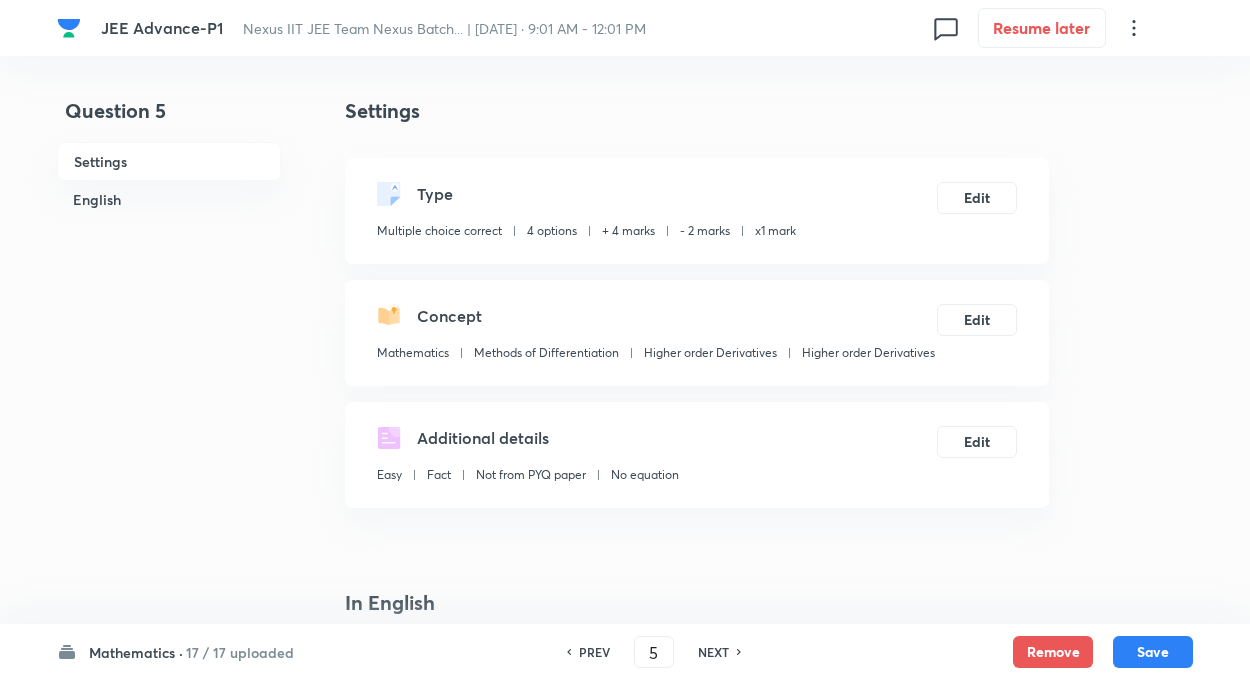 checkbox on "true" 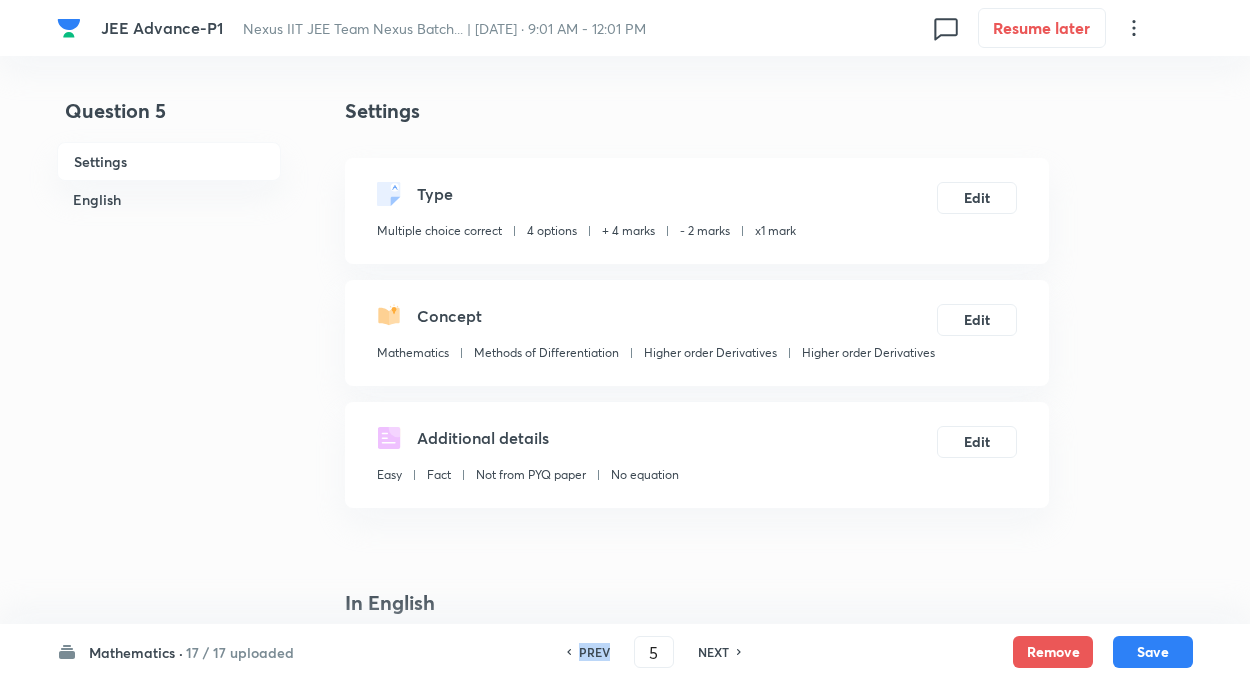 click on "PREV" at bounding box center [594, 652] 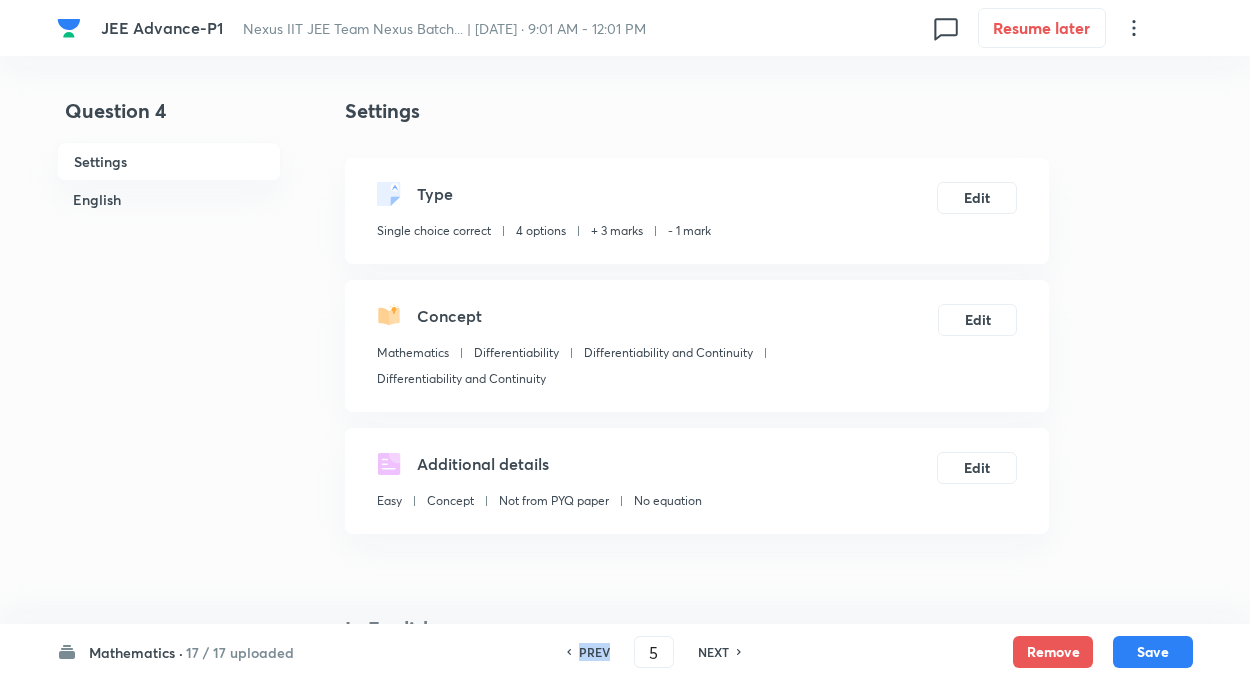 type on "4" 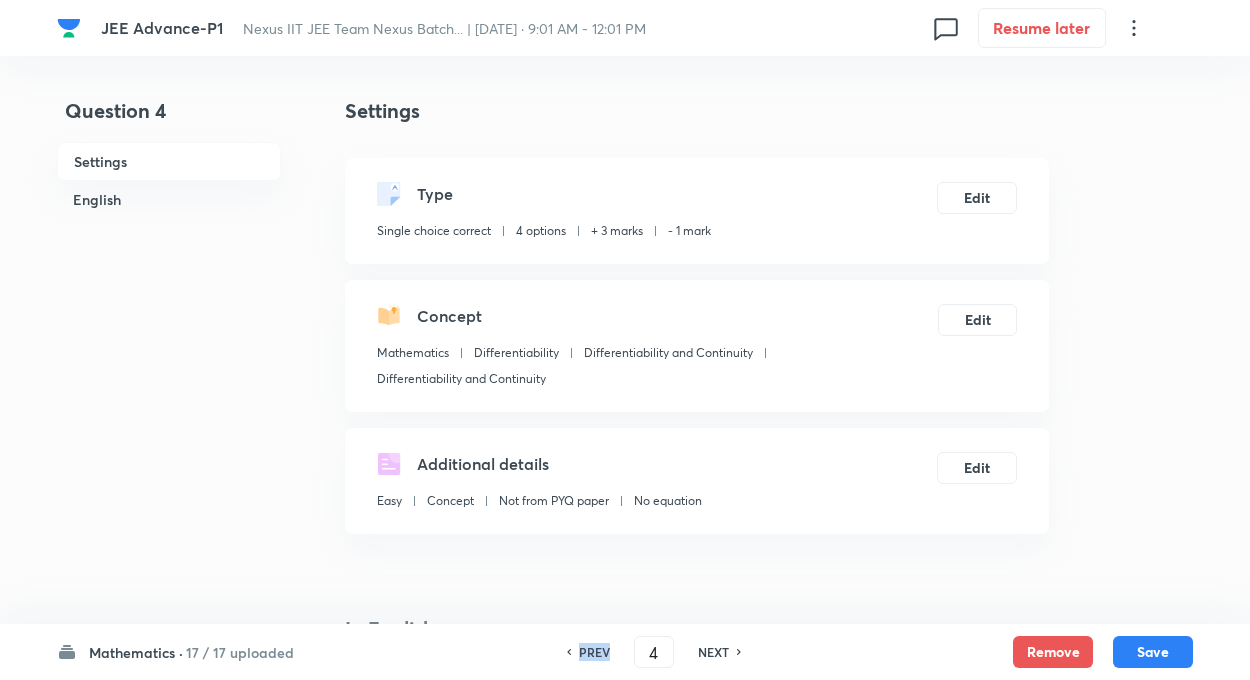 click on "PREV" at bounding box center (594, 652) 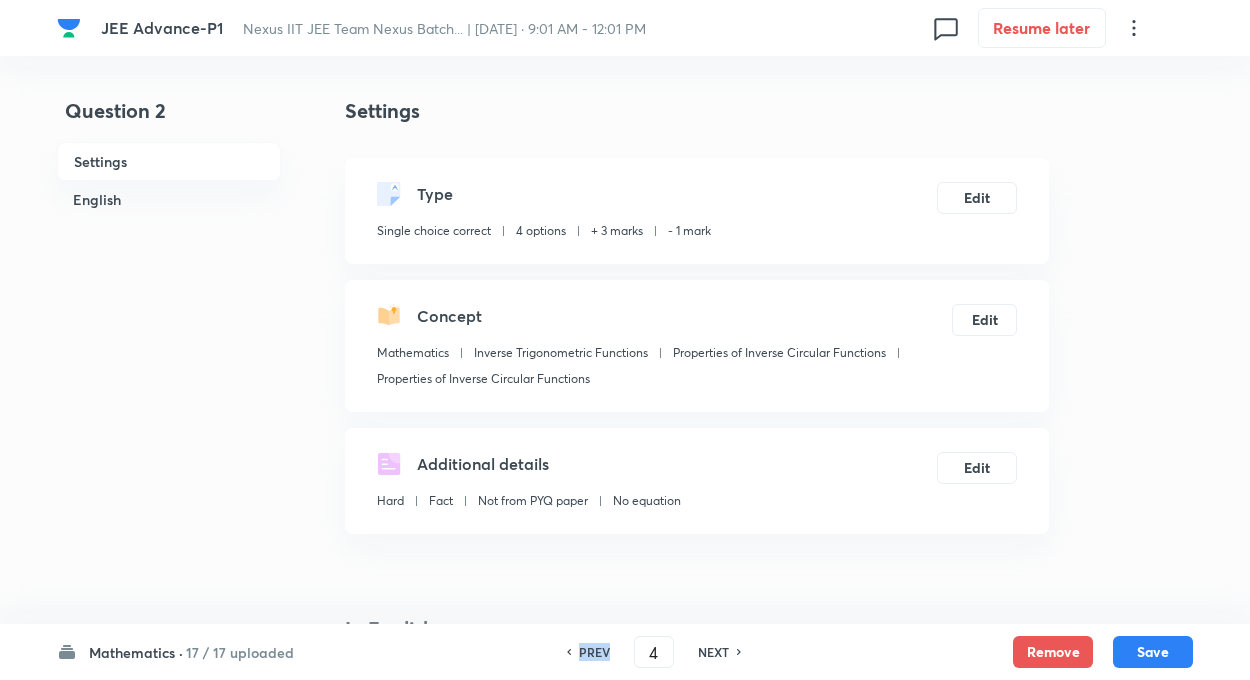 type on "2" 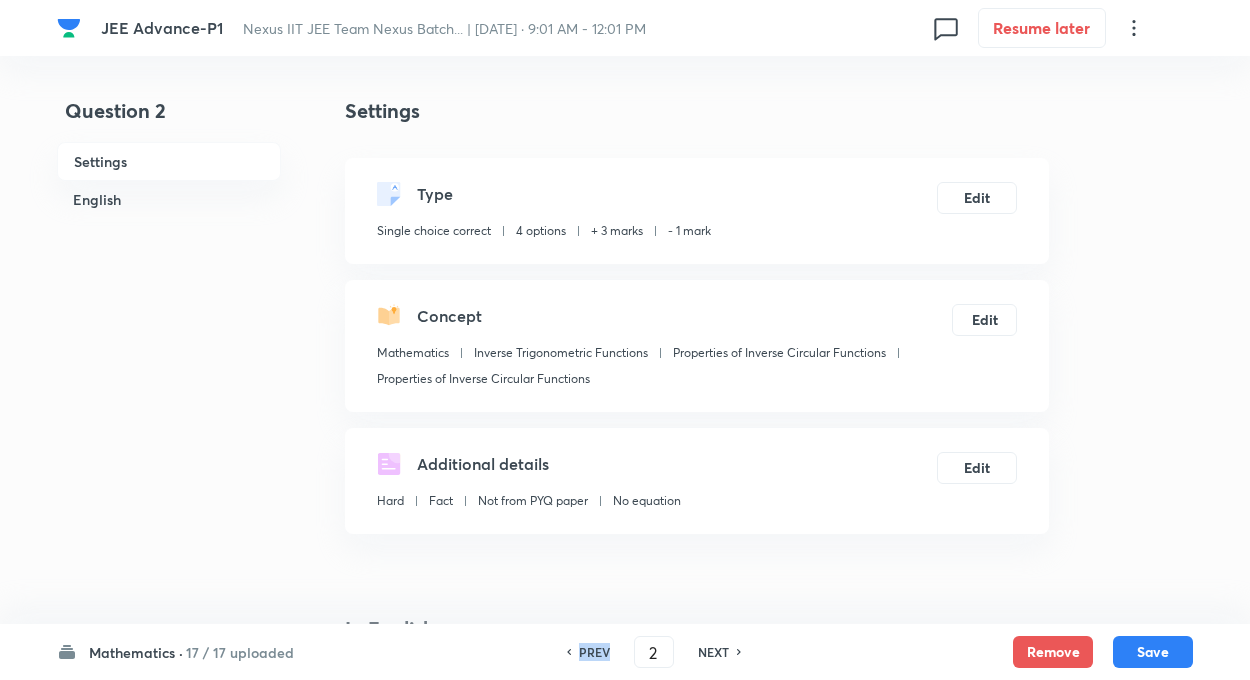 checkbox on "true" 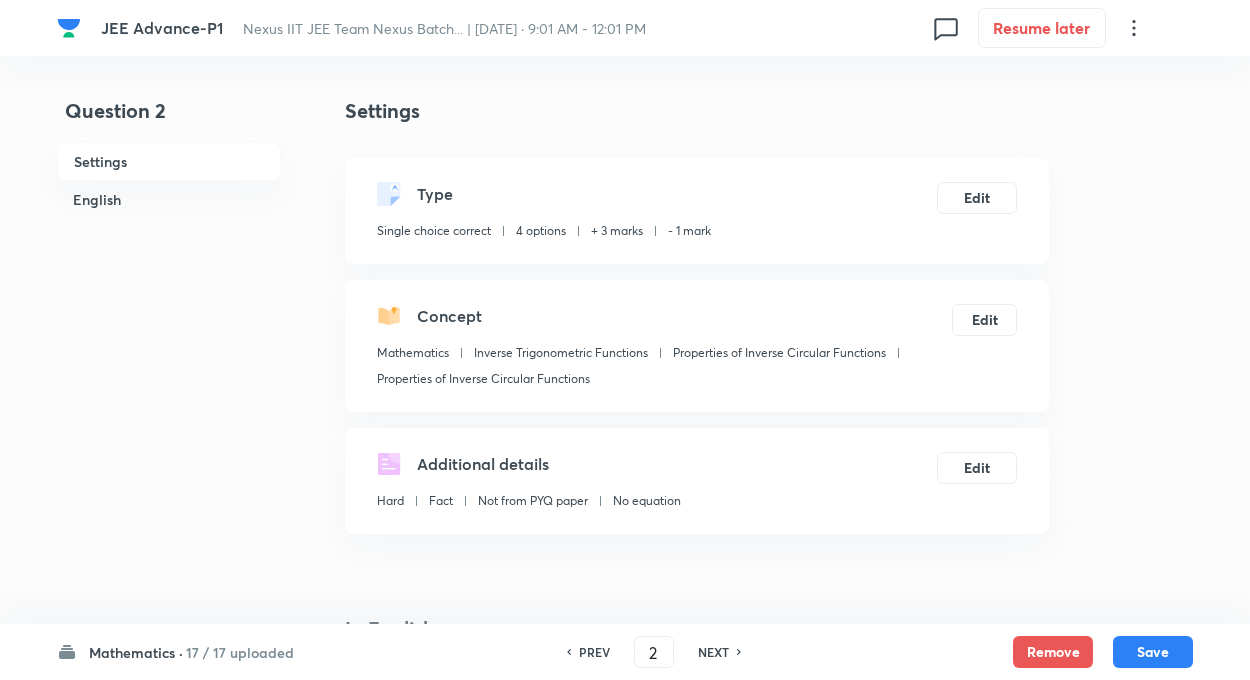 click on "PREV" at bounding box center [594, 652] 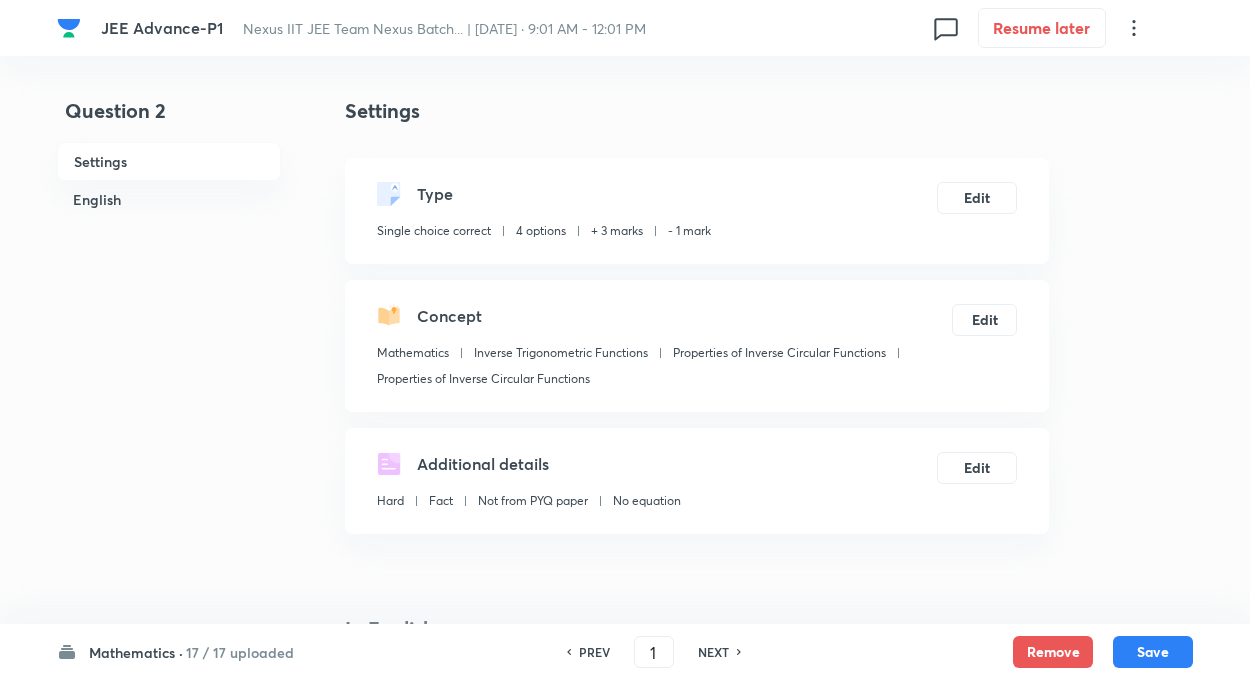 checkbox on "false" 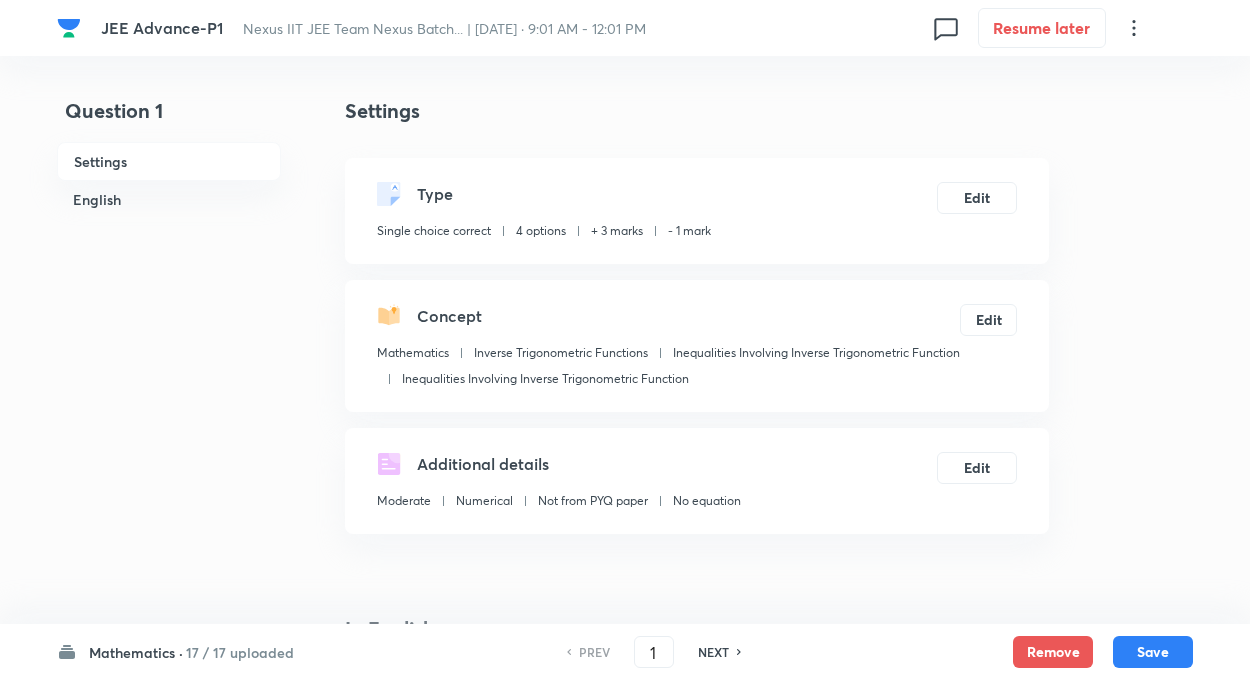 checkbox on "true" 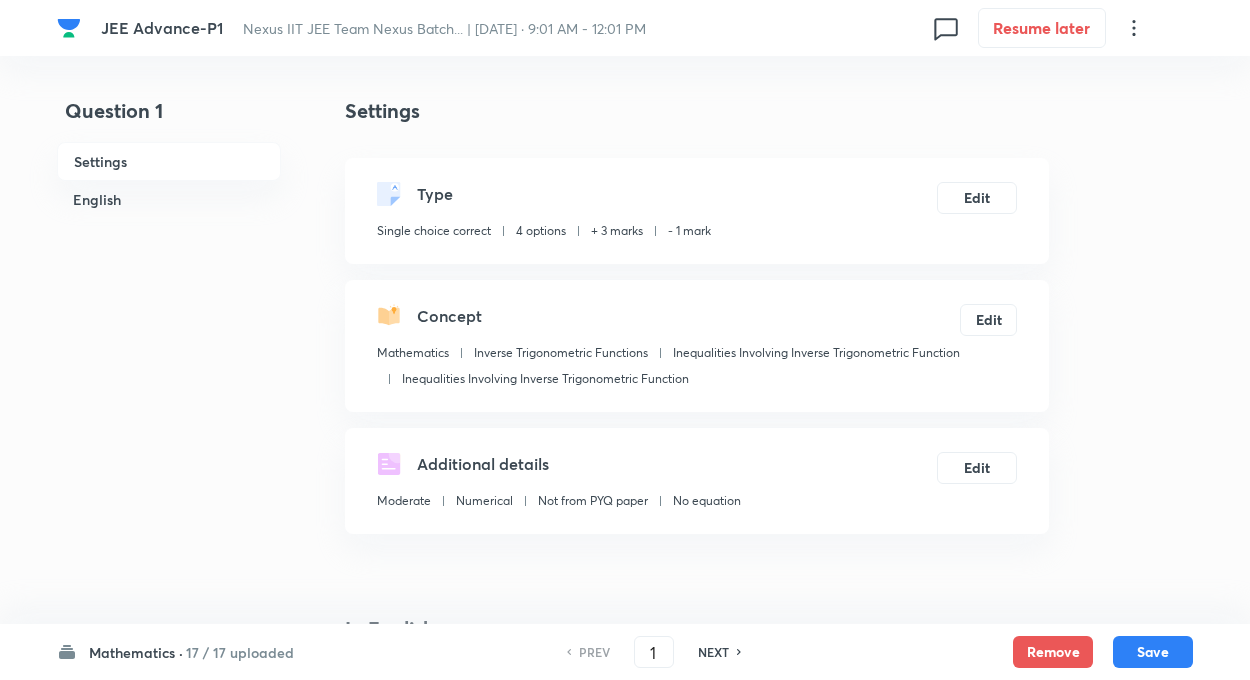 click on "NEXT" at bounding box center (713, 652) 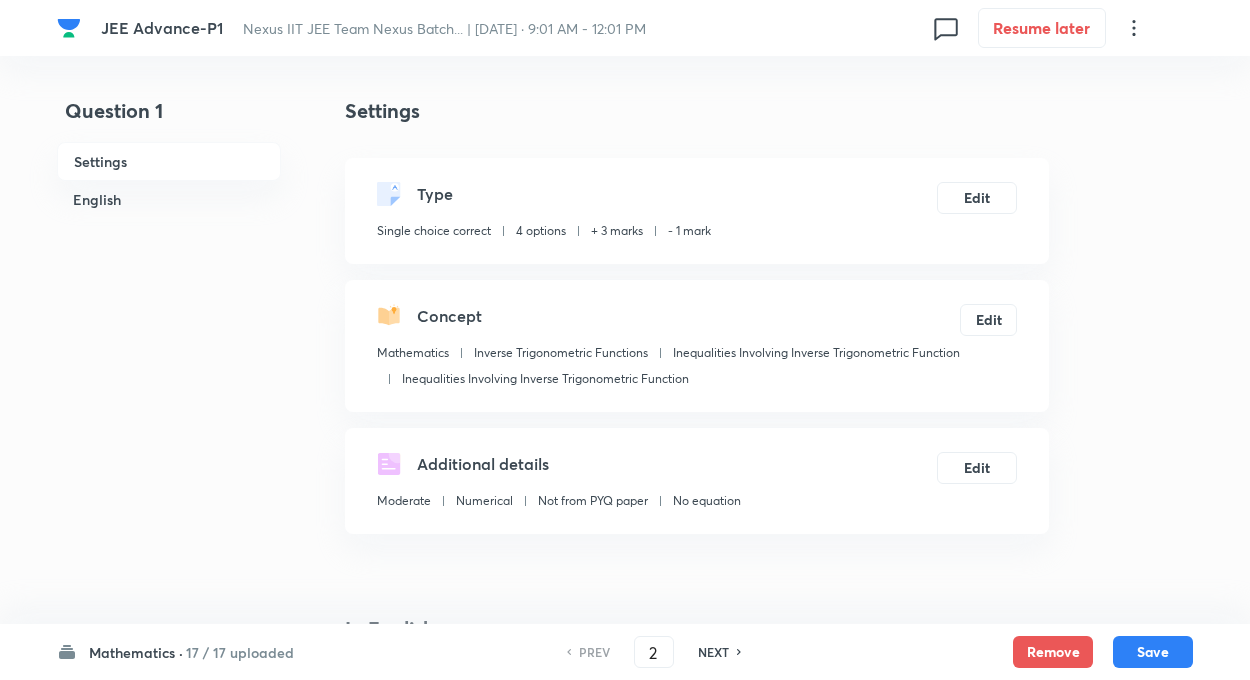 click on "NEXT" at bounding box center (713, 652) 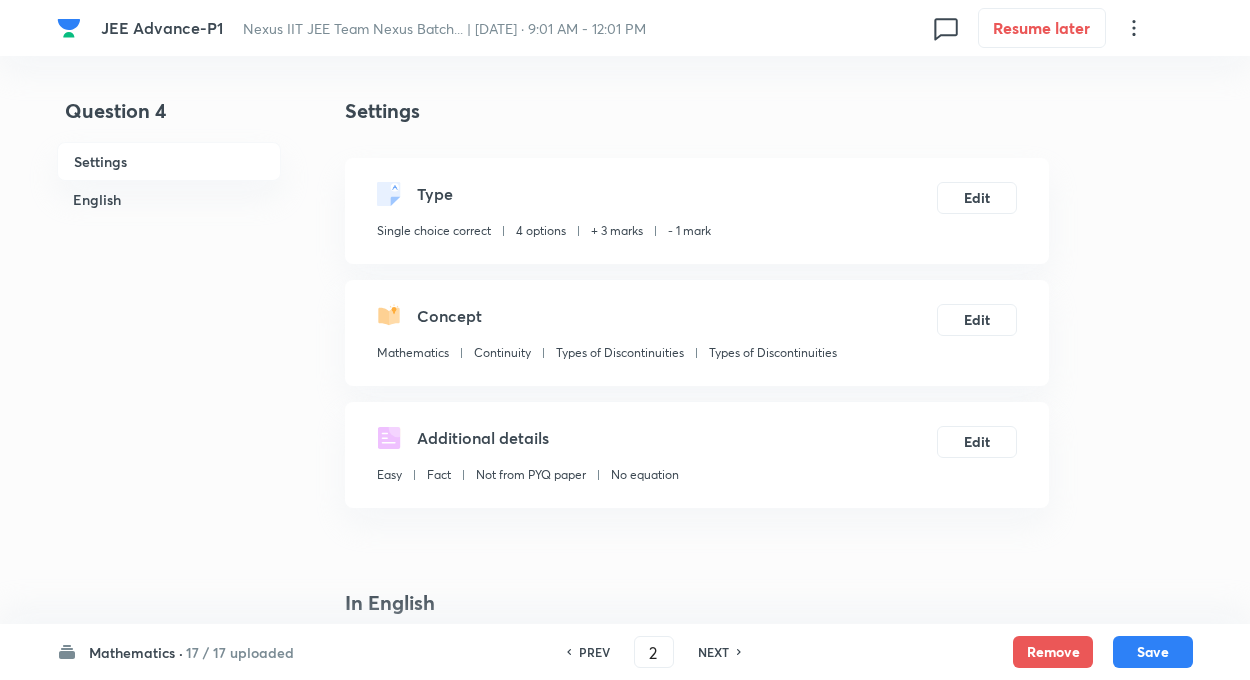type on "3" 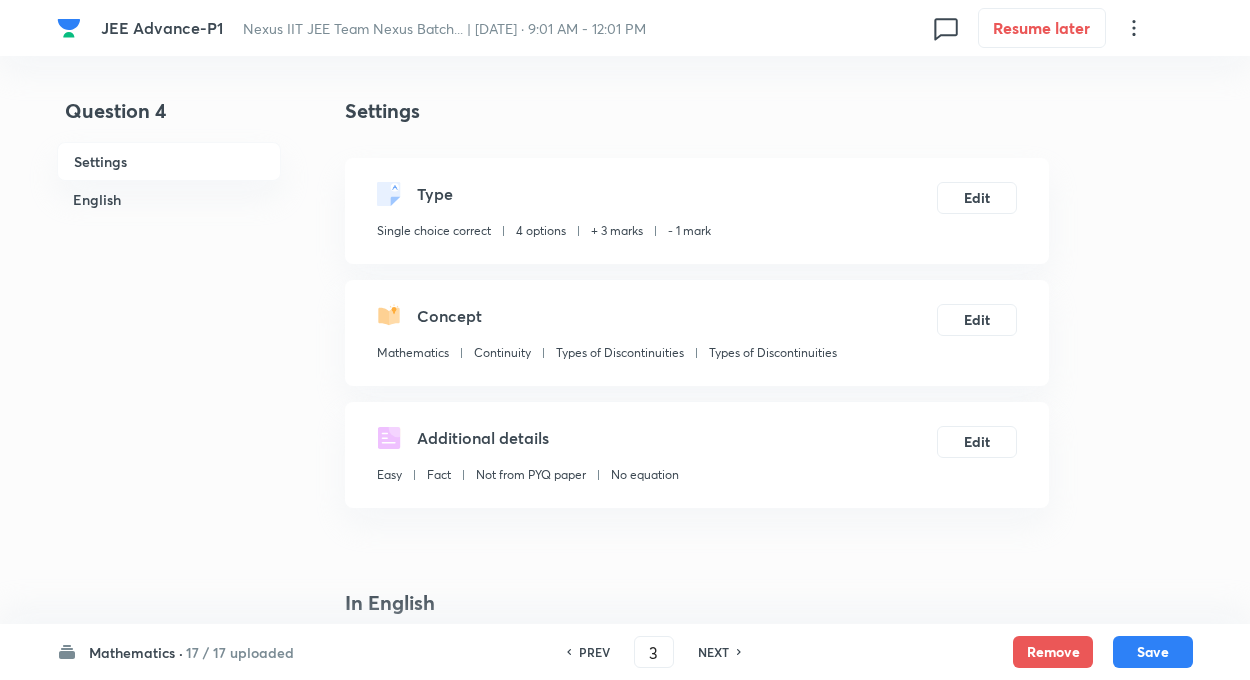 type on "4" 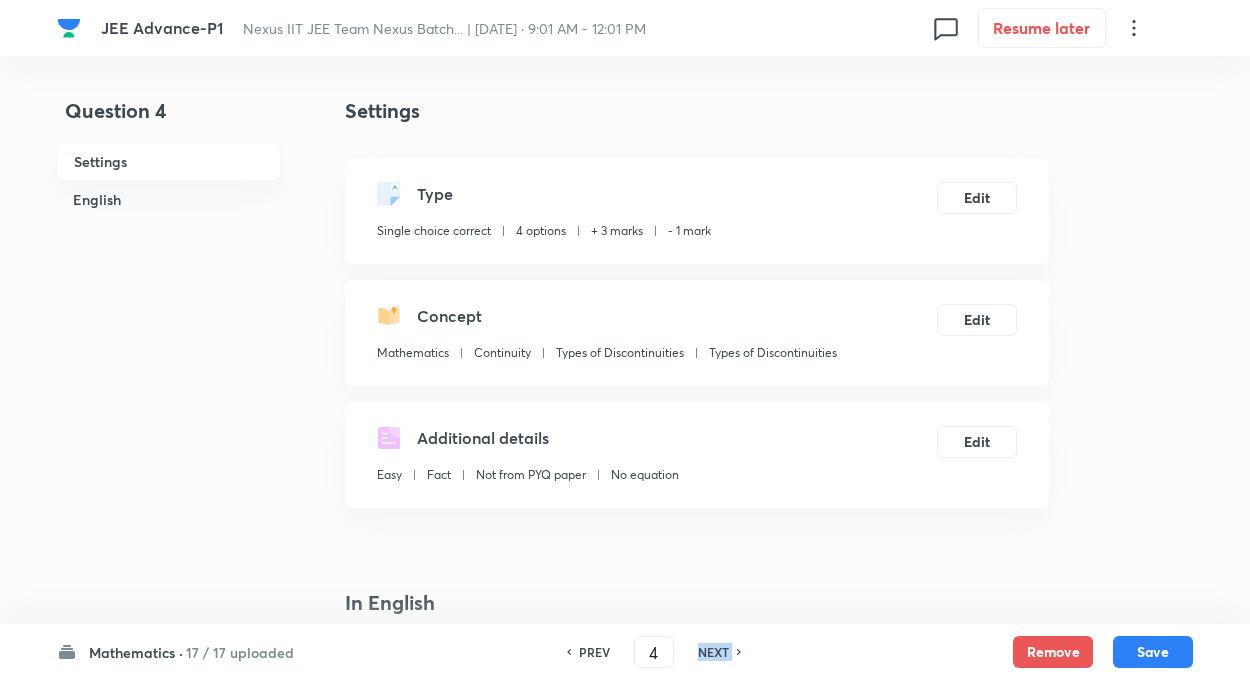 click on "NEXT" at bounding box center (713, 652) 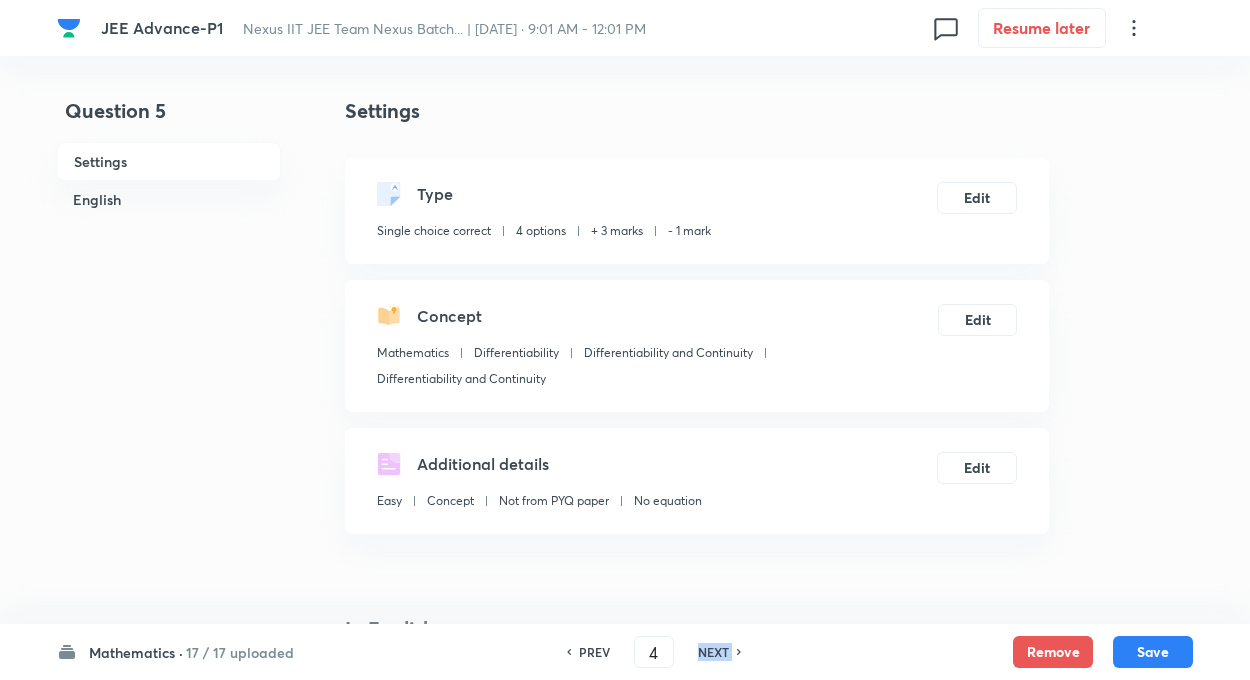 checkbox on "true" 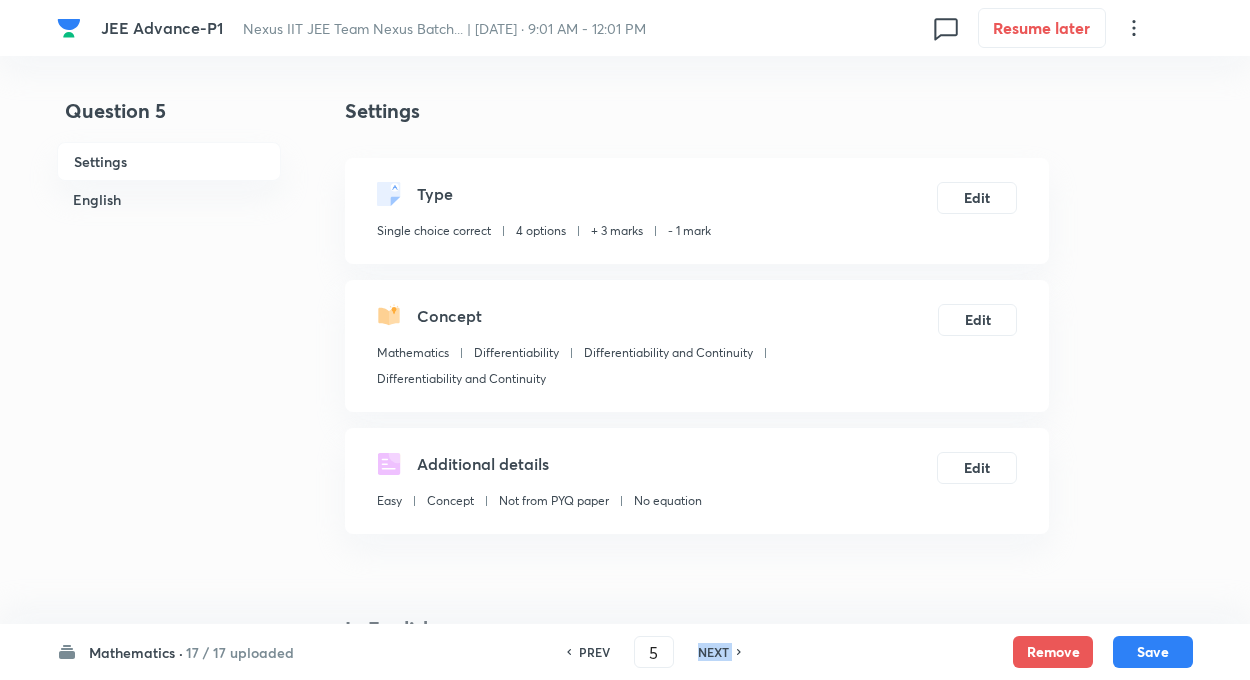 checkbox on "true" 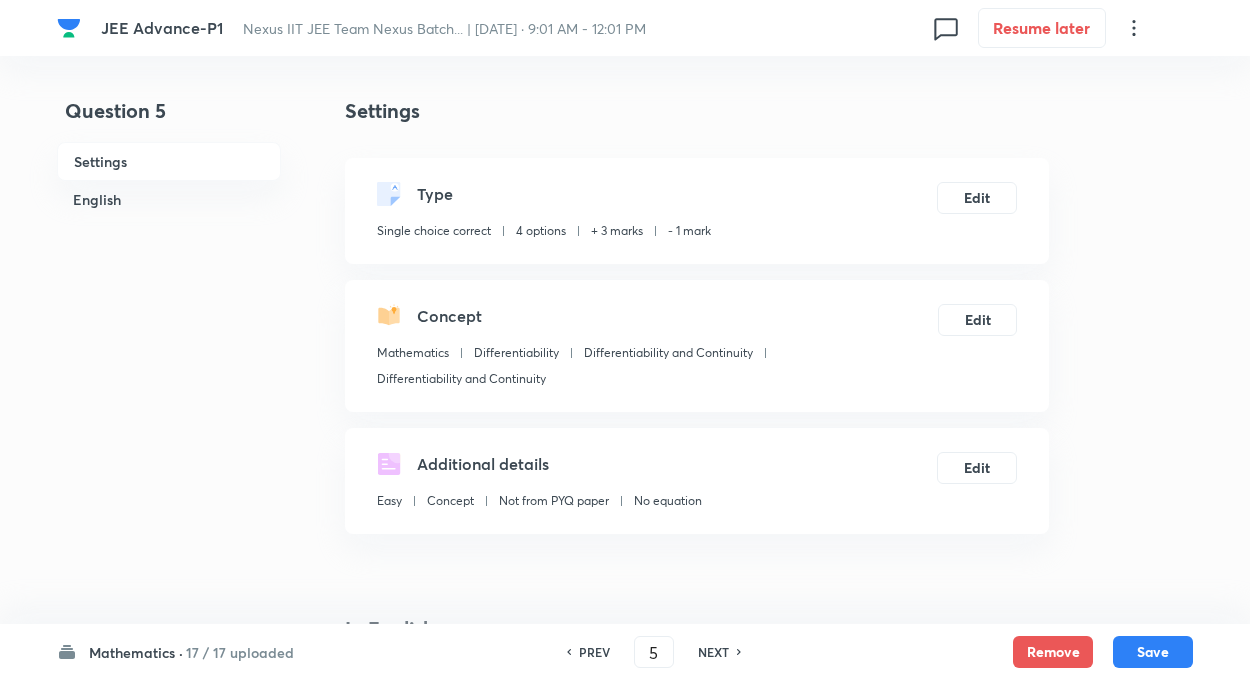 checkbox on "true" 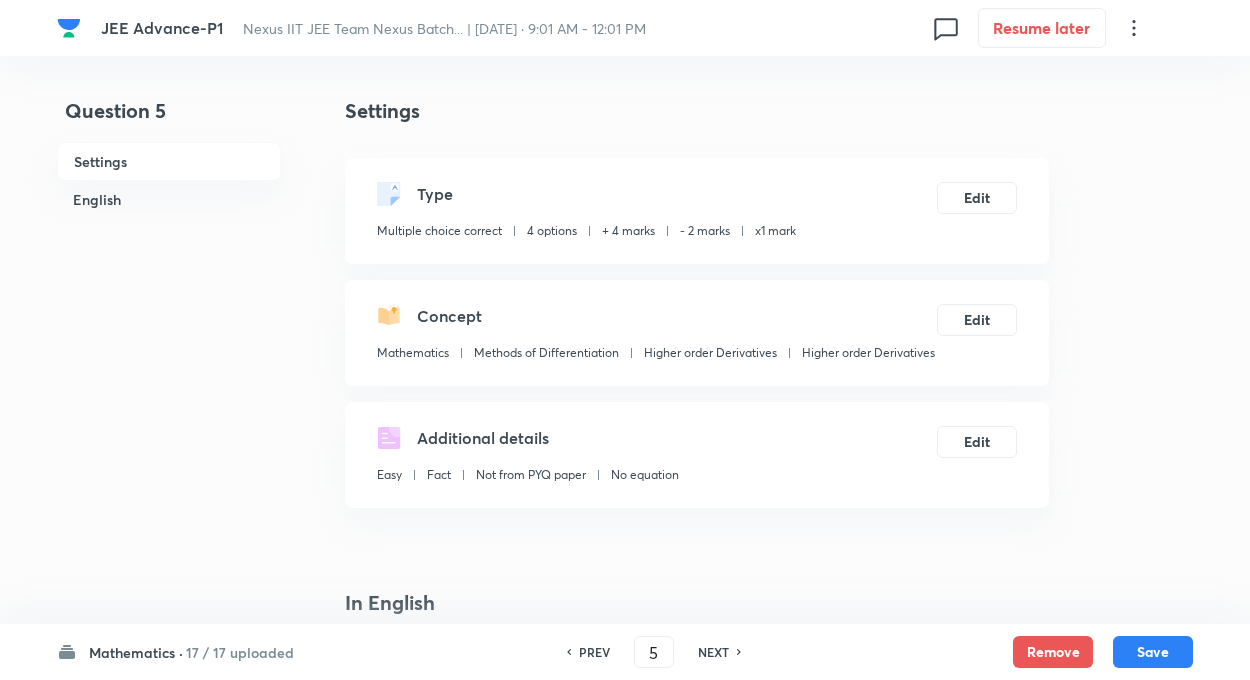 click on "NEXT" at bounding box center (713, 652) 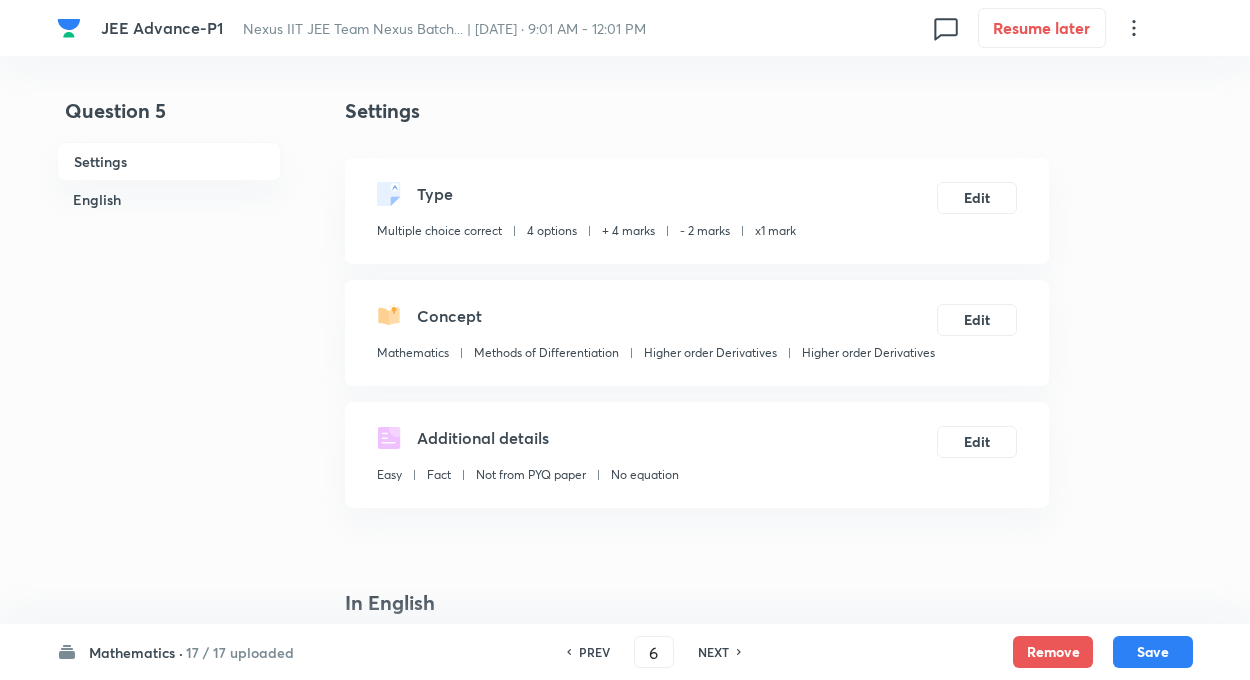 click on "NEXT" at bounding box center (713, 652) 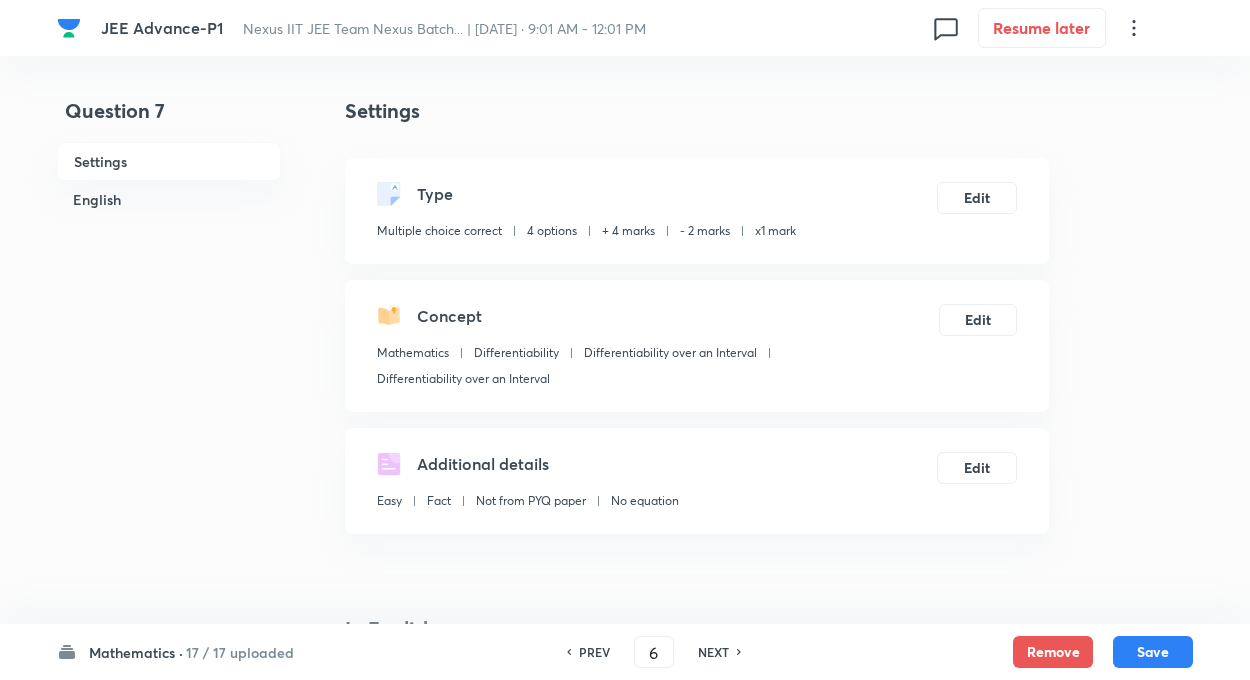 checkbox on "false" 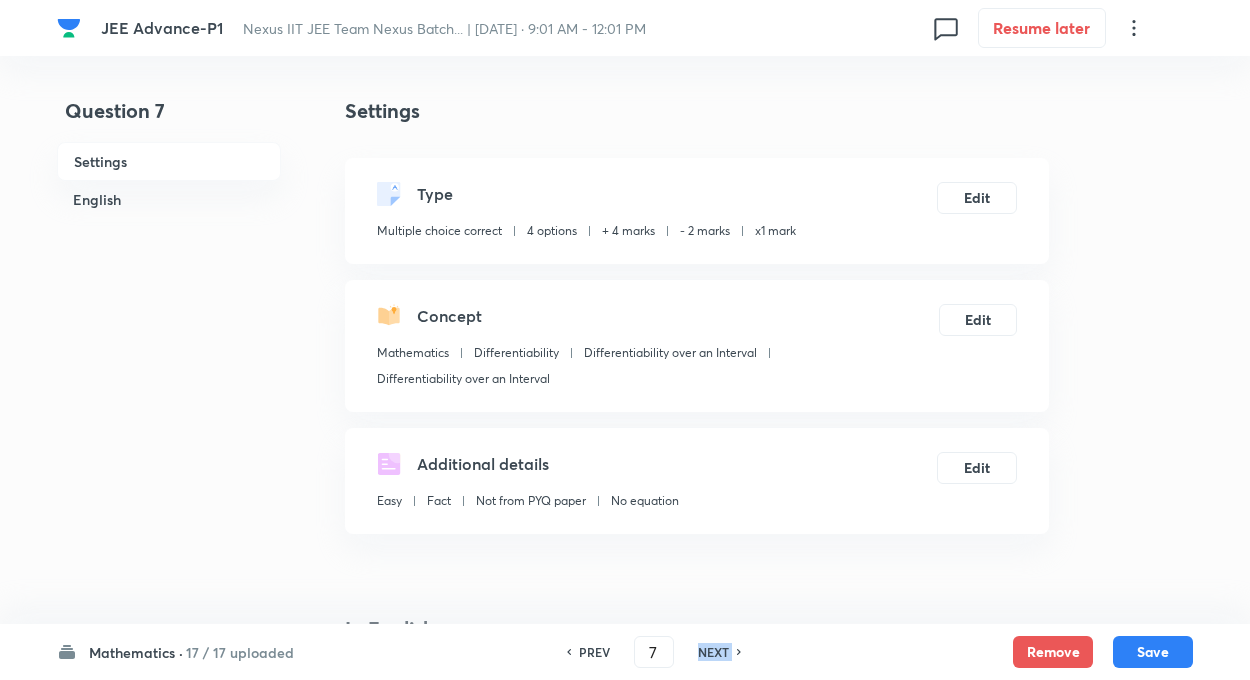 click on "NEXT" at bounding box center (713, 652) 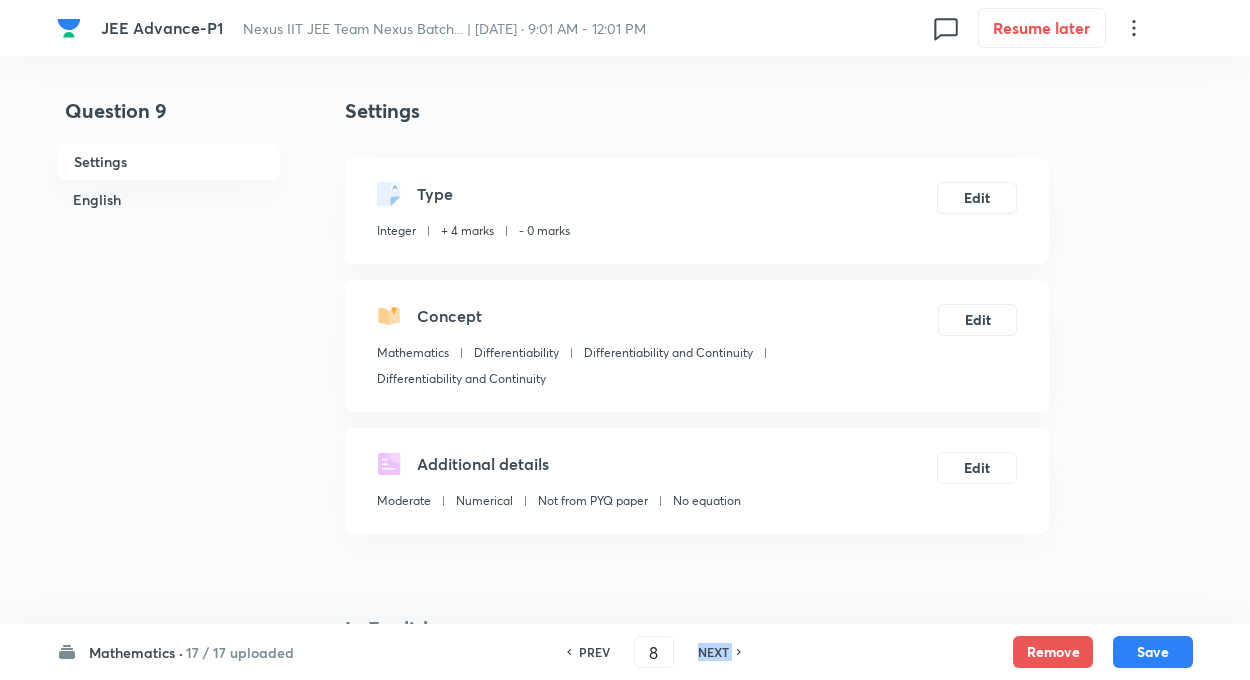 type on "9" 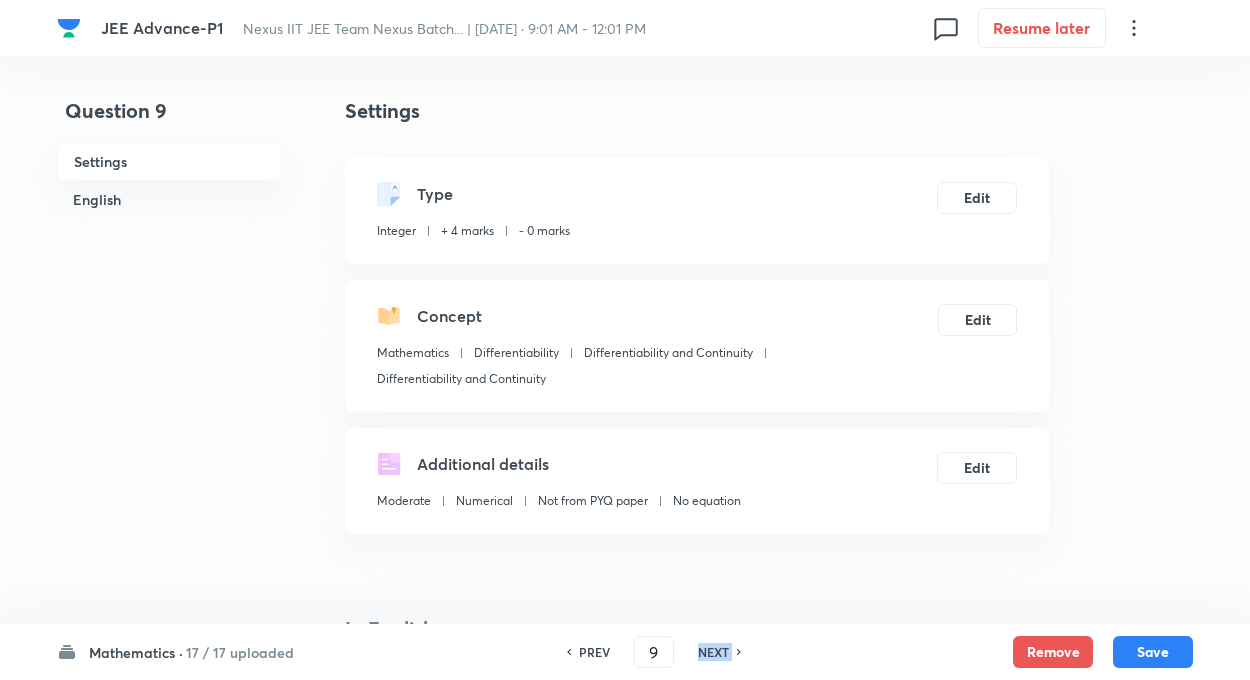 click on "NEXT" at bounding box center [713, 652] 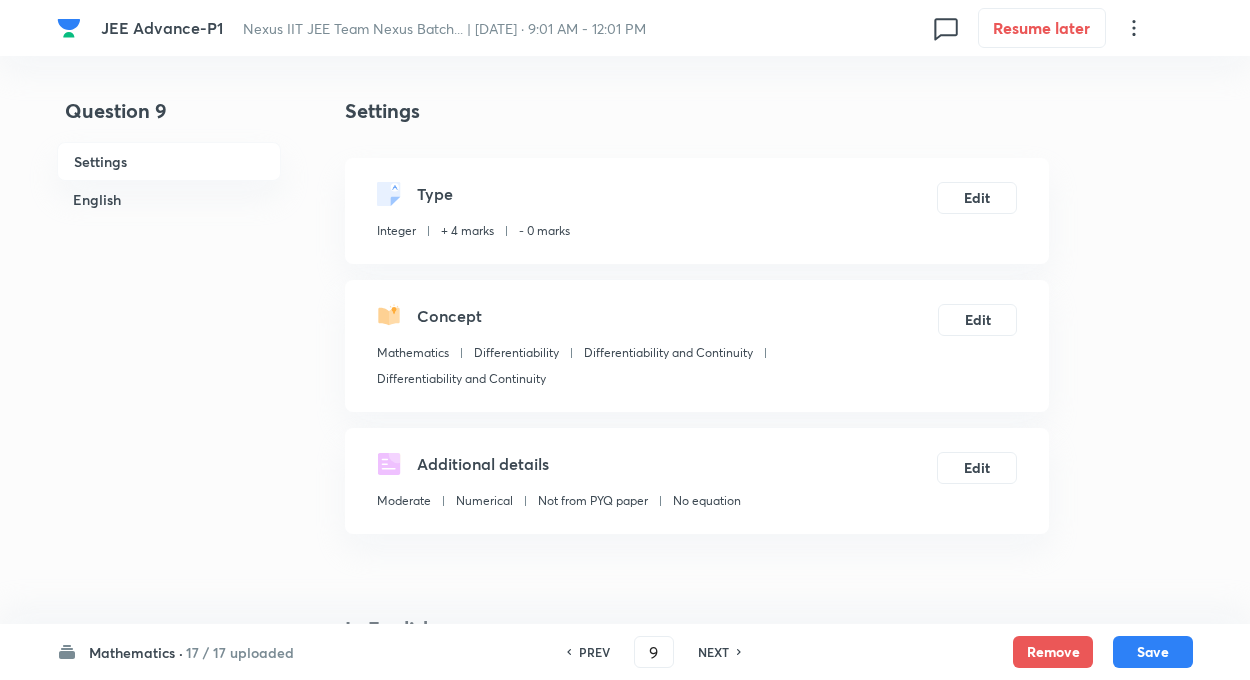 type on "3" 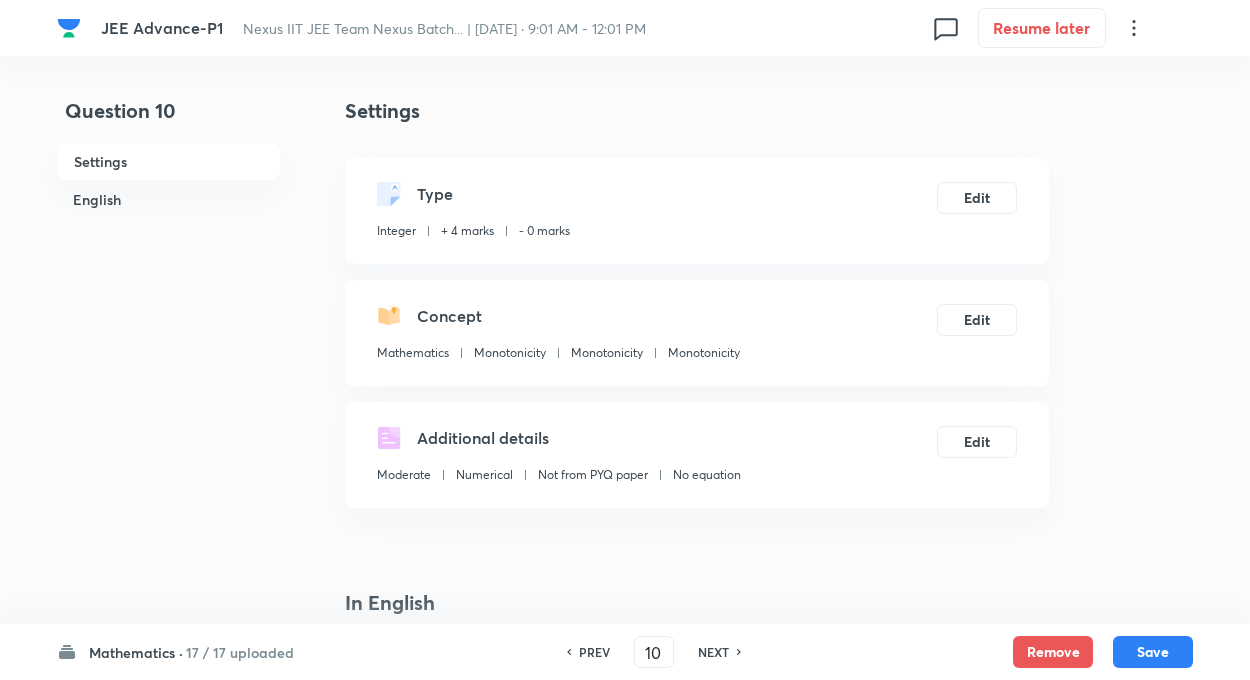type on "7" 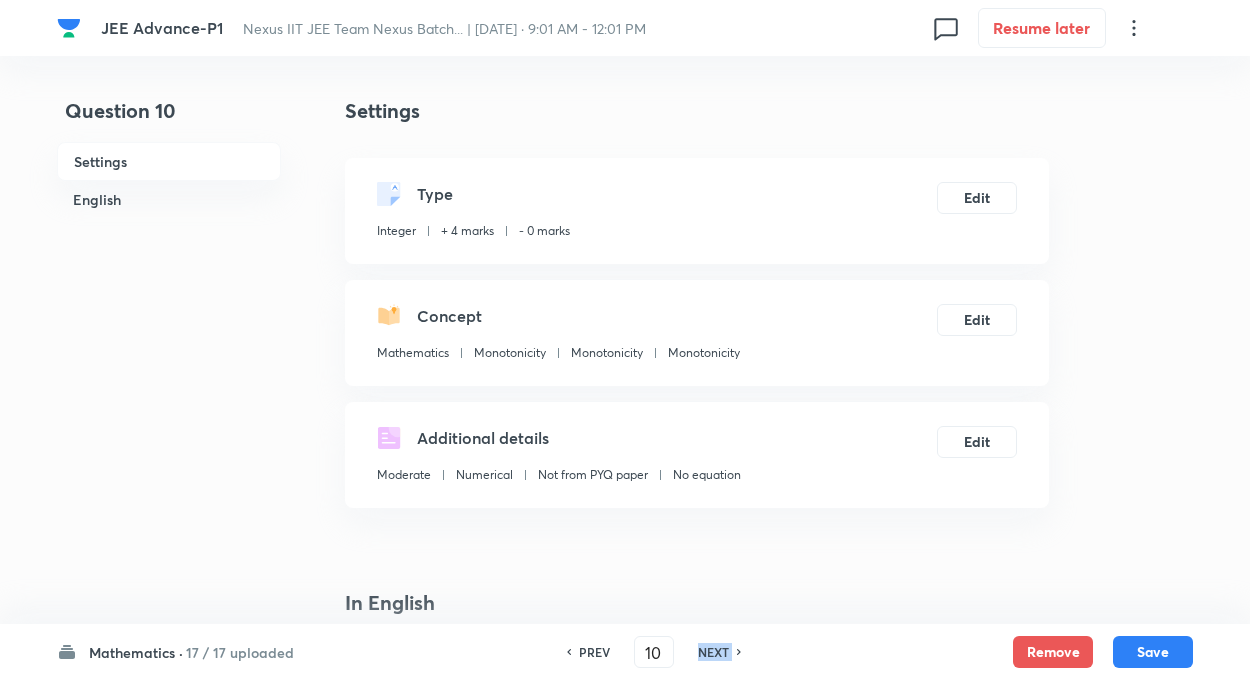 type on "11" 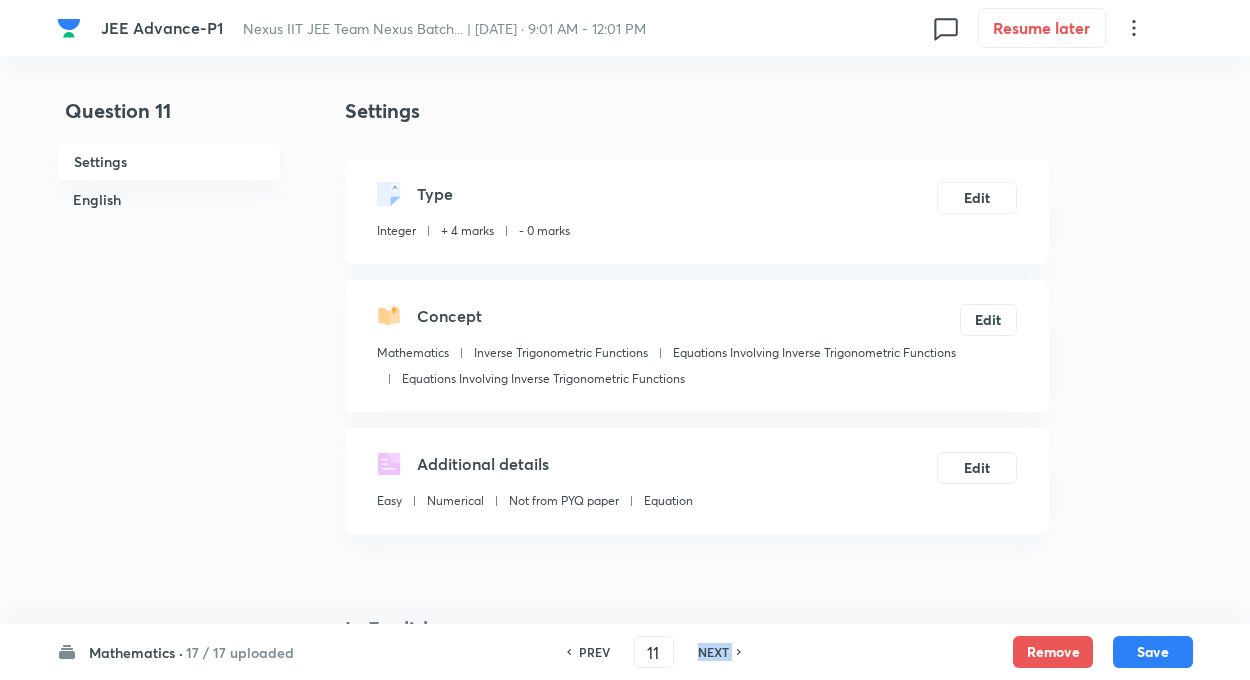 type on "0" 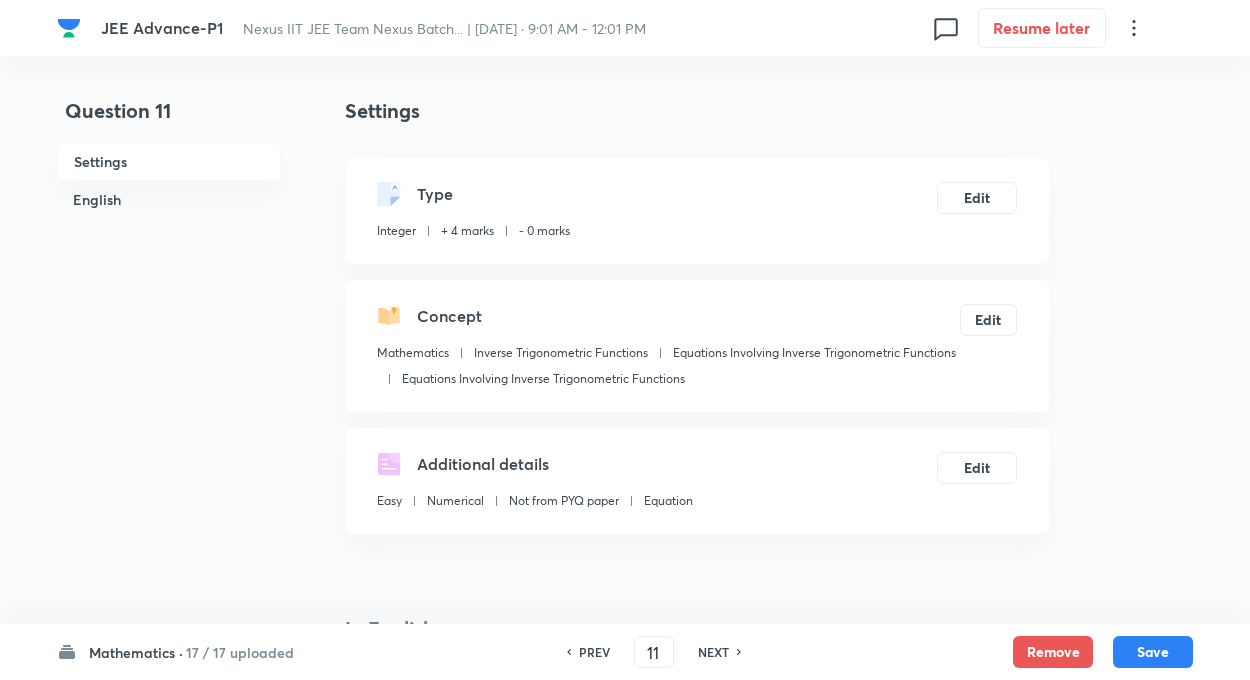 click on "NEXT" at bounding box center [713, 652] 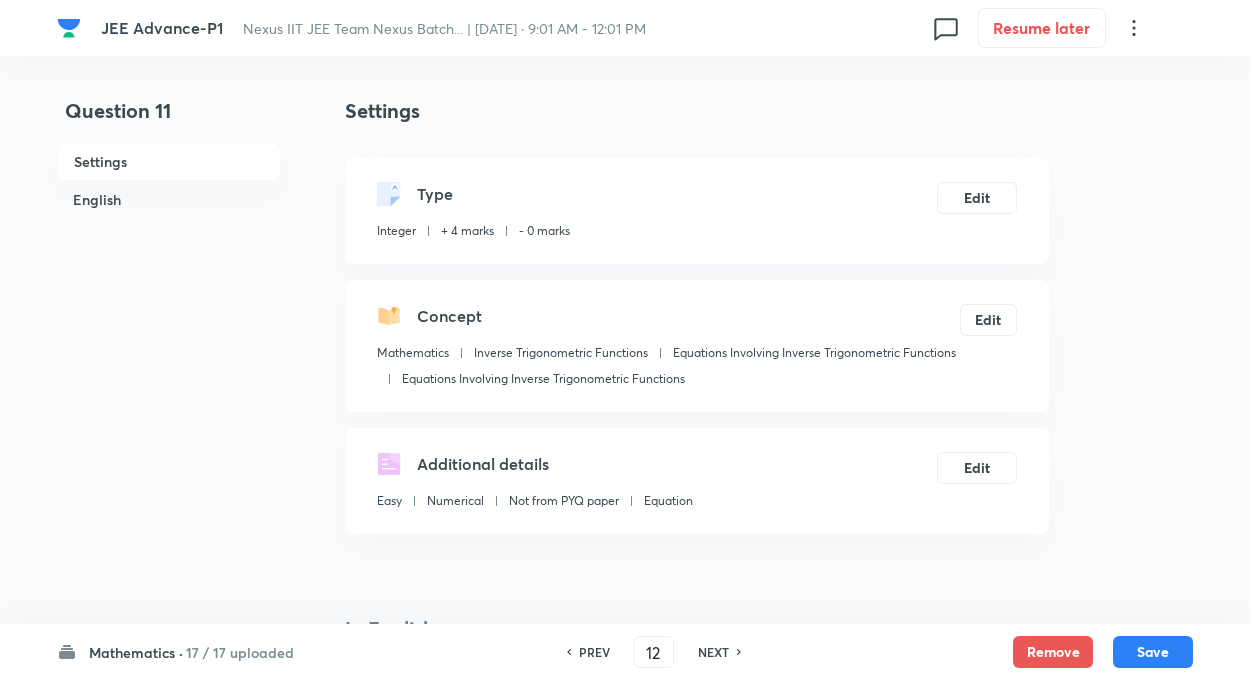 type on "2" 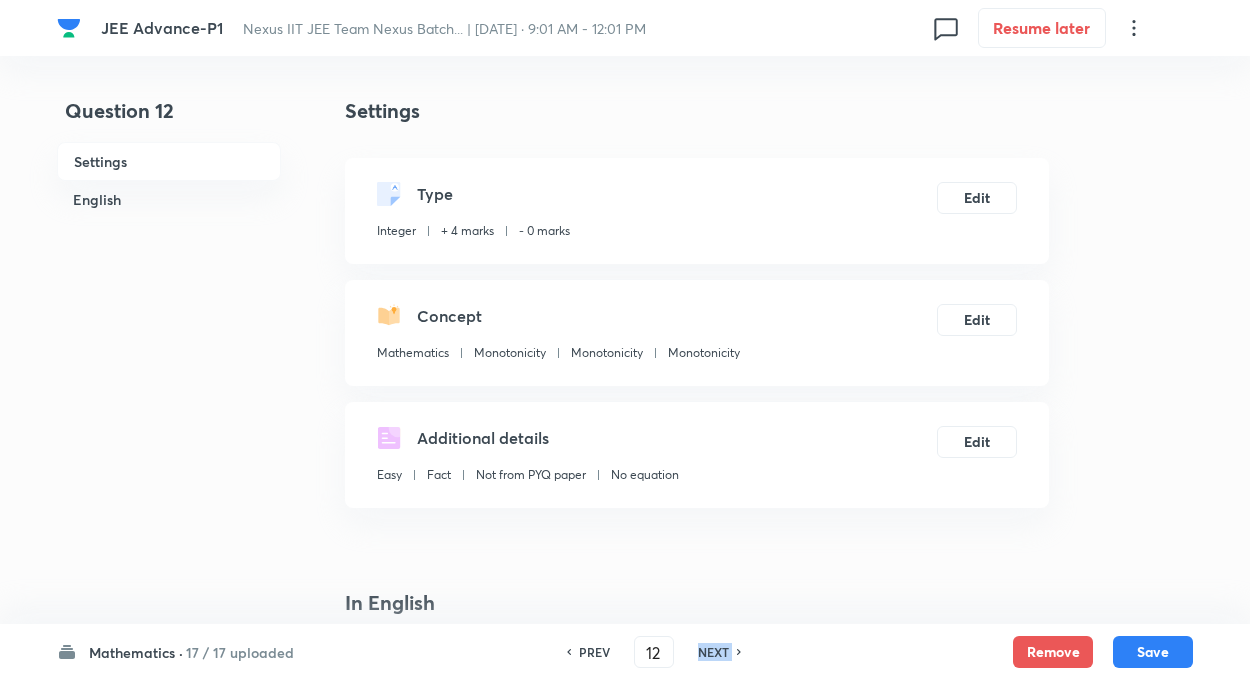 click on "NEXT" at bounding box center [713, 652] 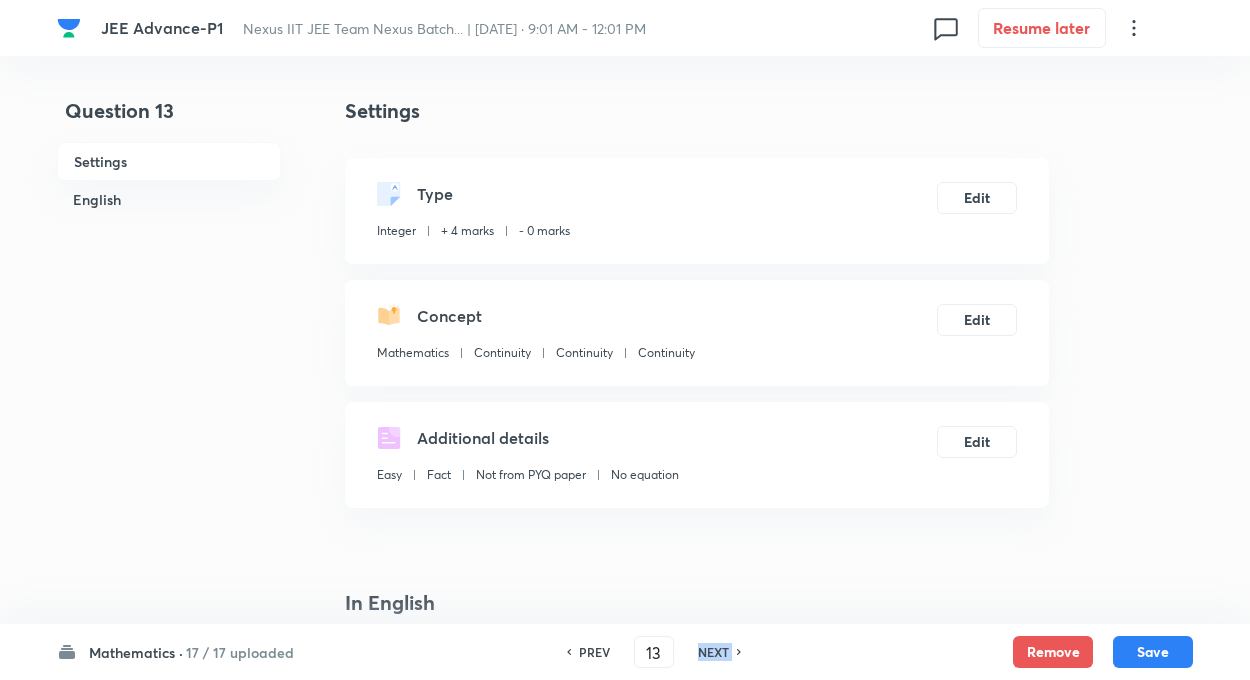 type on "9" 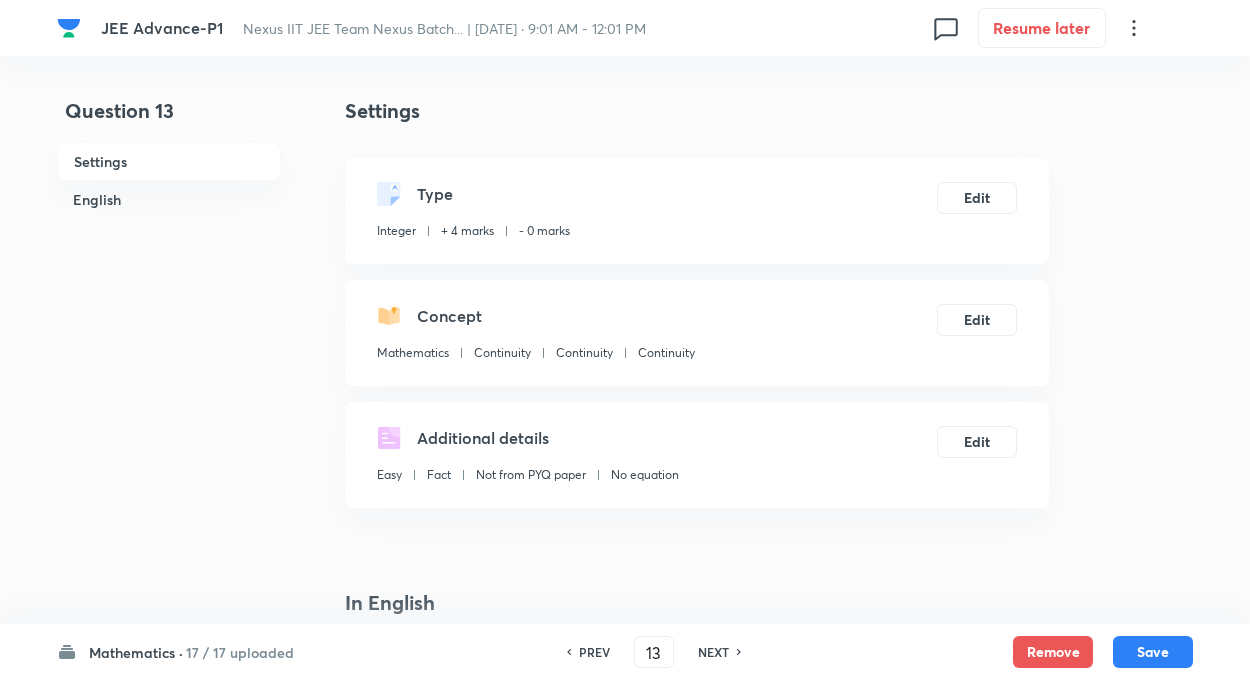 click on "NEXT" at bounding box center [713, 652] 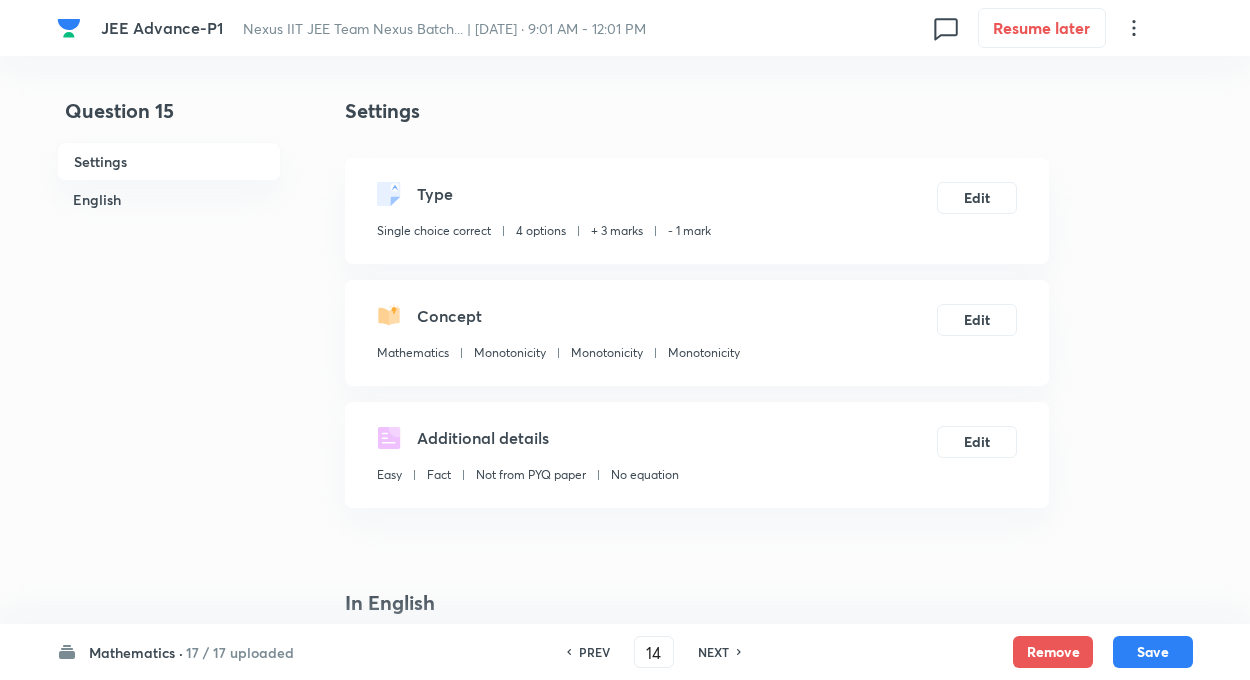 type on "15" 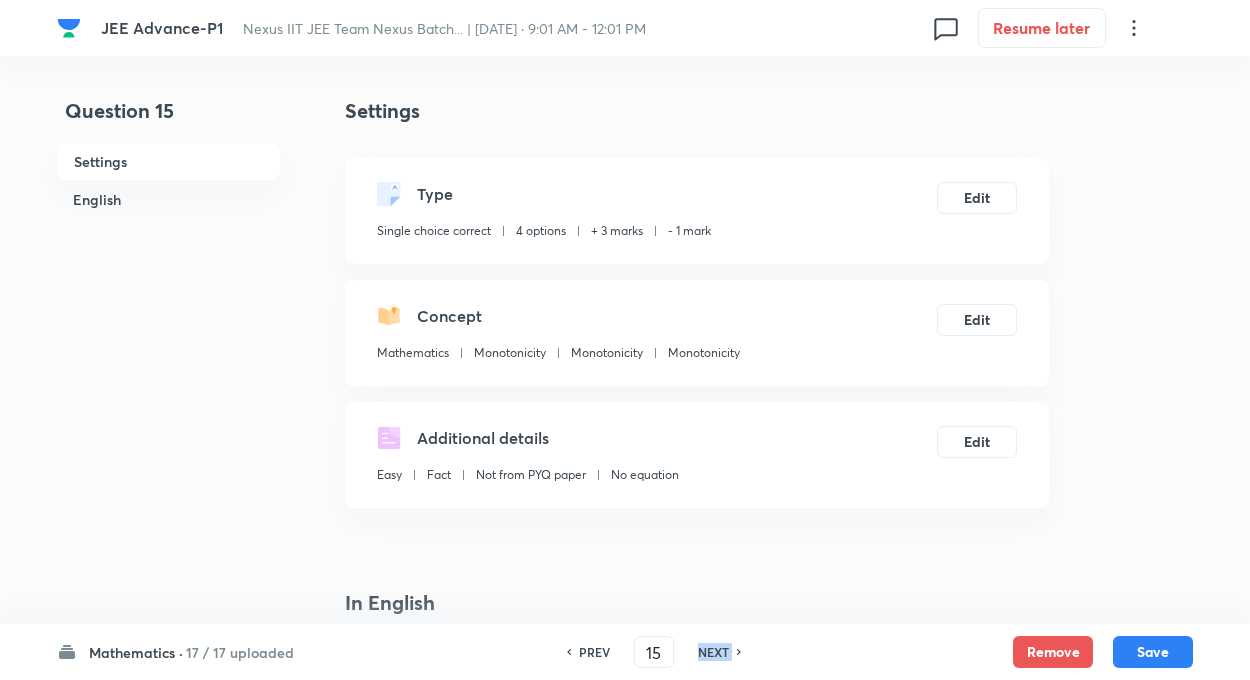 click on "NEXT" at bounding box center (713, 652) 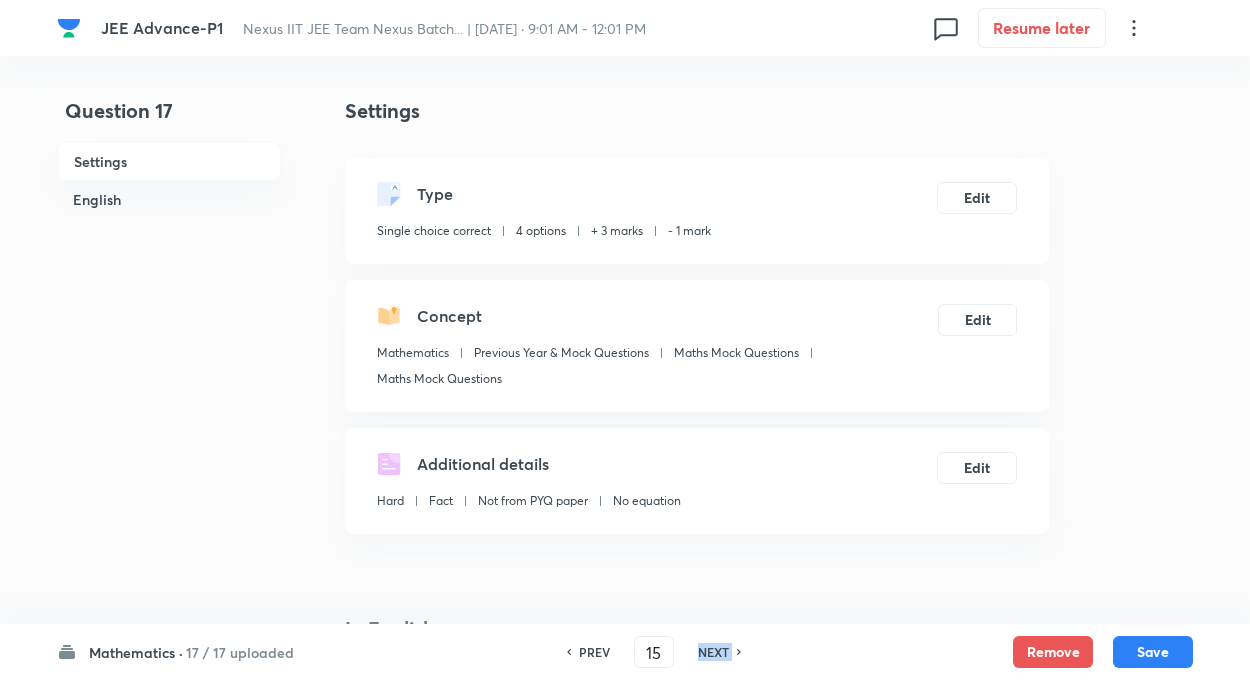 type on "17" 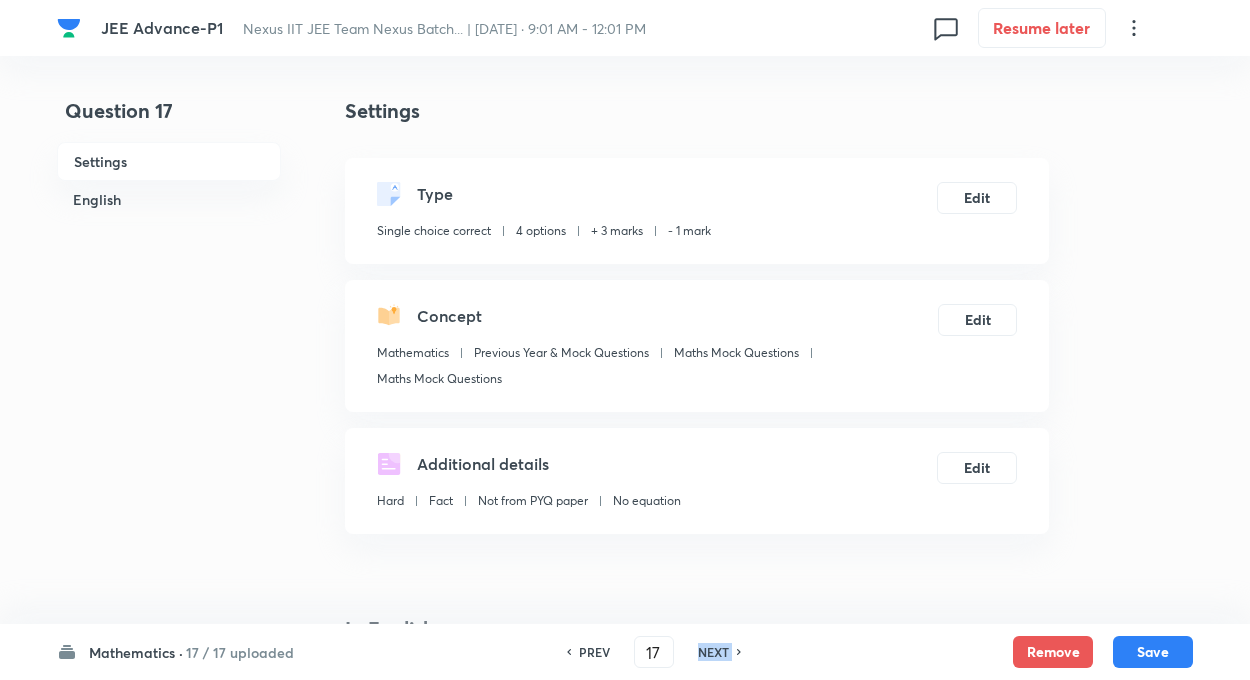 checkbox on "false" 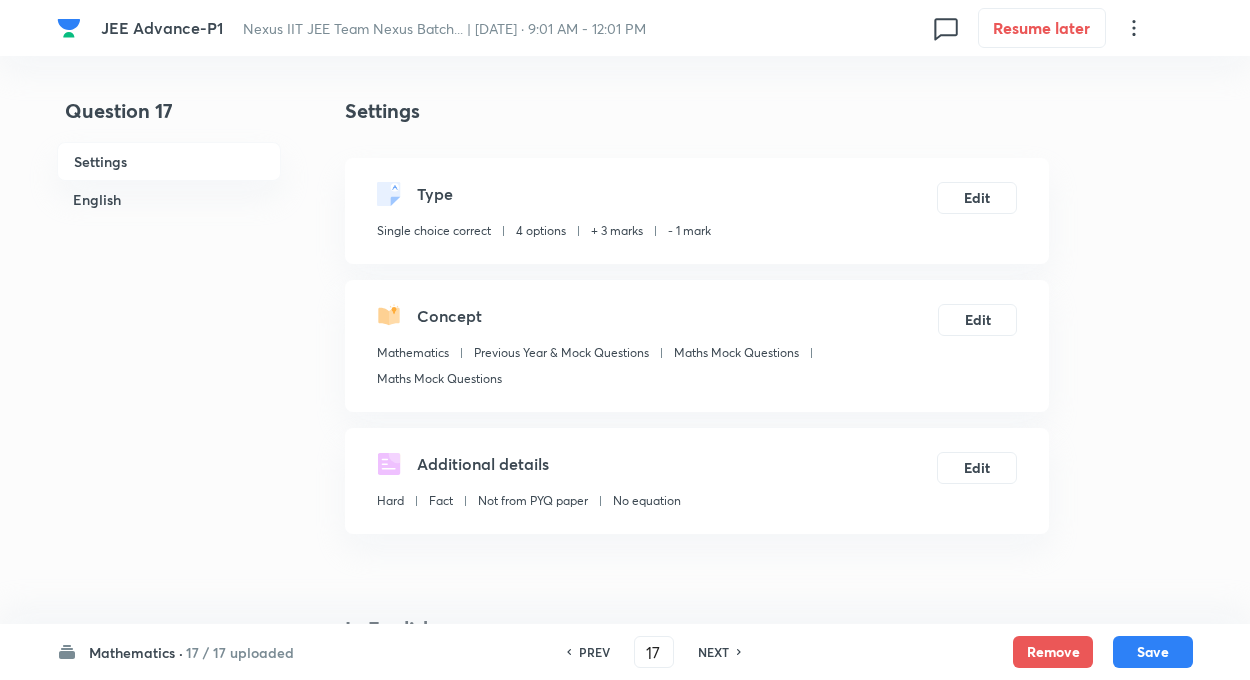 checkbox on "true" 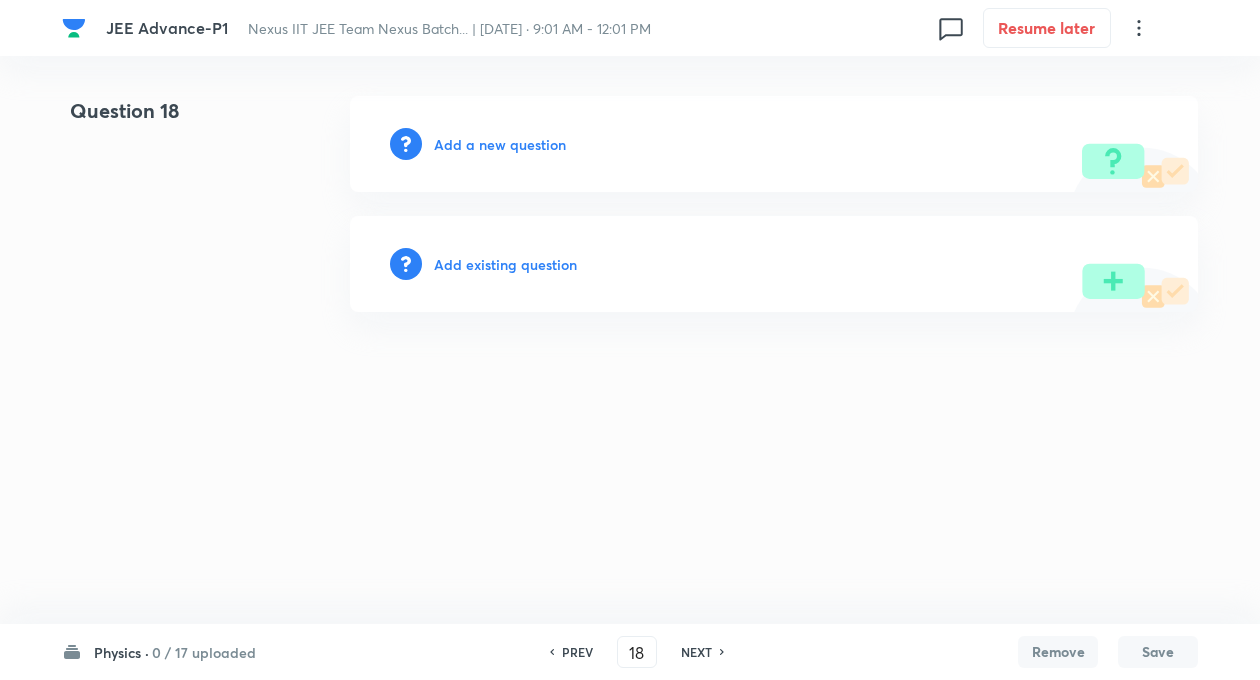 click on "PREV" at bounding box center (577, 652) 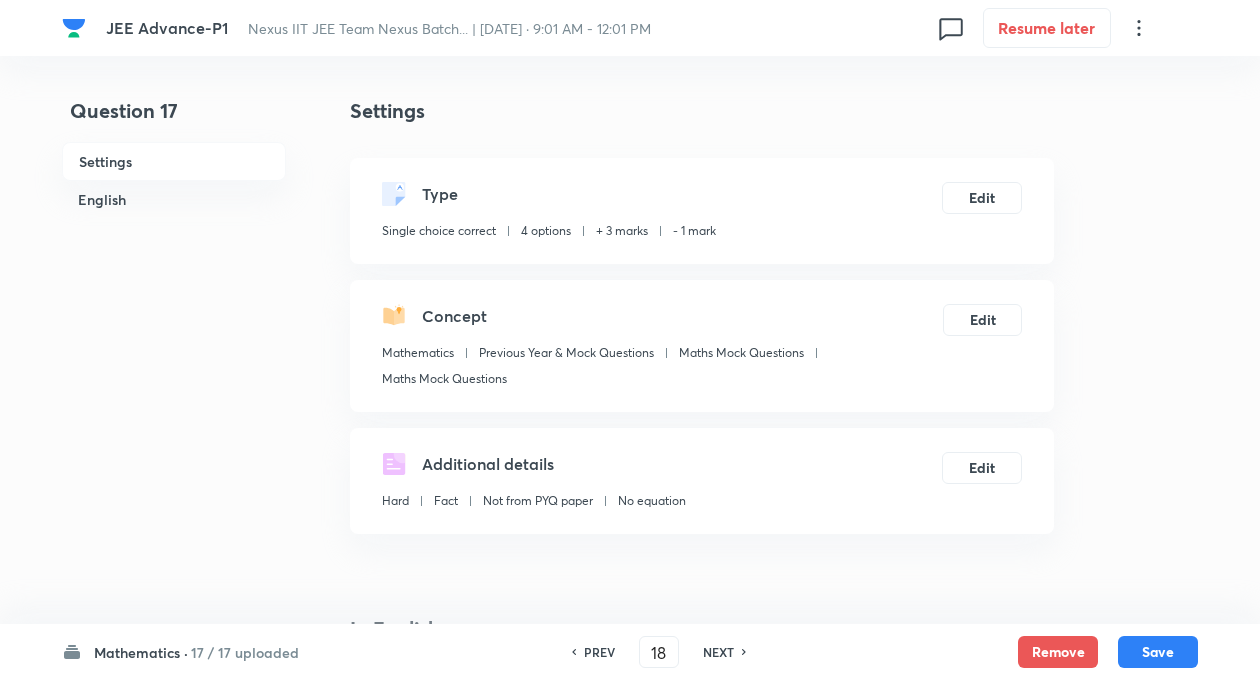 type on "17" 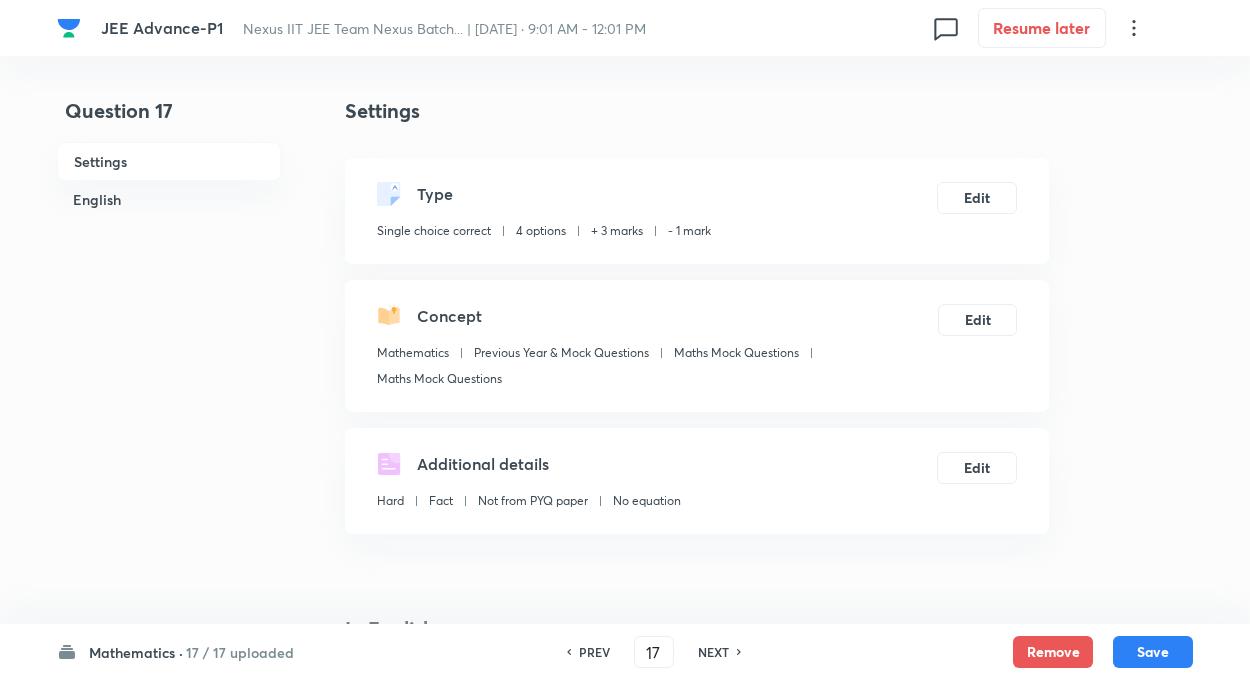 checkbox on "true" 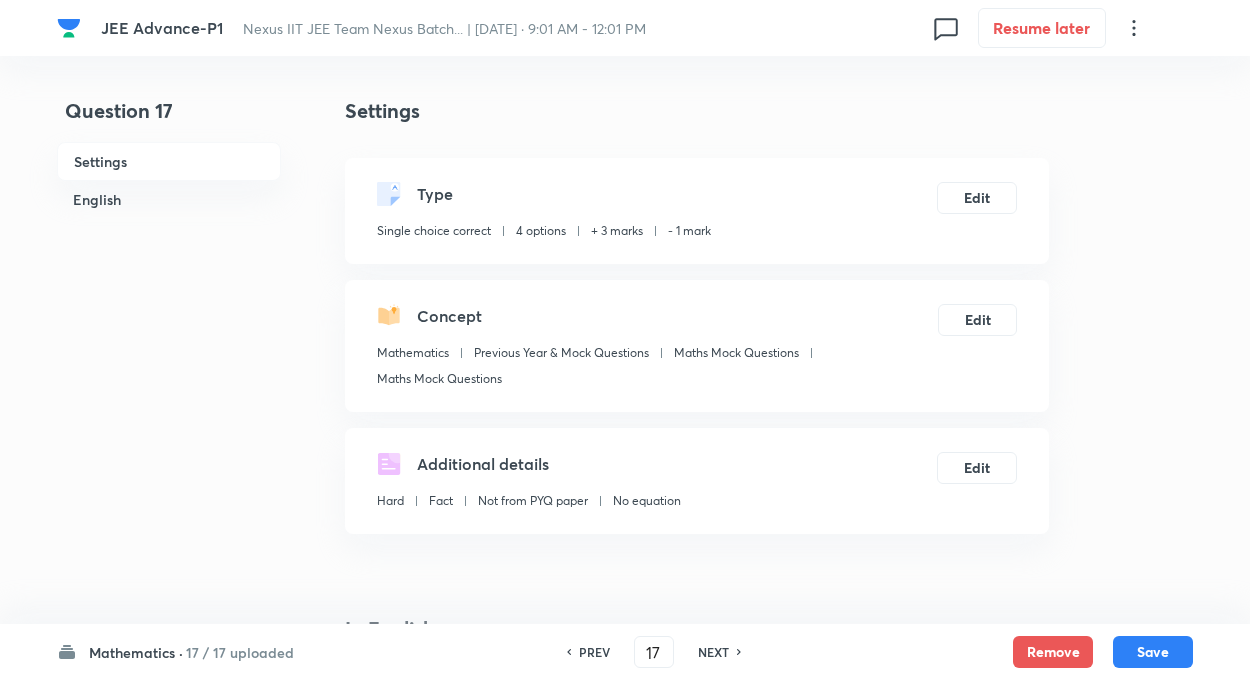 click on "PREV" at bounding box center [594, 652] 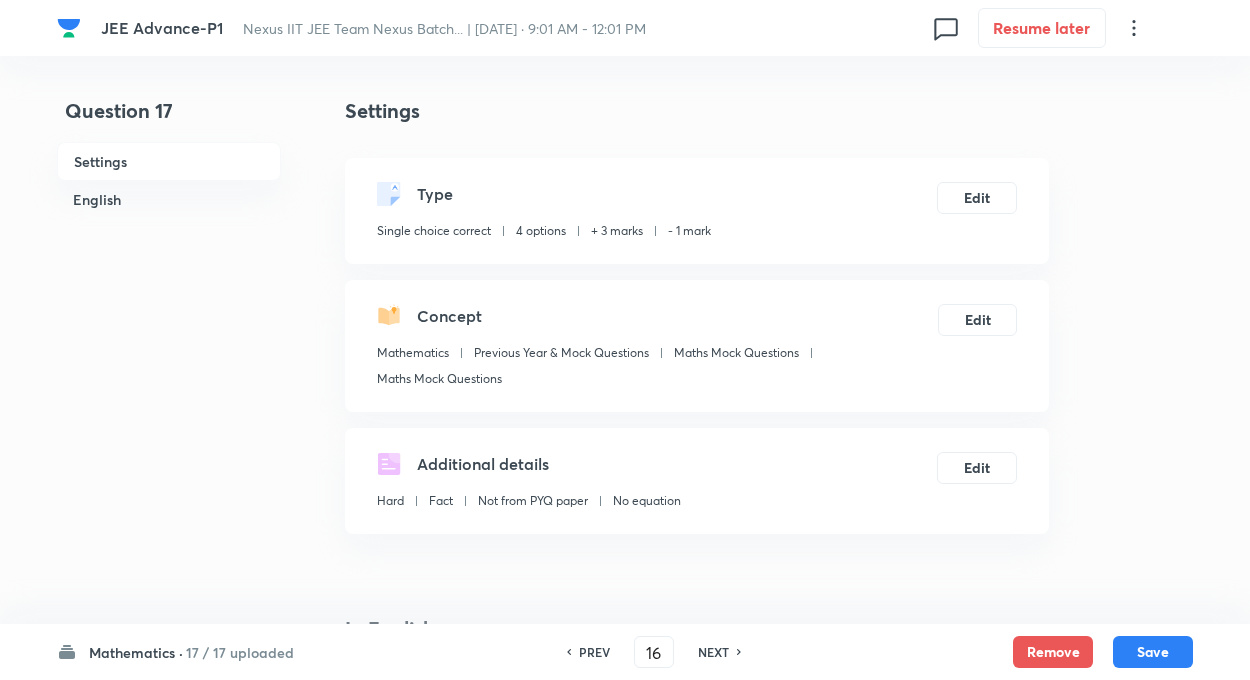 checkbox on "false" 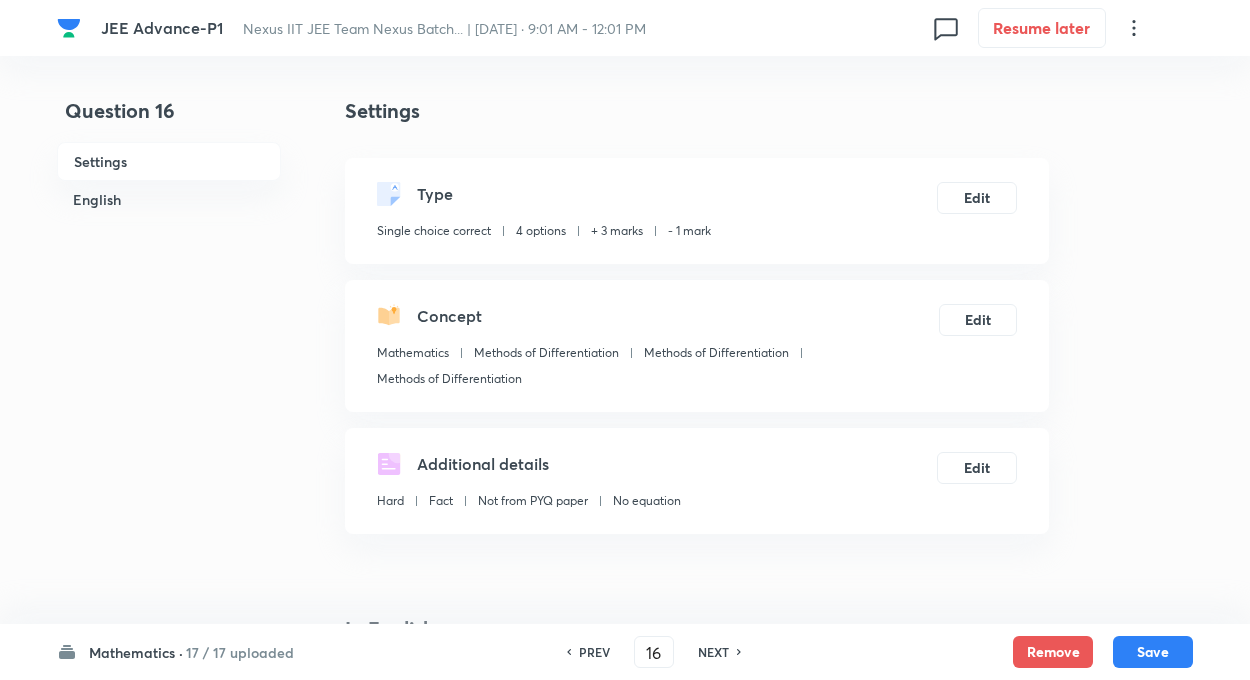 checkbox on "true" 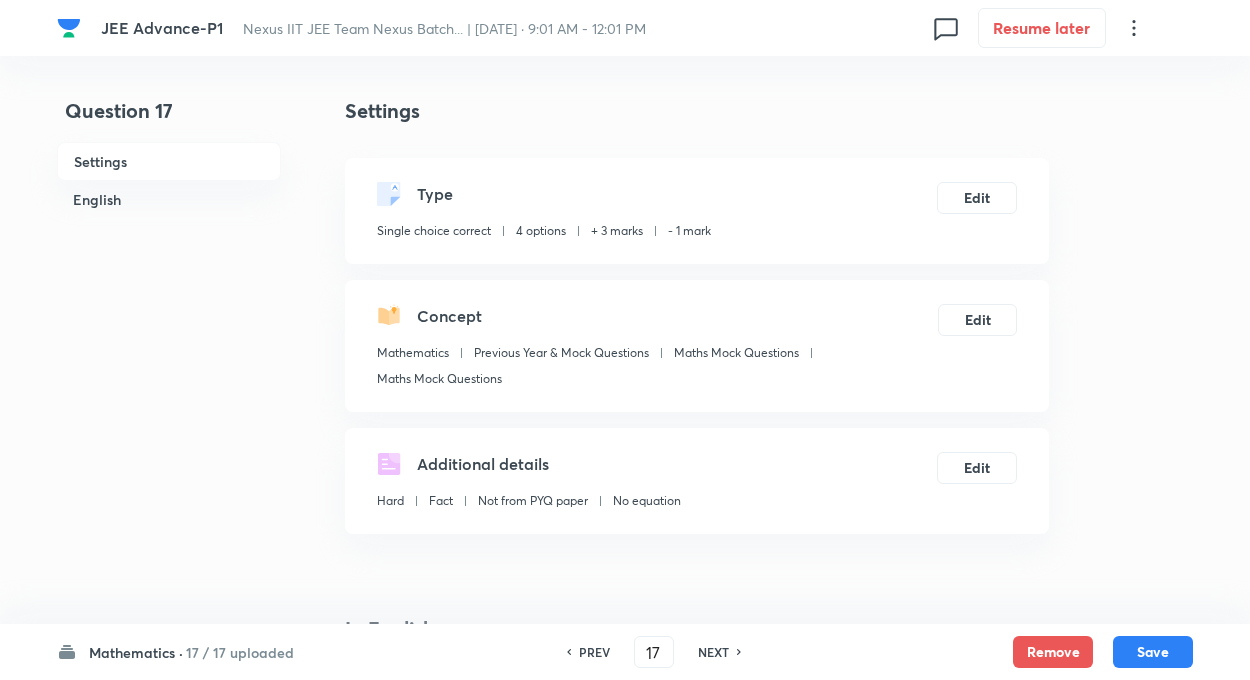 checkbox on "false" 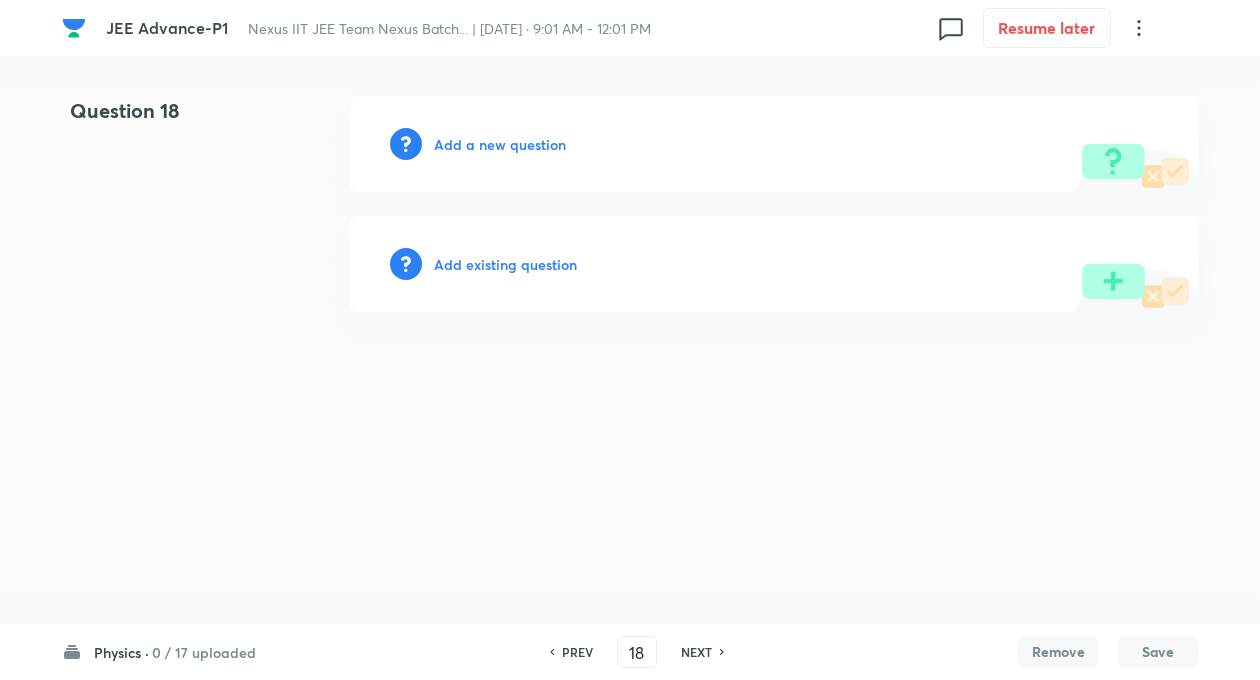 click on "PREV" at bounding box center (577, 652) 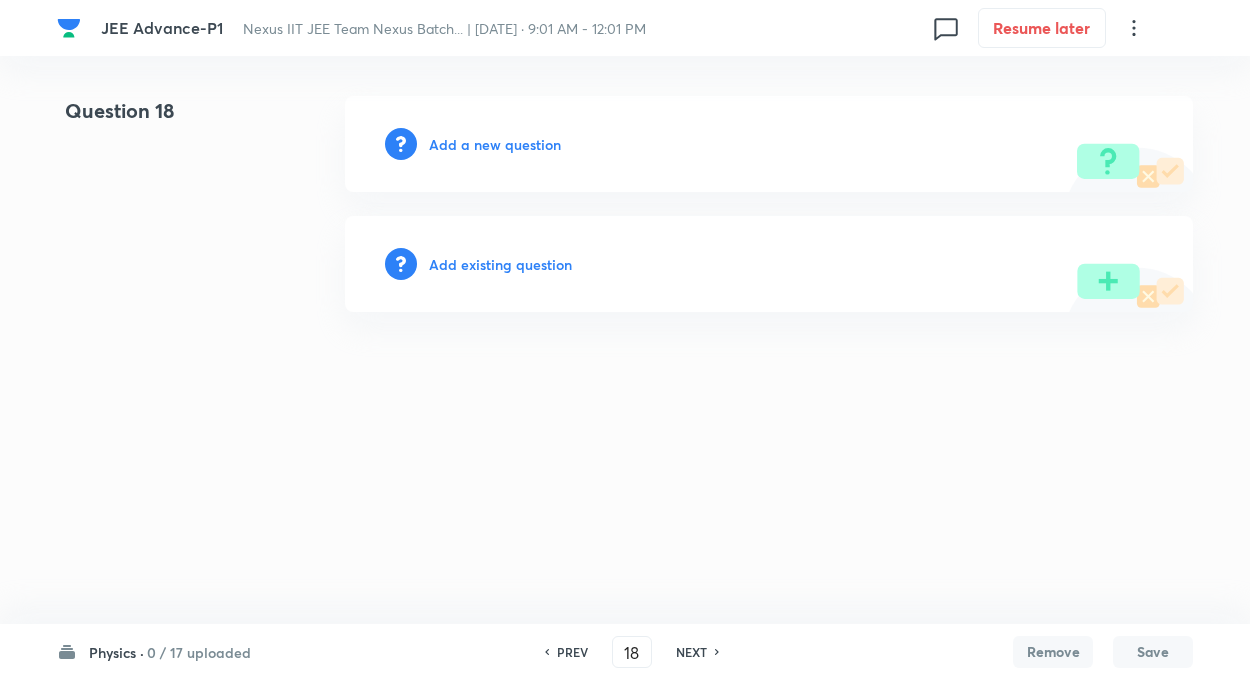 type on "17" 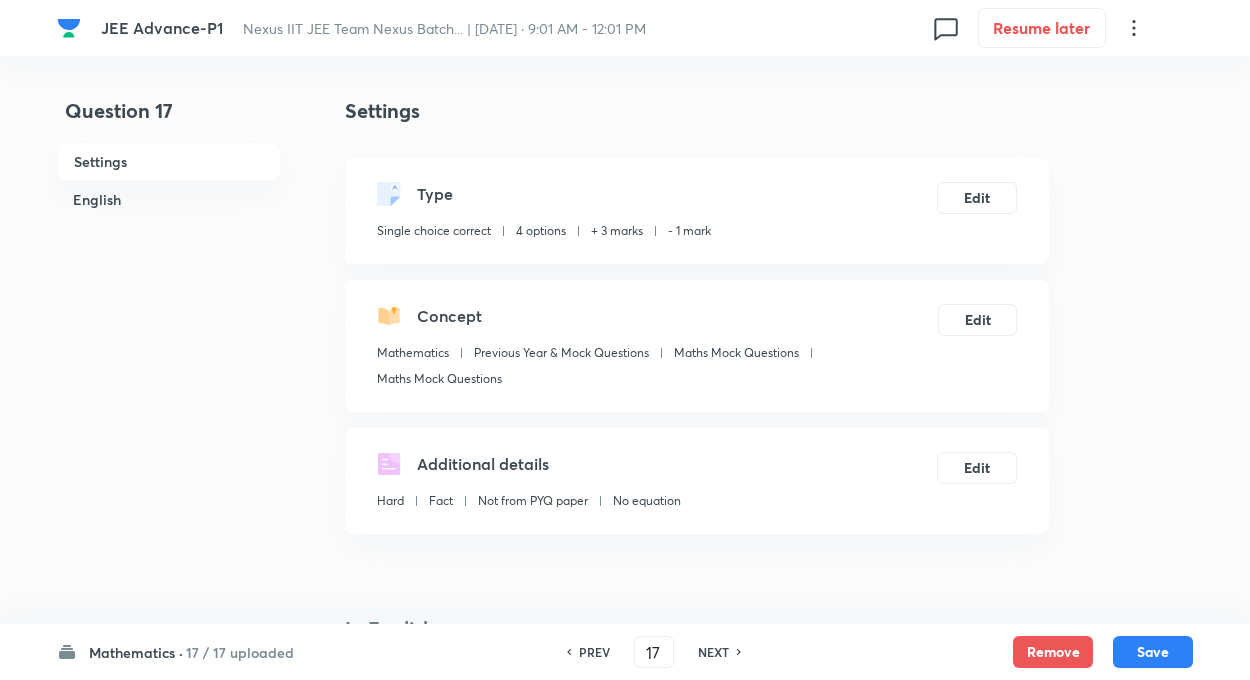 checkbox on "true" 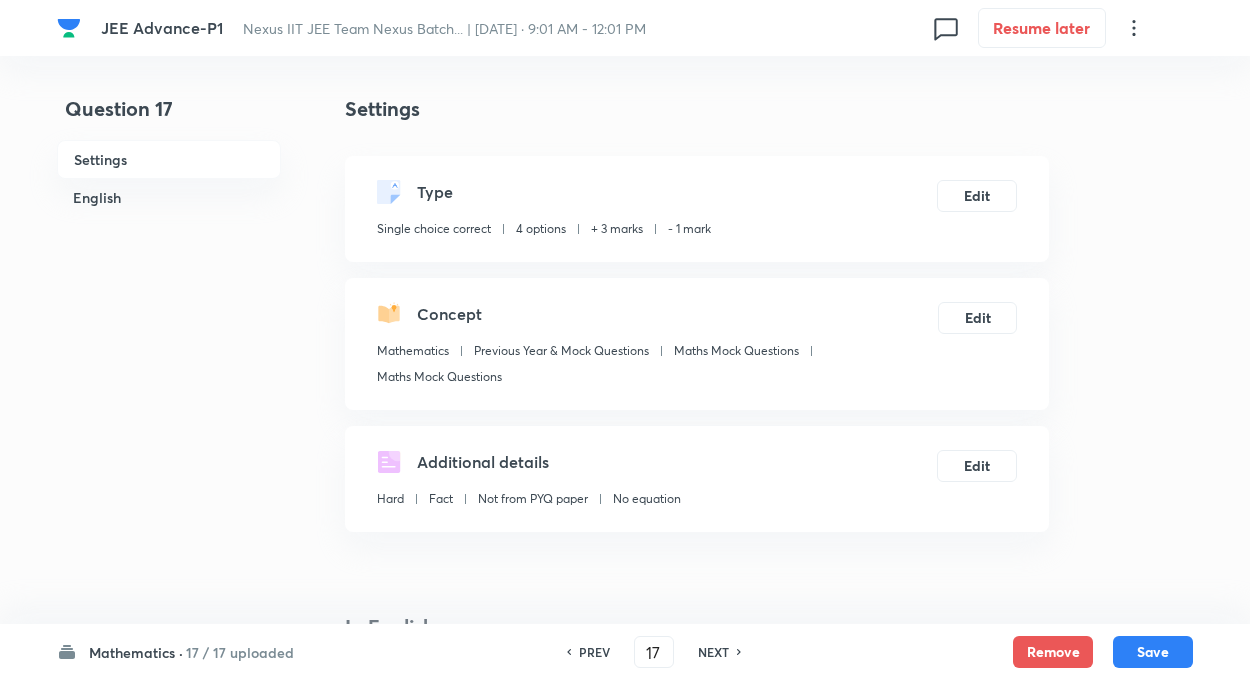 scroll, scrollTop: 0, scrollLeft: 0, axis: both 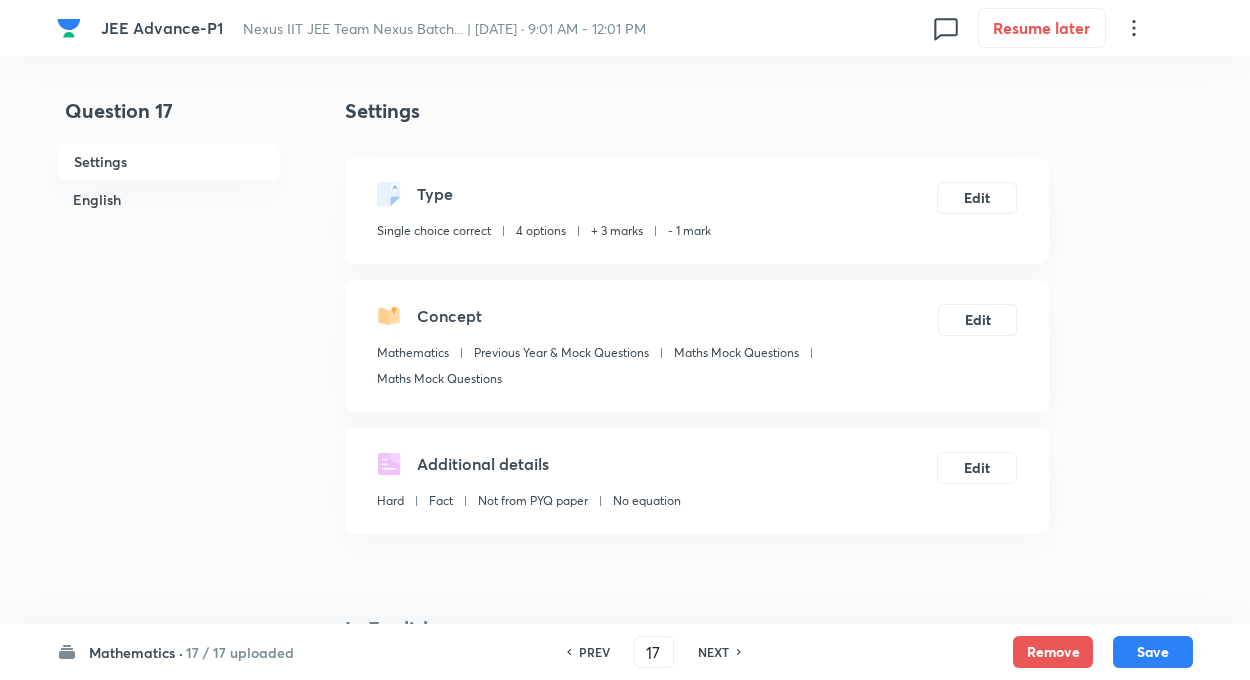 click on "PREV" at bounding box center (594, 652) 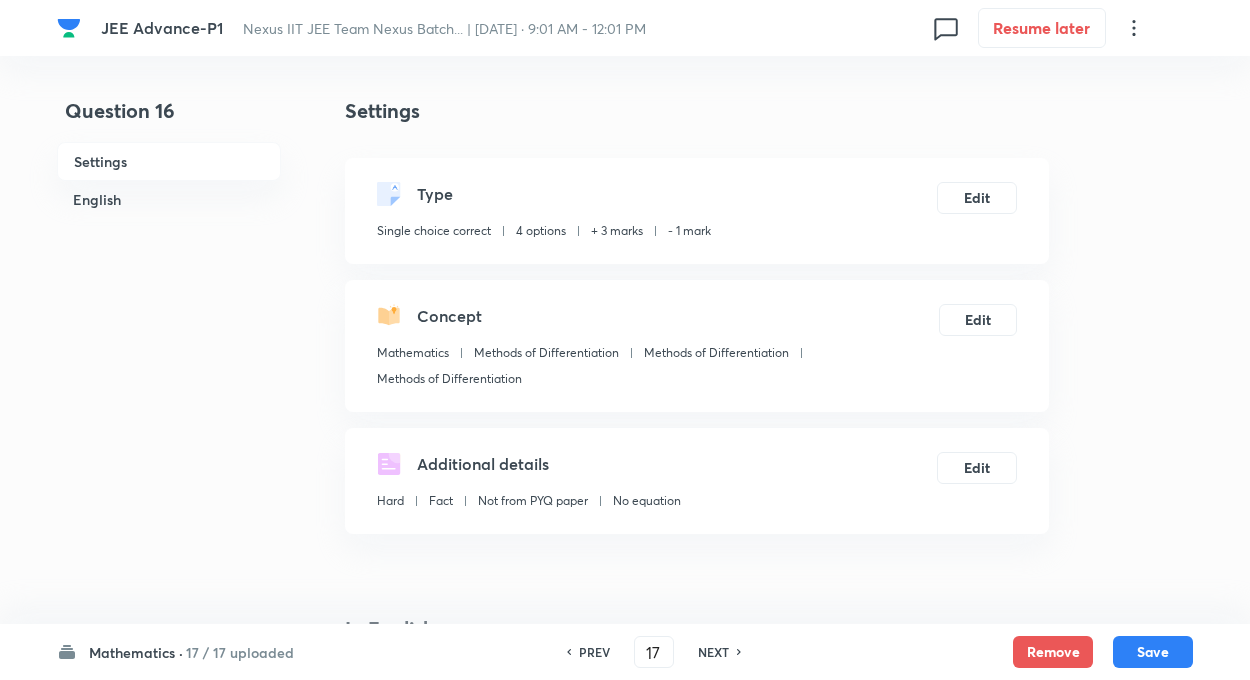 type on "16" 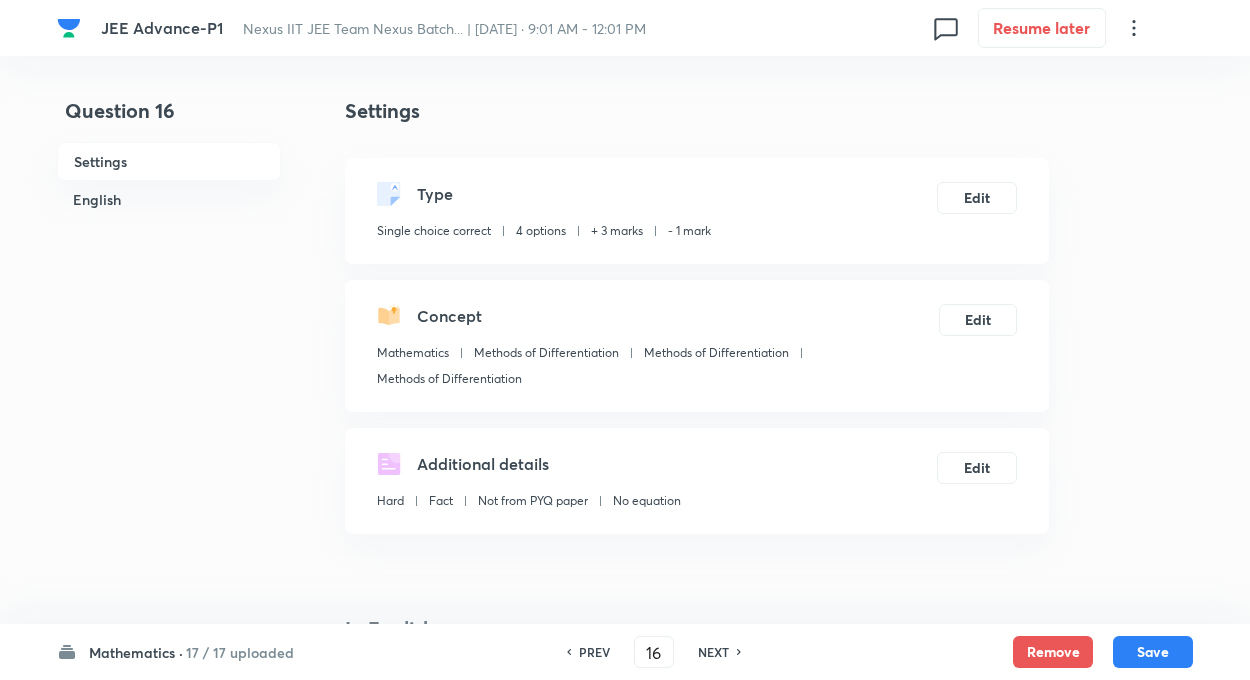 checkbox on "false" 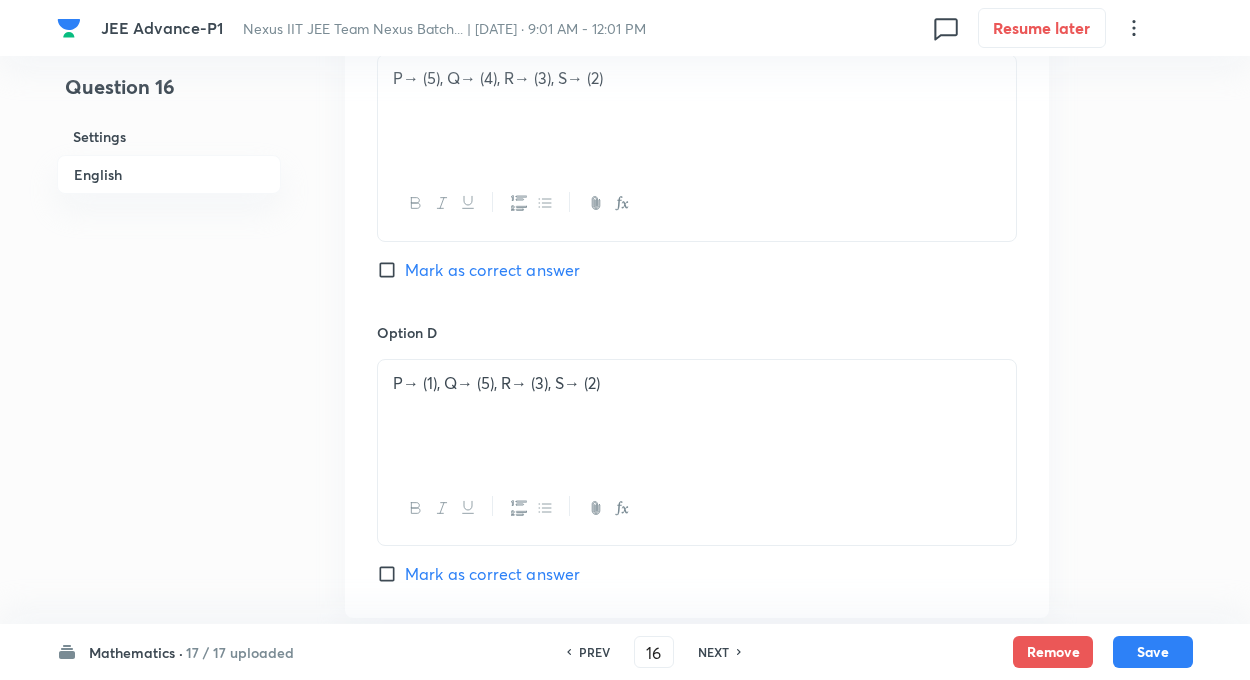 scroll, scrollTop: 1840, scrollLeft: 0, axis: vertical 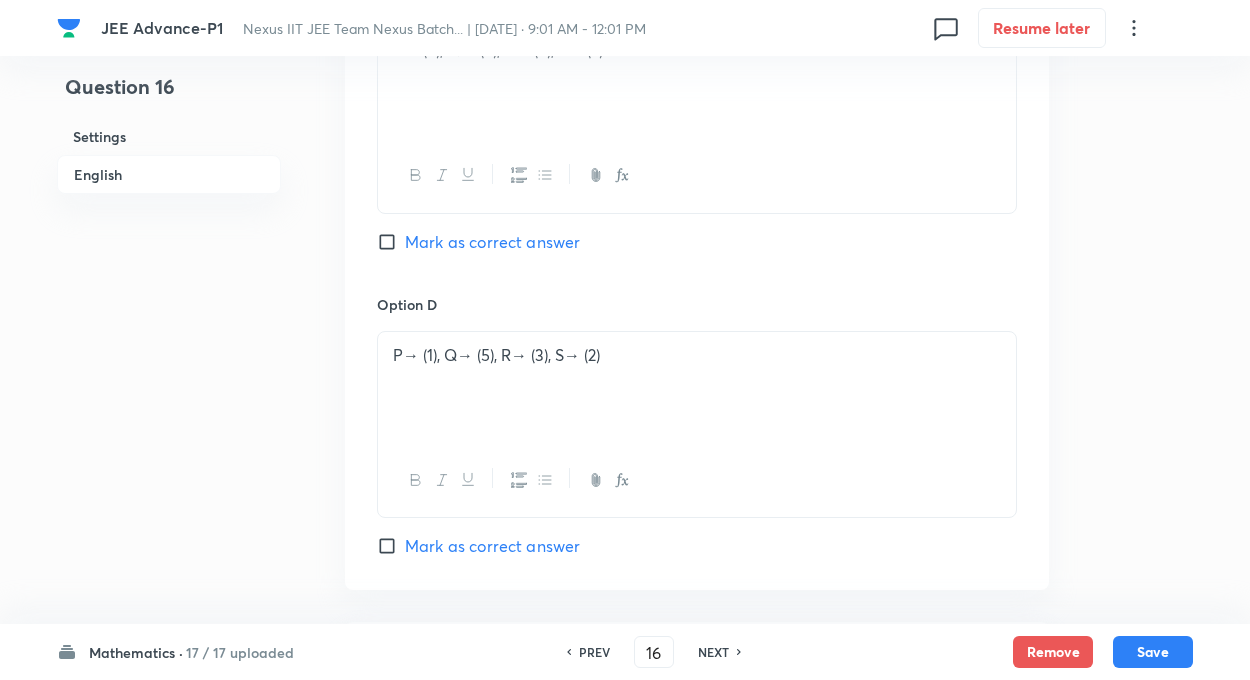 click on "PREV" at bounding box center [594, 652] 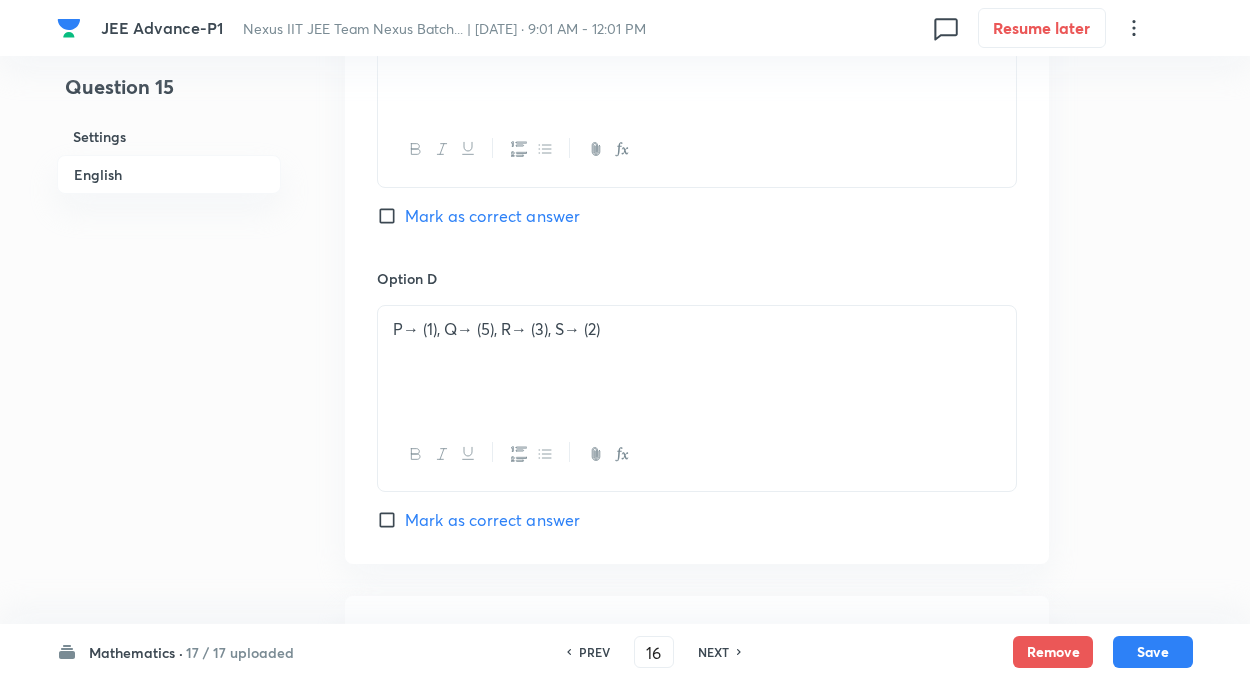 type on "15" 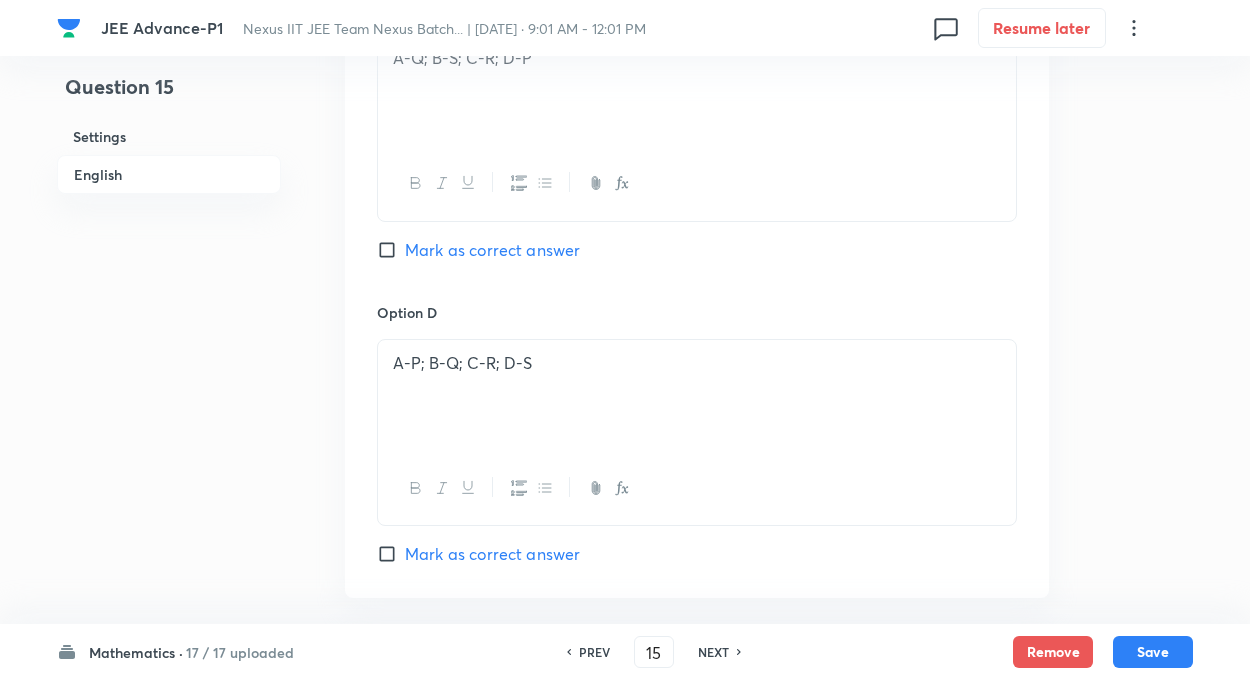 checkbox on "true" 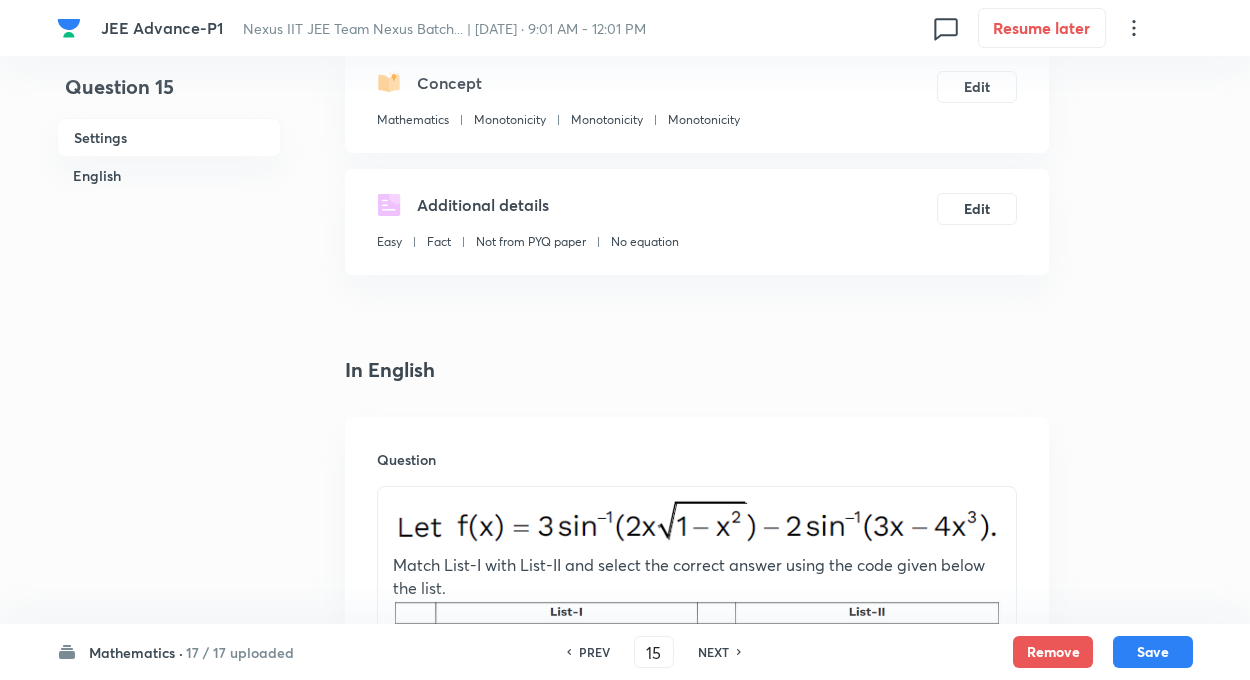 scroll, scrollTop: 0, scrollLeft: 0, axis: both 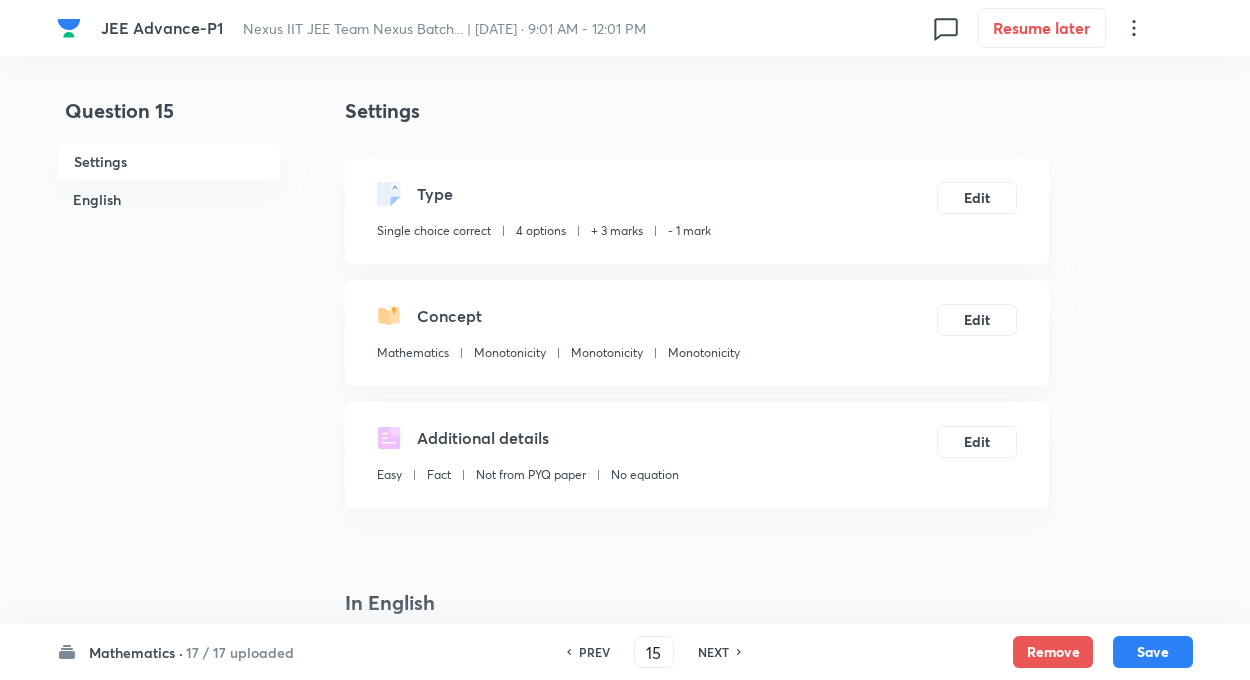 click on "PREV" at bounding box center [594, 652] 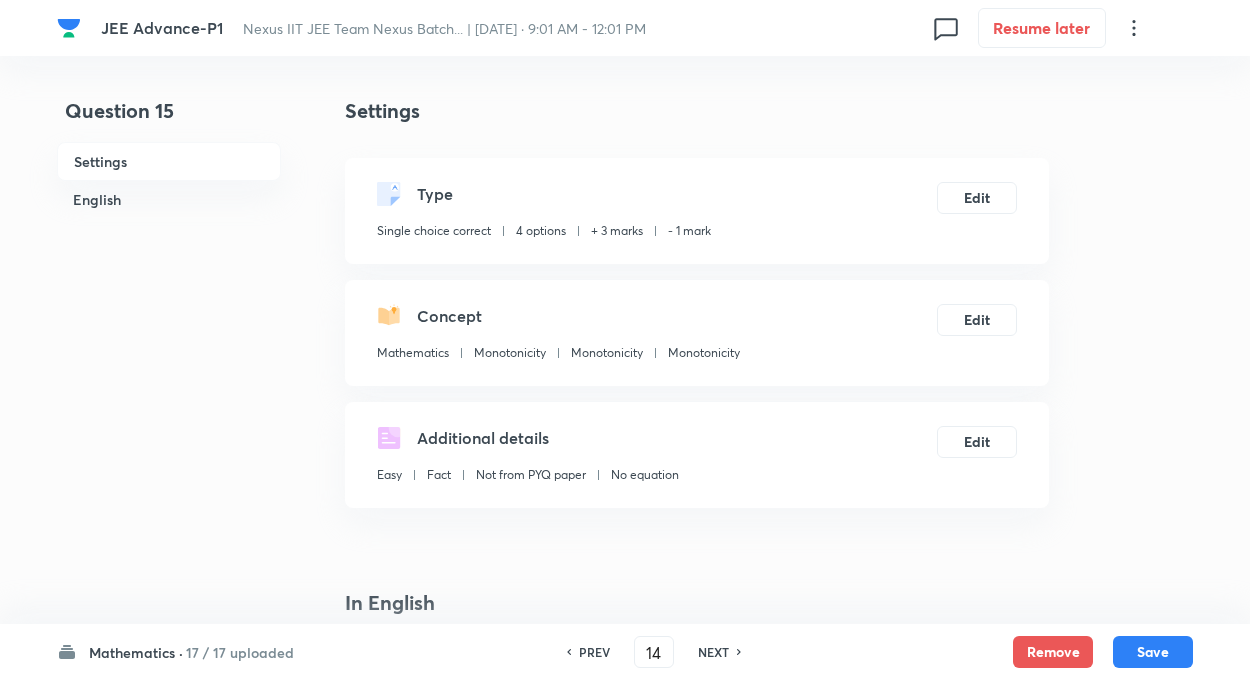 checkbox on "false" 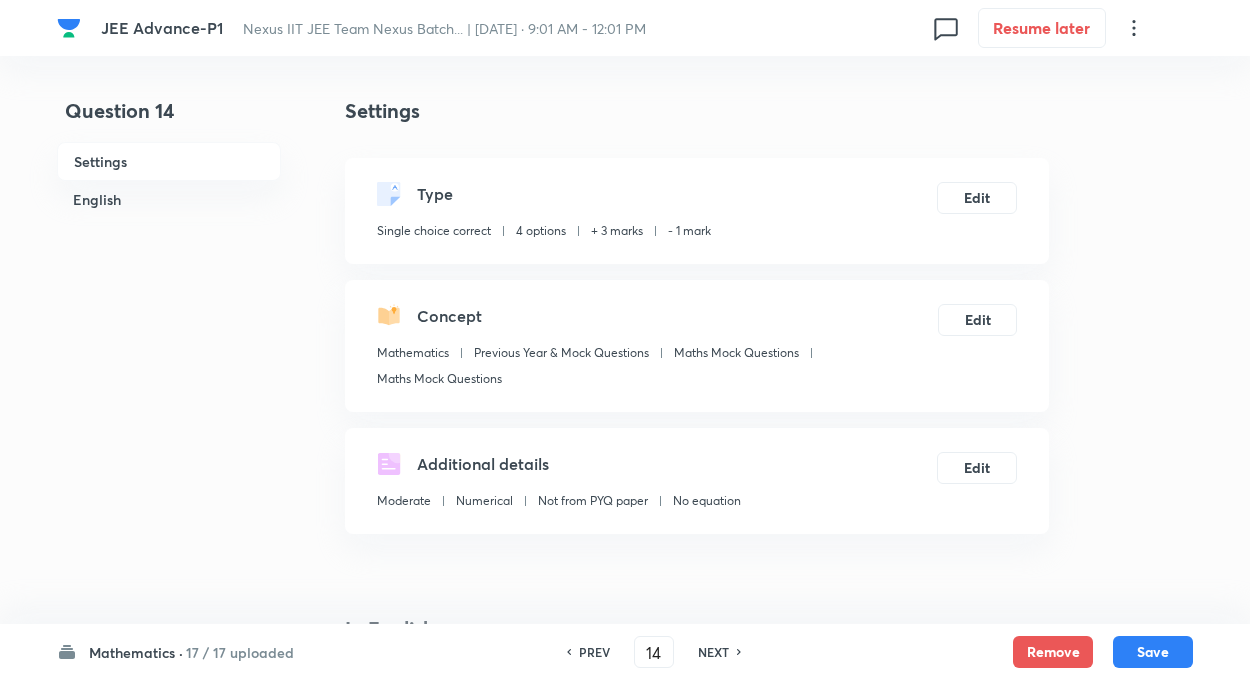 checkbox on "true" 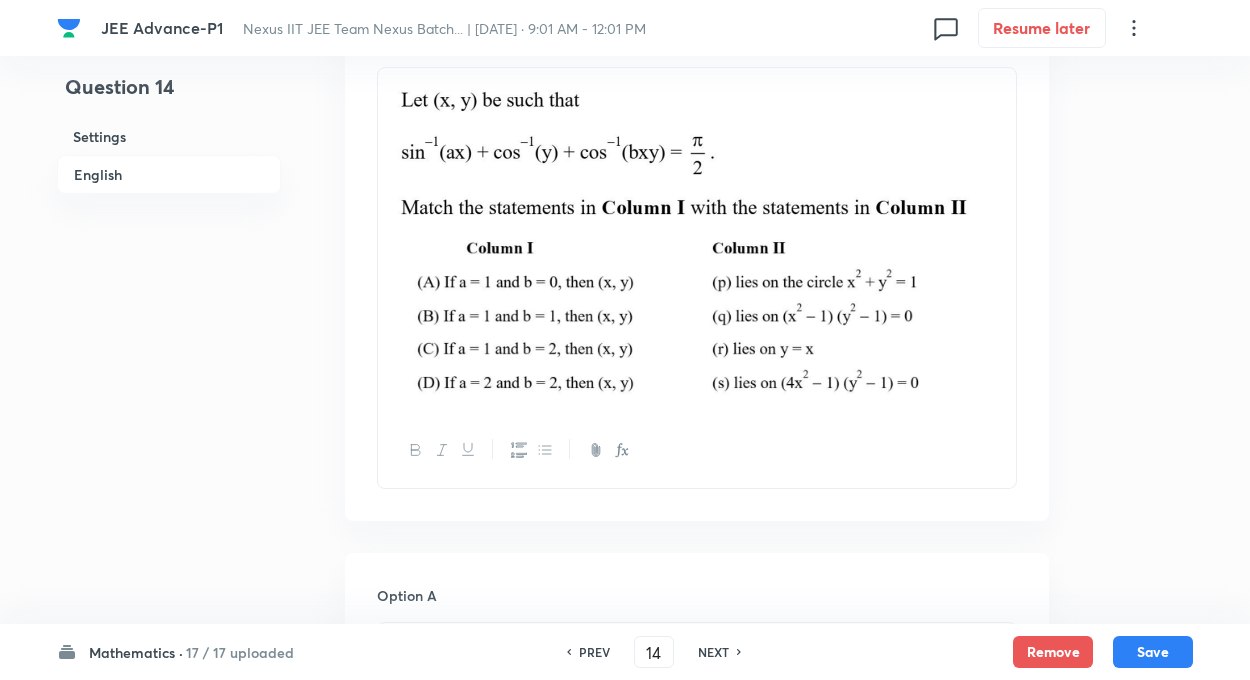 scroll, scrollTop: 680, scrollLeft: 0, axis: vertical 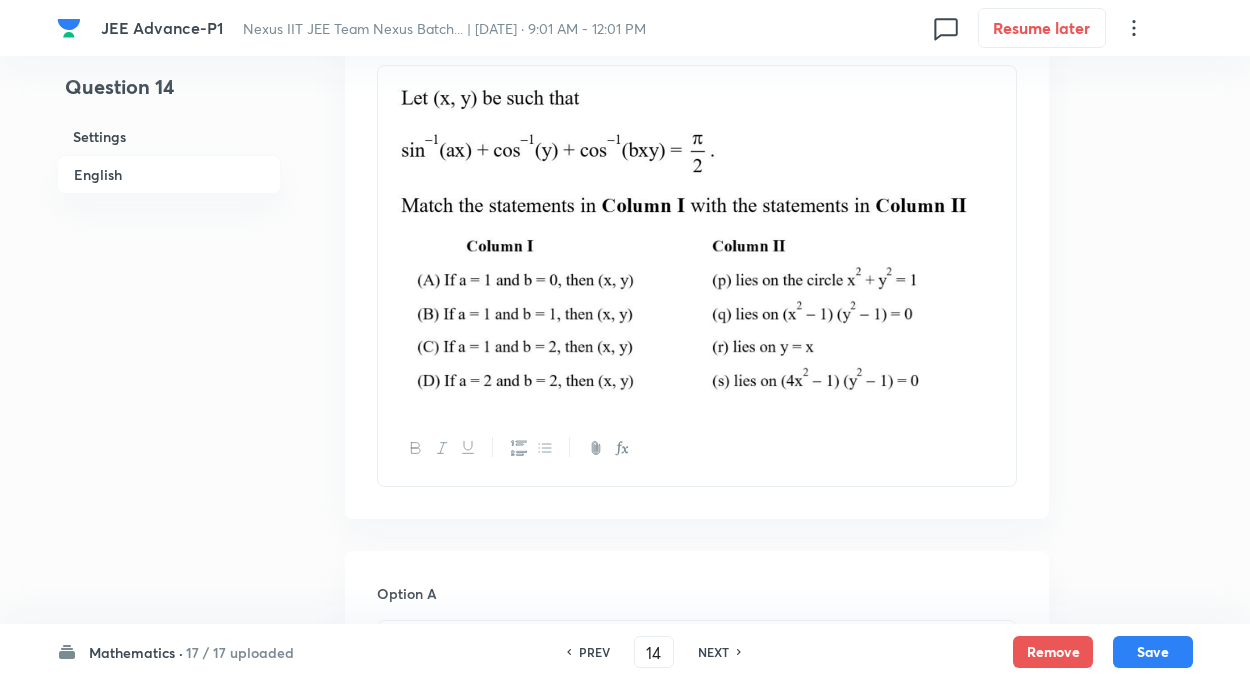 click on "PREV" at bounding box center (594, 652) 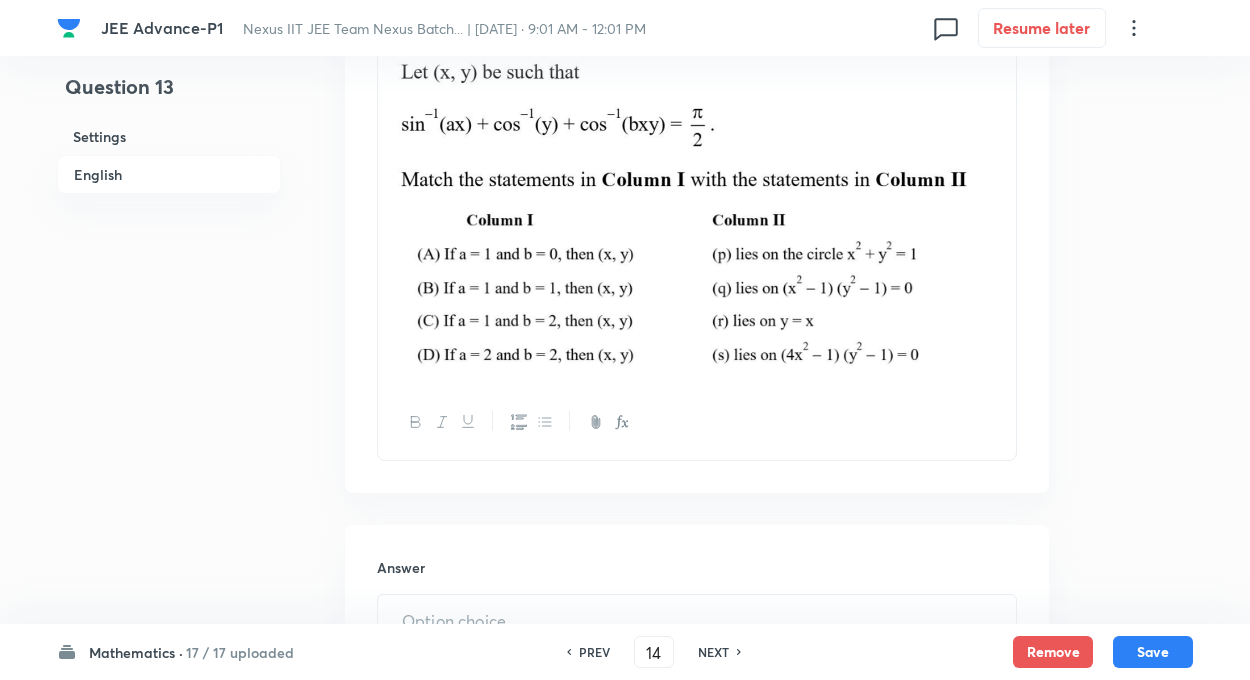 type on "13" 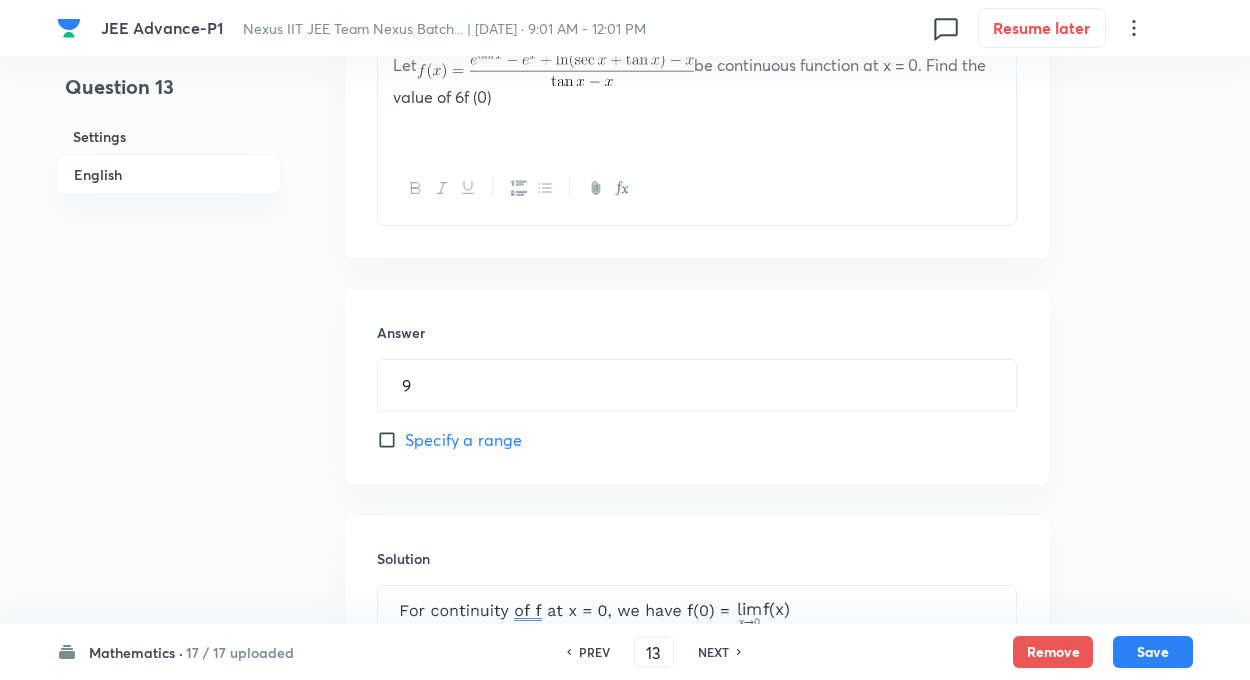 type on "9" 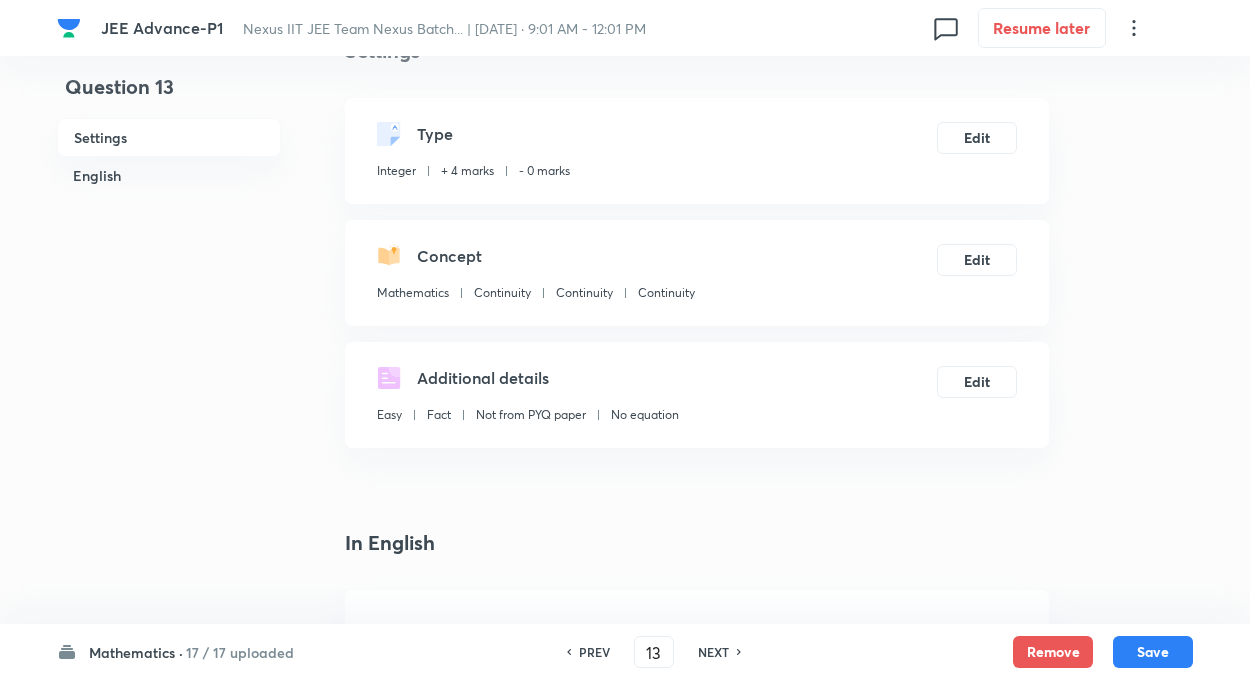 scroll, scrollTop: 0, scrollLeft: 0, axis: both 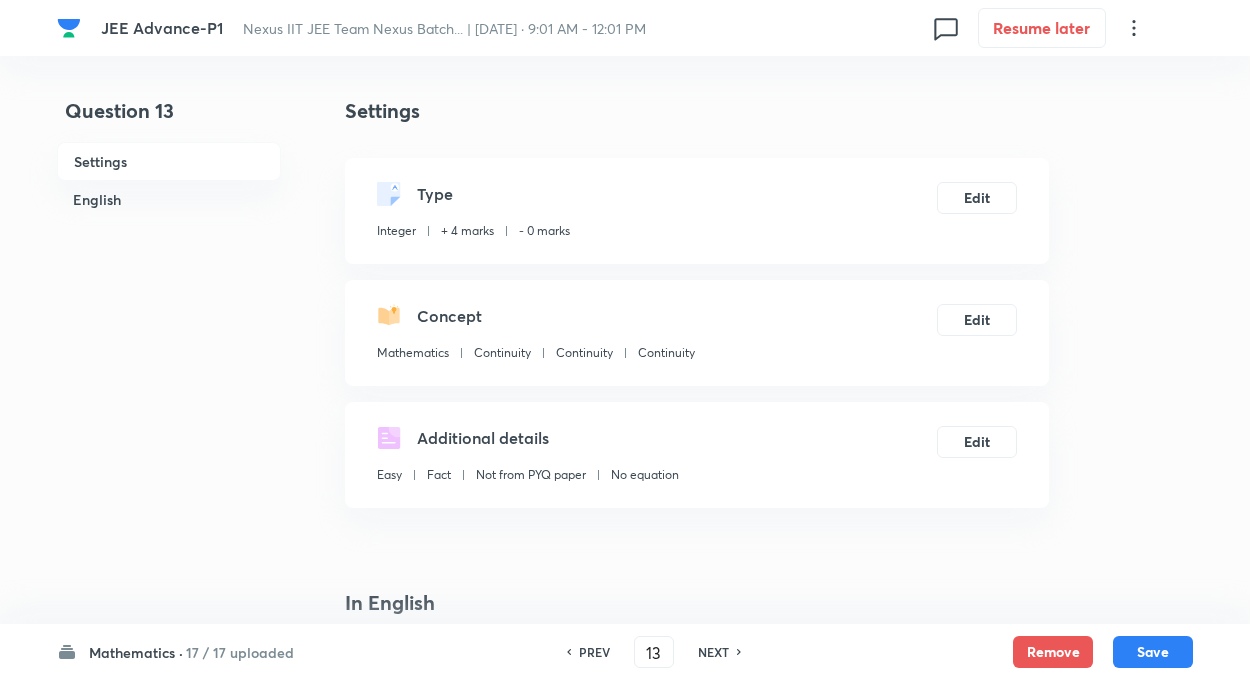 click on "17 / 17 uploaded" at bounding box center (240, 652) 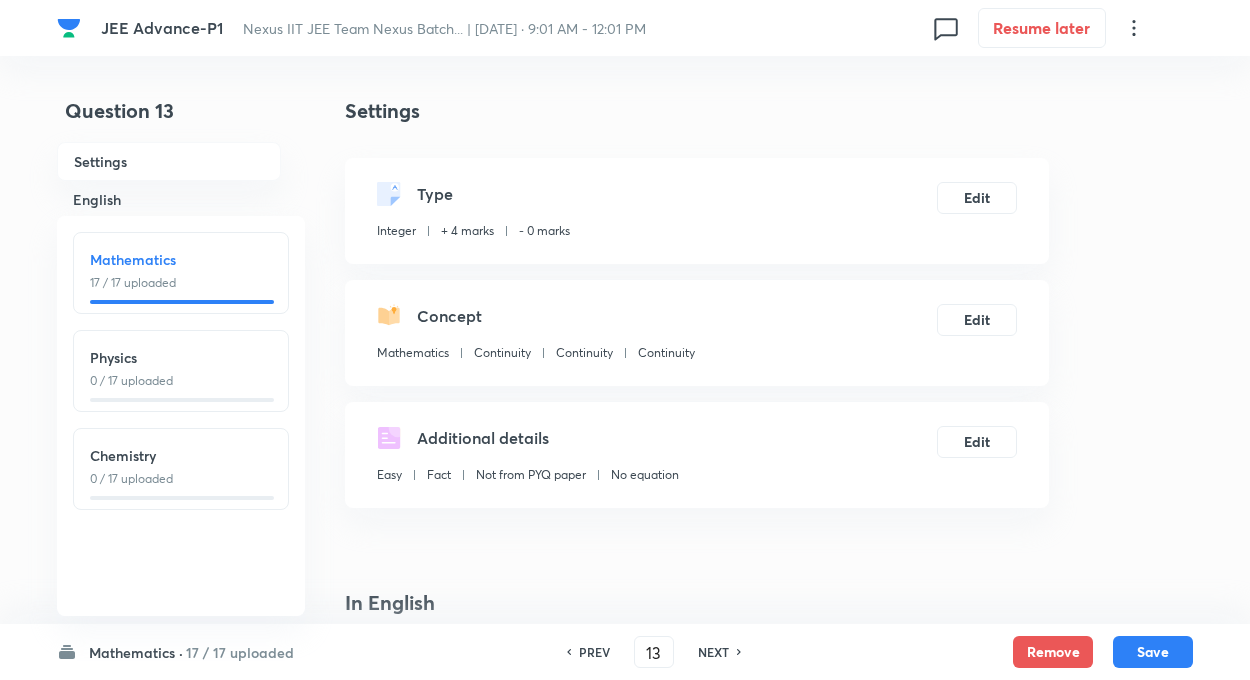 click on "Physics 0 / 17 uploaded" at bounding box center [181, 368] 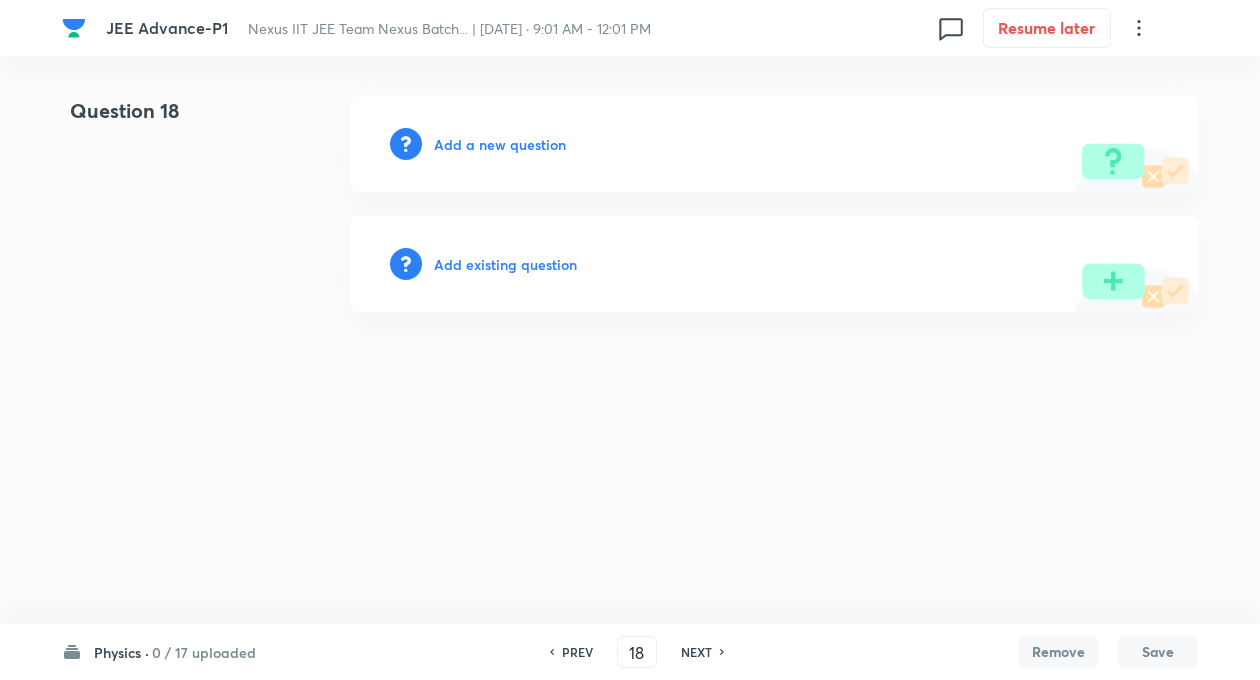 click on "PREV" at bounding box center (577, 652) 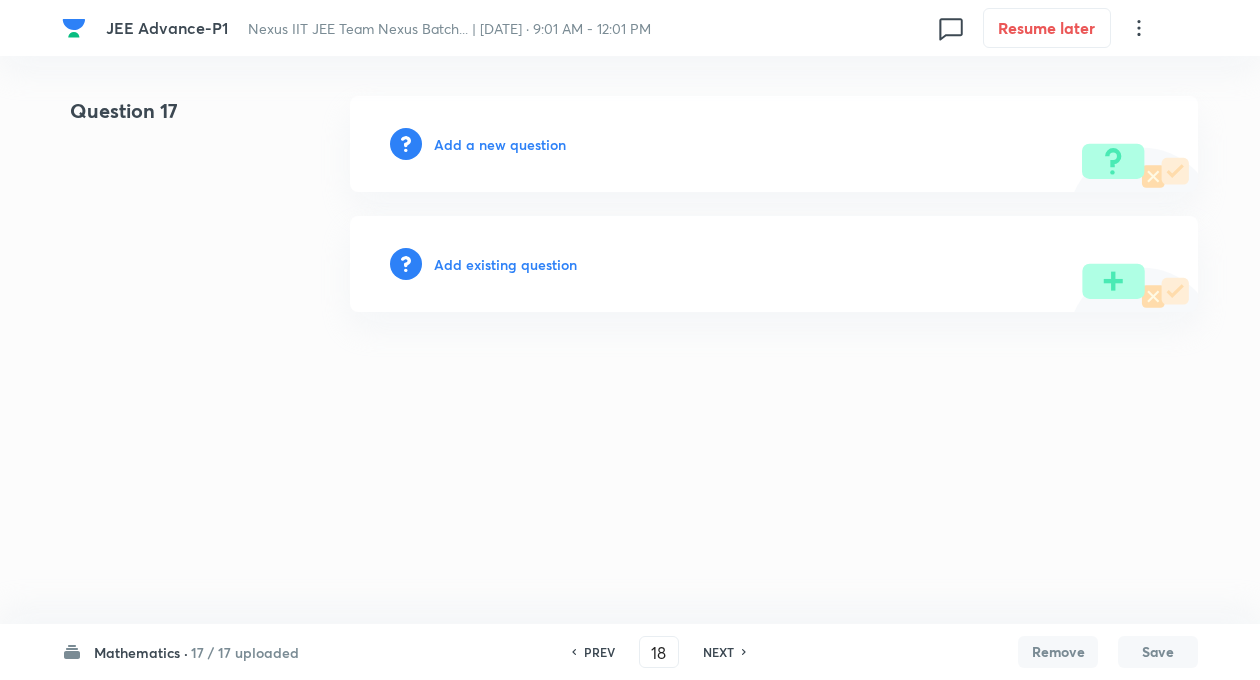type on "17" 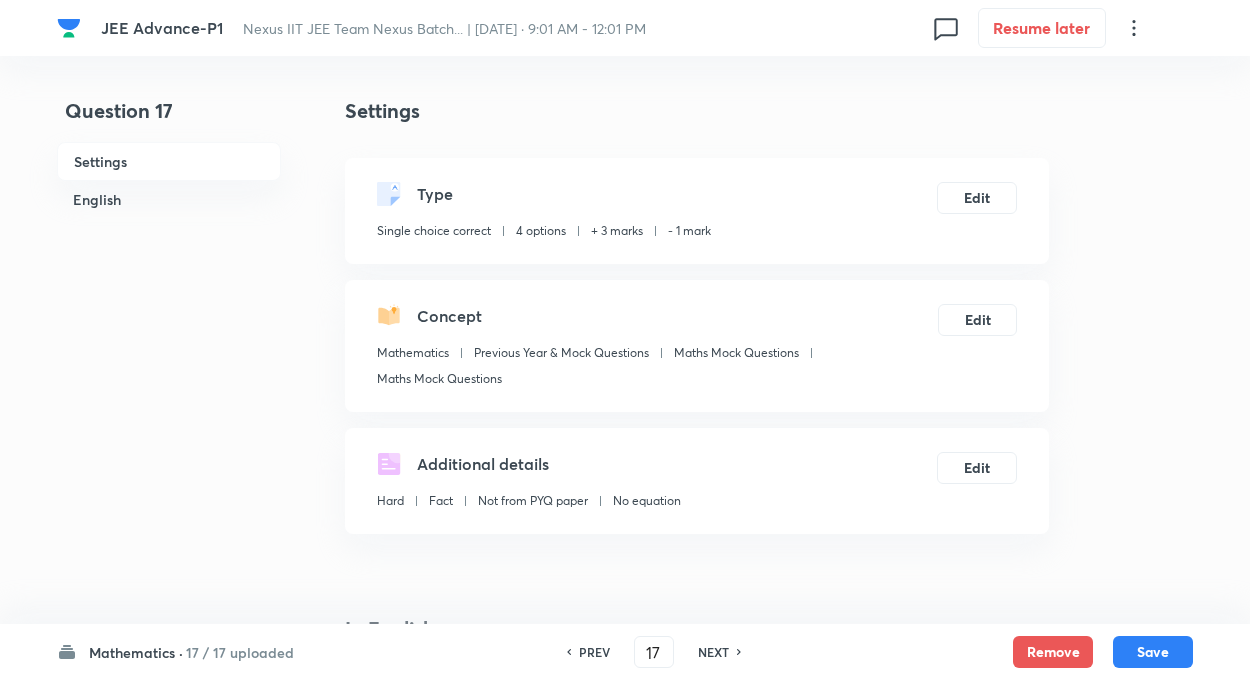 checkbox on "true" 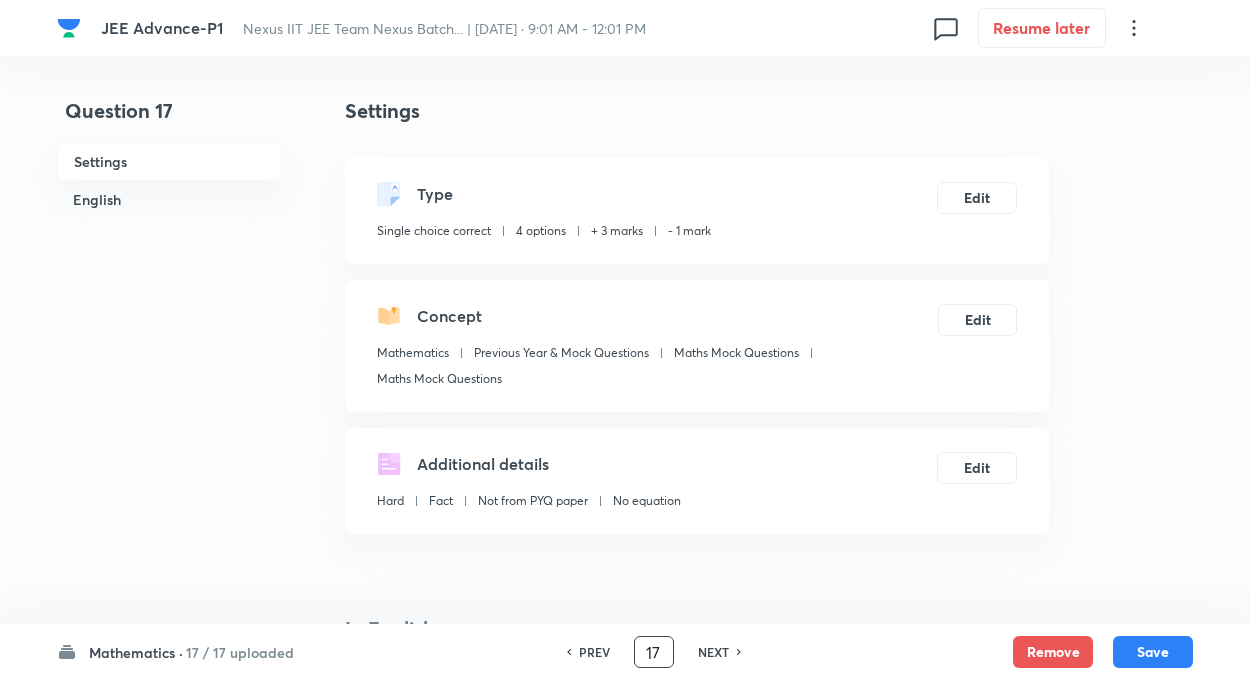 click on "17" at bounding box center (654, 652) 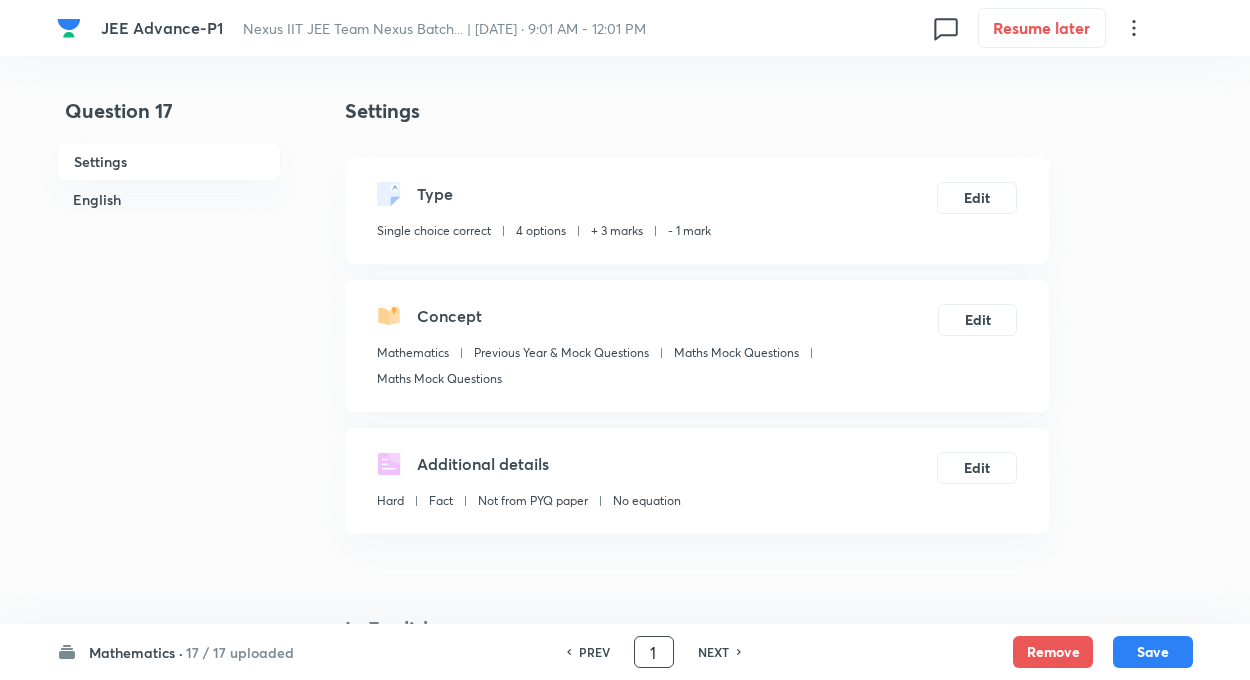 type on "1" 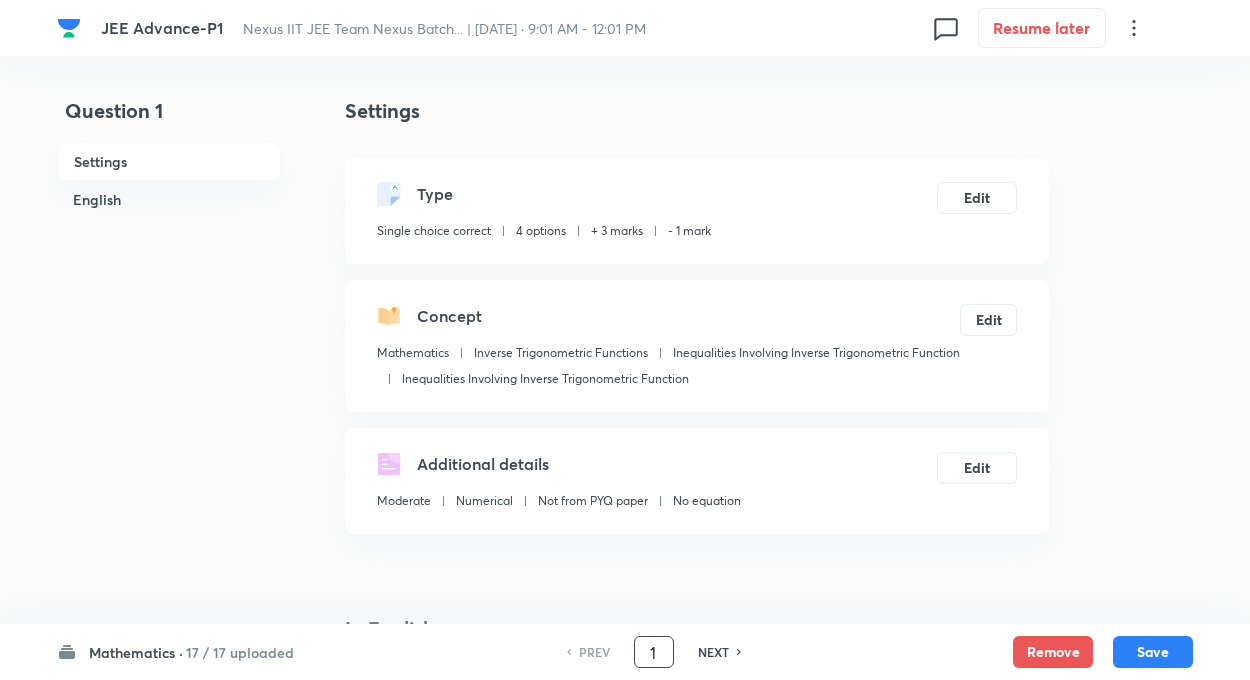 checkbox on "true" 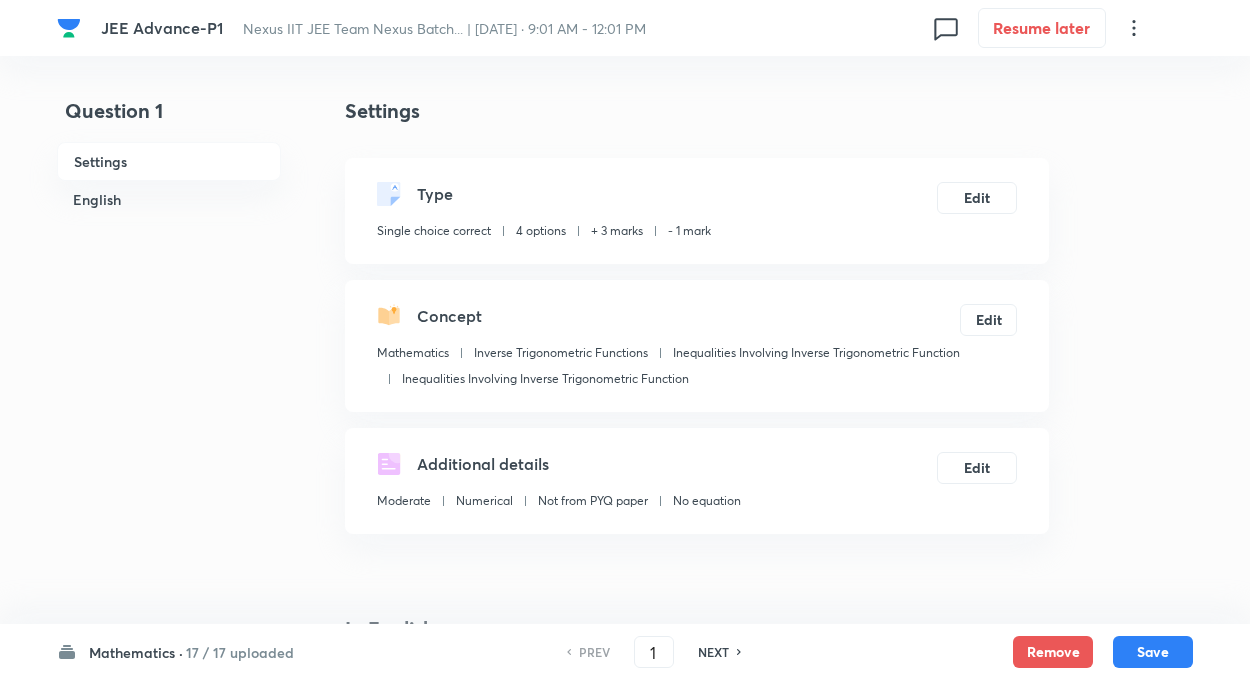 click on "NEXT" at bounding box center (713, 652) 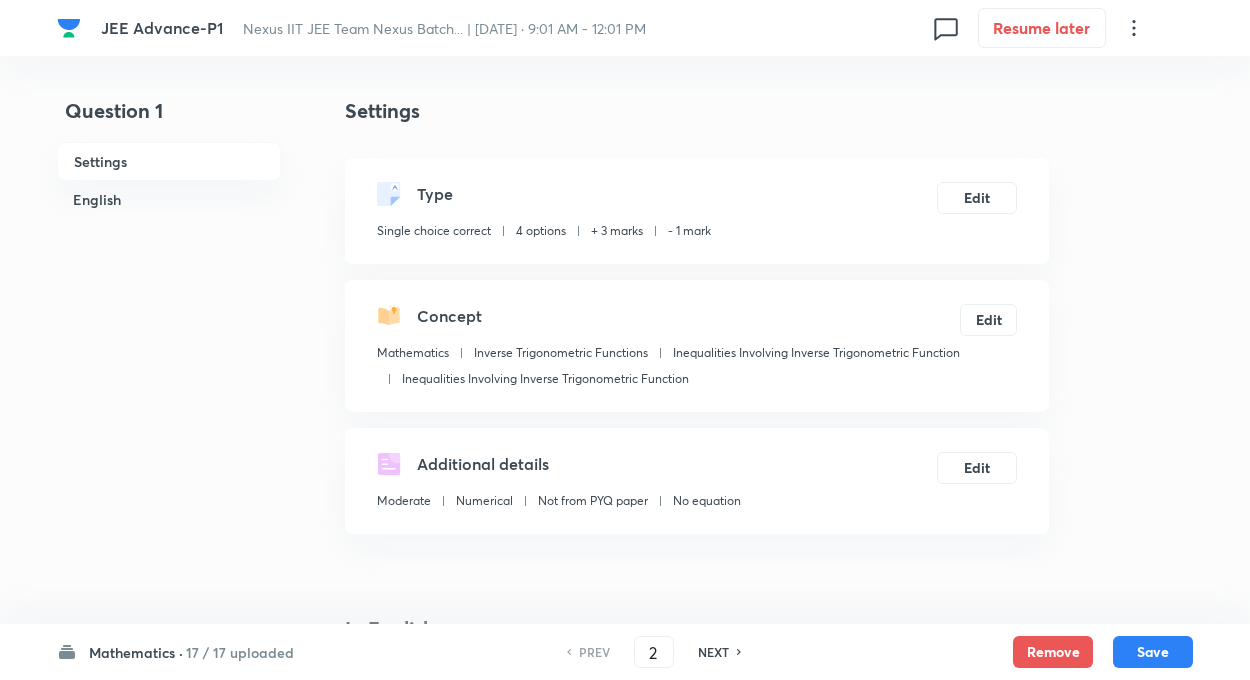 checkbox on "false" 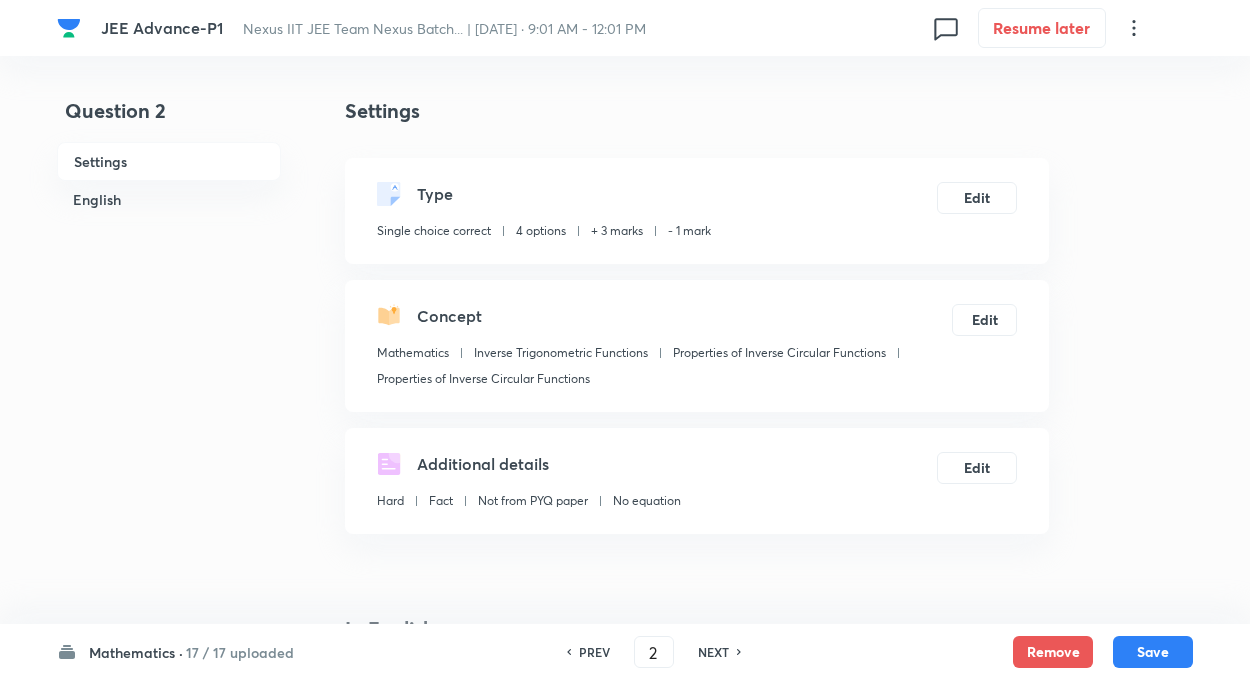 checkbox on "true" 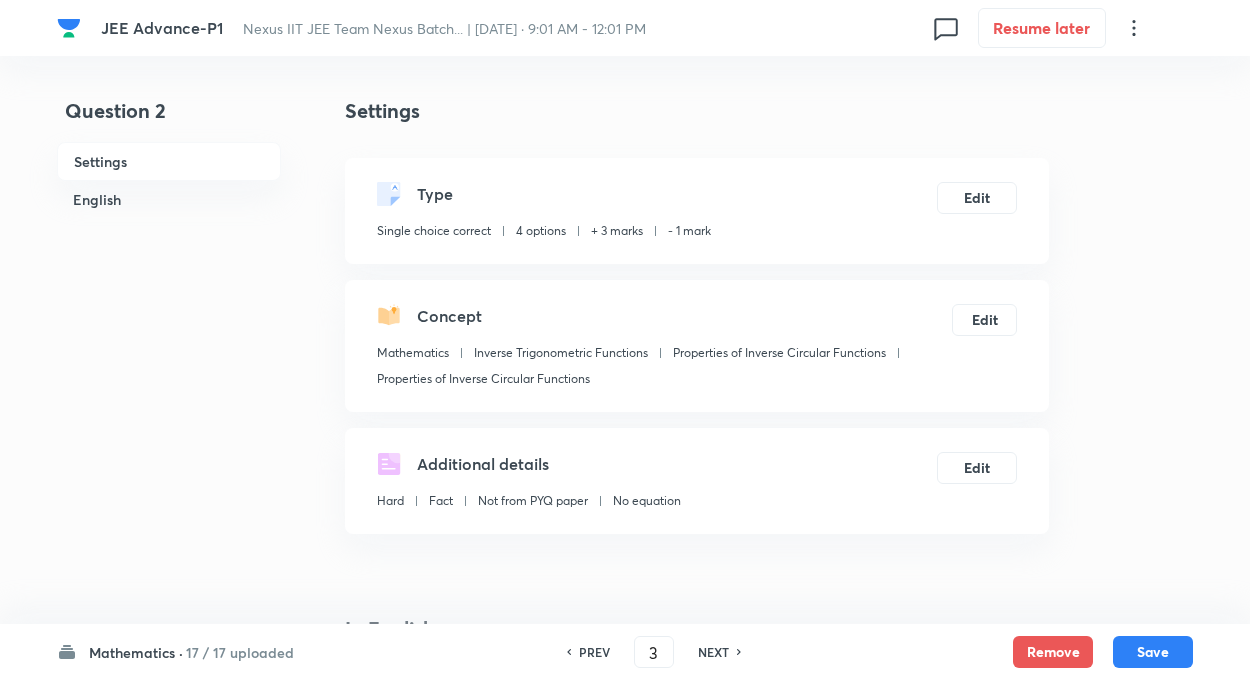 checkbox on "false" 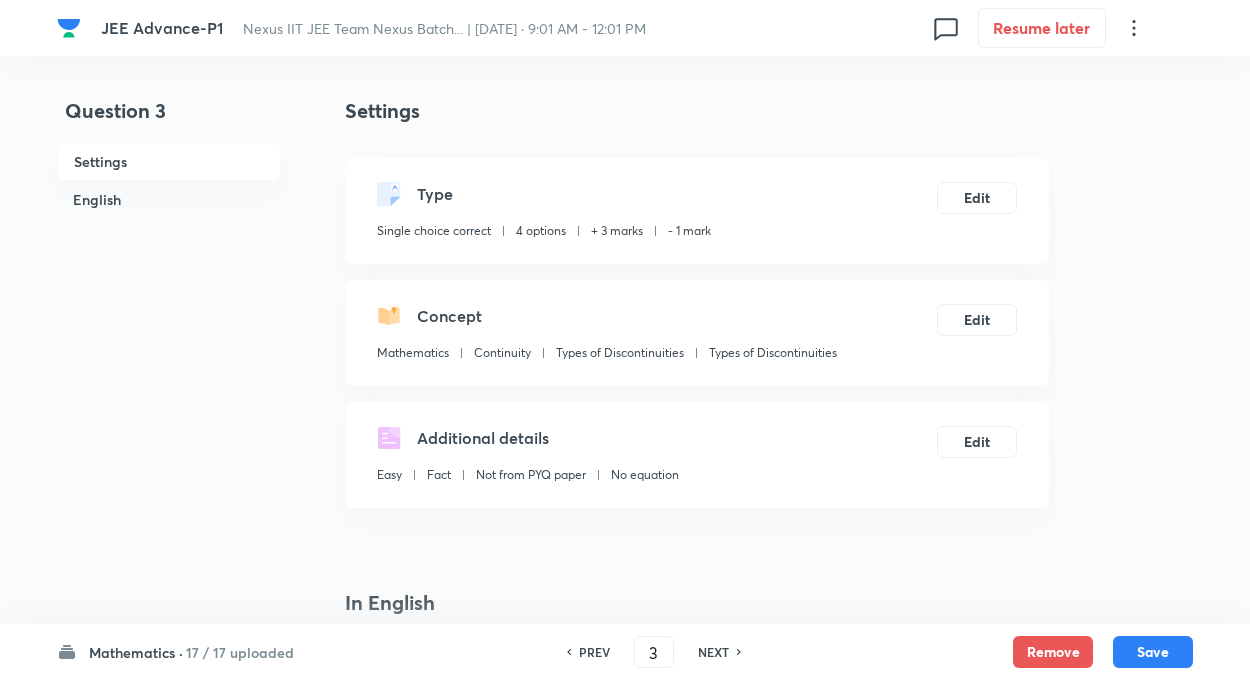 checkbox on "true" 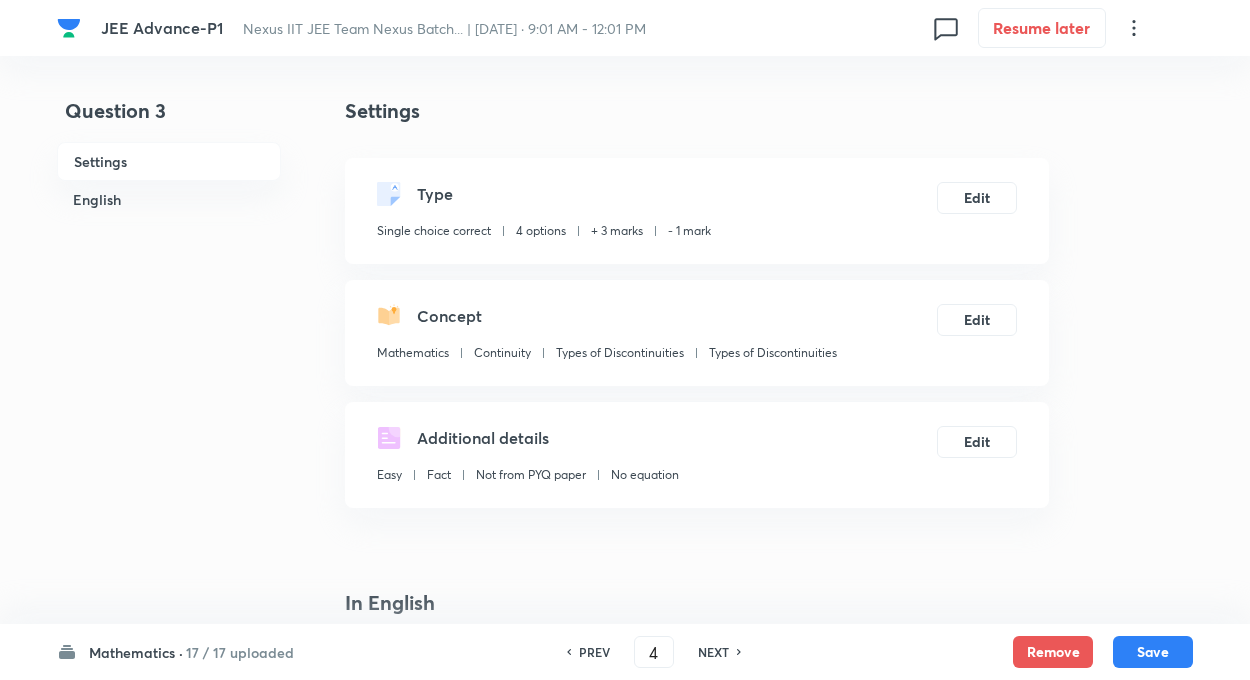 checkbox on "false" 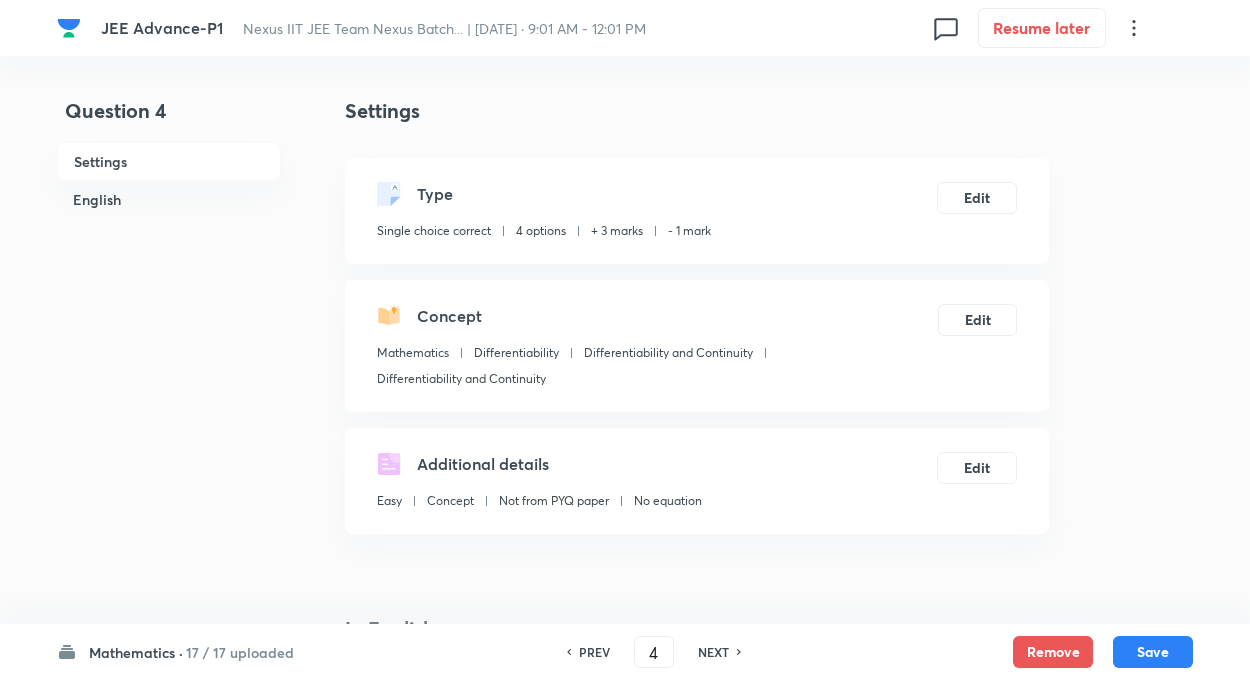 checkbox on "true" 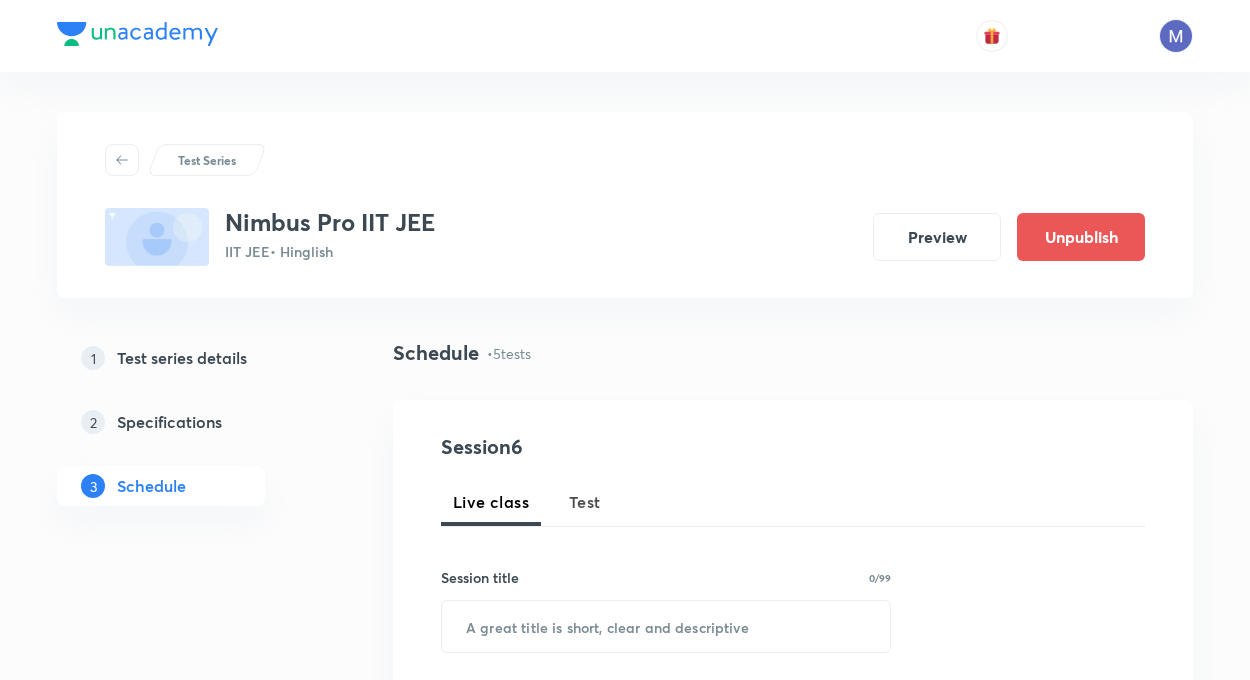 scroll, scrollTop: 1640, scrollLeft: 0, axis: vertical 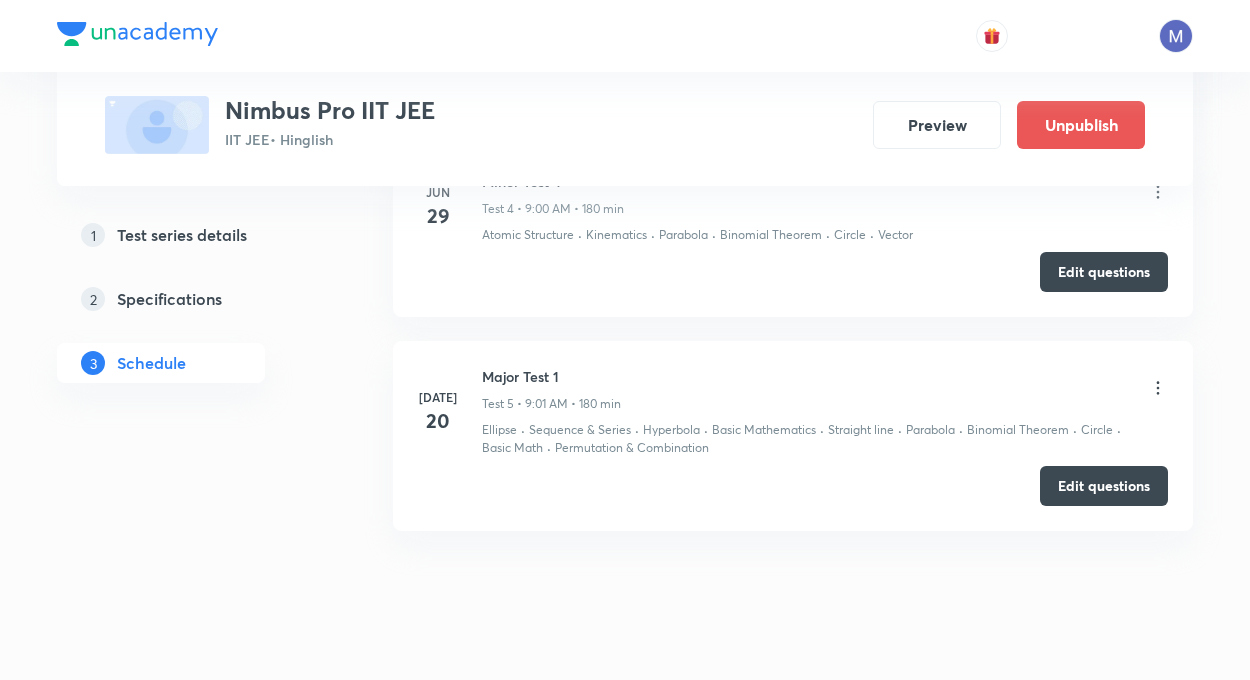 click 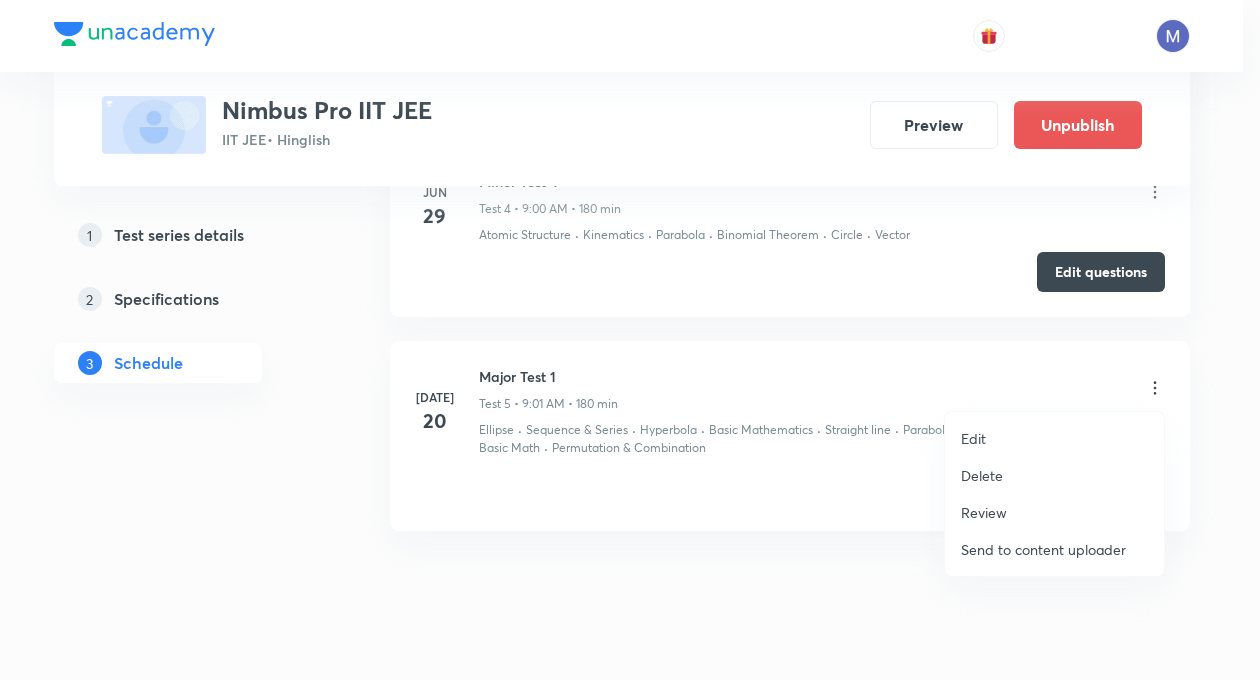 click on "Edit" at bounding box center [1054, 438] 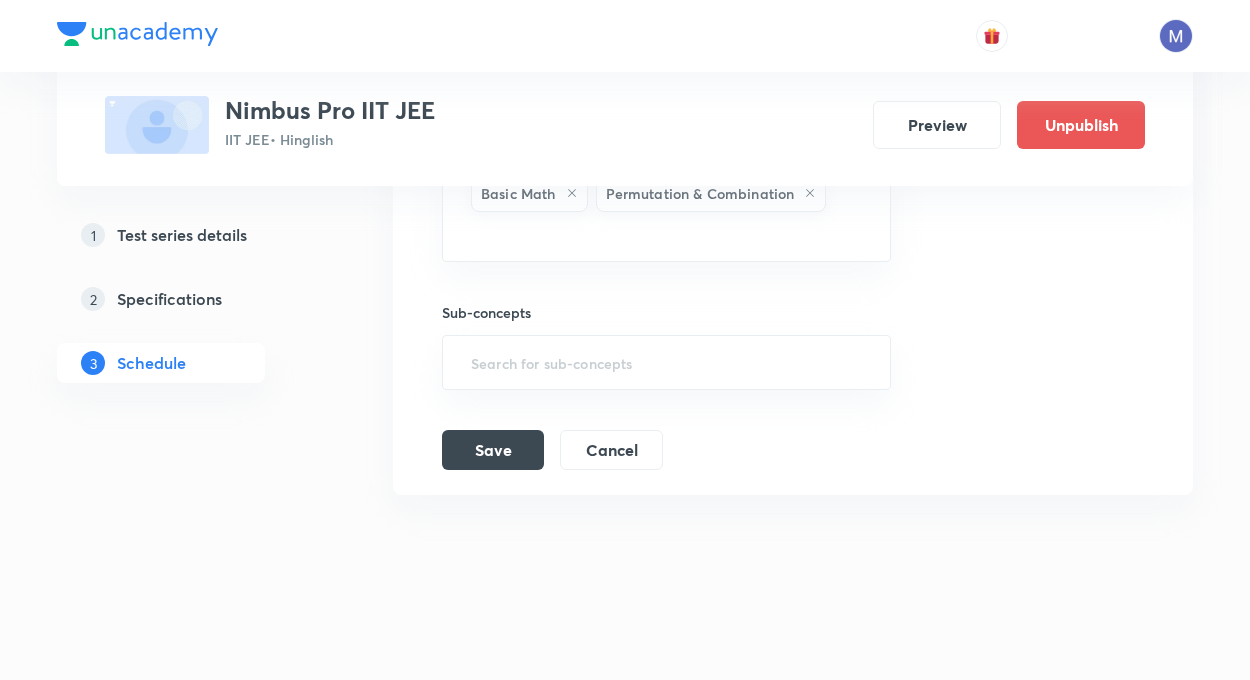 scroll, scrollTop: 1751, scrollLeft: 0, axis: vertical 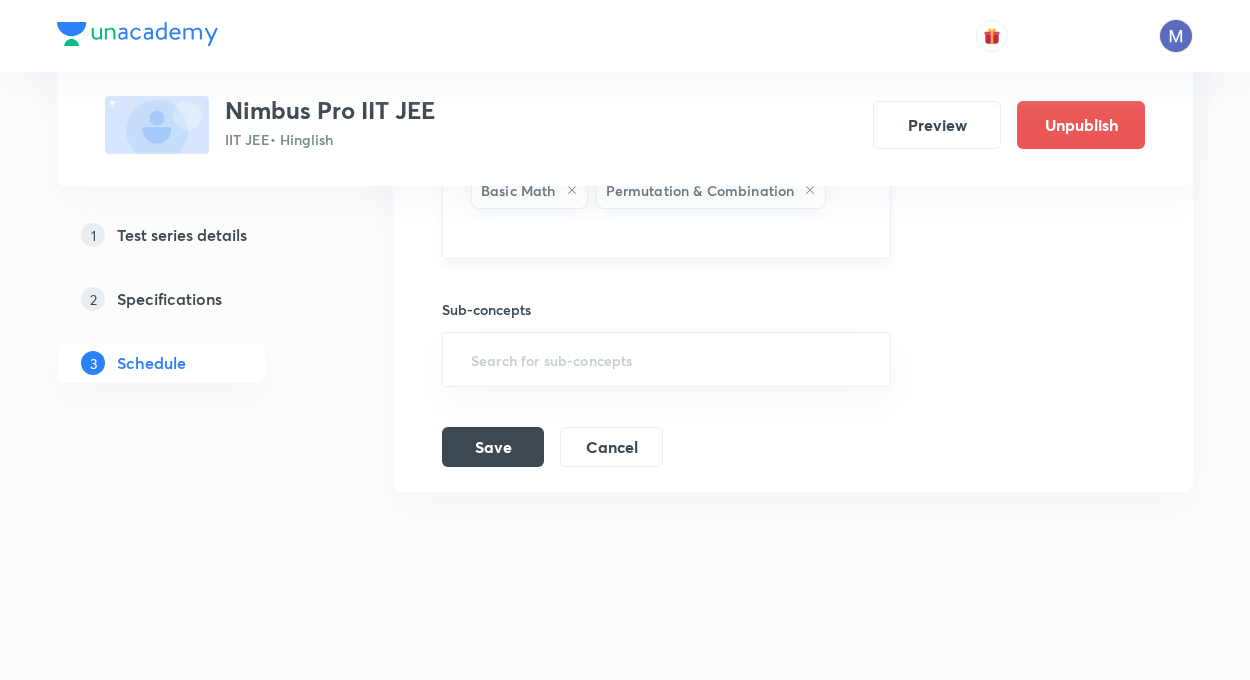 click at bounding box center (666, 231) 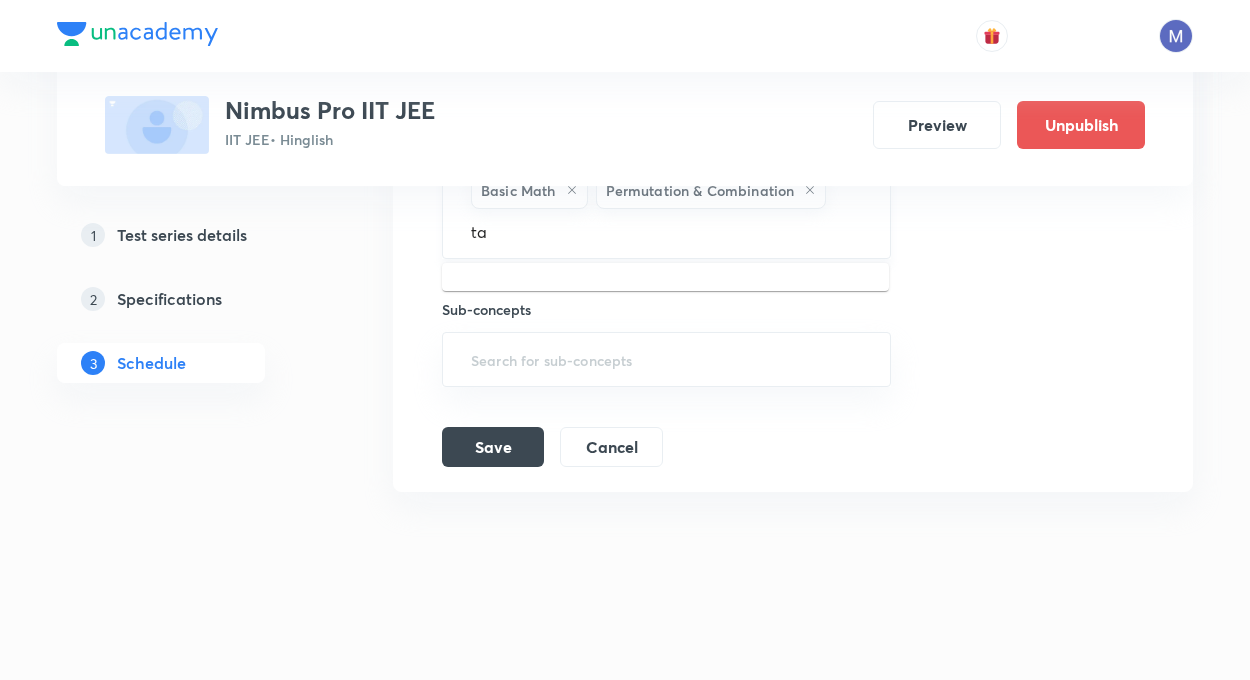 type on "t" 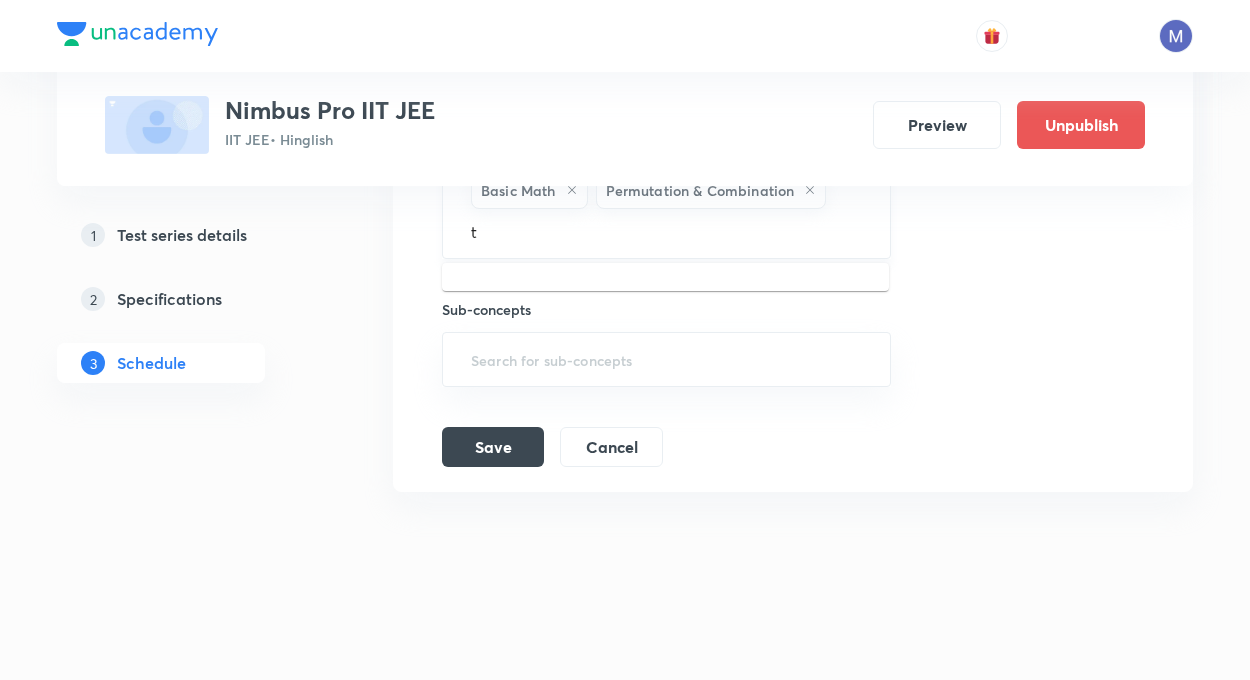 type 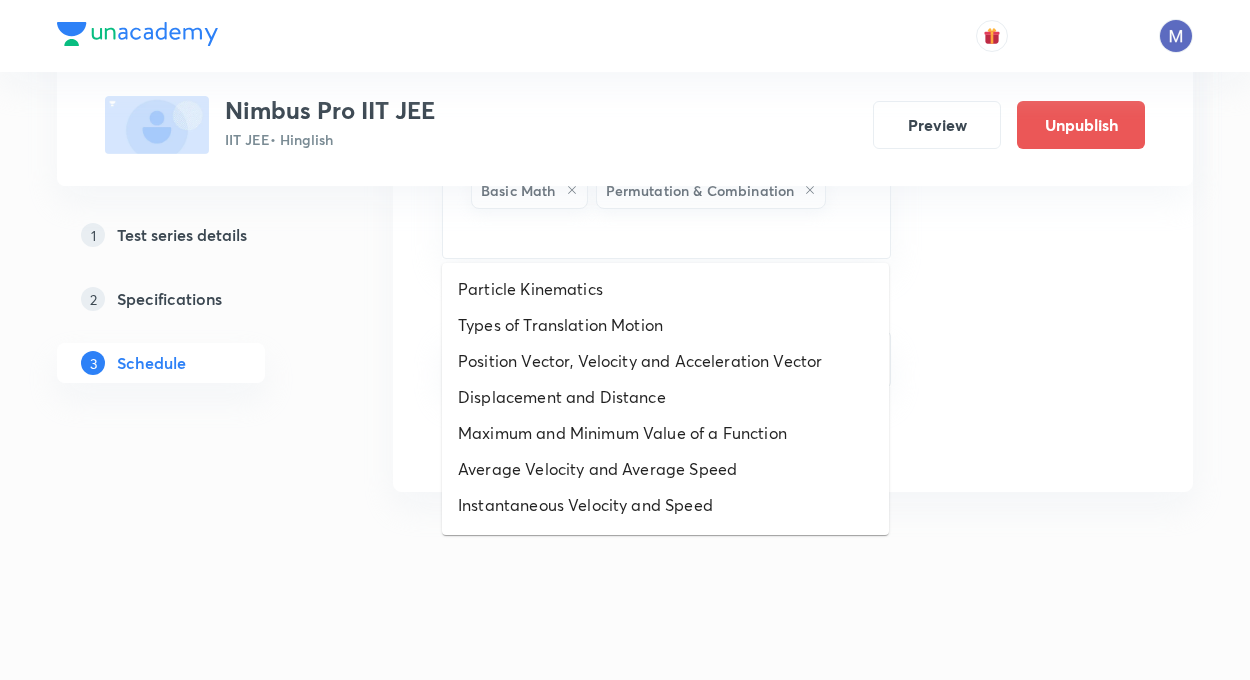 click on "2 Specifications" at bounding box center [197, 299] 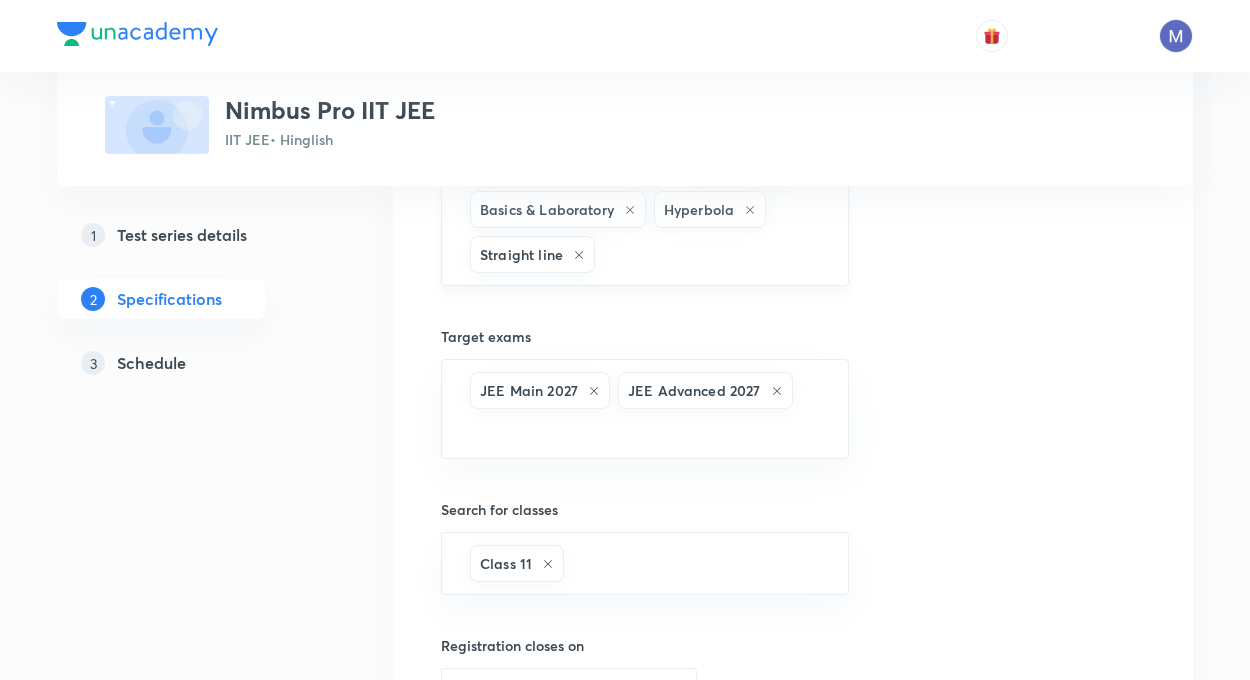 scroll, scrollTop: 800, scrollLeft: 0, axis: vertical 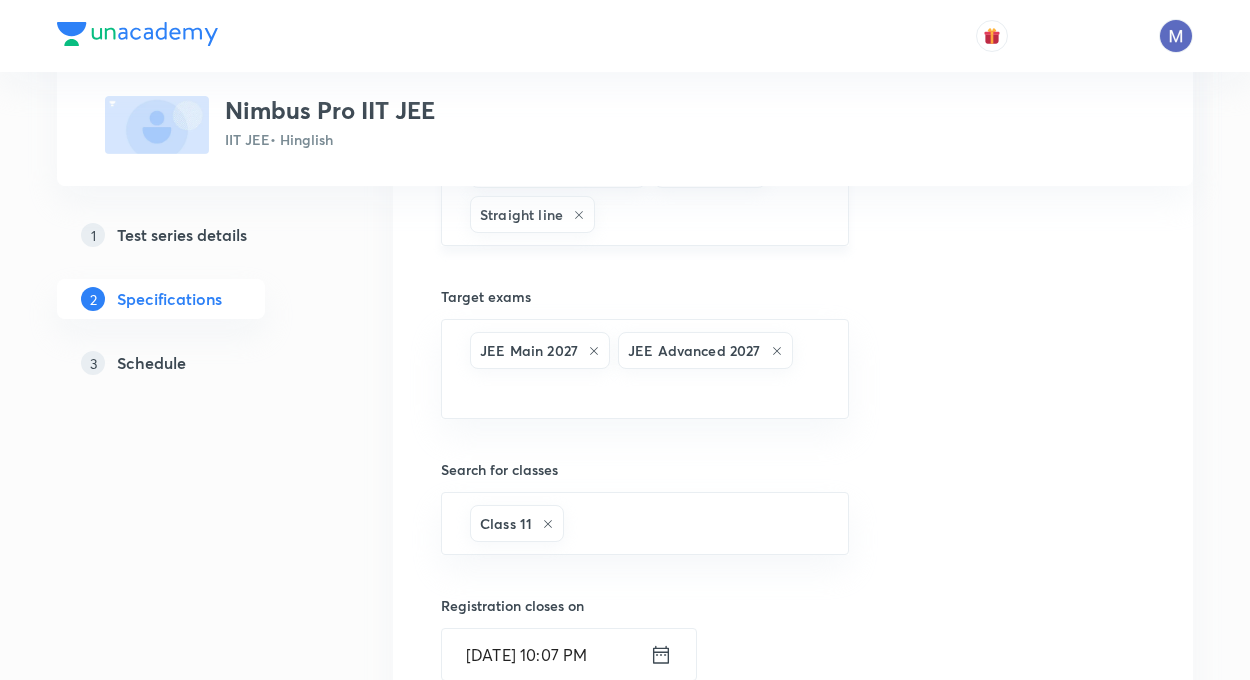 click at bounding box center [711, 214] 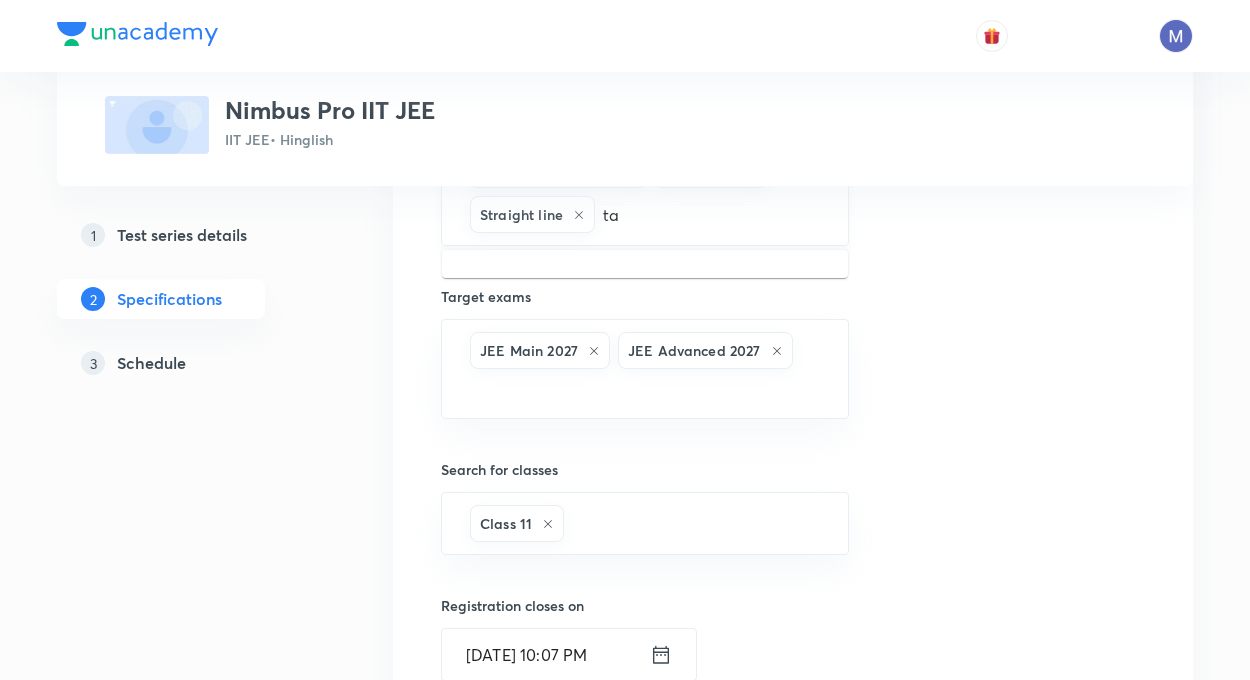 type on "t" 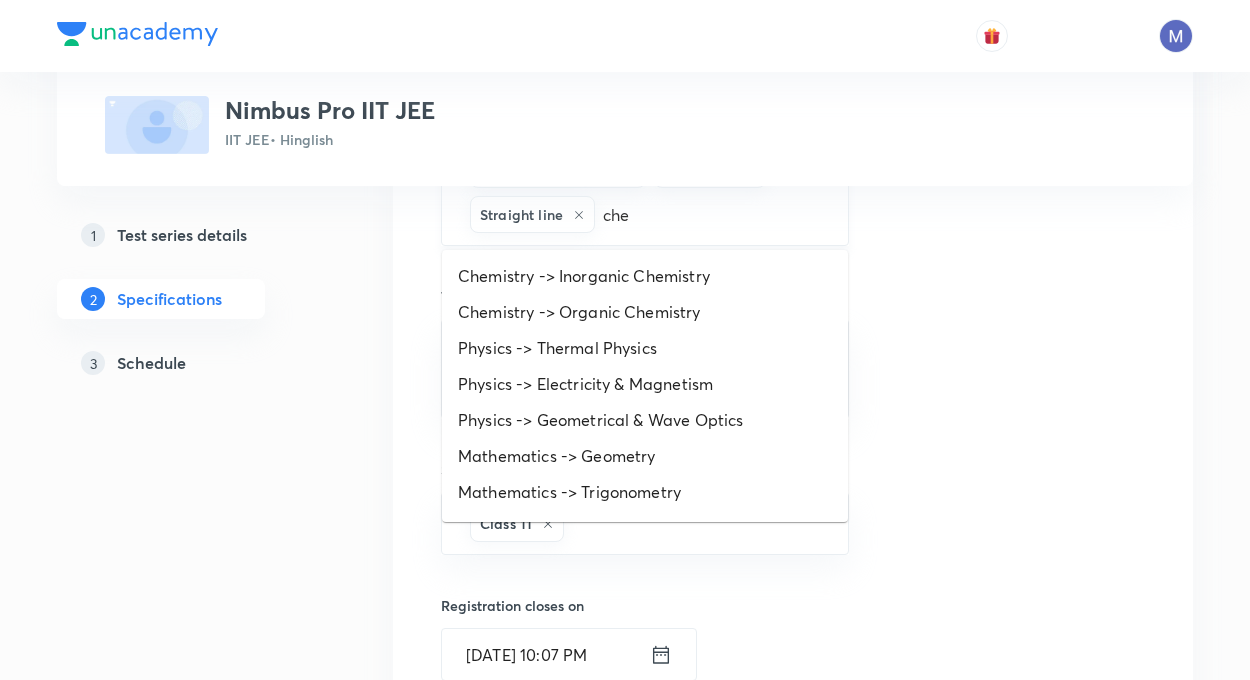 type on "chem" 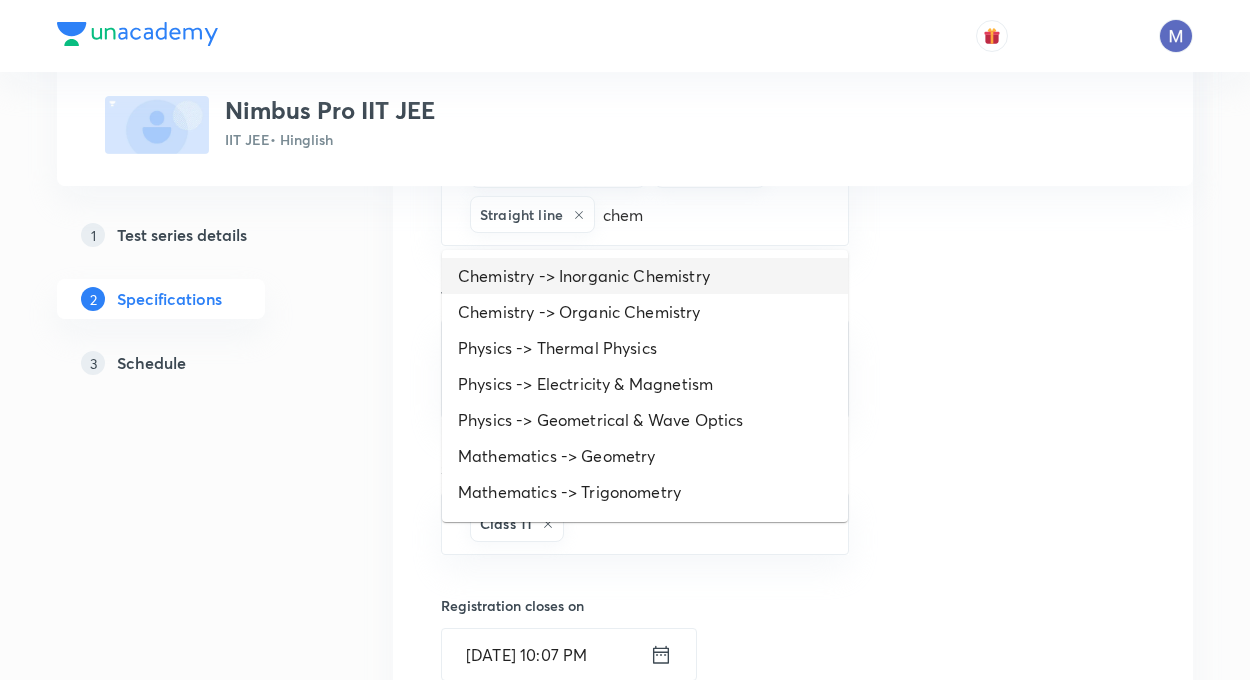 click on "Chemistry ->  Inorganic Chemistry" at bounding box center (645, 276) 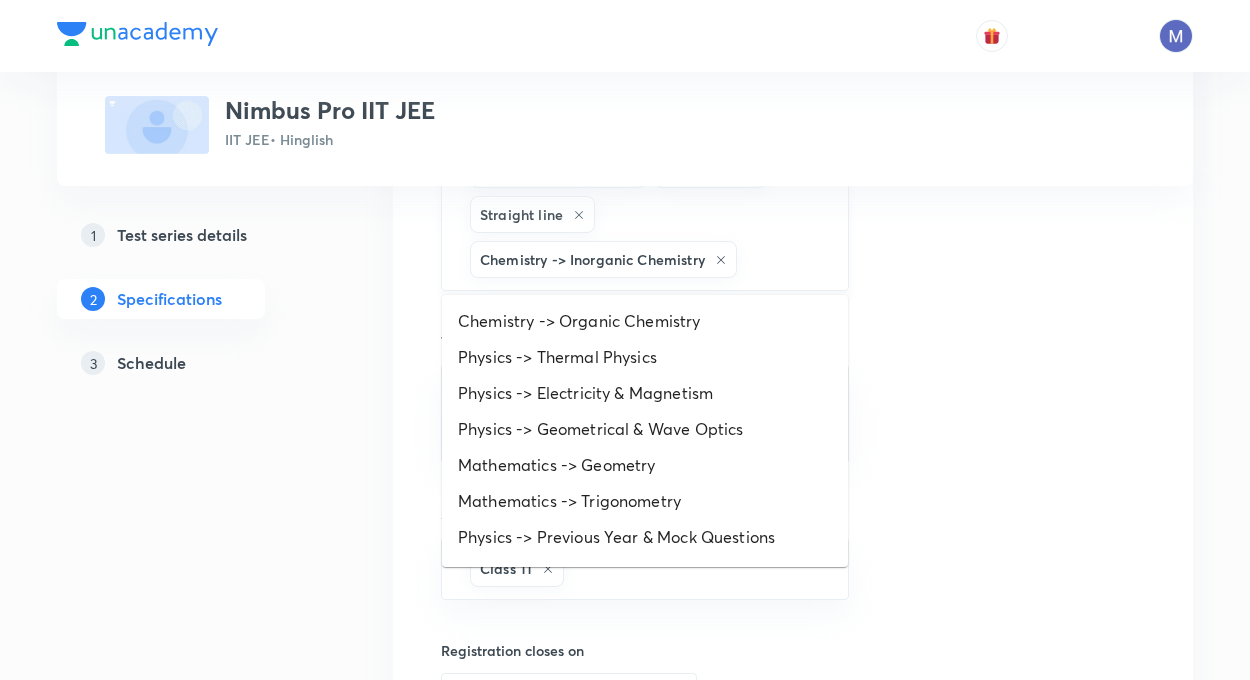 click at bounding box center (782, 259) 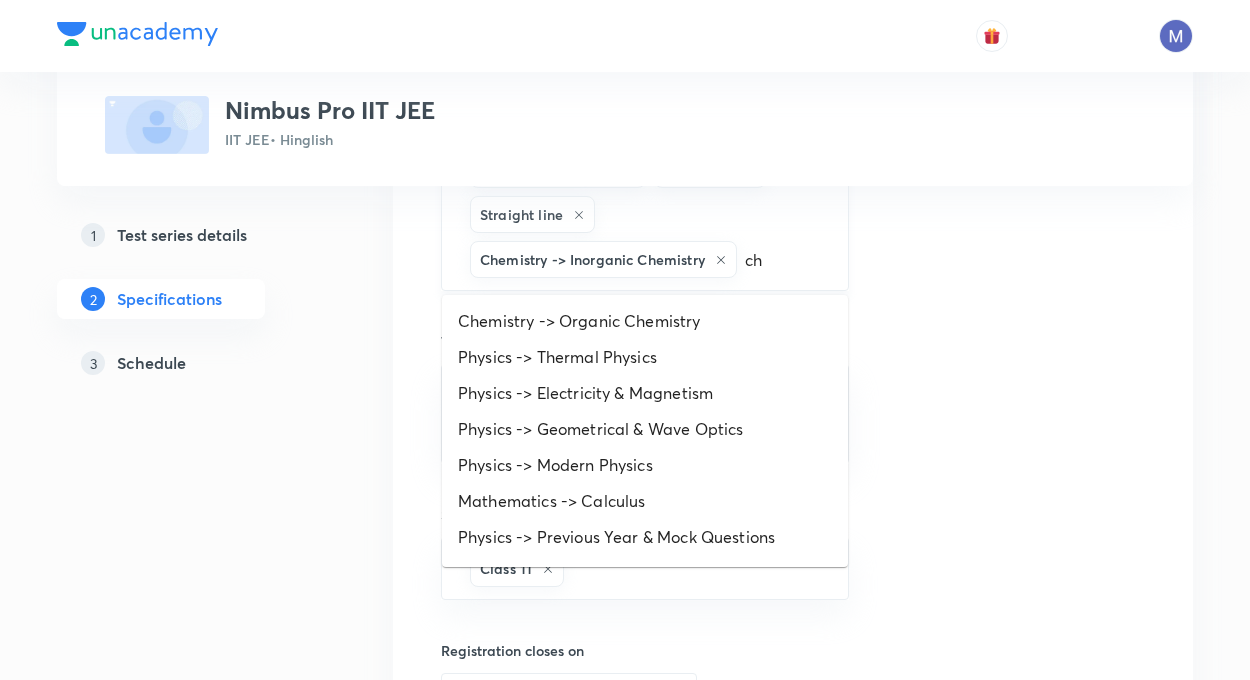 type on "che" 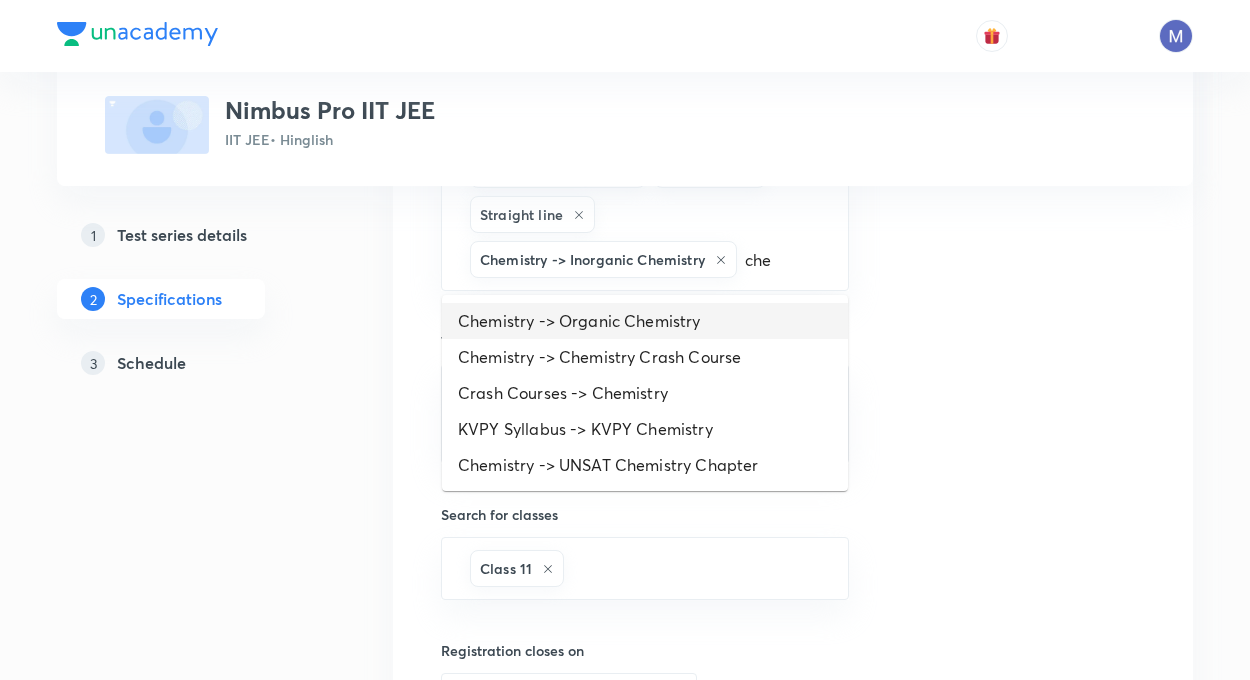 click on "Chemistry ->  Organic Chemistry" at bounding box center [645, 321] 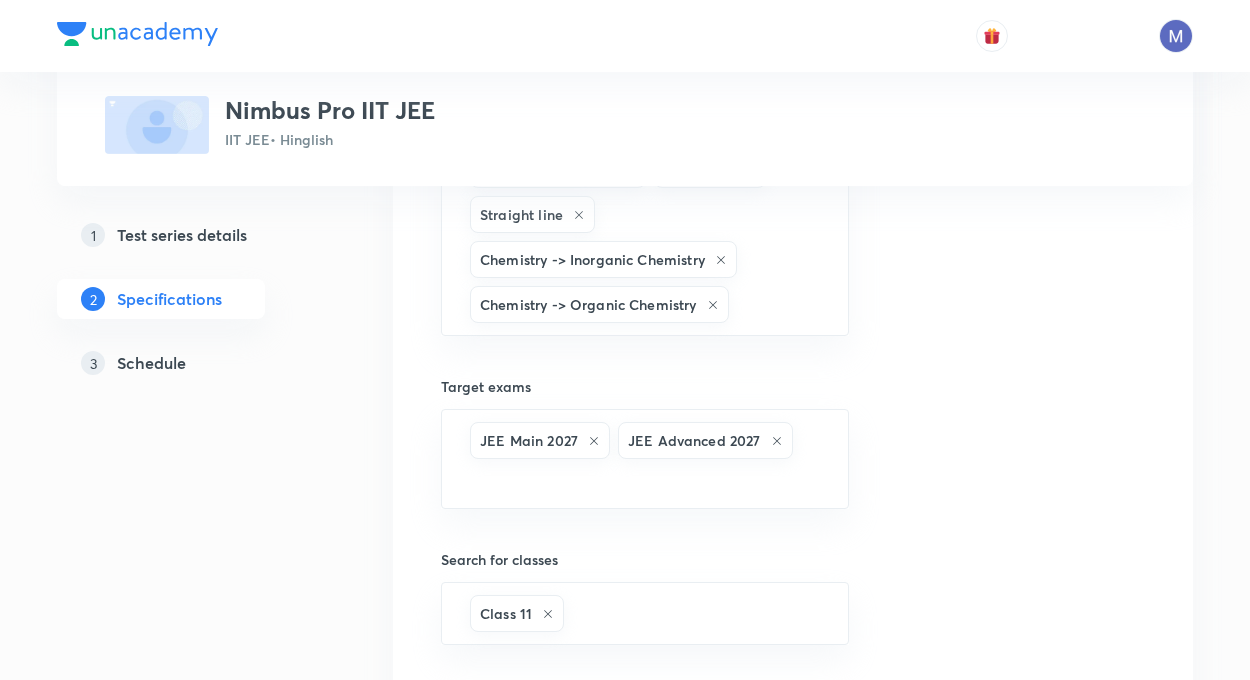 click on "Test Series Nimbus Pro IIT JEE IIT JEE  • Hinglish 1 Test series details 2 Specifications 3 Schedule Topics Kinematics-1D and Calculus Ellipse Fluid Mechanics Mathematics Motion in Straightline Basic Mathematics and Vector Unit and measurement and Kinematics Basic Math Kinematics-2D Relations and functions Permutation & Combination Chemistry Physical Chemistry Circle Parabola Physics Solid & Fluid Mechanics Mechanics Basics & Laboratory Hyperbola Straight line Chemistry ->  Inorganic Chemistry Chemistry ->  Organic Chemistry ​ Target exams JEE Main 2027 JEE Advanced 2027 ​ Search for classes Class 11 ​ Registration closes on [DATE] 10:07 PM ​ Visible From [DATE] 9:05 AM ​ Frequency of tests Once [DATE] Brochure Format: PDF • Max size: 5MB brochure.pdf Replace Preview video ​ Save & continue Thumbnail Format: 500x300 · Max size: 1MB Upload custom thumbnail" at bounding box center [625, 377] 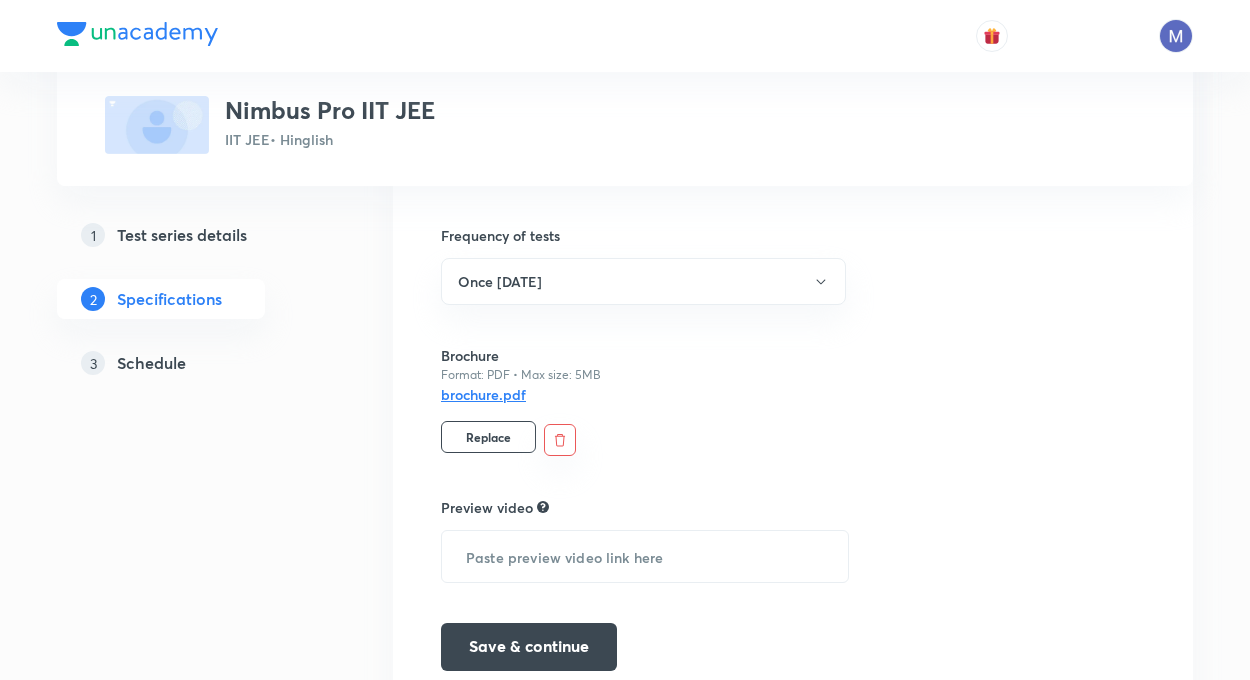 scroll, scrollTop: 1599, scrollLeft: 0, axis: vertical 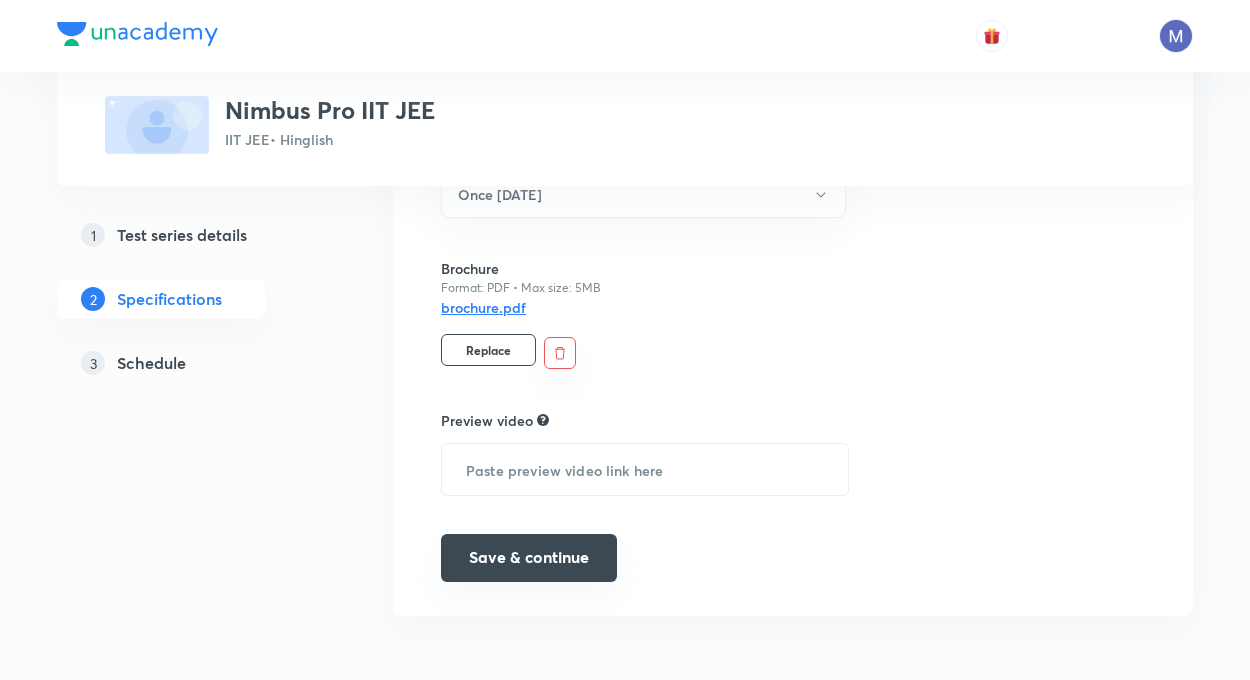 click on "Save & continue" at bounding box center [529, 558] 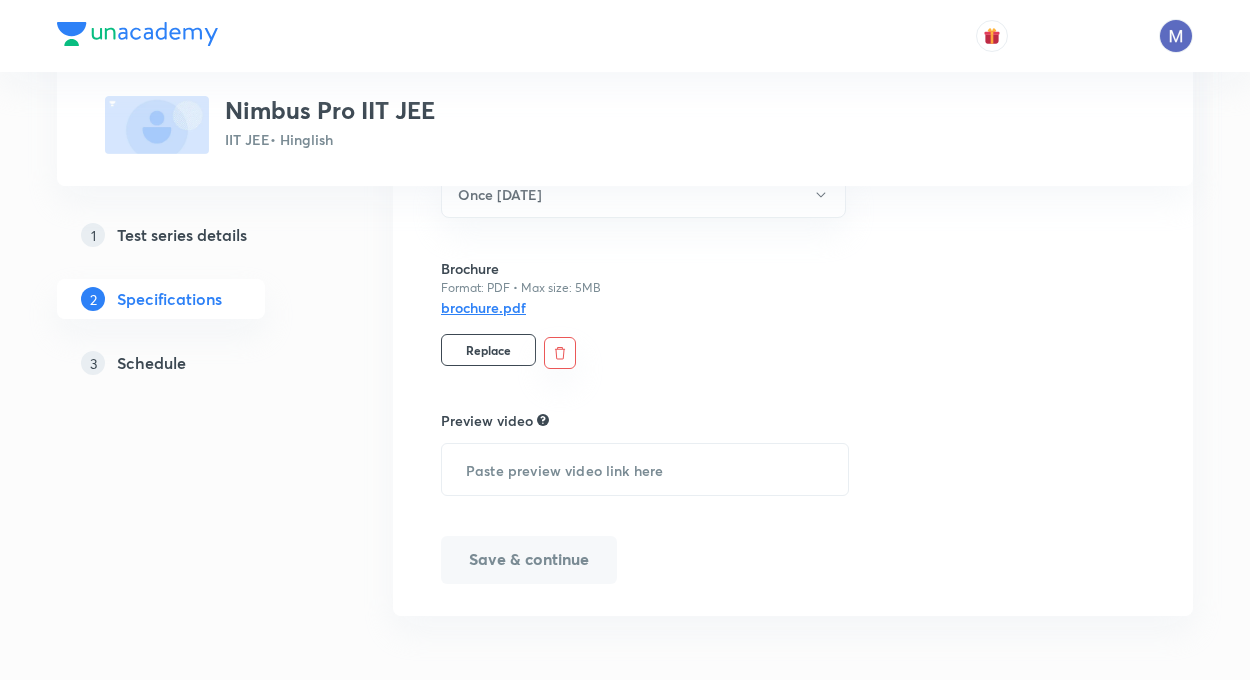 scroll, scrollTop: 1554, scrollLeft: 0, axis: vertical 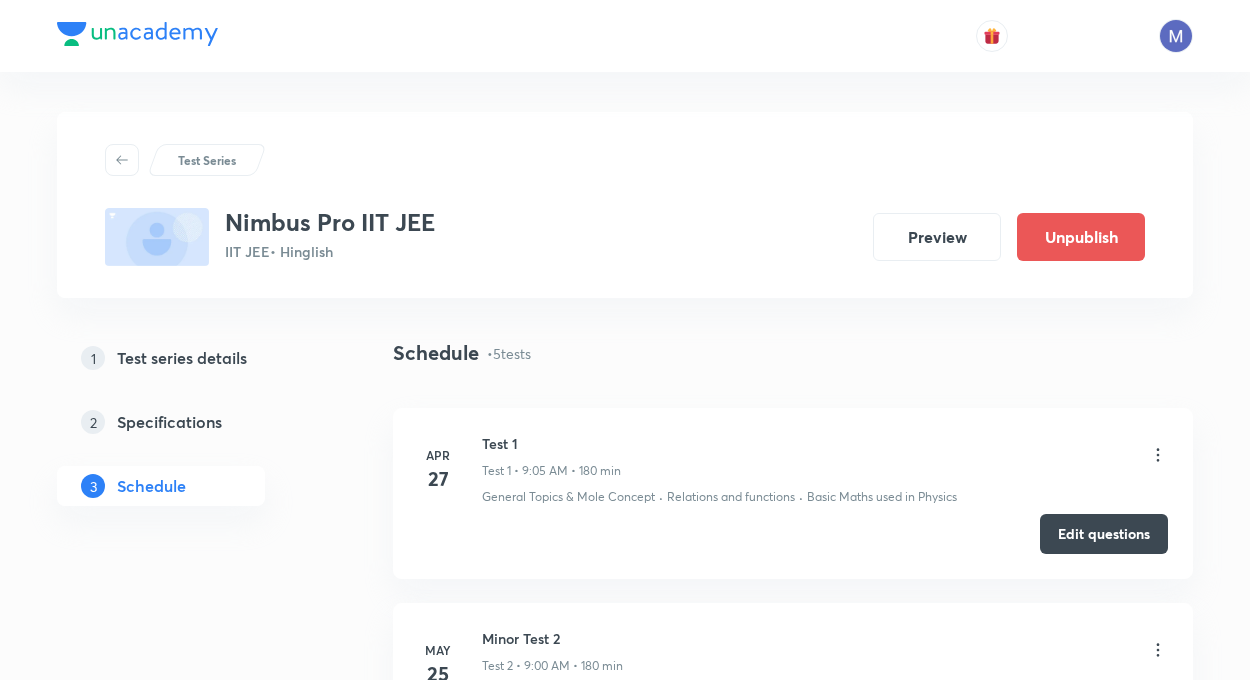 click on "1 Test series details 2 Specifications 3 Schedule" at bounding box center (193, 434) 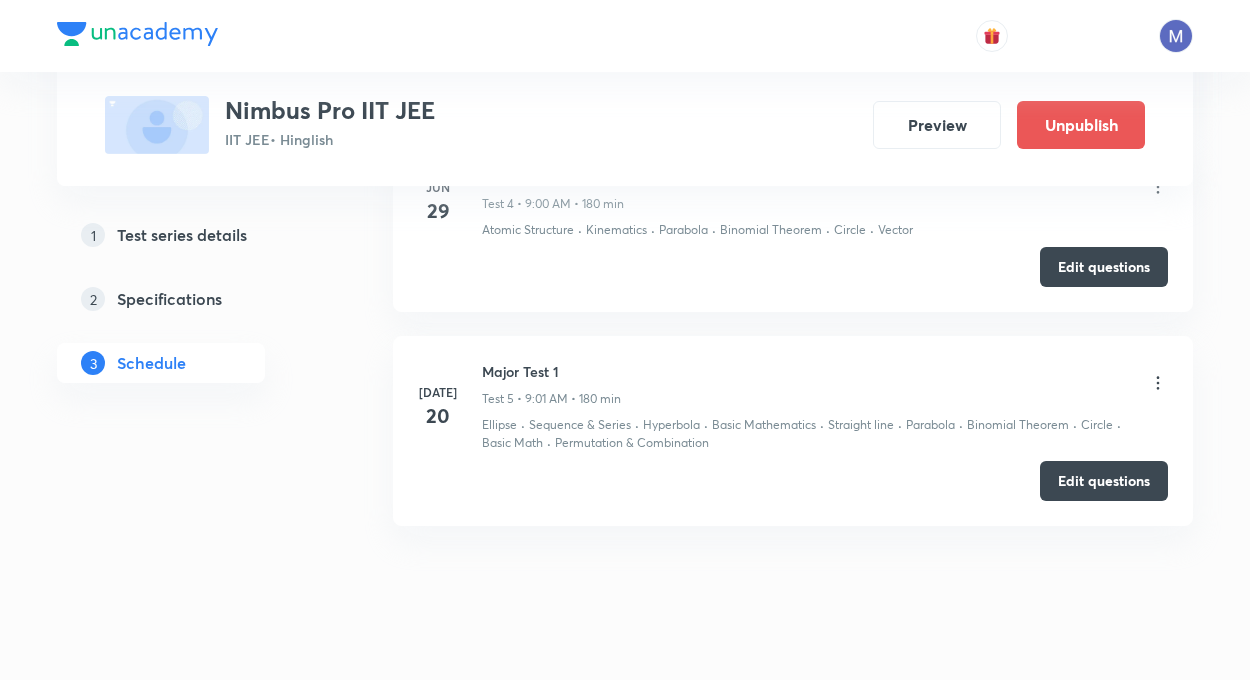 scroll, scrollTop: 880, scrollLeft: 0, axis: vertical 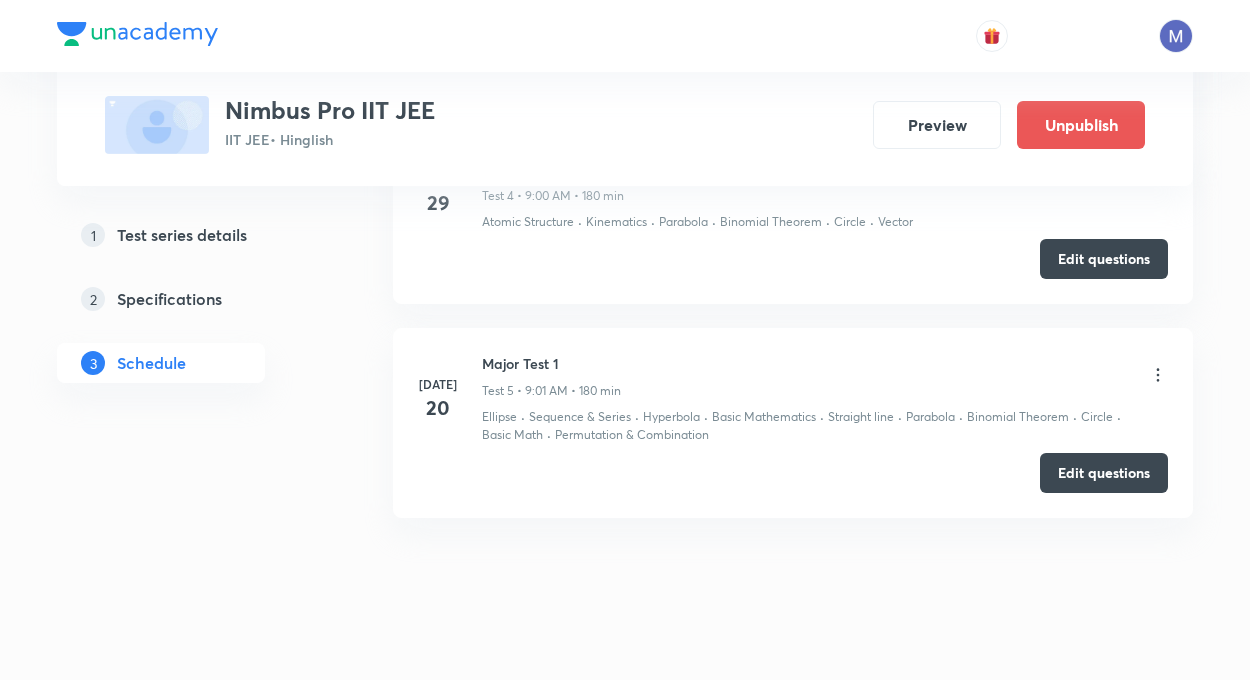 click 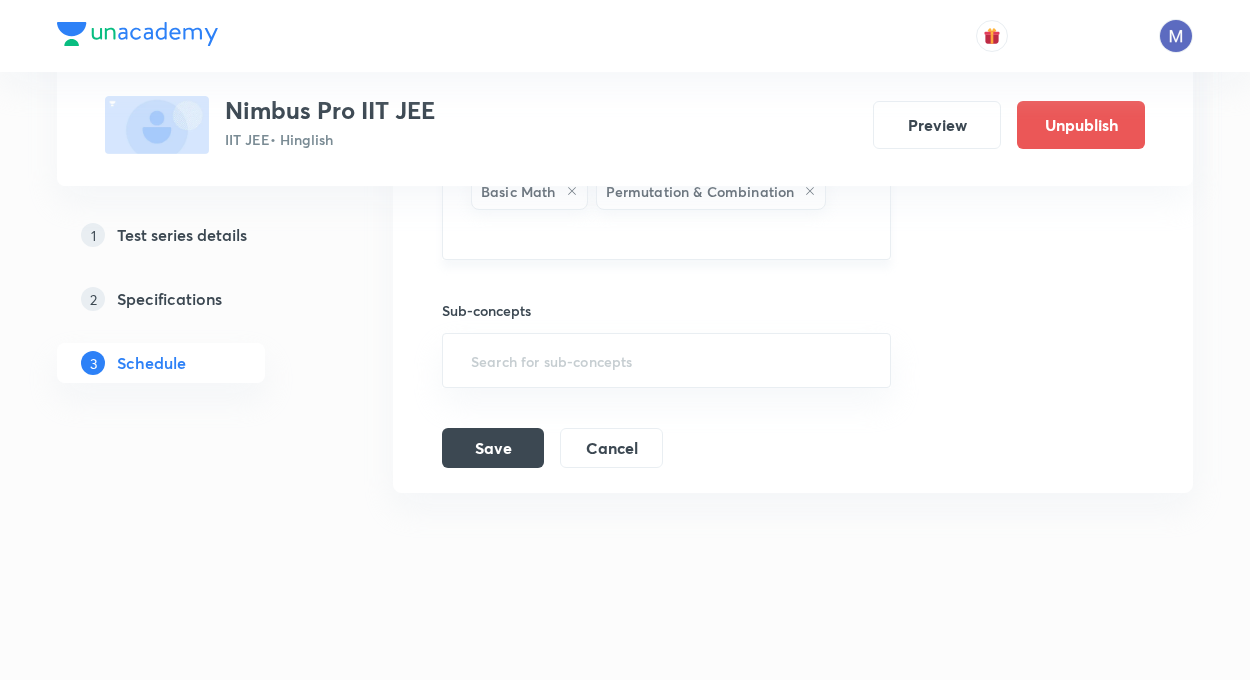 scroll, scrollTop: 1751, scrollLeft: 0, axis: vertical 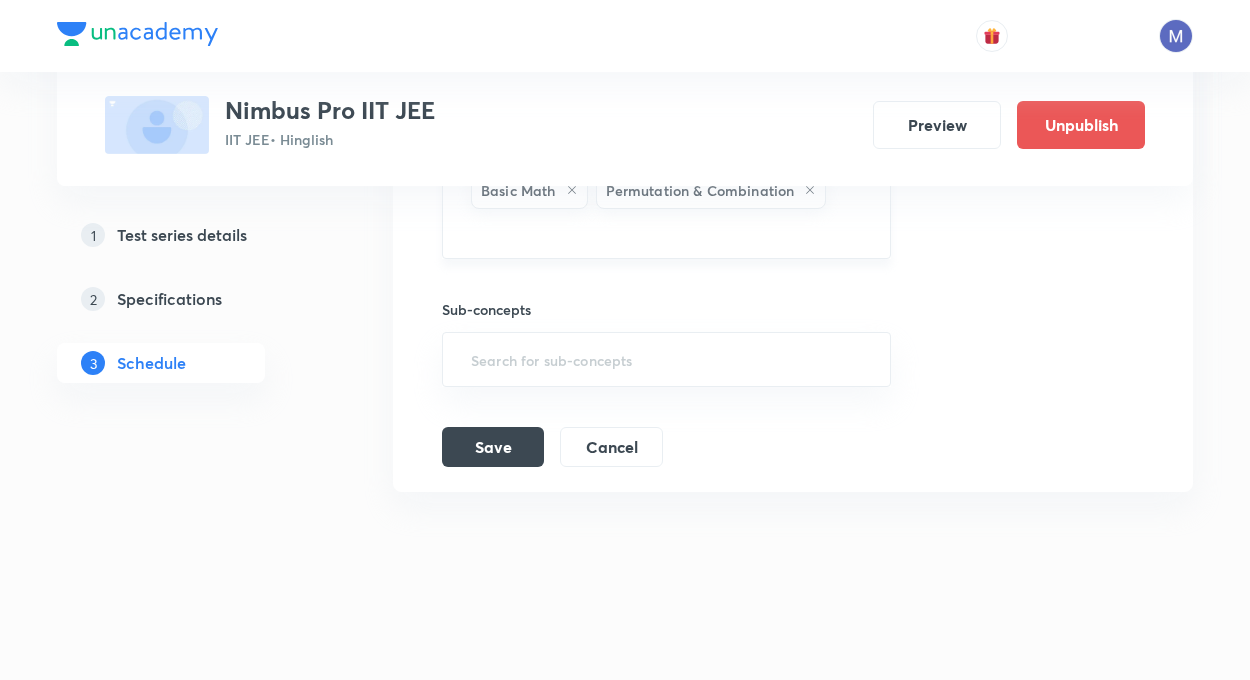 click at bounding box center (666, 231) 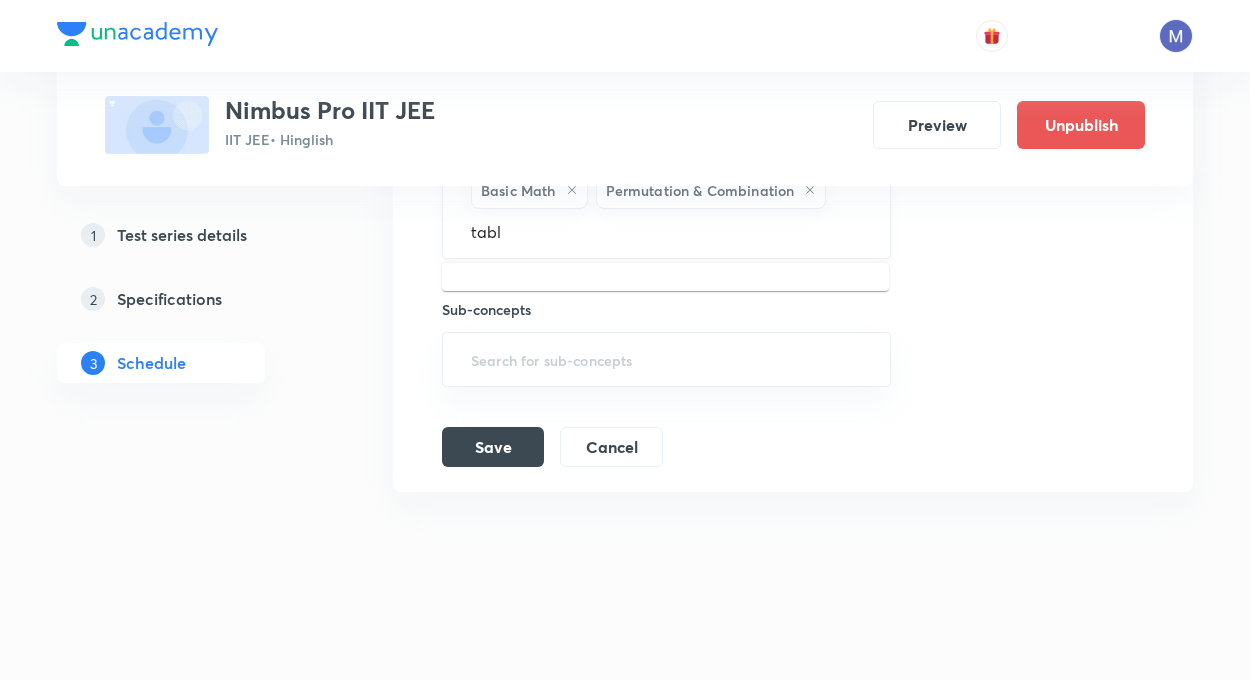 scroll, scrollTop: 0, scrollLeft: 0, axis: both 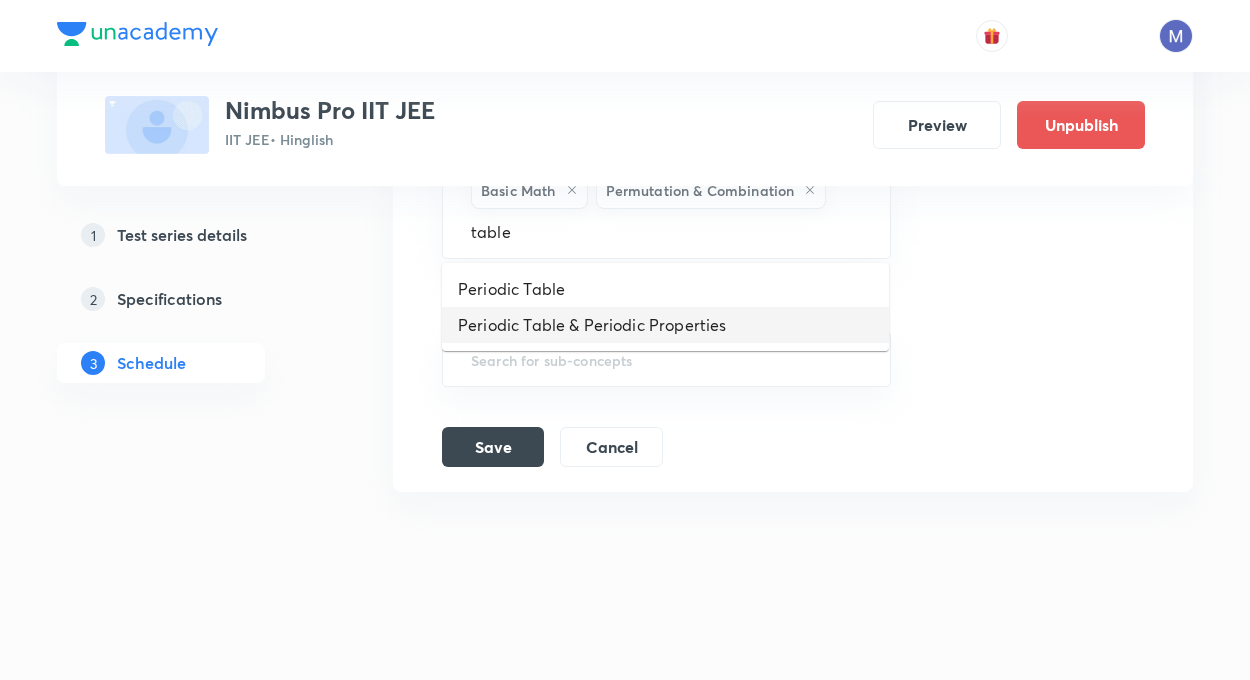 click on "Periodic Table & Periodic Properties" at bounding box center [665, 325] 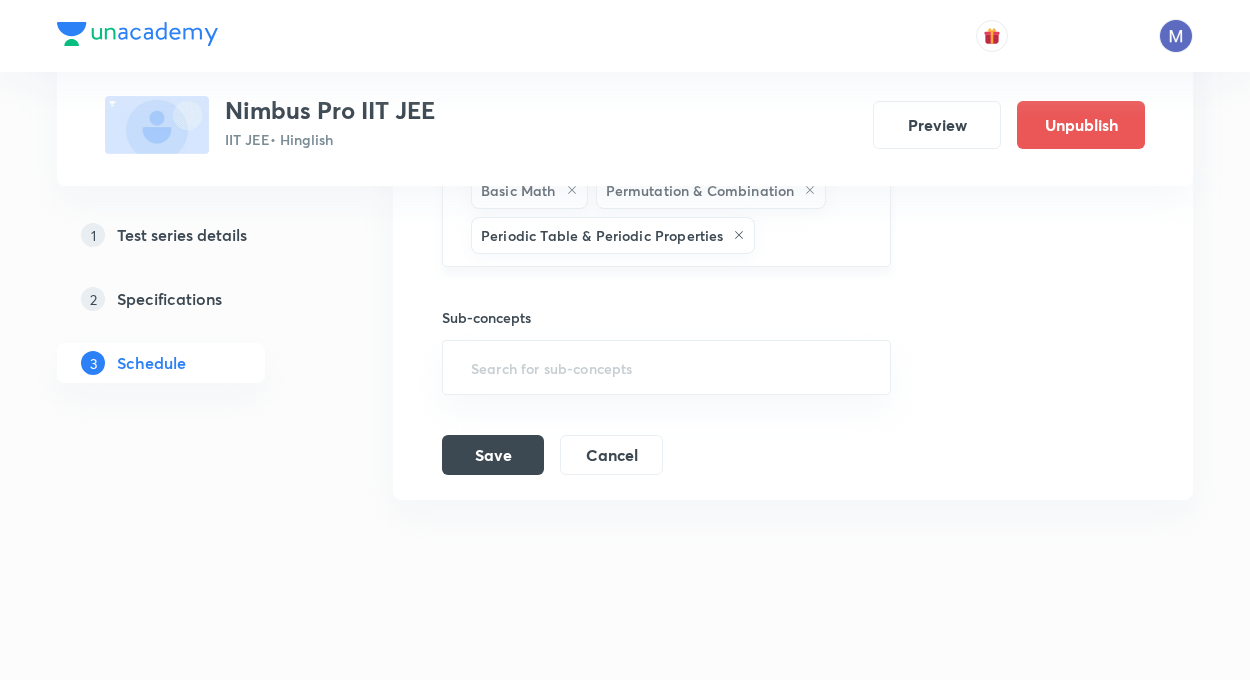 click at bounding box center (812, 235) 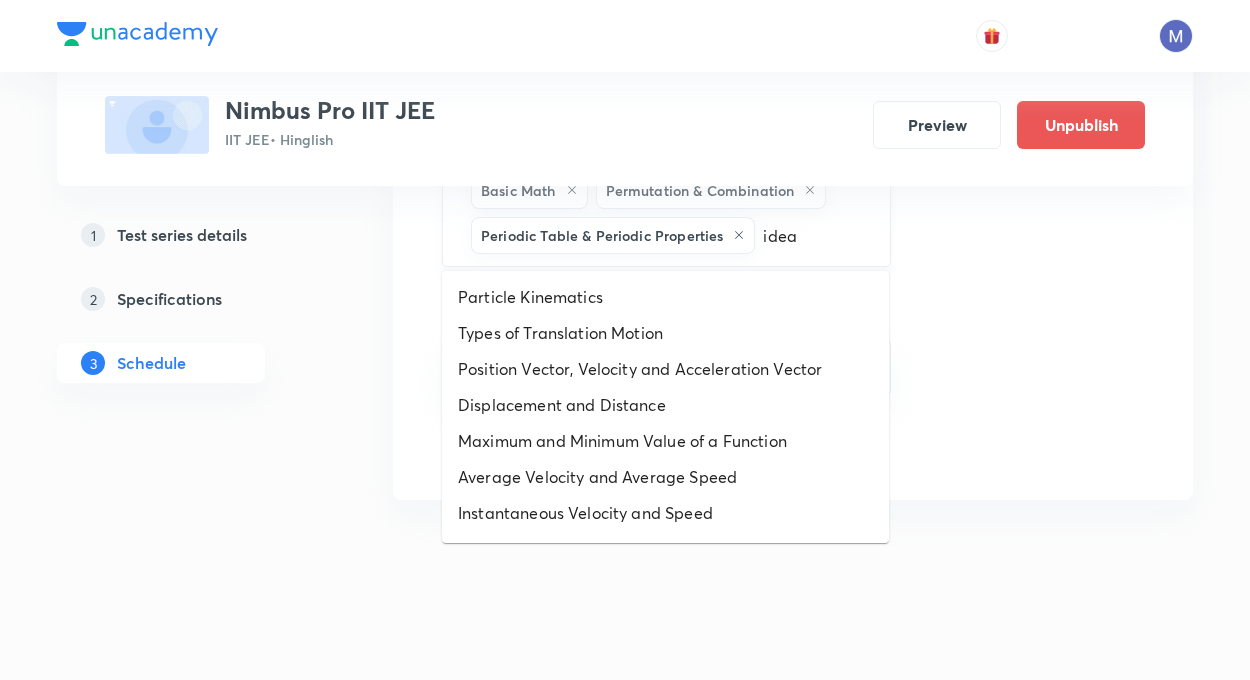 type on "ideal" 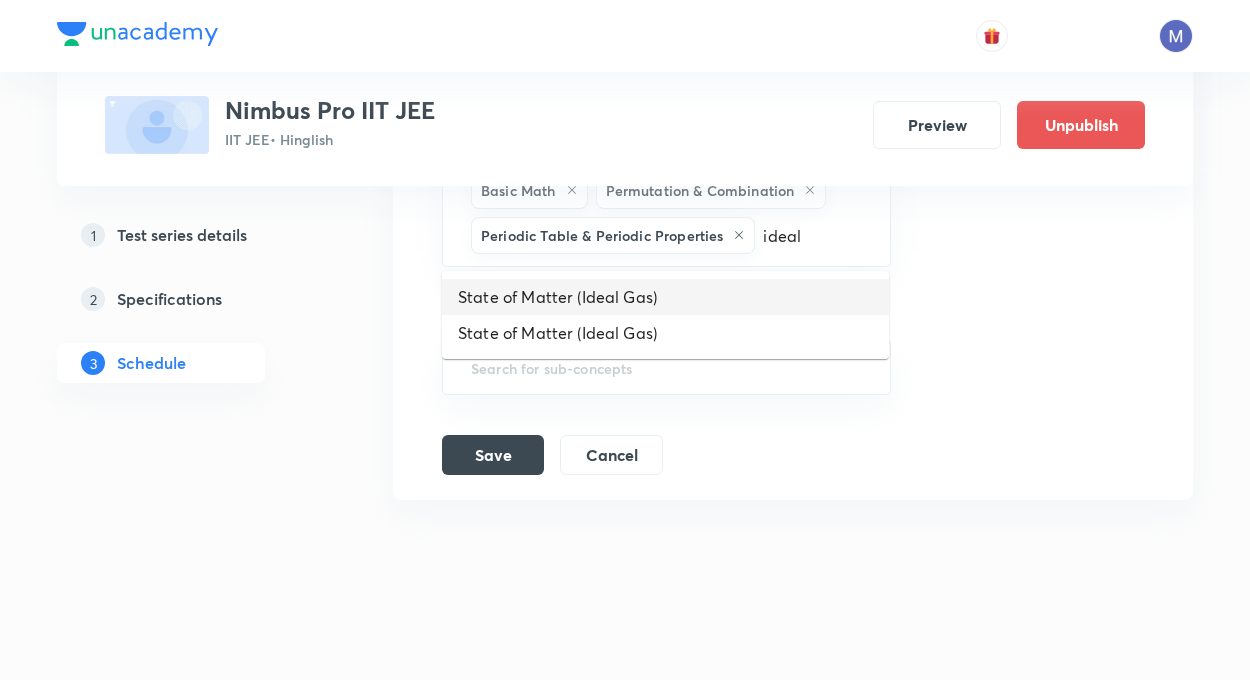 click on "State of Matter (Ideal Gas)" at bounding box center [665, 297] 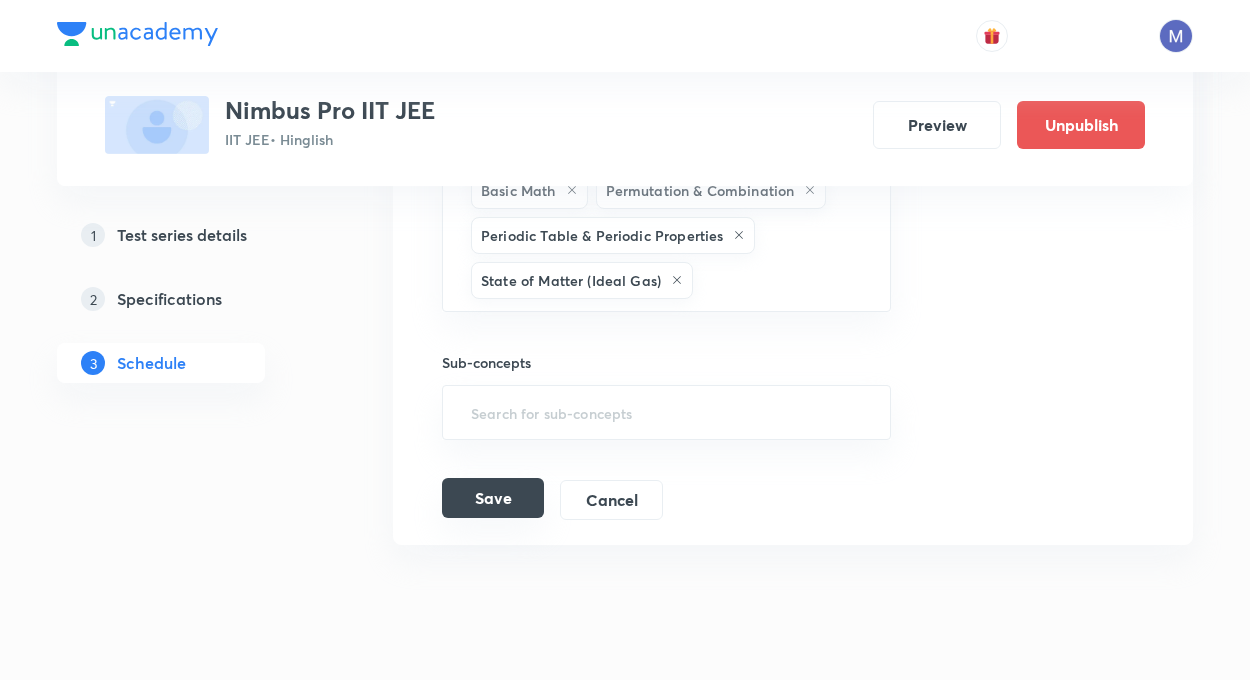 click on "Save" at bounding box center [493, 498] 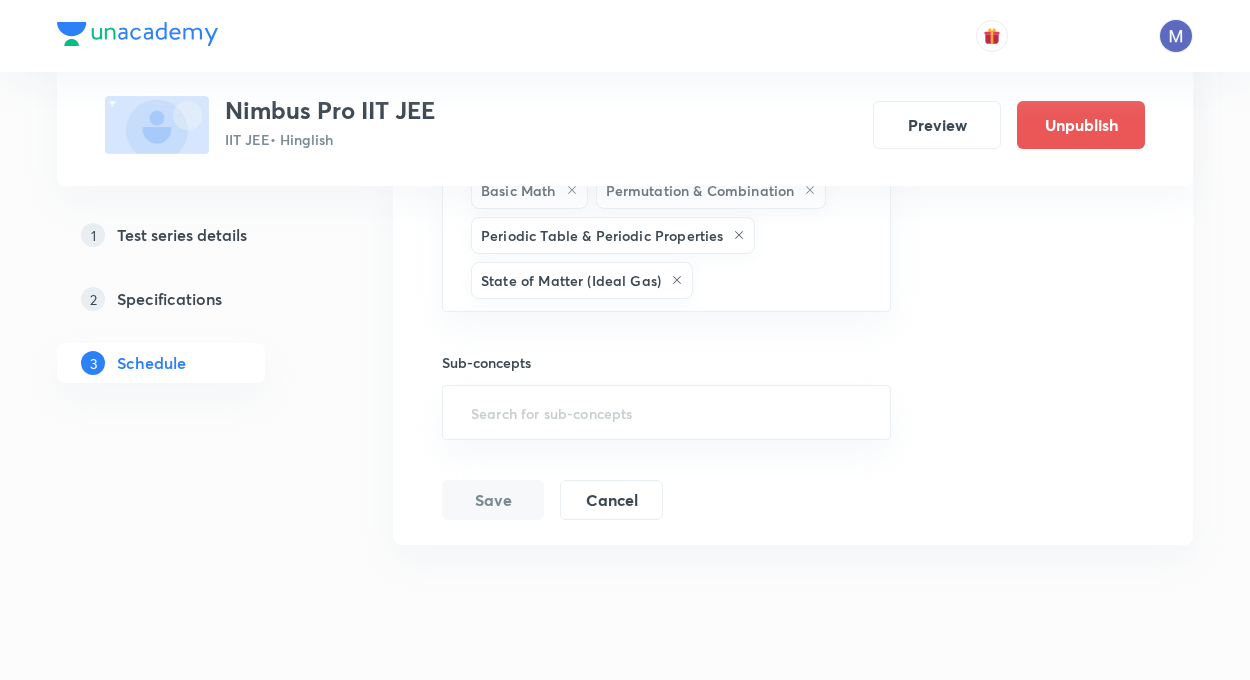 scroll, scrollTop: 1018, scrollLeft: 0, axis: vertical 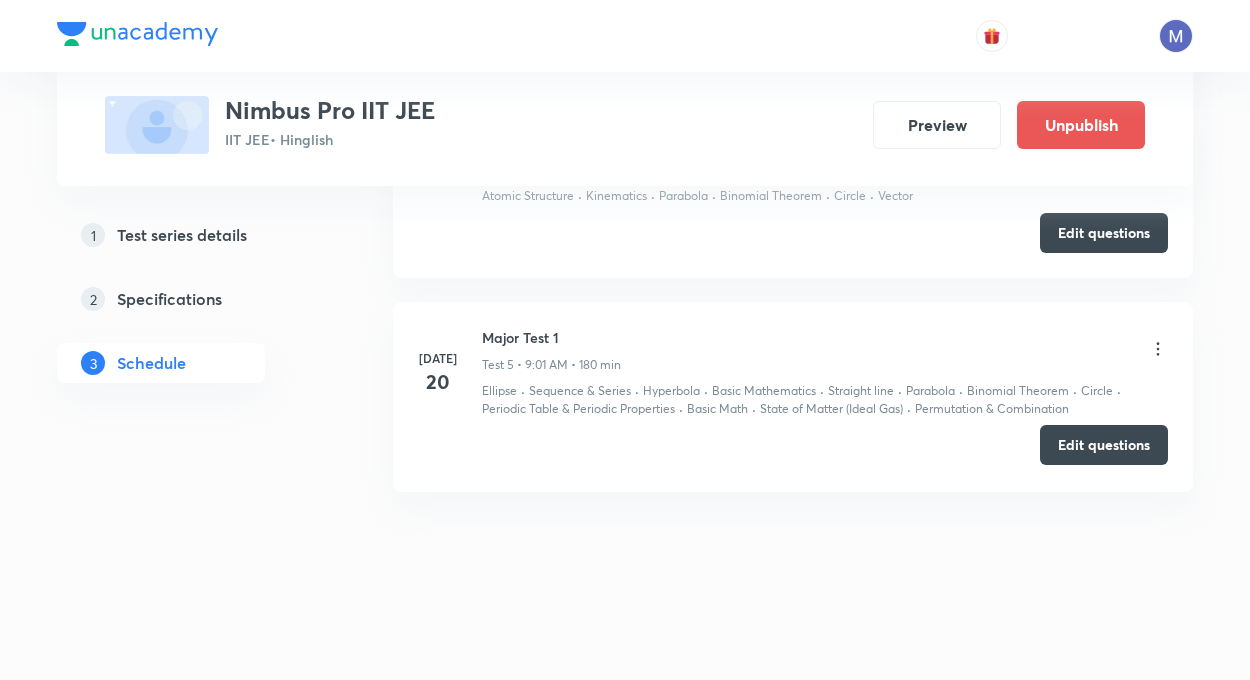 click on "Edit questions" at bounding box center (1104, 445) 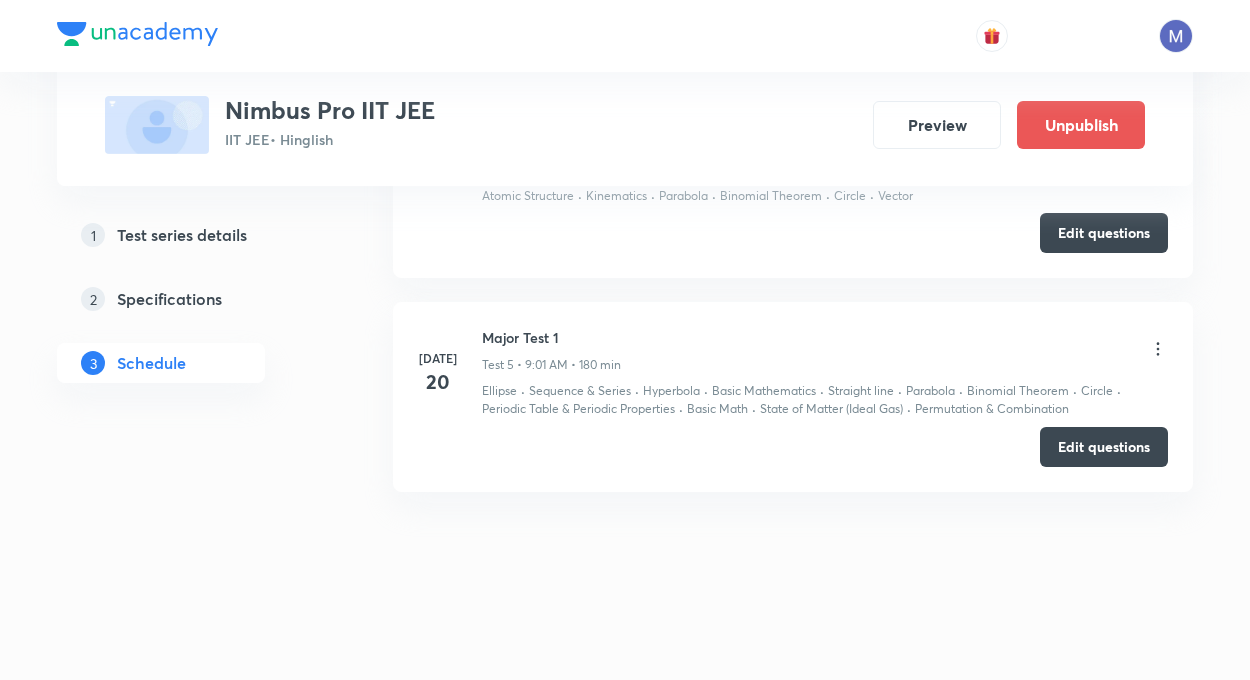 click on "1 Test series details 2 Specifications 3 Schedule" at bounding box center [193, 311] 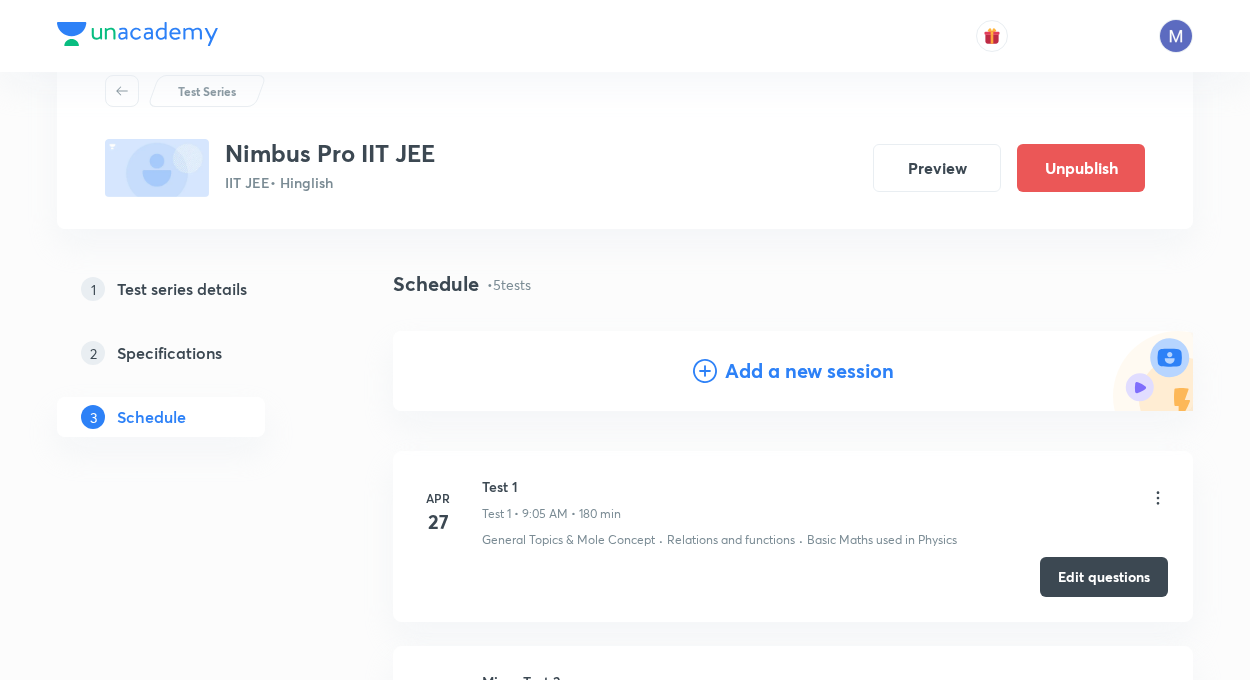 scroll, scrollTop: 80, scrollLeft: 0, axis: vertical 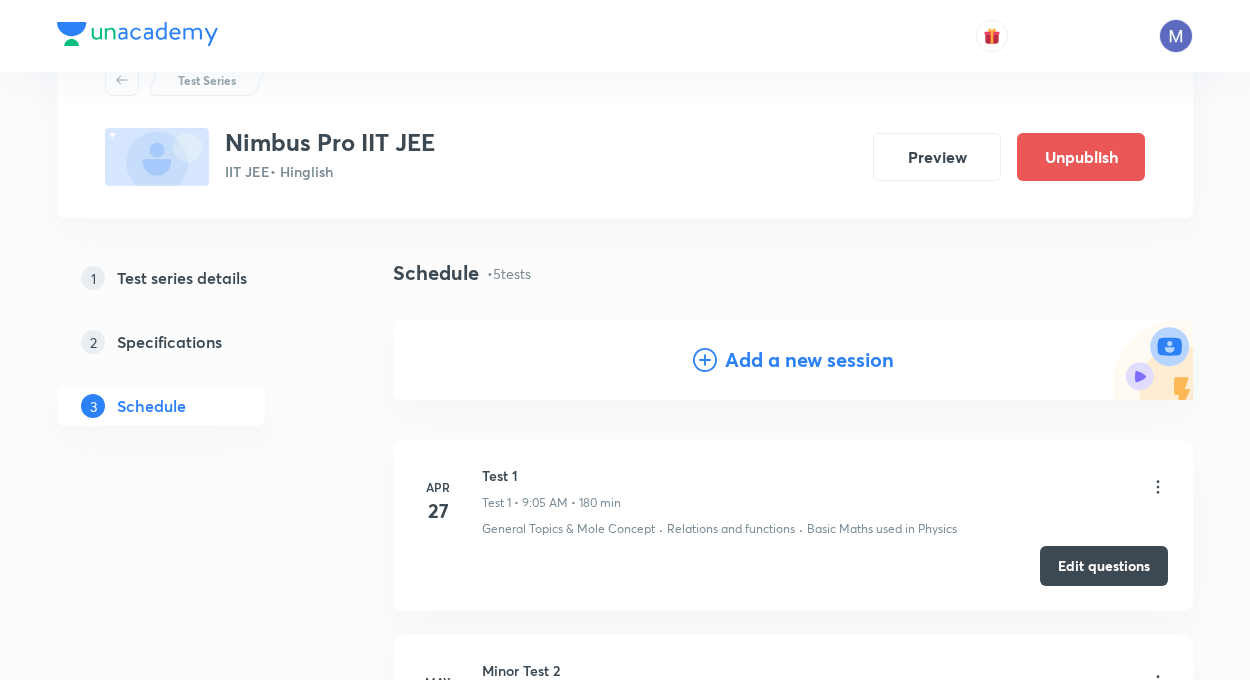 click on "Add a new session" at bounding box center (809, 360) 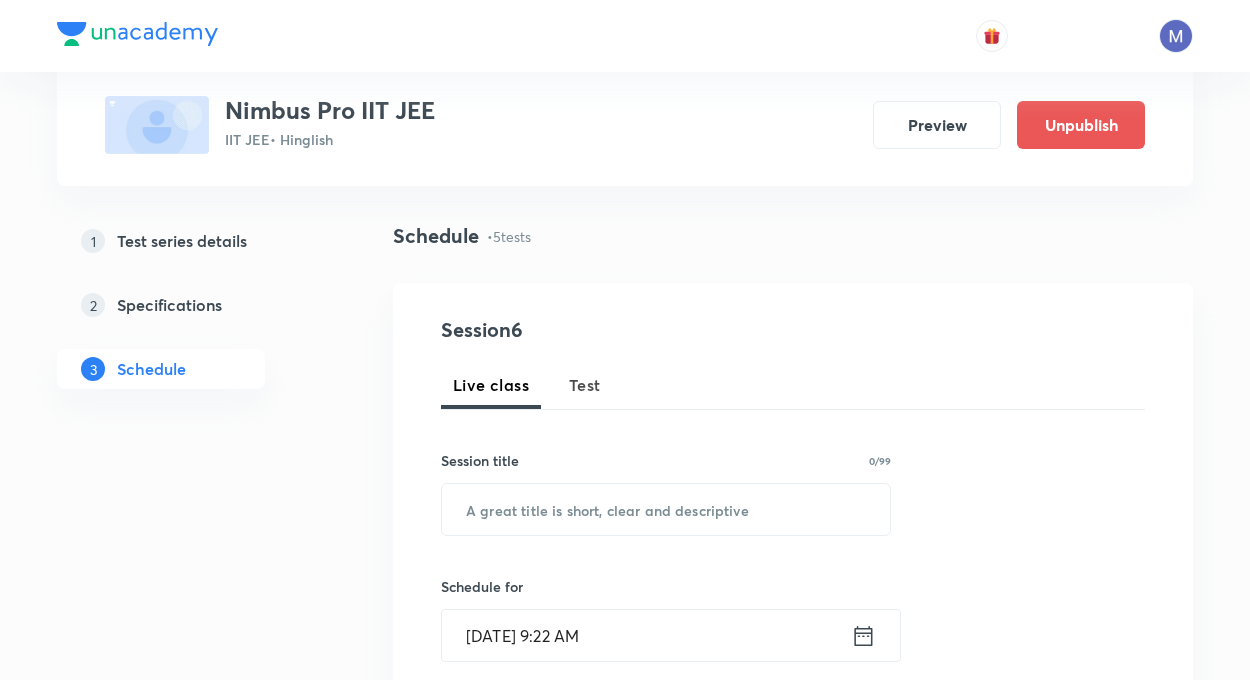 scroll, scrollTop: 120, scrollLeft: 0, axis: vertical 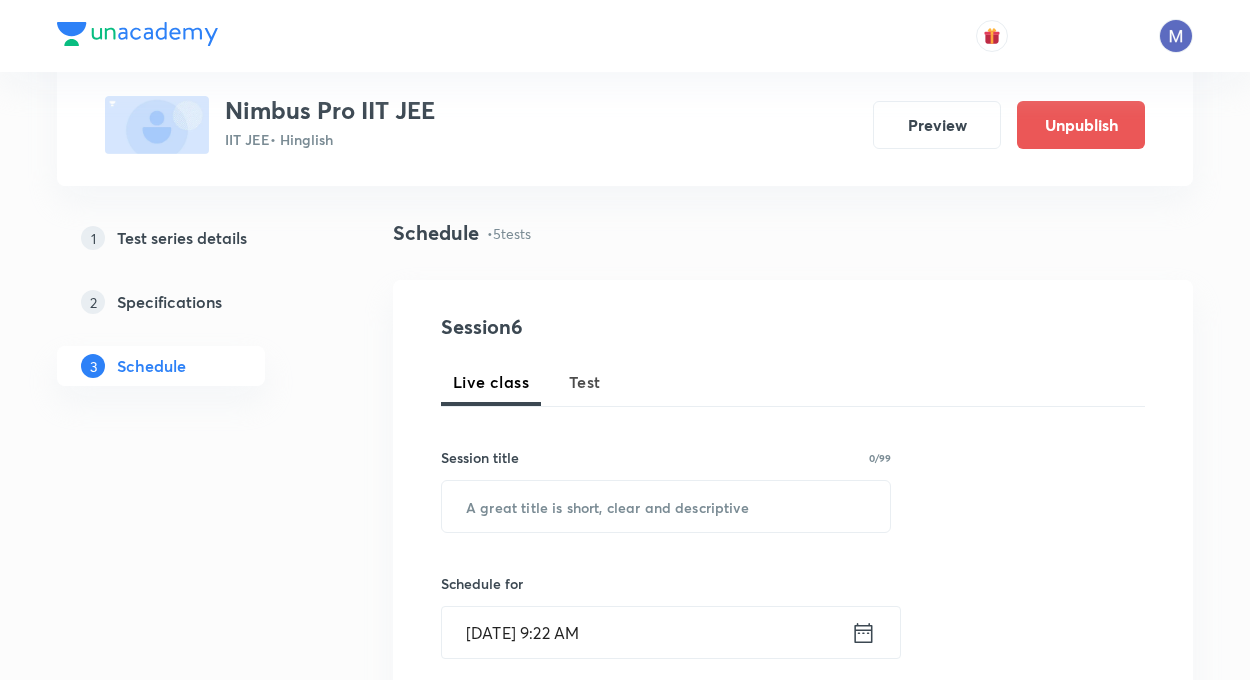 click on "Test" at bounding box center (585, 382) 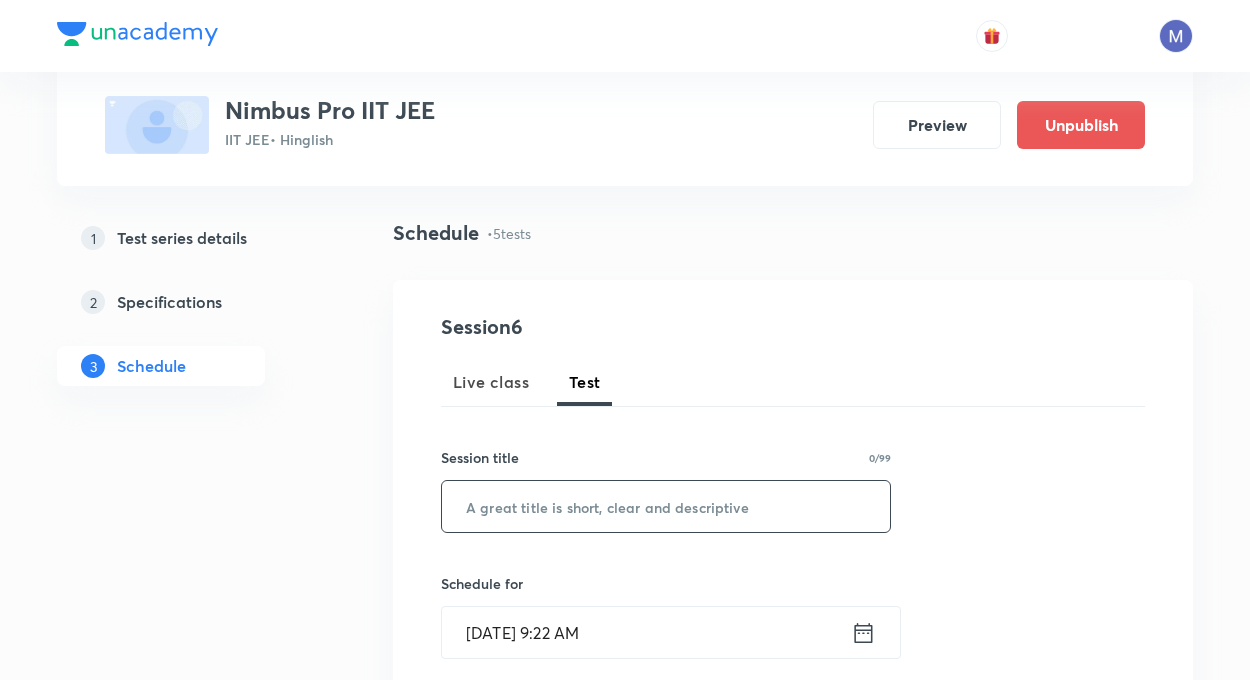 click at bounding box center (666, 506) 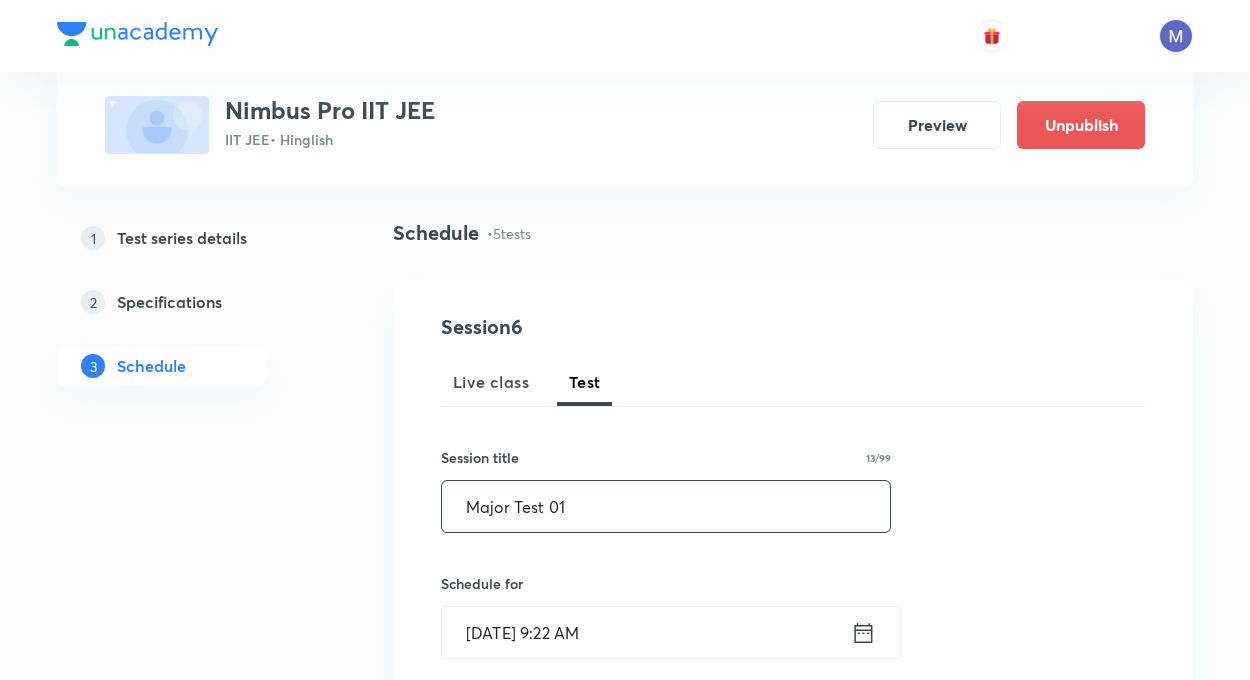 type on "Major Test 01" 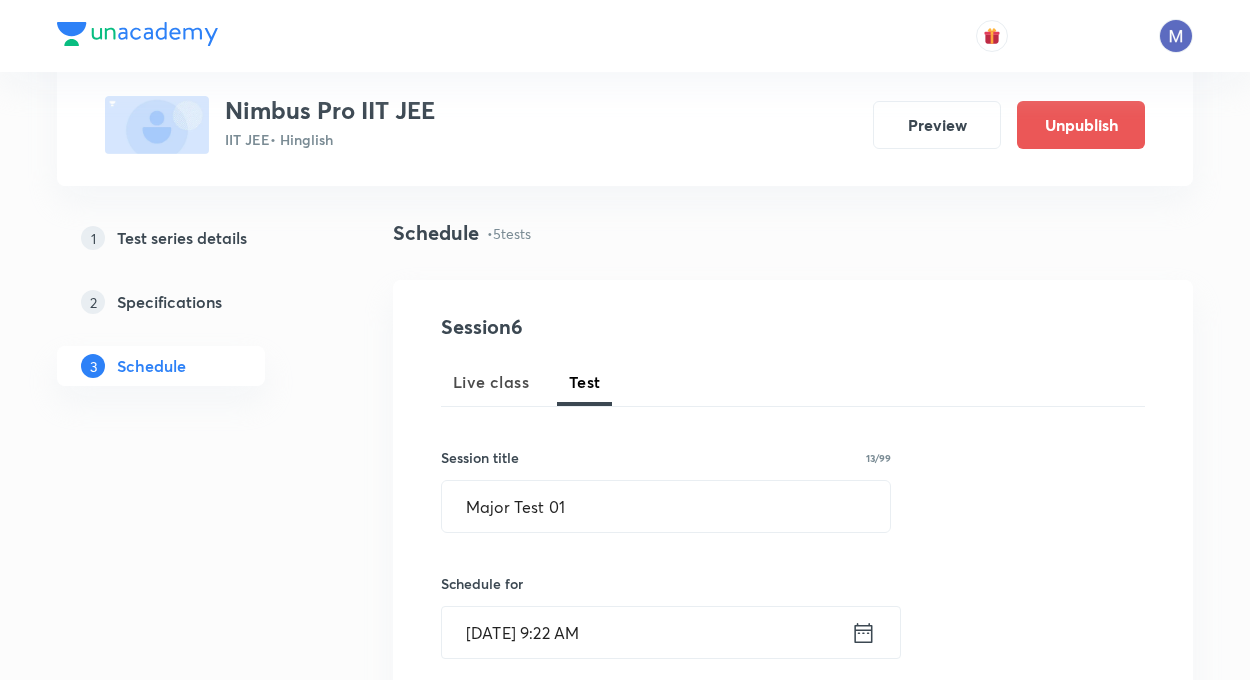 click on "Test Series Nimbus Pro IIT JEE IIT JEE  • Hinglish Preview Unpublish 1 Test series details 2 Specifications 3 Schedule Schedule •  5  tests Session  6 Live class Test Session title 13/99 Major Test 01 ​ Schedule for [DATE] 9:22 AM ​ Duration (in minutes) ​ Concepts ​ Sub-concepts ​ Add Cancel [DATE] Test 1 Test 1 • 9:05 AM • 180 min General Topics & Mole Concept · Relations and functions · Basic Maths used in Physics Edit questions [DATE] [MEDICAL_DATA] 2 Test 2 • 9:00 AM • 180 min Straight line · General Topics & Mole Concept · Mole Concept & Concentration Terms · Units & Dimensions Edit questions [DATE] [MEDICAL_DATA] 3 Test 3 • 9:00 AM • 180 min General Topics & Mole Concept · Motion in Straightline · Concept of Equivalent Mass · Circle · Permutation & Combination · Redox Reactions Edit questions [DATE] [MEDICAL_DATA] 4 Test 4 • 9:00 AM • 180 min Atomic Structure · Kinematics · [GEOGRAPHIC_DATA] · Binomial Theorem · Circle · Vector Edit questions [DATE] Major Test 1 Ellipse" at bounding box center (625, 1161) 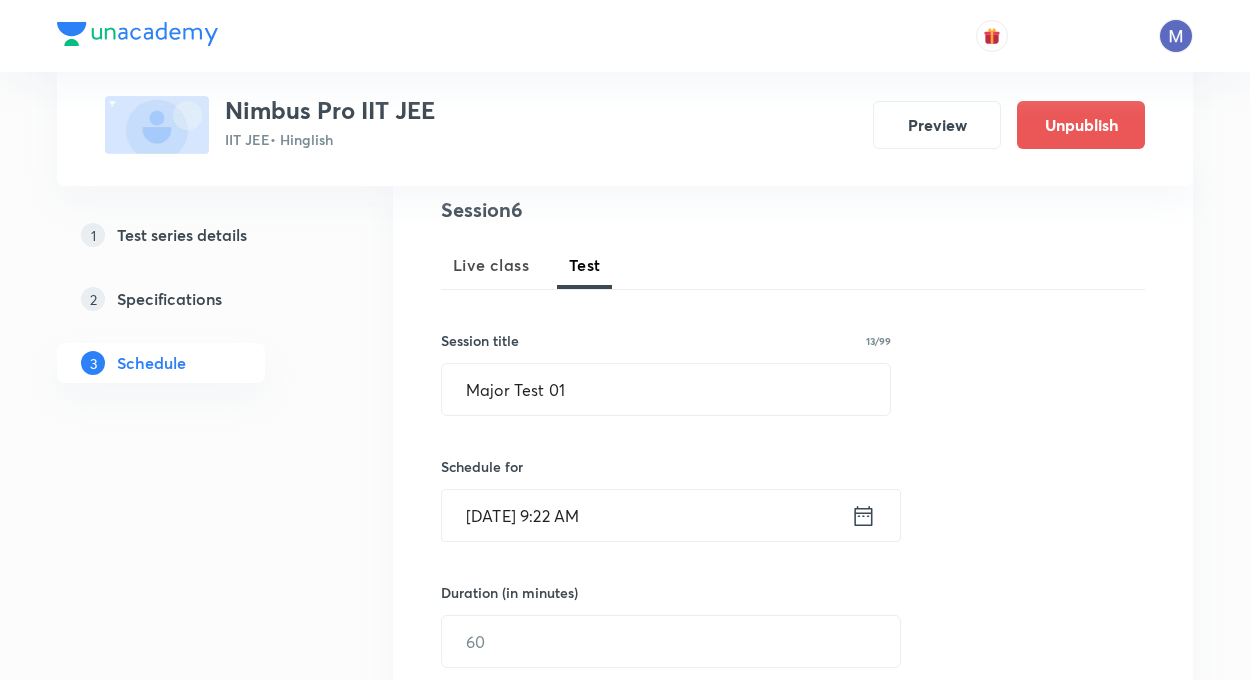 scroll, scrollTop: 240, scrollLeft: 0, axis: vertical 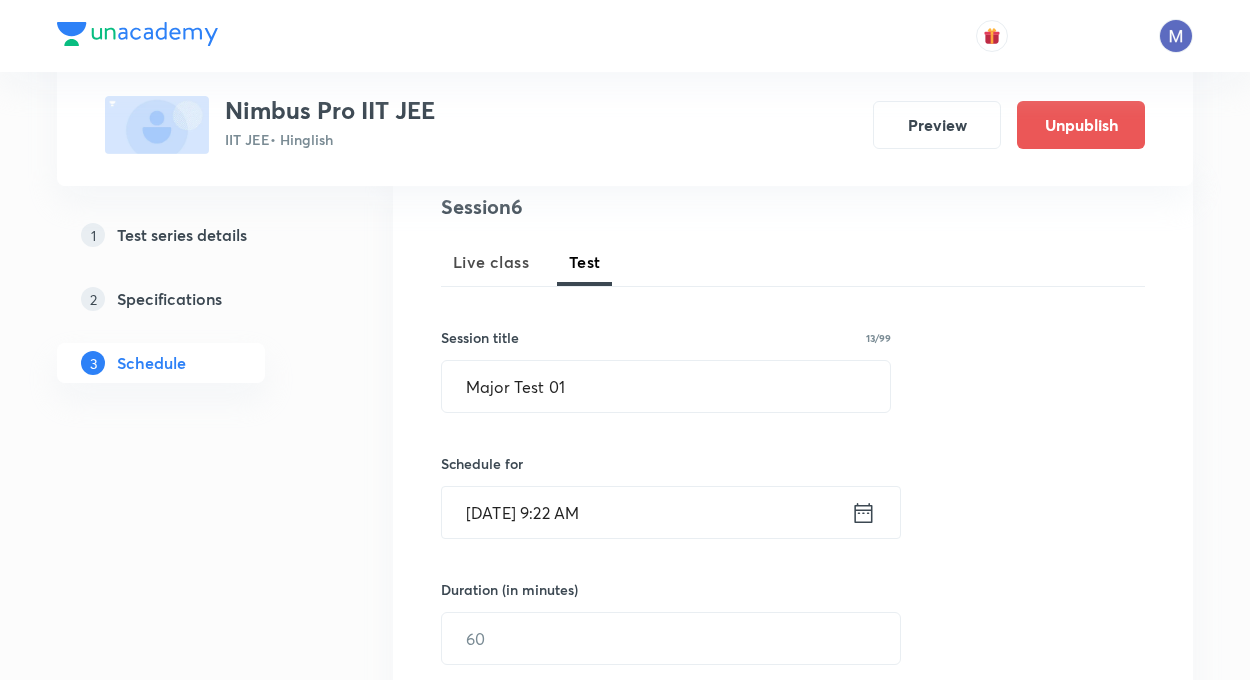 click 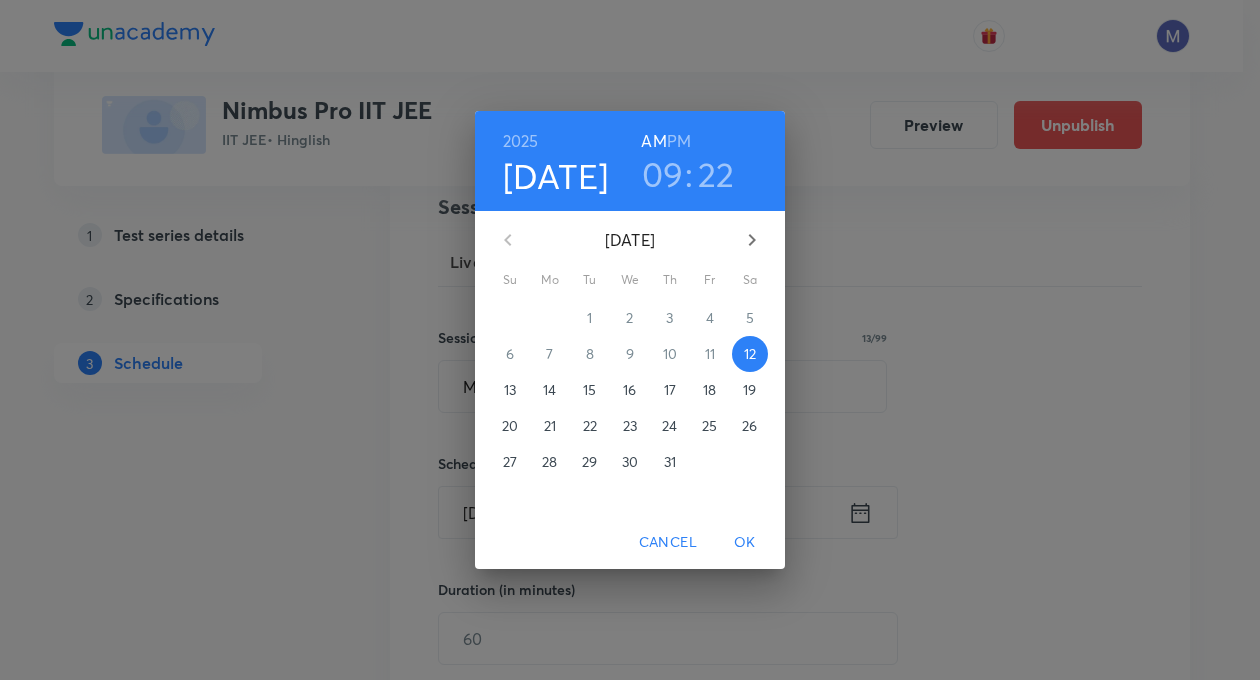 click on "20" at bounding box center [510, 426] 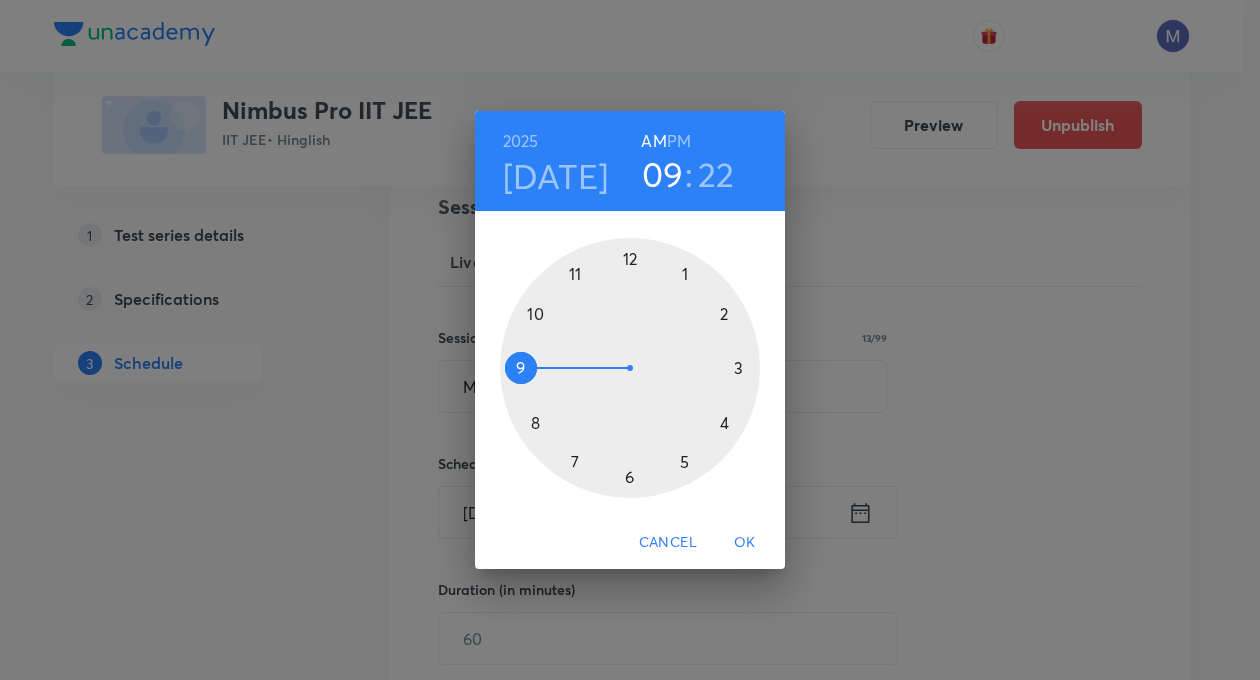 click on "22" at bounding box center (716, 174) 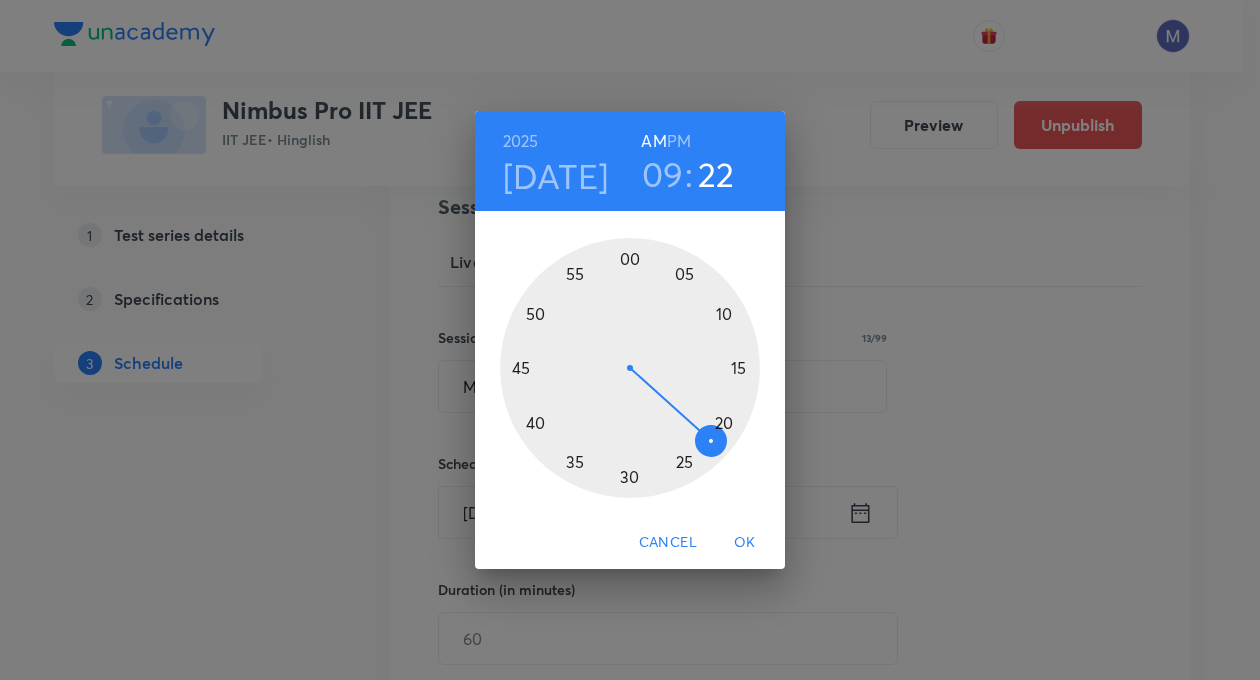 click at bounding box center [630, 368] 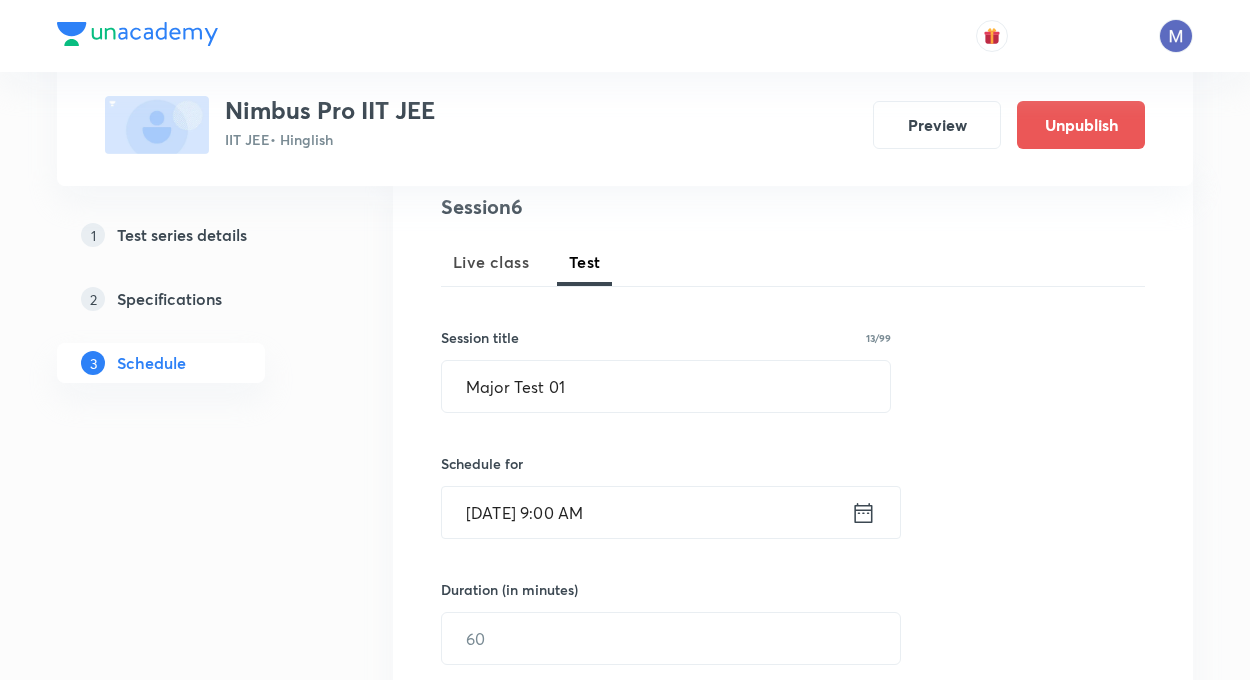 click on "Test Series Nimbus Pro IIT JEE IIT JEE  • Hinglish Preview Unpublish 1 Test series details 2 Specifications 3 Schedule Schedule •  5  tests Session  6 Live class Test Session title 13/99 Major Test 01 ​ Schedule for Jul 20, 2025, 9:00 AM ​ Duration (in minutes) ​ Concepts ​ Sub-concepts ​ Add Cancel Apr 27 Test 1 Test 1 • 9:05 AM • 180 min General Topics & Mole Concept · Relations and functions · Basic Maths used in Physics Edit questions May 25 Minor Test 2 Test 2 • 9:00 AM • 180 min Straight line · General Topics & Mole Concept · Mole Concept & Concentration Terms · Units & Dimensions Edit questions Jun 15 Minor Test 3 Test 3 • 9:00 AM • 180 min General Topics & Mole Concept · Motion in Straightline · Concept of Equivalent Mass · Circle · Permutation & Combination · Redox Reactions Edit questions Jun 29 Minor Test 4 Test 4 • 9:00 AM • 180 min Atomic Structure · Kinematics · Parabola · Binomial Theorem · Circle · Vector Edit questions Jul 20 Major Test 1 Ellipse" at bounding box center (625, 1041) 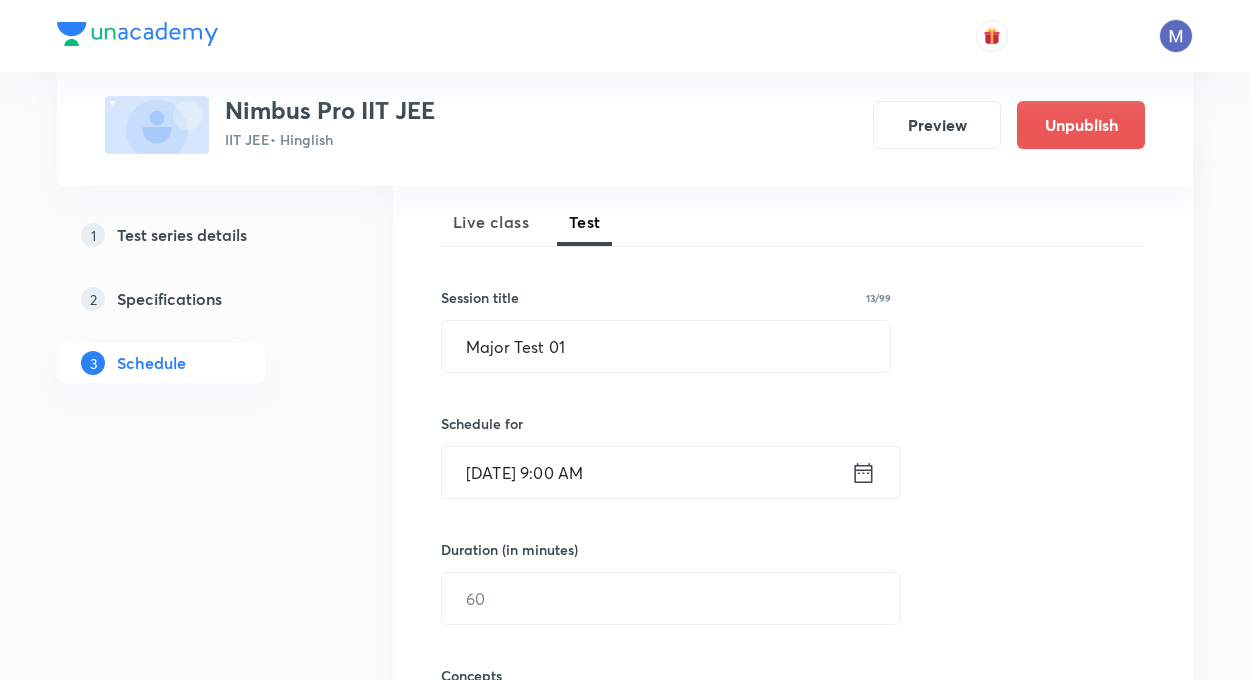 scroll, scrollTop: 360, scrollLeft: 0, axis: vertical 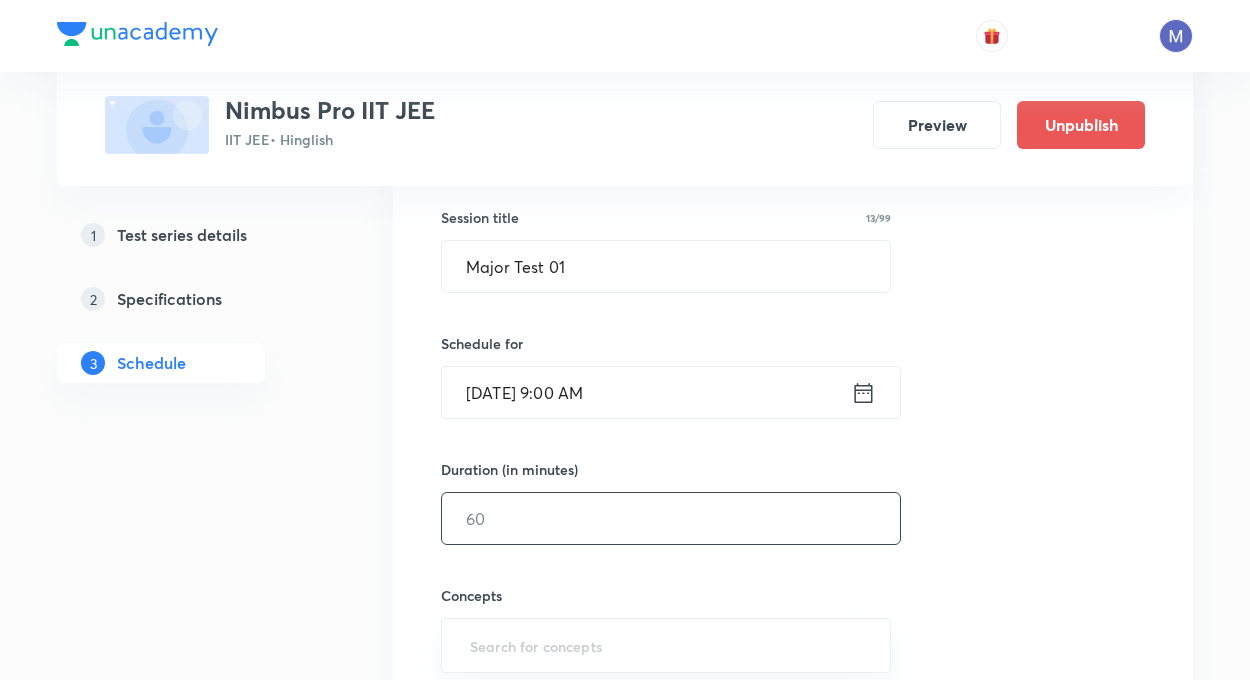 click at bounding box center (671, 518) 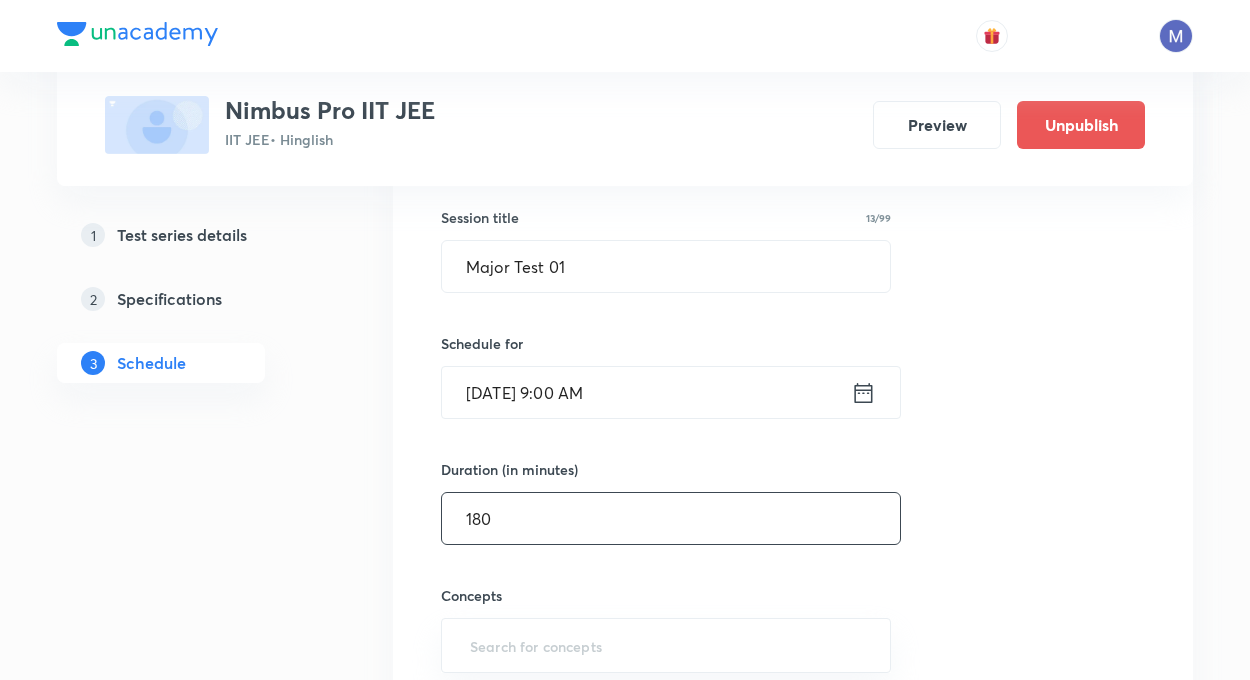 type on "180" 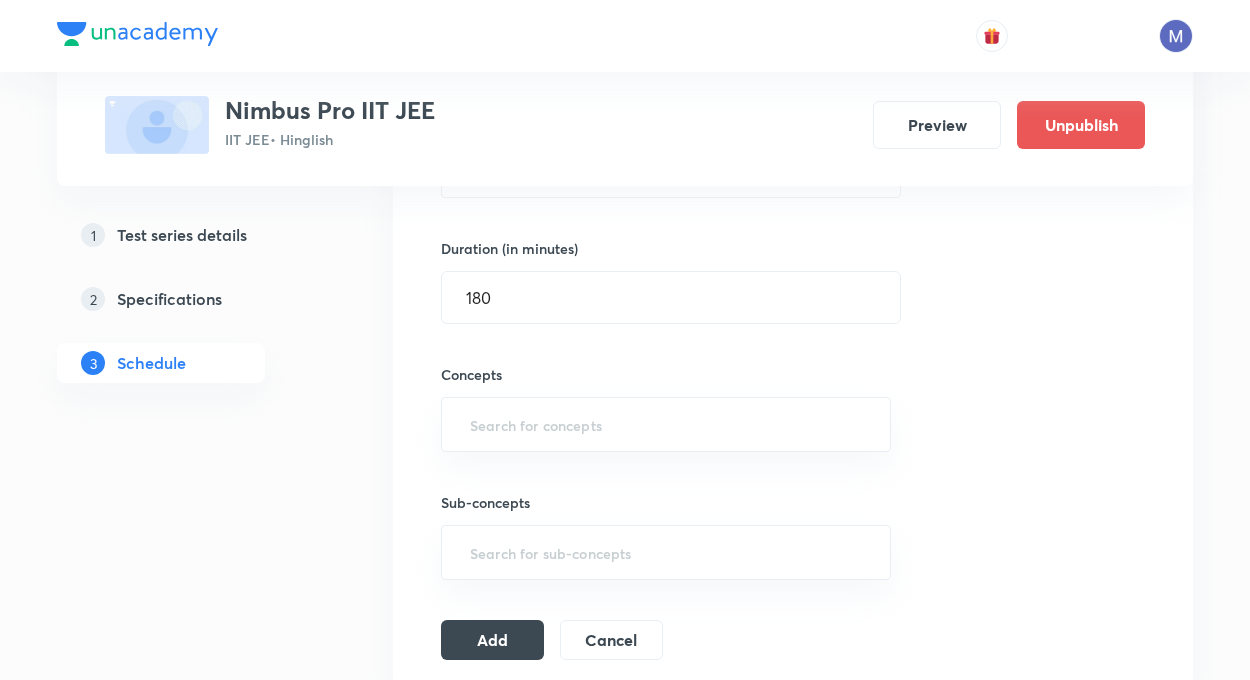 scroll, scrollTop: 680, scrollLeft: 0, axis: vertical 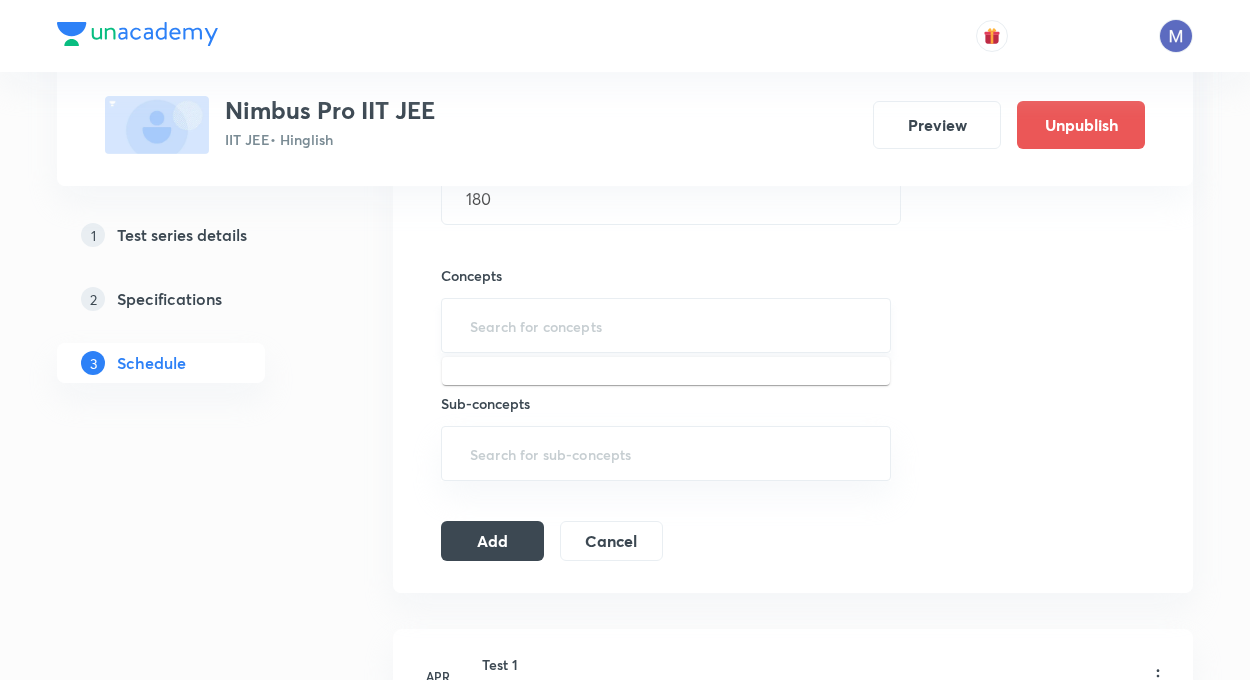click at bounding box center (666, 325) 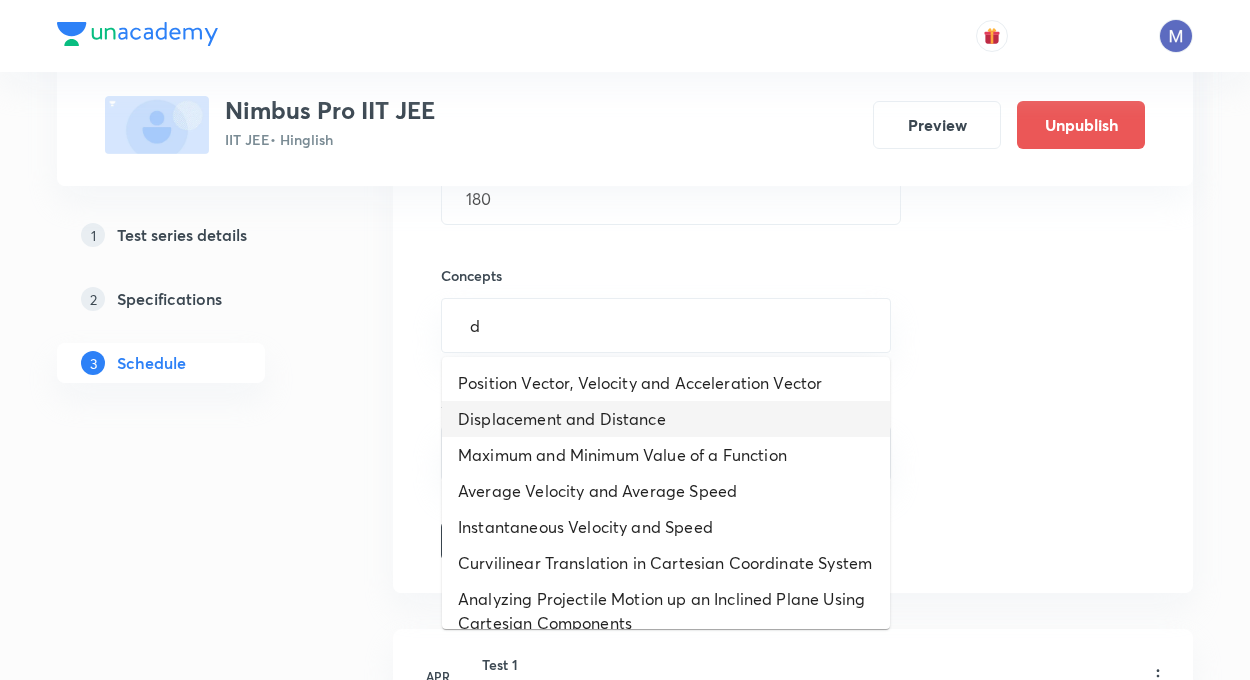 click on "Displacement and Distance" at bounding box center [666, 419] 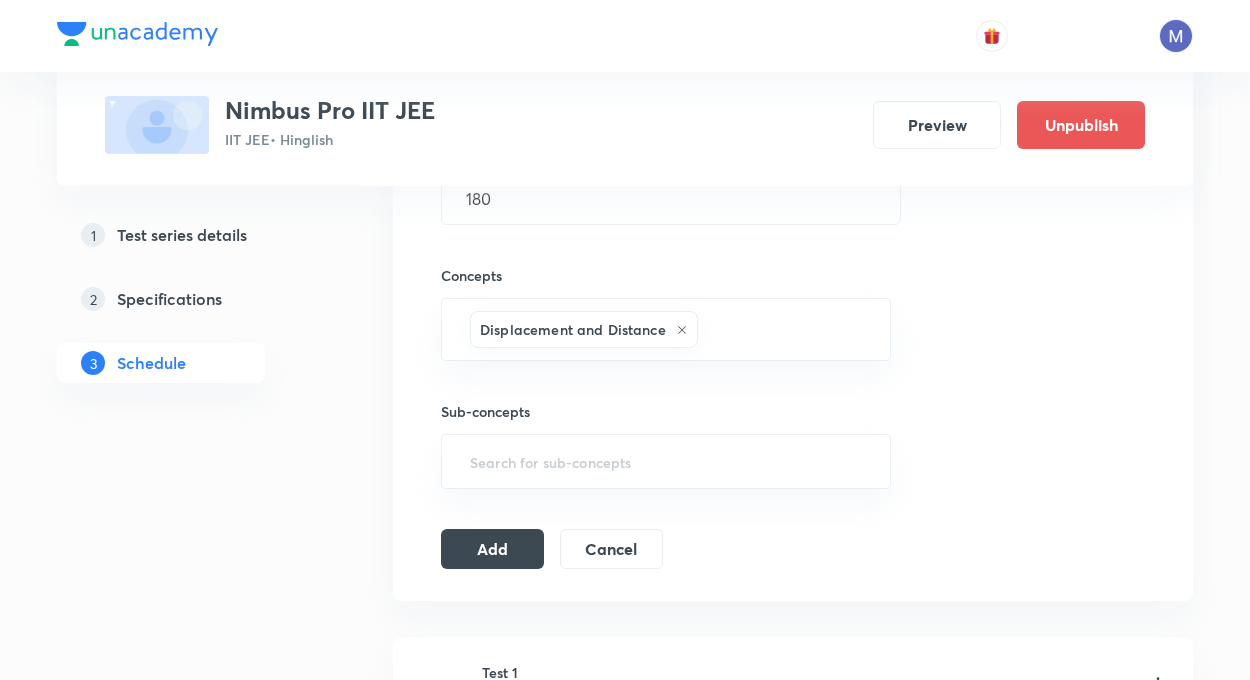 click on "Session  6 Live class Test Session title 13/99 Major Test 01 ​ Schedule for Jul 20, 2025, 9:00 AM ​ Duration (in minutes) 180 ​ Concepts Displacement and Distance ​ Sub-concepts ​ Add Cancel" at bounding box center (793, 160) 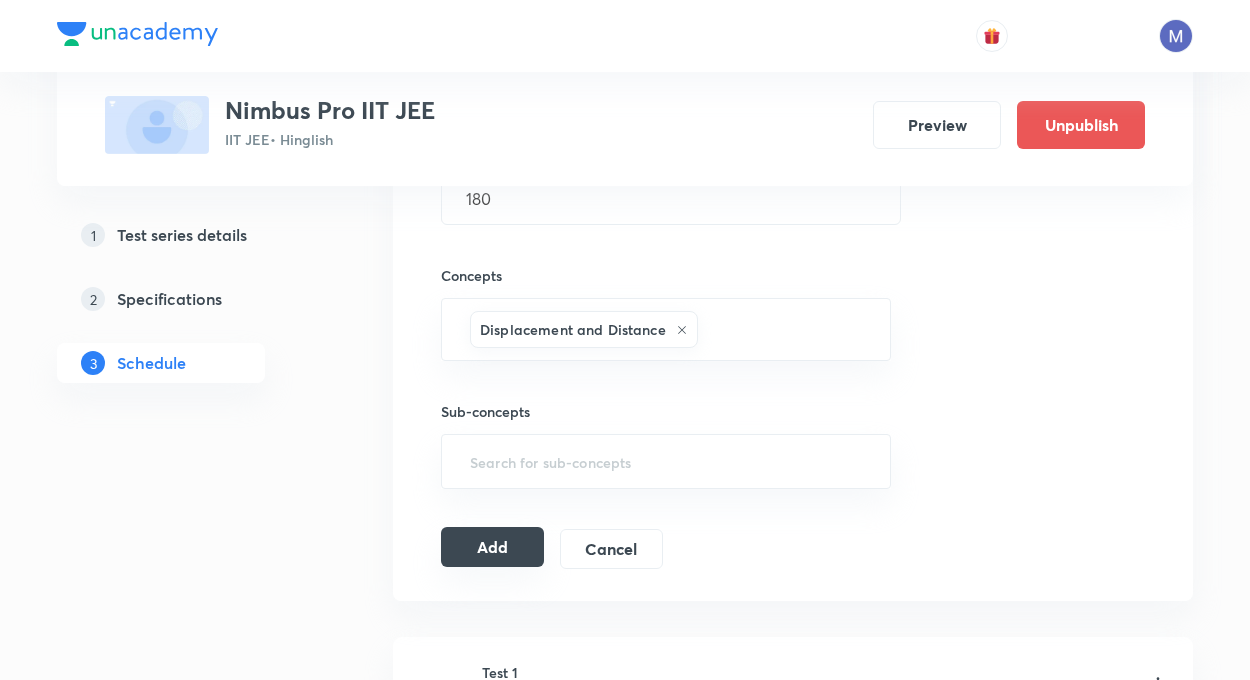 click on "Add" at bounding box center [492, 547] 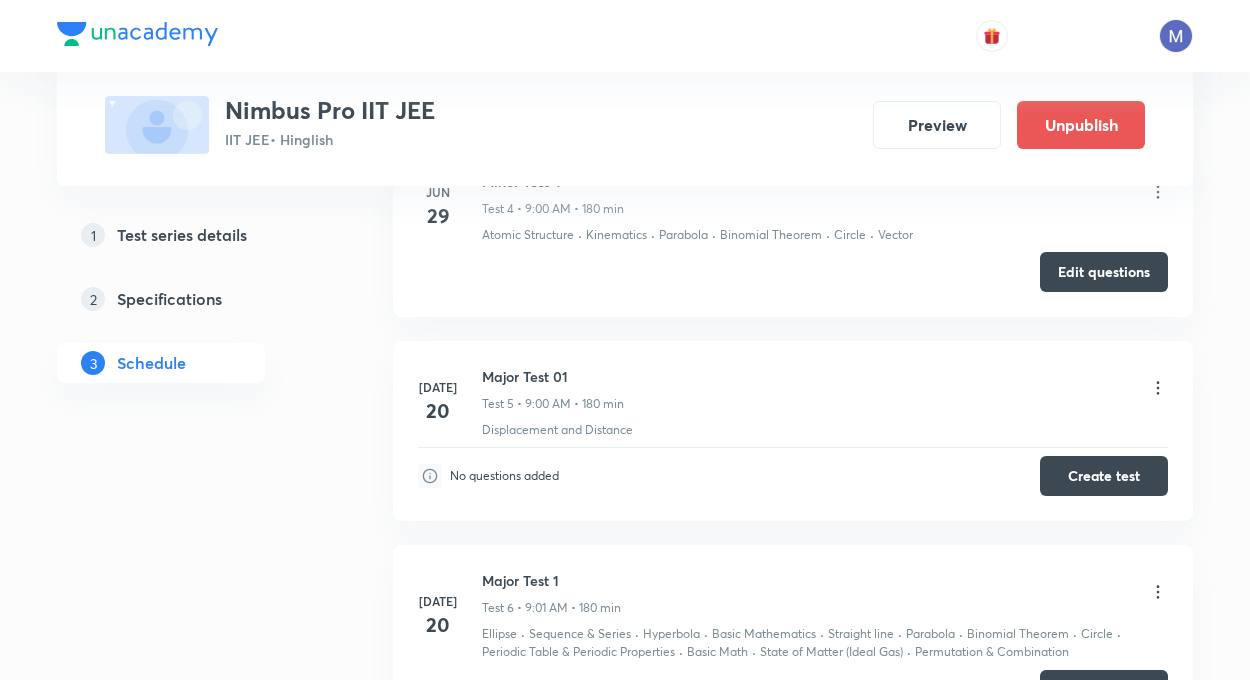 scroll, scrollTop: 982, scrollLeft: 0, axis: vertical 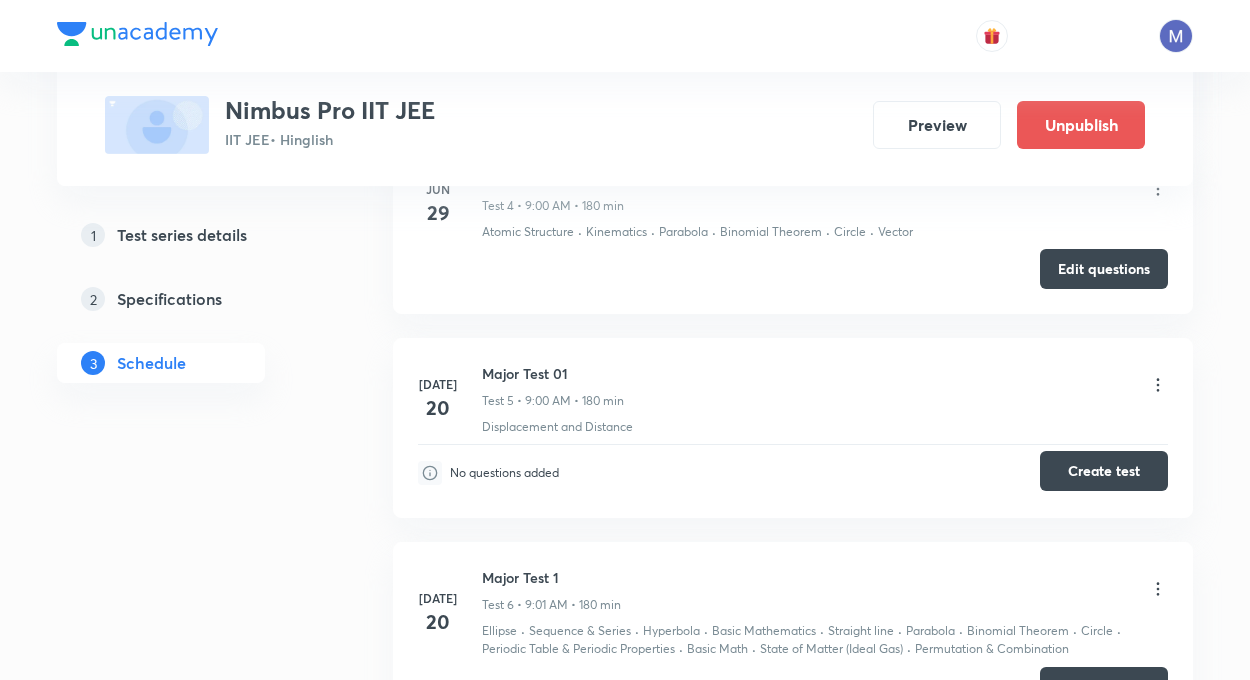 click on "Create test" at bounding box center (1104, 471) 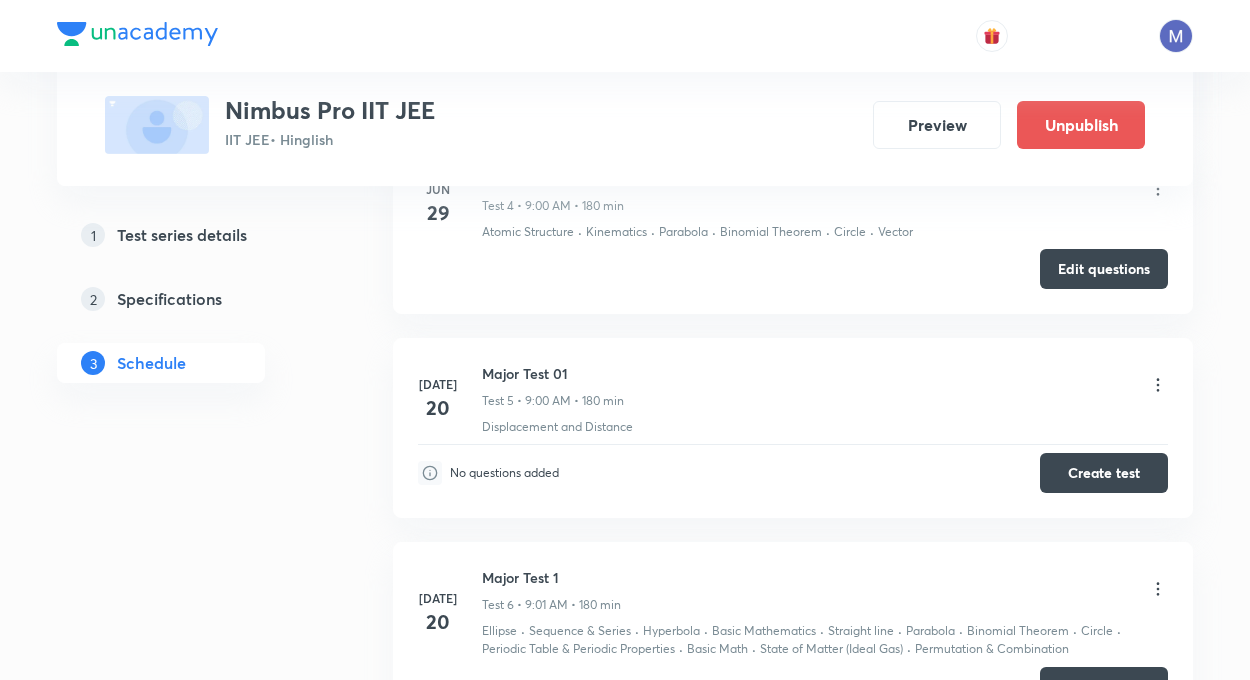 click on "3 Schedule" at bounding box center [161, 363] 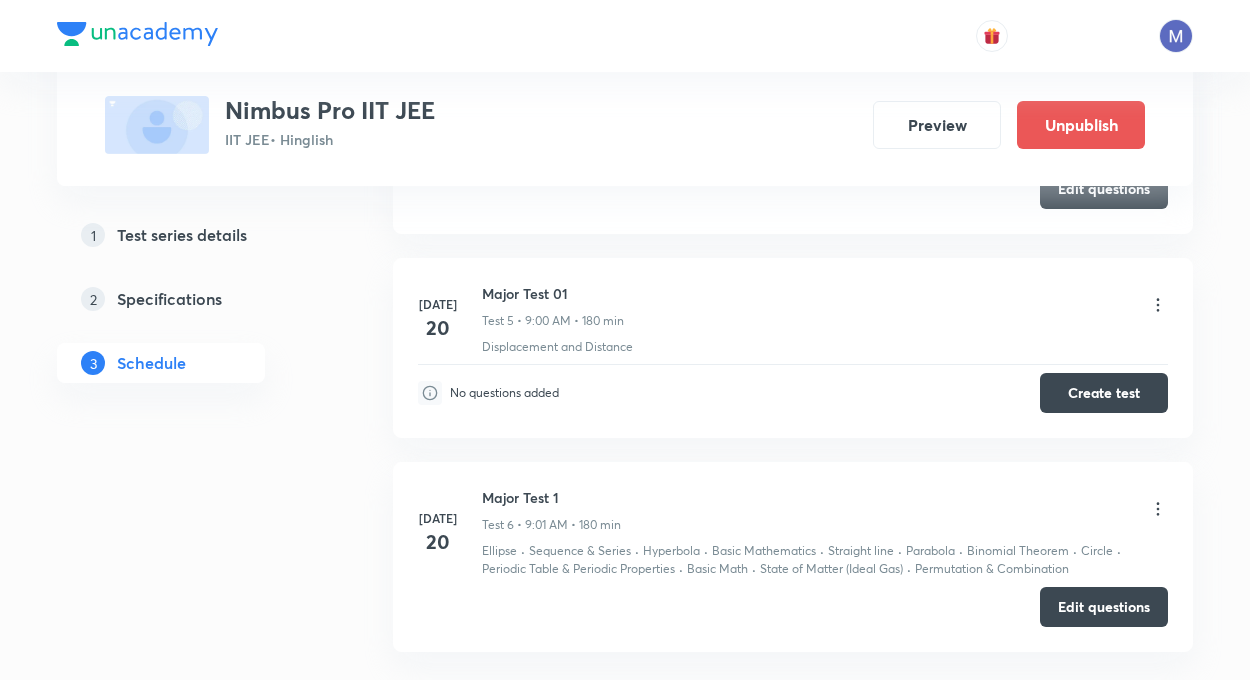 scroll, scrollTop: 1102, scrollLeft: 0, axis: vertical 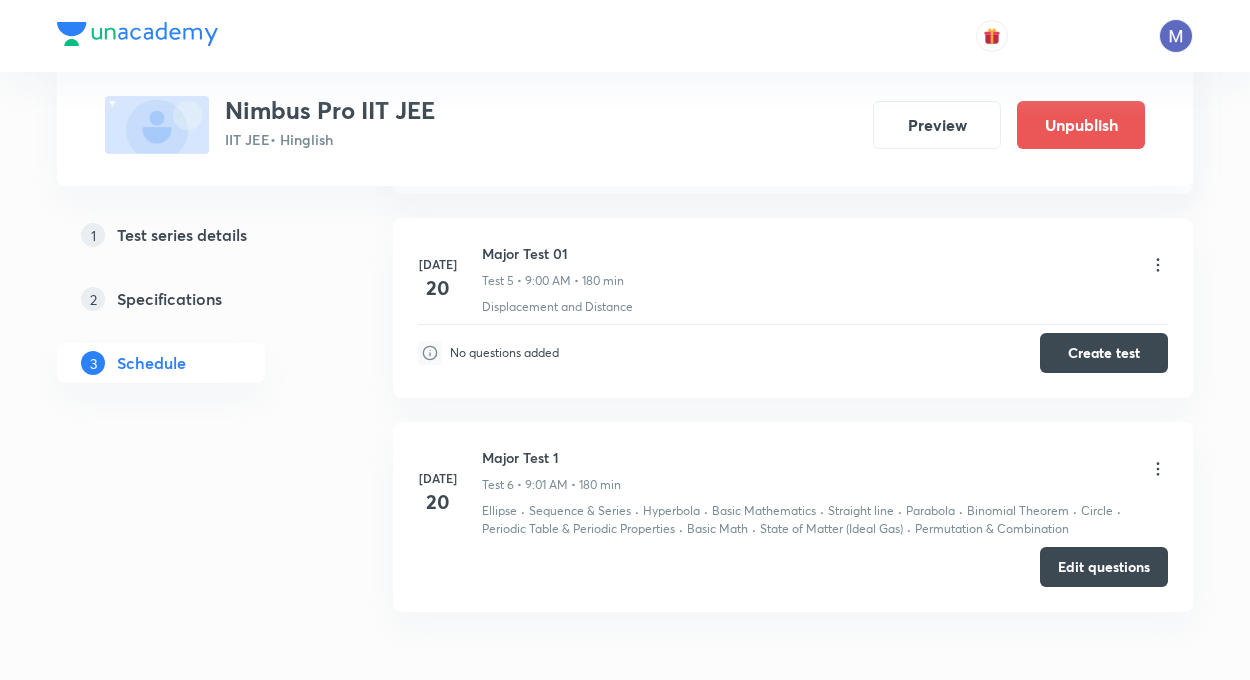 click 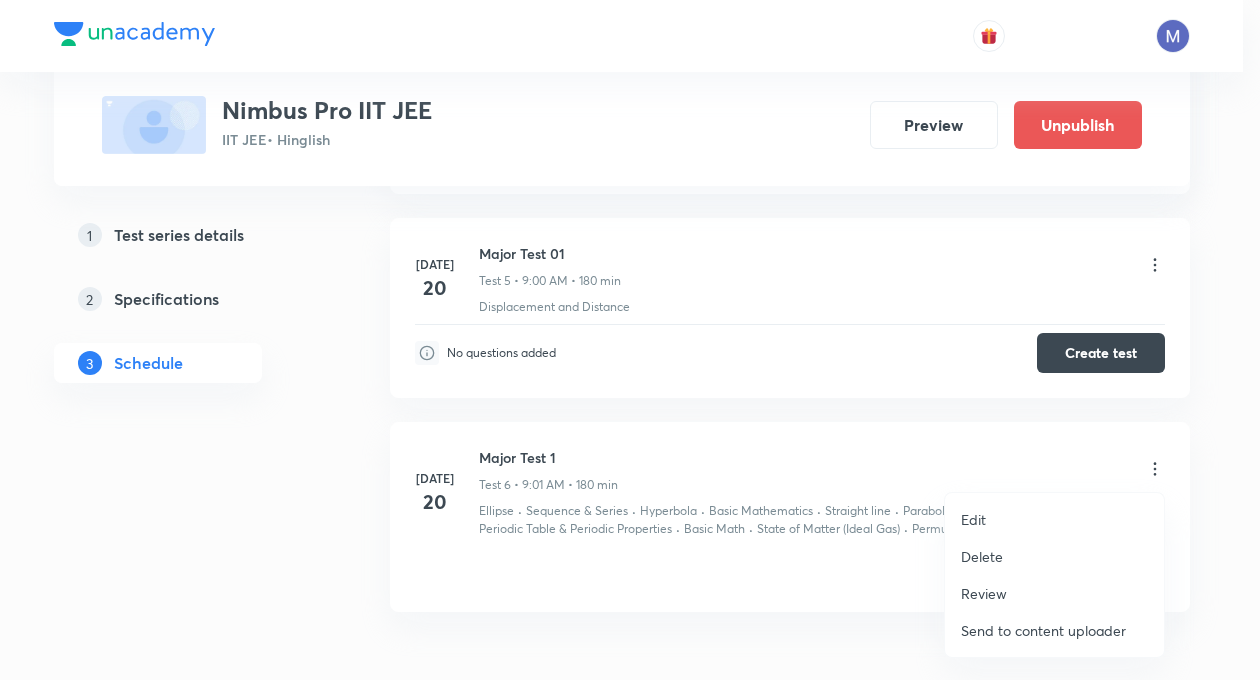 click on "Delete" at bounding box center [982, 556] 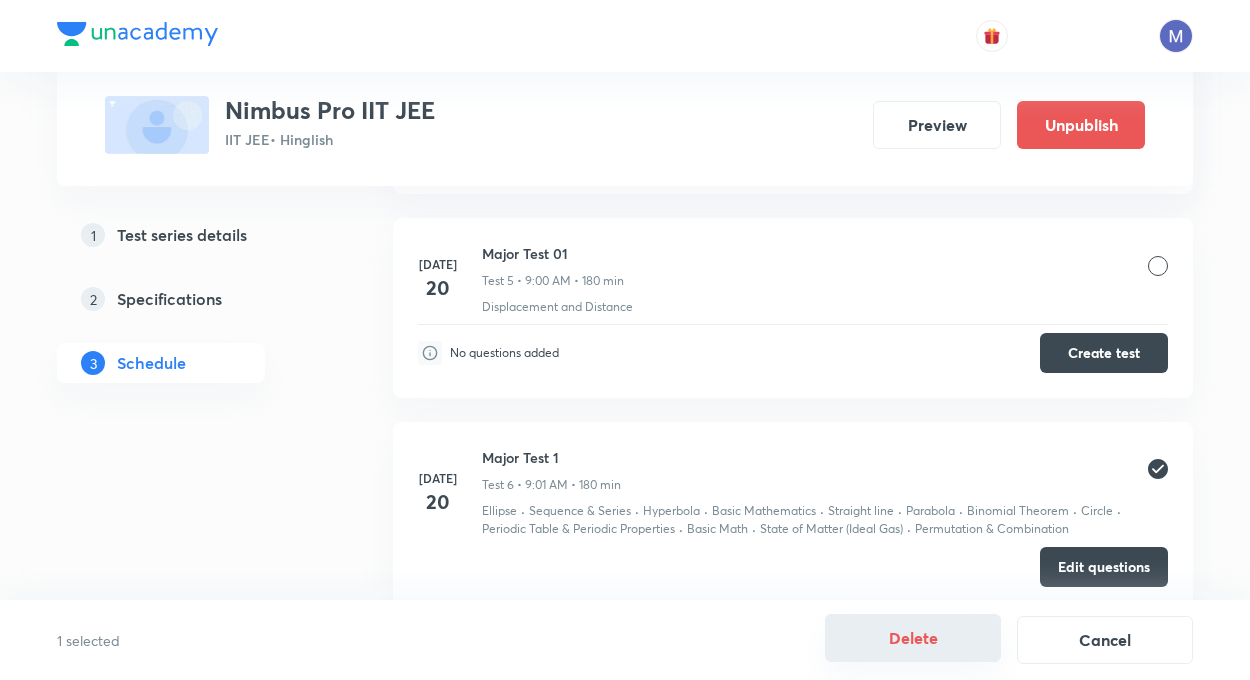 click on "Delete" at bounding box center [913, 638] 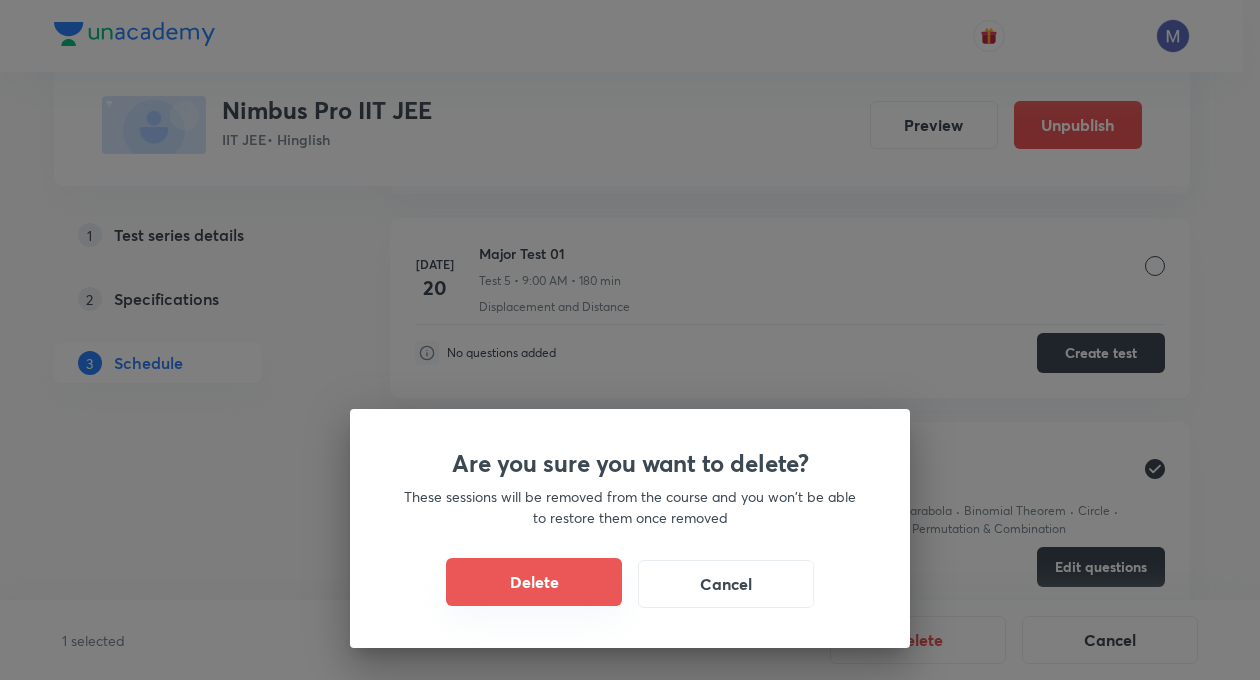 click on "Delete" at bounding box center [534, 582] 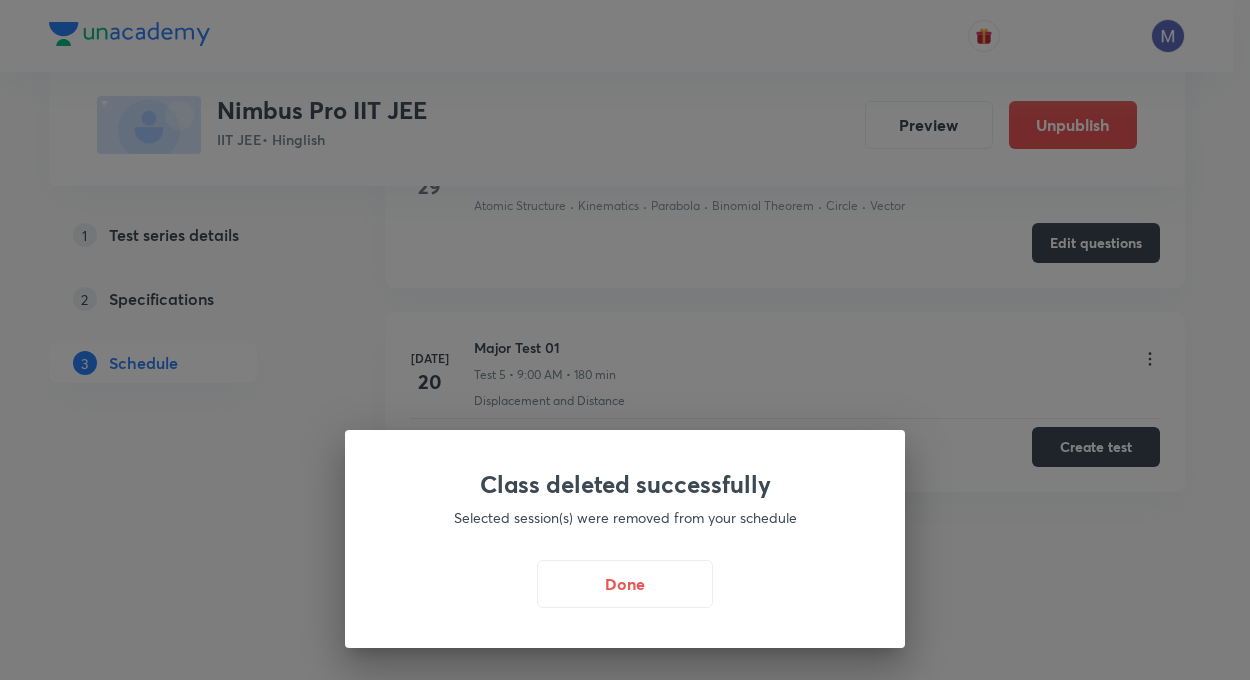 scroll, scrollTop: 1008, scrollLeft: 0, axis: vertical 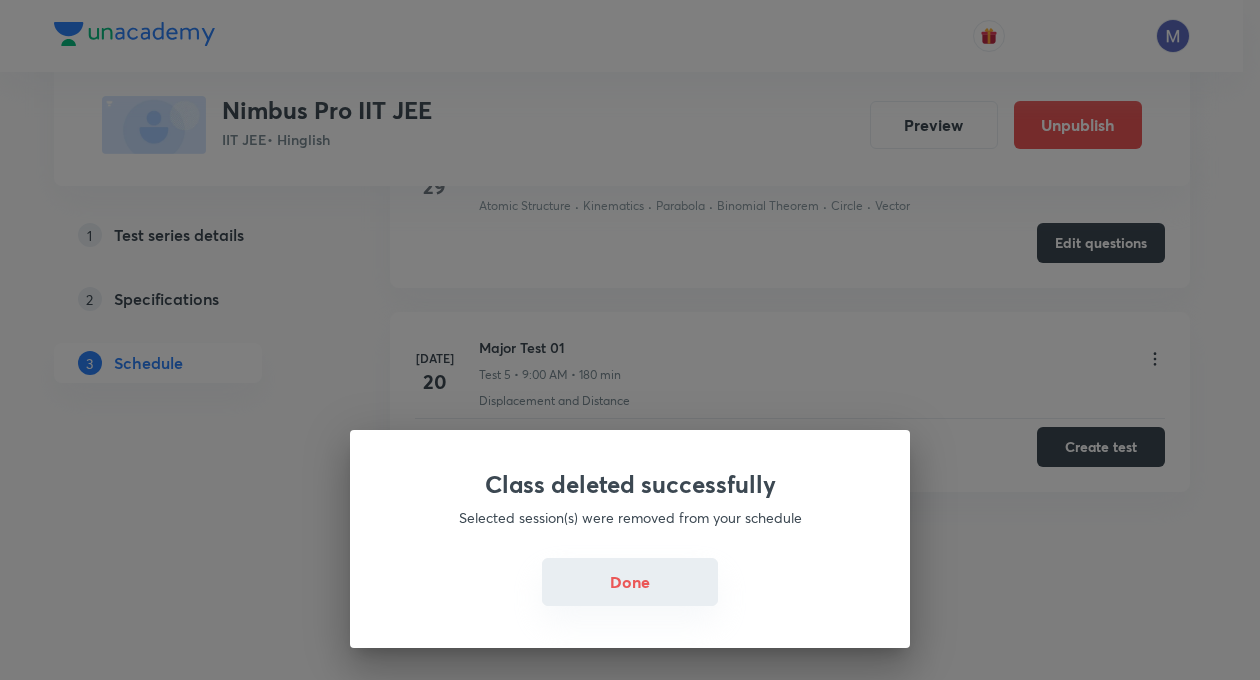 click on "Done" at bounding box center (630, 582) 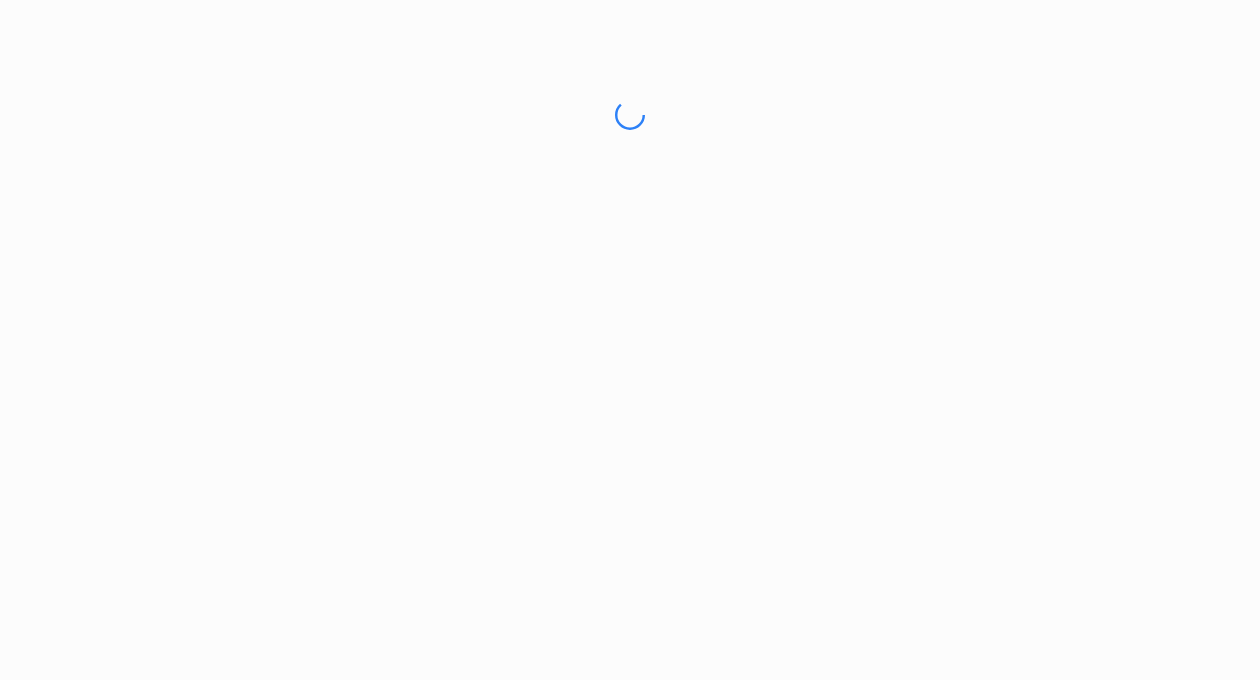 scroll, scrollTop: 0, scrollLeft: 0, axis: both 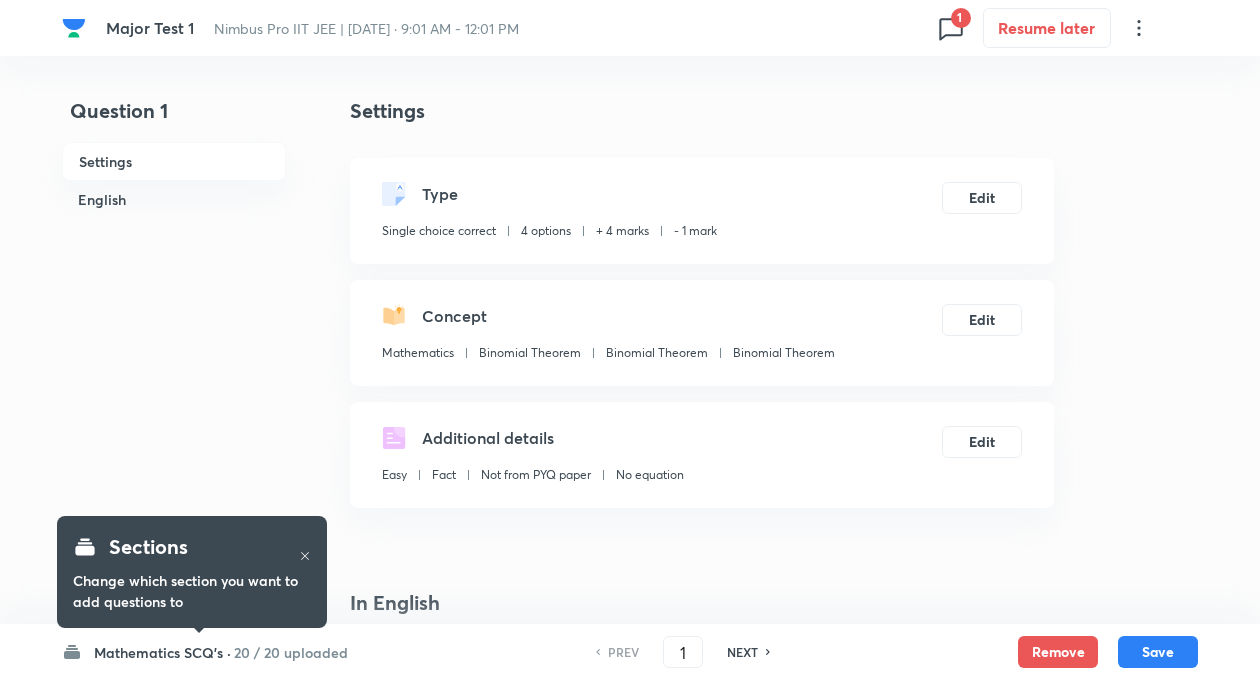 checkbox on "true" 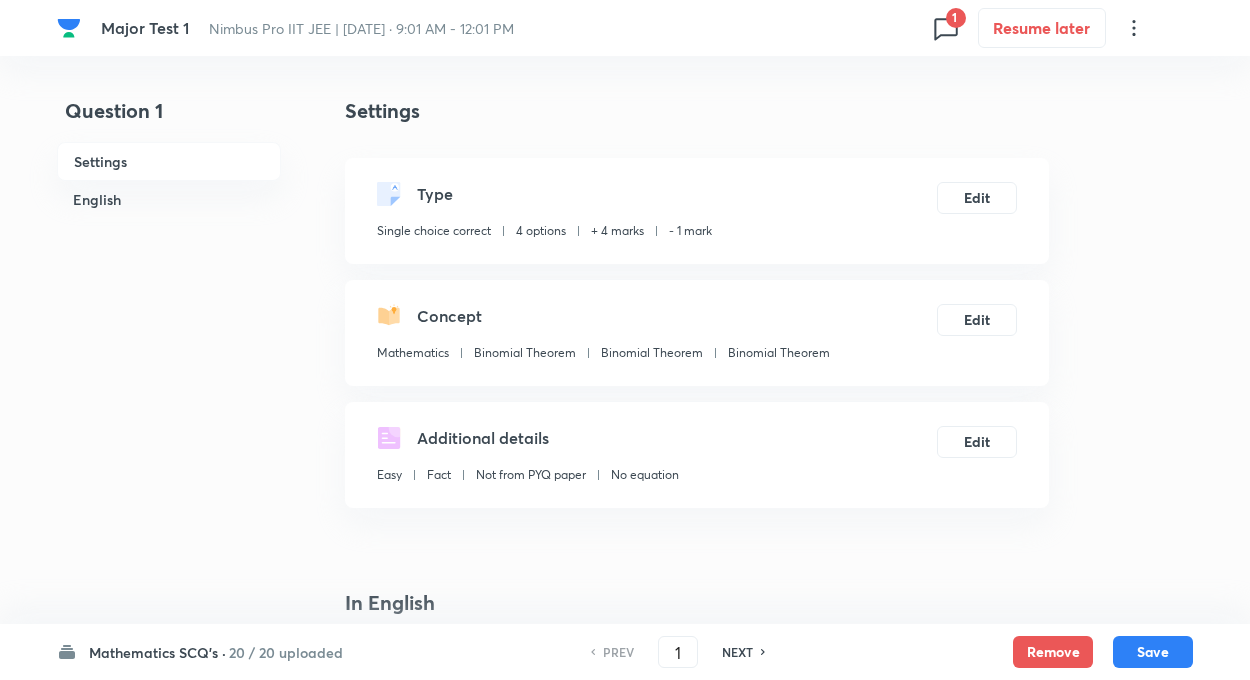 click on "Mathematics SCQ's ·" at bounding box center (157, 652) 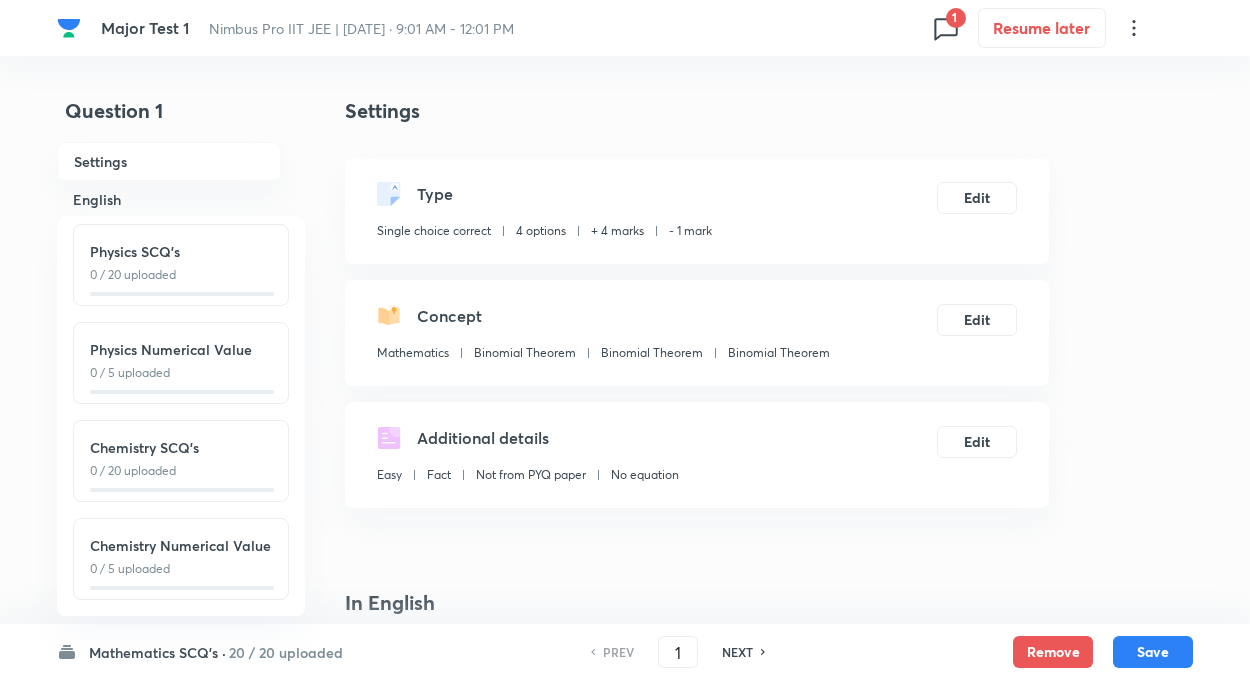 scroll, scrollTop: 221, scrollLeft: 0, axis: vertical 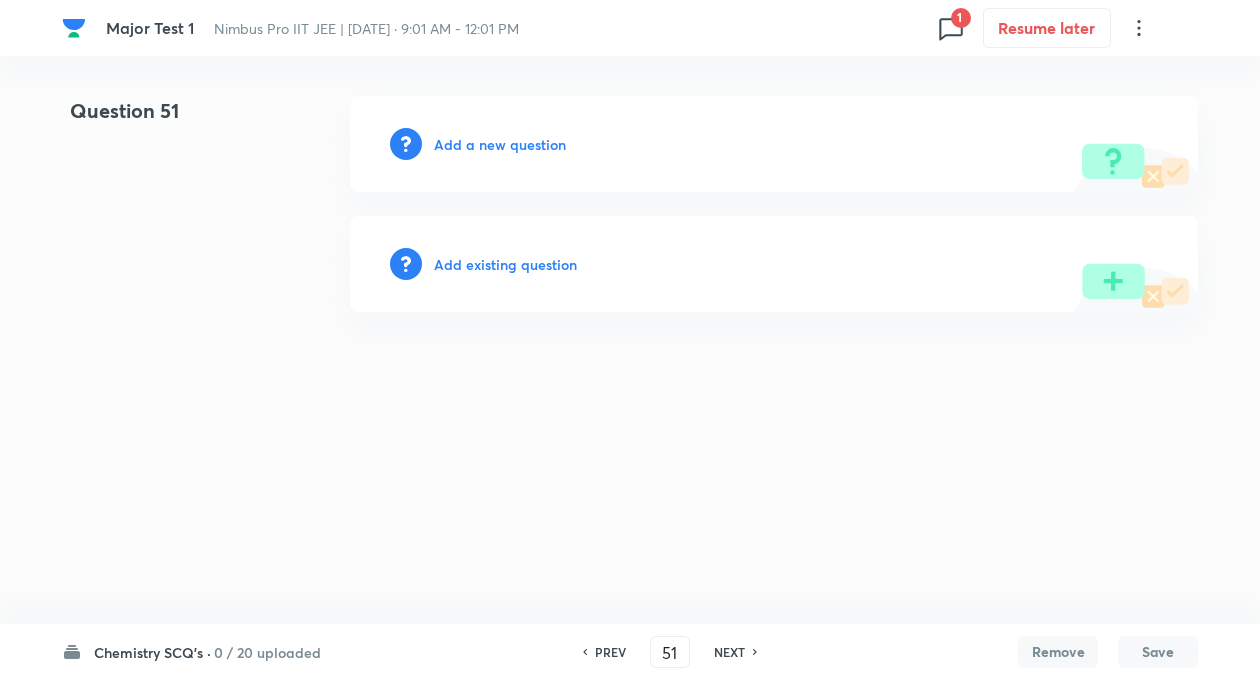 click on "Major Test 1 Nimbus Pro IIT JEE | [DATE] · 9:01 AM - 12:01 PM 1 Resume later Question 51 Add a new question Add existing question Chemistry SCQ's ·
0 / 20 uploaded
PREV 51 ​ NEXT Remove Save No internet connection" at bounding box center (630, 204) 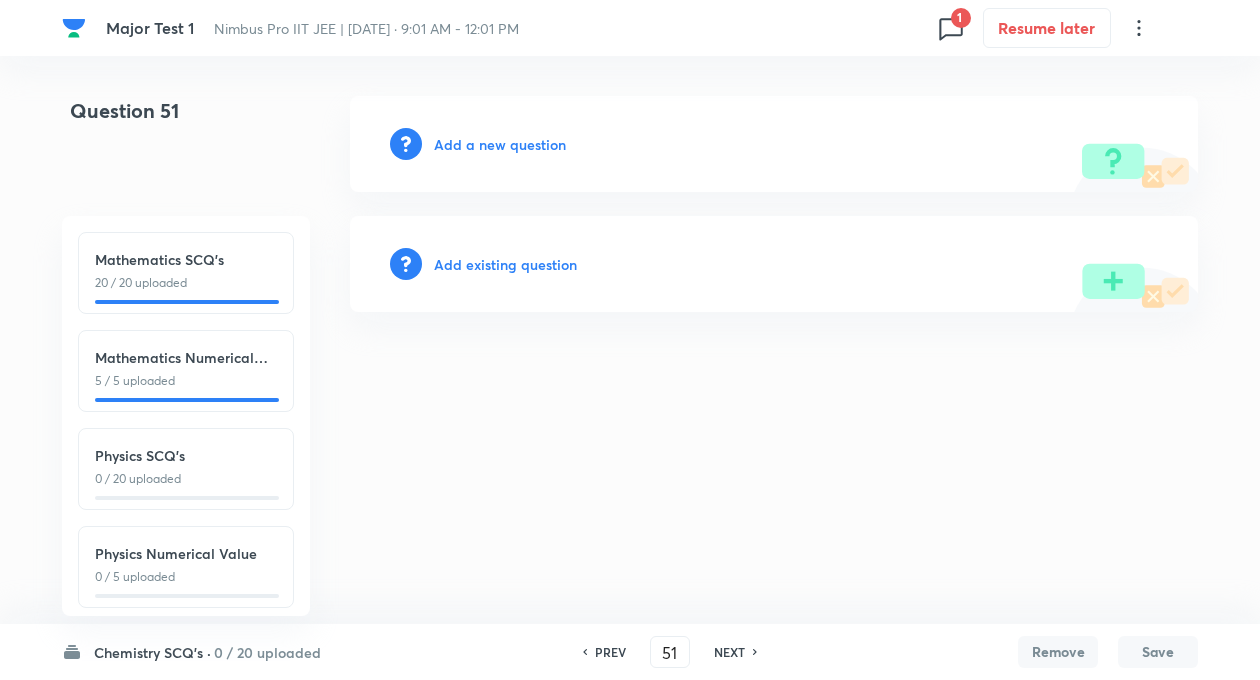 click on "Mathematics SCQ's" at bounding box center [186, 259] 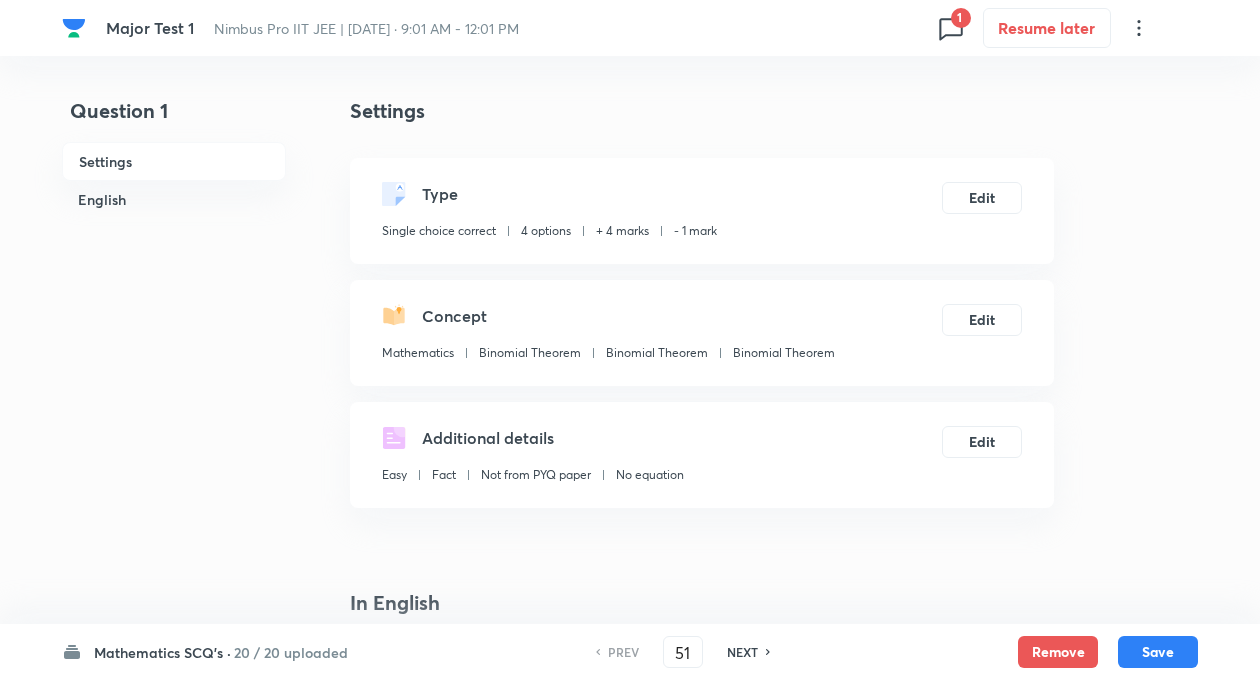 type on "1" 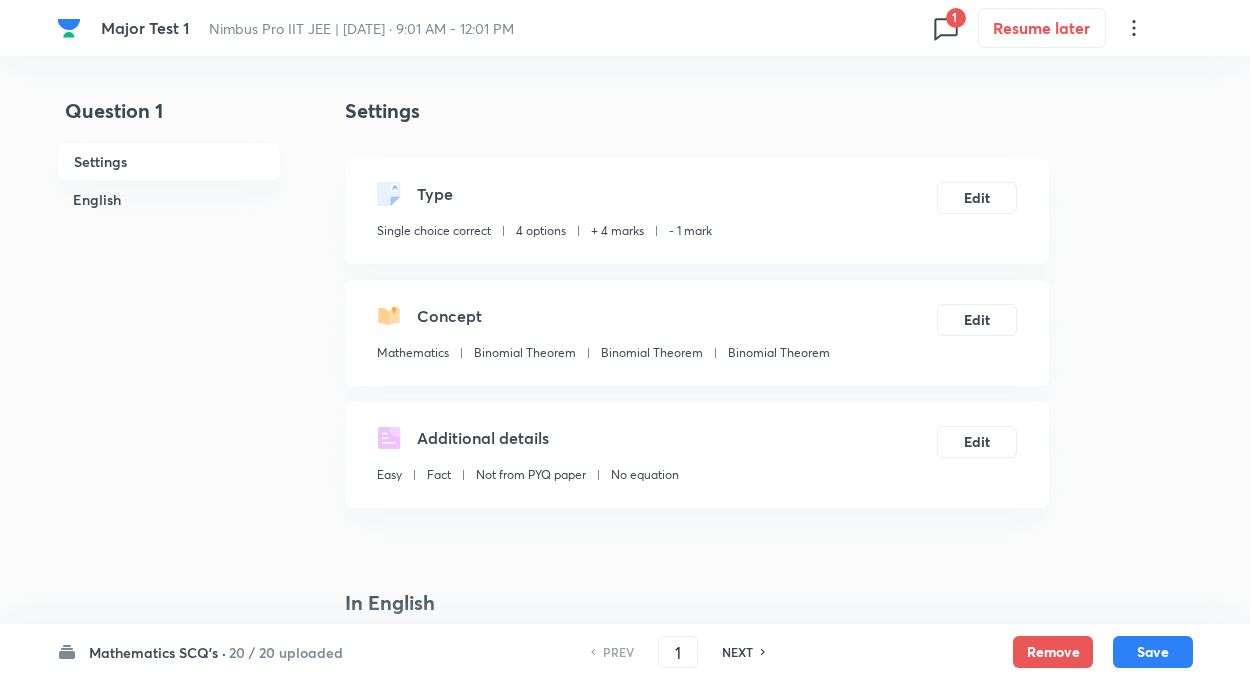 checkbox on "true" 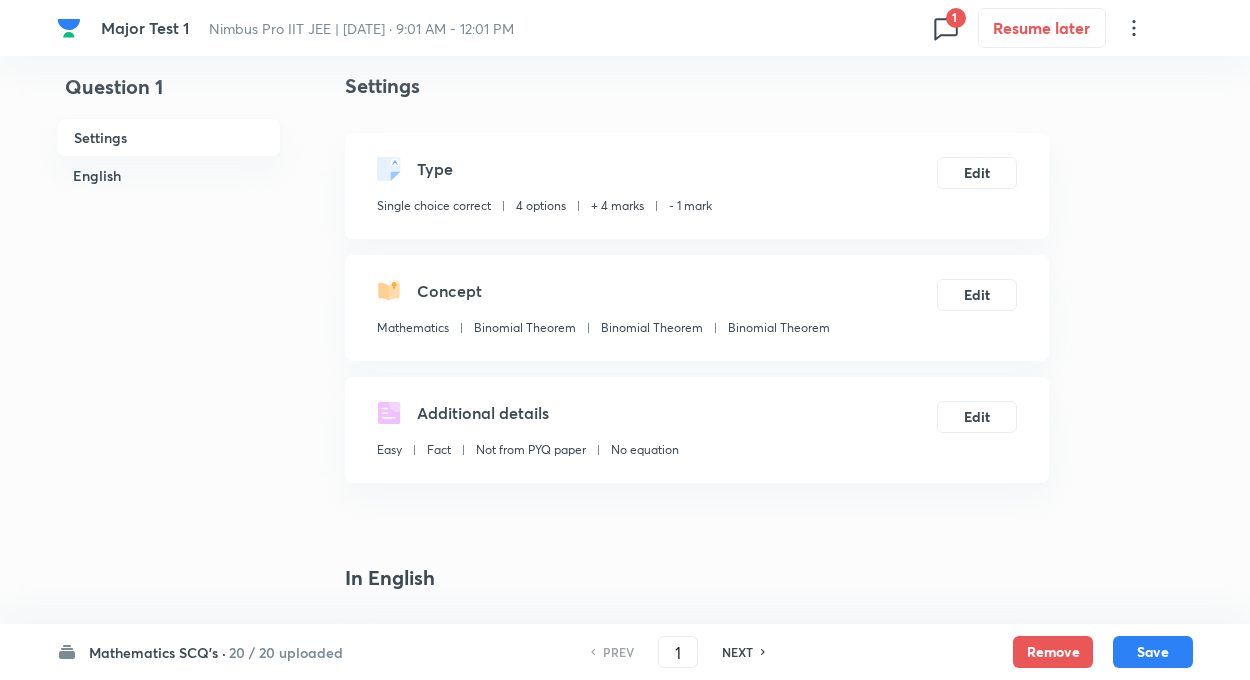 scroll, scrollTop: 0, scrollLeft: 0, axis: both 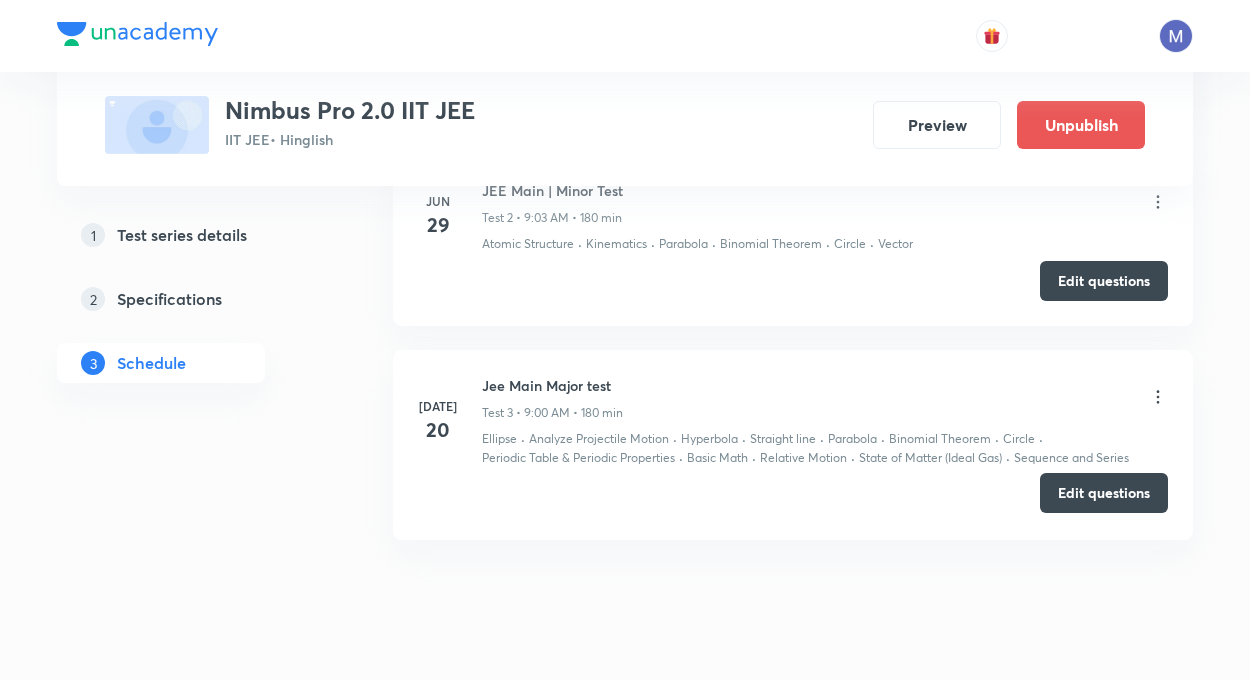 click on "Edit questions" at bounding box center [1104, 493] 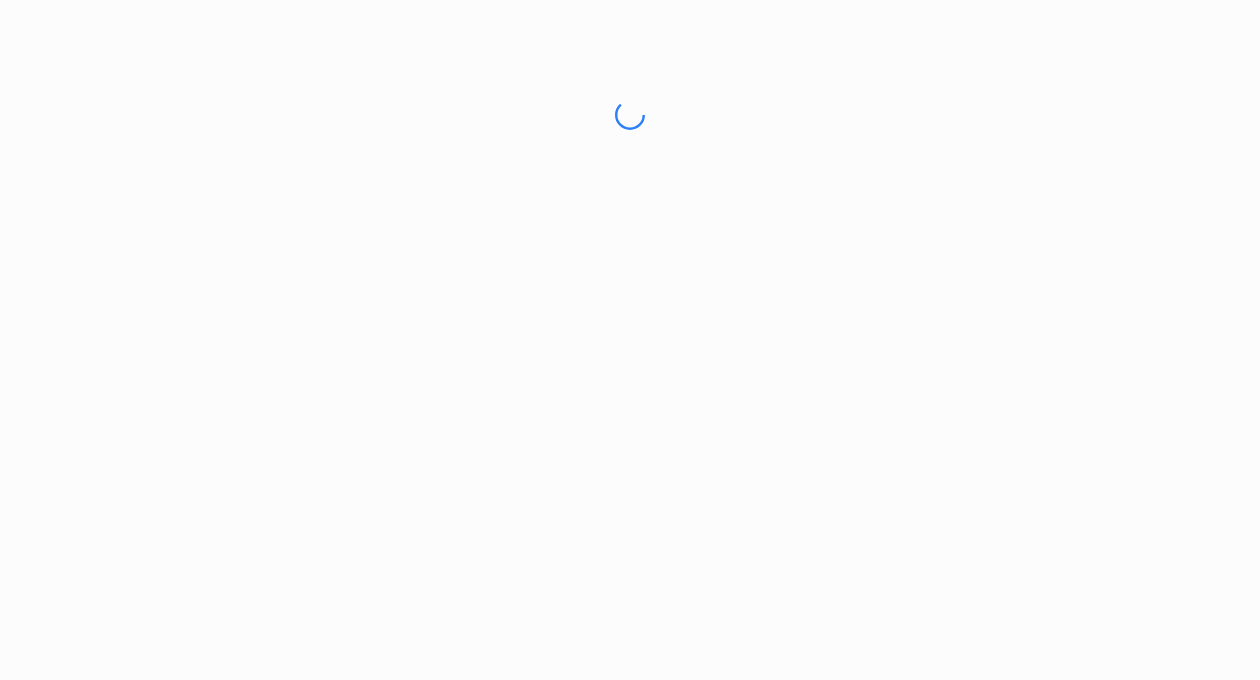 scroll, scrollTop: 0, scrollLeft: 0, axis: both 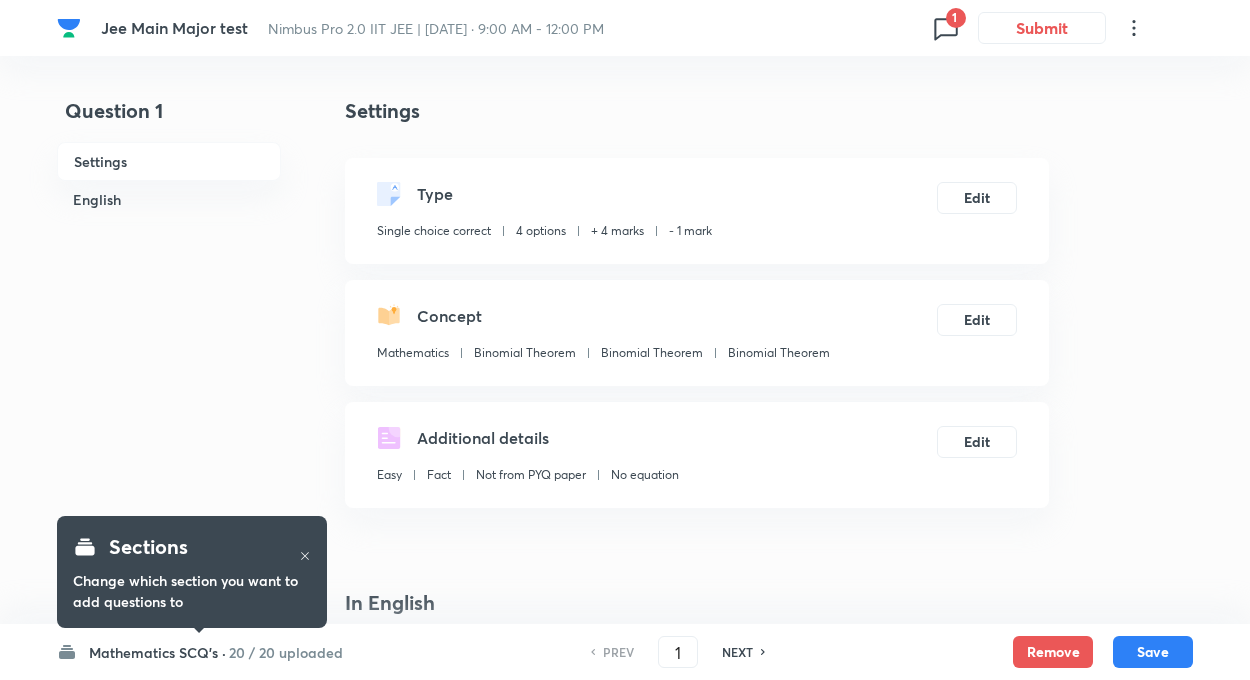 checkbox on "true" 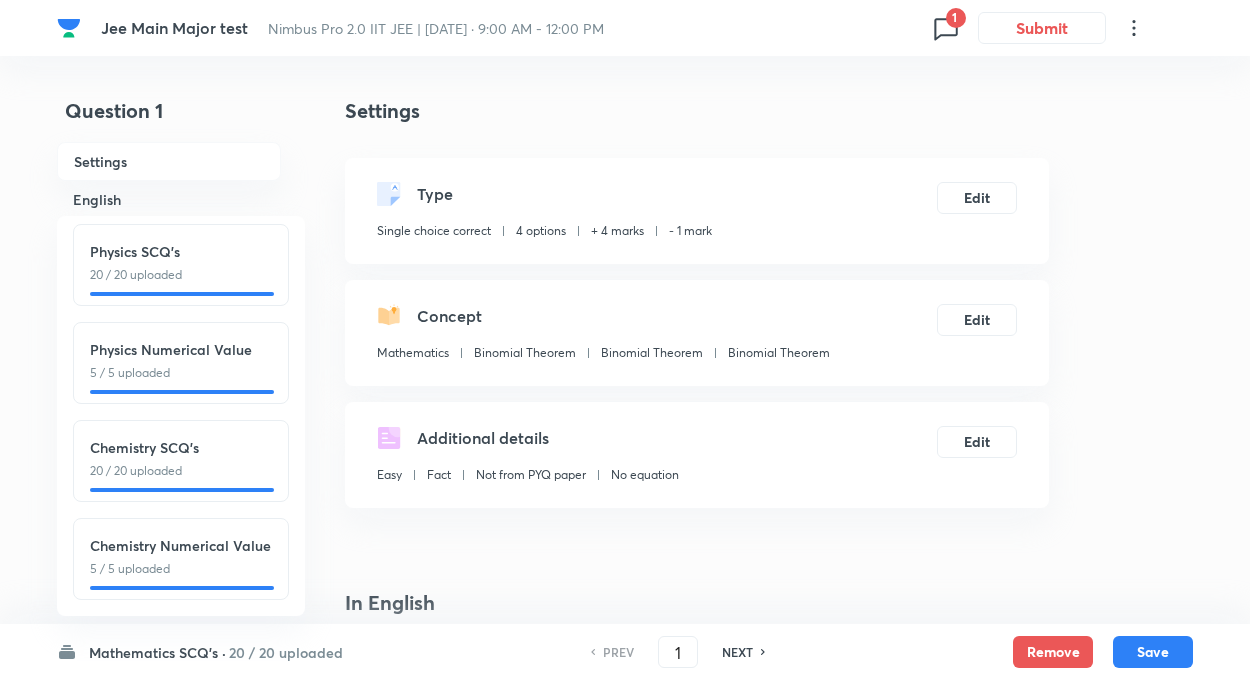 scroll, scrollTop: 221, scrollLeft: 0, axis: vertical 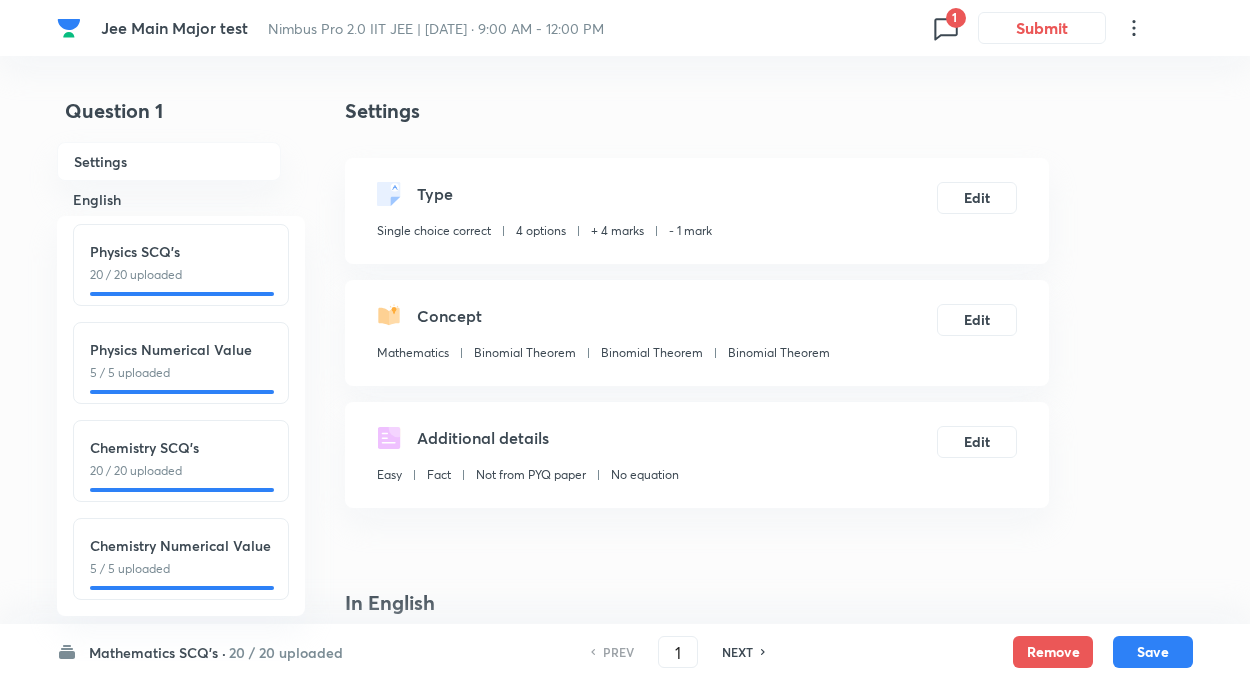 click on "20 / 20 uploaded" at bounding box center (181, 471) 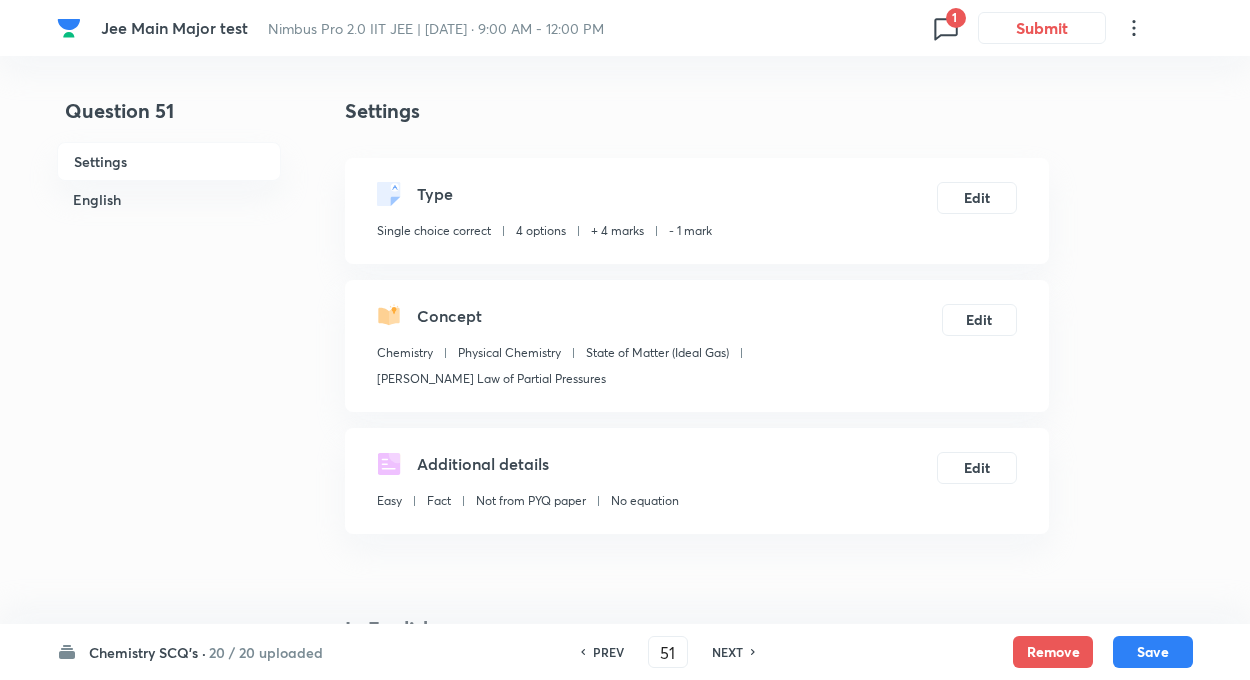 type on "51" 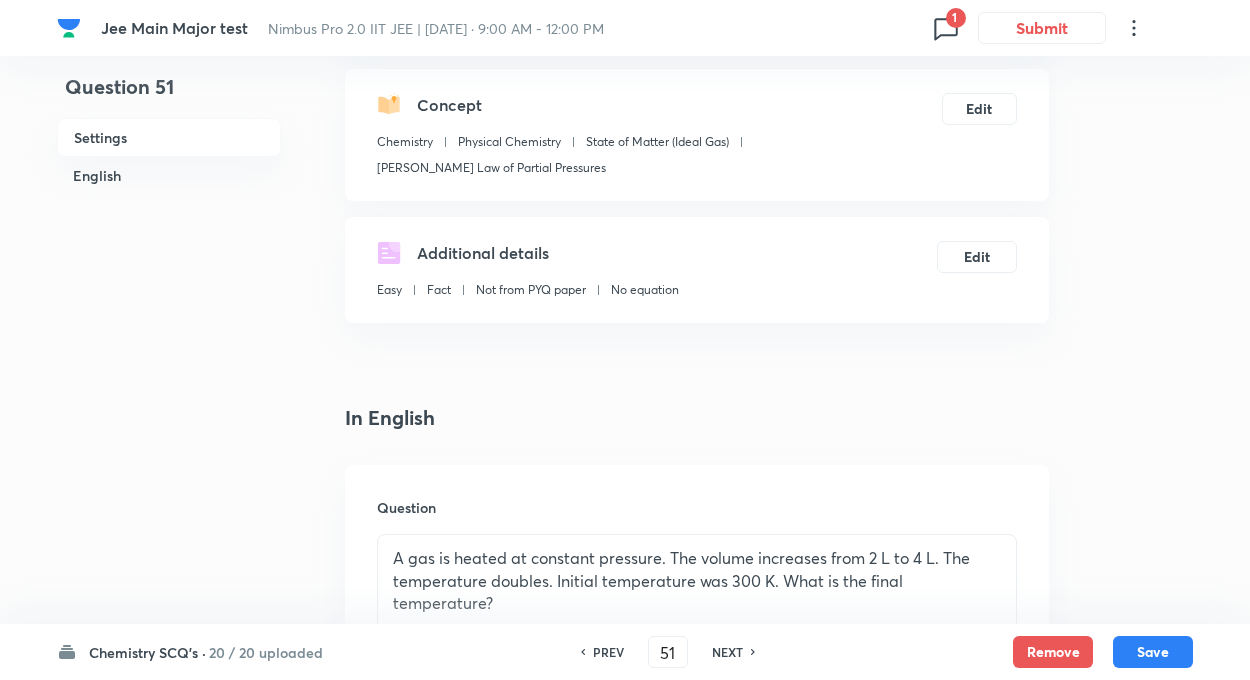 scroll, scrollTop: 0, scrollLeft: 0, axis: both 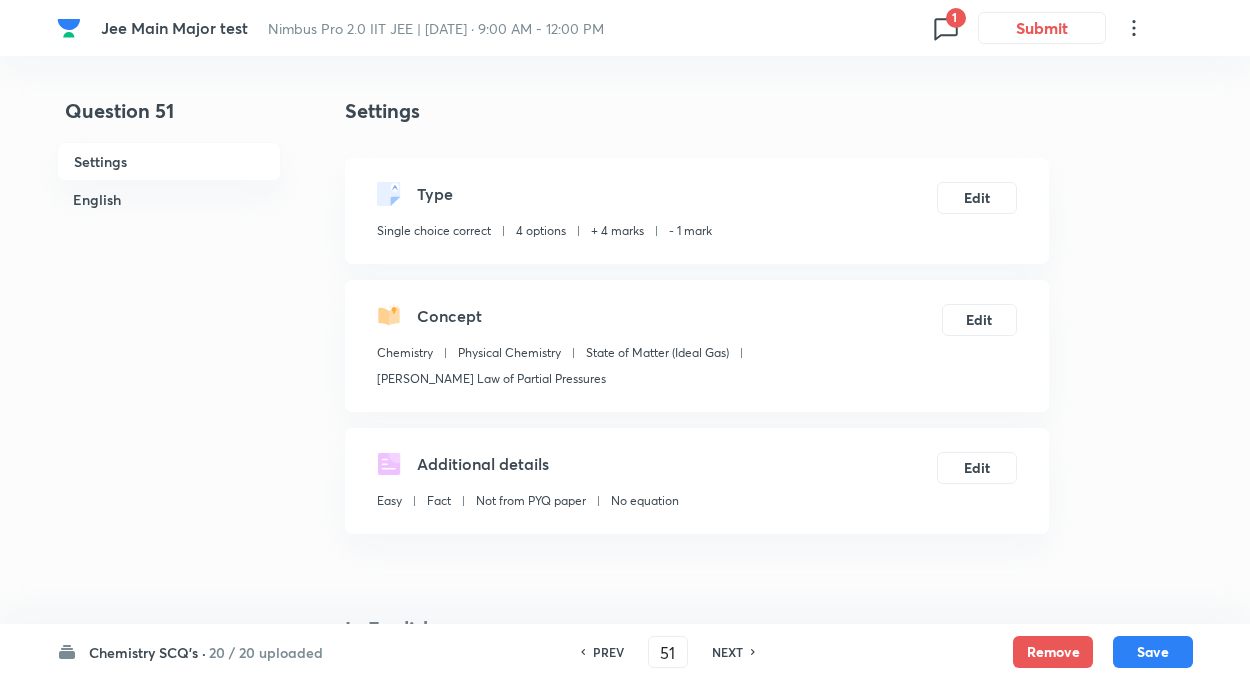 click on "20 / 20 uploaded" at bounding box center (266, 652) 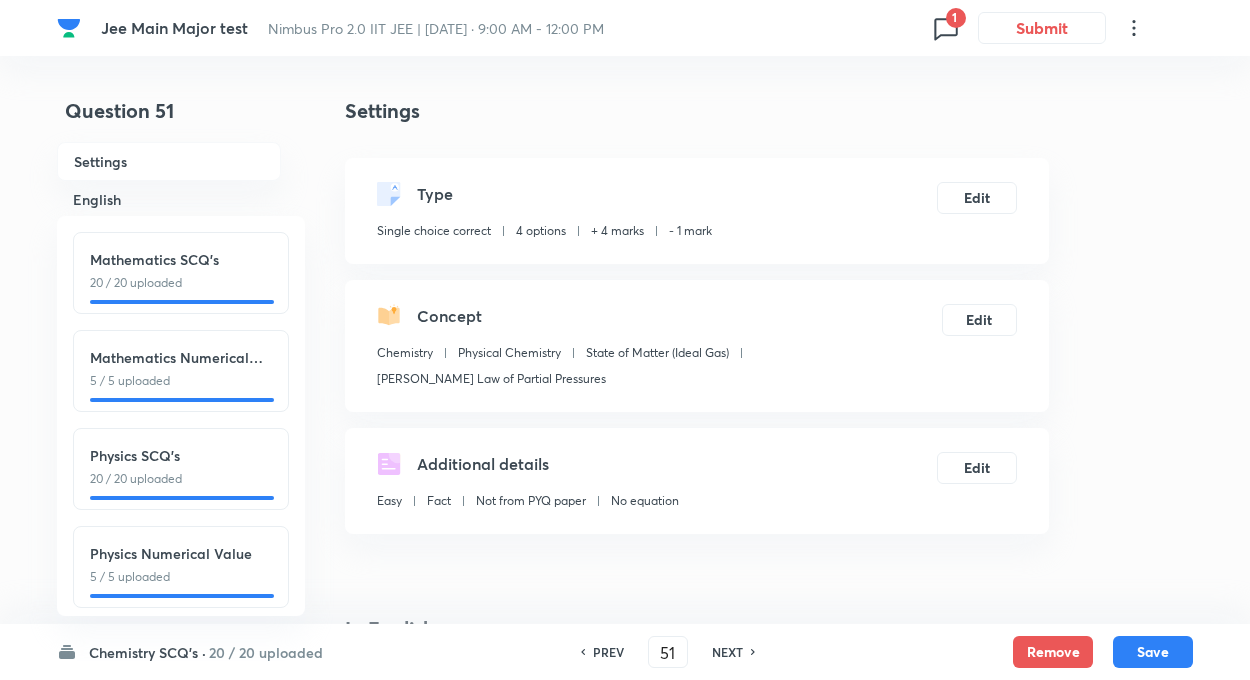 click on "Mathematics SCQ's" at bounding box center [181, 259] 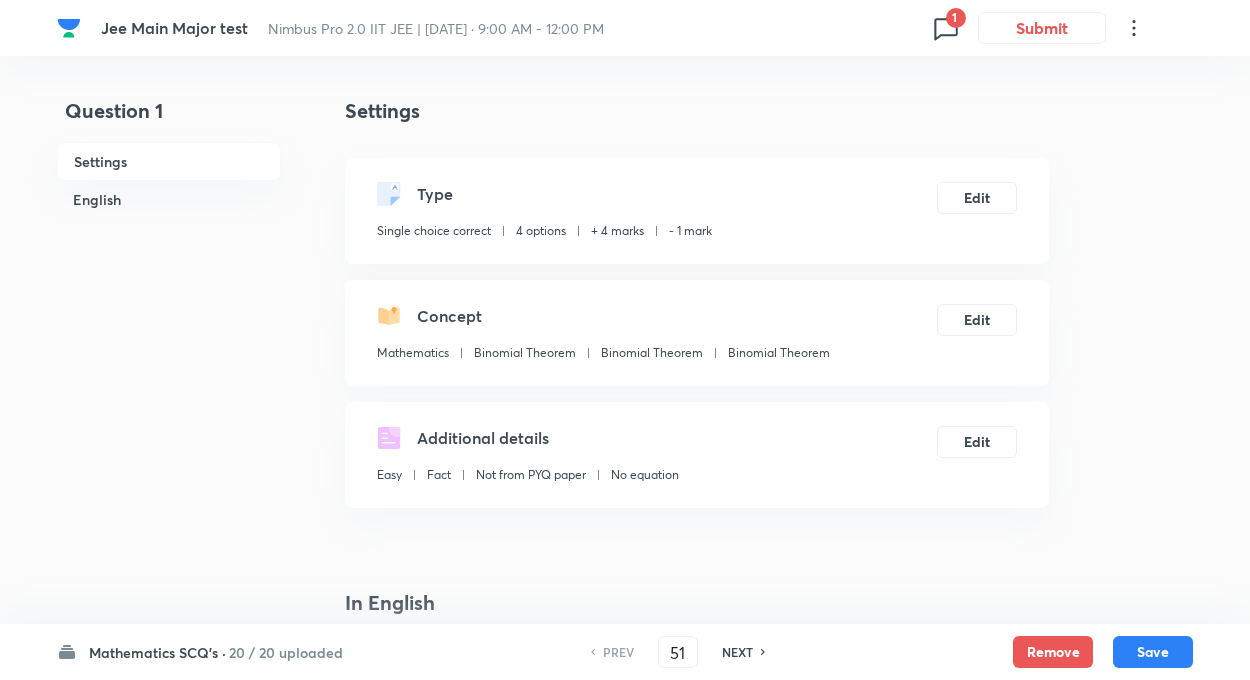 type on "1" 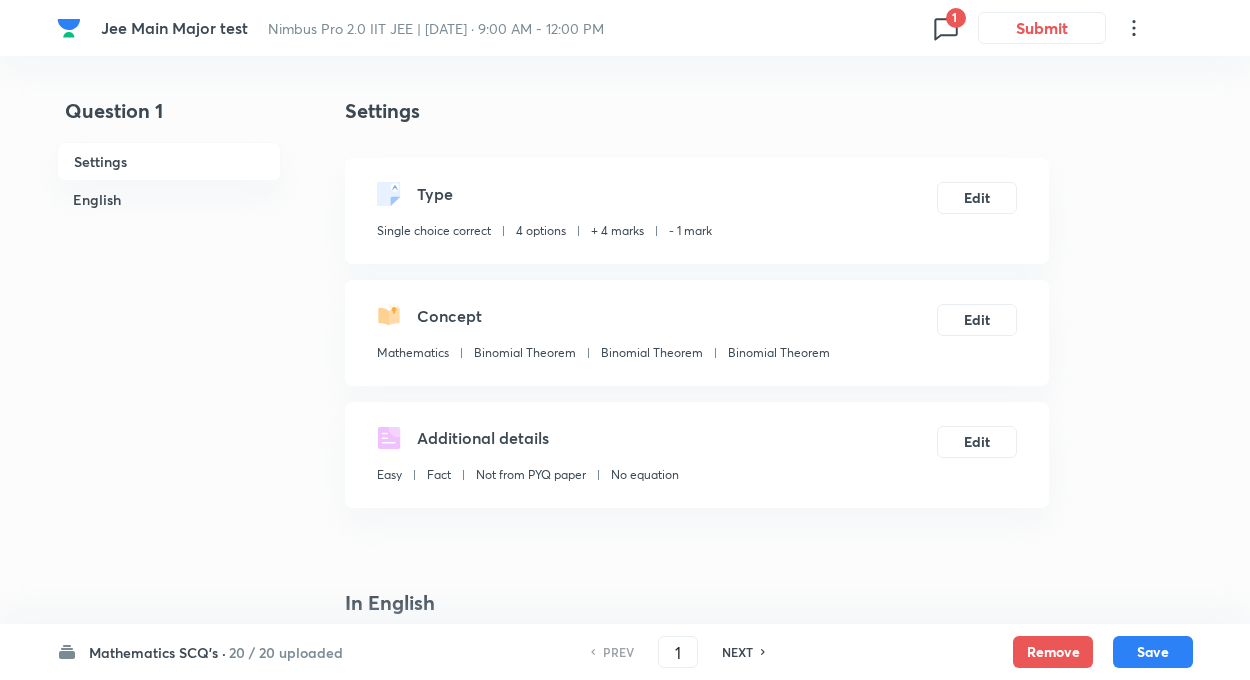 checkbox on "false" 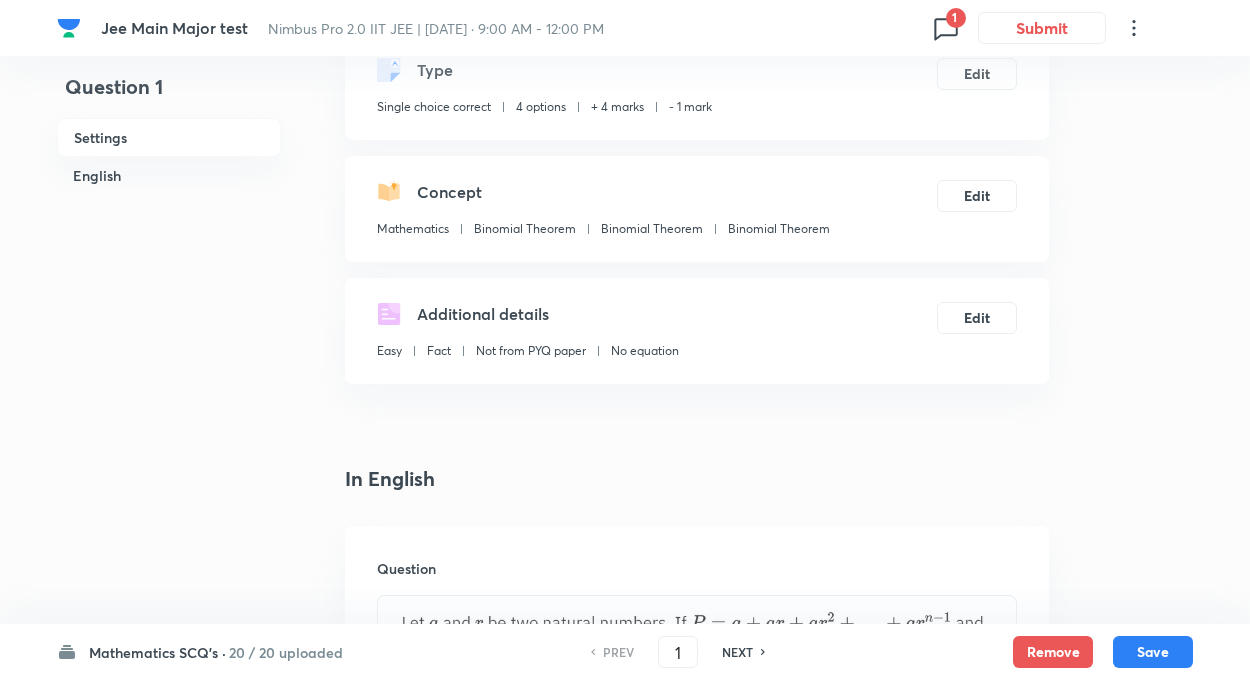 scroll, scrollTop: 40, scrollLeft: 0, axis: vertical 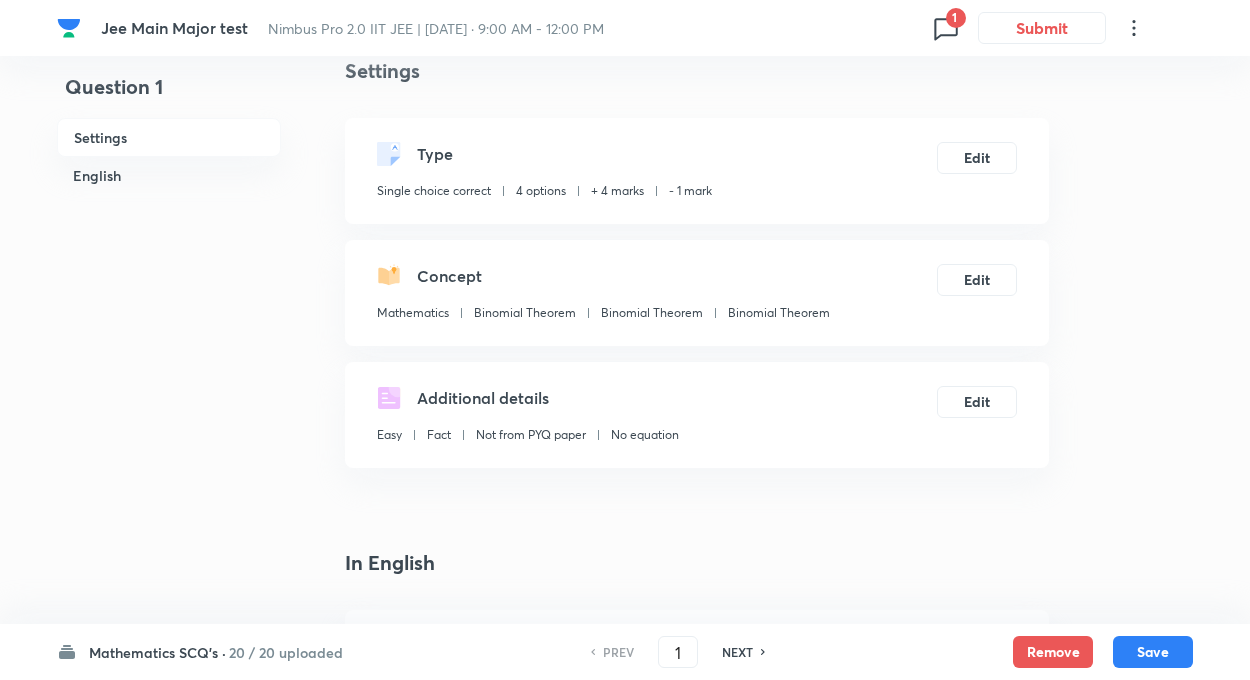 click on "20 / 20 uploaded" at bounding box center [286, 652] 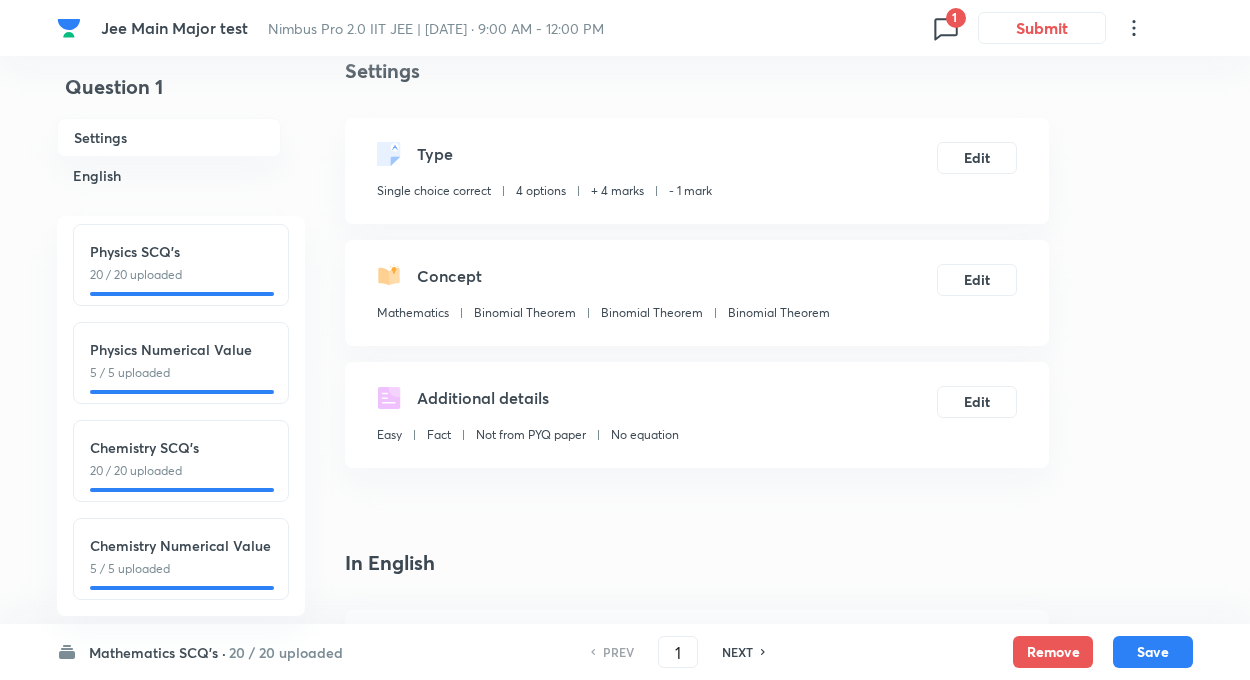 scroll, scrollTop: 214, scrollLeft: 0, axis: vertical 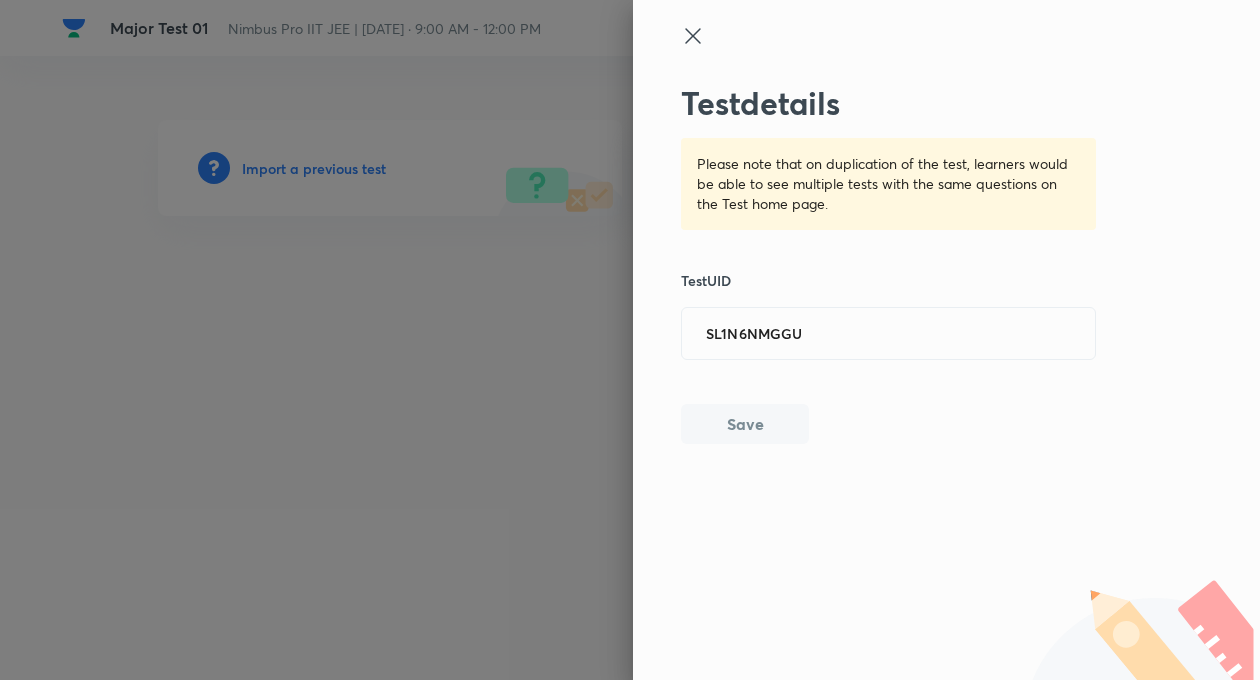 type 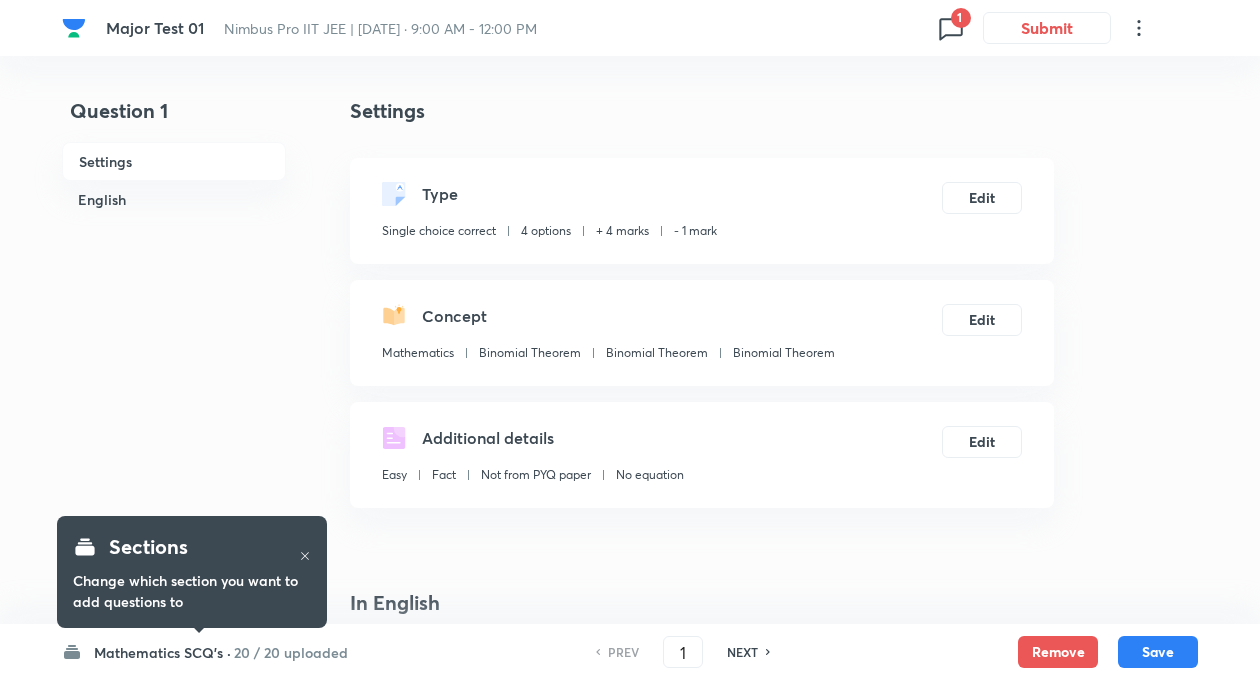 checkbox on "true" 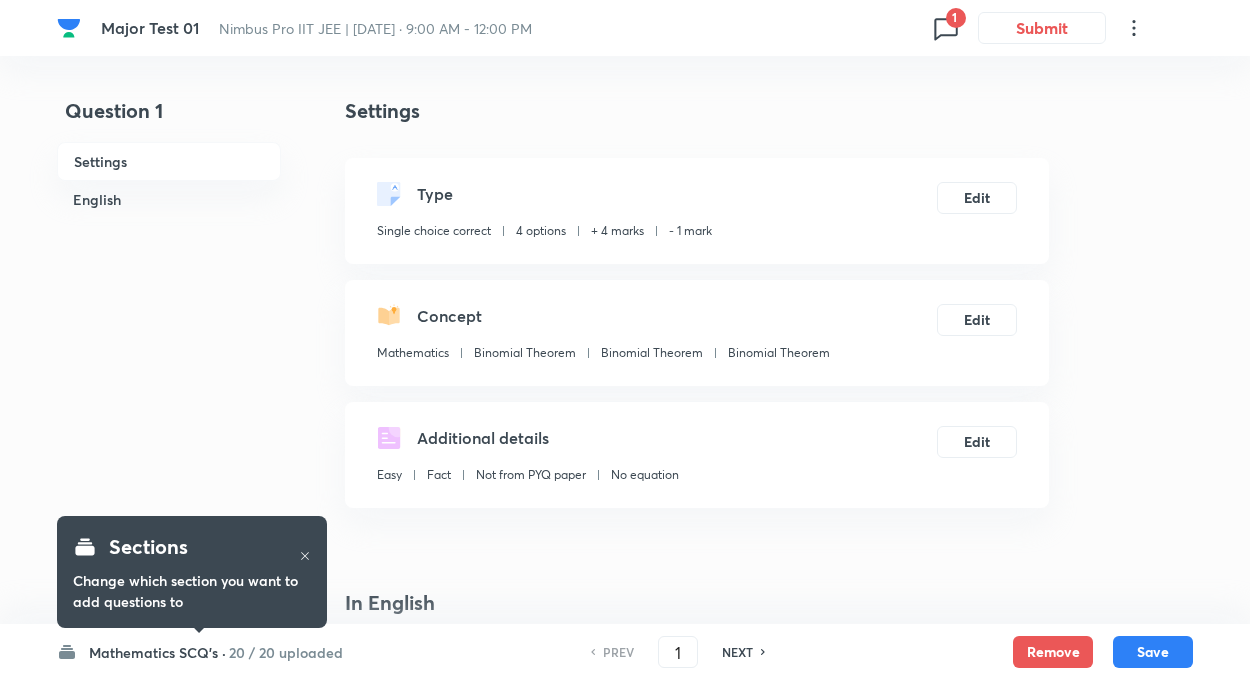 click 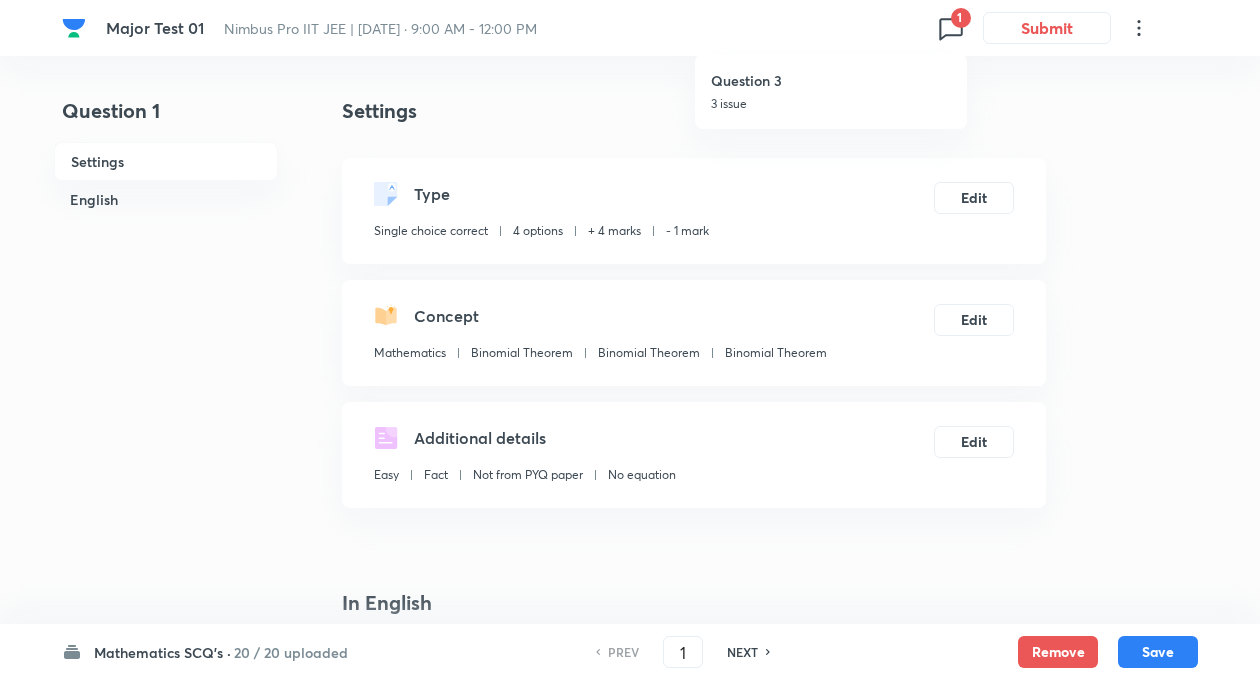 click at bounding box center (630, 340) 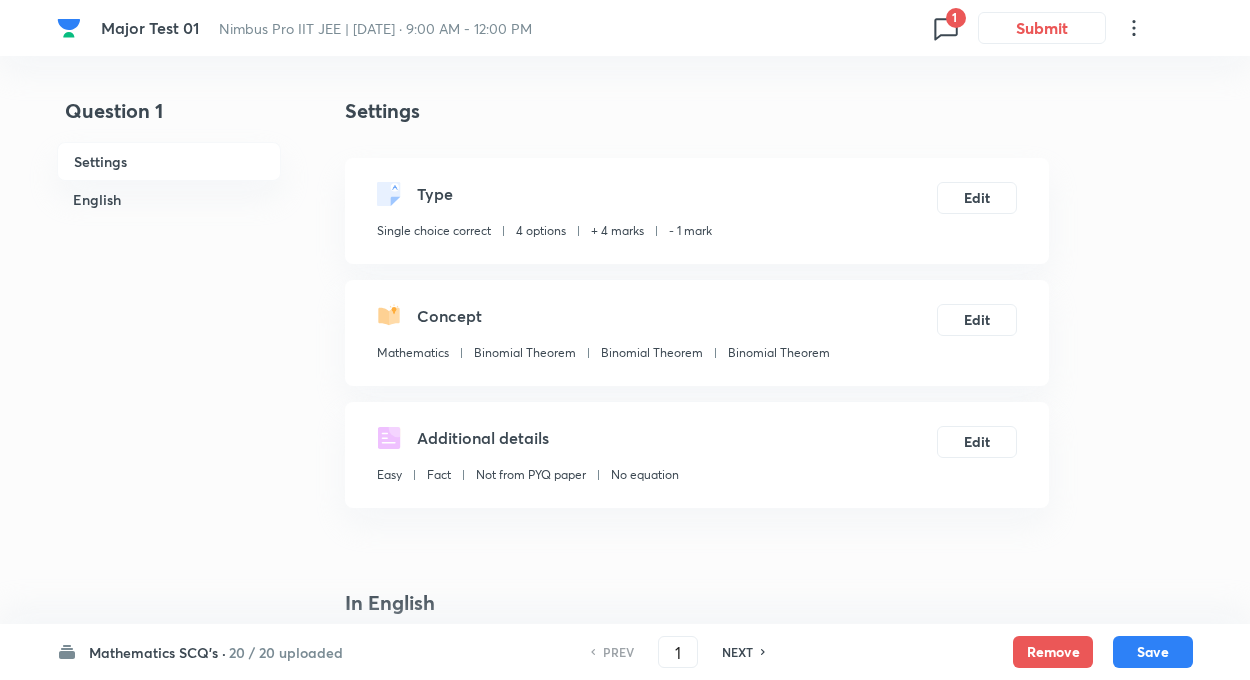 click on "Mathematics SCQ's ·" at bounding box center [157, 652] 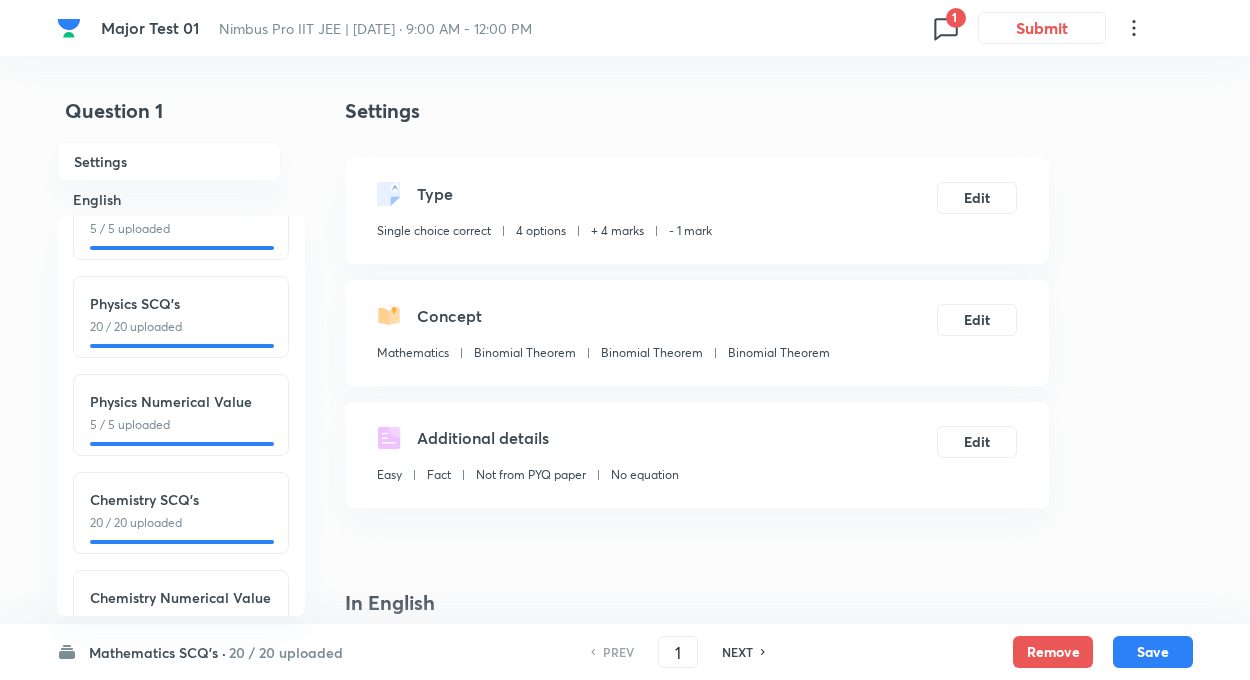 scroll, scrollTop: 221, scrollLeft: 0, axis: vertical 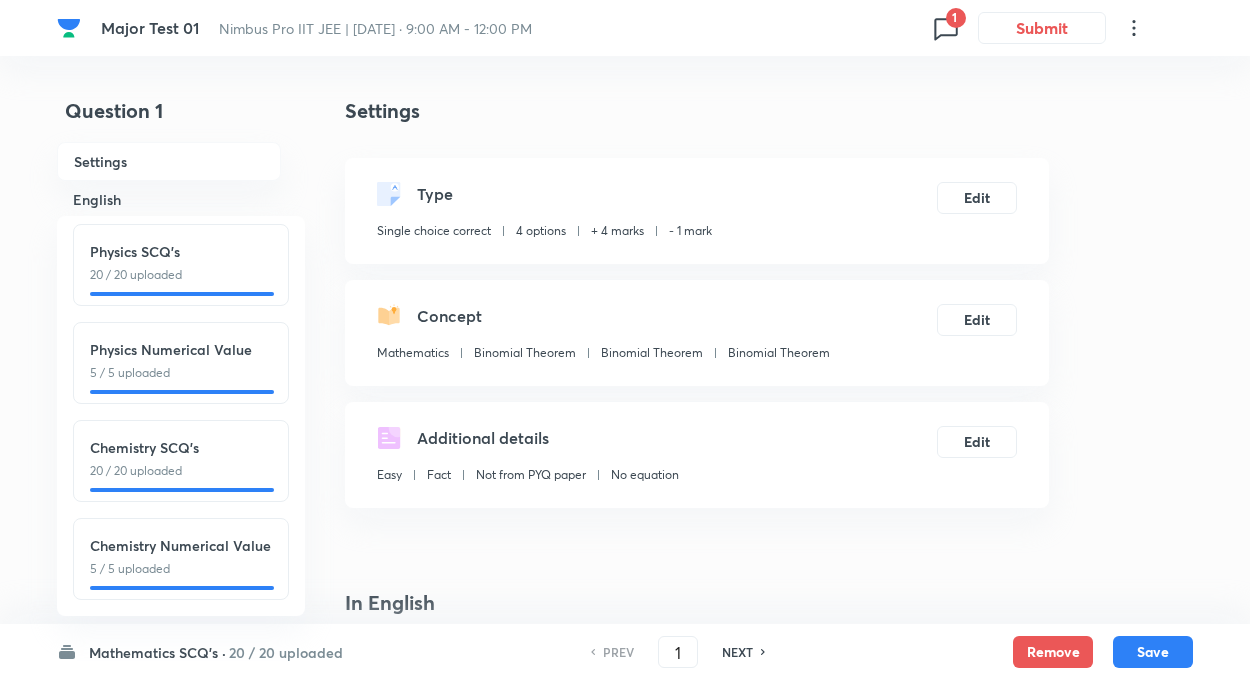 click on "20 / 20 uploaded" at bounding box center (181, 471) 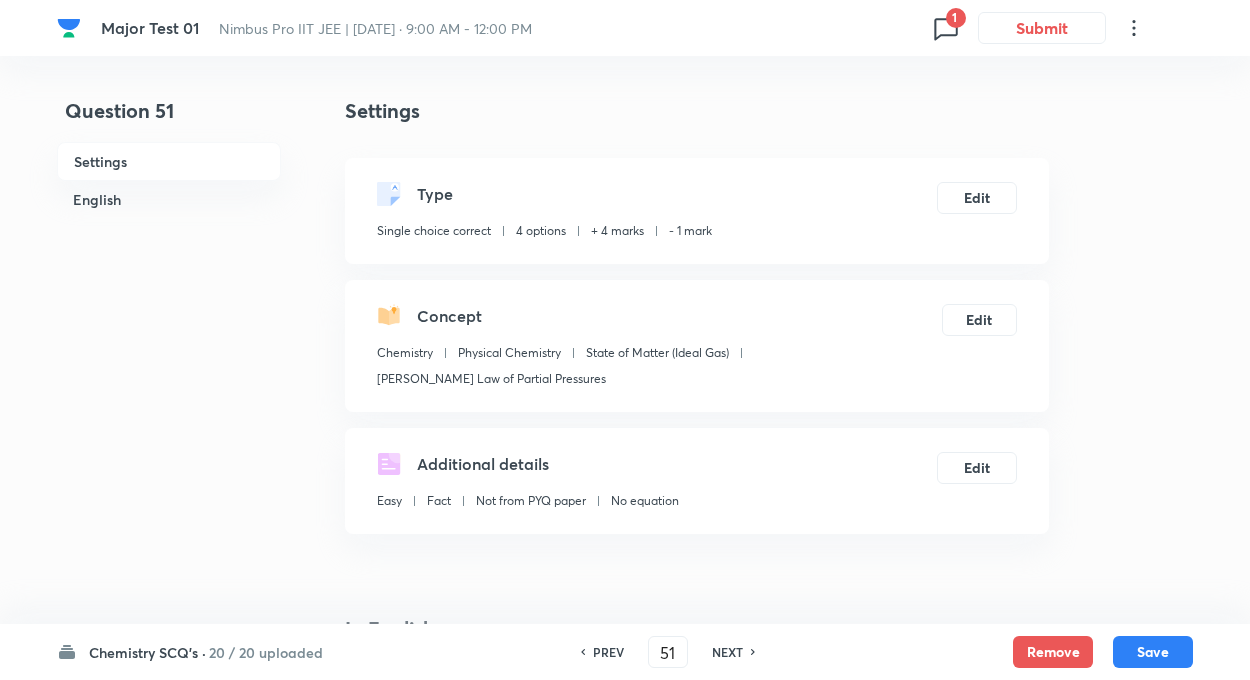 type on "51" 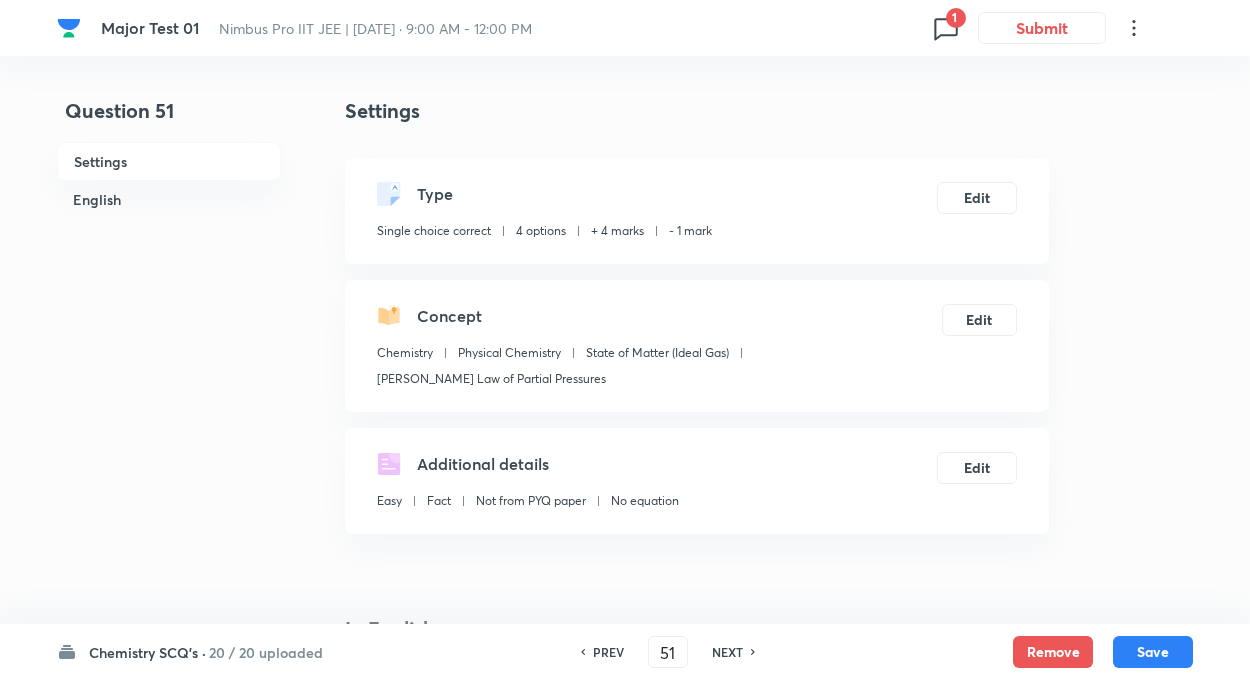 checkbox on "true" 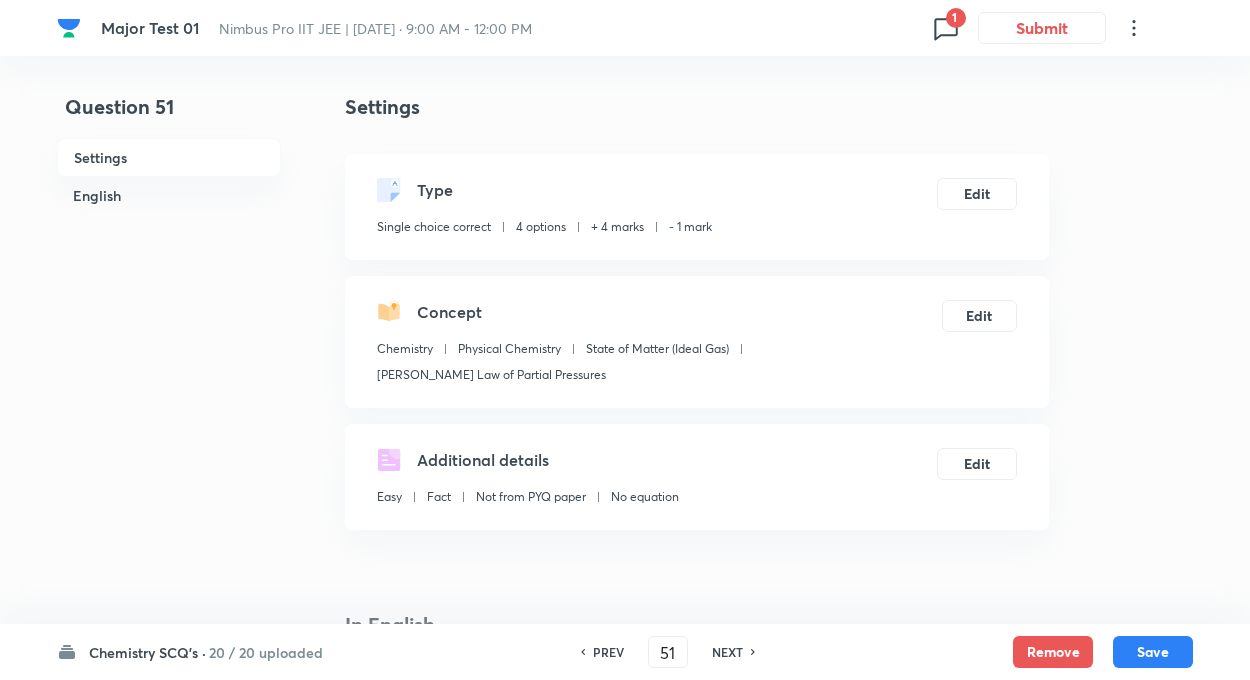 scroll, scrollTop: 0, scrollLeft: 0, axis: both 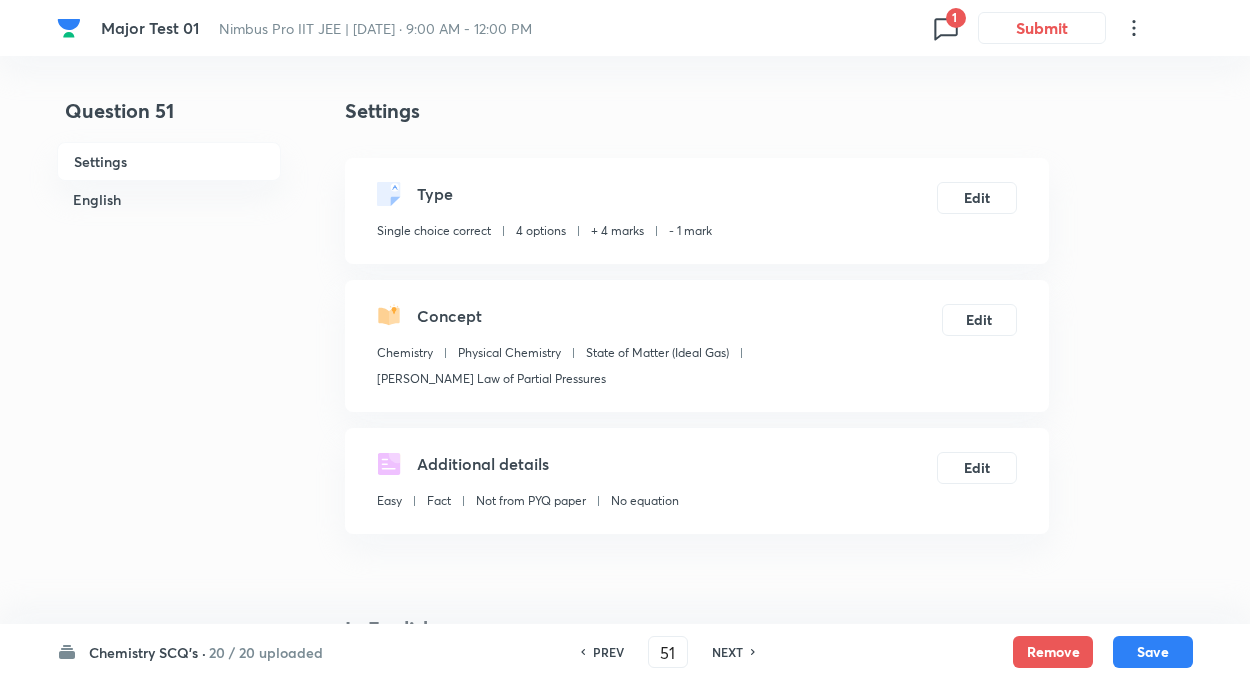 click on "20 / 20 uploaded" at bounding box center [266, 652] 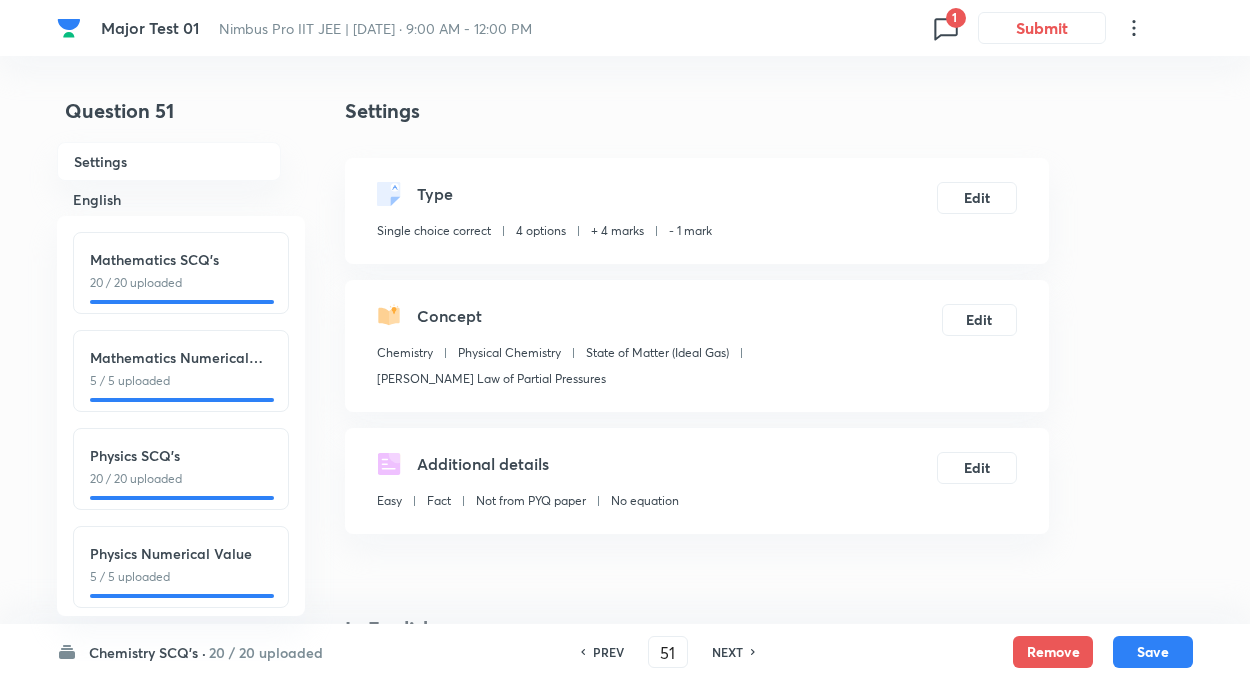 click on "20 / 20 uploaded" at bounding box center (181, 283) 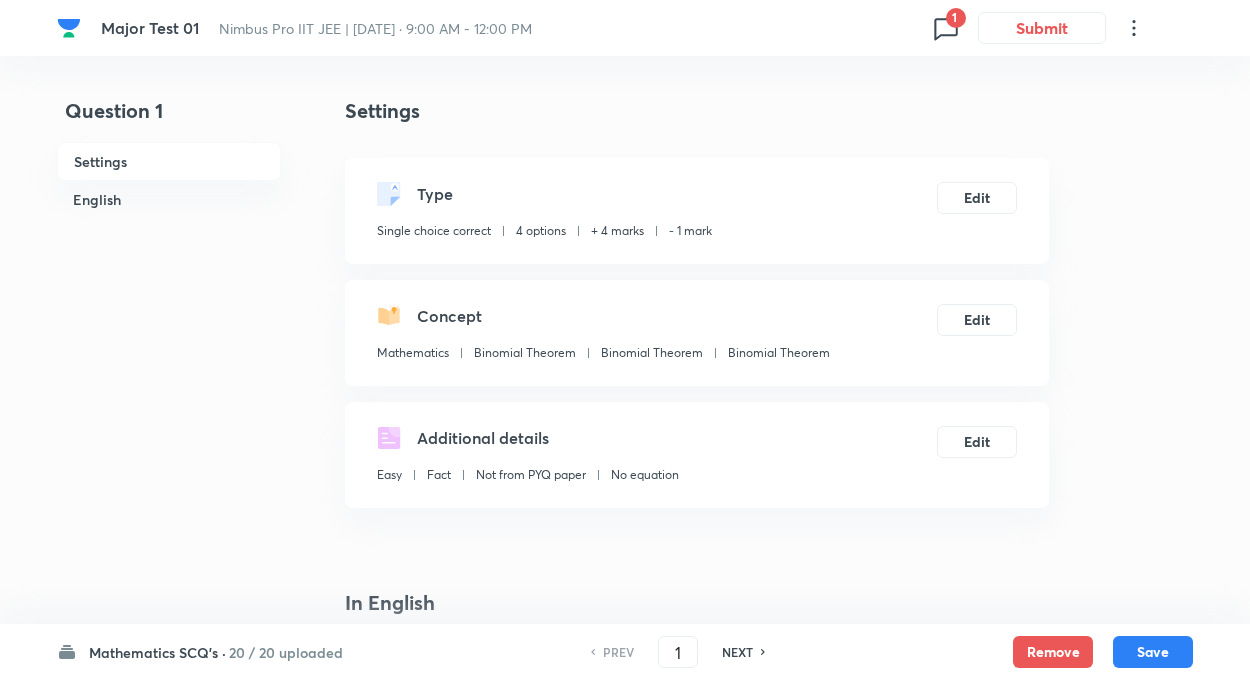 checkbox on "false" 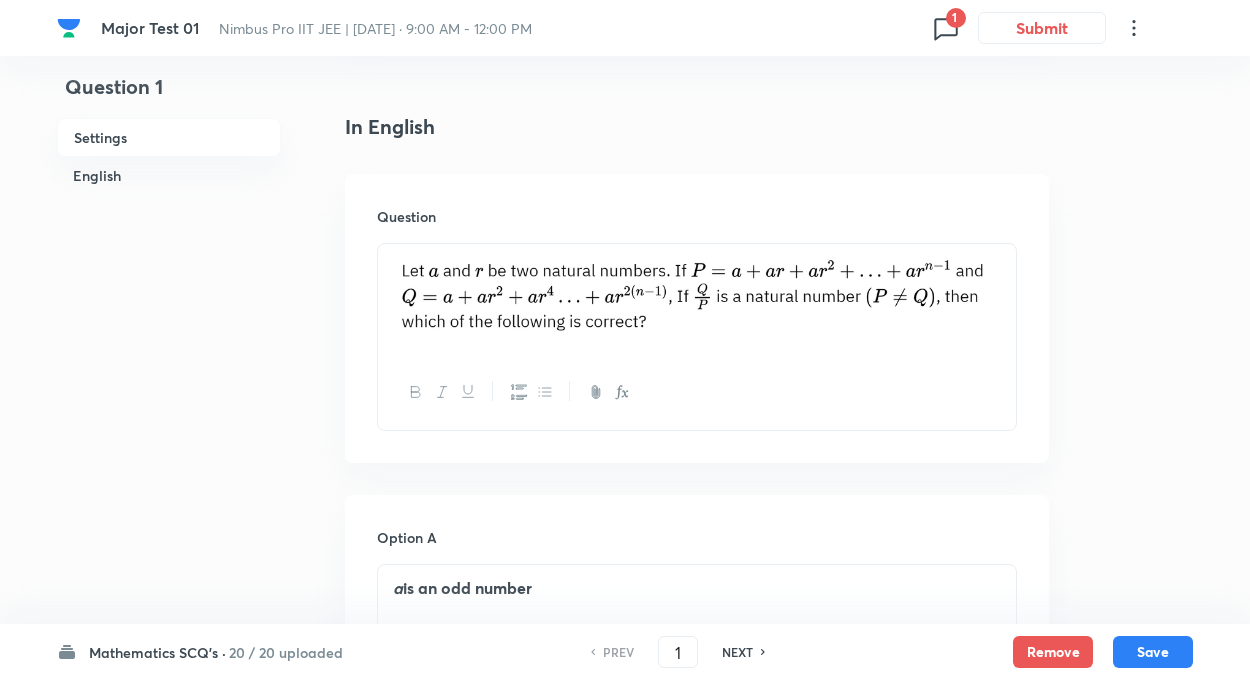 scroll, scrollTop: 520, scrollLeft: 0, axis: vertical 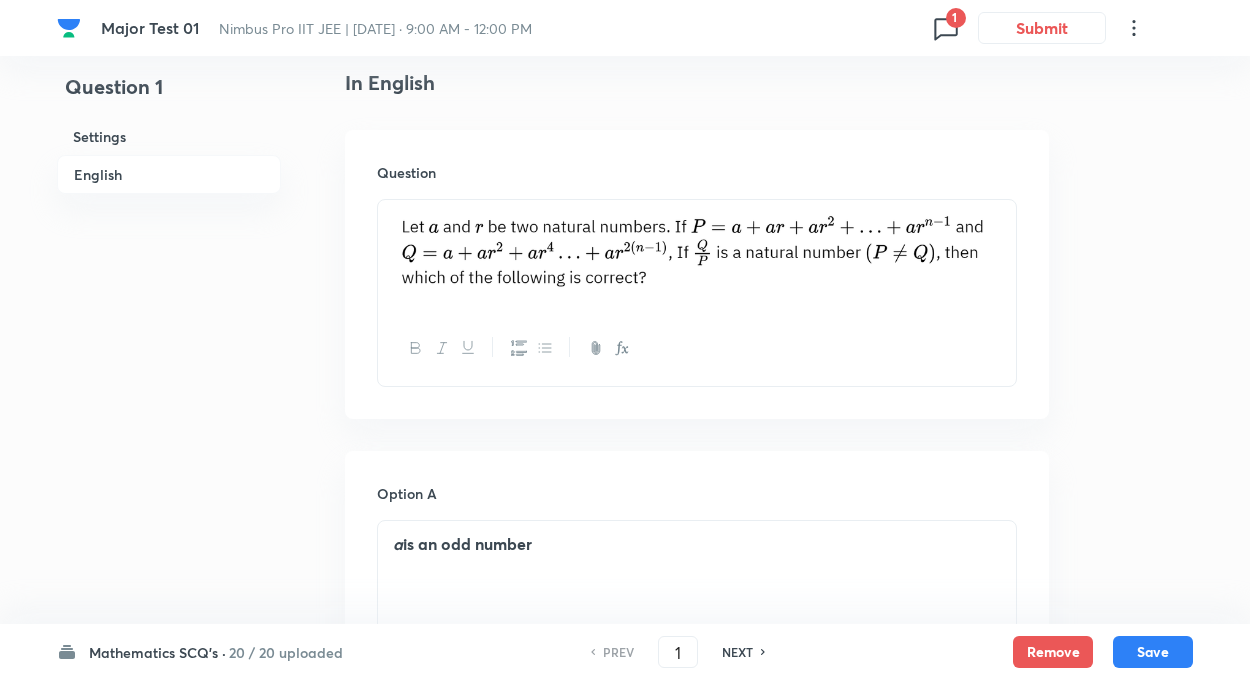 click on "Question 1 Settings English Settings Type Single choice correct 4 options + 4 marks - 1 mark Edit Concept Mathematics Binomial Theorem Binomial Theorem Binomial Theorem Edit Additional details Easy Fact Not from PYQ paper No equation Edit In English Question Option A a  is an odd number Mark as correct answer Option B r  is an even number Mark as correct answer Option C n  is an odd number Marked as correct Option D r  is an odd number Mark as correct answer Solution" at bounding box center [625, 941] 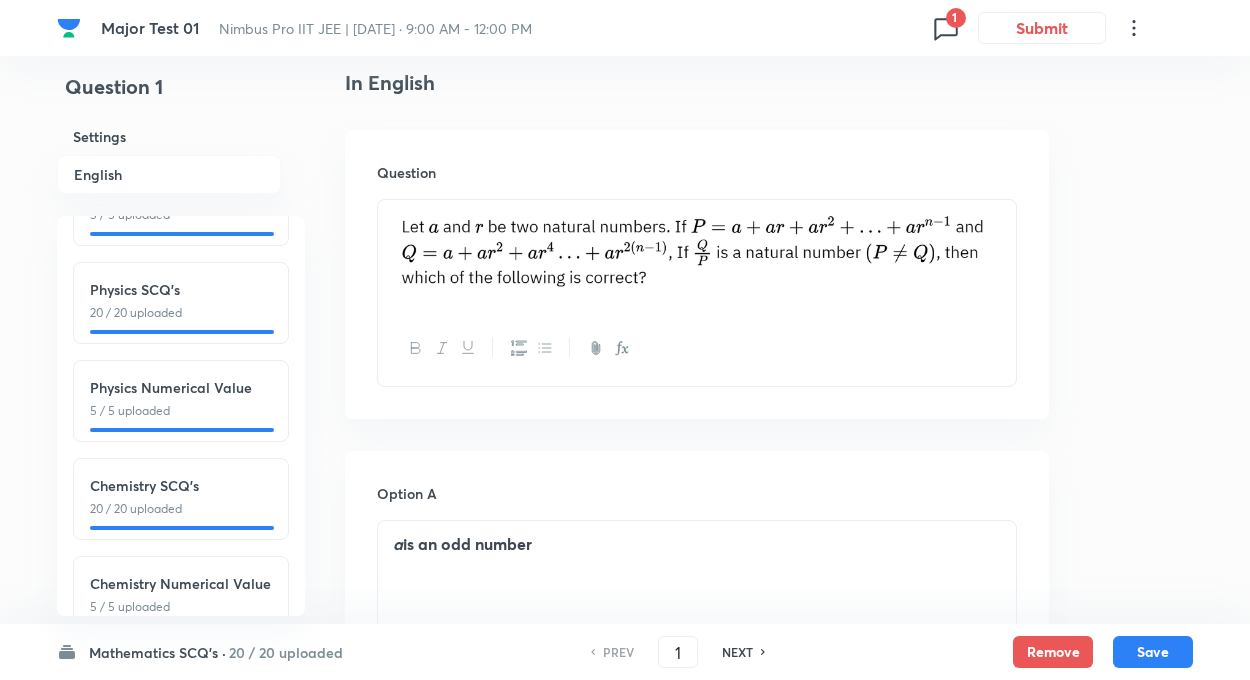 scroll, scrollTop: 221, scrollLeft: 0, axis: vertical 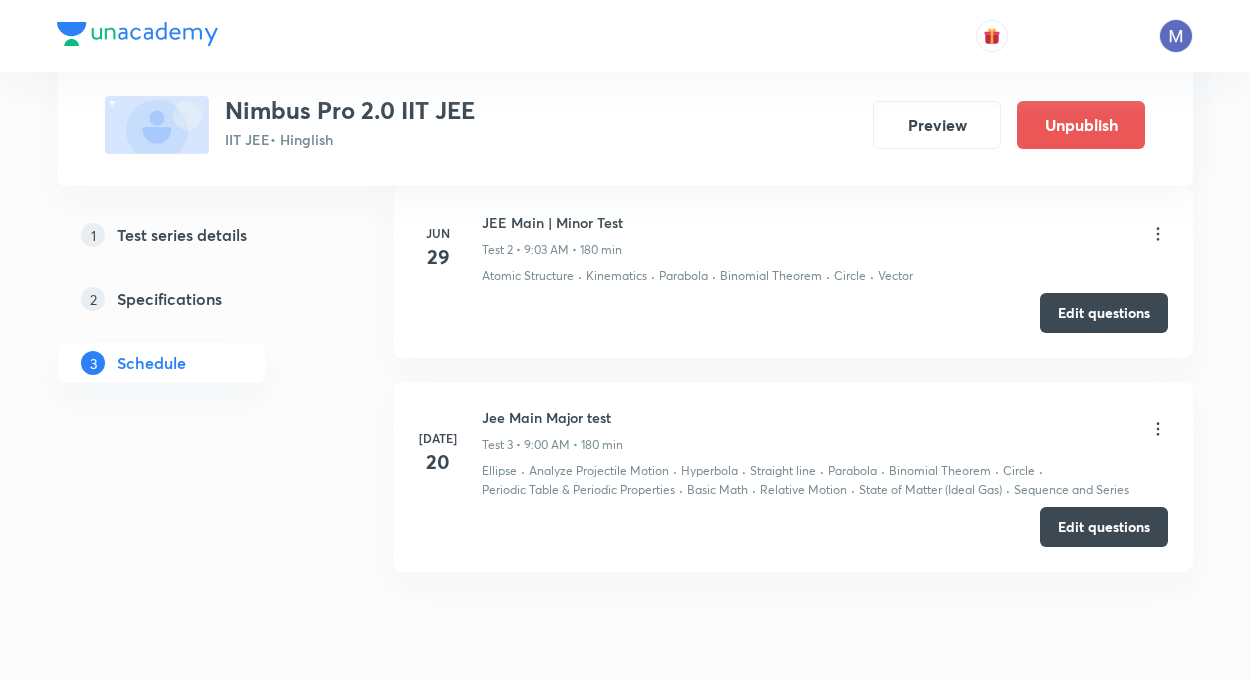 click 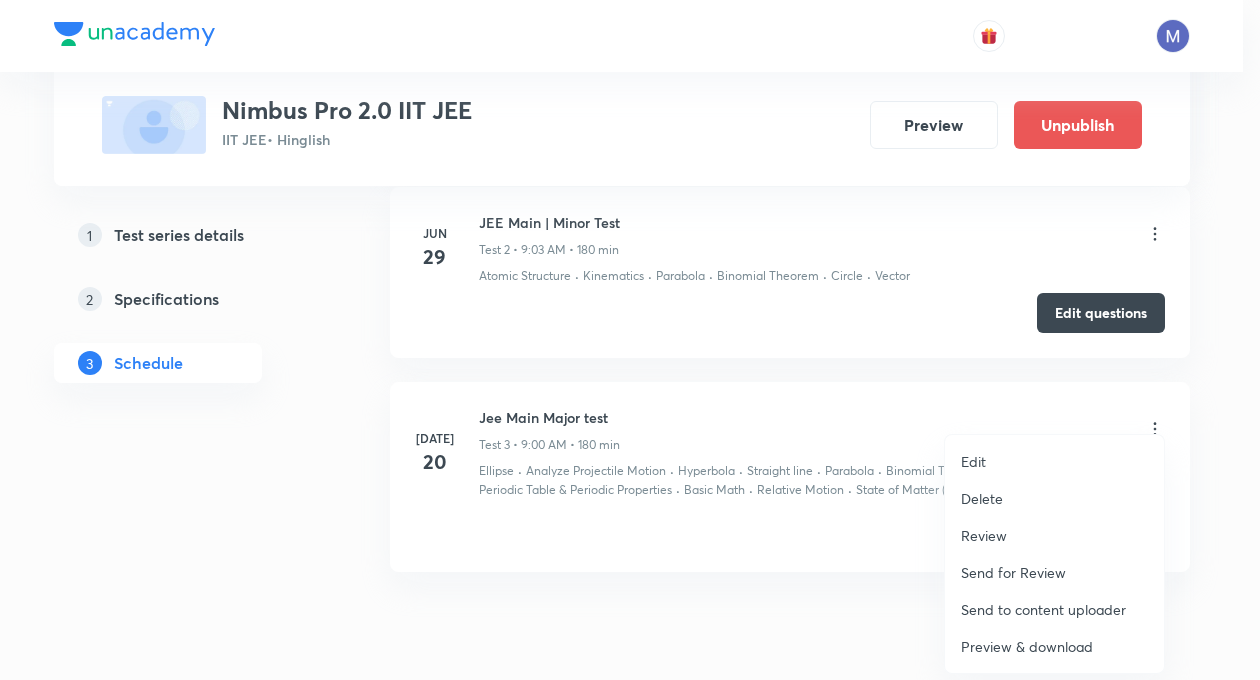 click on "Preview & download" at bounding box center (1027, 646) 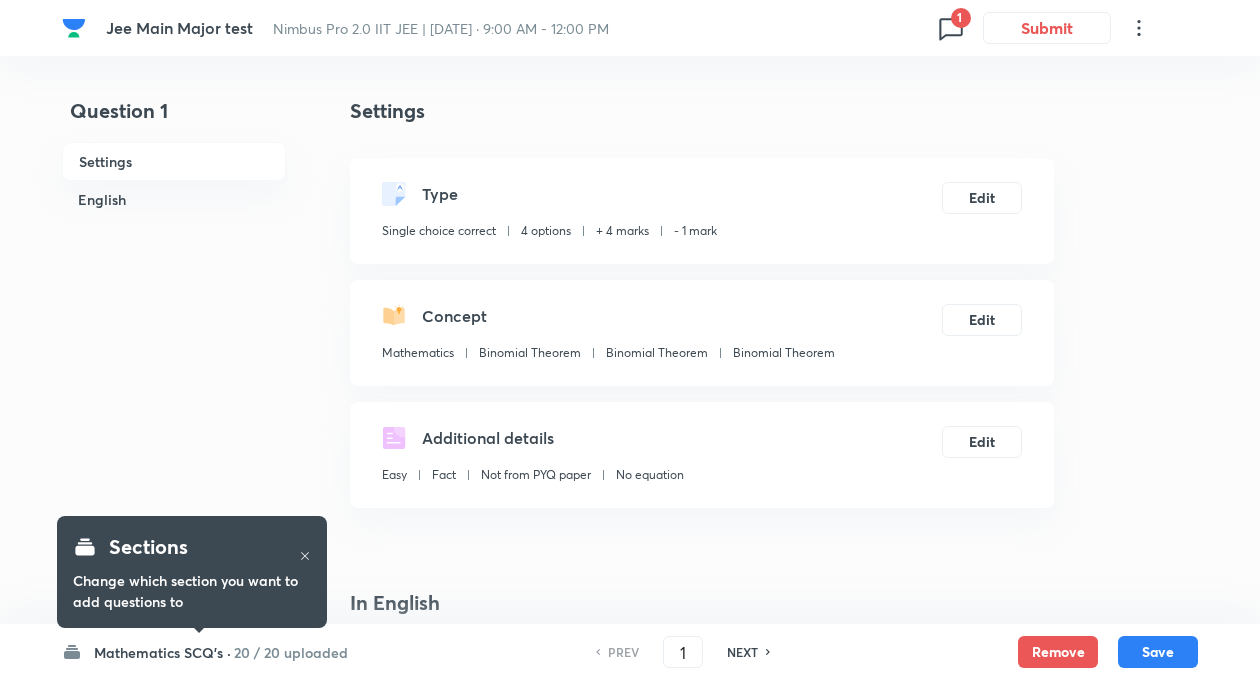 checkbox on "true" 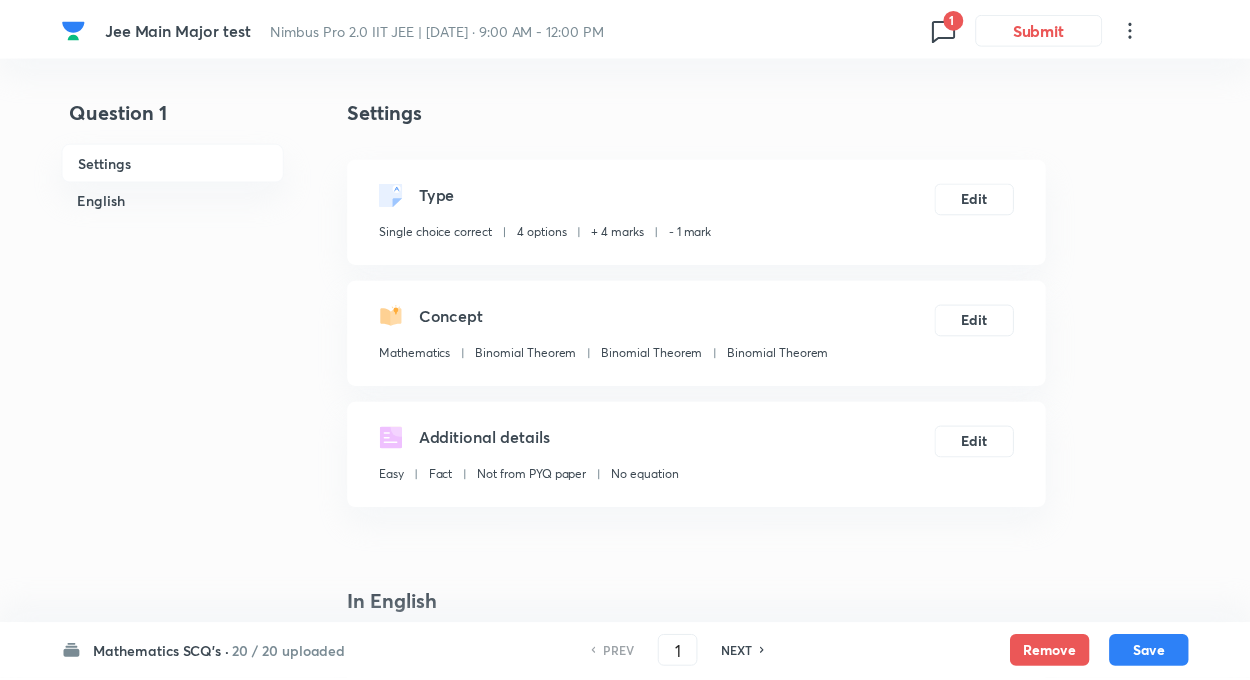 scroll, scrollTop: 0, scrollLeft: 0, axis: both 